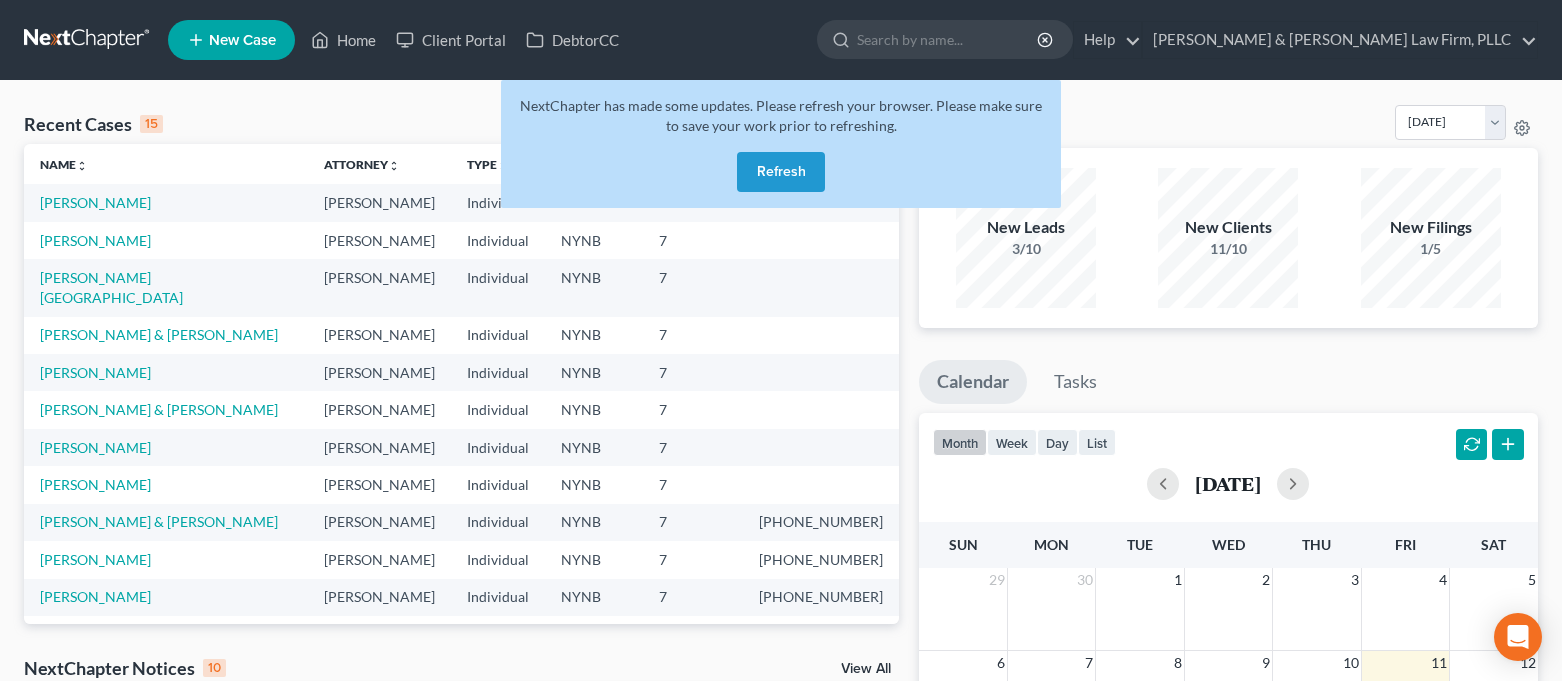 scroll, scrollTop: 0, scrollLeft: 0, axis: both 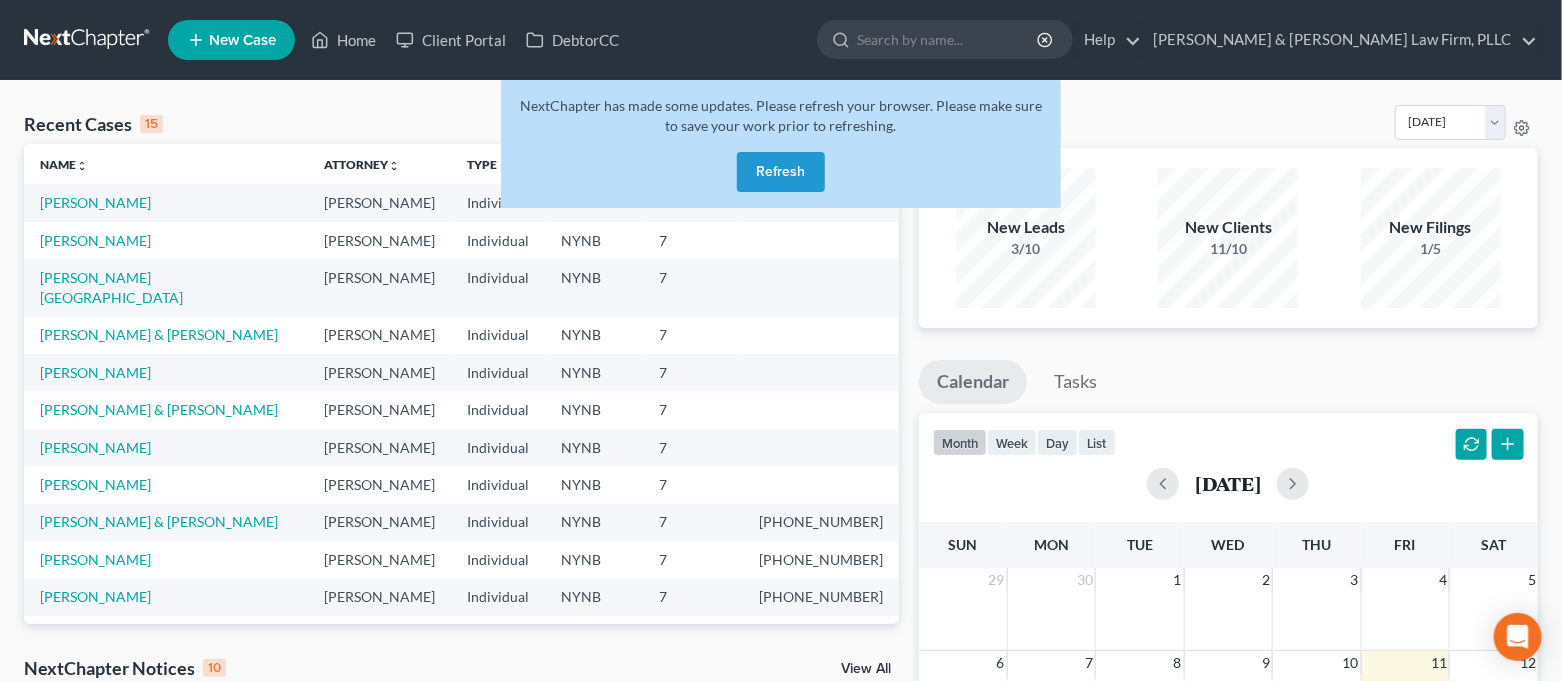 click on "Refresh" at bounding box center (781, 172) 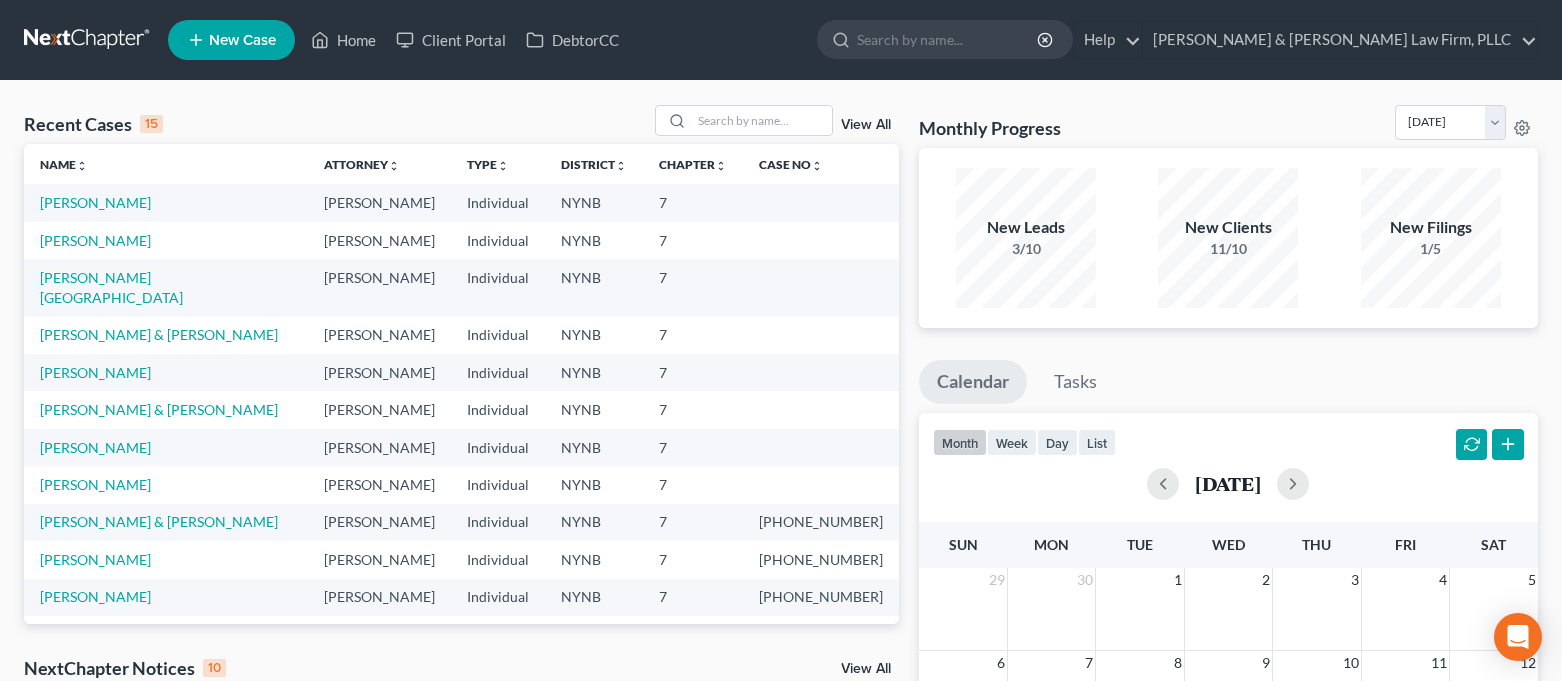 scroll, scrollTop: 0, scrollLeft: 0, axis: both 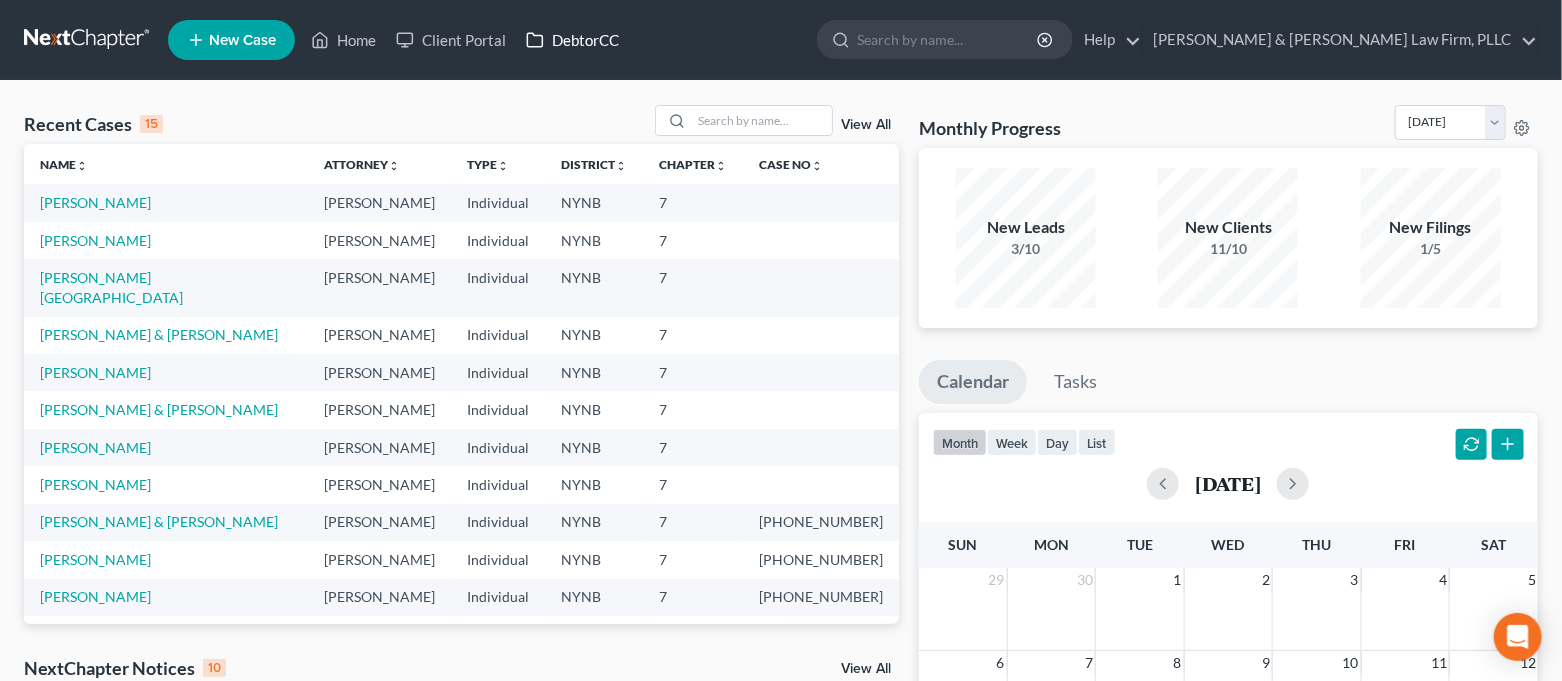 click on "DebtorCC" at bounding box center [572, 40] 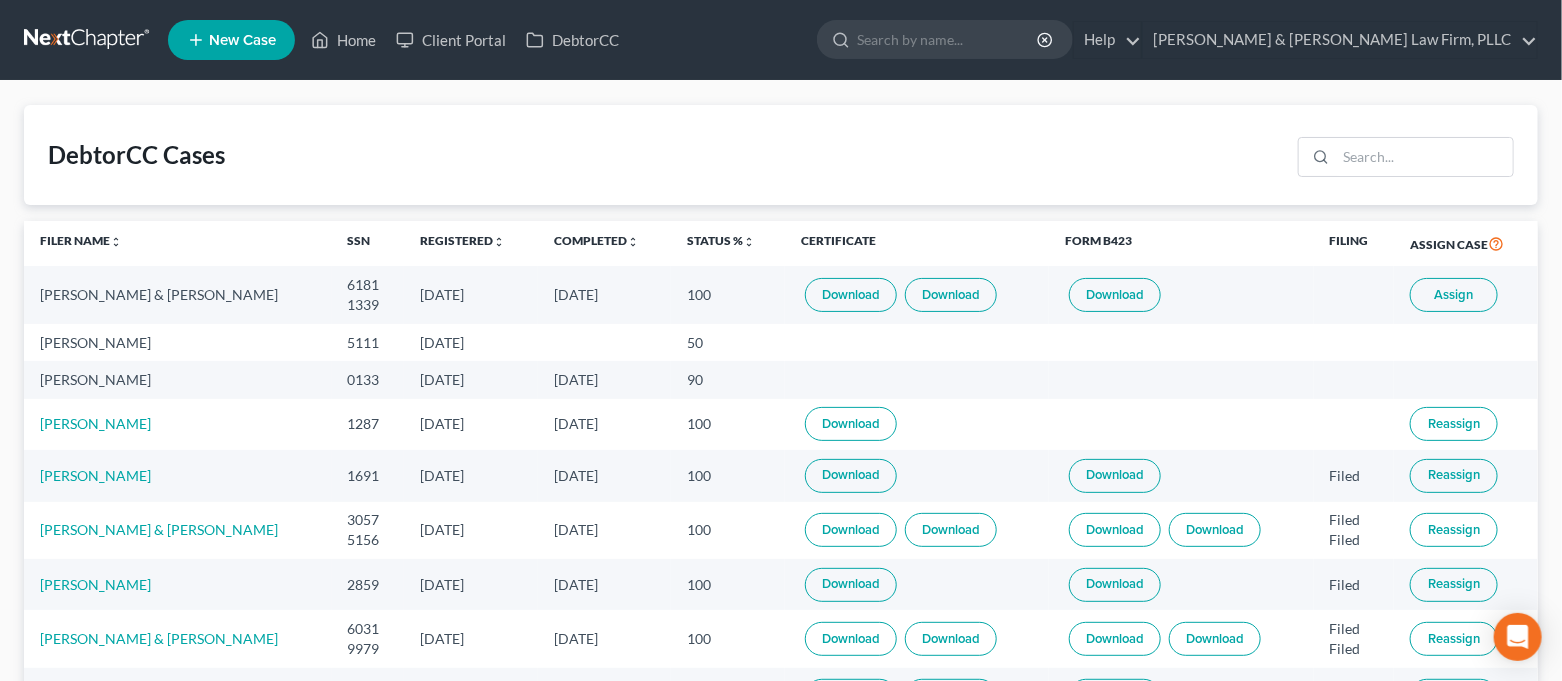 click on "Assign" at bounding box center [1454, 295] 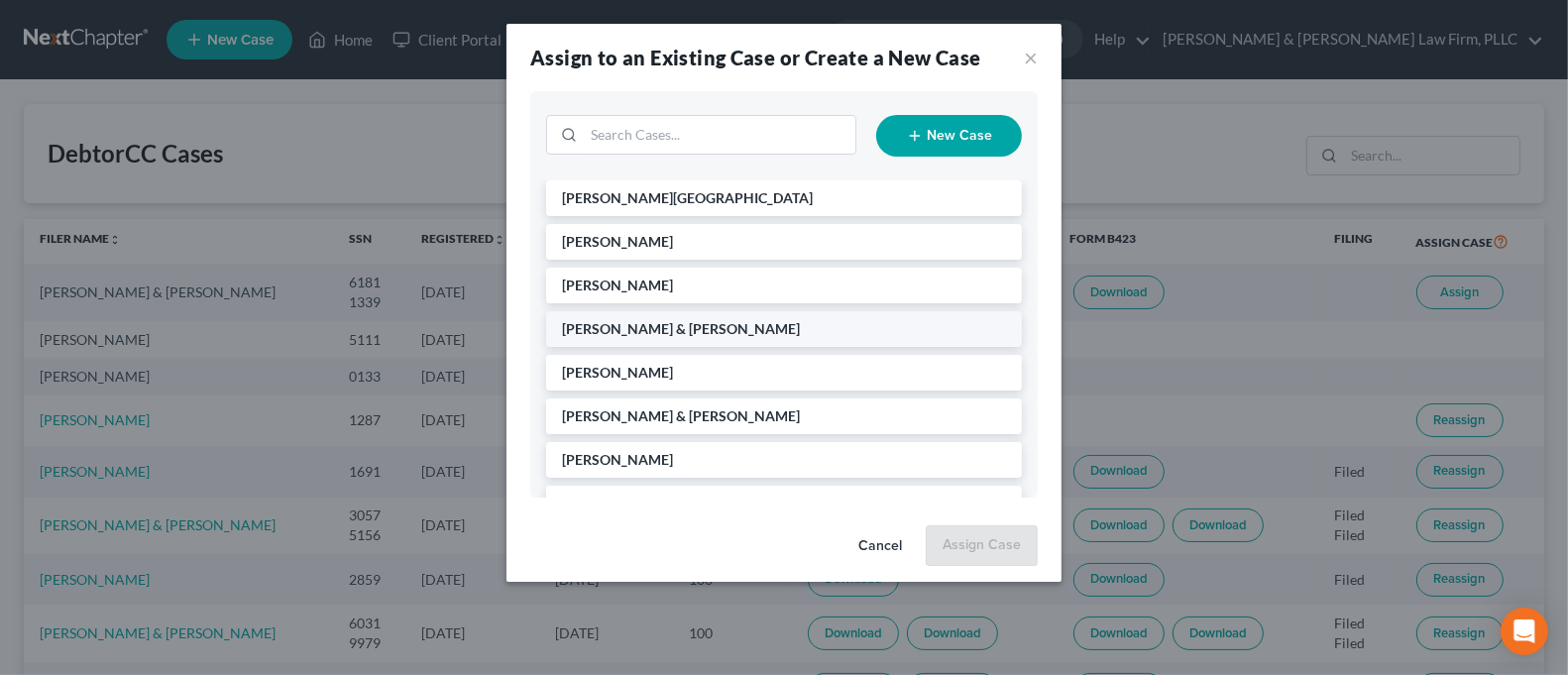 click on "[PERSON_NAME] & [PERSON_NAME]" at bounding box center [784, 329] 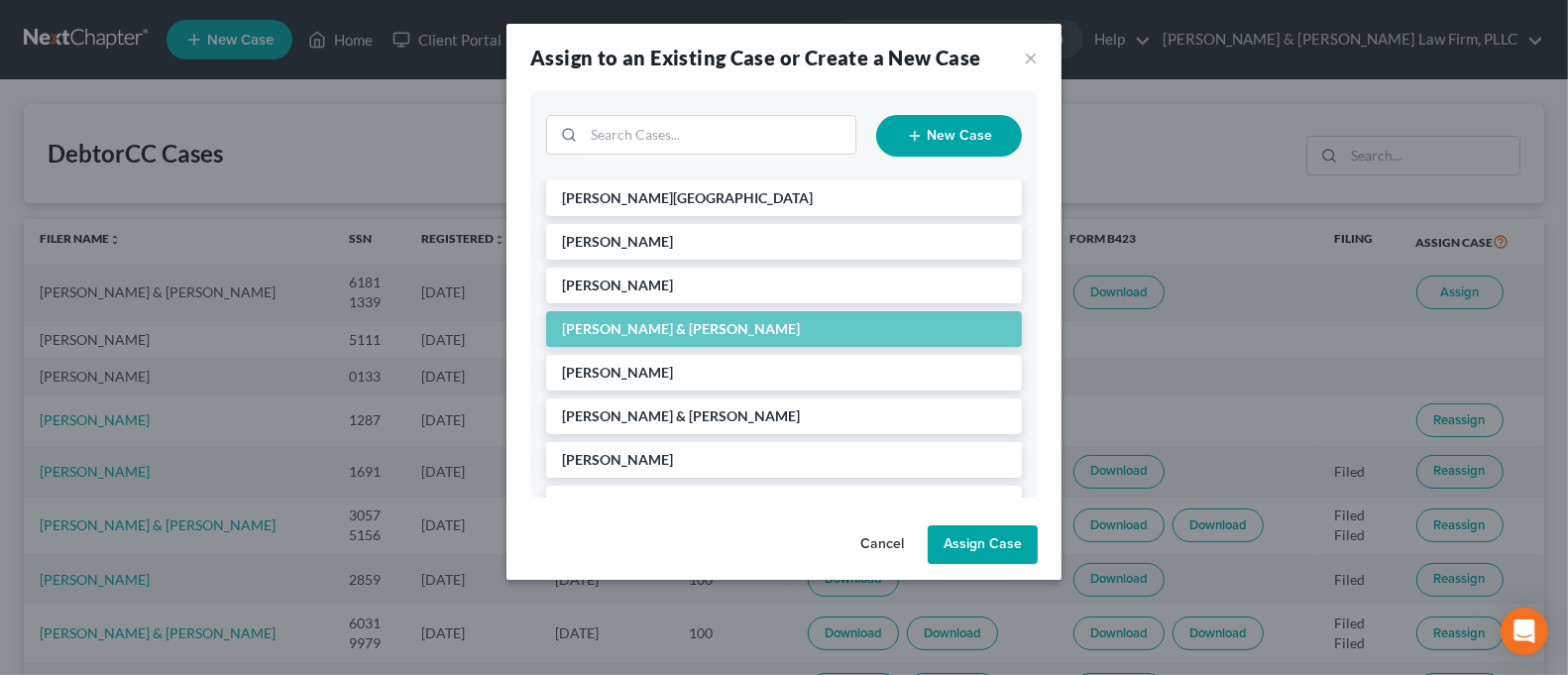 click on "Assign Case" at bounding box center [982, 545] 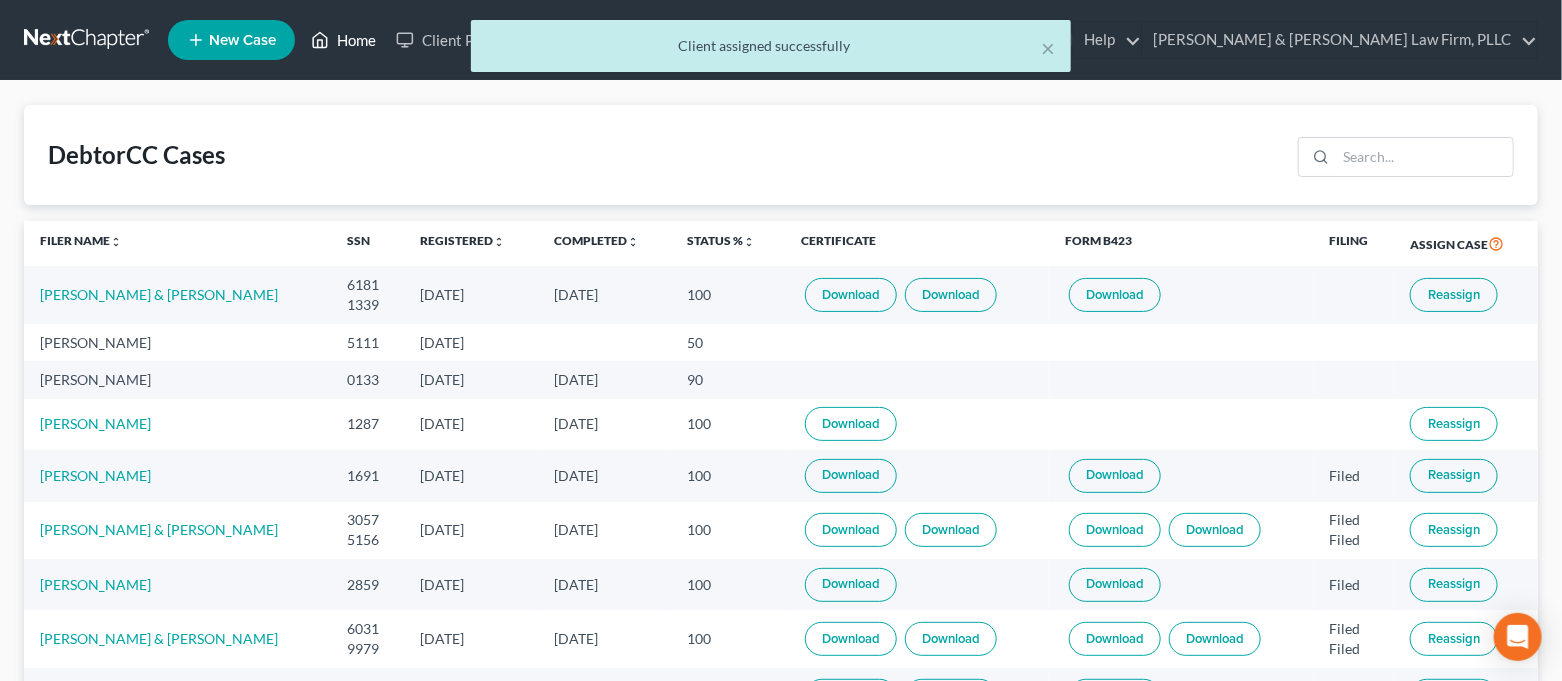 click on "×                     Client assigned successfully" at bounding box center [771, 51] 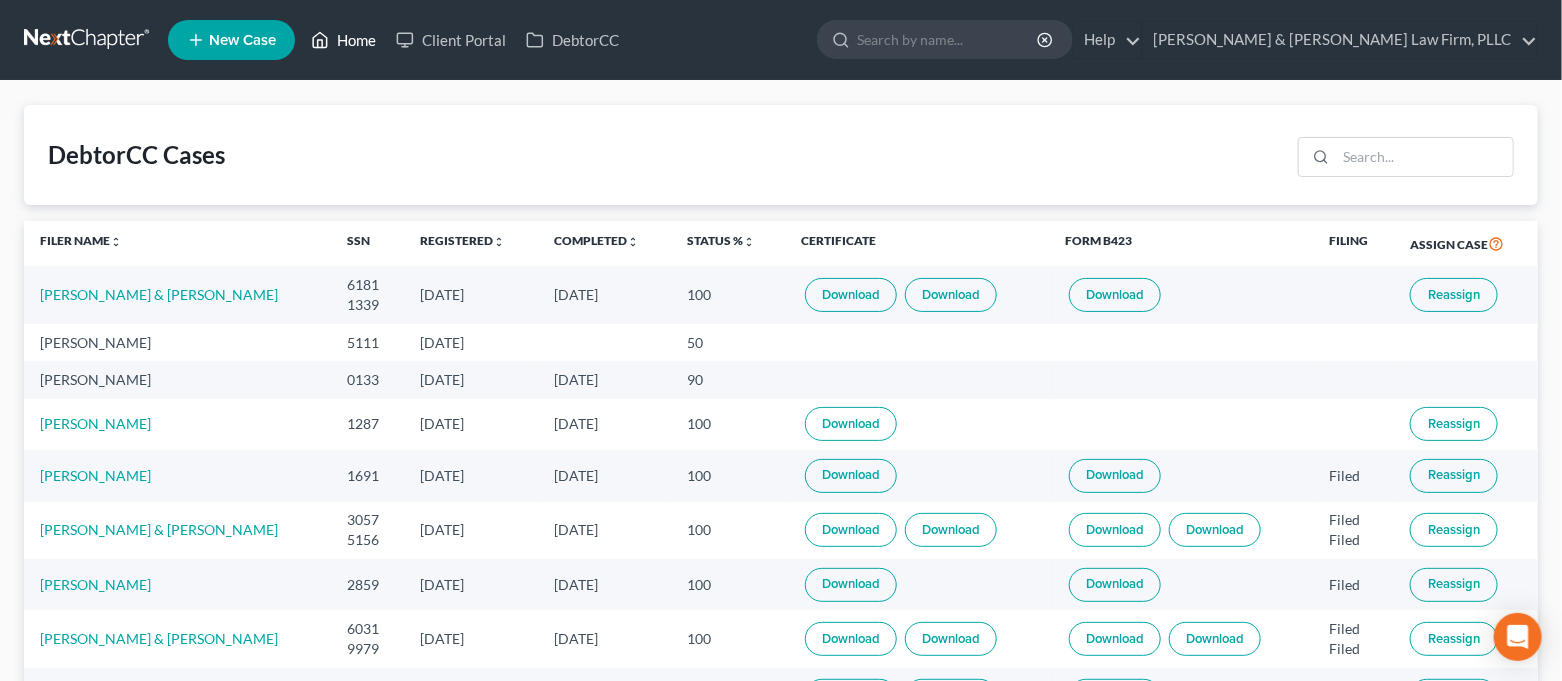click on "Home" at bounding box center [343, 40] 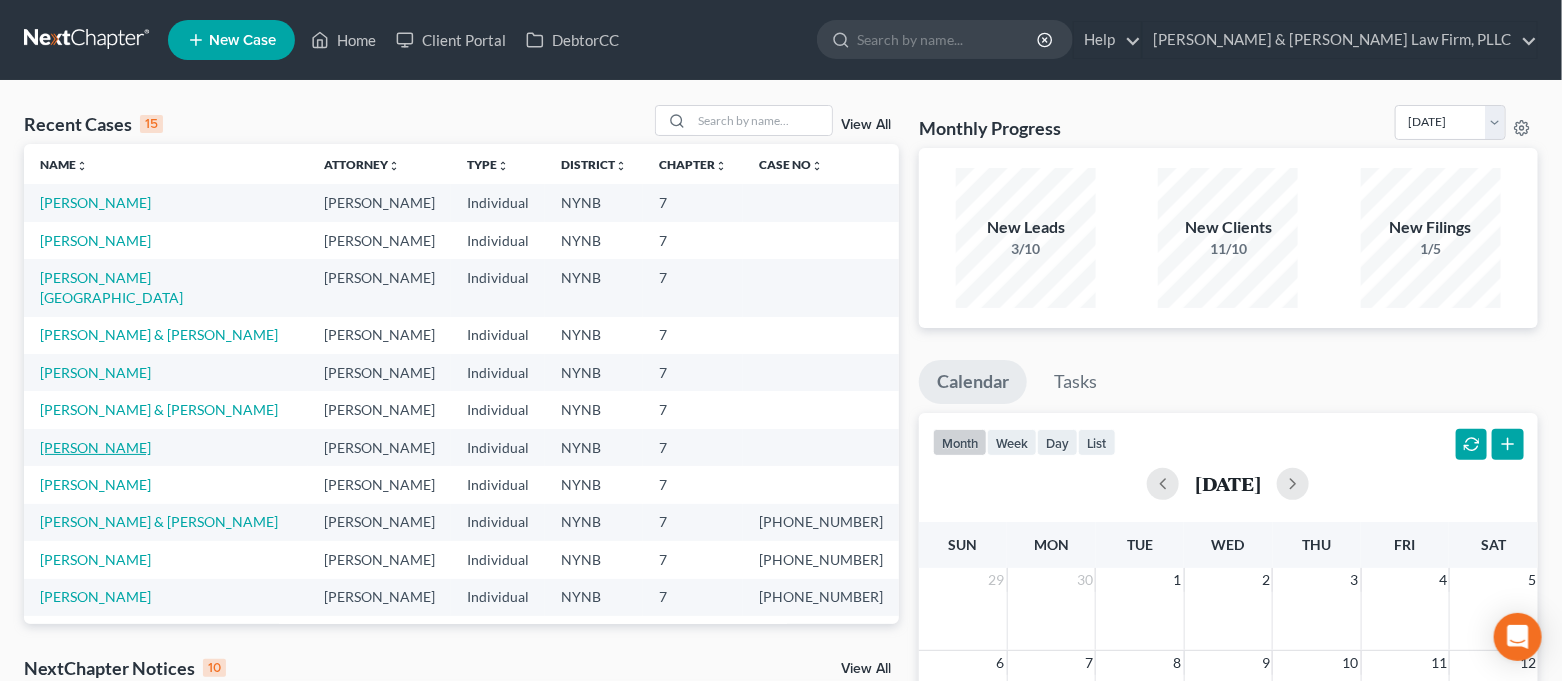 click on "[PERSON_NAME]" at bounding box center (95, 447) 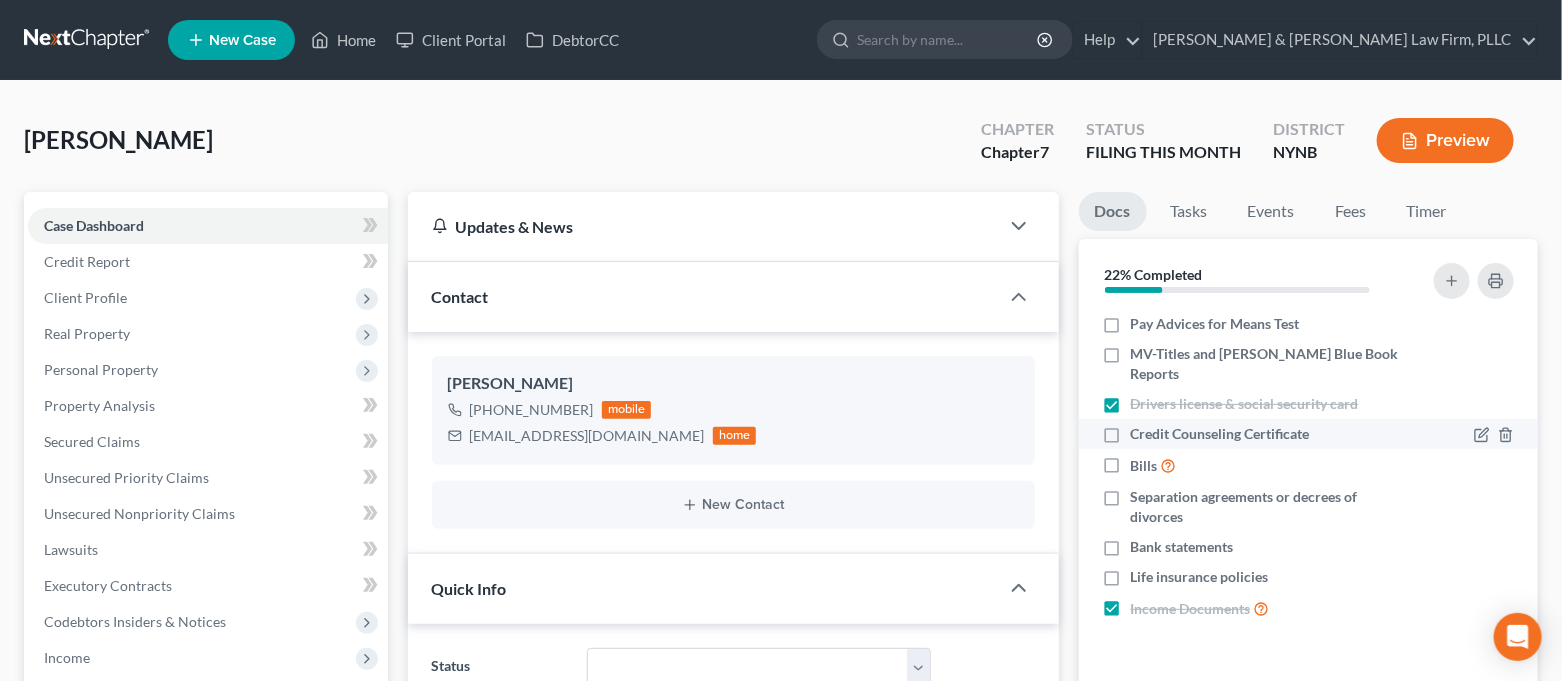 scroll, scrollTop: 666, scrollLeft: 0, axis: vertical 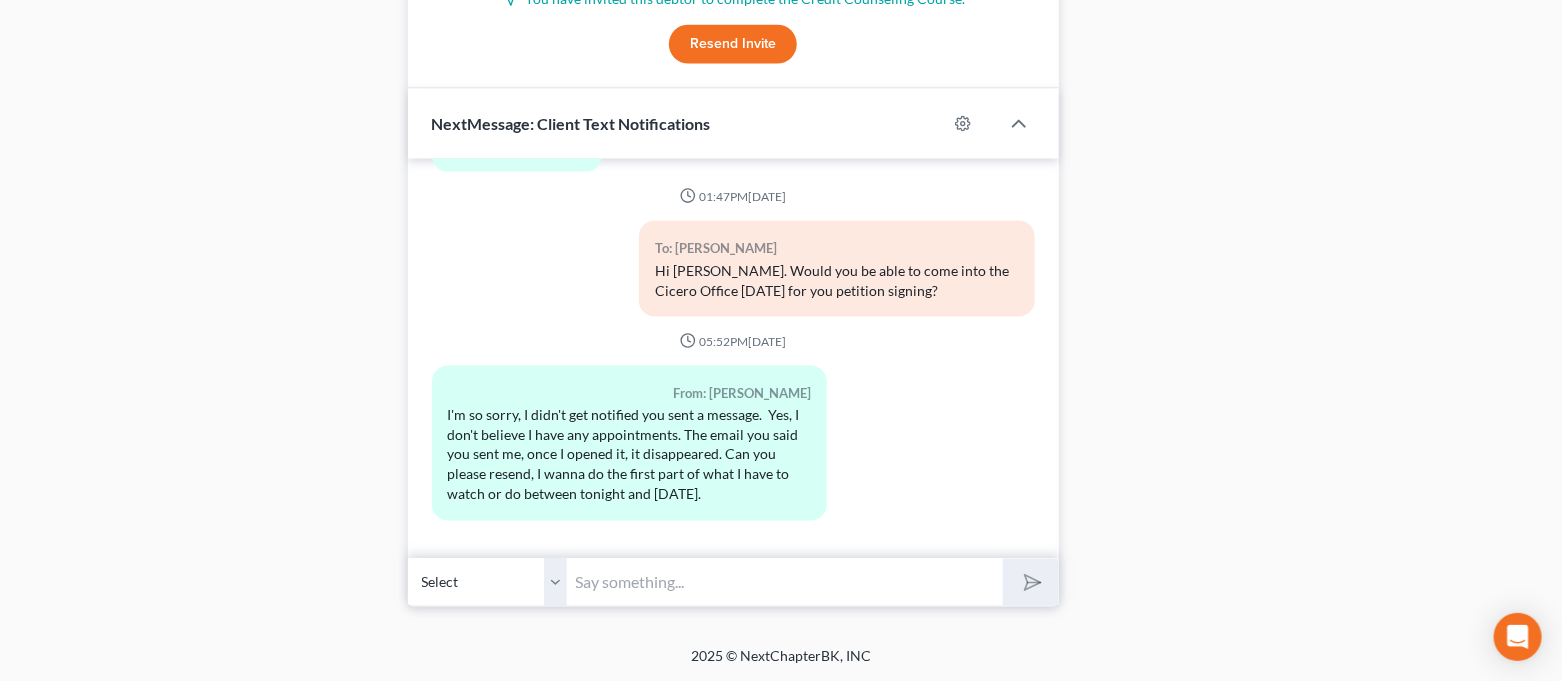 click at bounding box center (786, 582) 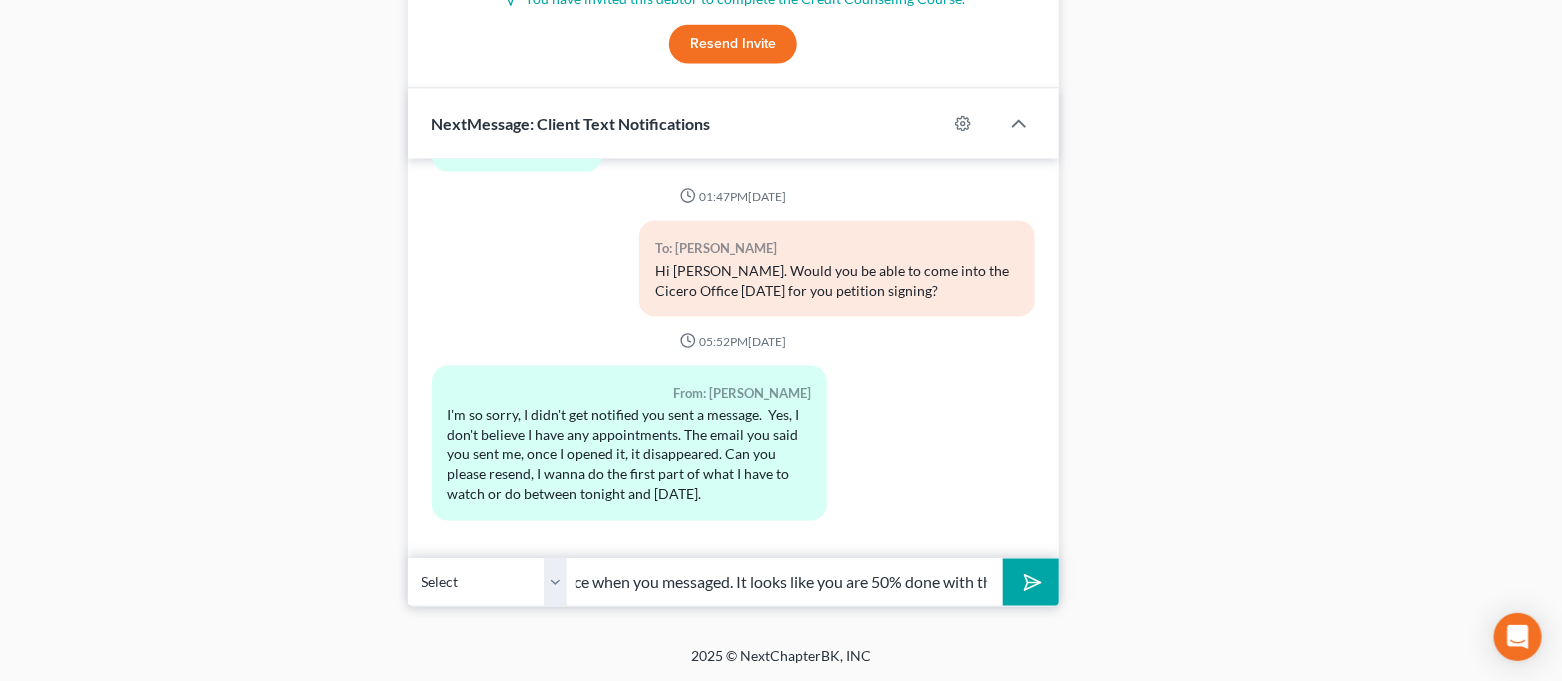 scroll, scrollTop: 0, scrollLeft: 669, axis: horizontal 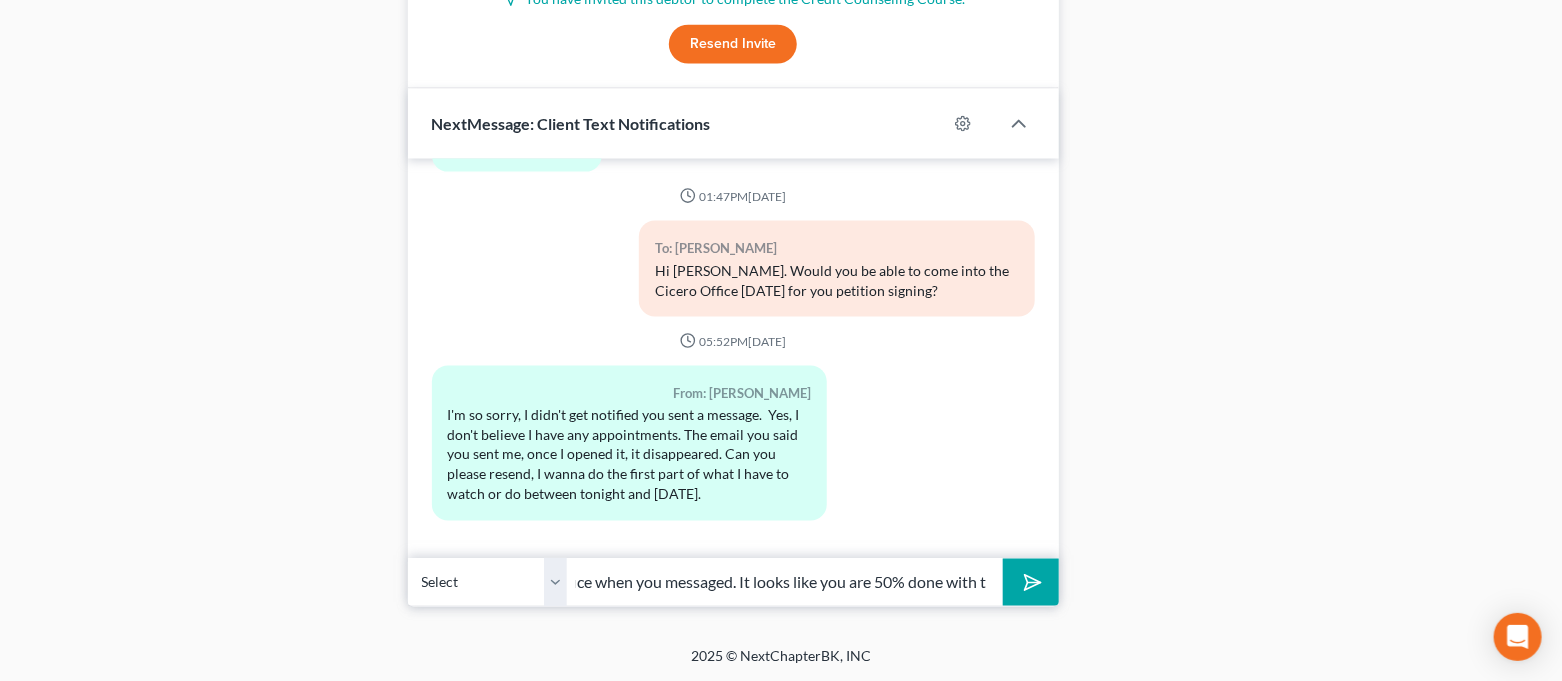 click at bounding box center [1030, 582] 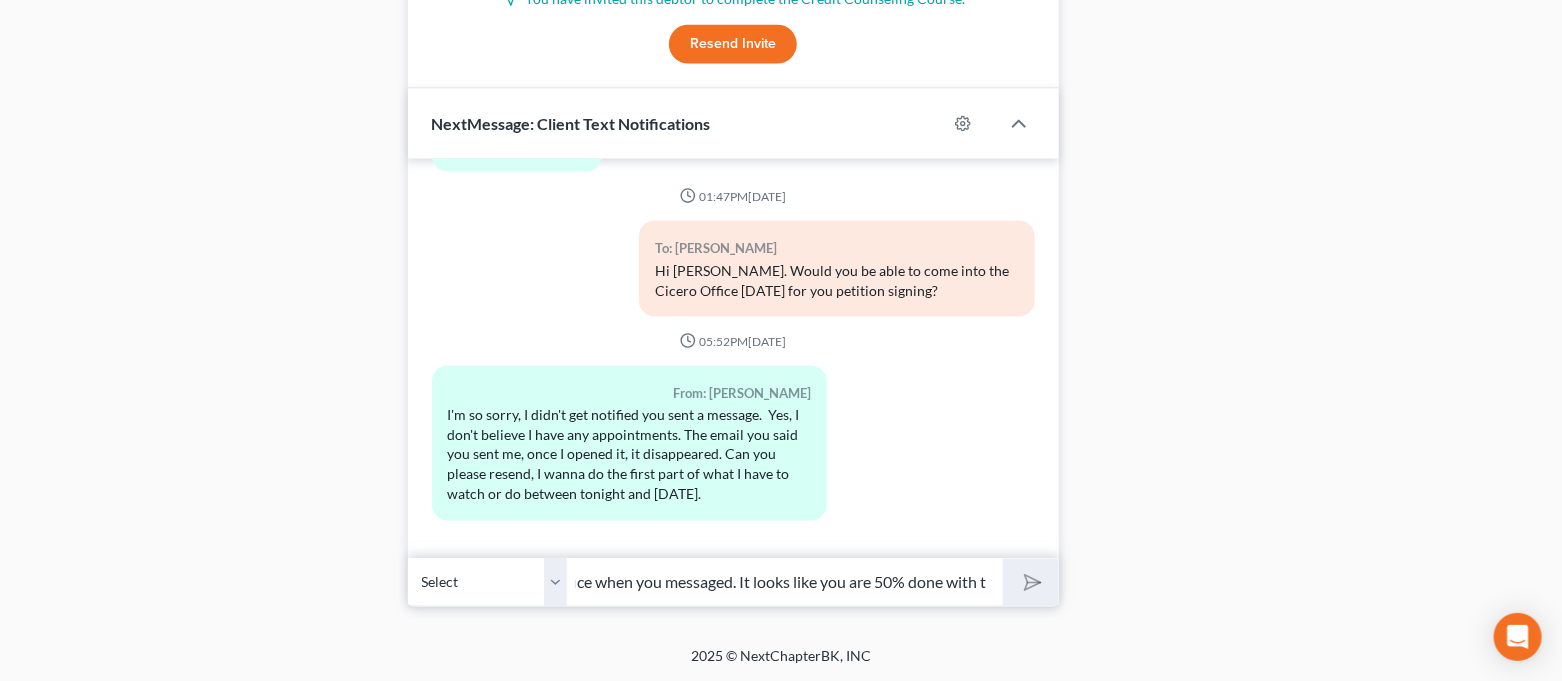 type on "Good morning [PERSON_NAME]. I apologize for the delayed response, I was already out of the office when you messaged. It looks like you are 50% done with the class, soi" 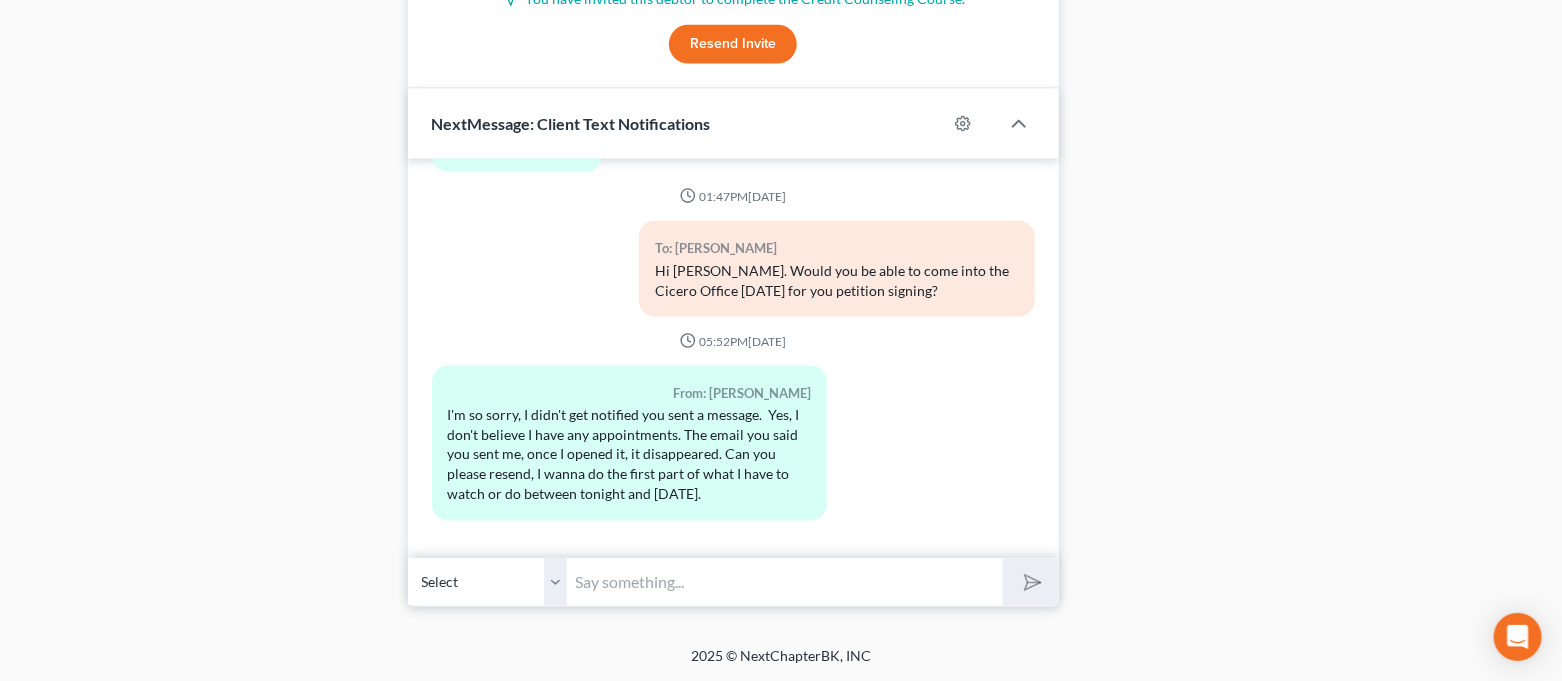 scroll, scrollTop: 0, scrollLeft: 0, axis: both 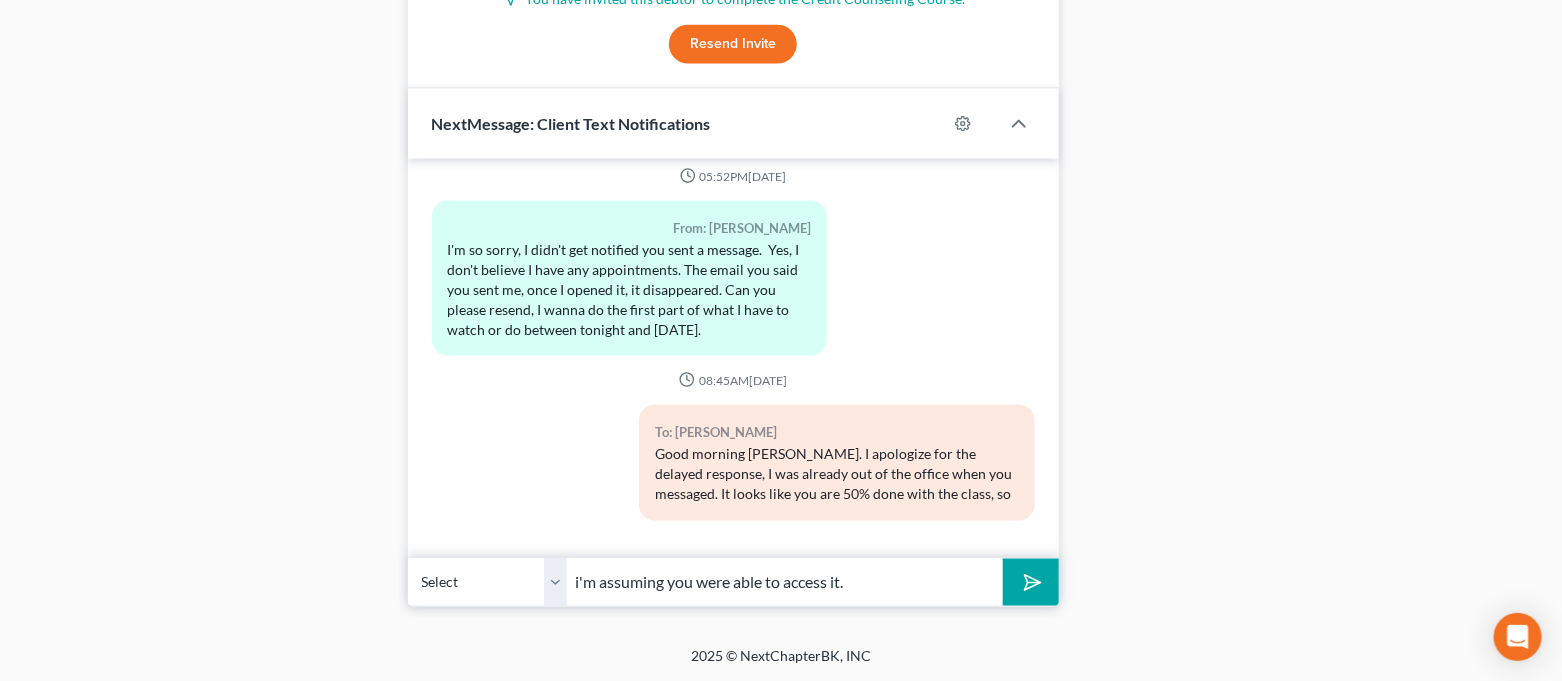 type on "i'm assuming you were able to access it." 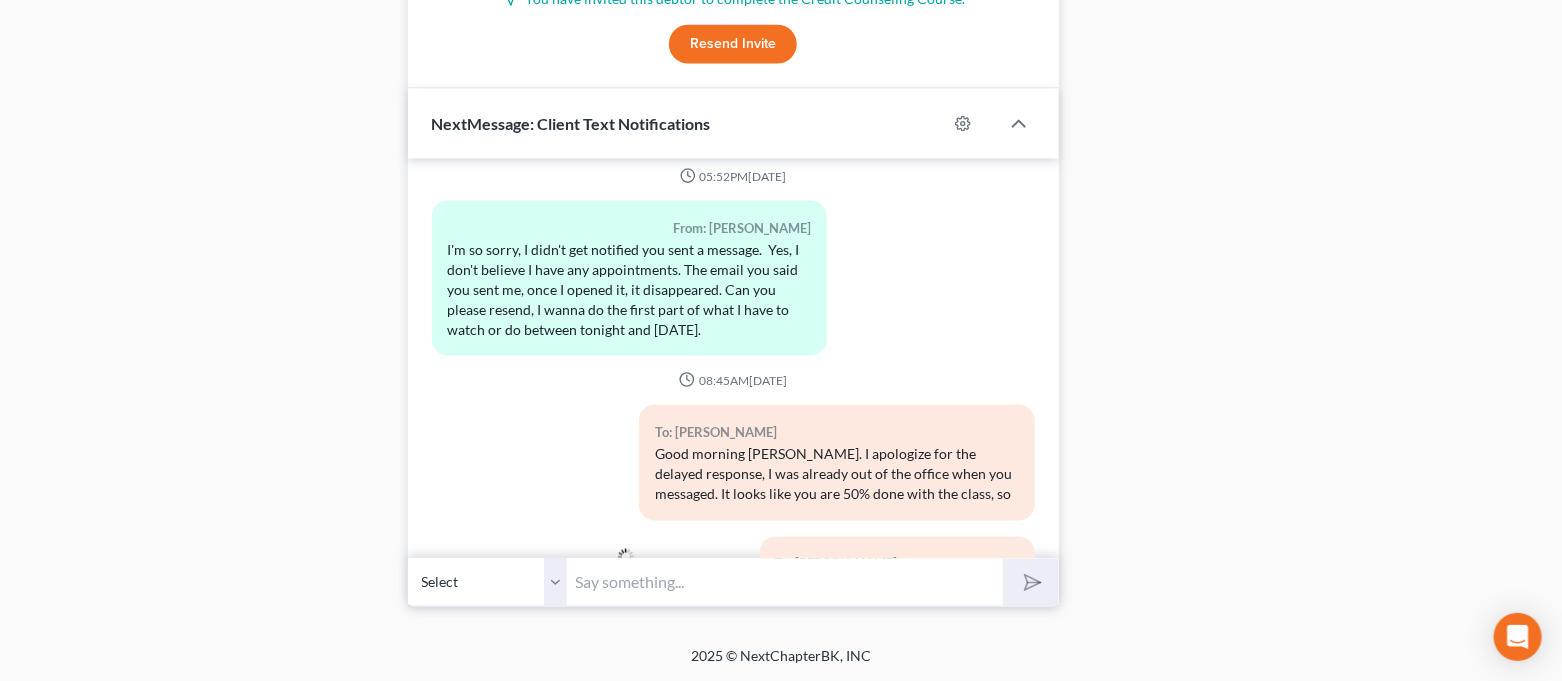 scroll, scrollTop: 1262, scrollLeft: 0, axis: vertical 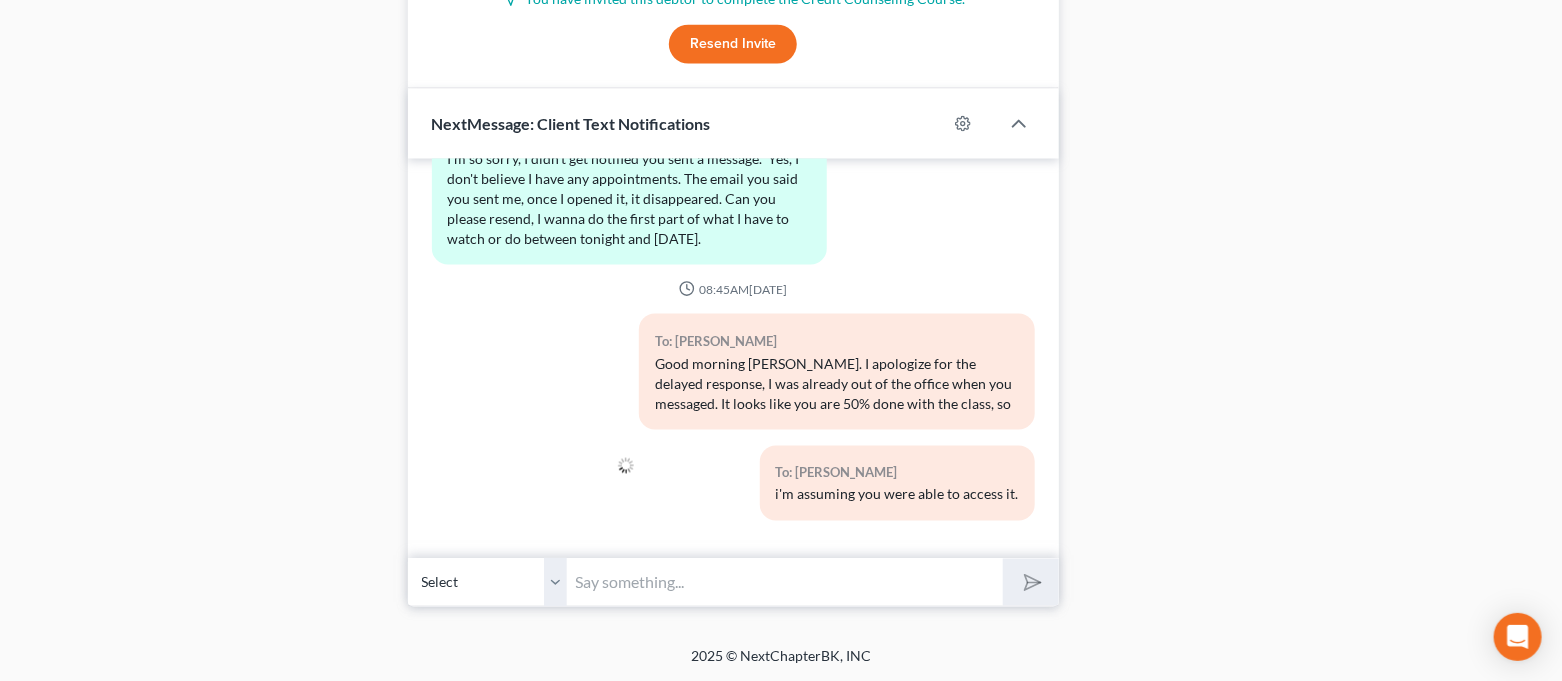 click at bounding box center (786, 582) 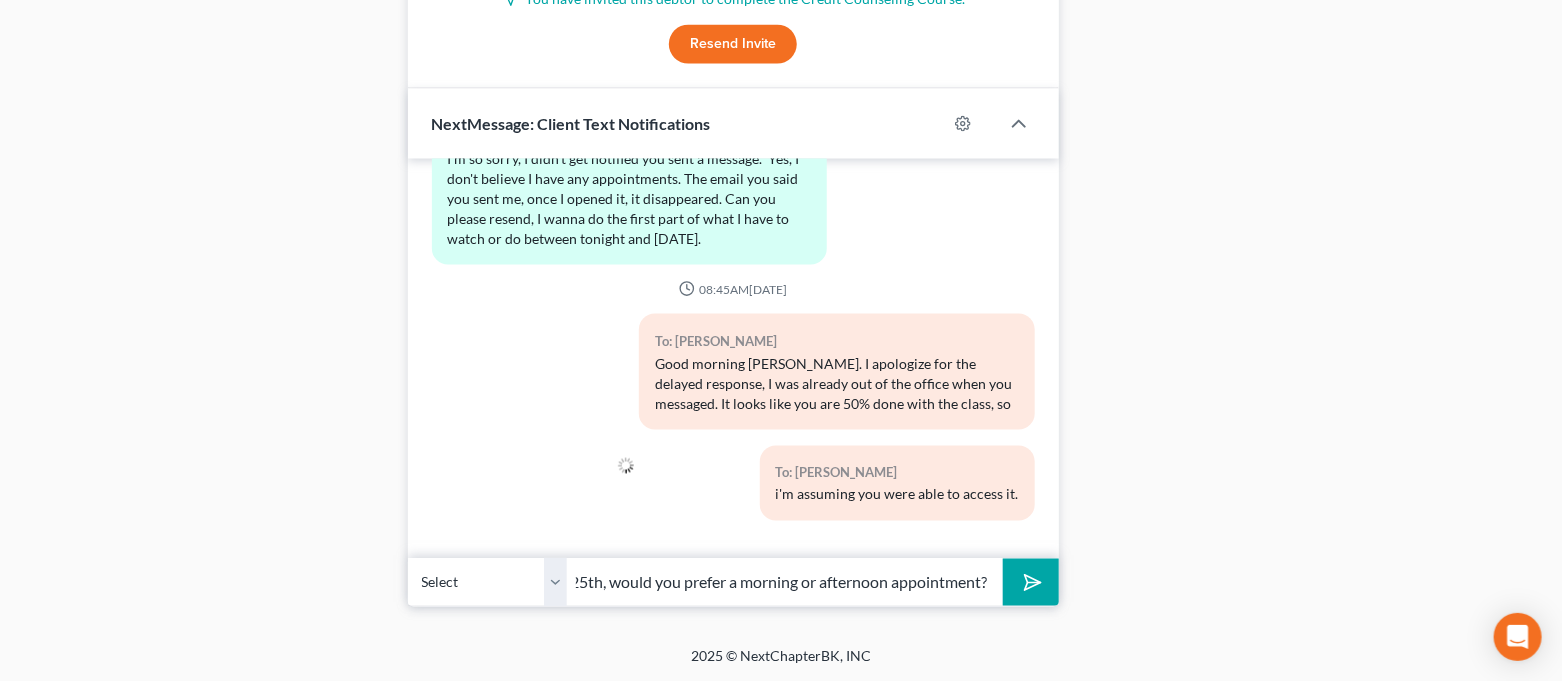scroll, scrollTop: 0, scrollLeft: 64, axis: horizontal 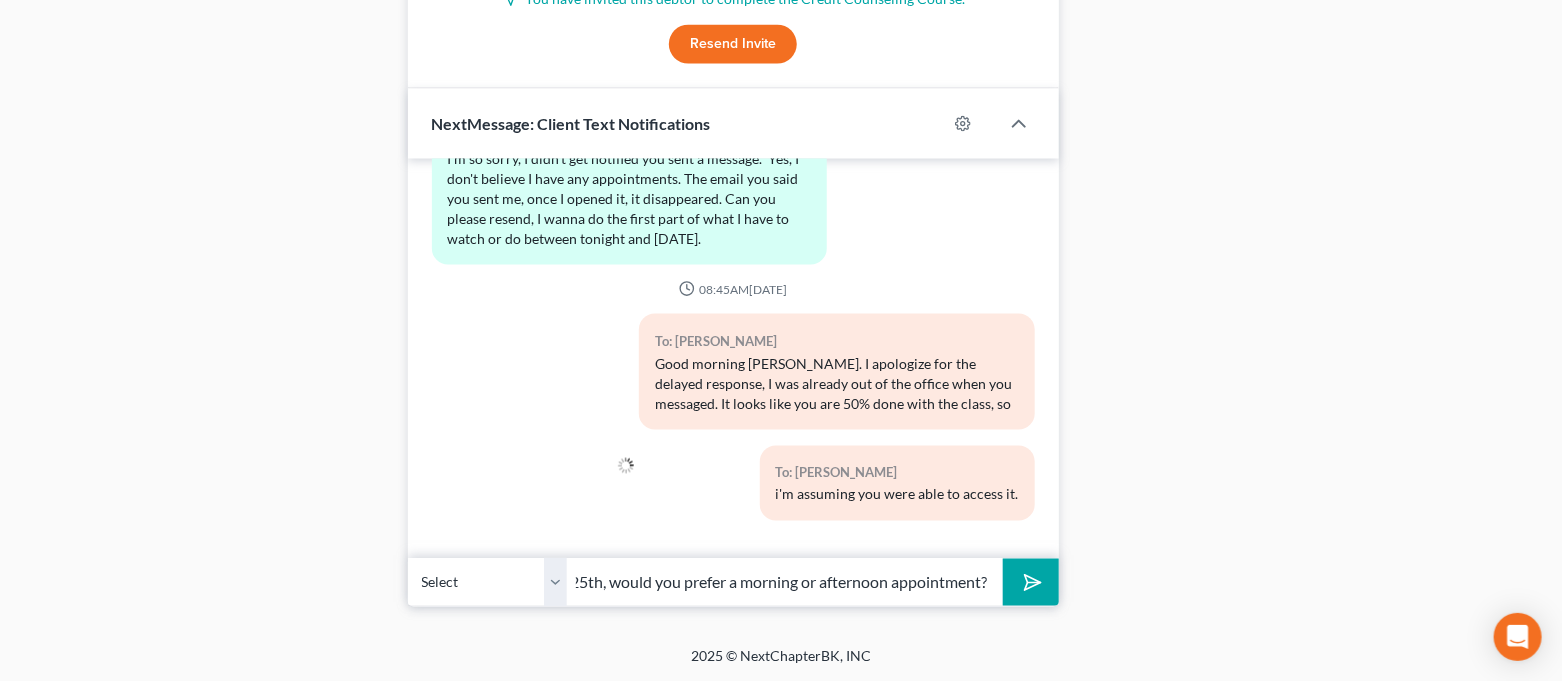 type on "For the 25th, would you prefer a morning or afternoon appointment?" 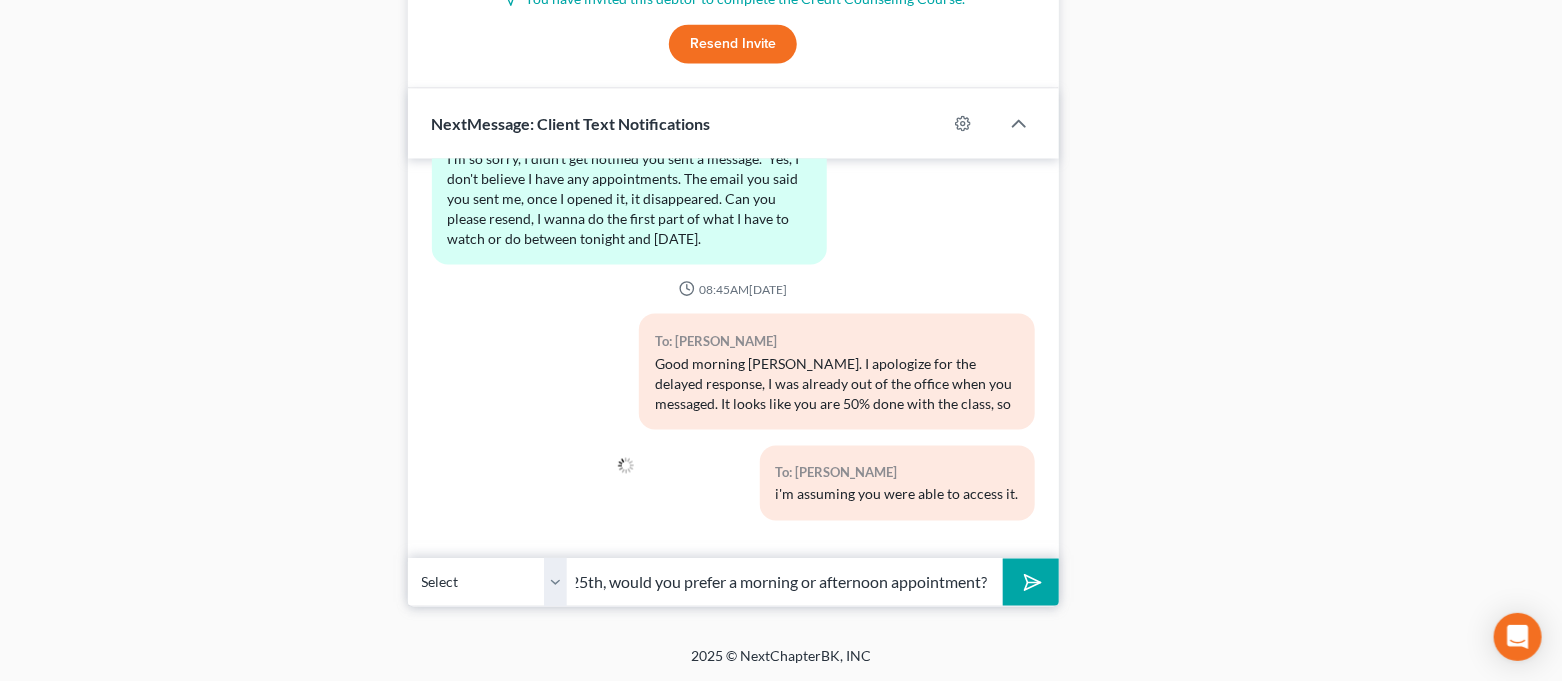 click 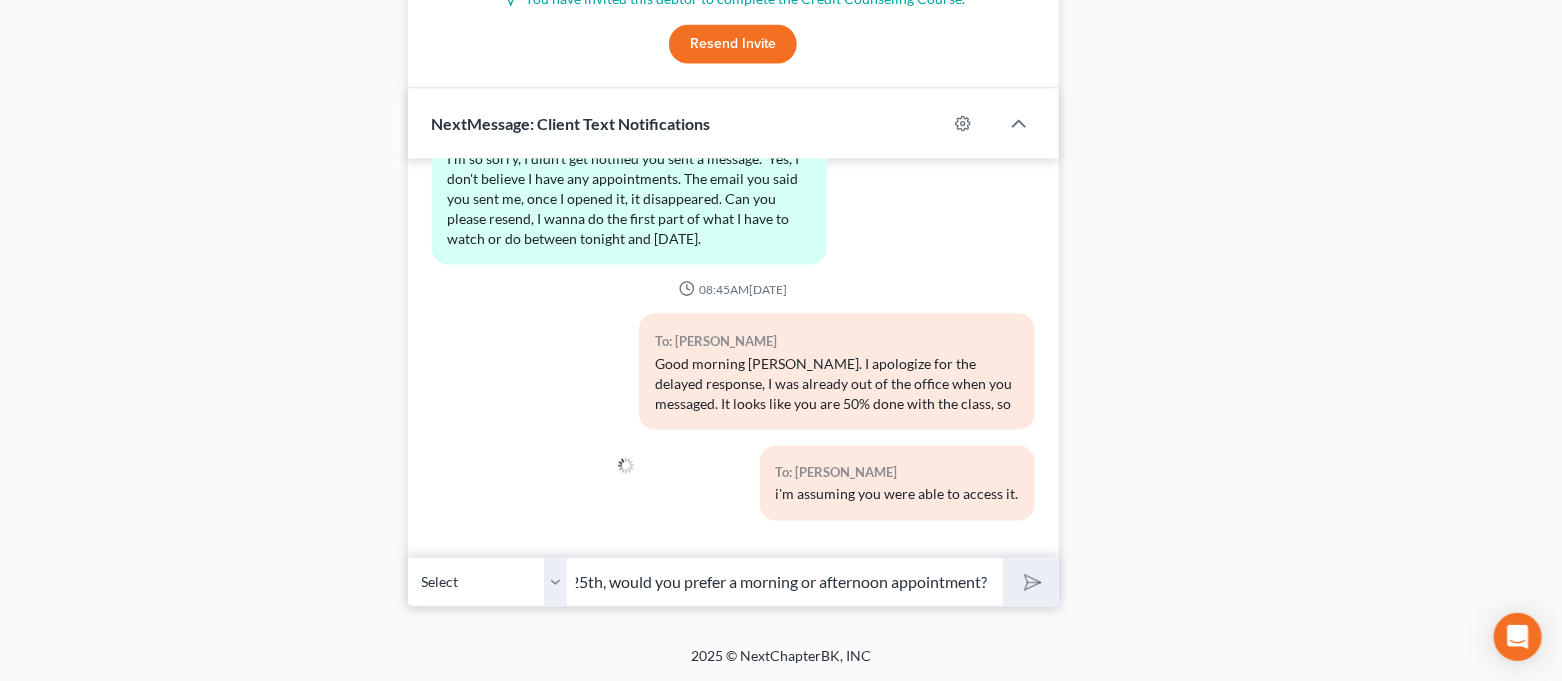scroll, scrollTop: 0, scrollLeft: 0, axis: both 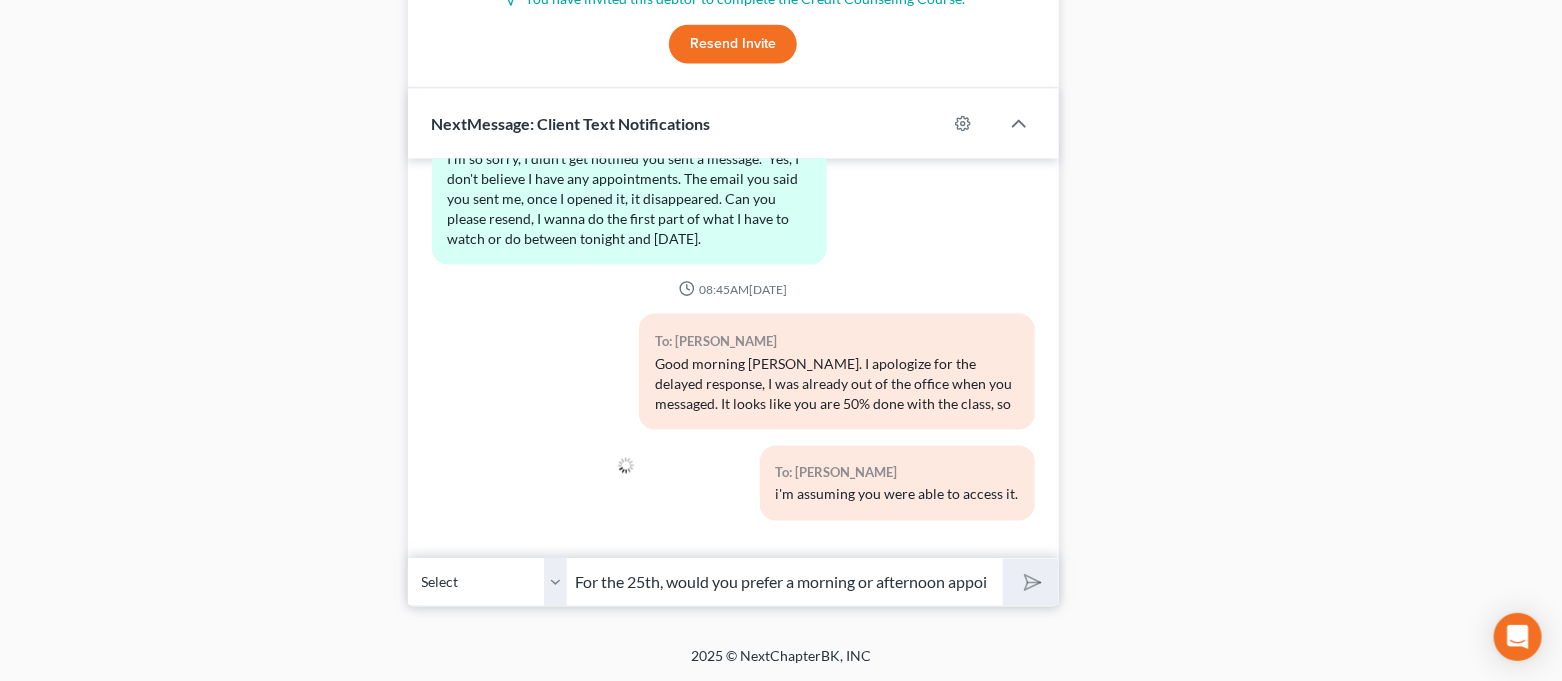 type 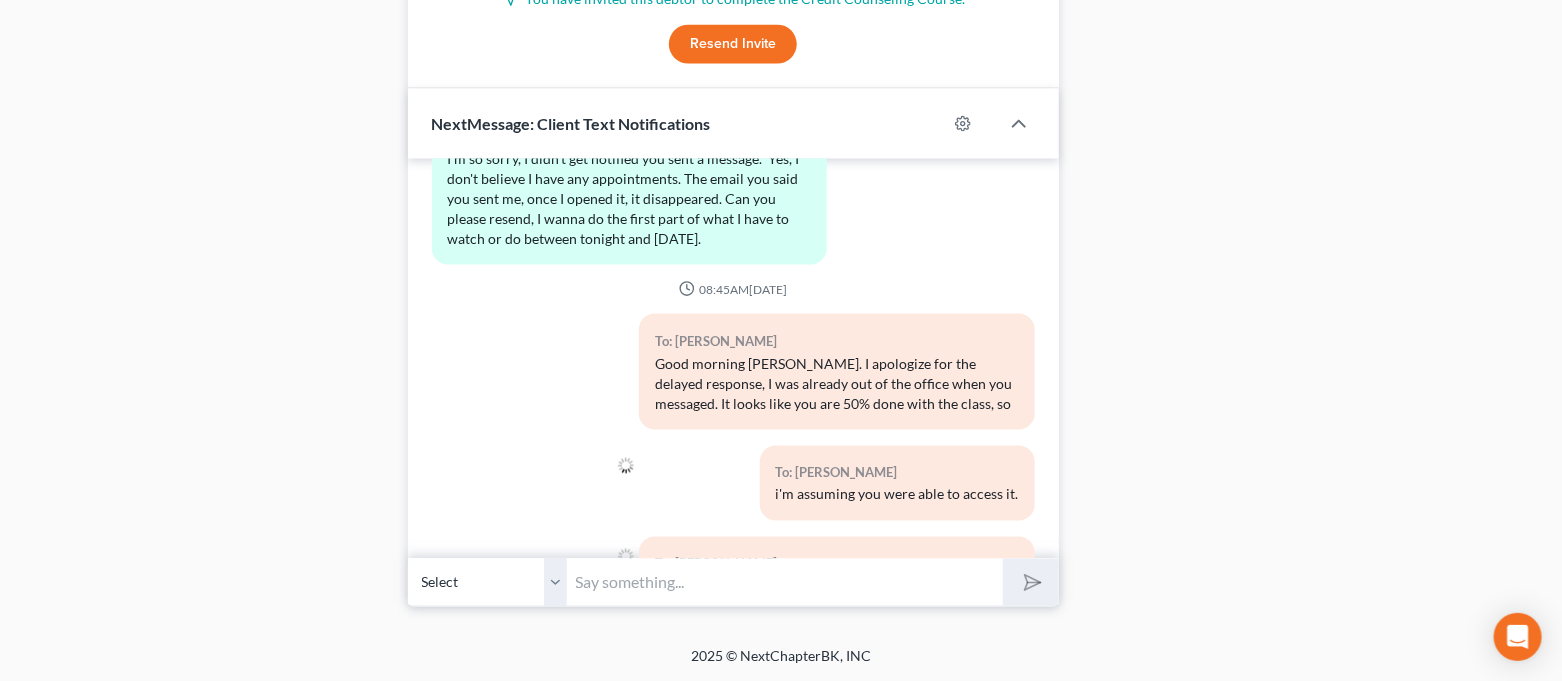 scroll, scrollTop: 1373, scrollLeft: 0, axis: vertical 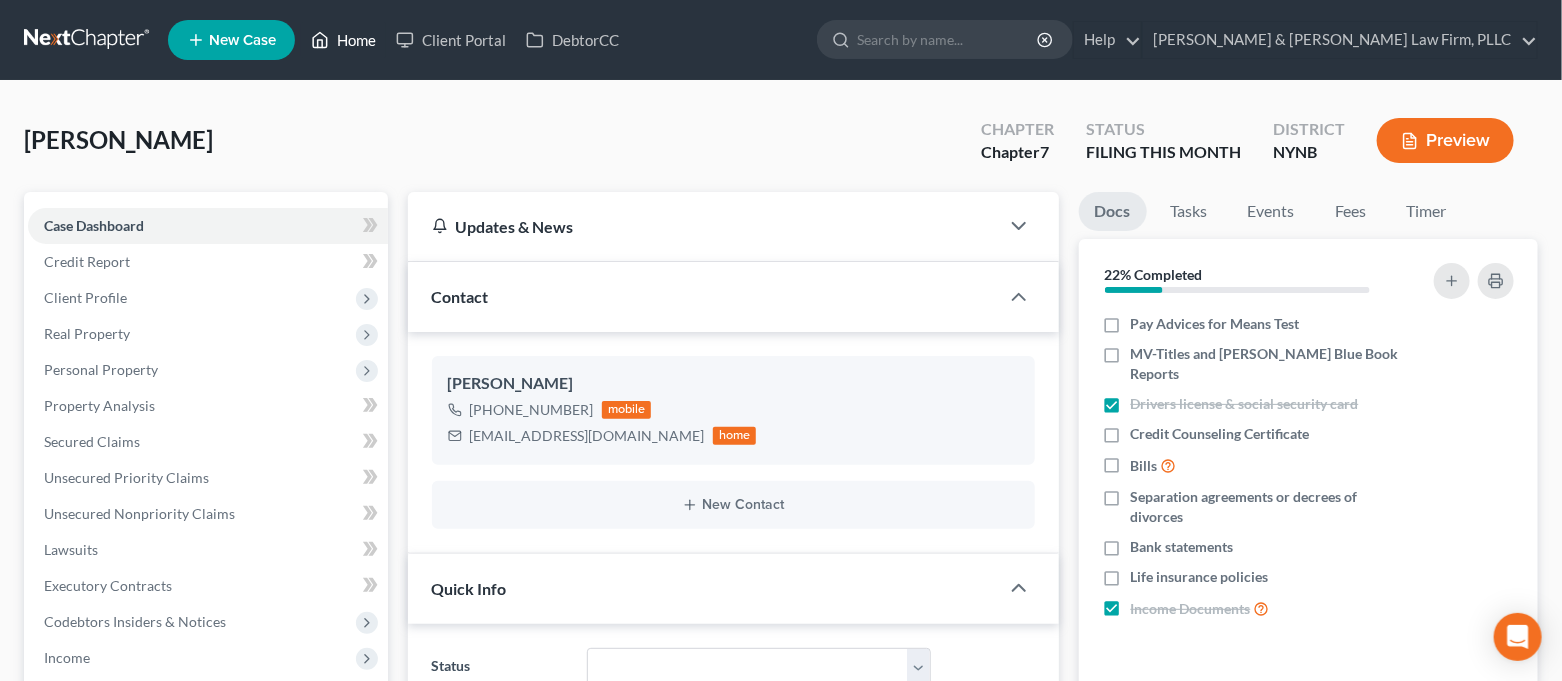 click on "Home" at bounding box center [343, 40] 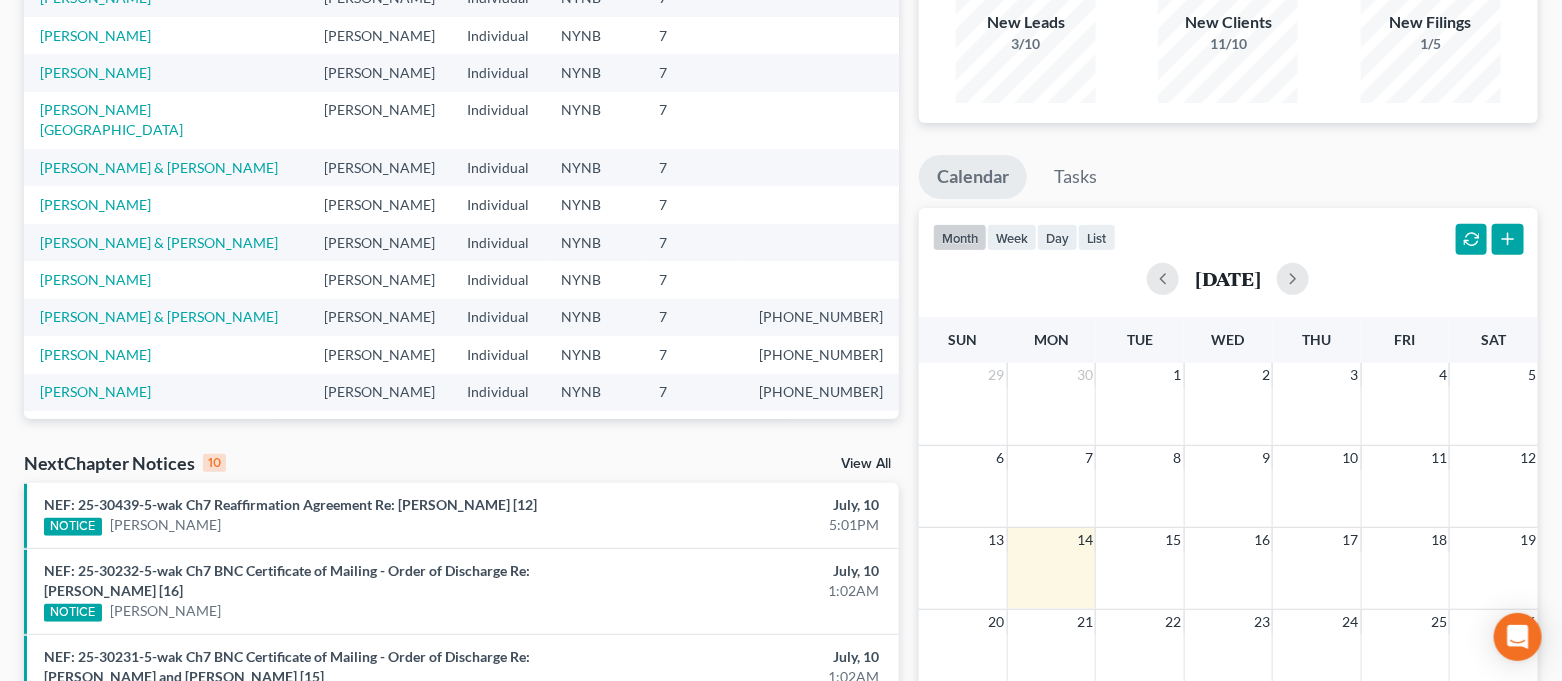 scroll, scrollTop: 533, scrollLeft: 0, axis: vertical 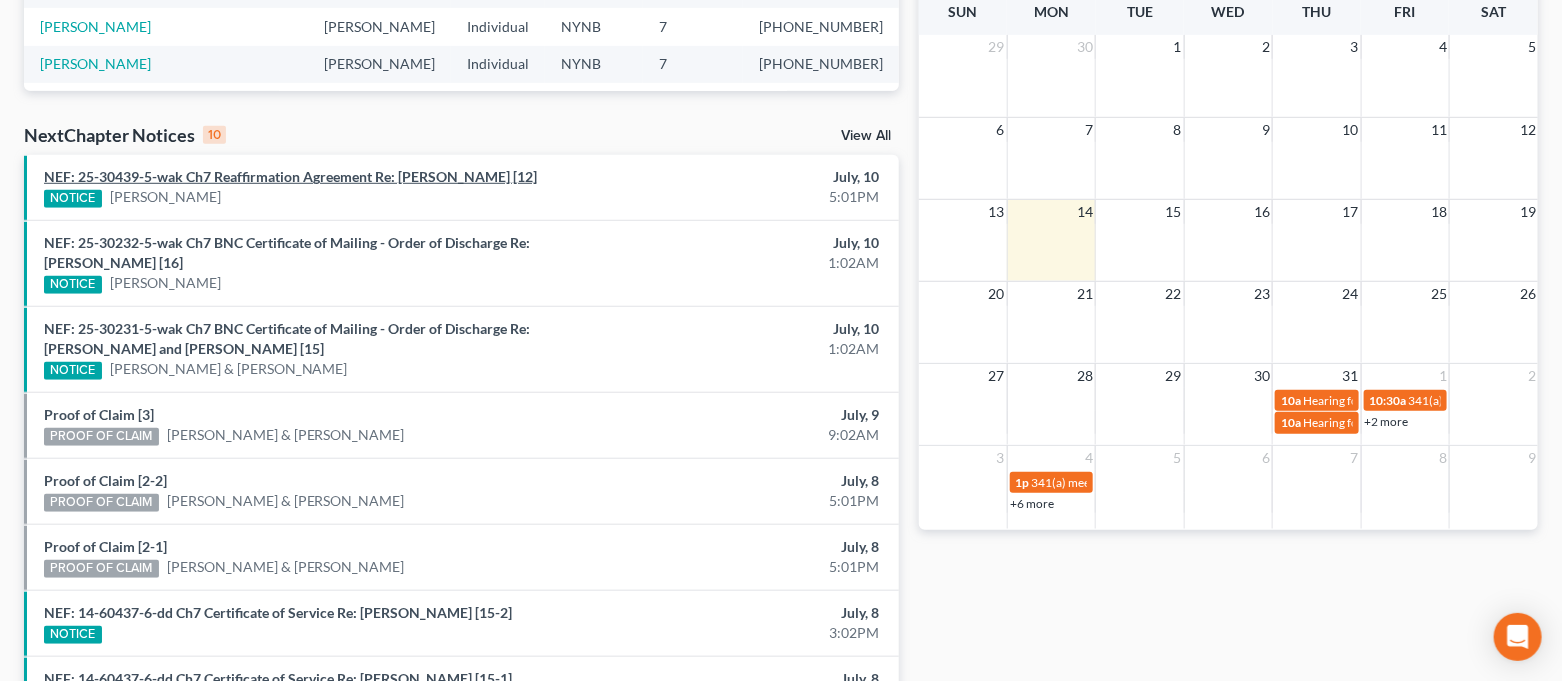 click on "NEF: 25-30439-5-wak Ch7 Reaffirmation Agreement Re: [PERSON_NAME] [12]" at bounding box center [290, 176] 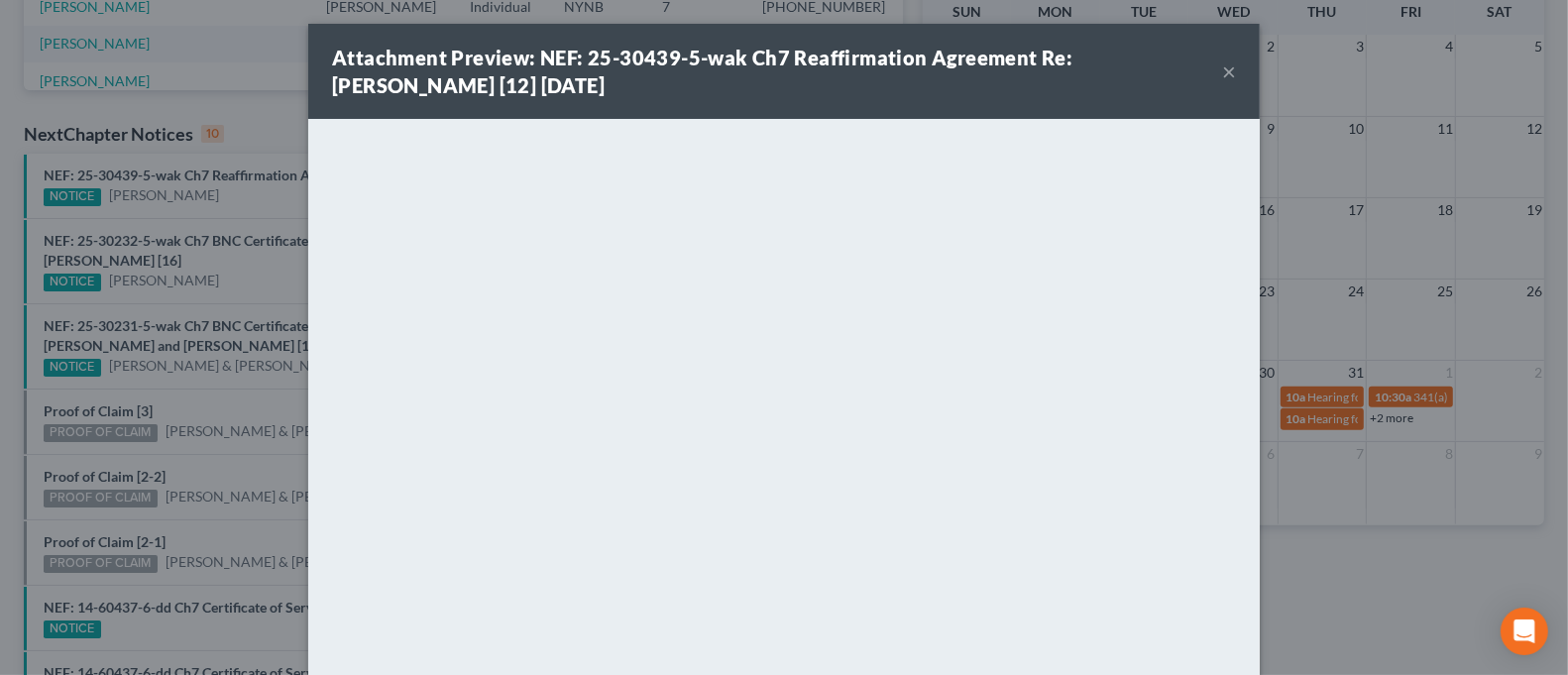 click on "×" at bounding box center [1229, 71] 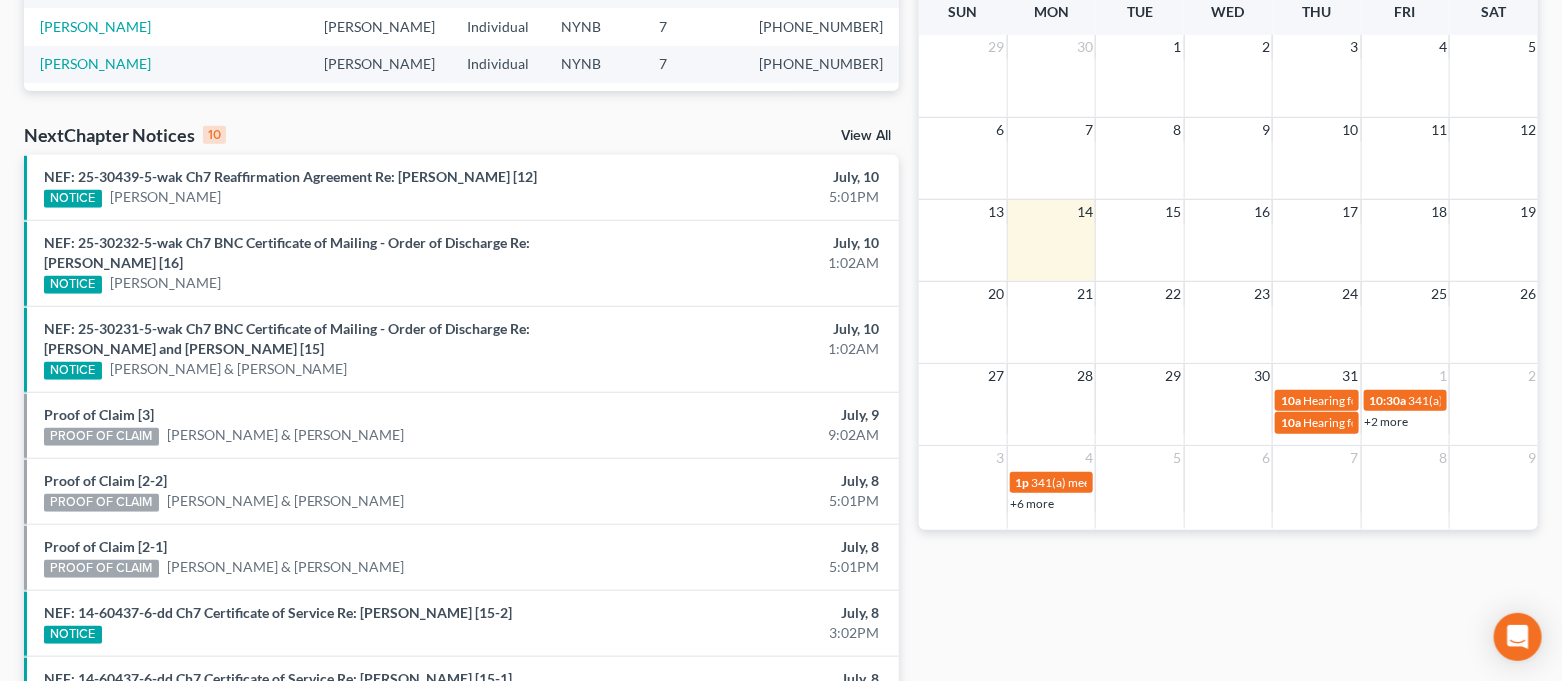 scroll, scrollTop: 0, scrollLeft: 0, axis: both 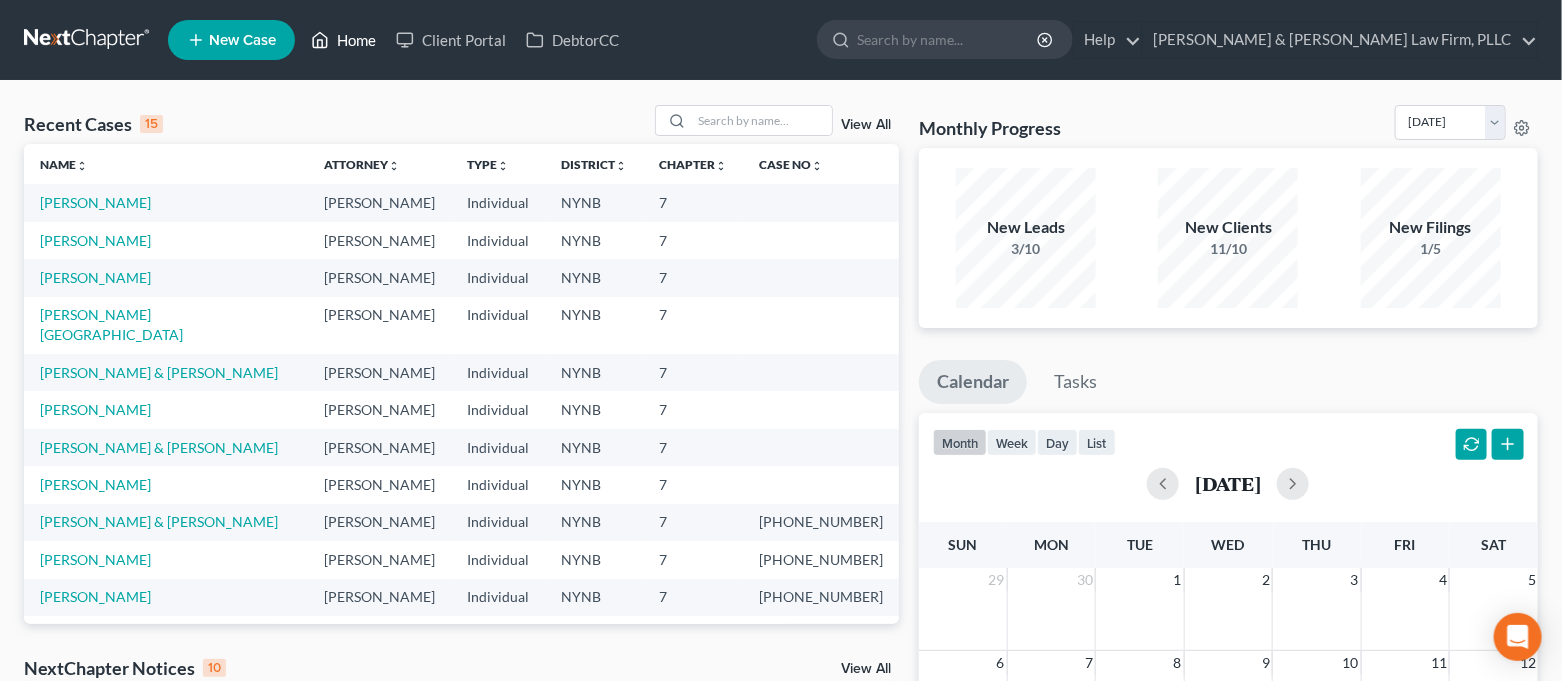 click on "Home" at bounding box center [343, 40] 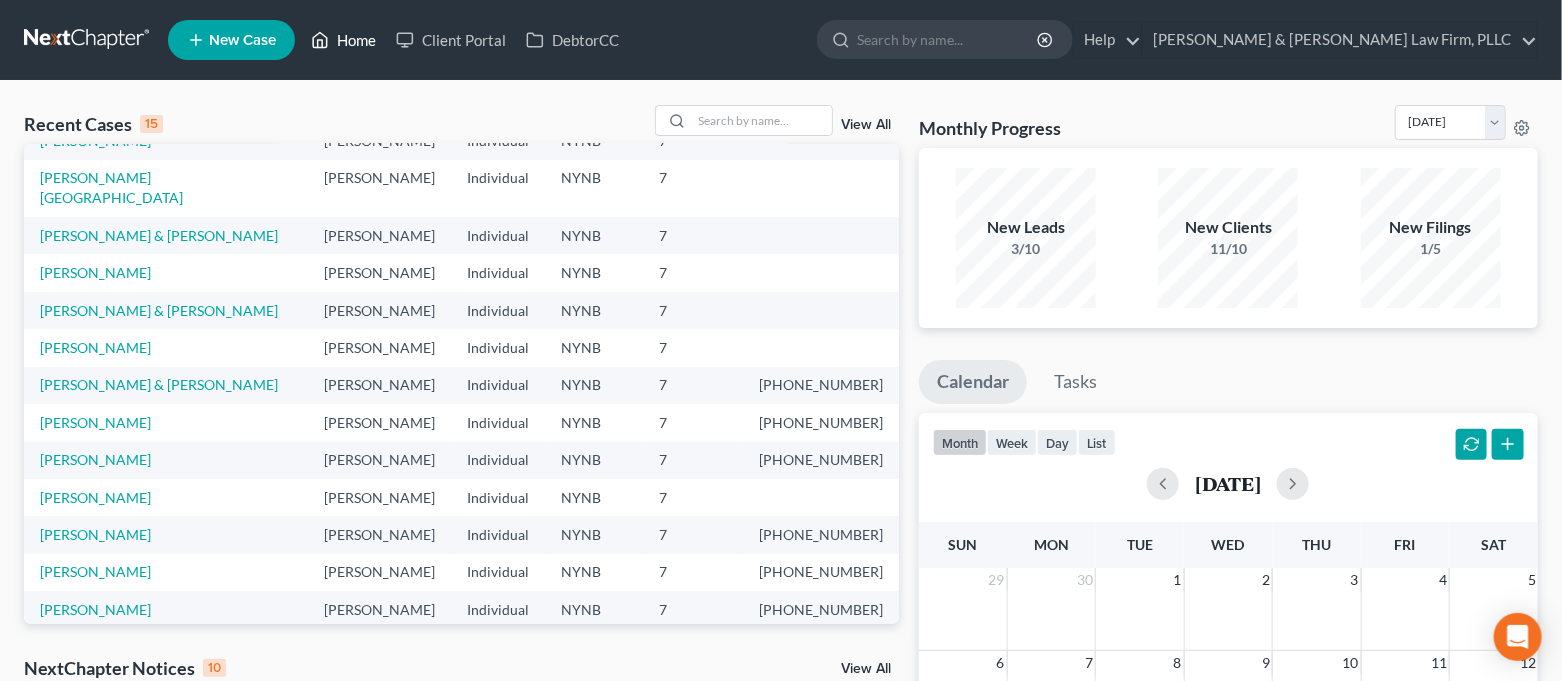 scroll, scrollTop: 0, scrollLeft: 0, axis: both 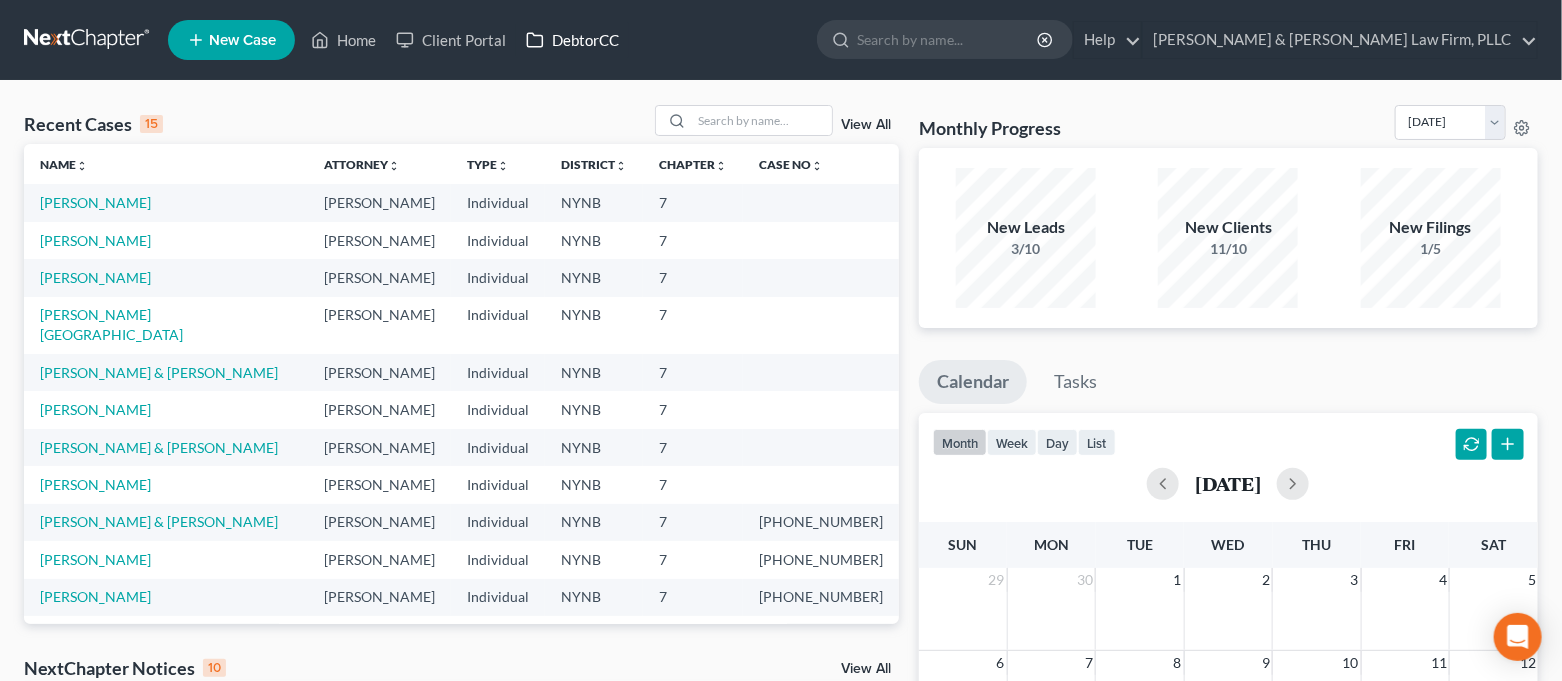 click on "DebtorCC" at bounding box center (572, 40) 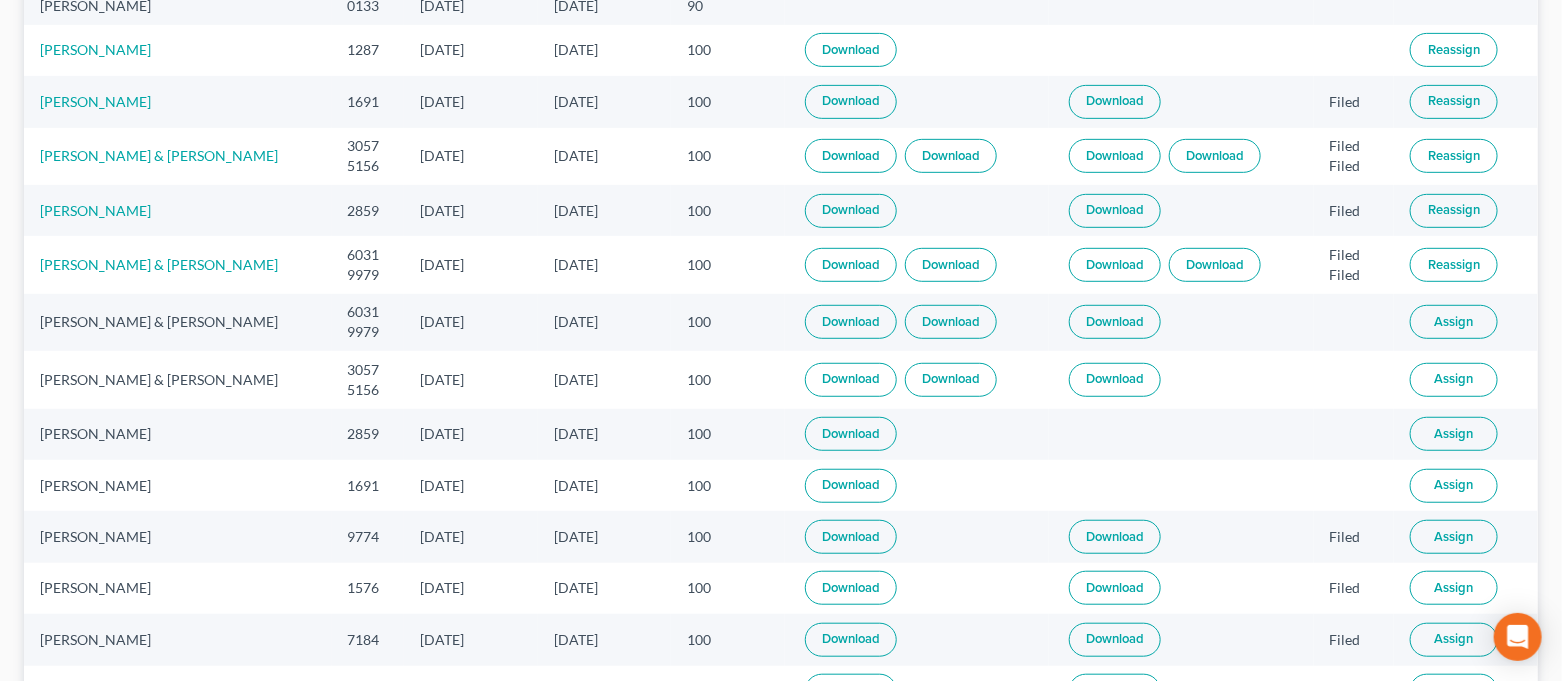 scroll, scrollTop: 0, scrollLeft: 0, axis: both 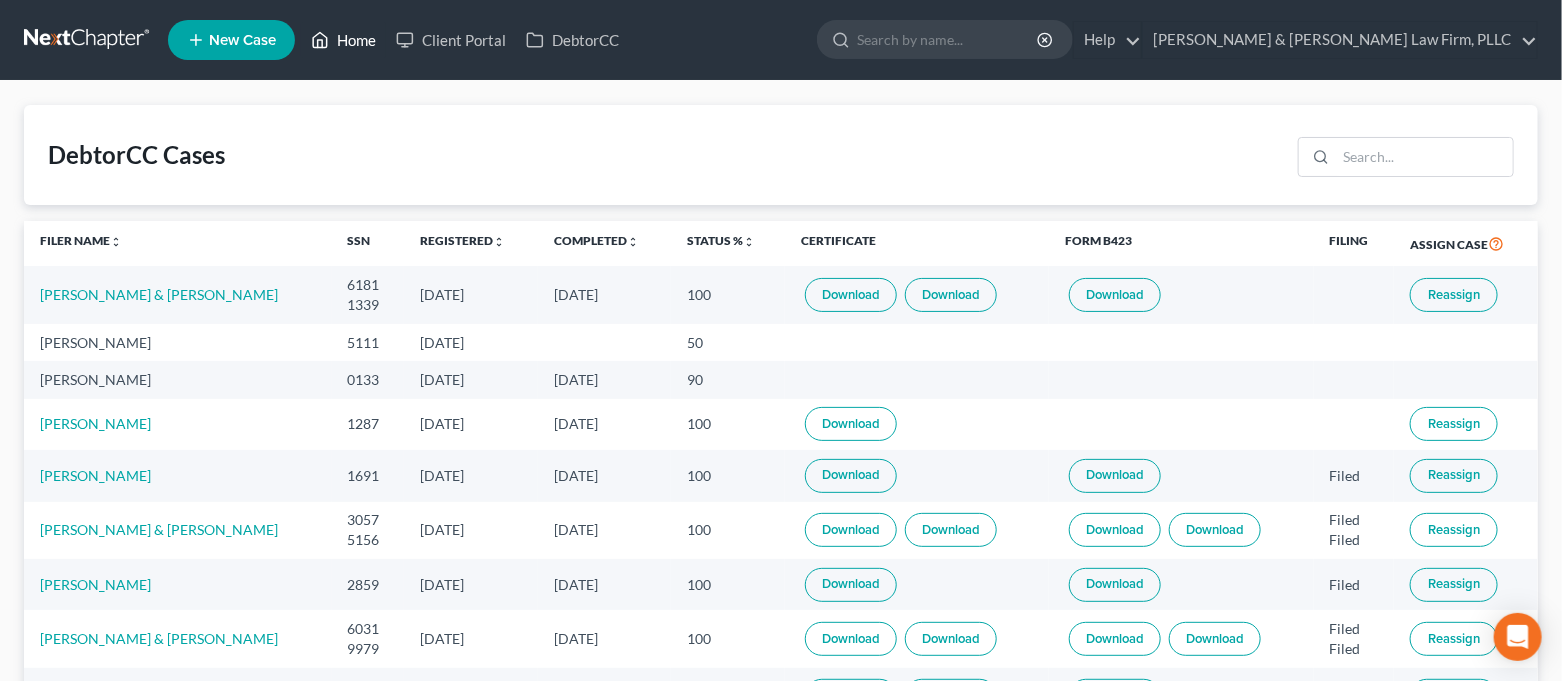 click on "Home" at bounding box center [343, 40] 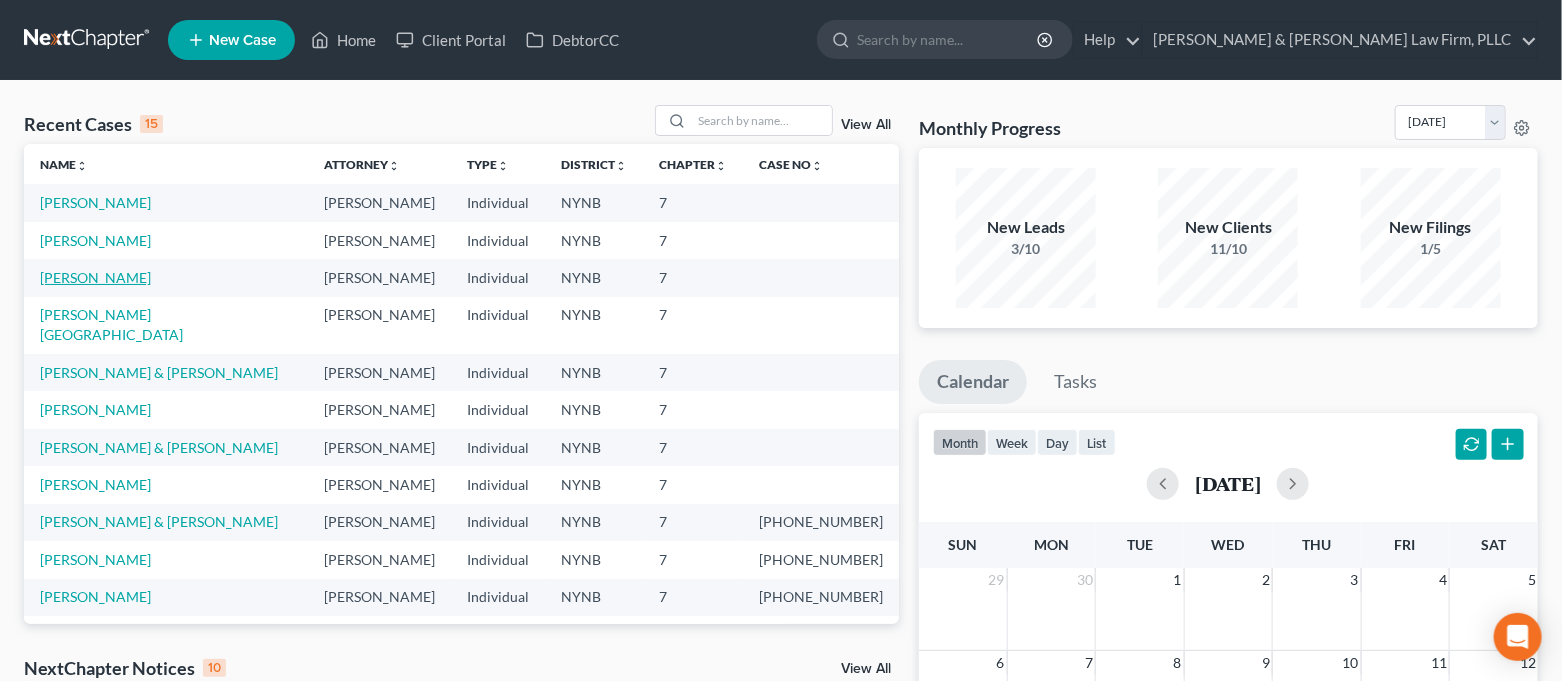 click on "[PERSON_NAME]" at bounding box center [95, 277] 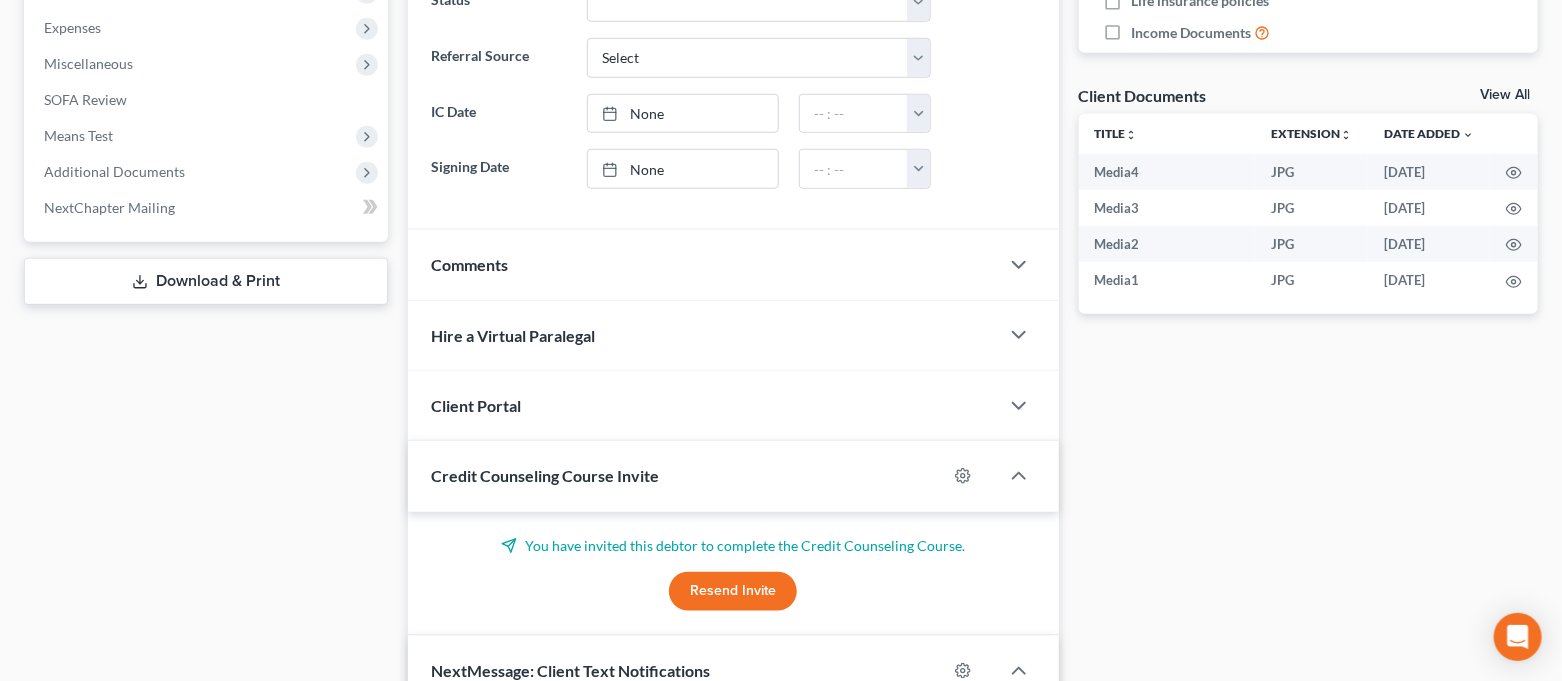 scroll, scrollTop: 1156, scrollLeft: 0, axis: vertical 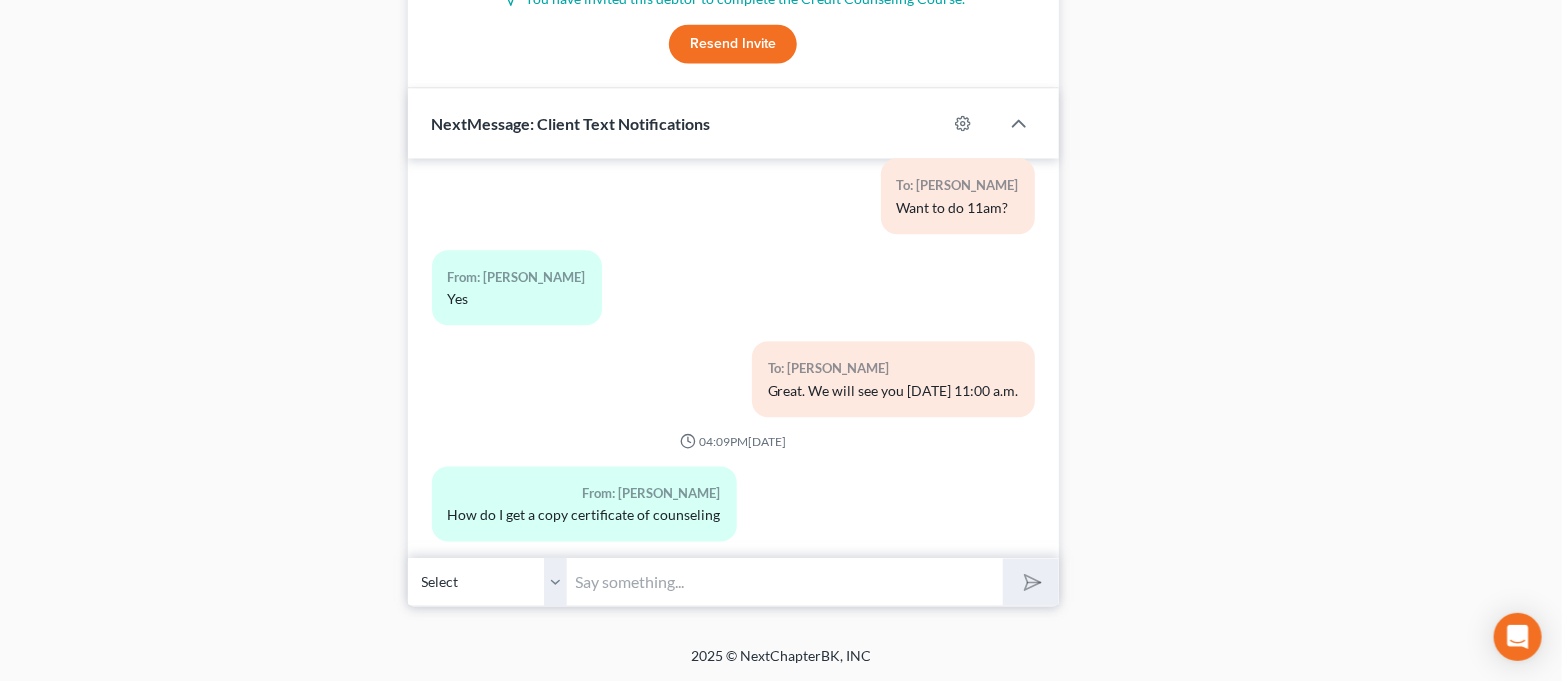 click at bounding box center [786, 582] 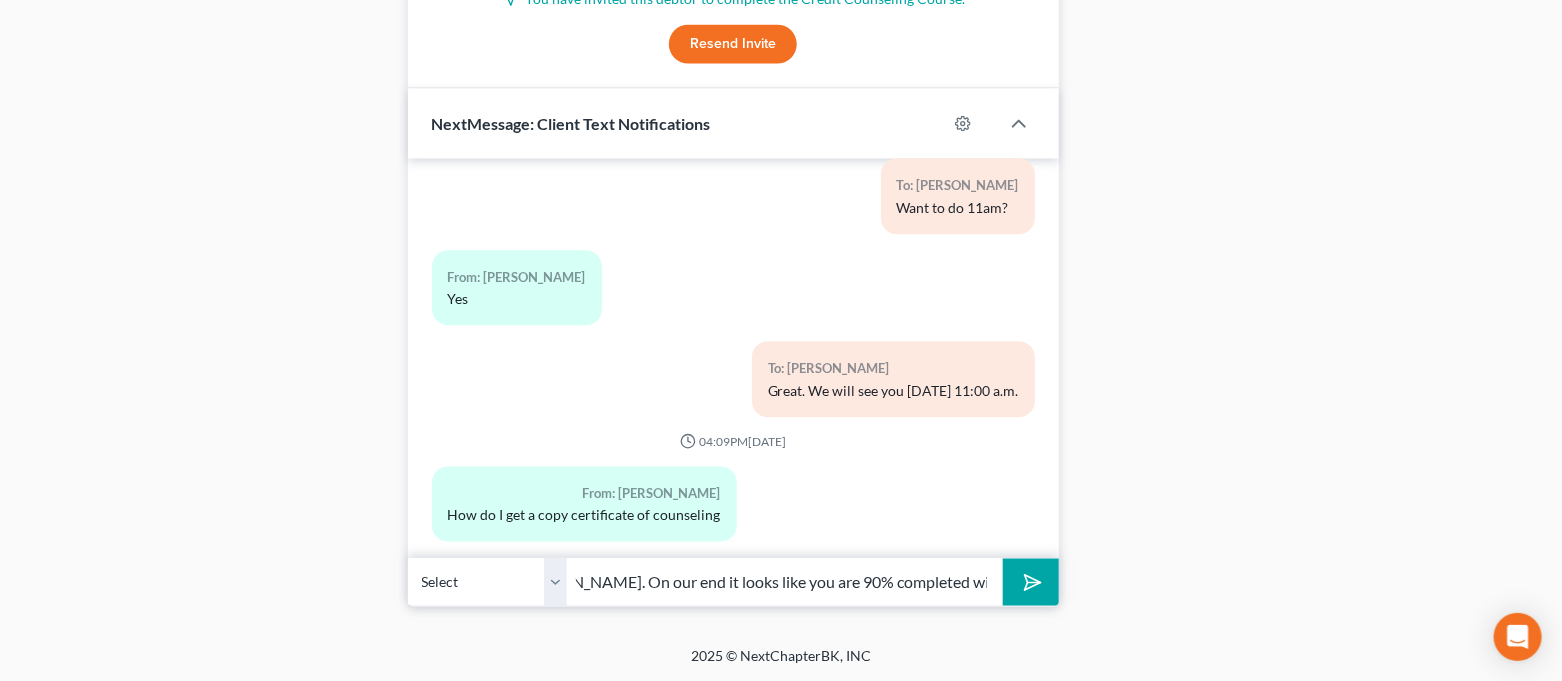 scroll, scrollTop: 0, scrollLeft: 165, axis: horizontal 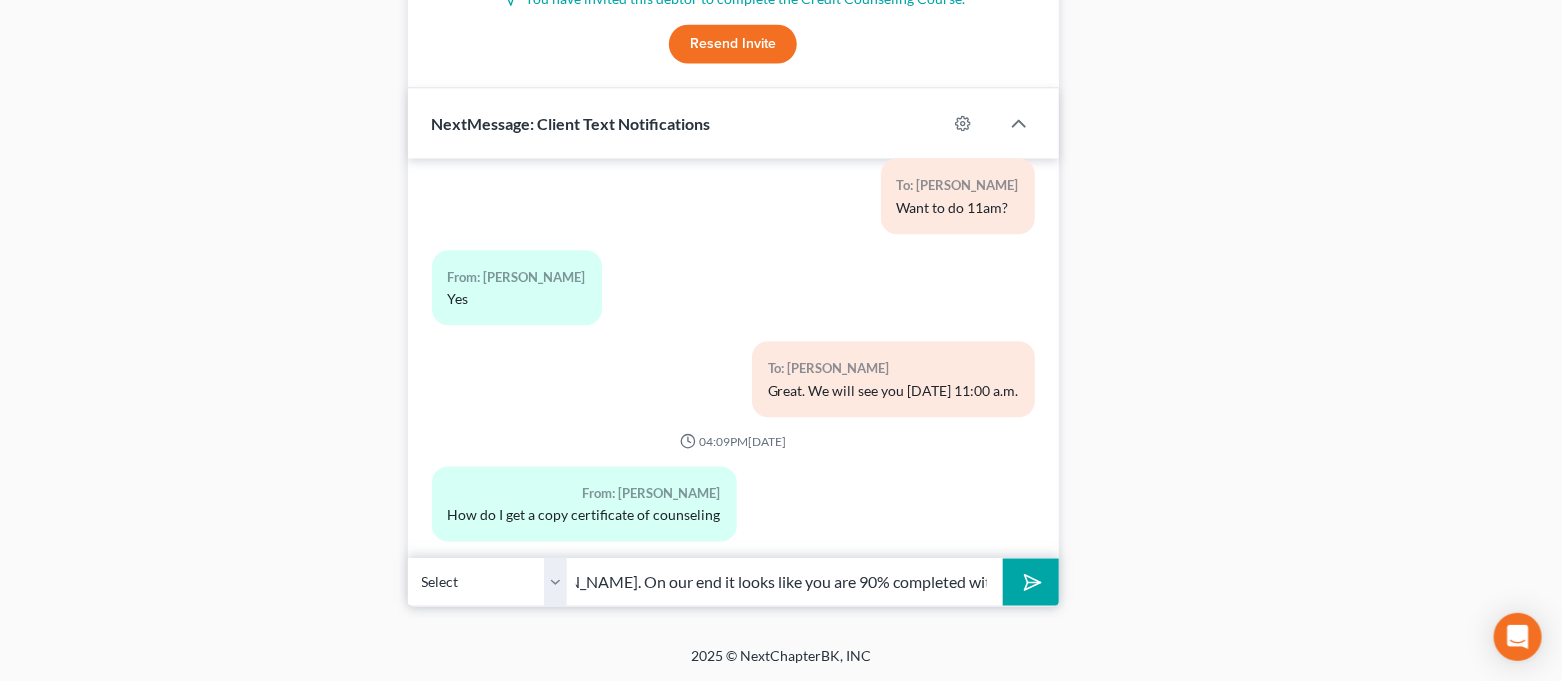 type on "Good morning [PERSON_NAME]. On our end it looks like you are 90% completed with the class." 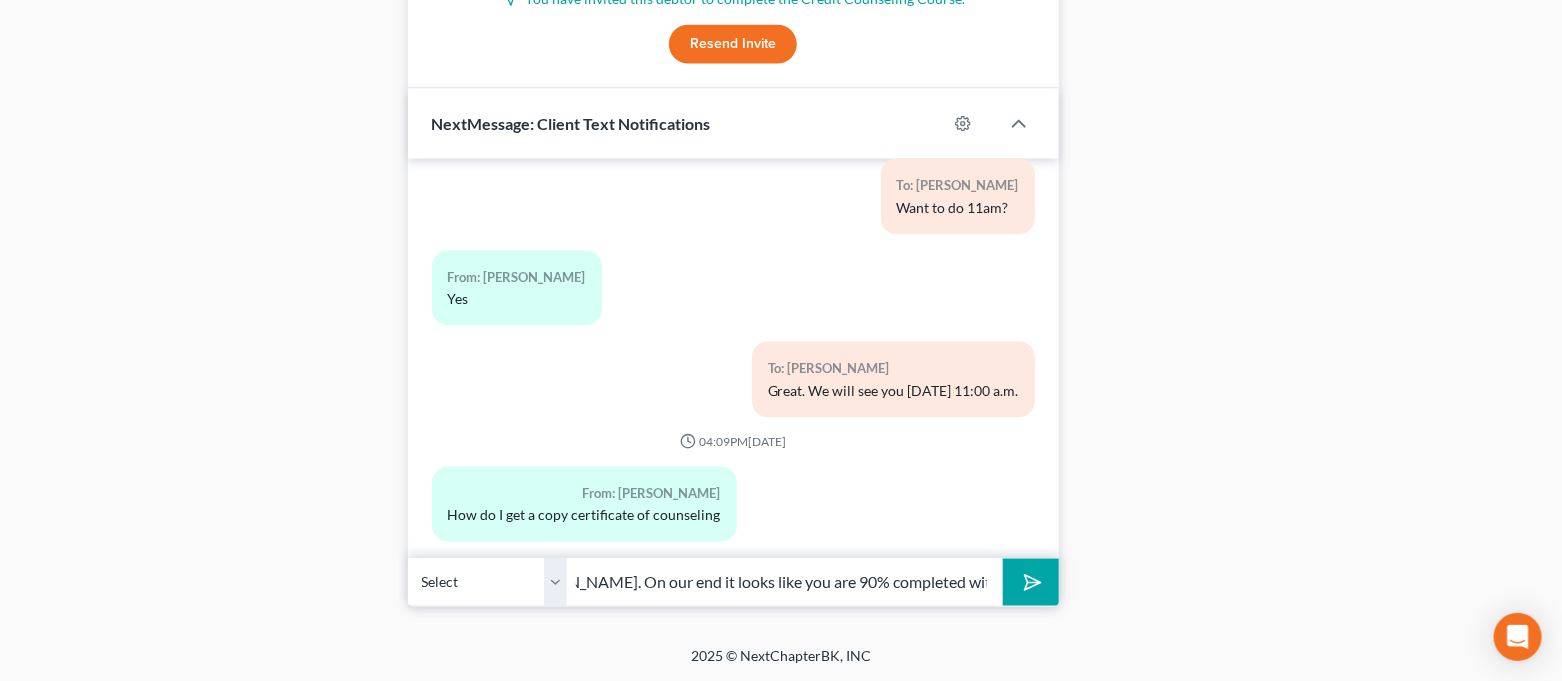 click at bounding box center [1030, 582] 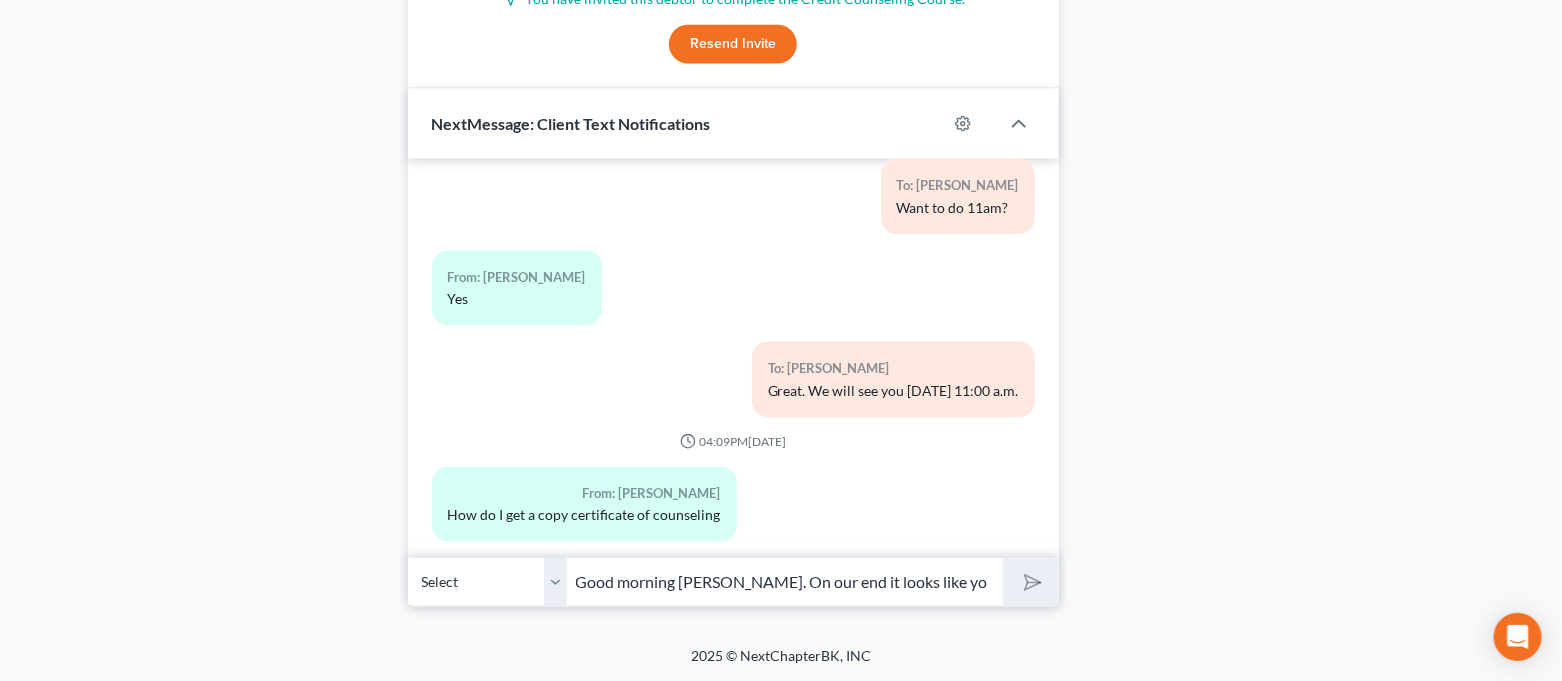 type 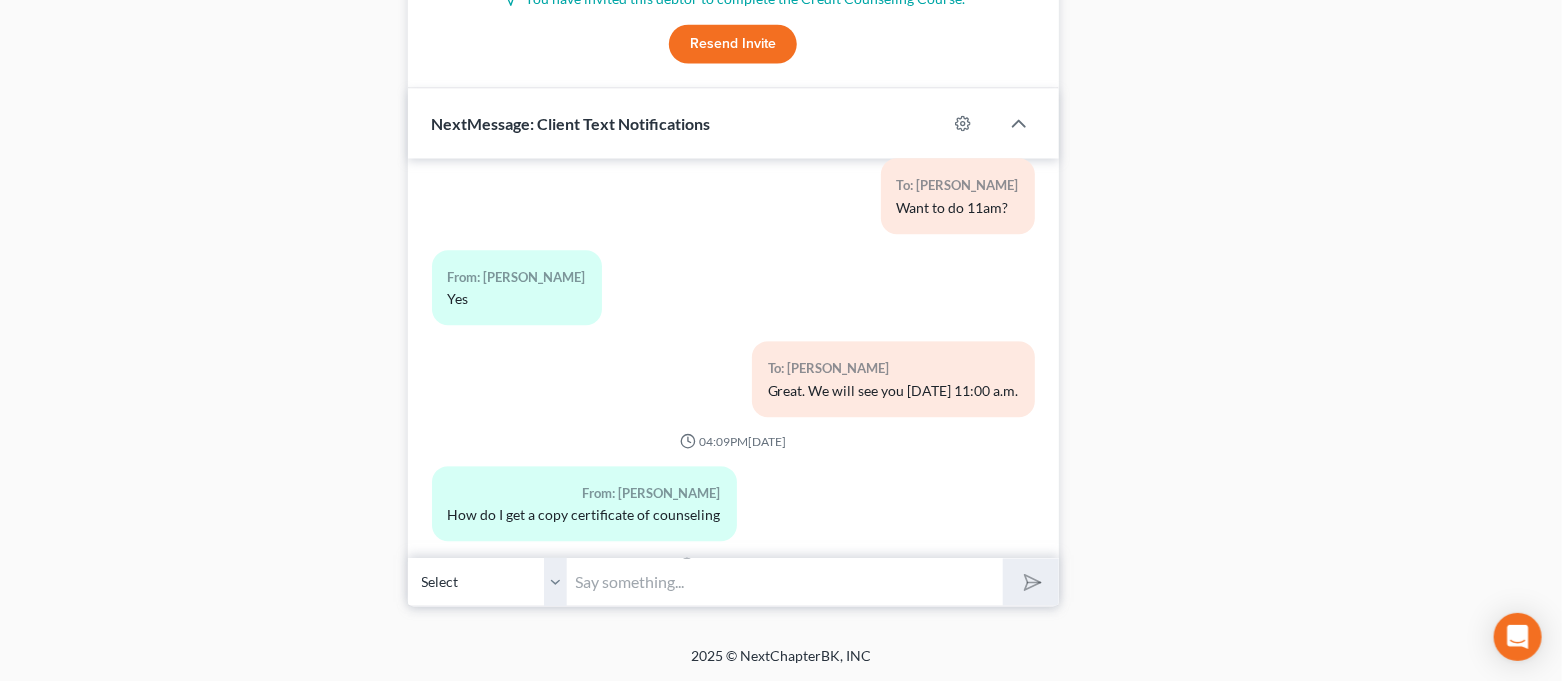 scroll, scrollTop: 2670, scrollLeft: 0, axis: vertical 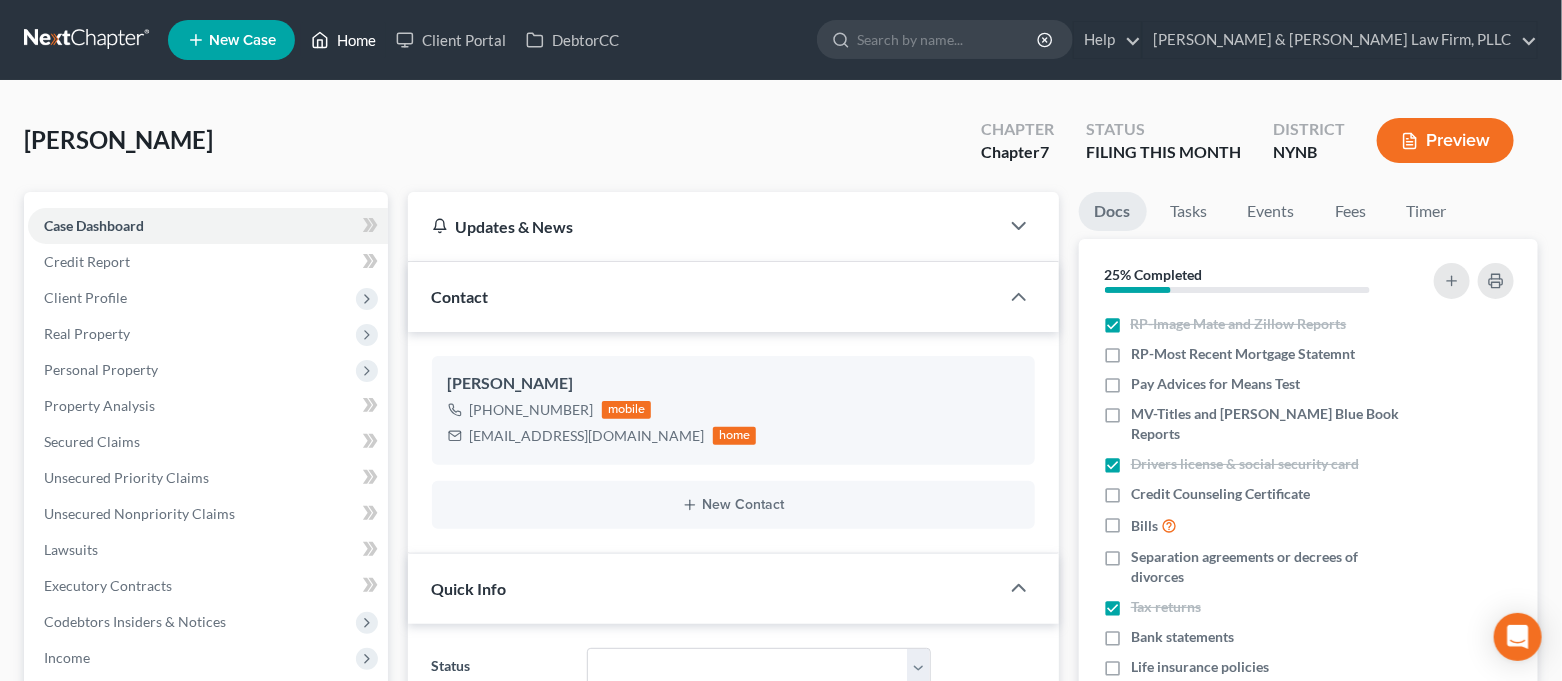 click 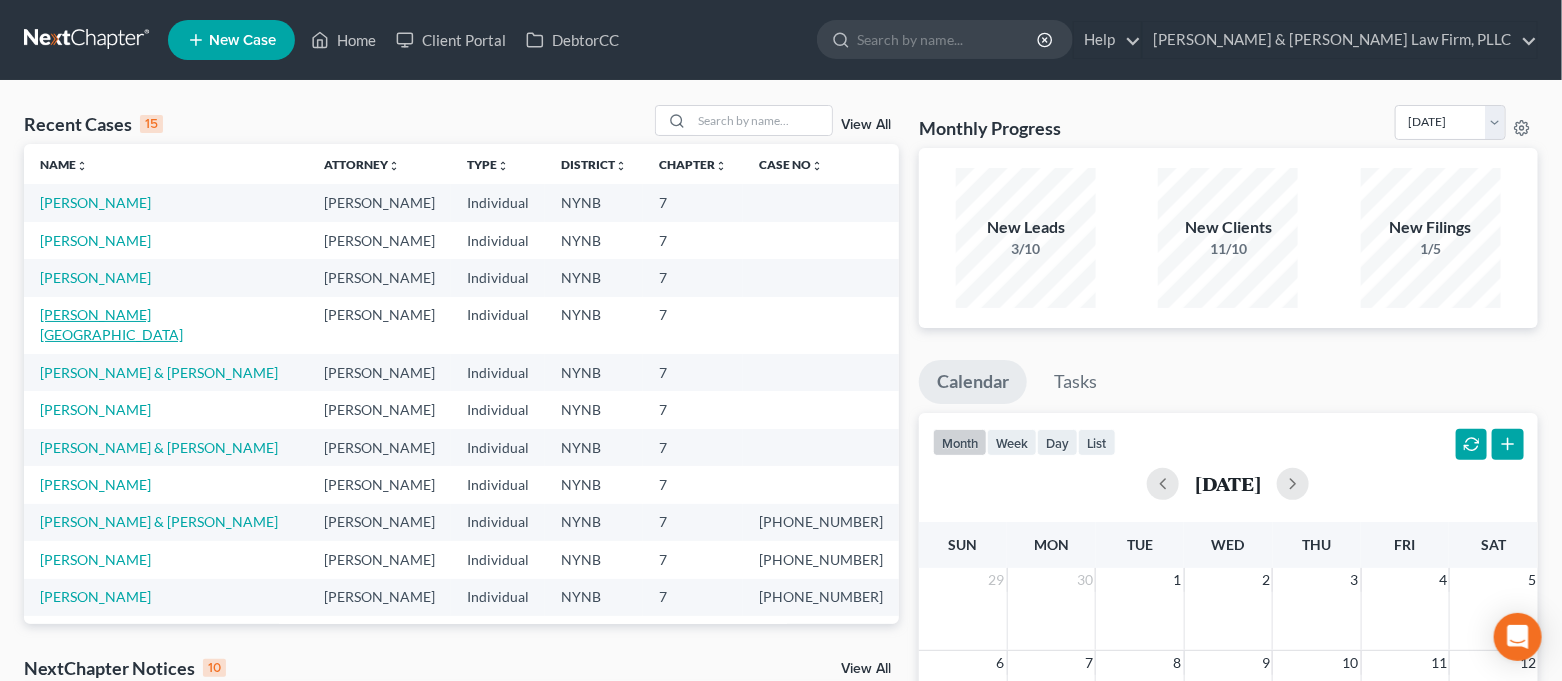 click on "[PERSON_NAME][GEOGRAPHIC_DATA]" at bounding box center (111, 324) 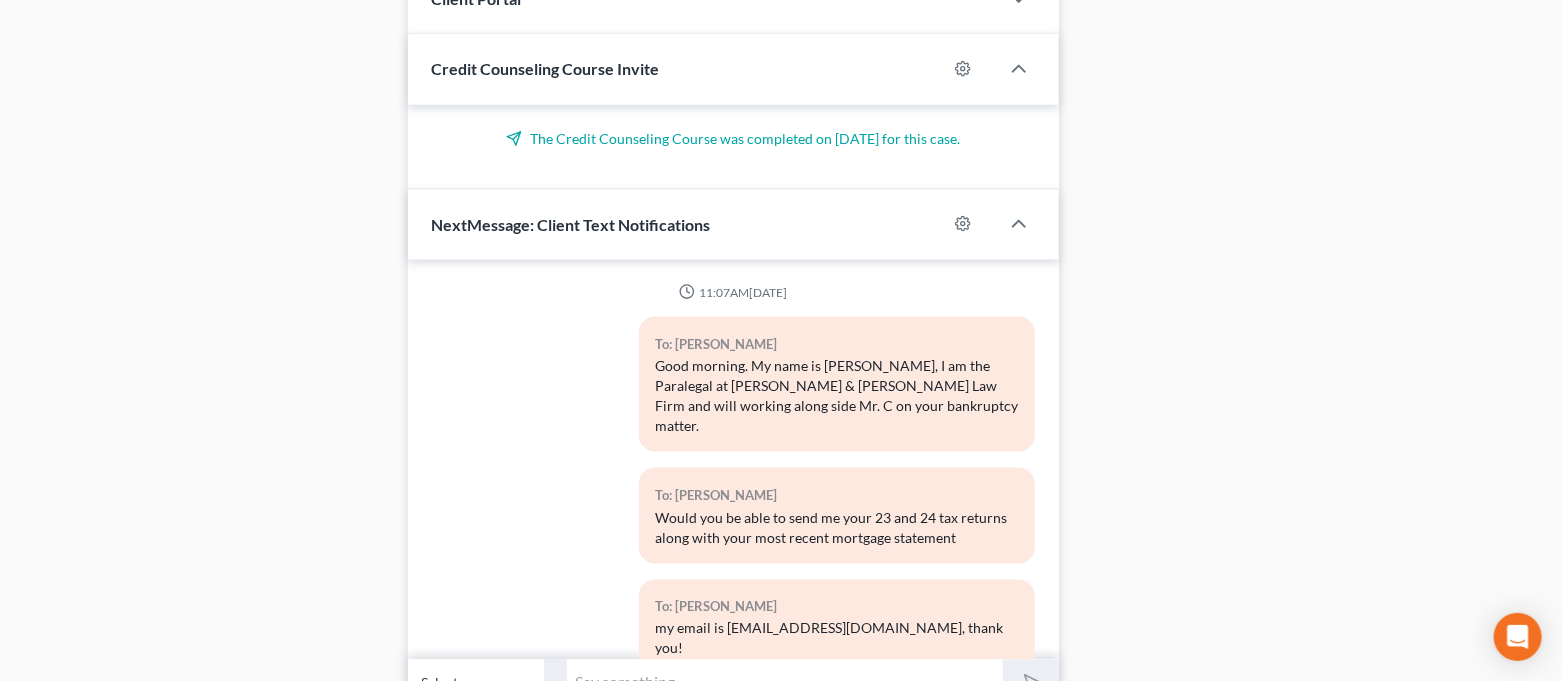scroll, scrollTop: 1174, scrollLeft: 0, axis: vertical 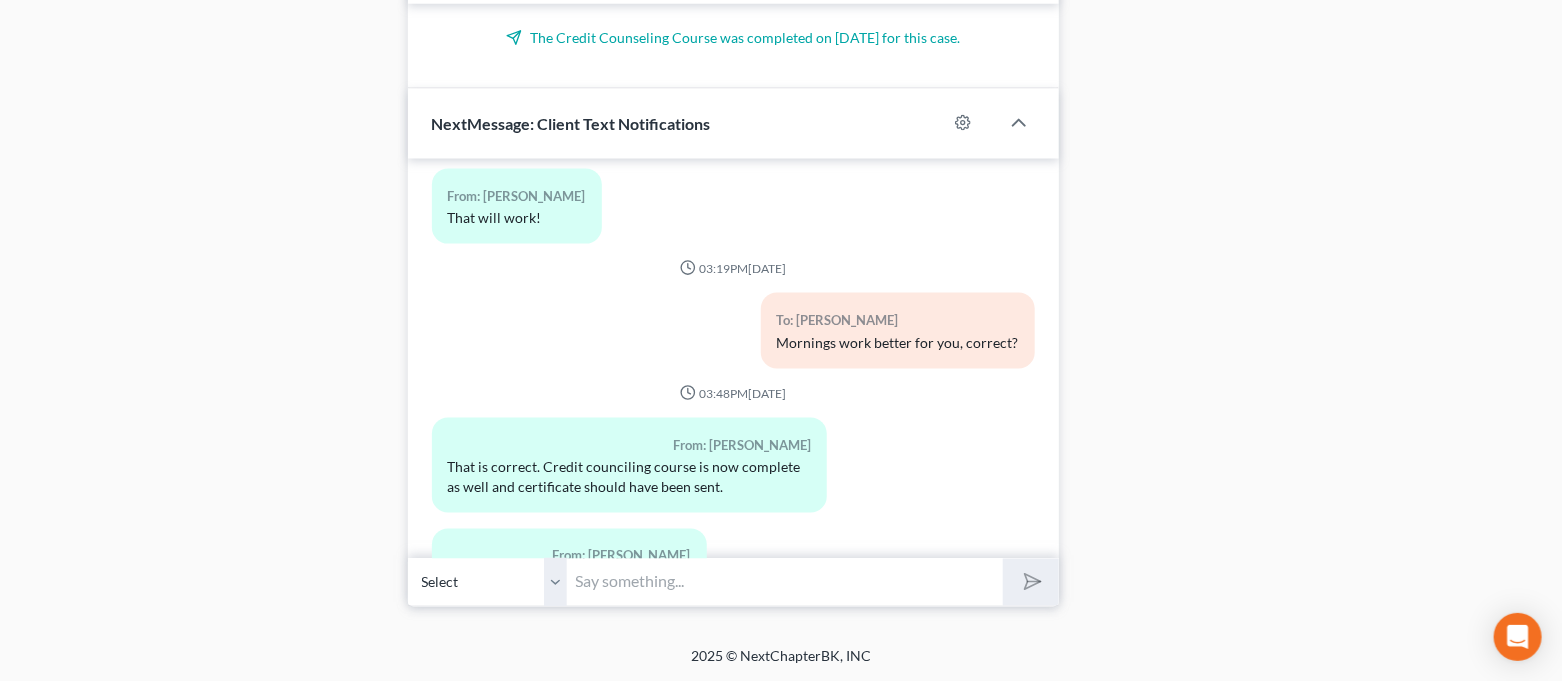 click at bounding box center (786, 582) 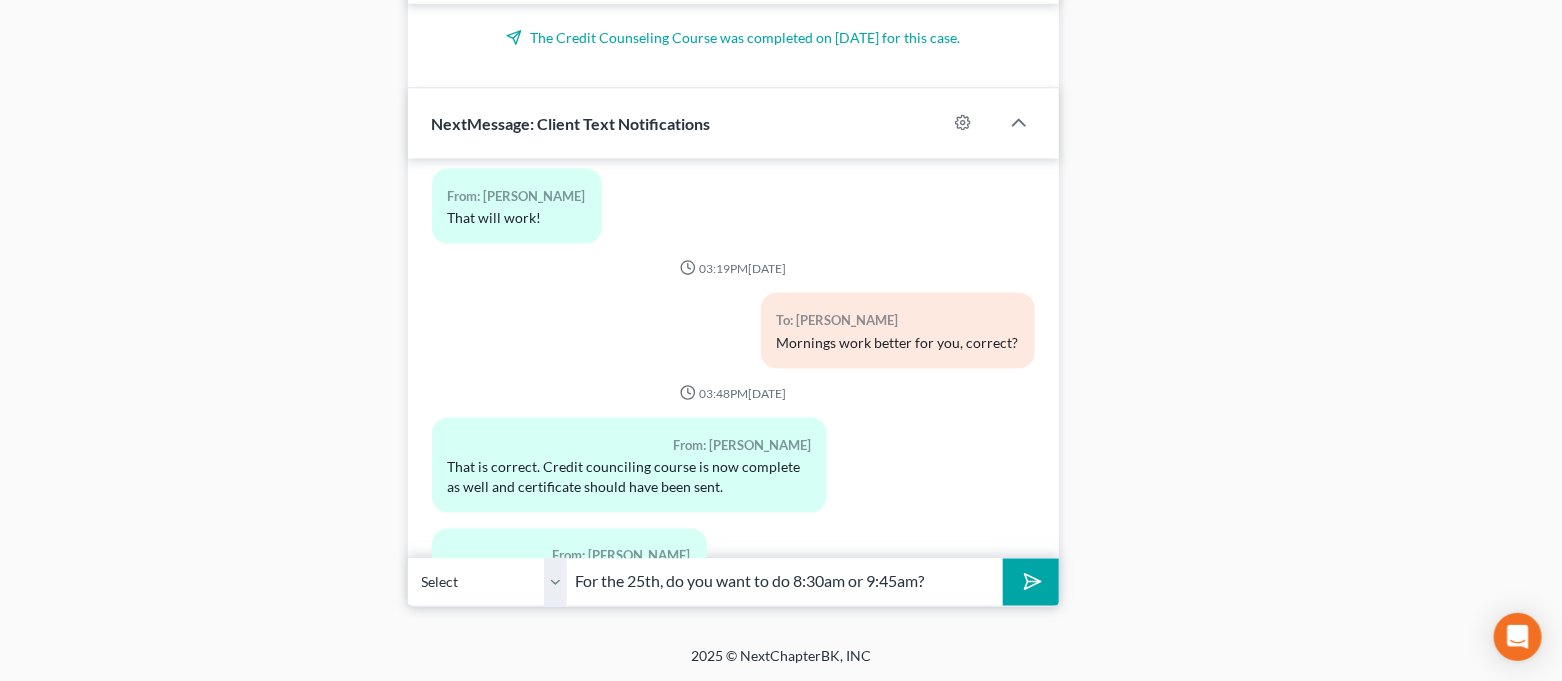 click on "For the 25th, do you want to do 8:30am or 9:45am?" at bounding box center [786, 582] 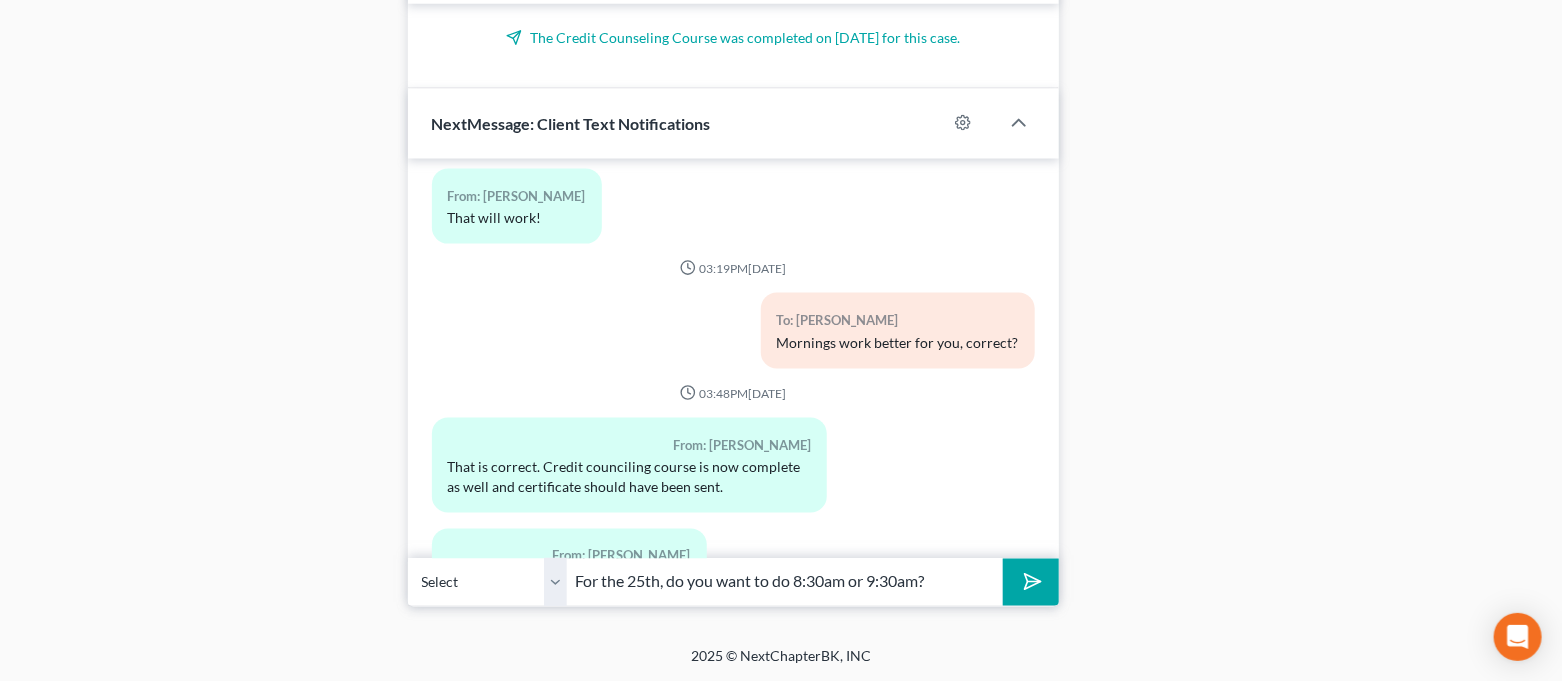 type on "For the 25th, do you want to do 8:30am or 9:30am?" 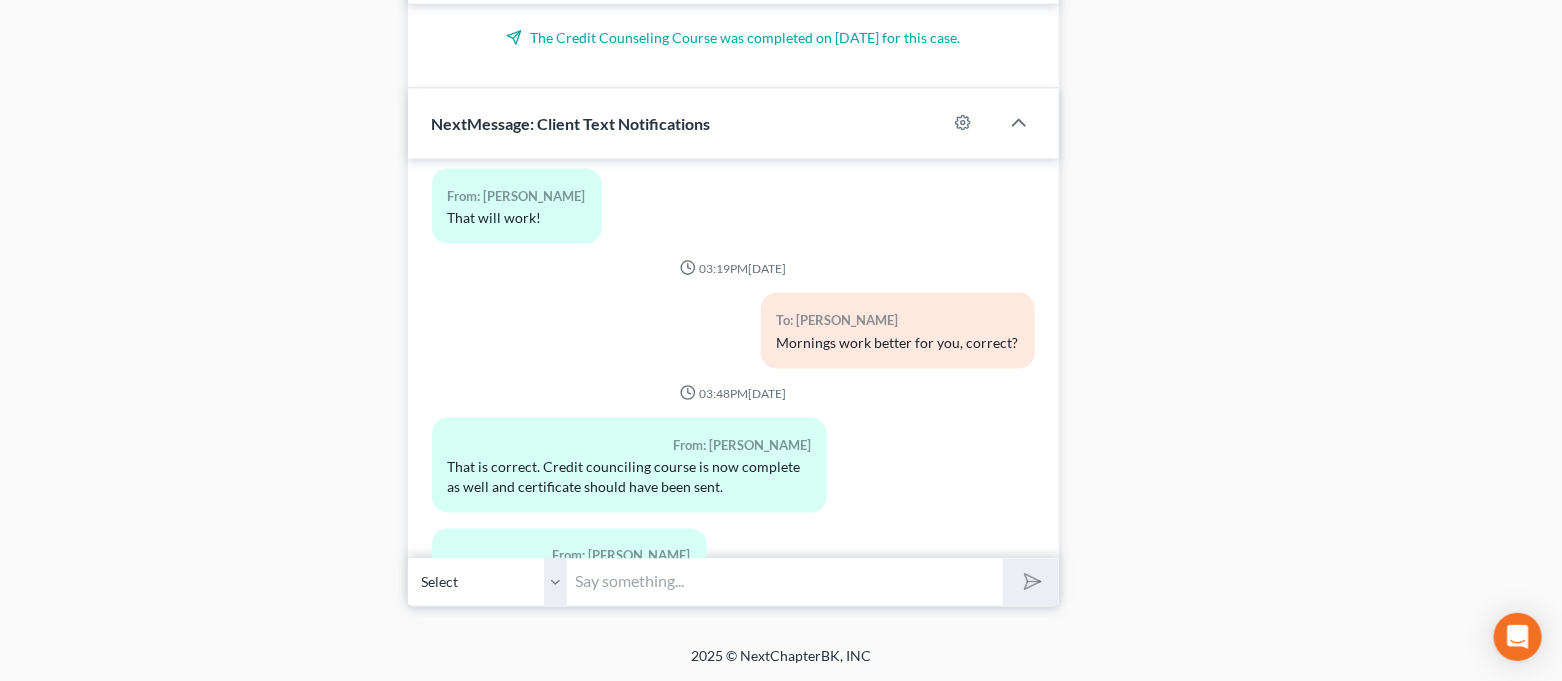 scroll, scrollTop: 7556, scrollLeft: 0, axis: vertical 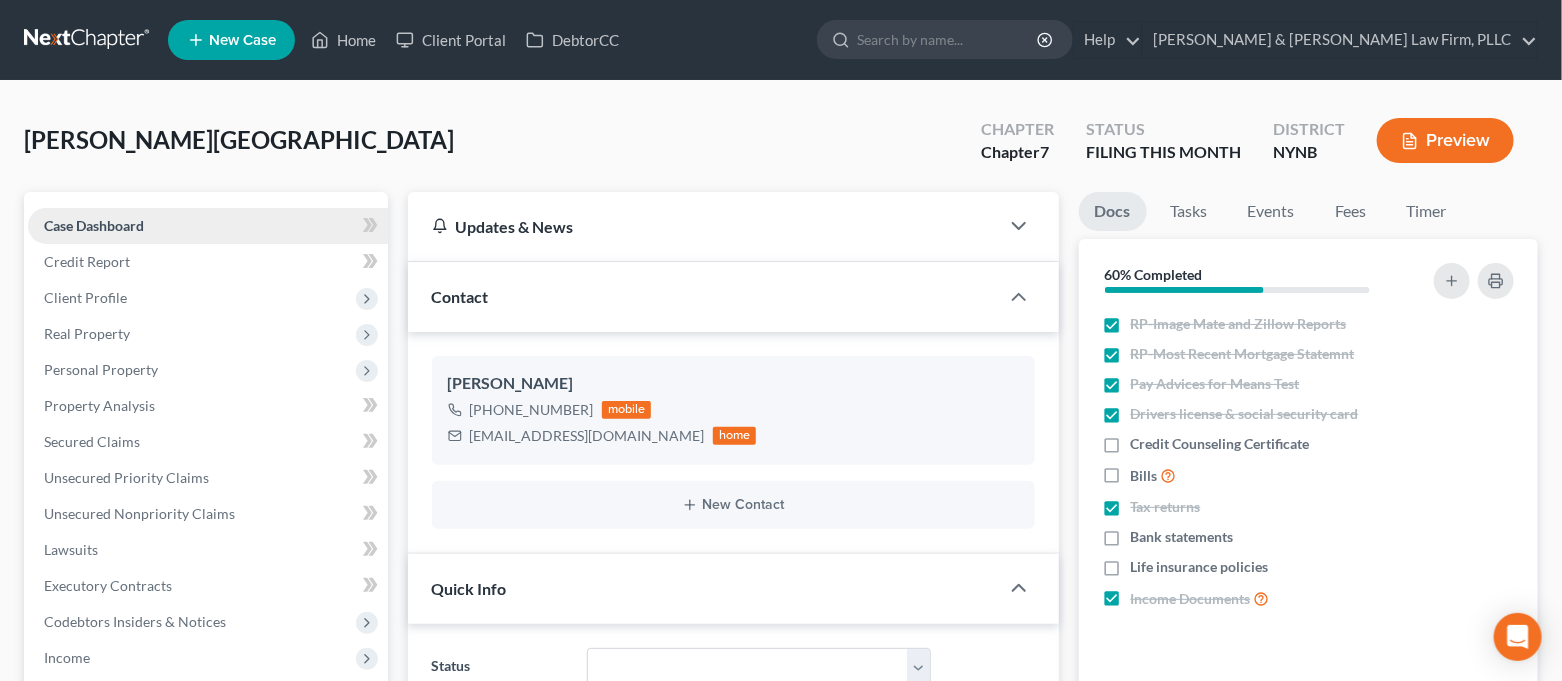 click on "Case Dashboard" at bounding box center [208, 226] 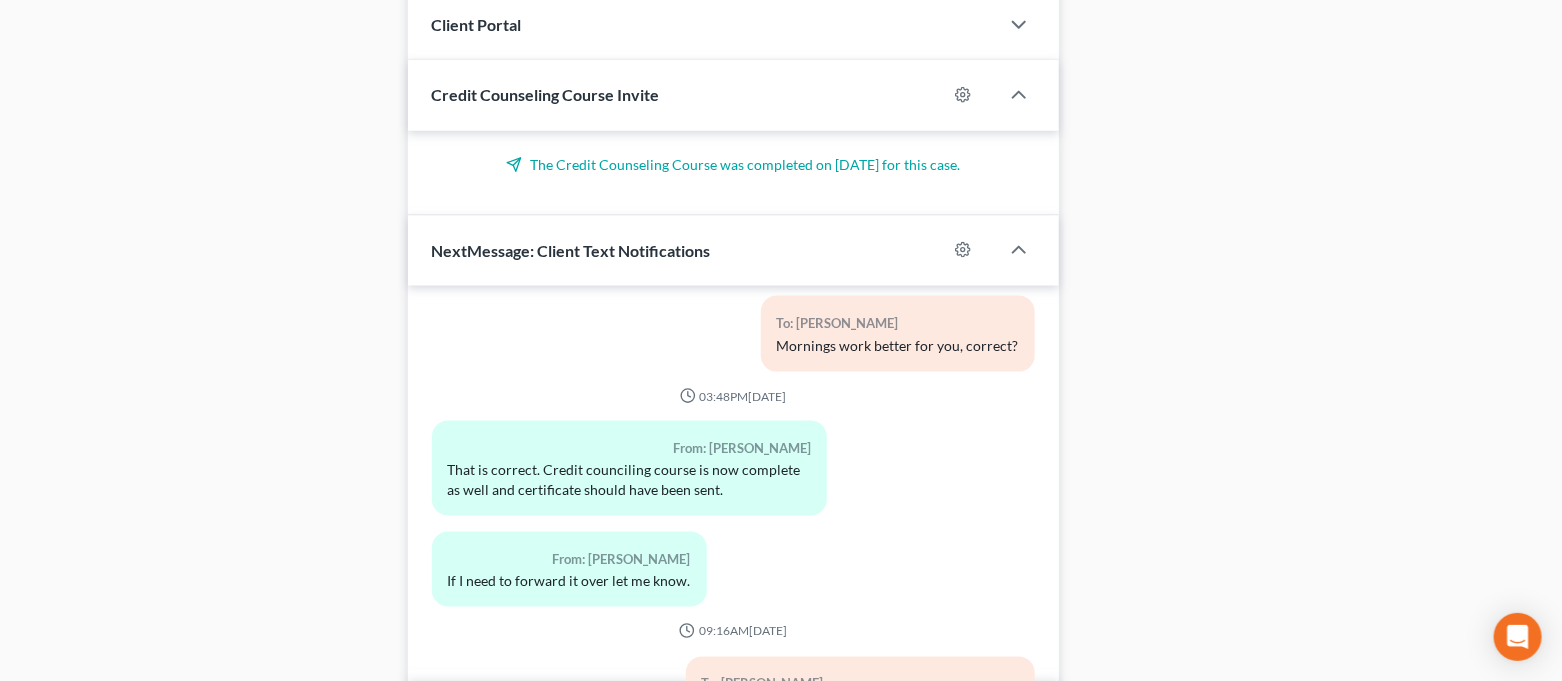 scroll, scrollTop: 1174, scrollLeft: 0, axis: vertical 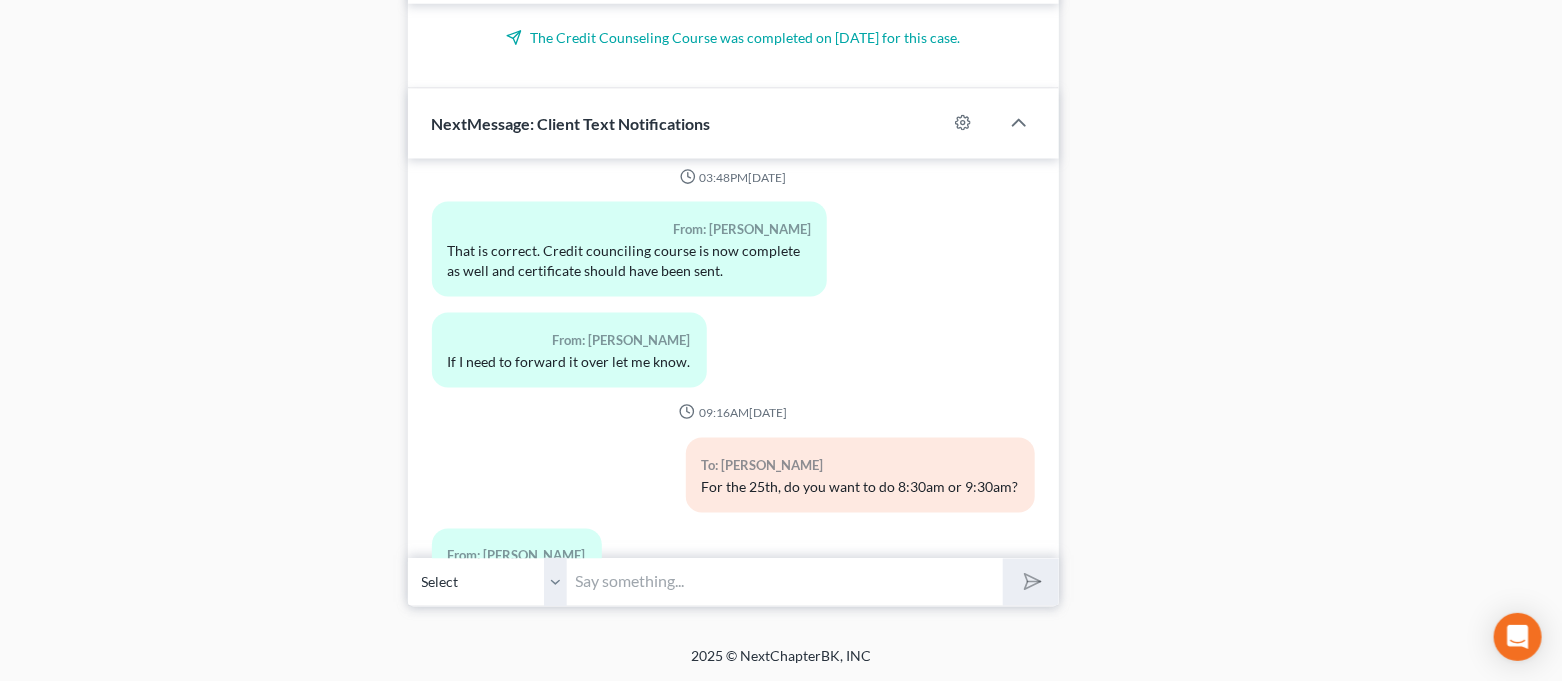 click at bounding box center [786, 582] 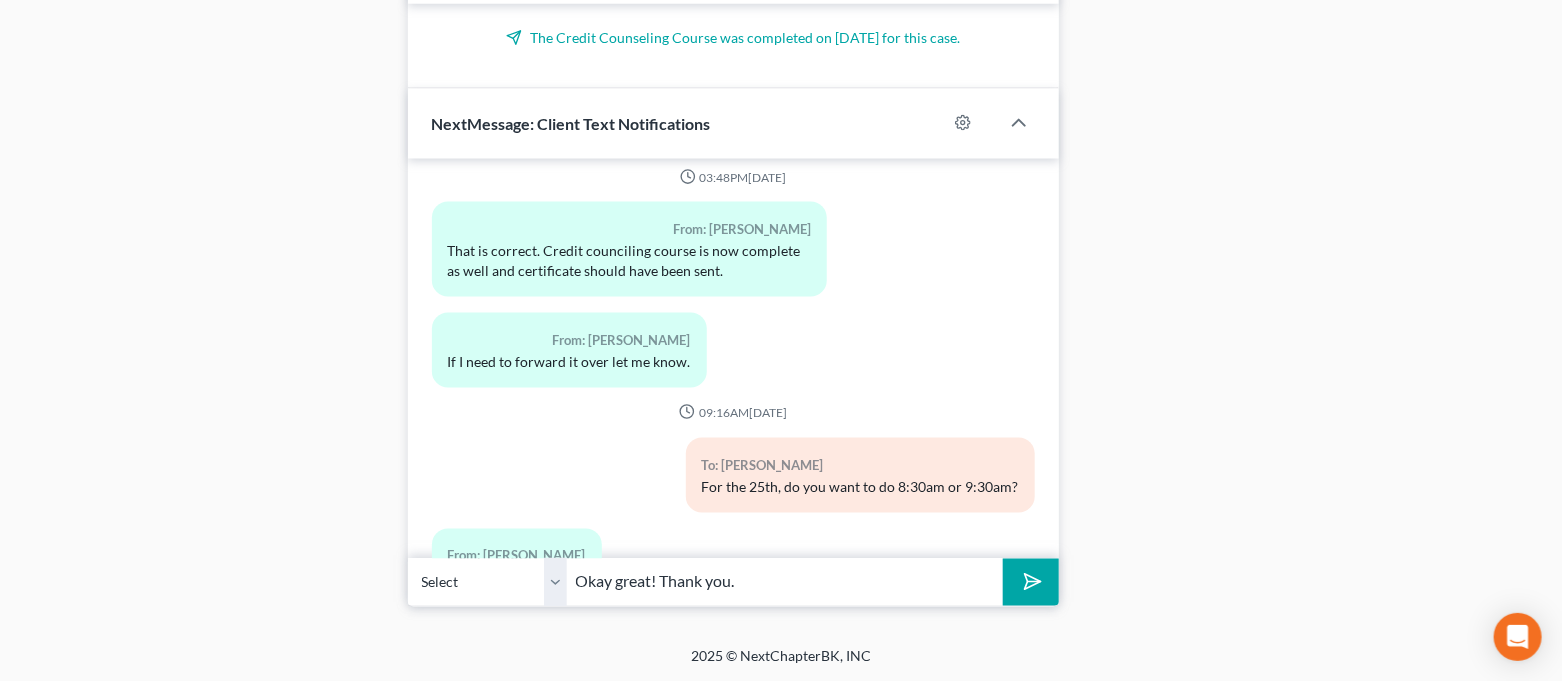 type on "Okay great! Thank you." 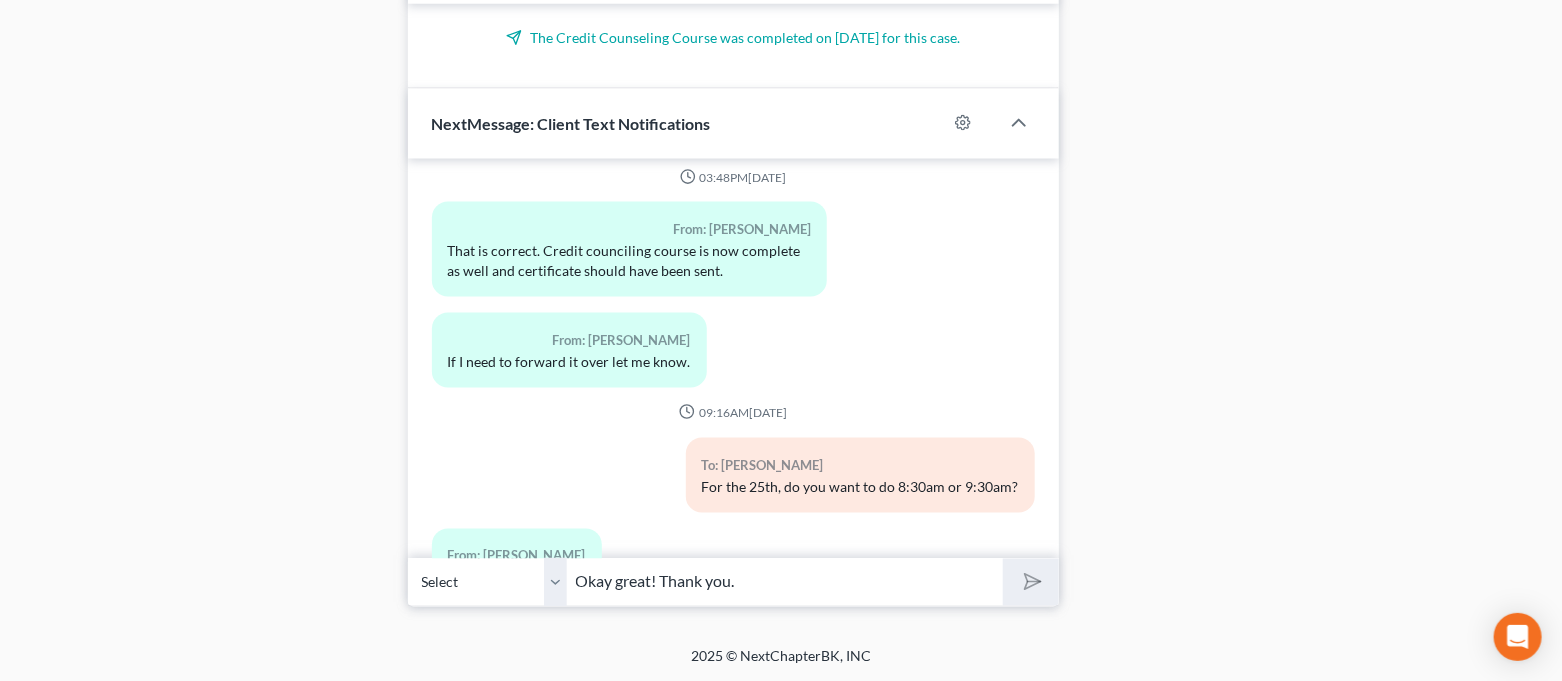 type 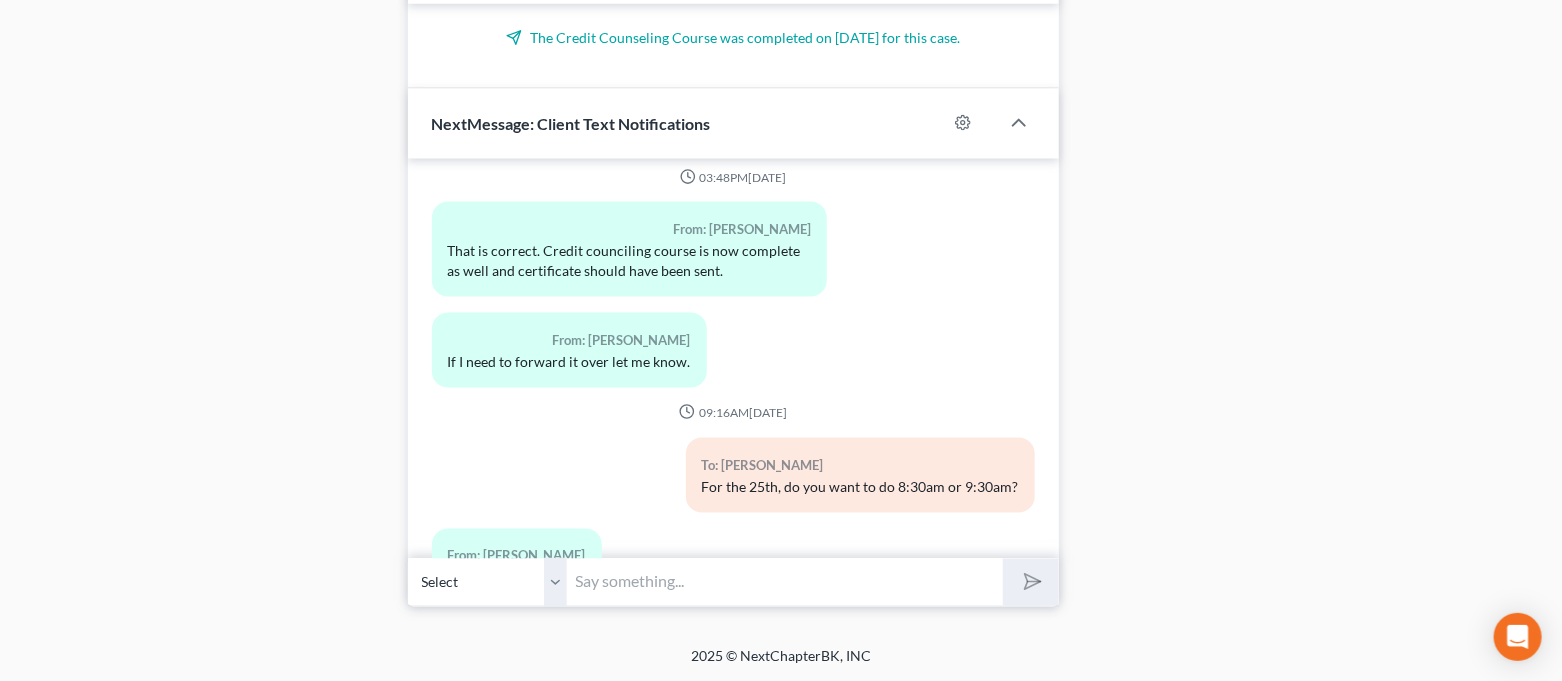 scroll, scrollTop: 7739, scrollLeft: 0, axis: vertical 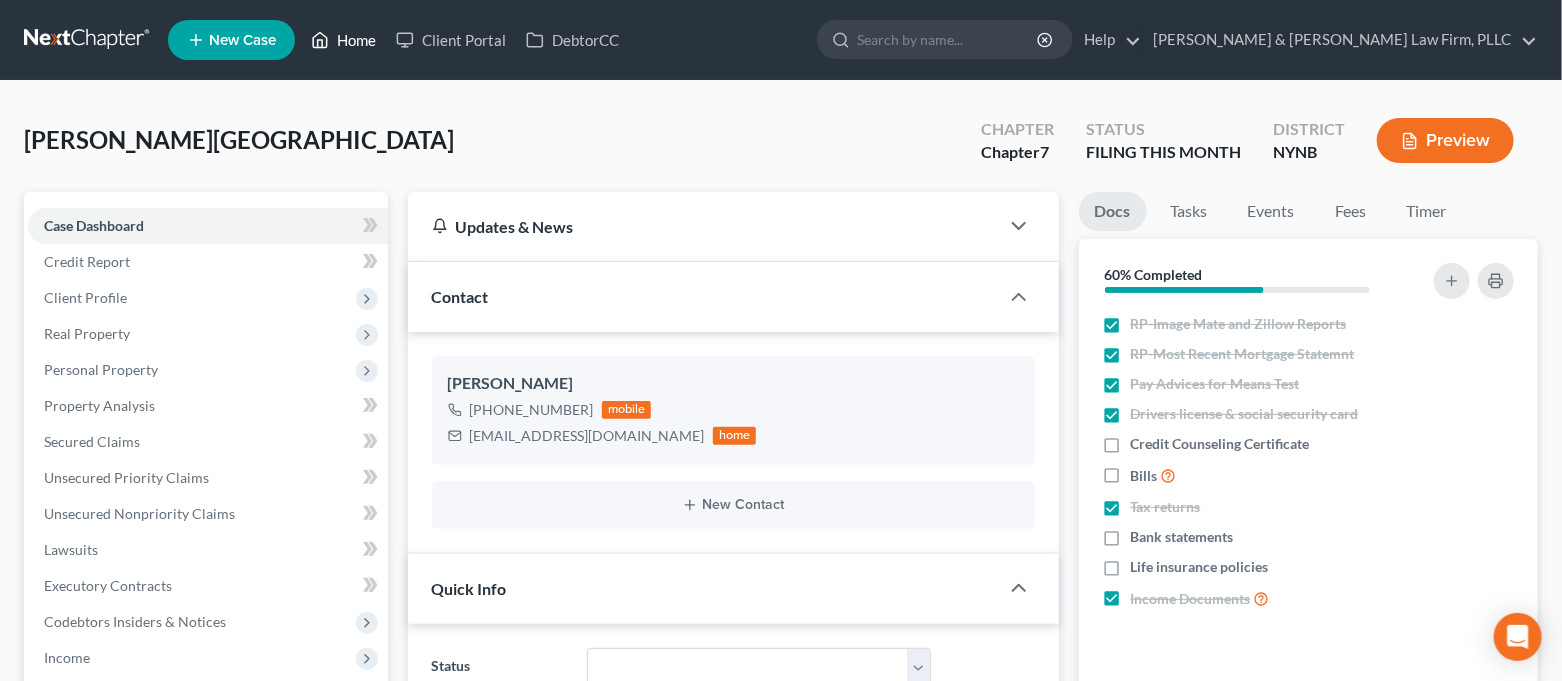 click on "Home" at bounding box center [343, 40] 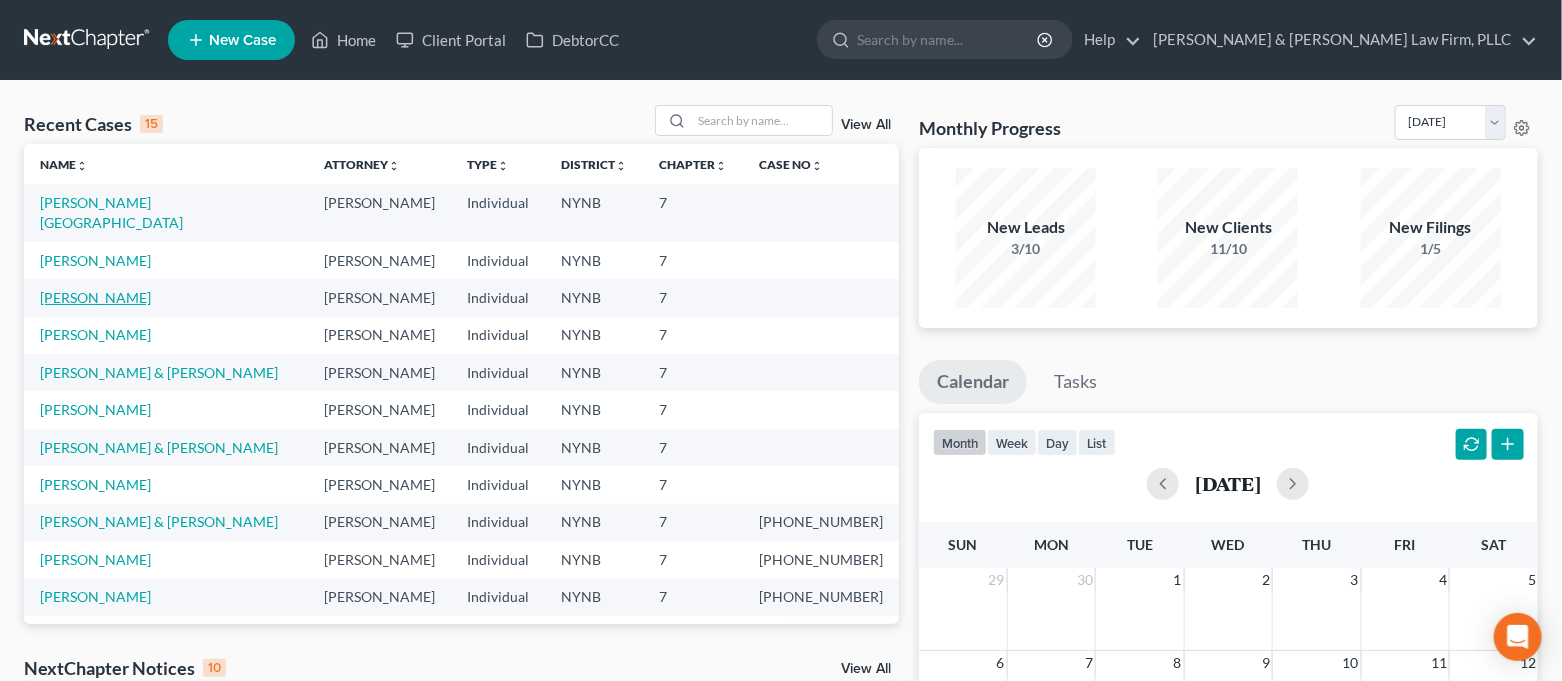 click on "[PERSON_NAME]" at bounding box center (95, 297) 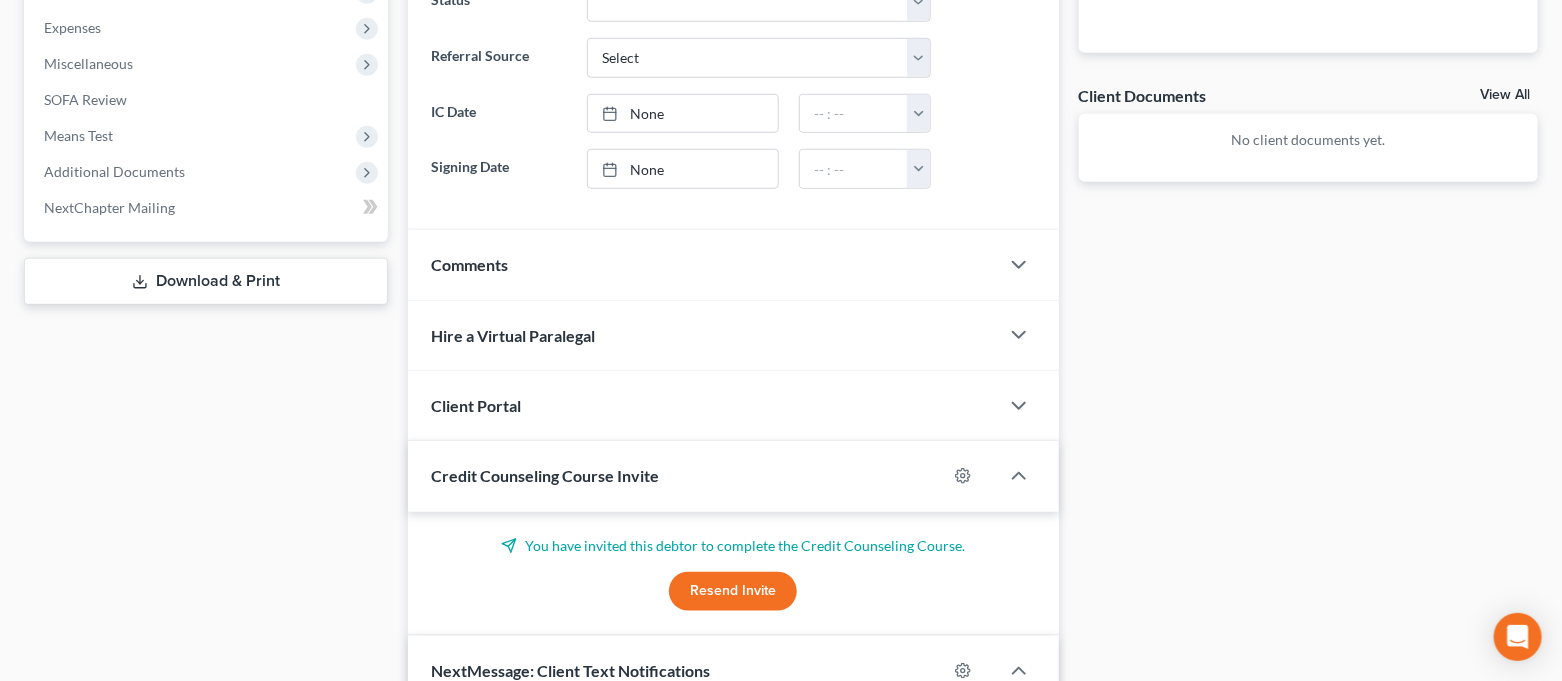 scroll, scrollTop: 1213, scrollLeft: 0, axis: vertical 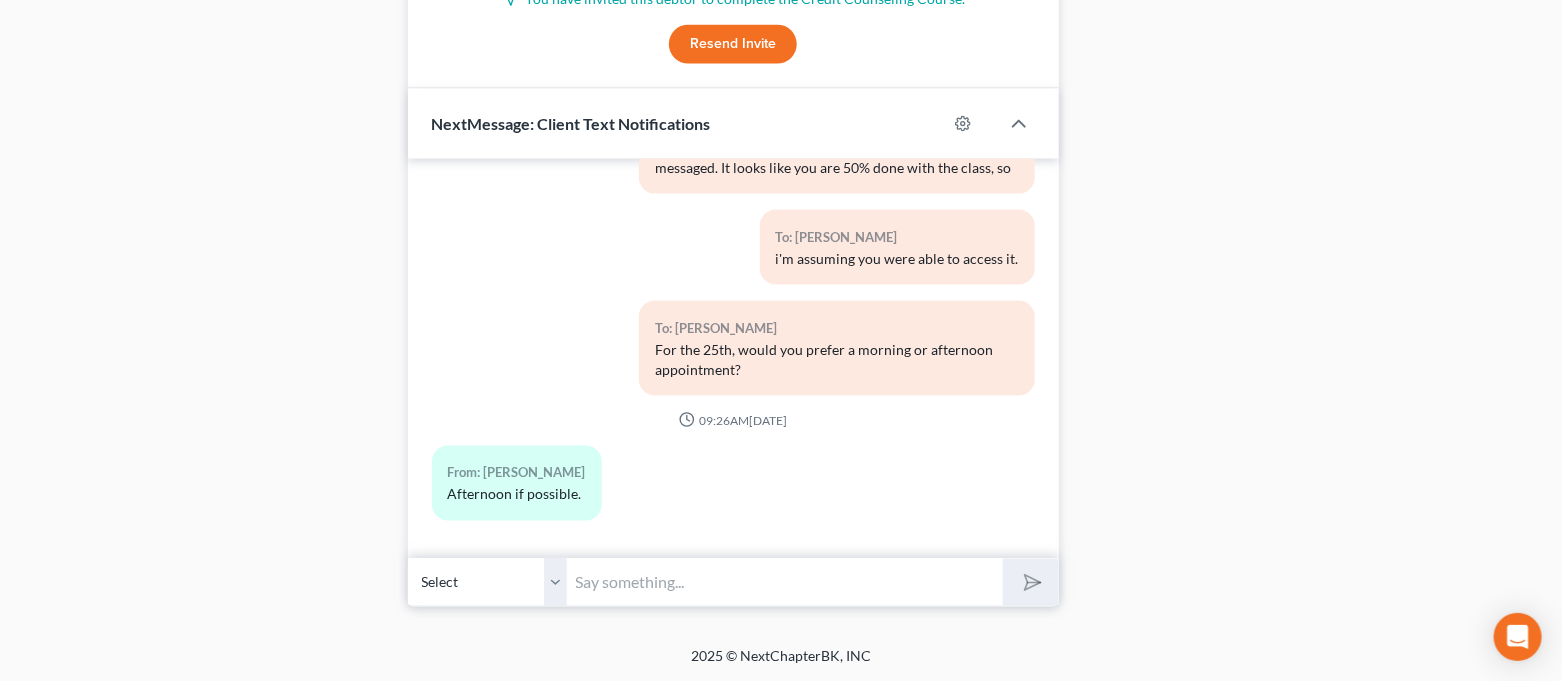 click at bounding box center [786, 582] 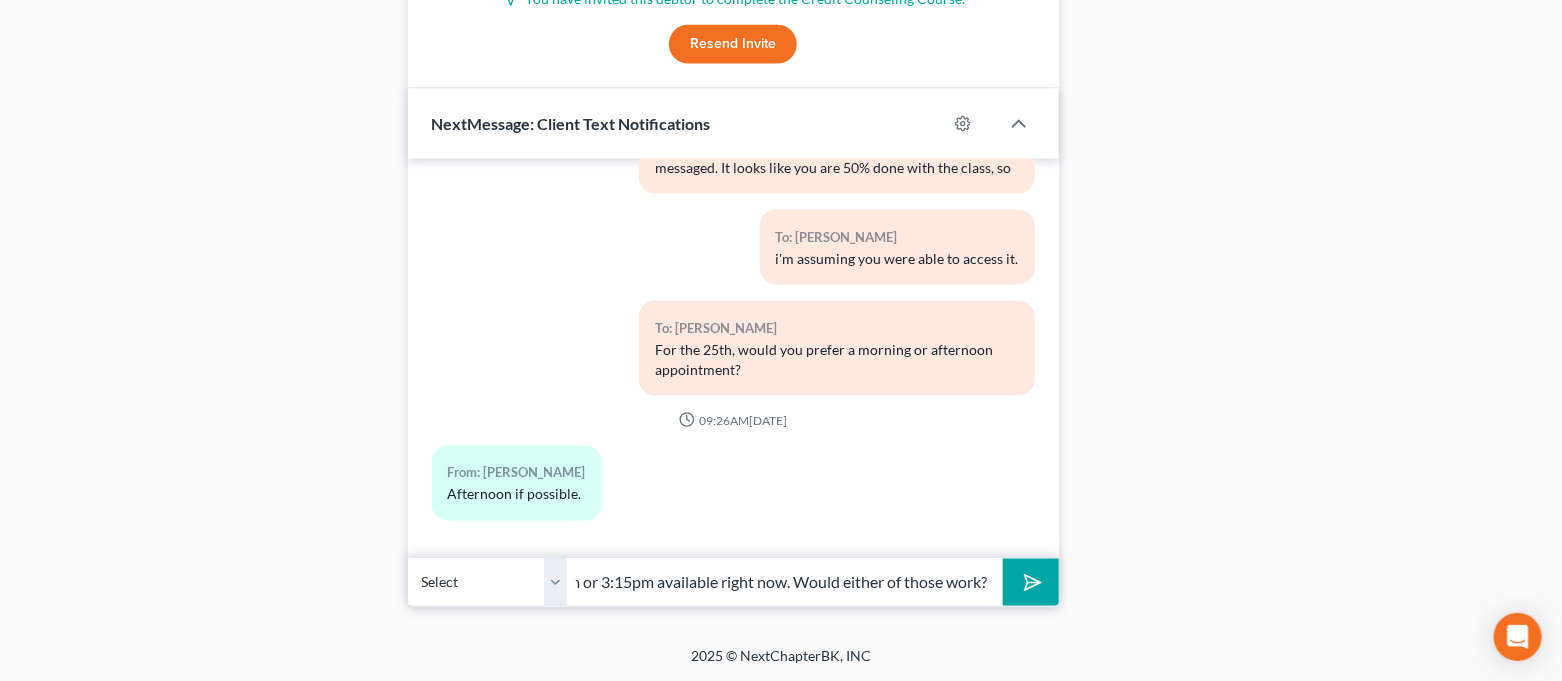scroll, scrollTop: 0, scrollLeft: 87, axis: horizontal 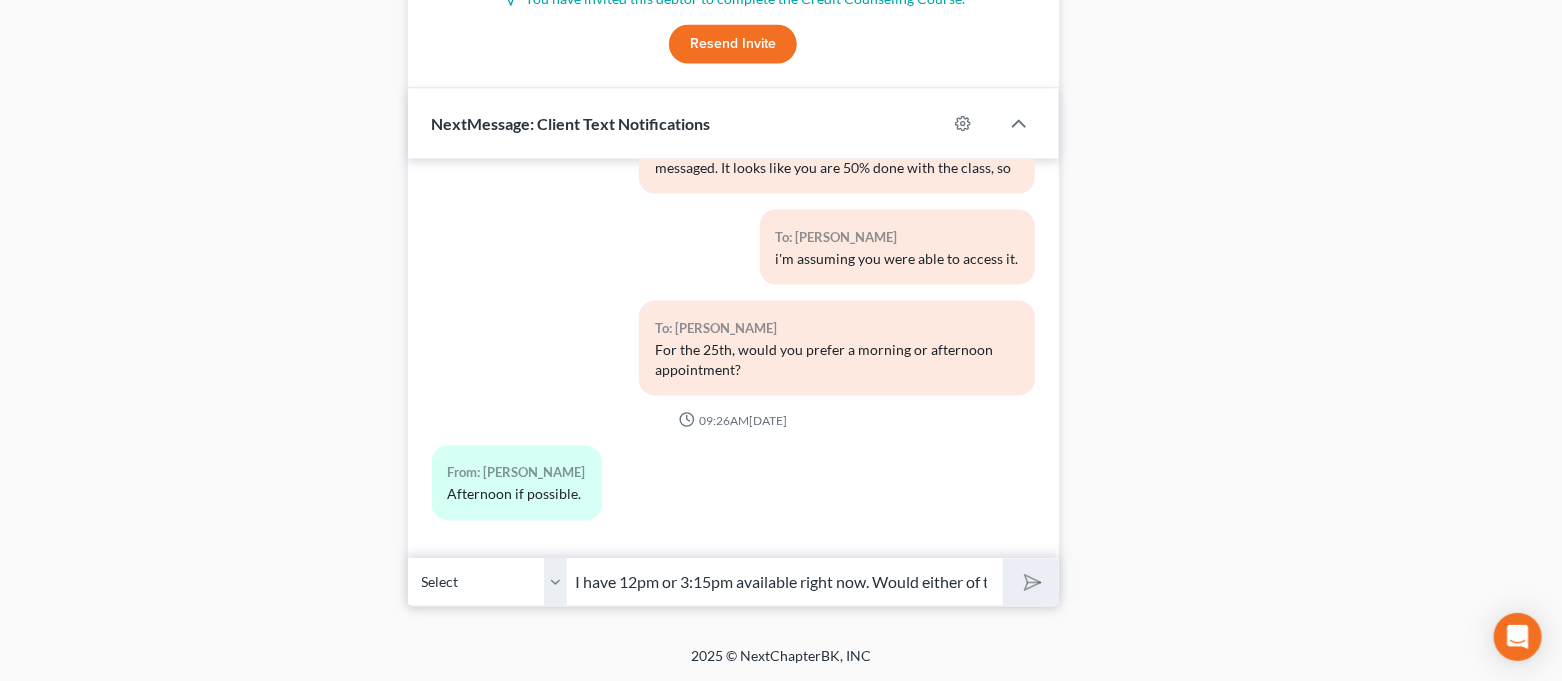 type 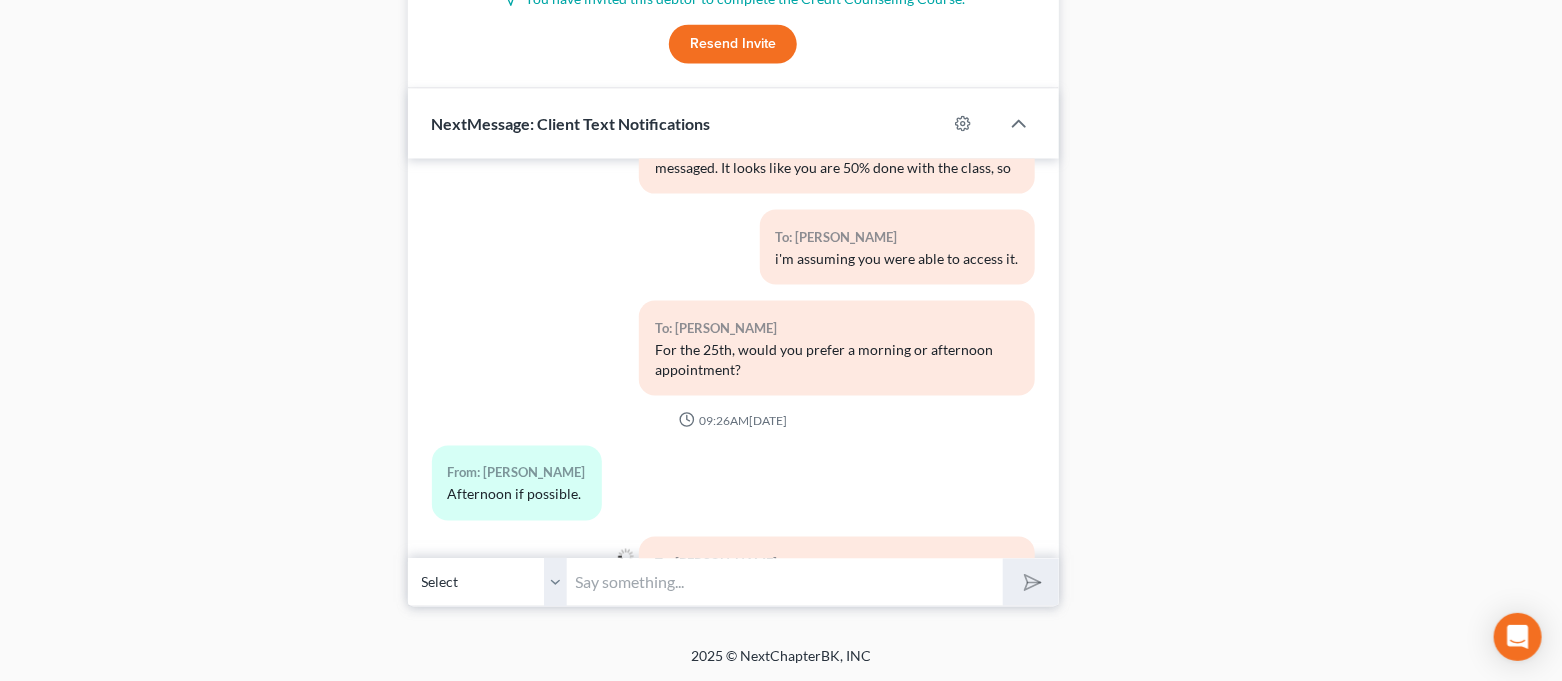 scroll, scrollTop: 1609, scrollLeft: 0, axis: vertical 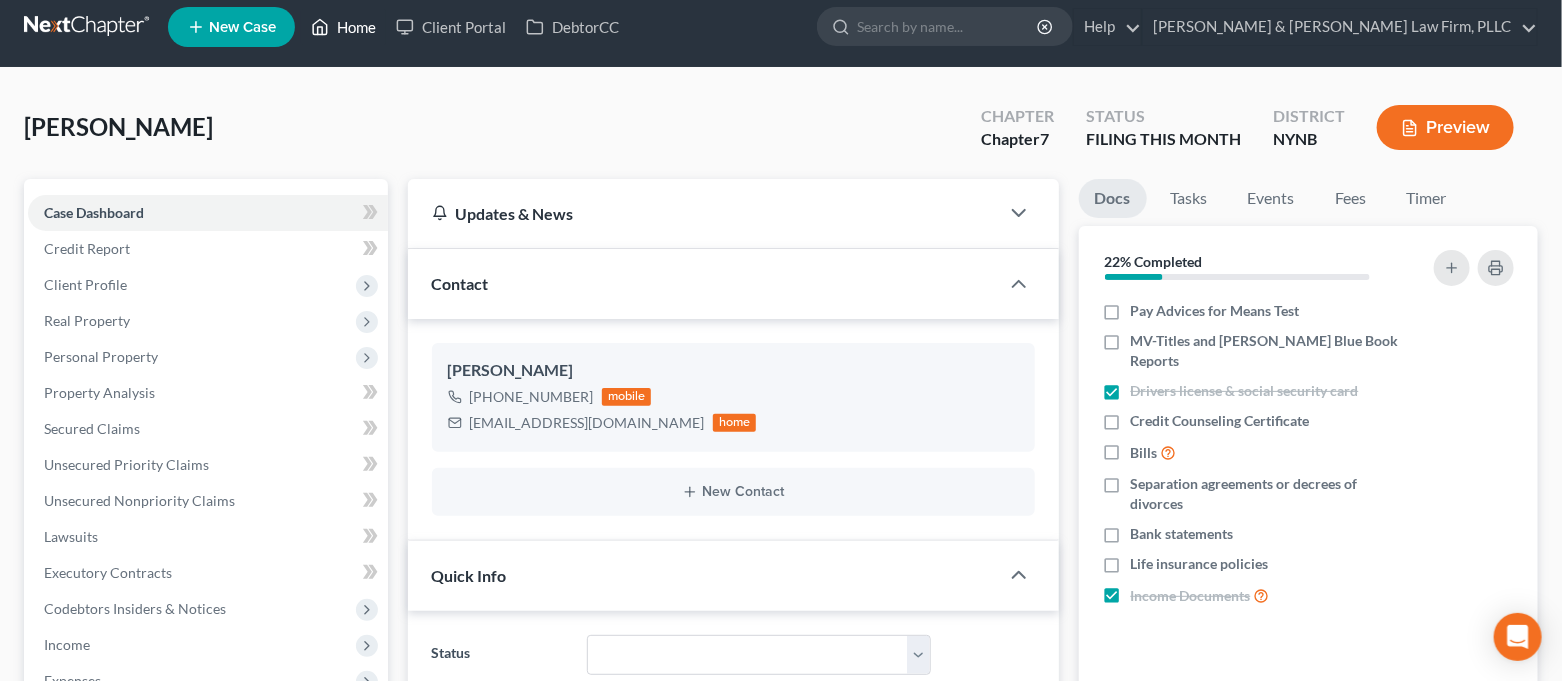 click on "Home" at bounding box center (343, 27) 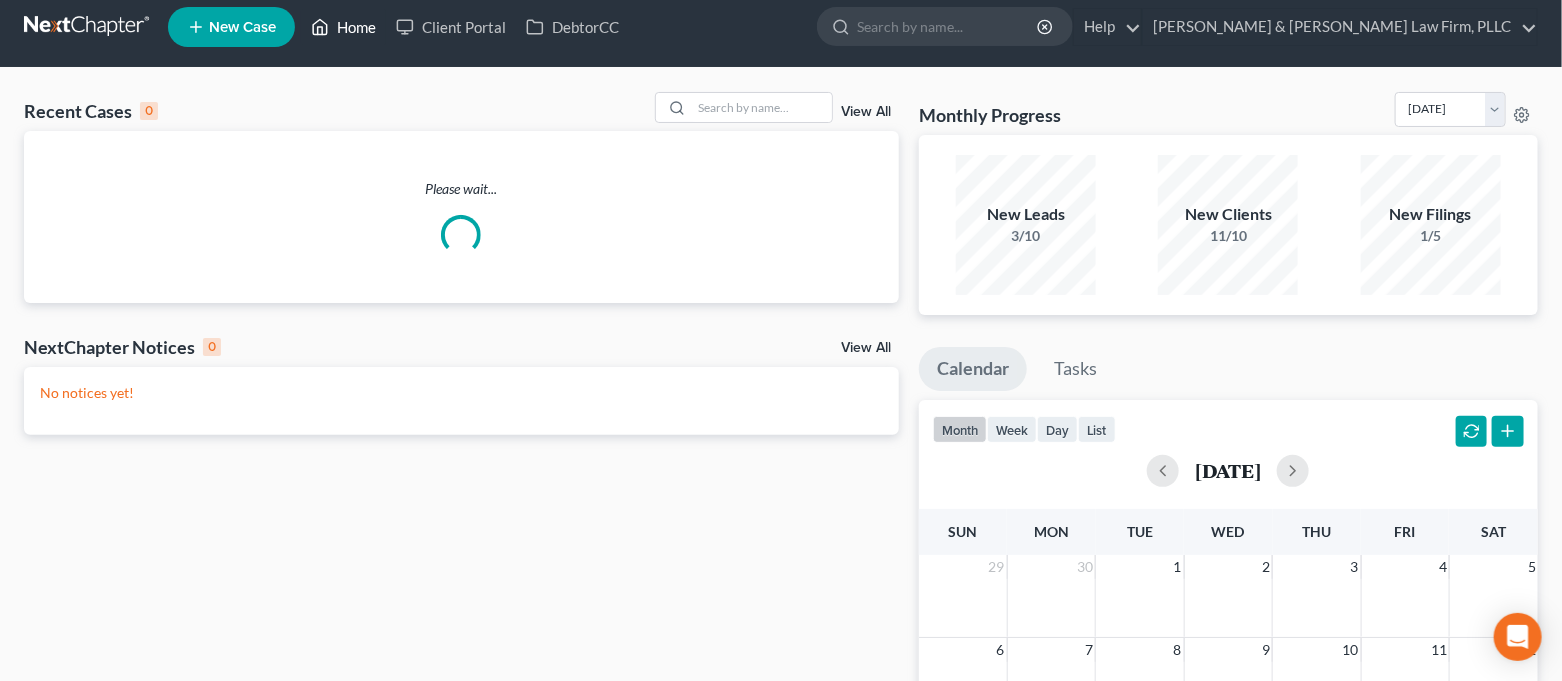 scroll, scrollTop: 0, scrollLeft: 0, axis: both 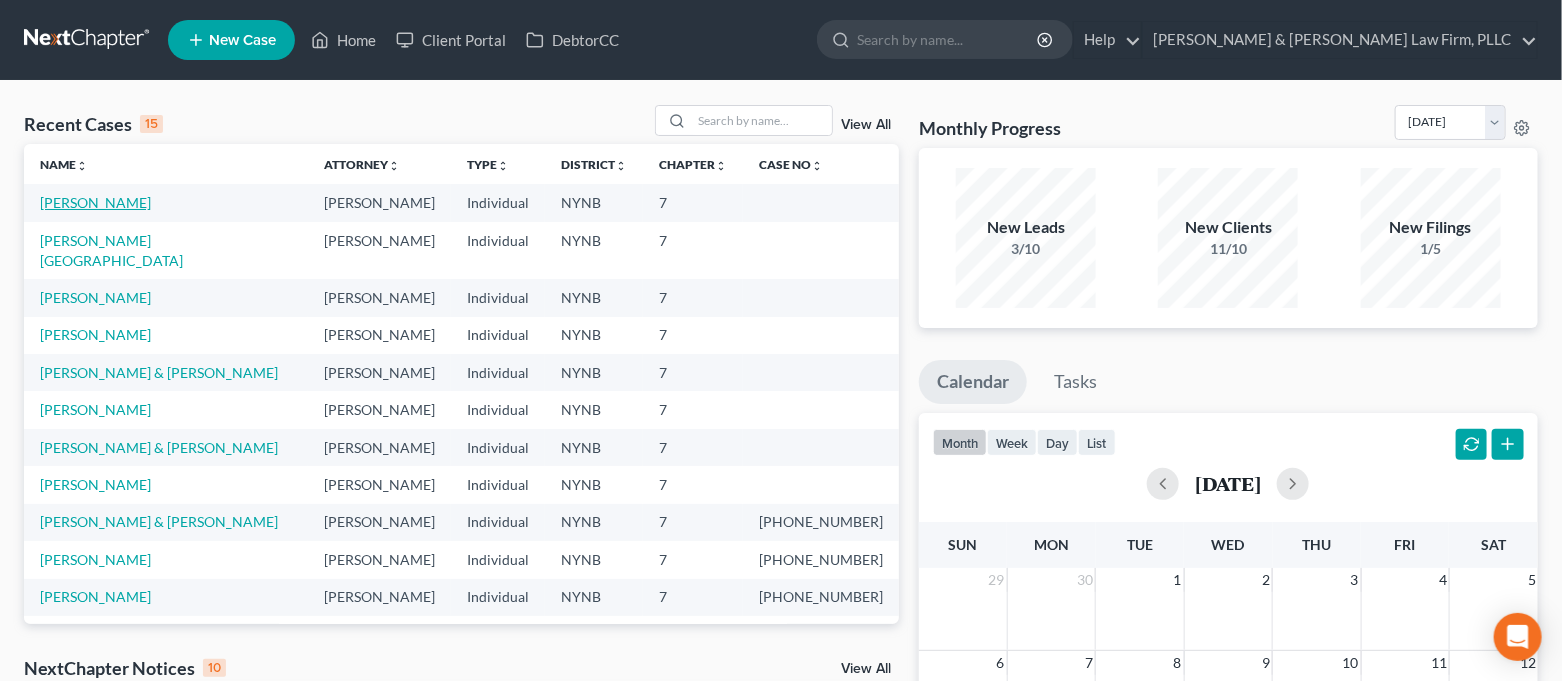 click on "[PERSON_NAME]" at bounding box center [95, 202] 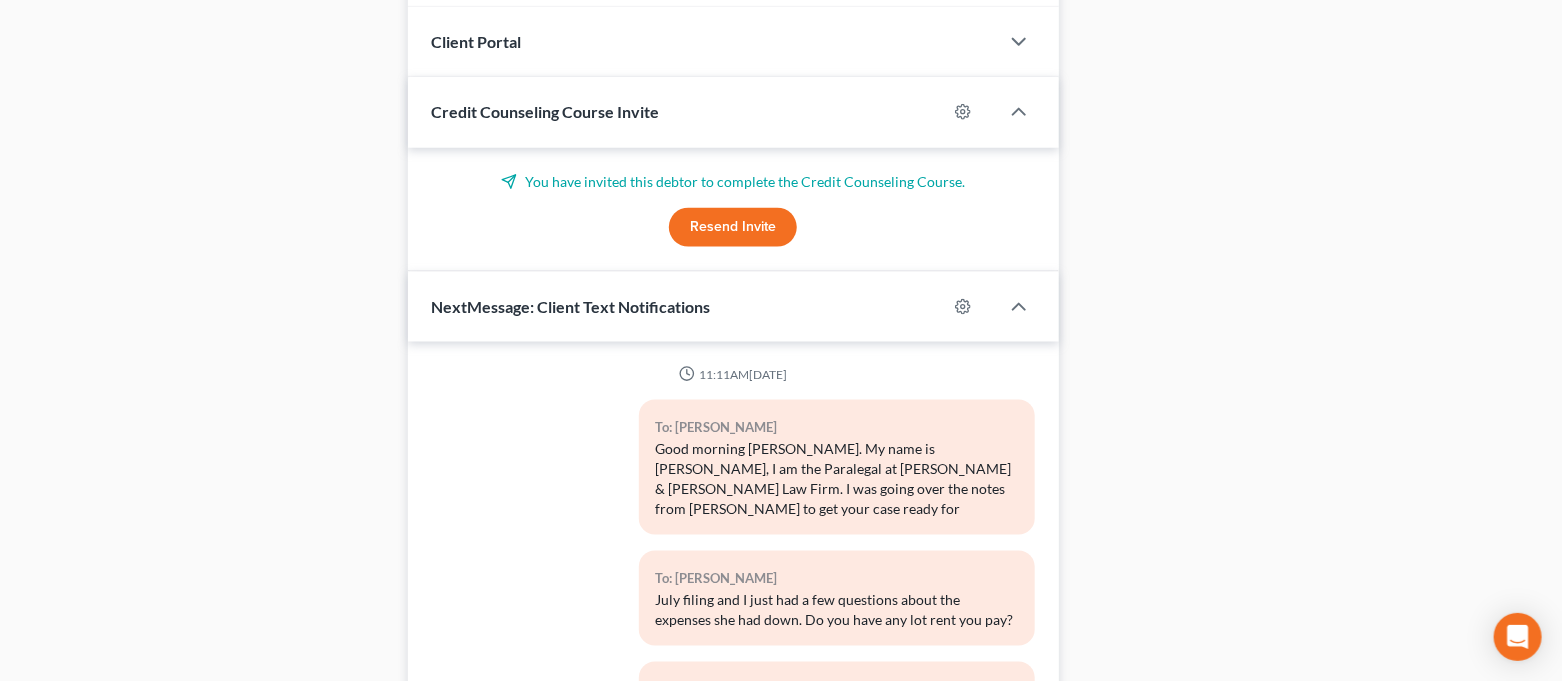 scroll, scrollTop: 1213, scrollLeft: 0, axis: vertical 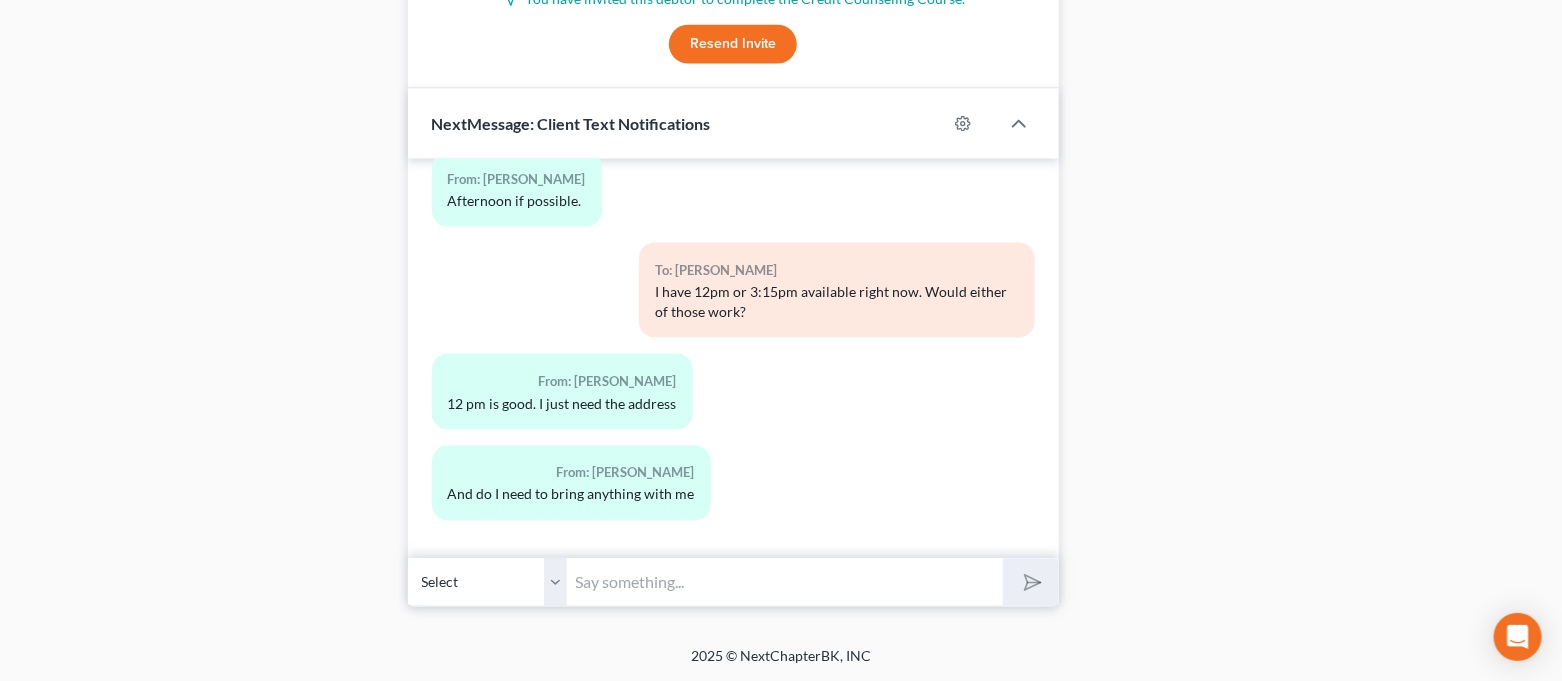 click at bounding box center (786, 582) 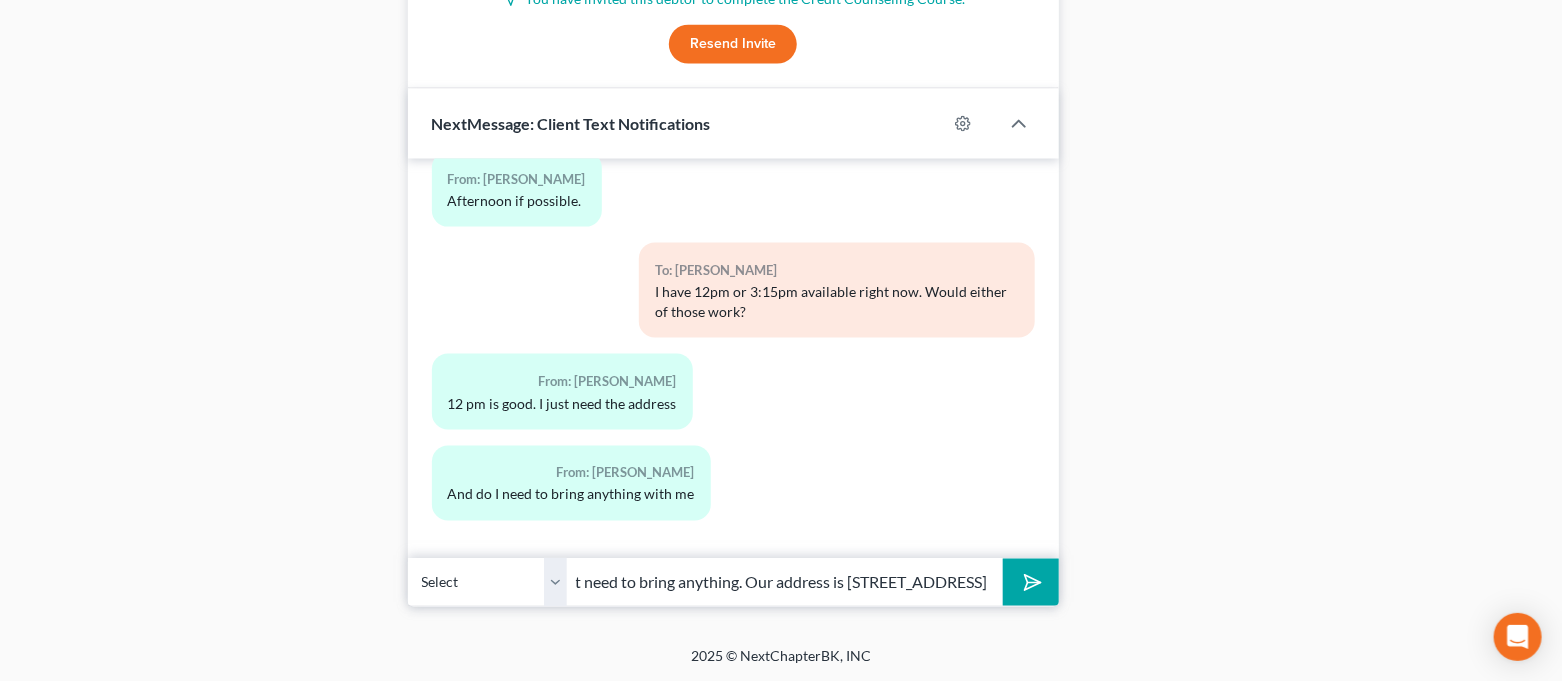 scroll, scrollTop: 0, scrollLeft: 227, axis: horizontal 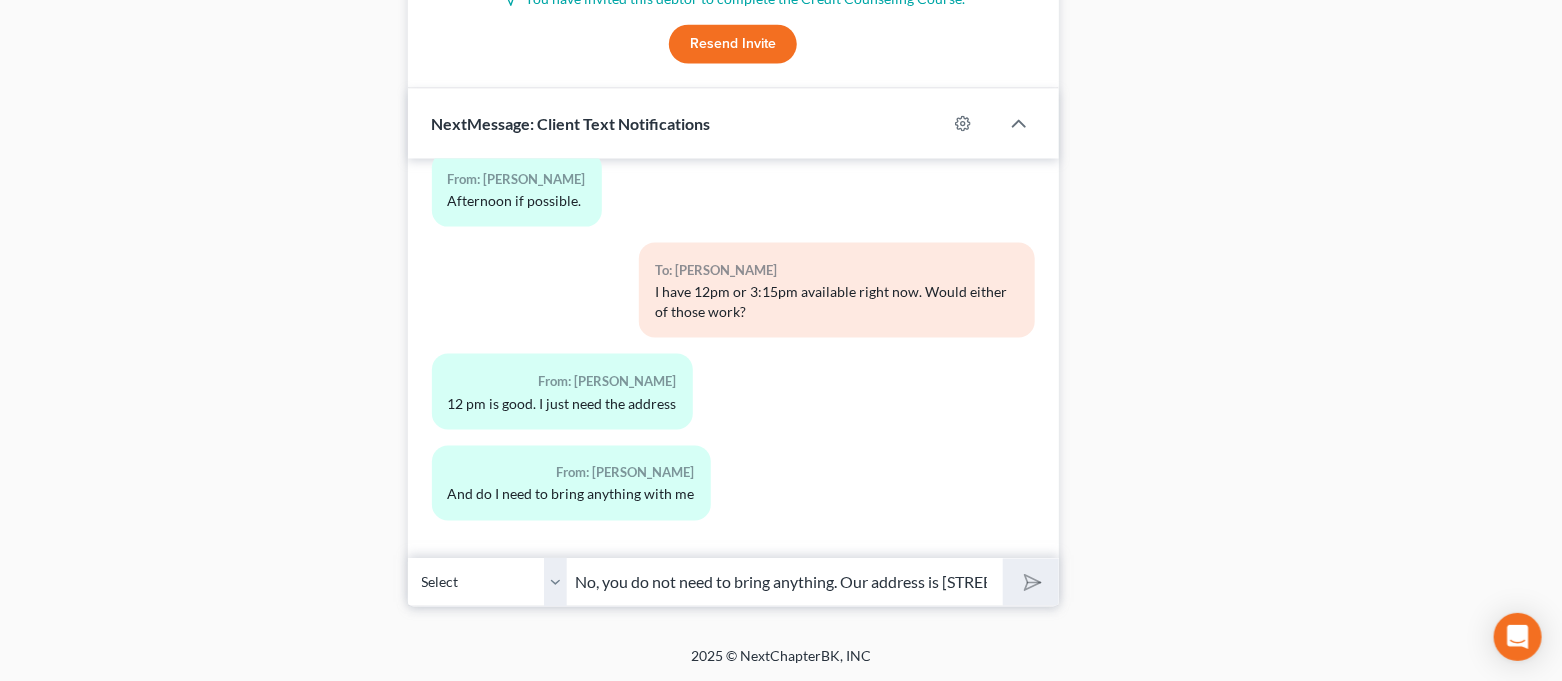 type 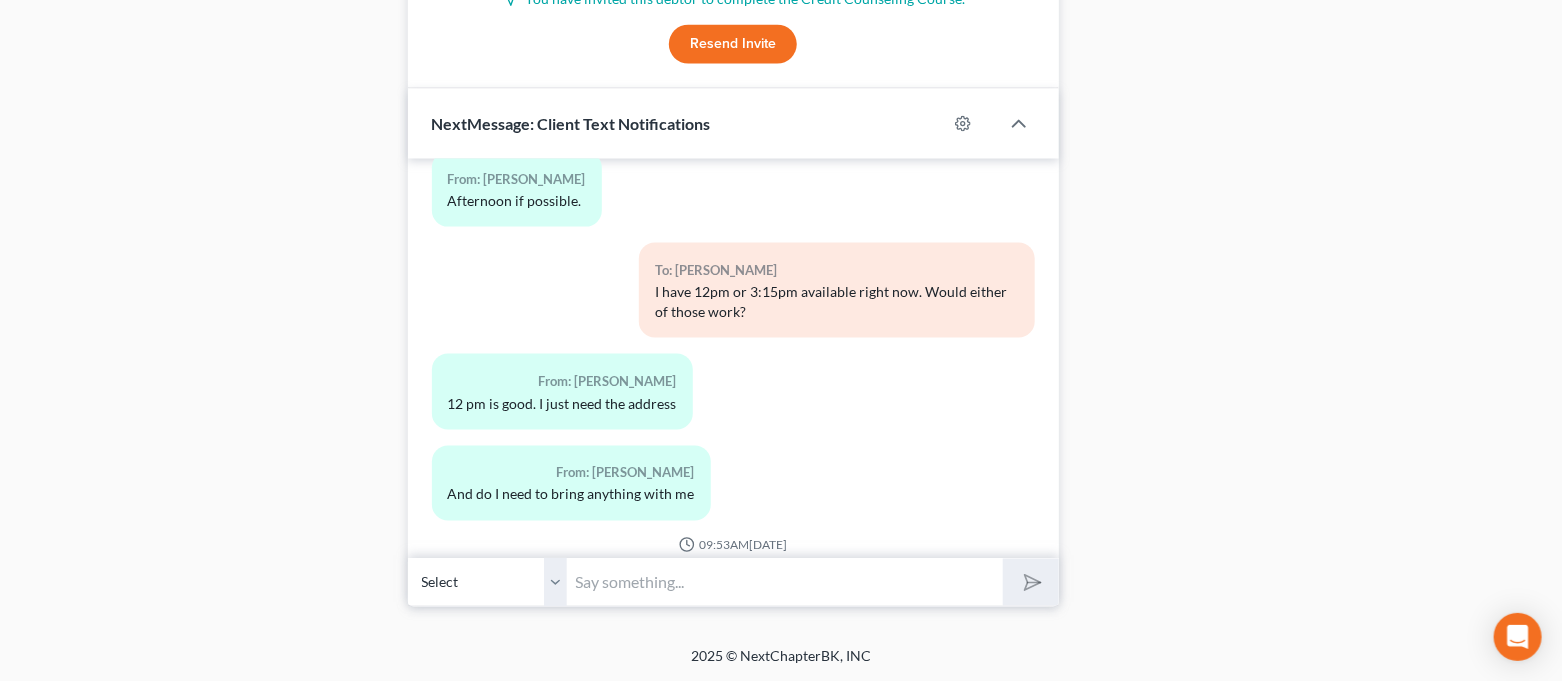 scroll, scrollTop: 1936, scrollLeft: 0, axis: vertical 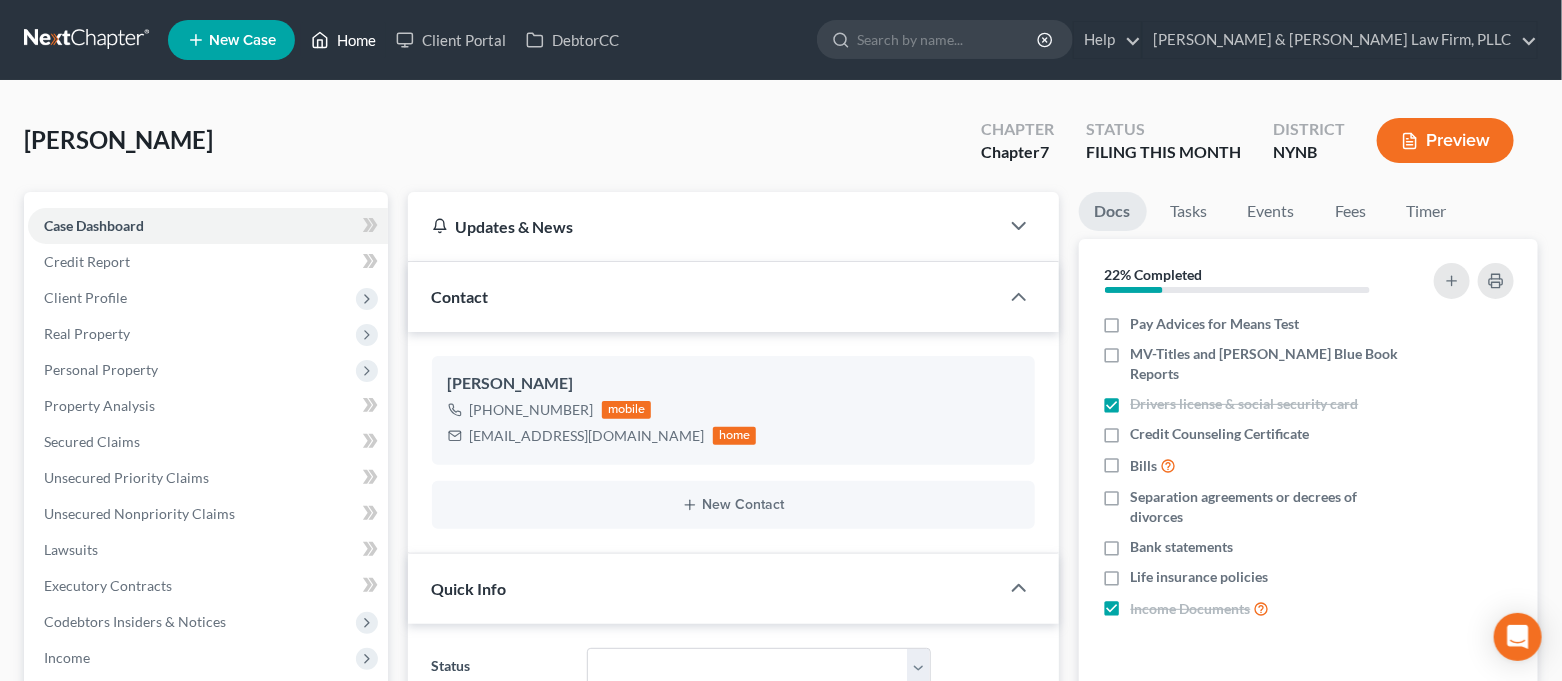 click on "Home" at bounding box center (343, 40) 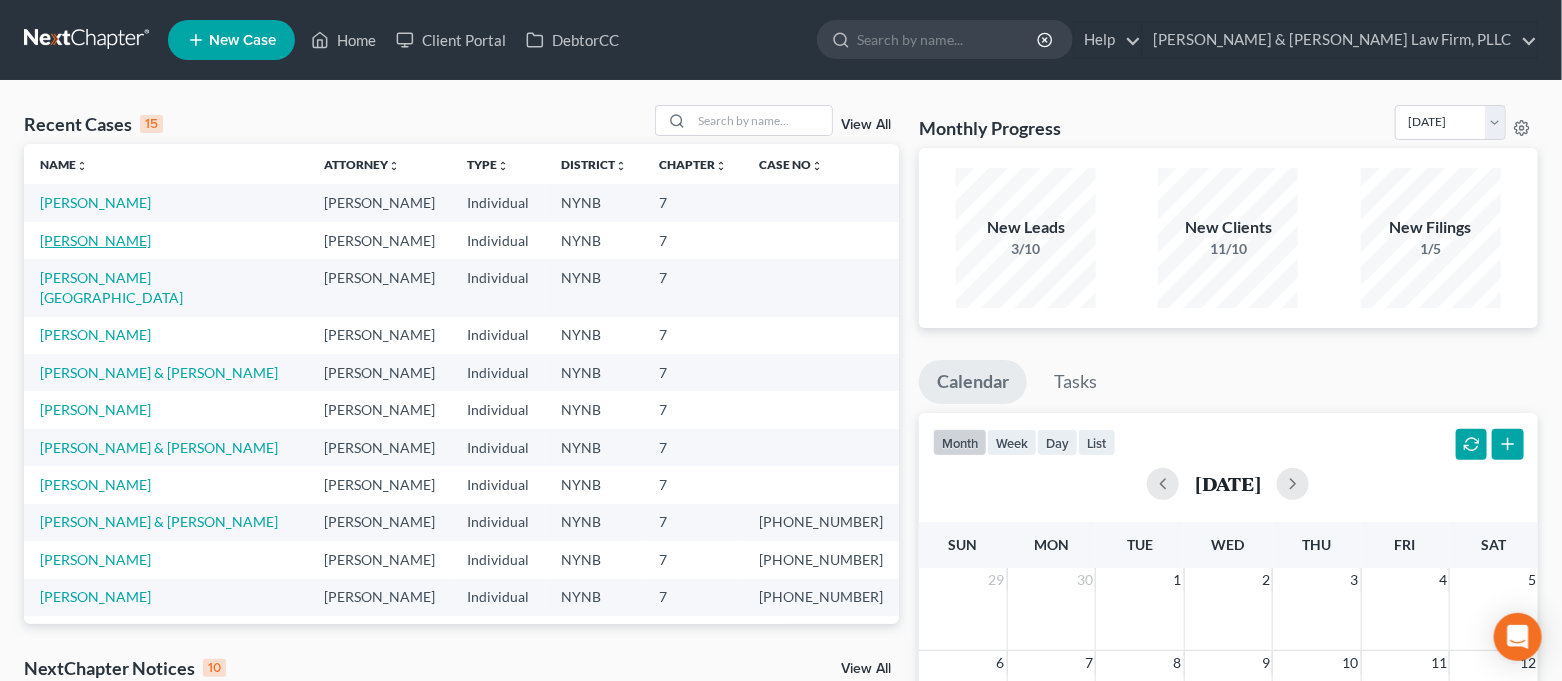 click on "[PERSON_NAME]" at bounding box center (95, 240) 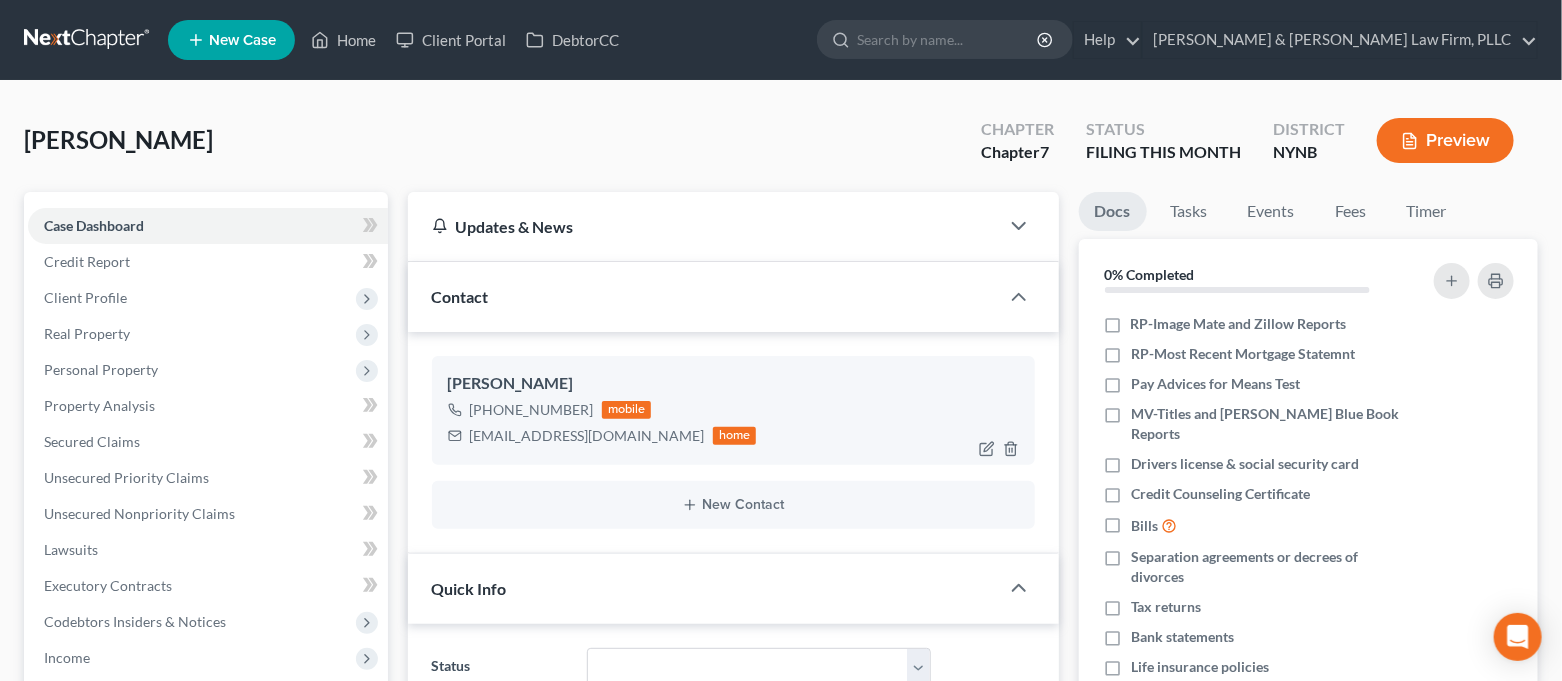 scroll, scrollTop: 1, scrollLeft: 0, axis: vertical 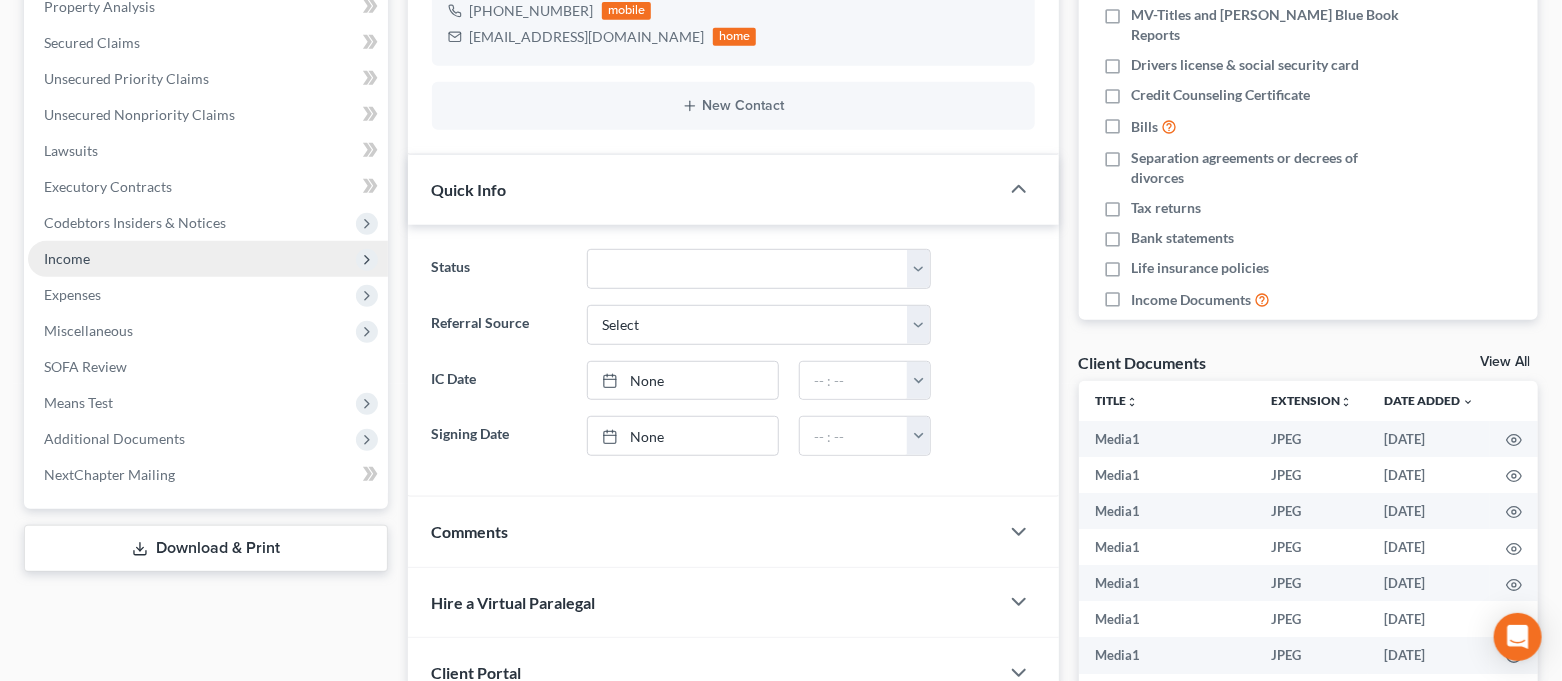 click on "Income" at bounding box center [208, 259] 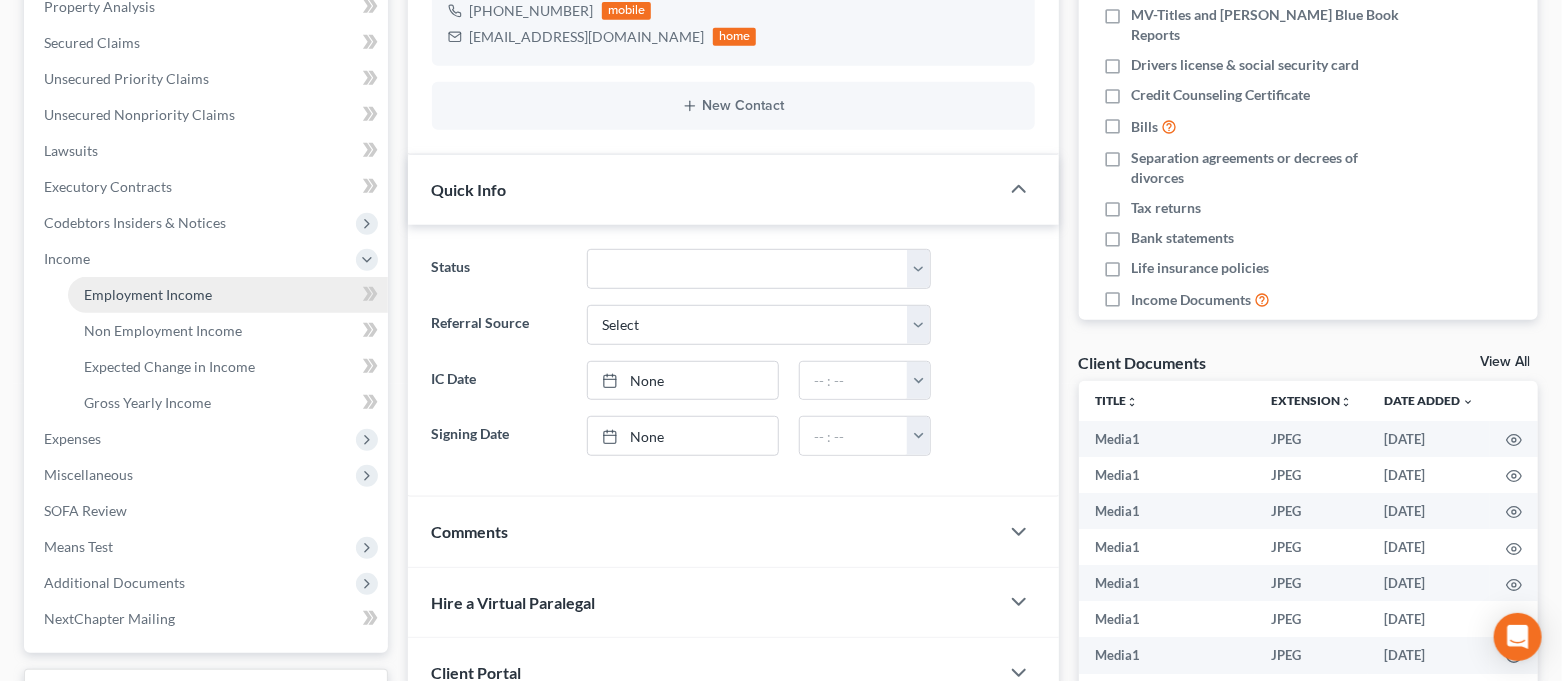 click on "Employment Income" at bounding box center [148, 294] 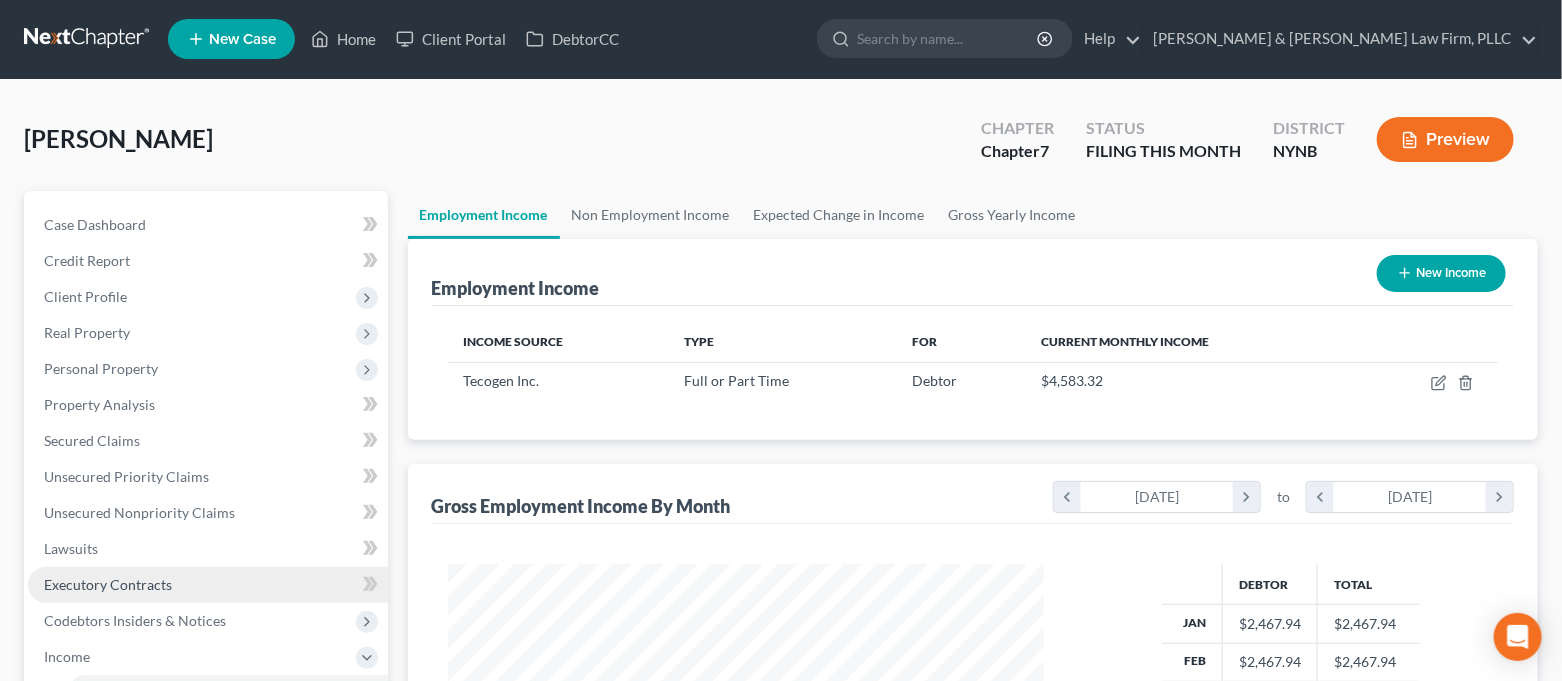 scroll, scrollTop: 0, scrollLeft: 0, axis: both 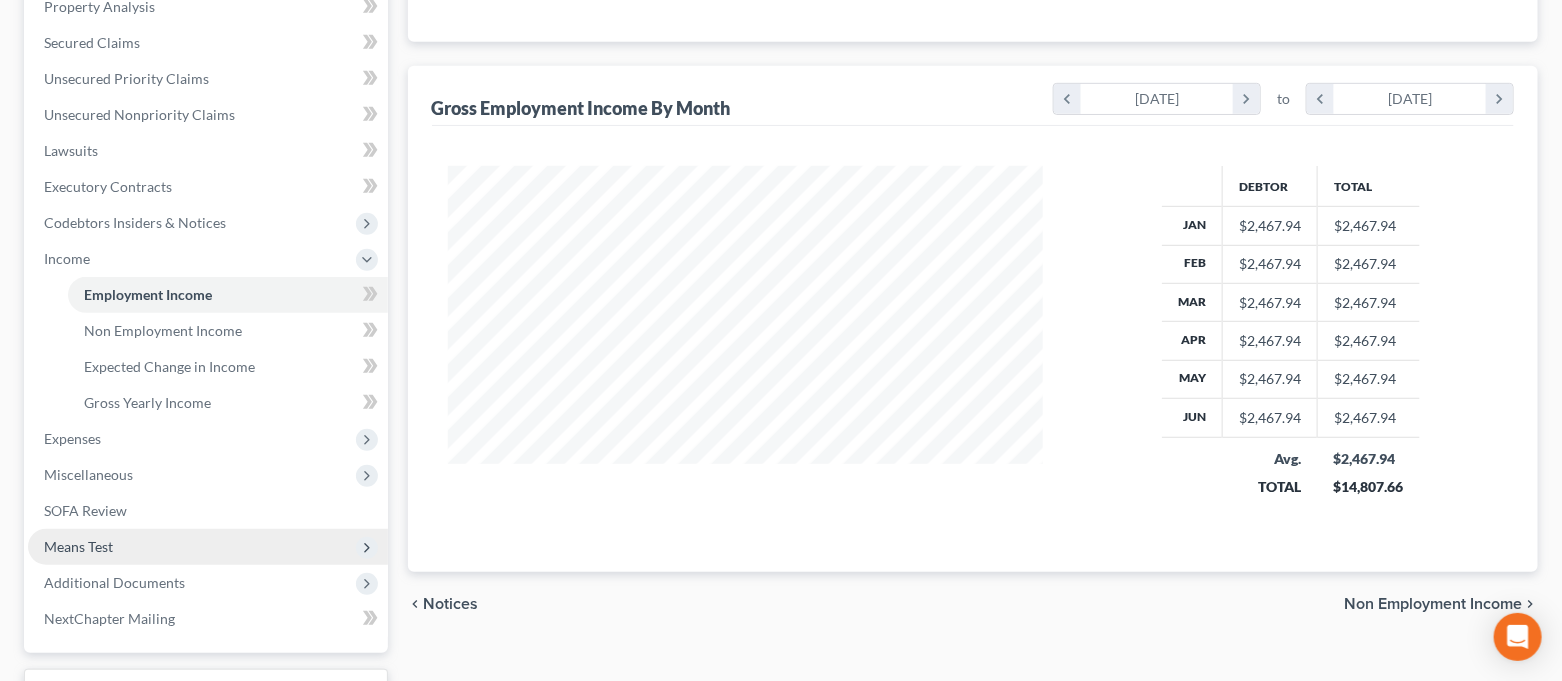 click on "Means Test" at bounding box center (208, 547) 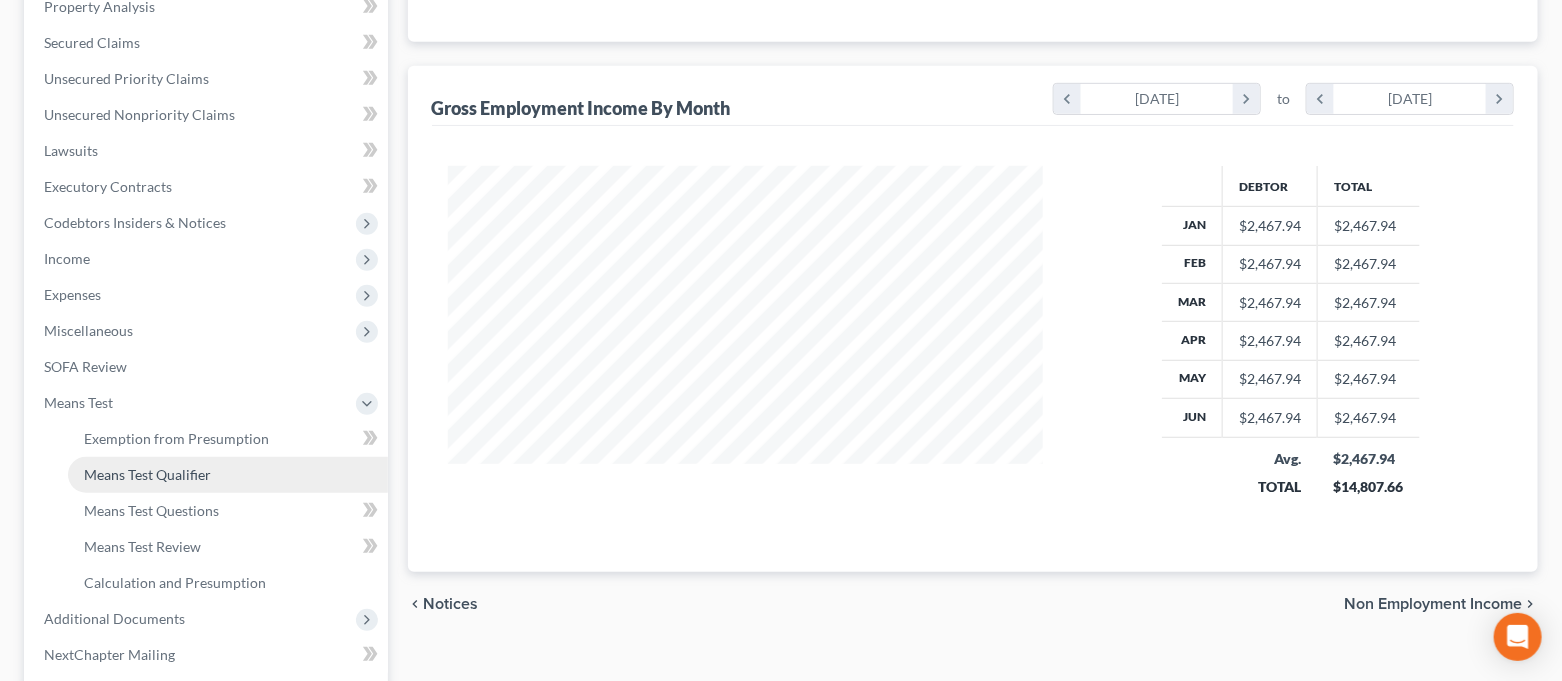click on "Means Test Qualifier" at bounding box center (147, 474) 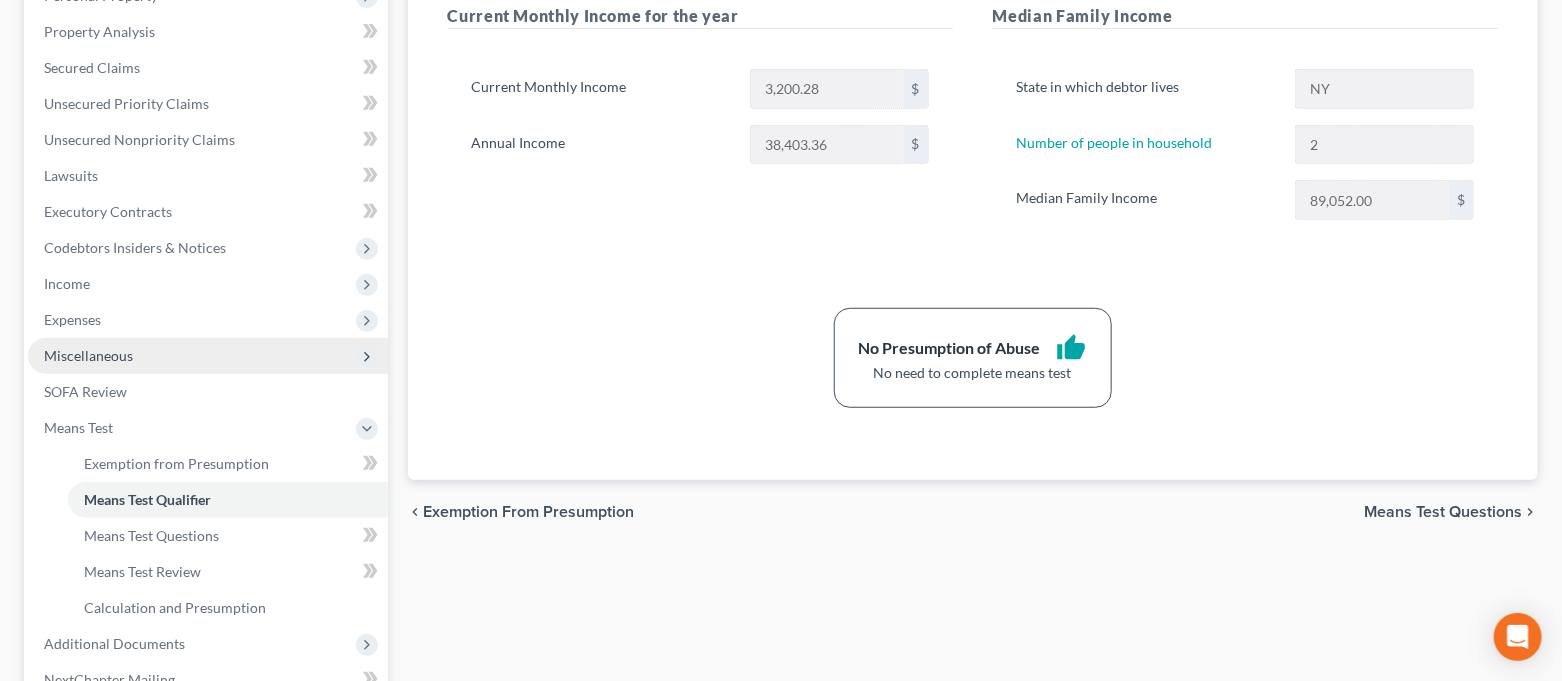 scroll, scrollTop: 266, scrollLeft: 0, axis: vertical 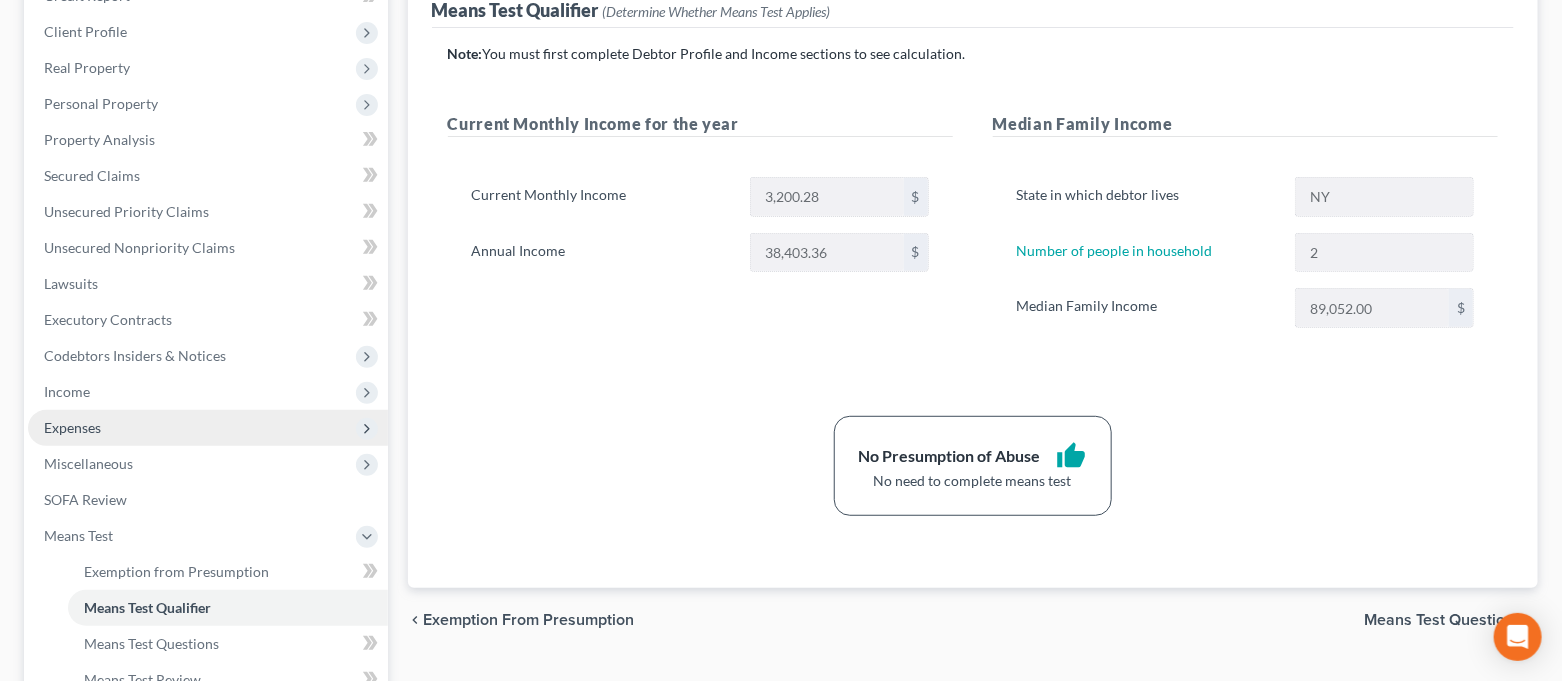 click on "Expenses" at bounding box center [208, 428] 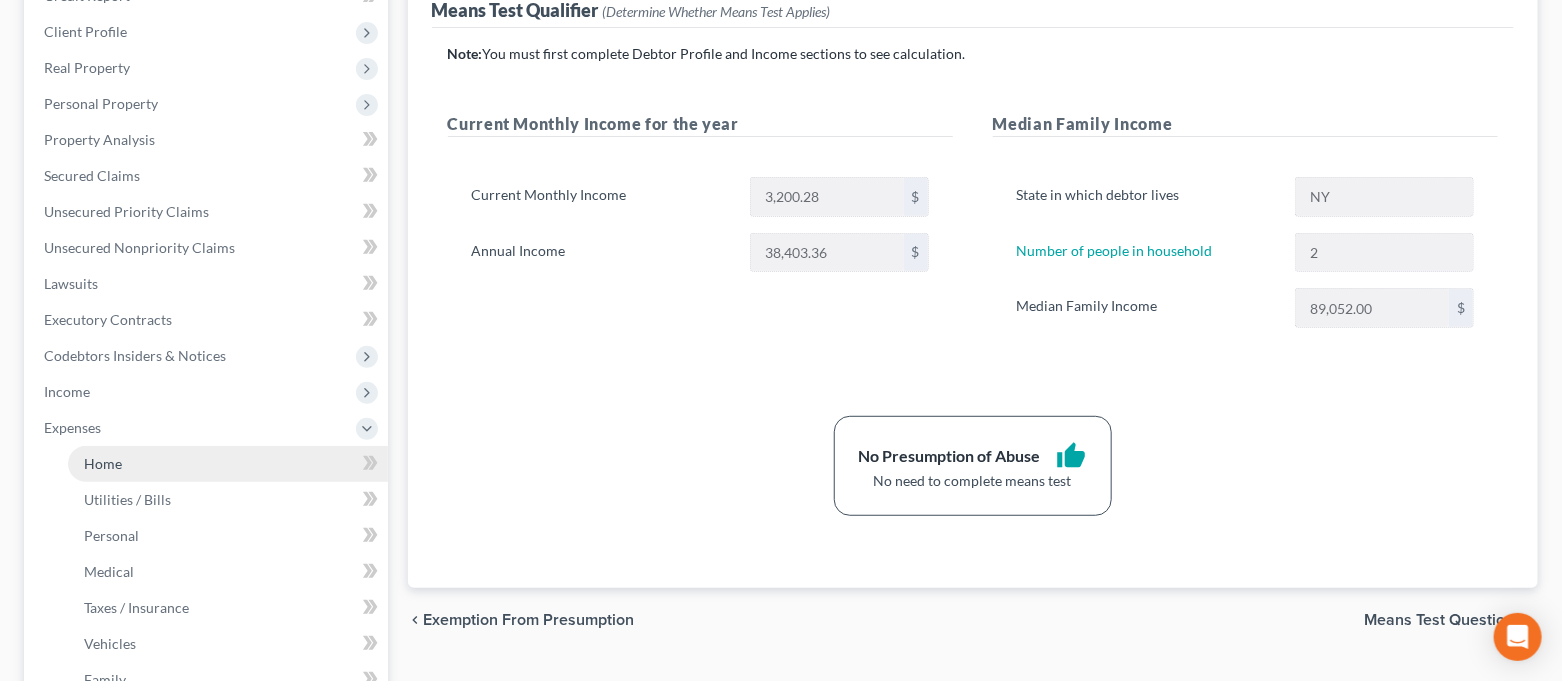 click on "Home" at bounding box center (228, 464) 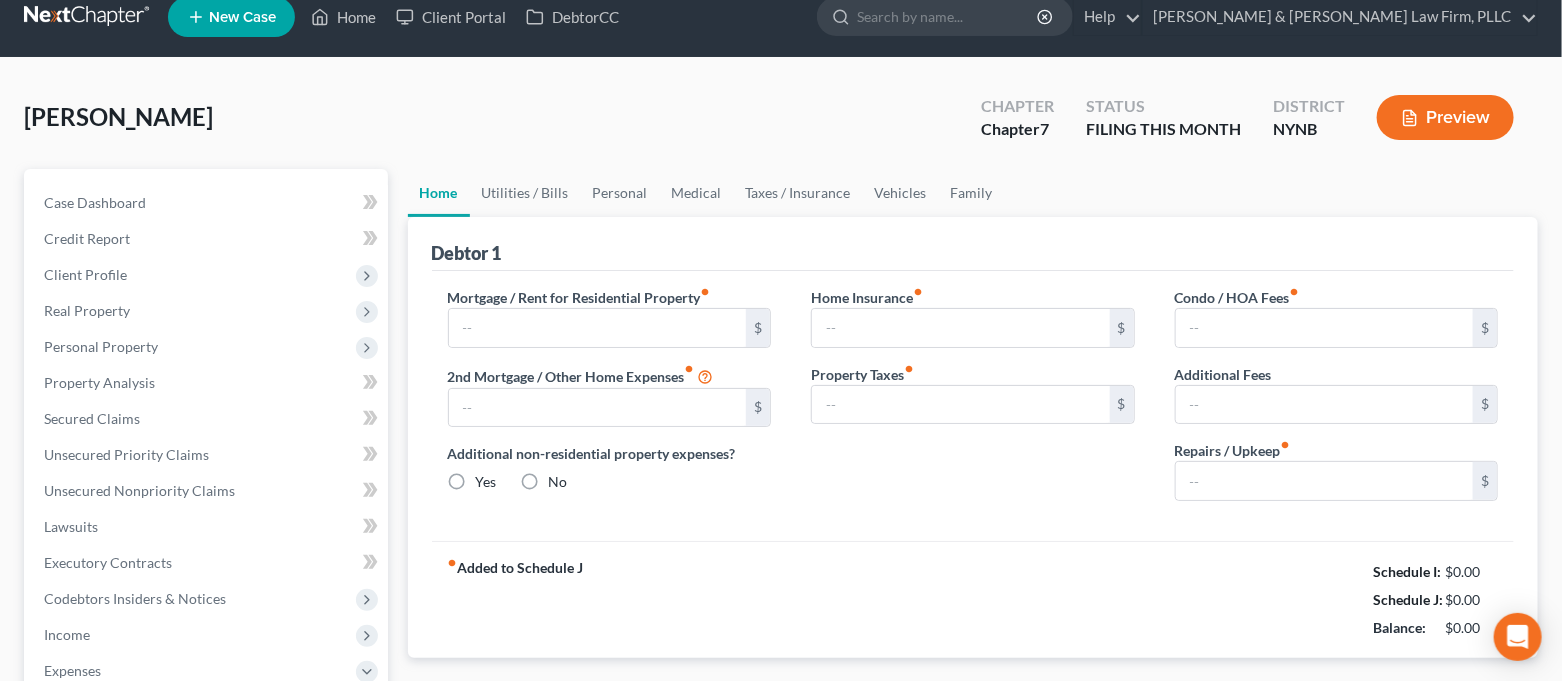 scroll, scrollTop: 0, scrollLeft: 0, axis: both 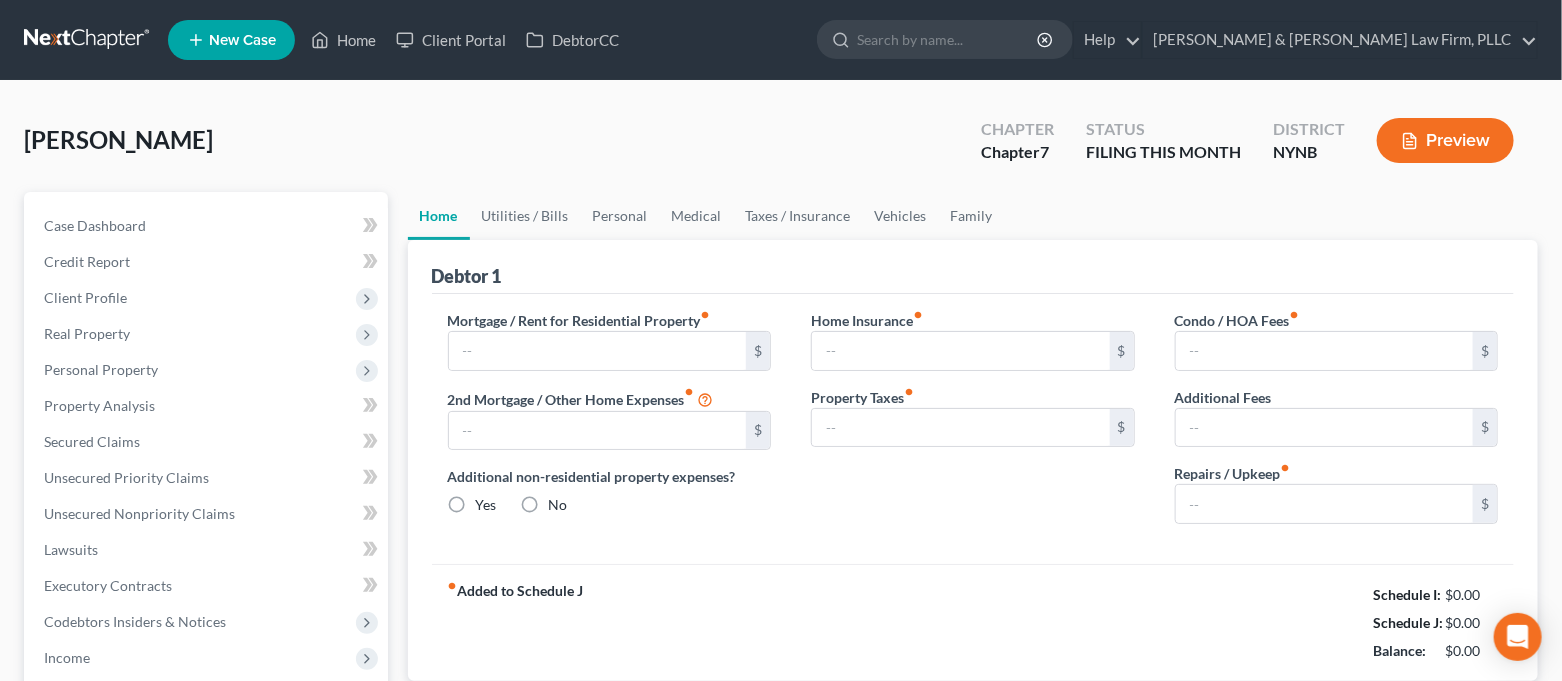 type on "0.00" 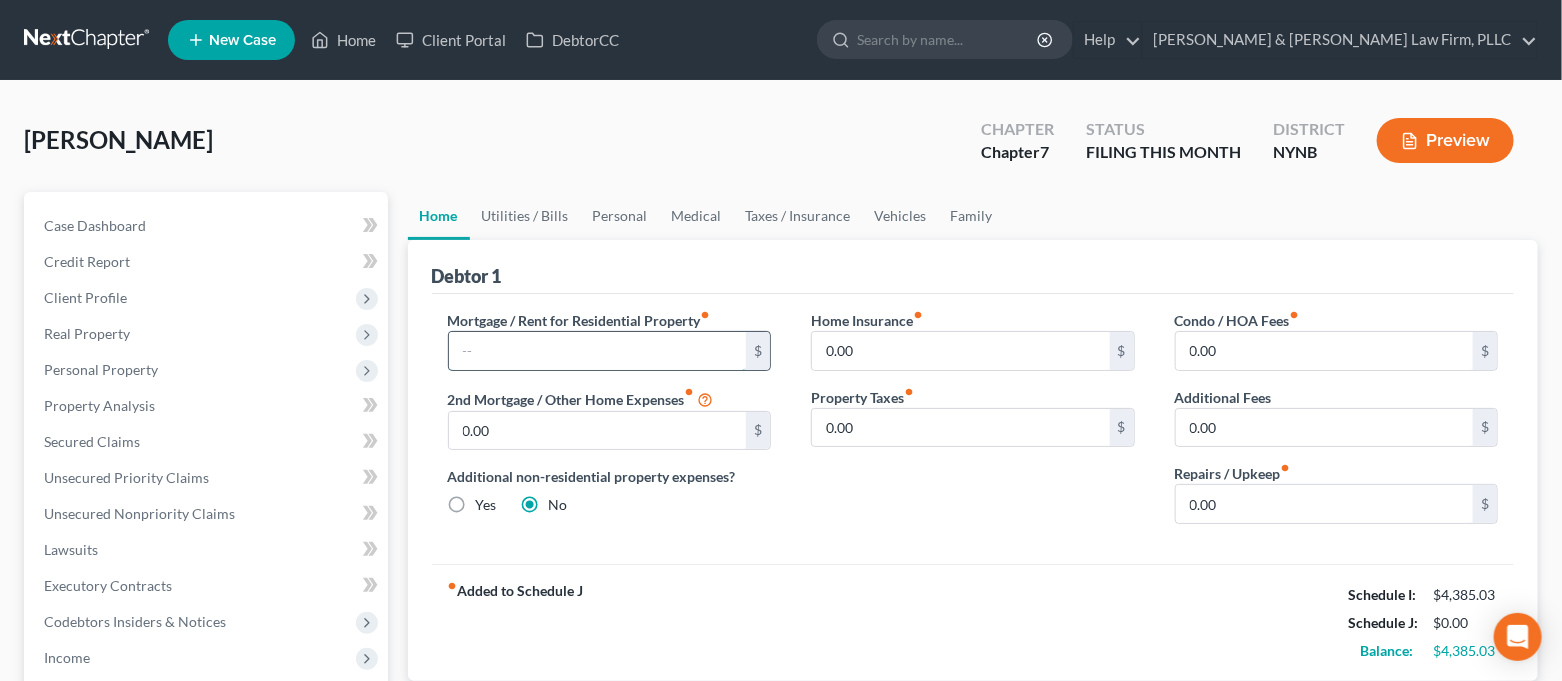 click at bounding box center (598, 351) 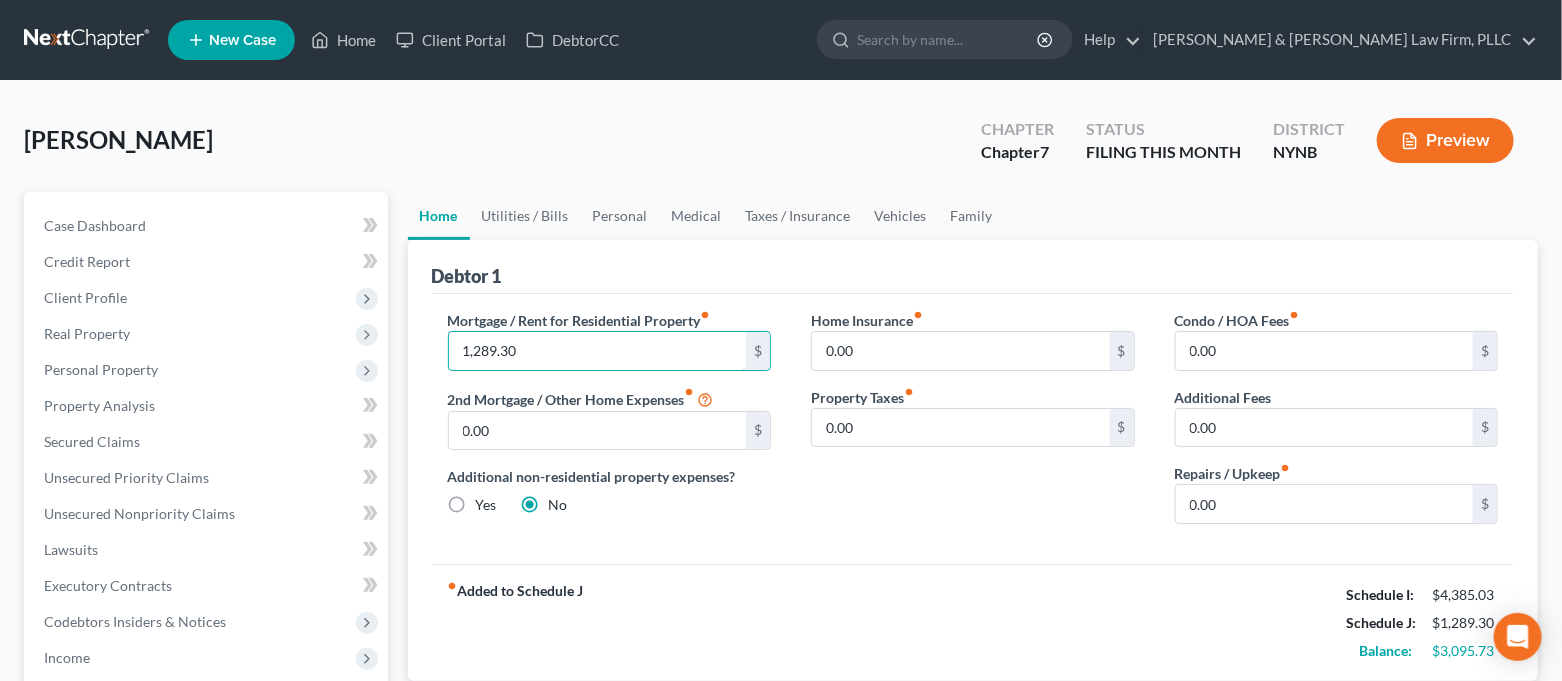 type on "1,289.30" 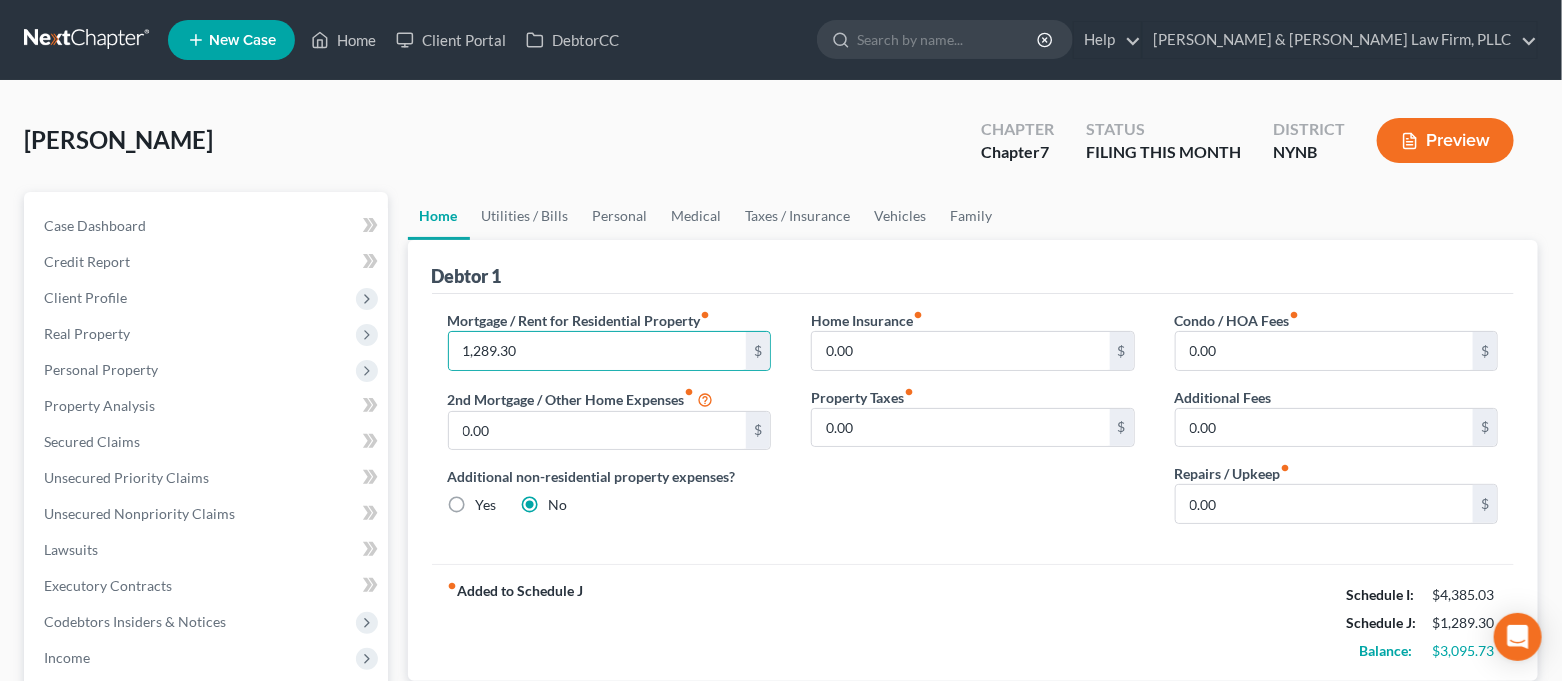 click on "Mortgage / Rent for Residential Property  fiber_manual_record 1,289.30 $ 2nd Mortgage / Other Home Expenses  fiber_manual_record   0.00 $ Additional non-residential property expenses? Yes No Home Insurance  fiber_manual_record 0.00 $ Property Taxes  fiber_manual_record 0.00 $ Condo / HOA Fees  fiber_manual_record 0.00 $ Additional Fees 0.00 $ Repairs / Upkeep  fiber_manual_record 0.00 $" at bounding box center (973, 429) 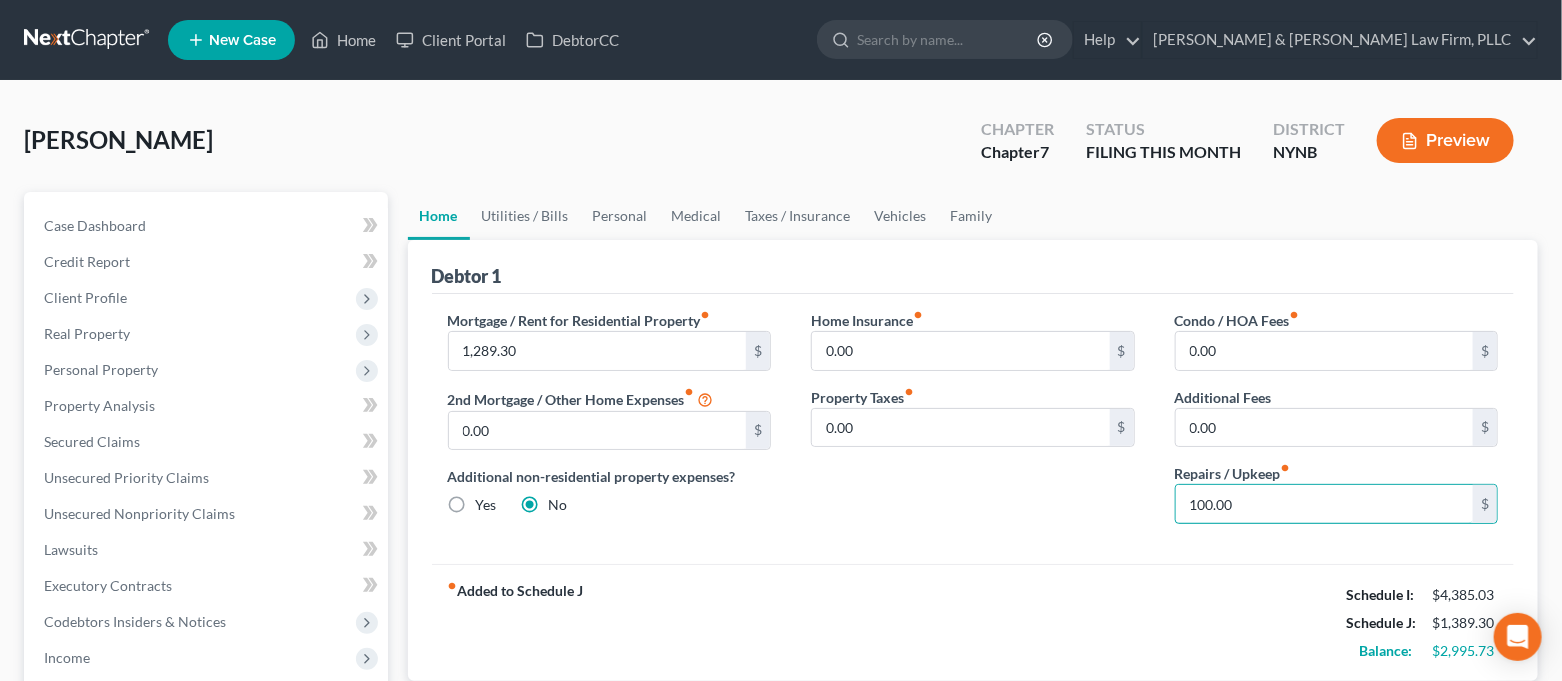 type on "100.00" 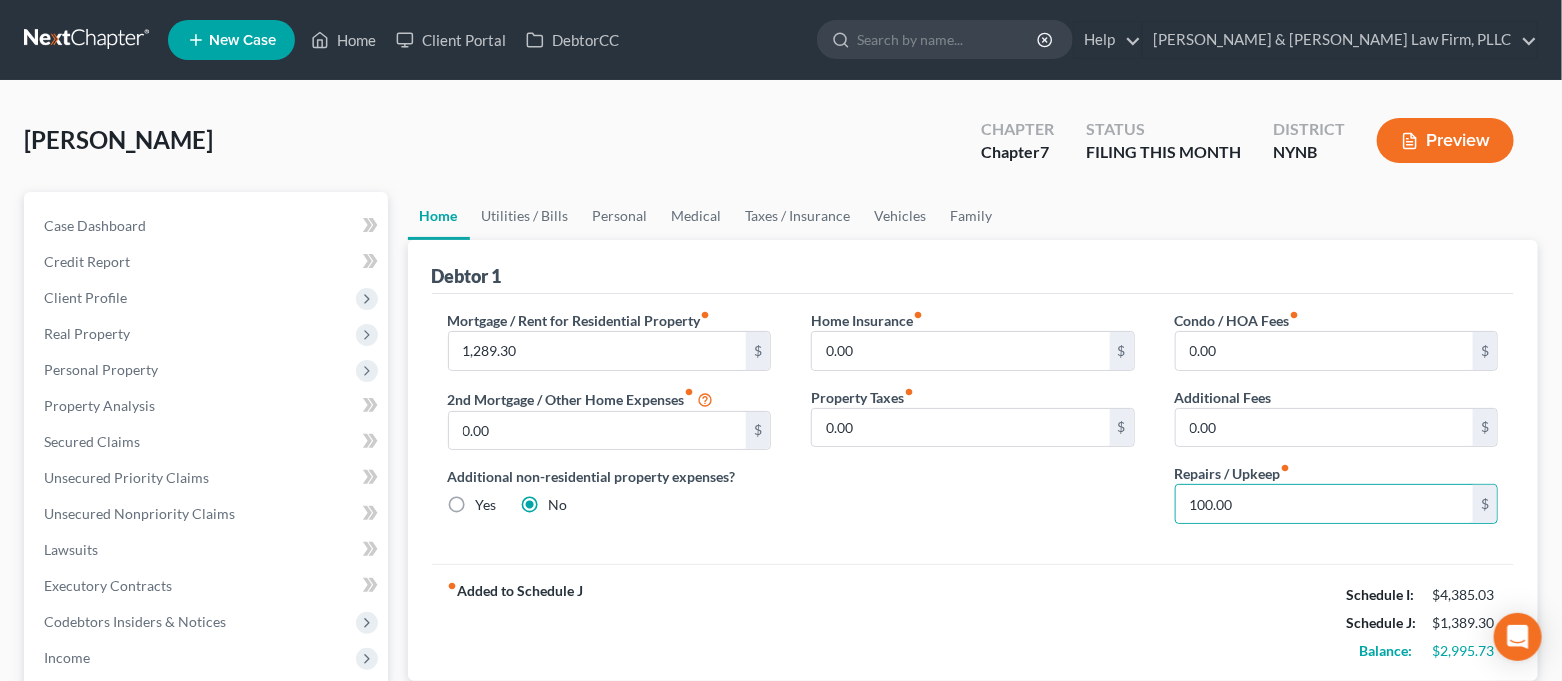 click on "Home Insurance  fiber_manual_record 0.00 $ Property Taxes  fiber_manual_record 0.00 $" at bounding box center [973, 425] 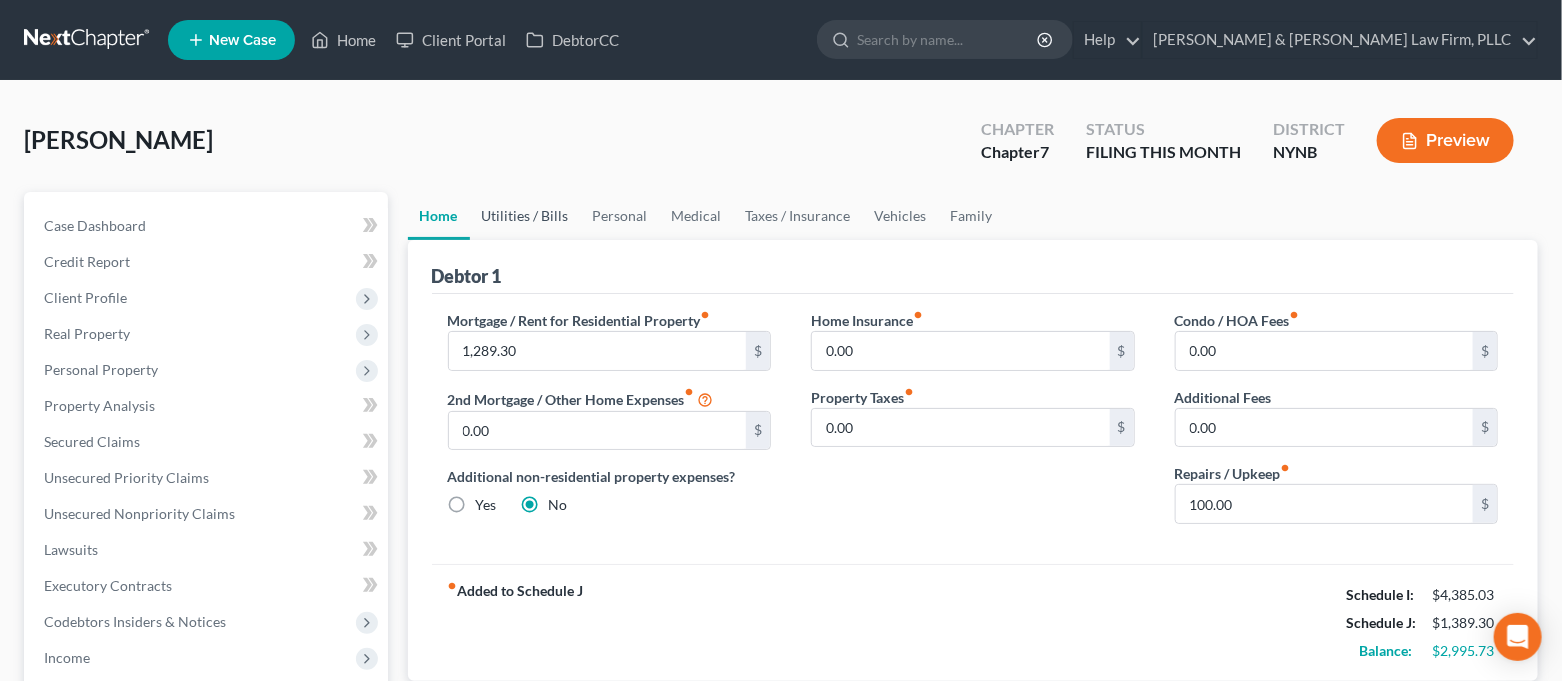 click on "Utilities / Bills" at bounding box center [525, 216] 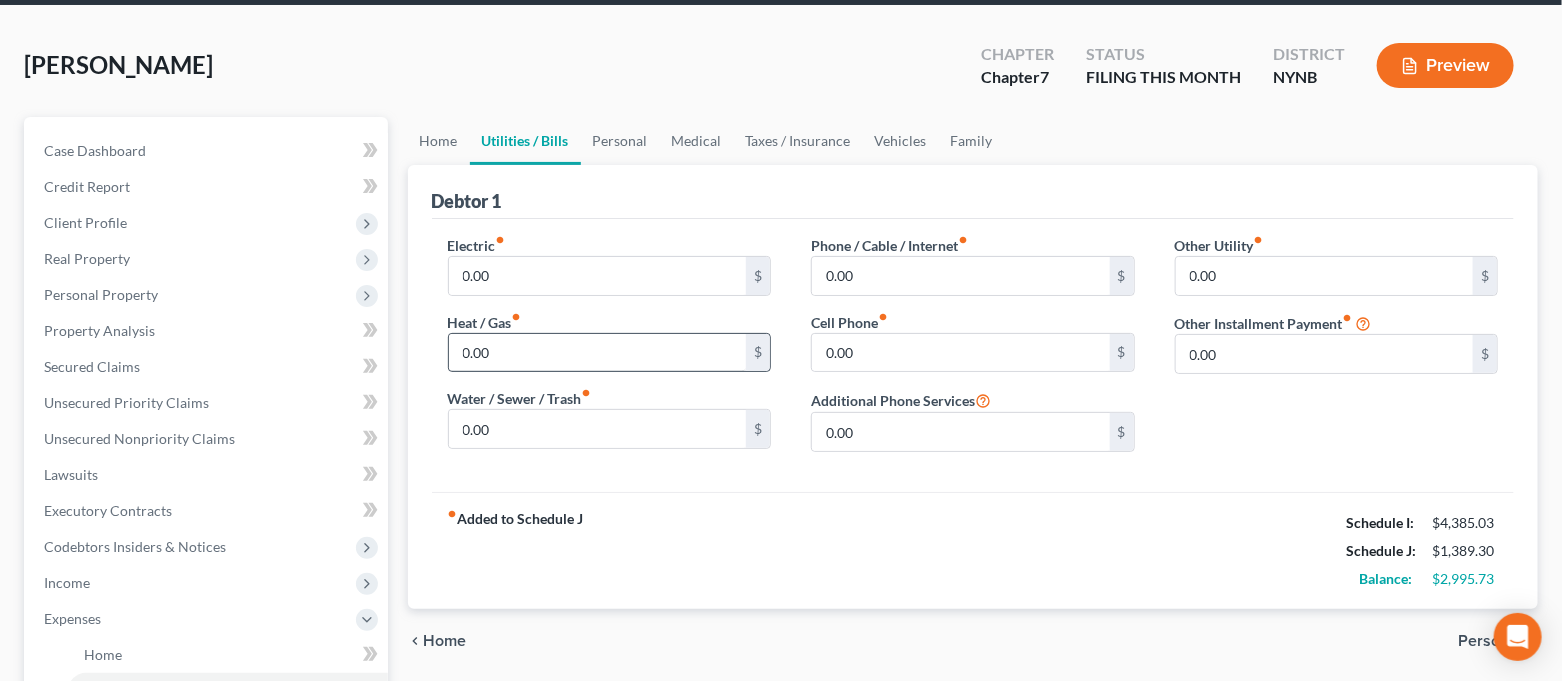 scroll, scrollTop: 133, scrollLeft: 0, axis: vertical 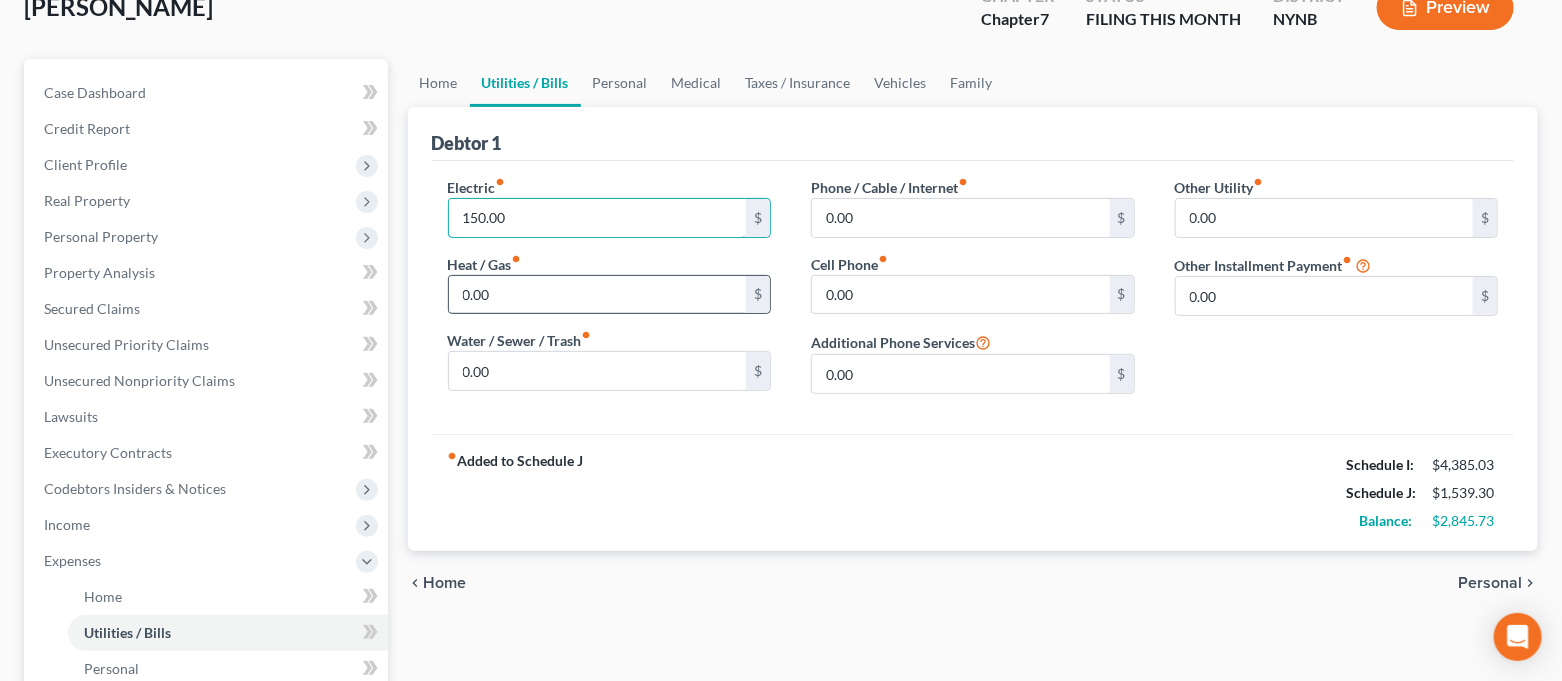 type on "150.00" 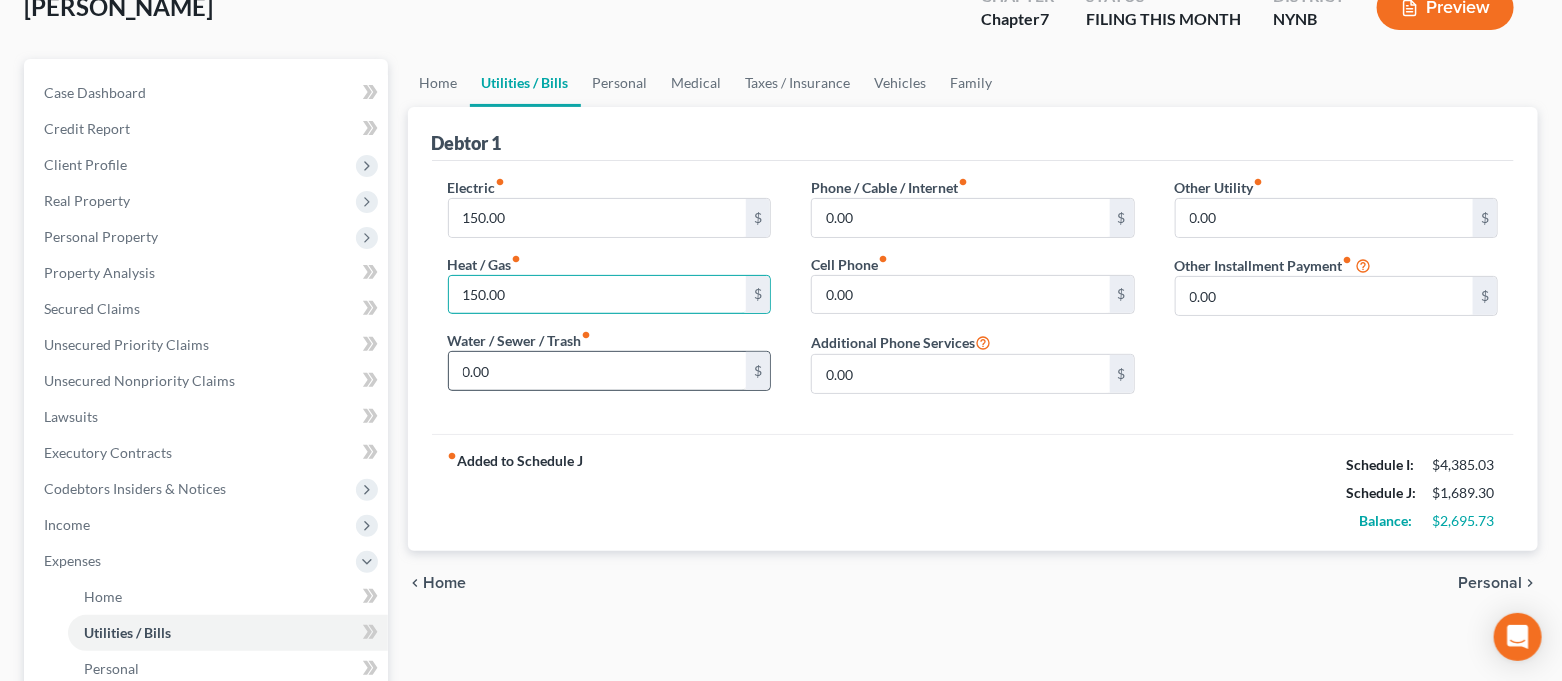 type on "150.00" 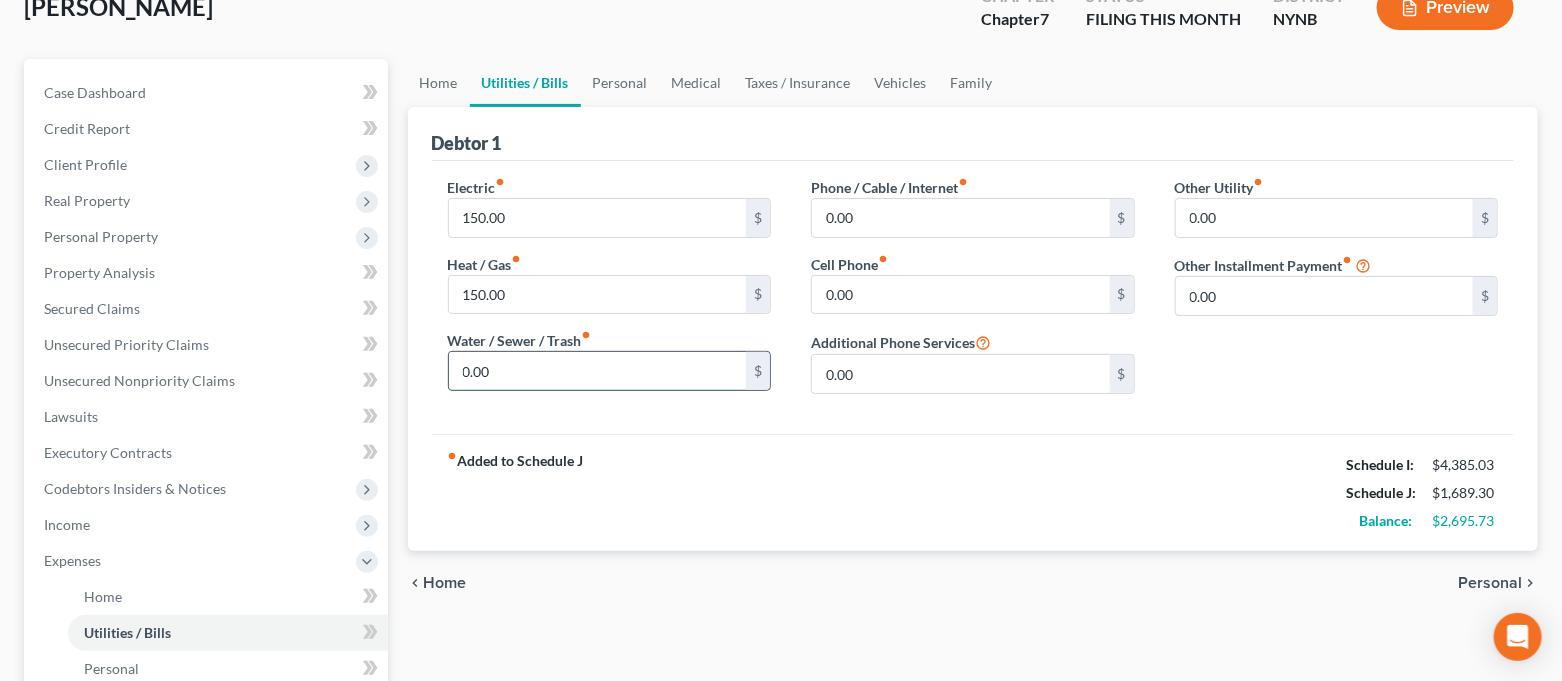 click on "0.00" at bounding box center (598, 371) 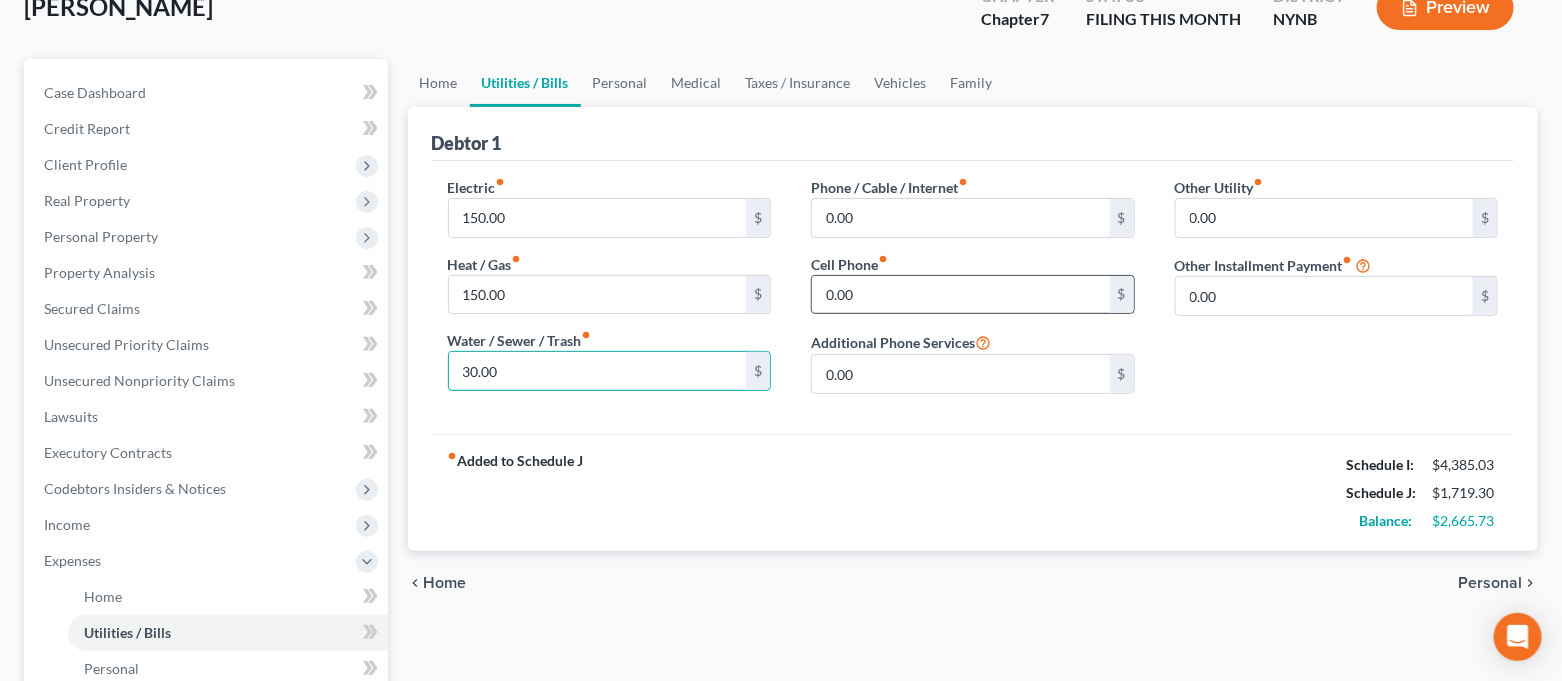 type on "30.00" 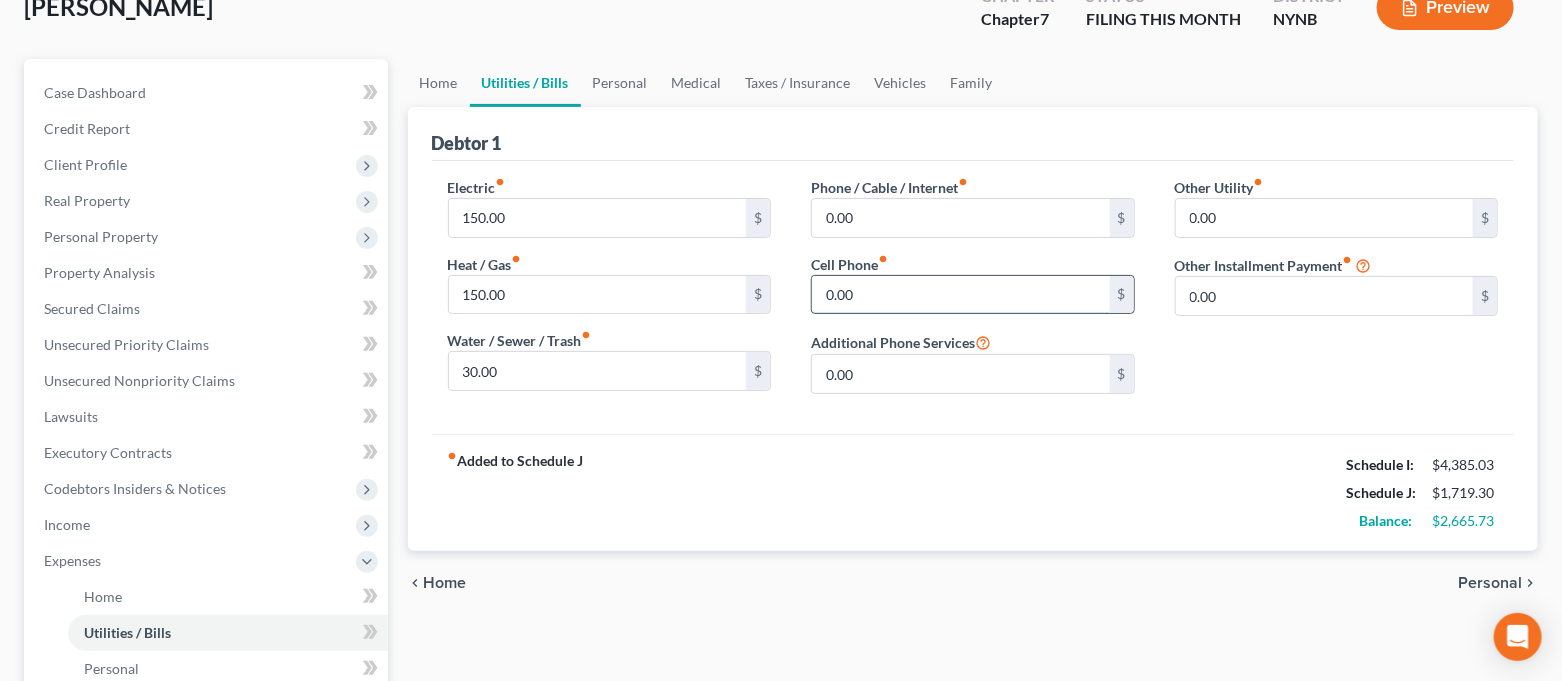 click on "0.00" at bounding box center (961, 295) 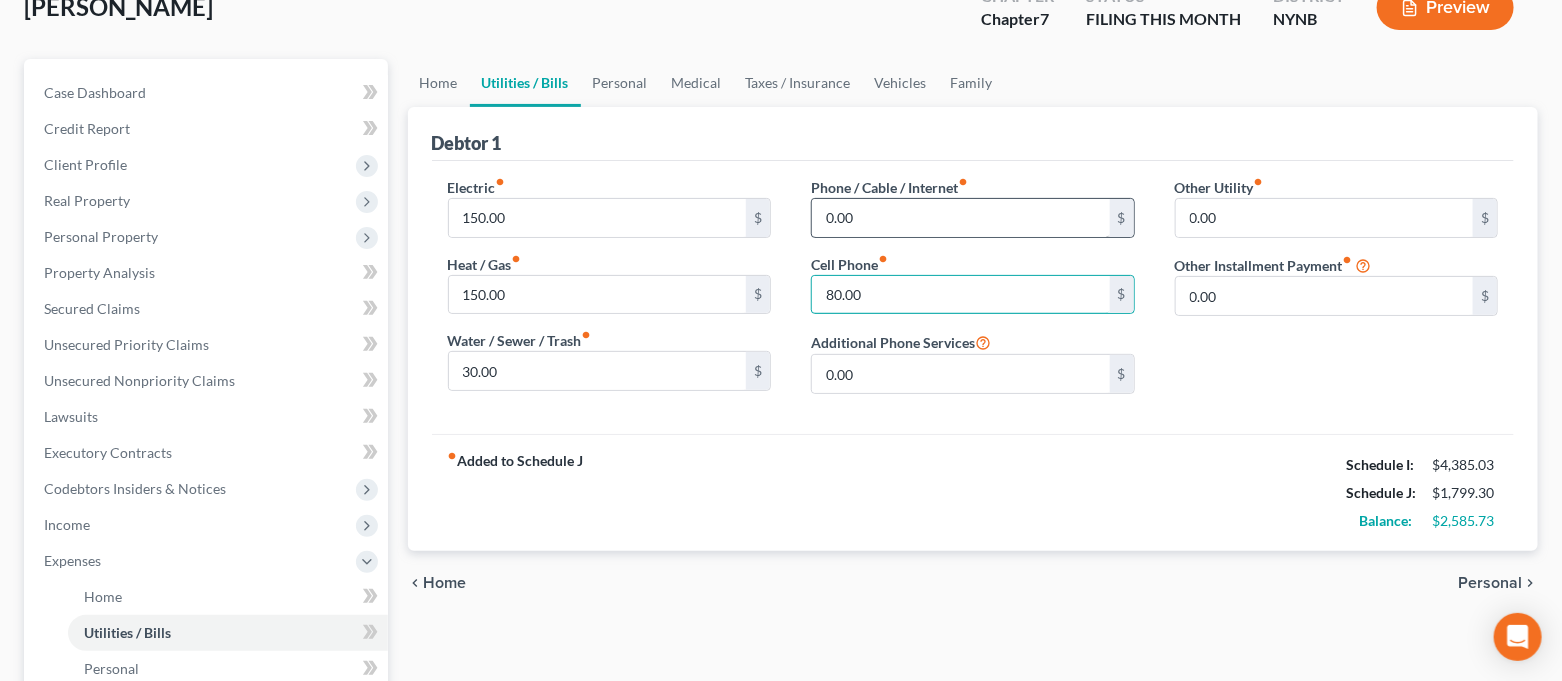 type on "80.00" 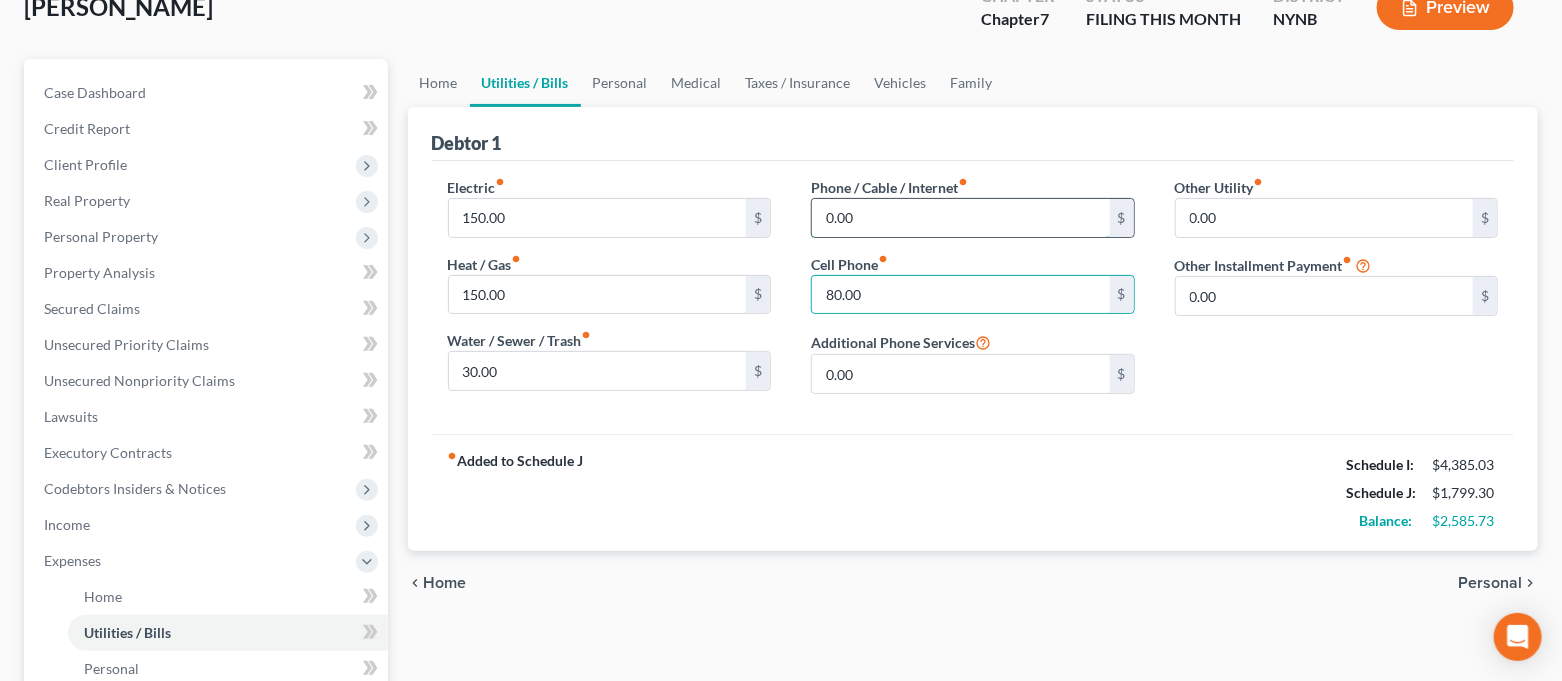 click on "0.00" at bounding box center (961, 218) 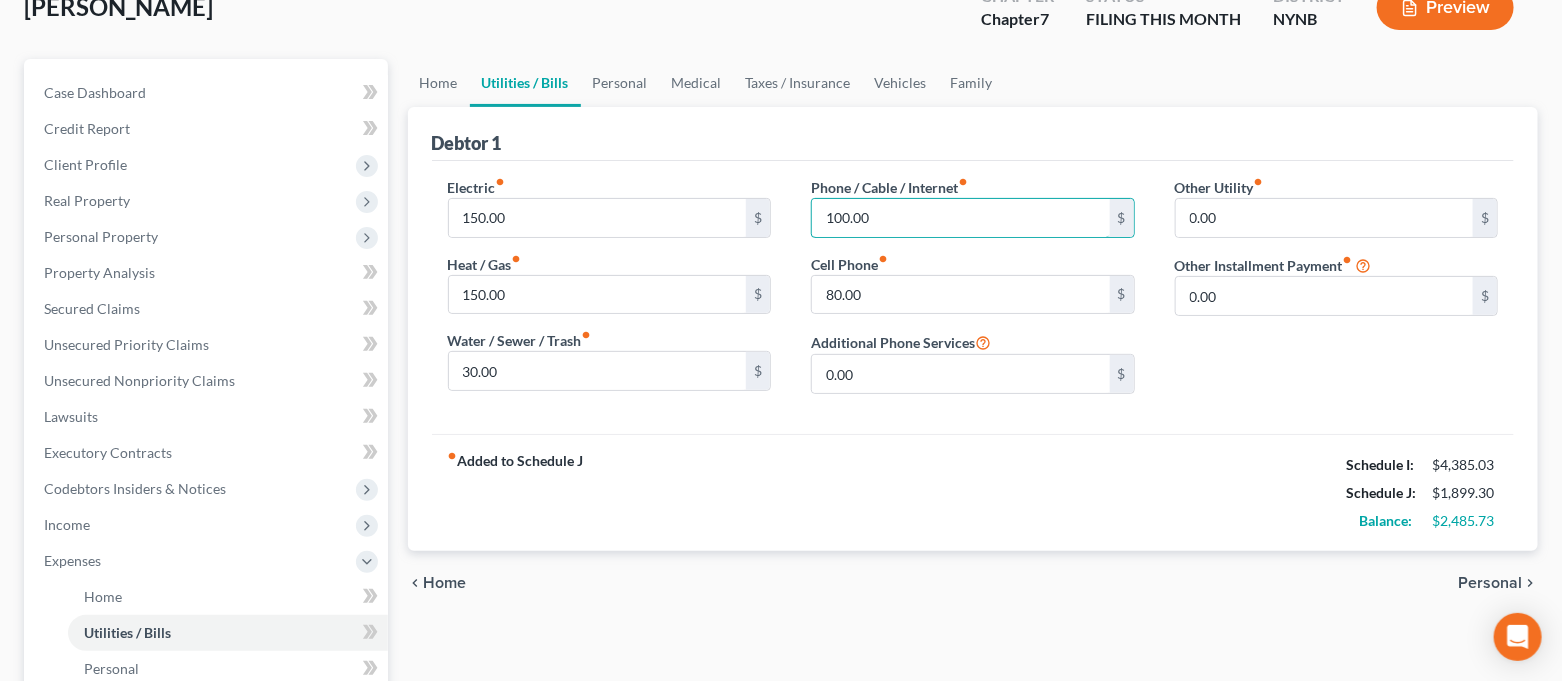 type on "100.00" 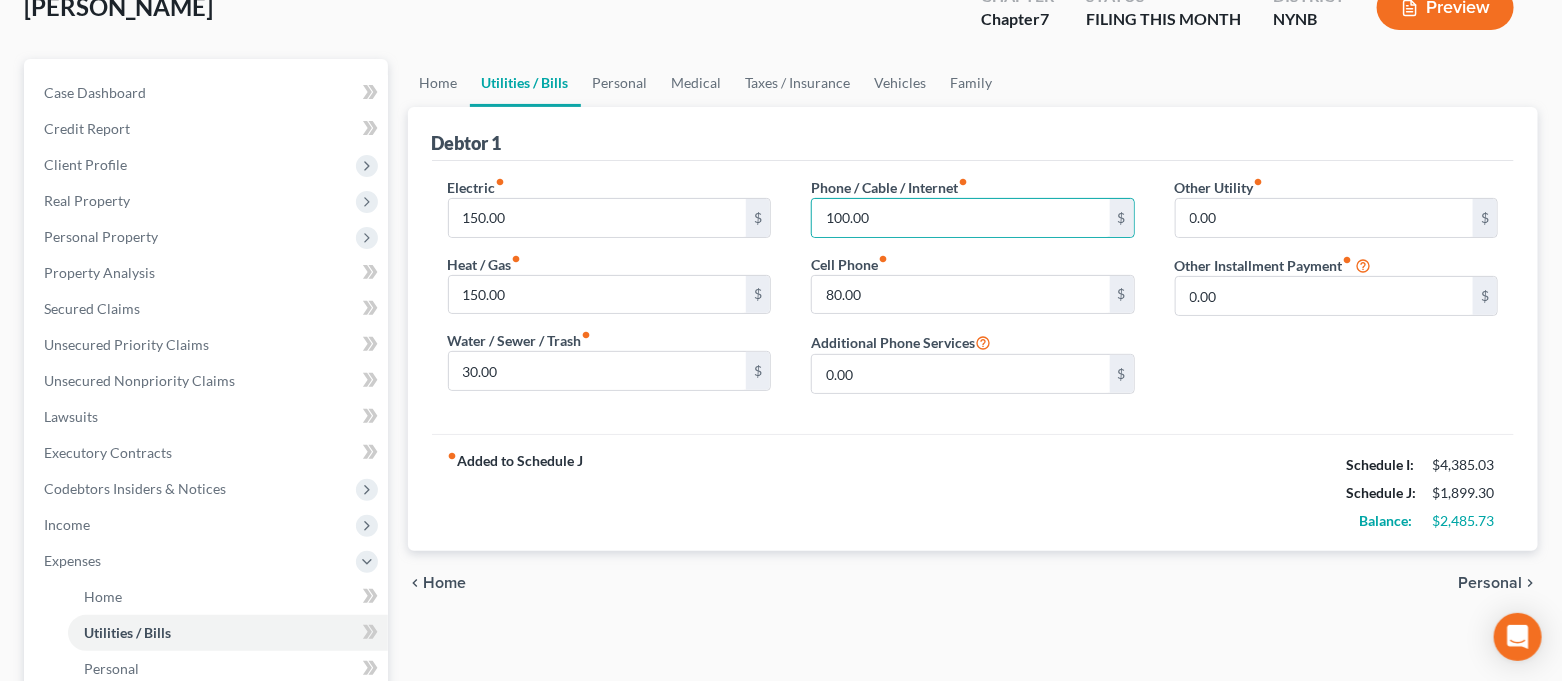 click on "fiber_manual_record  Added to Schedule J Schedule I: $4,385.03 Schedule J: $1,899.30 Balance: $2,485.73" at bounding box center (973, 492) 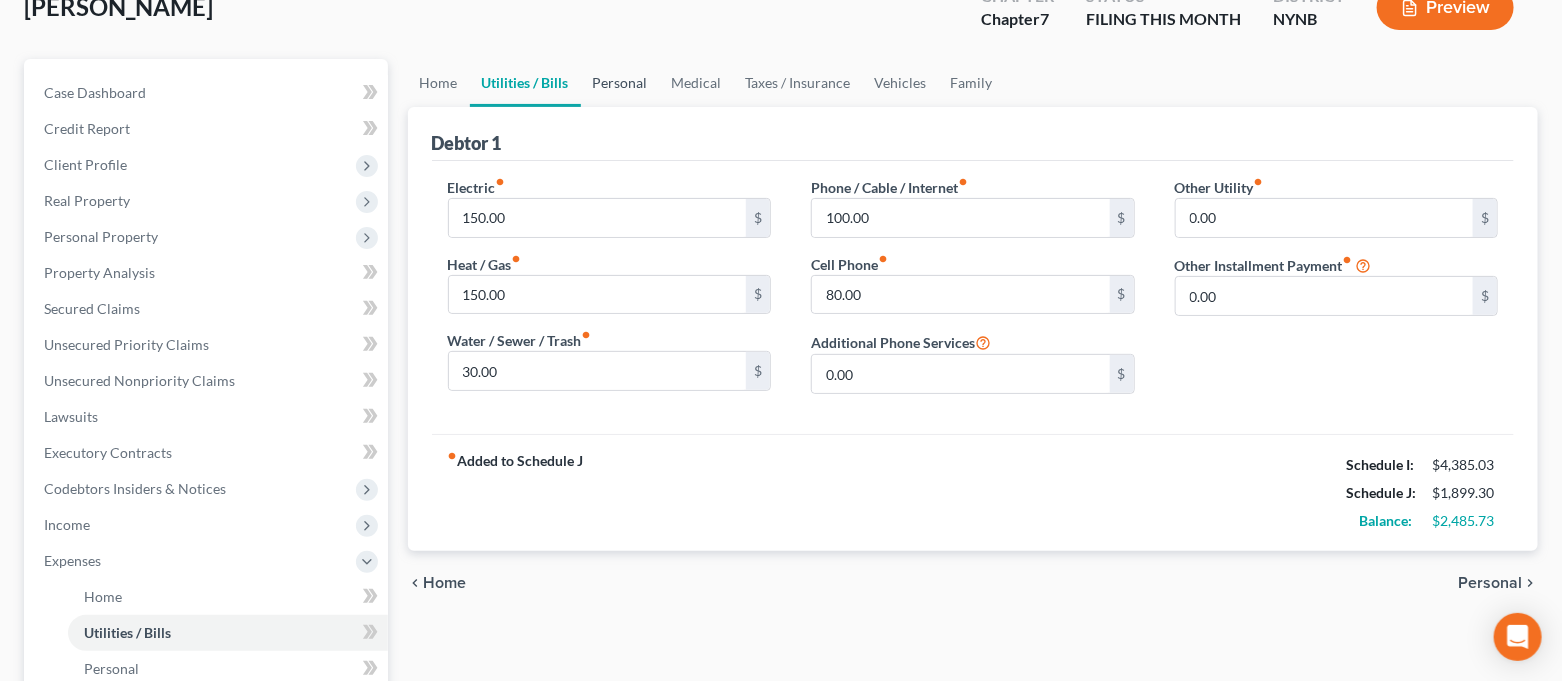 click on "Personal" at bounding box center [620, 83] 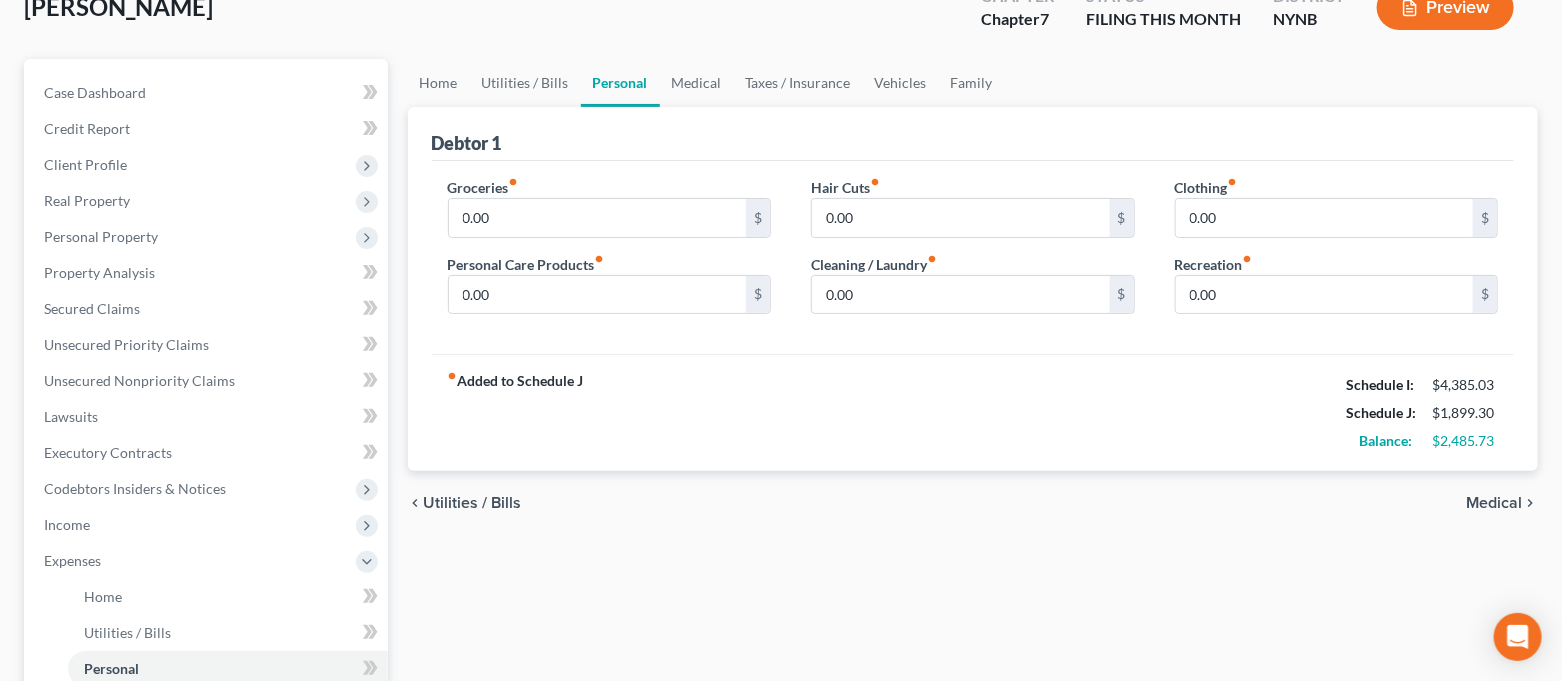 scroll, scrollTop: 0, scrollLeft: 0, axis: both 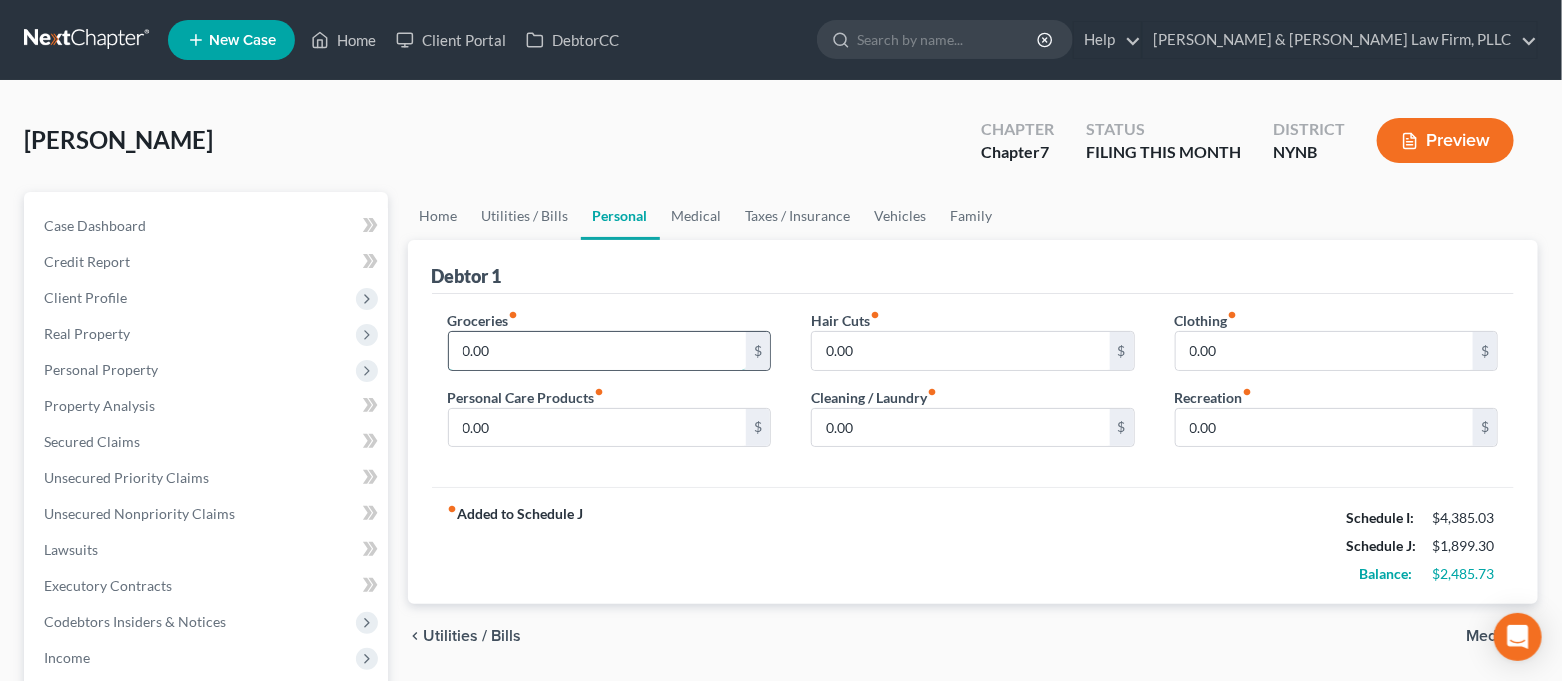 click on "0.00" at bounding box center [598, 351] 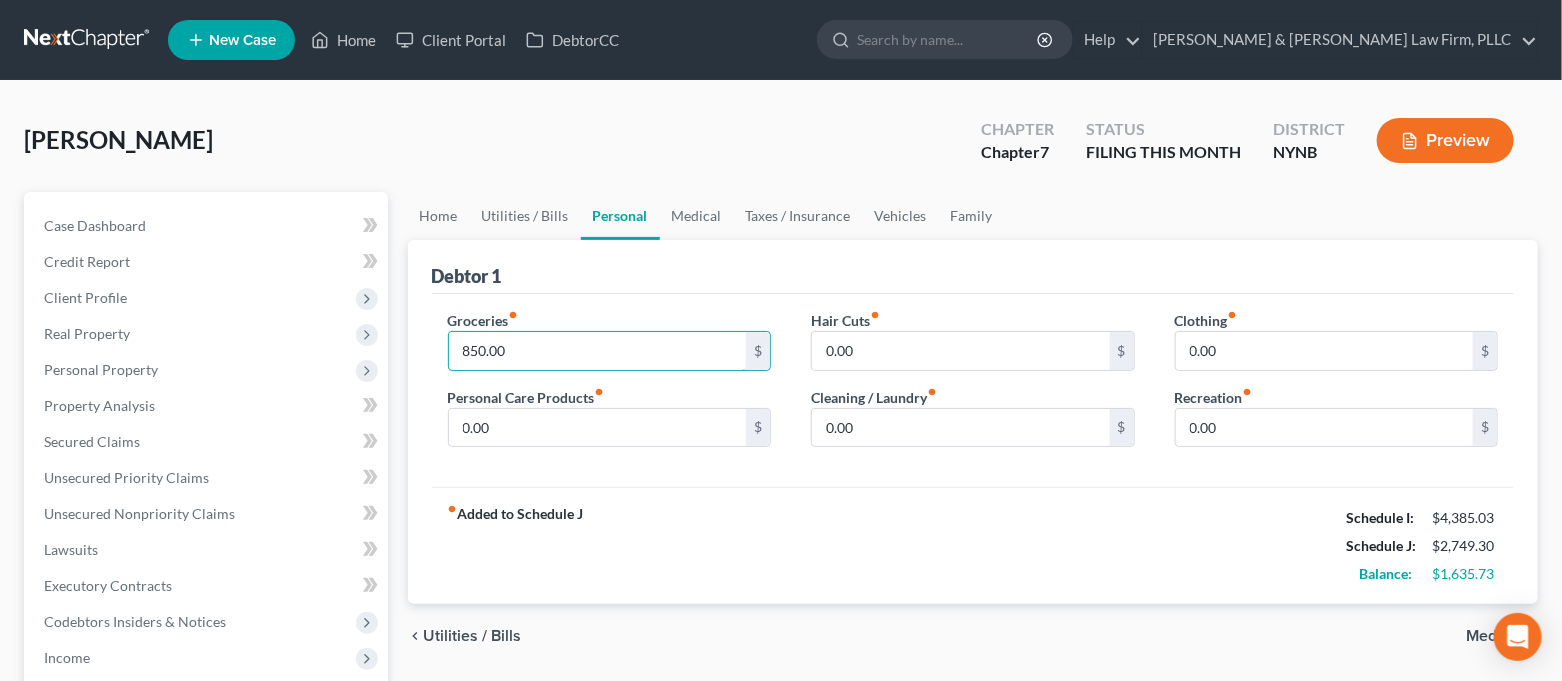 type on "850.00" 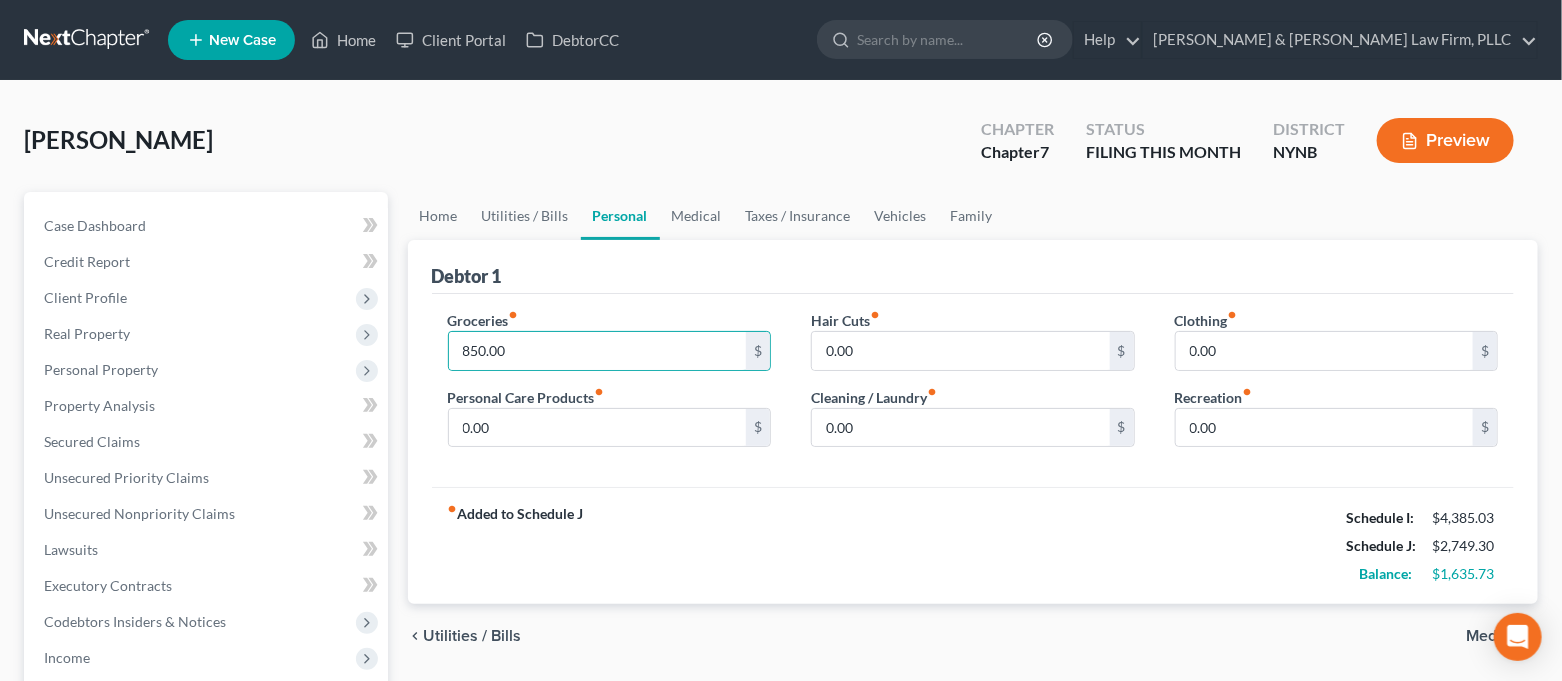 click on "fiber_manual_record  Added to Schedule J Schedule I: $4,385.03 Schedule J: $2,749.30 Balance: $1,635.73" at bounding box center (973, 545) 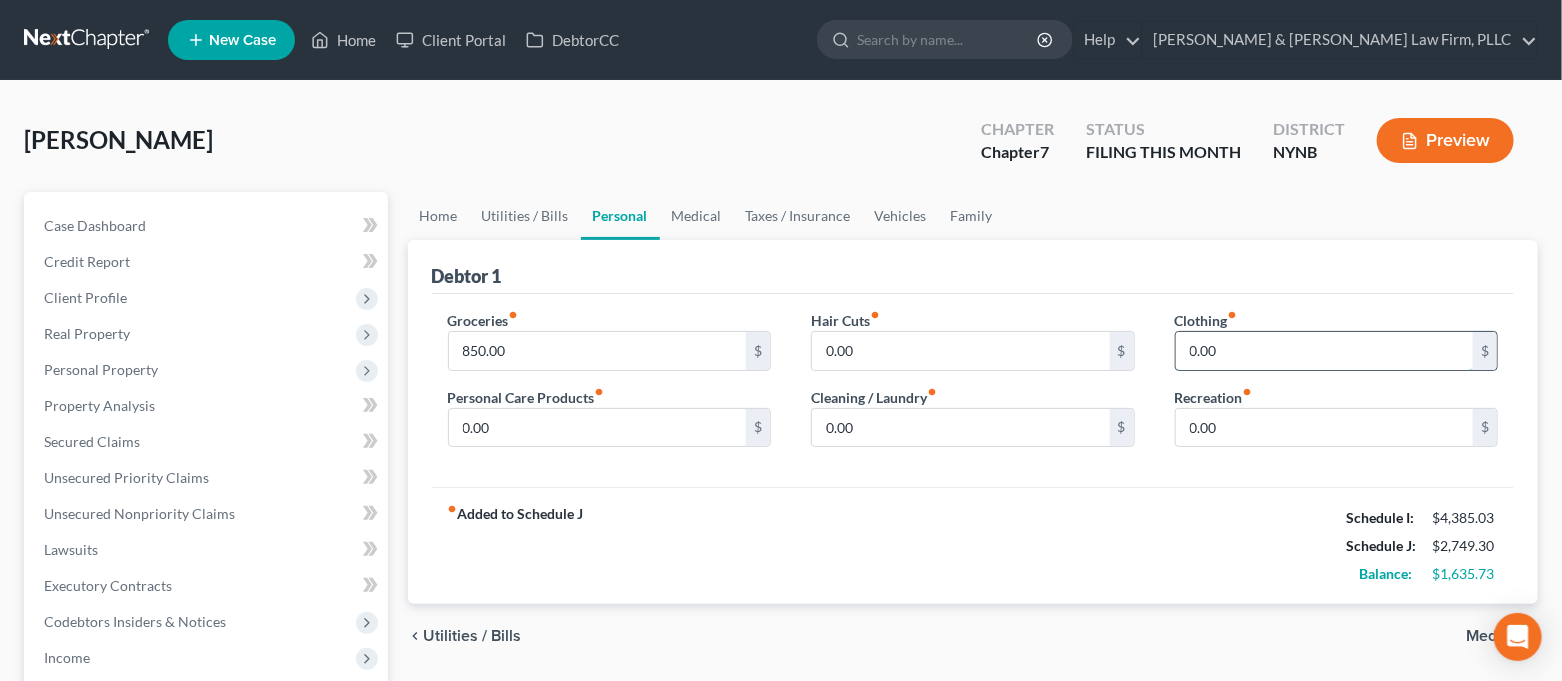 click on "0.00" at bounding box center (1325, 351) 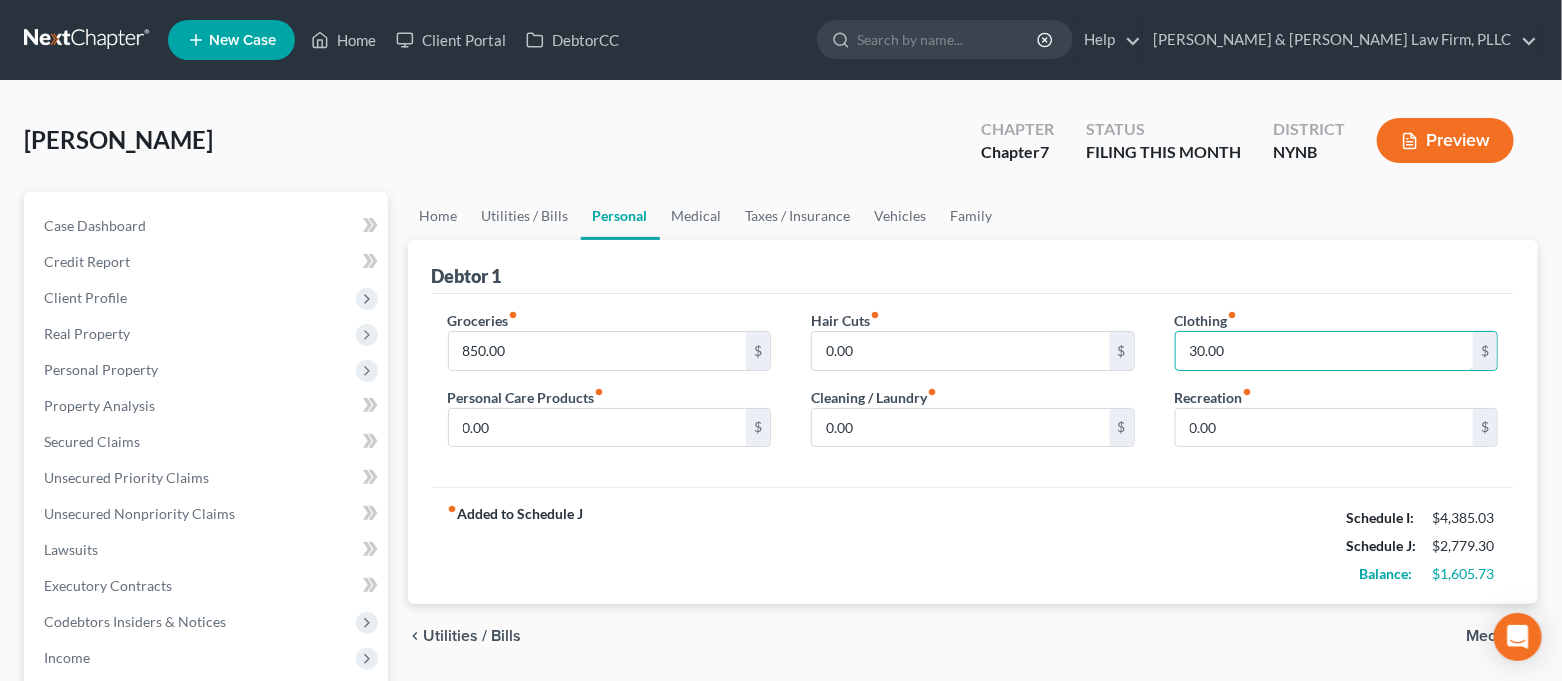 type on "30.00" 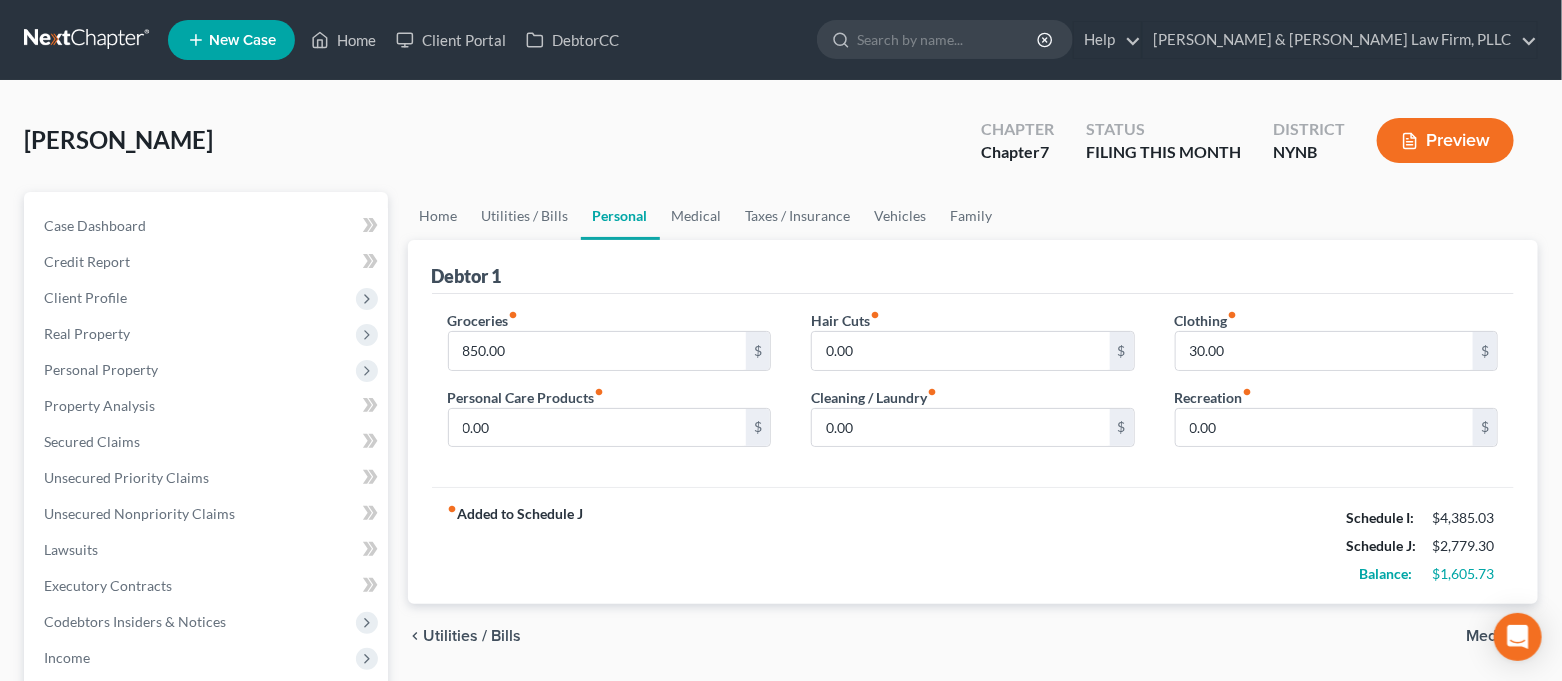 click on "fiber_manual_record  Added to Schedule J Schedule I: $4,385.03 Schedule J: $2,779.30 Balance: $1,605.73" at bounding box center [973, 545] 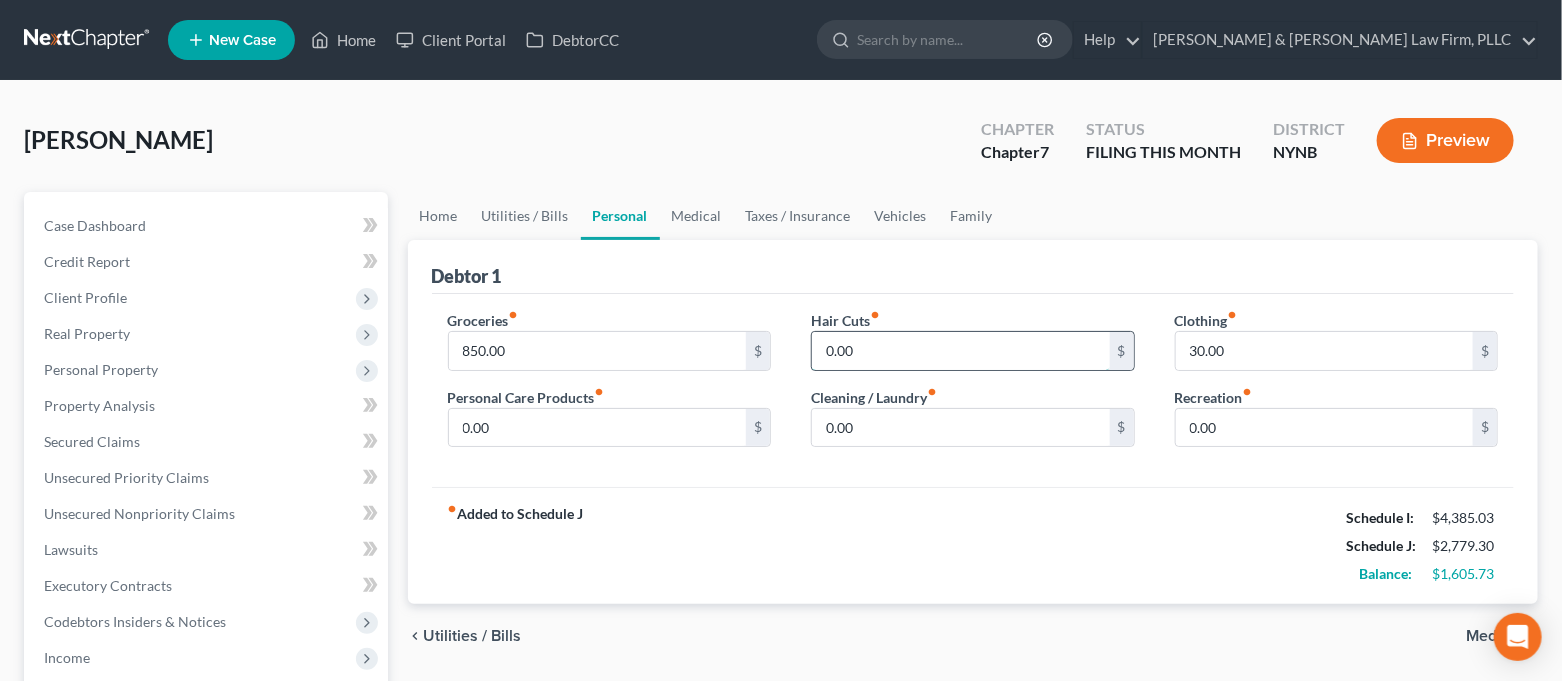 click on "0.00" at bounding box center [961, 351] 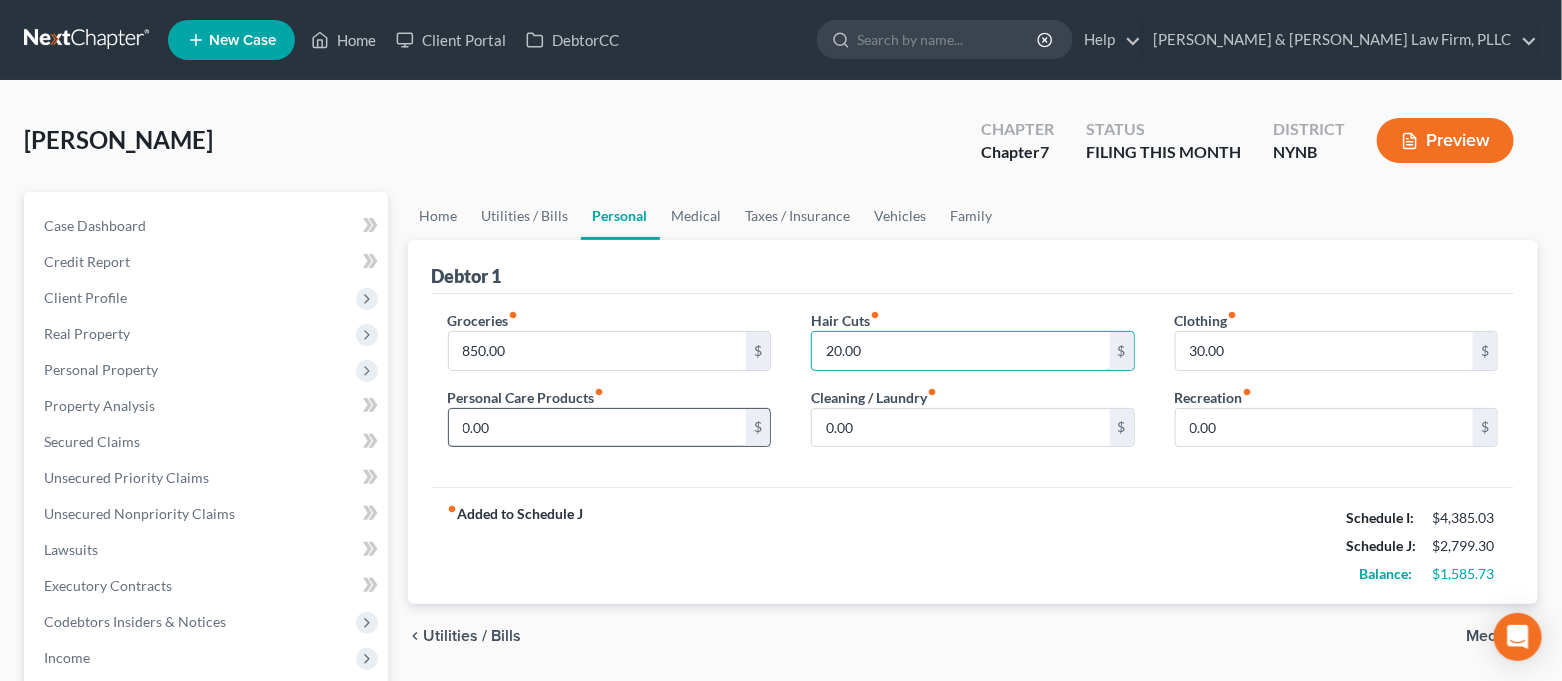 type on "20.00" 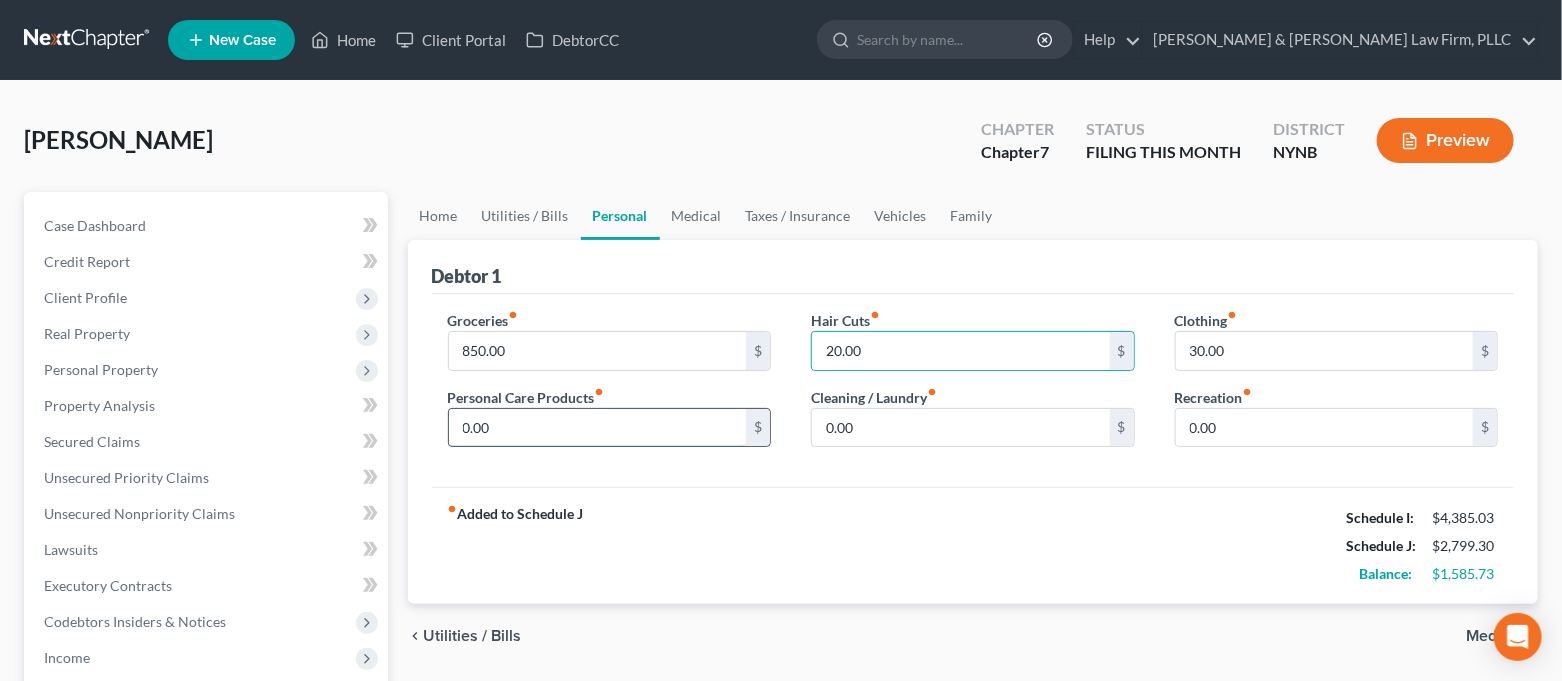 click on "0.00" at bounding box center [598, 428] 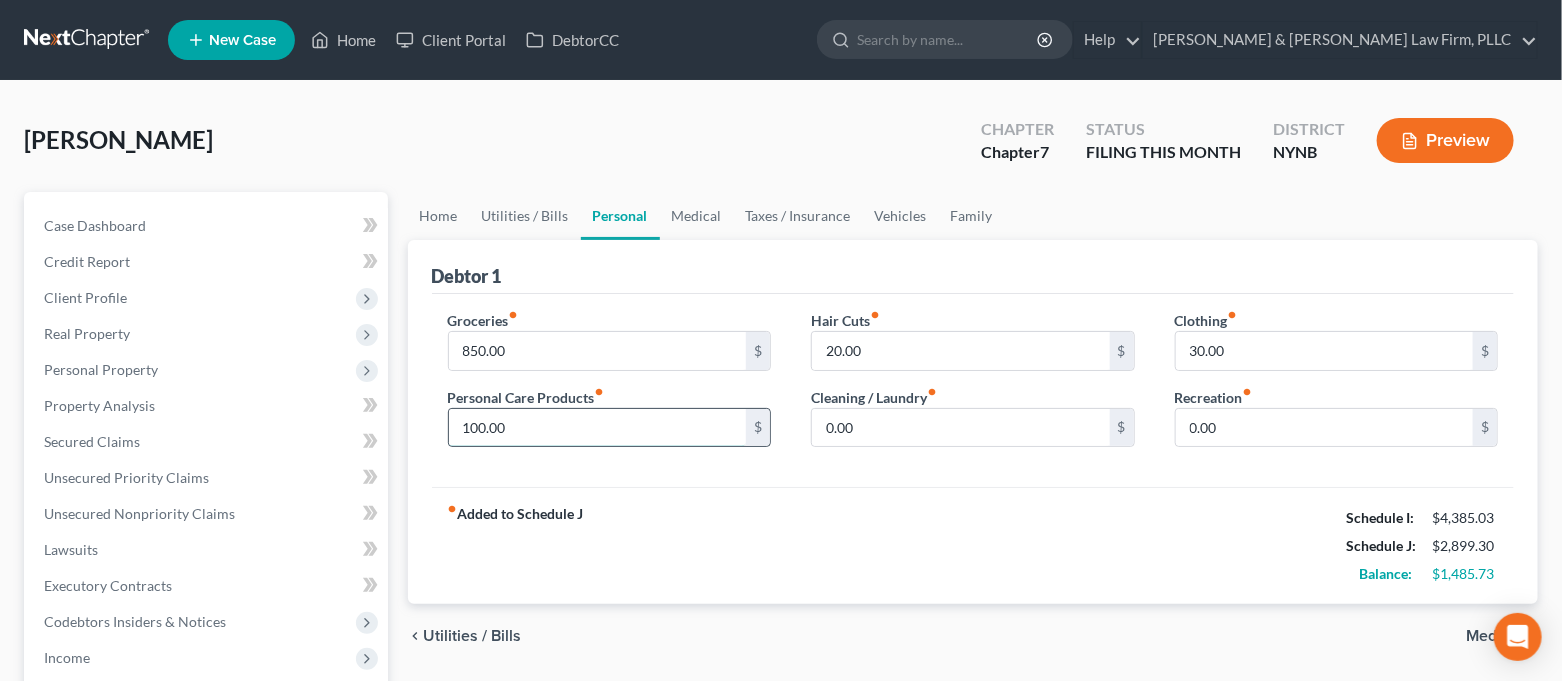 drag, startPoint x: 550, startPoint y: 428, endPoint x: 454, endPoint y: 436, distance: 96.332756 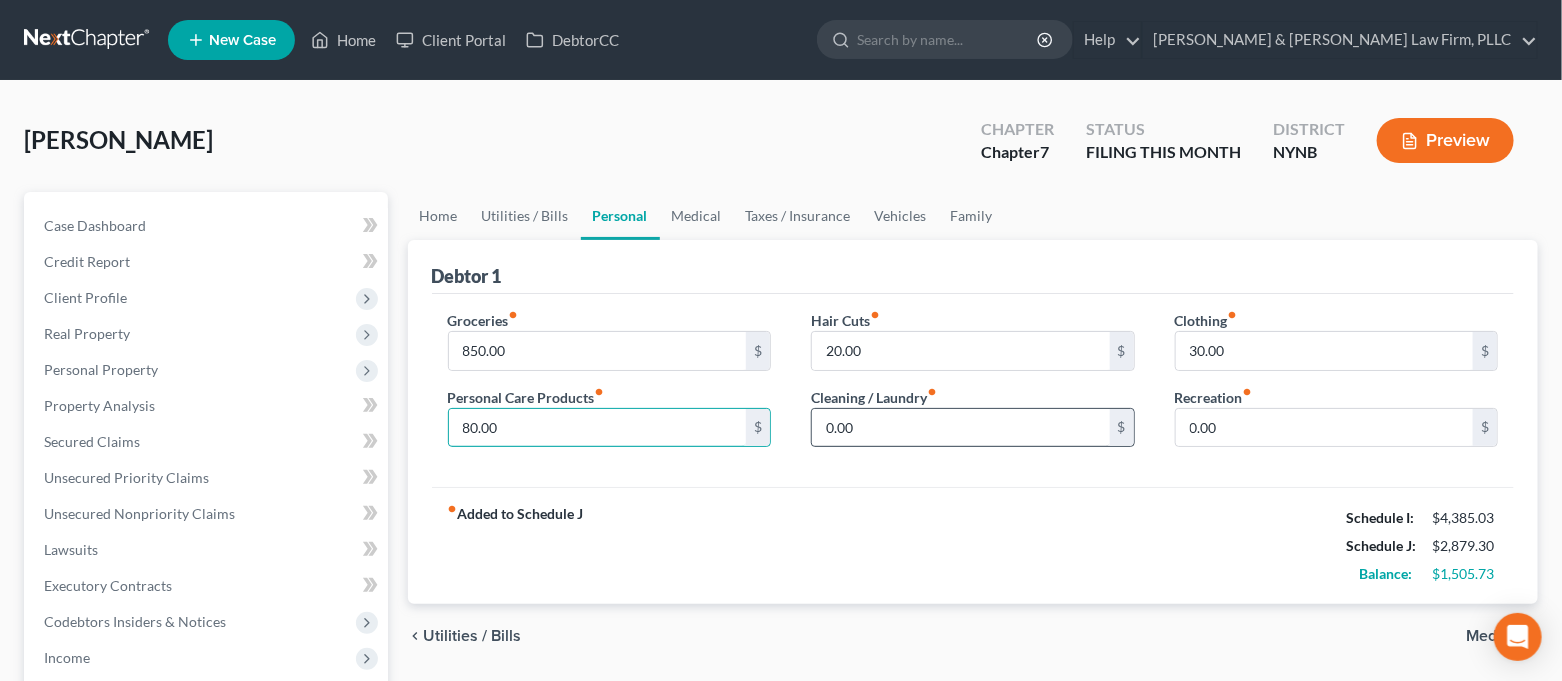 type on "80.00" 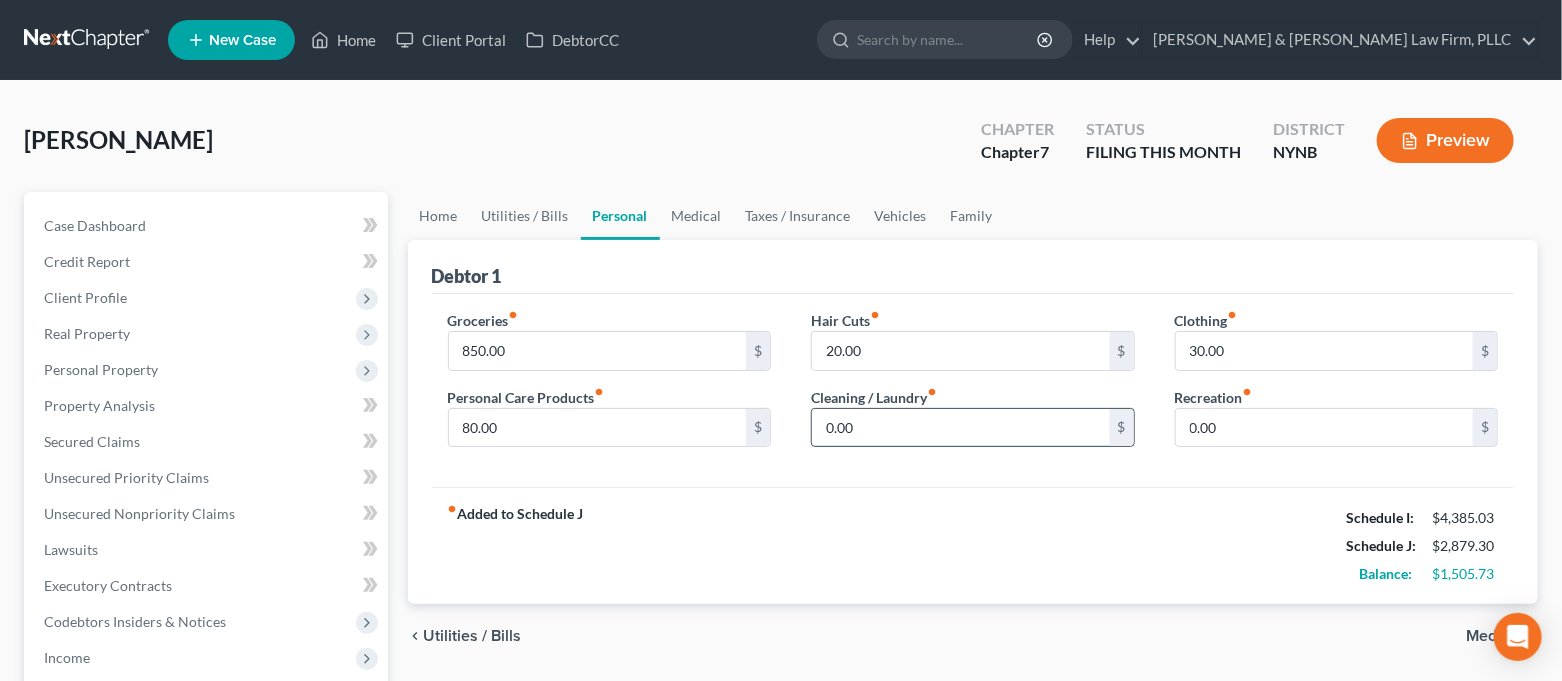 click on "0.00" at bounding box center (961, 428) 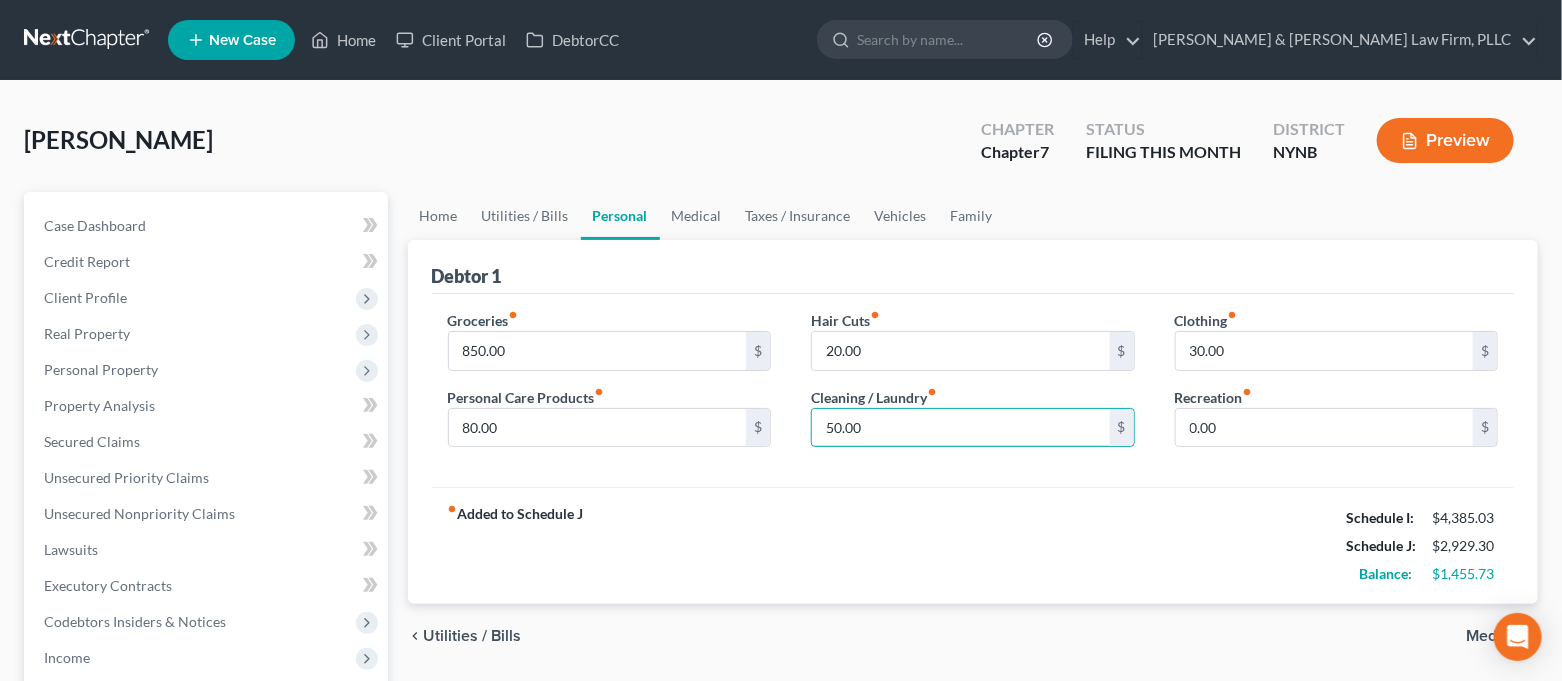 type on "50.00" 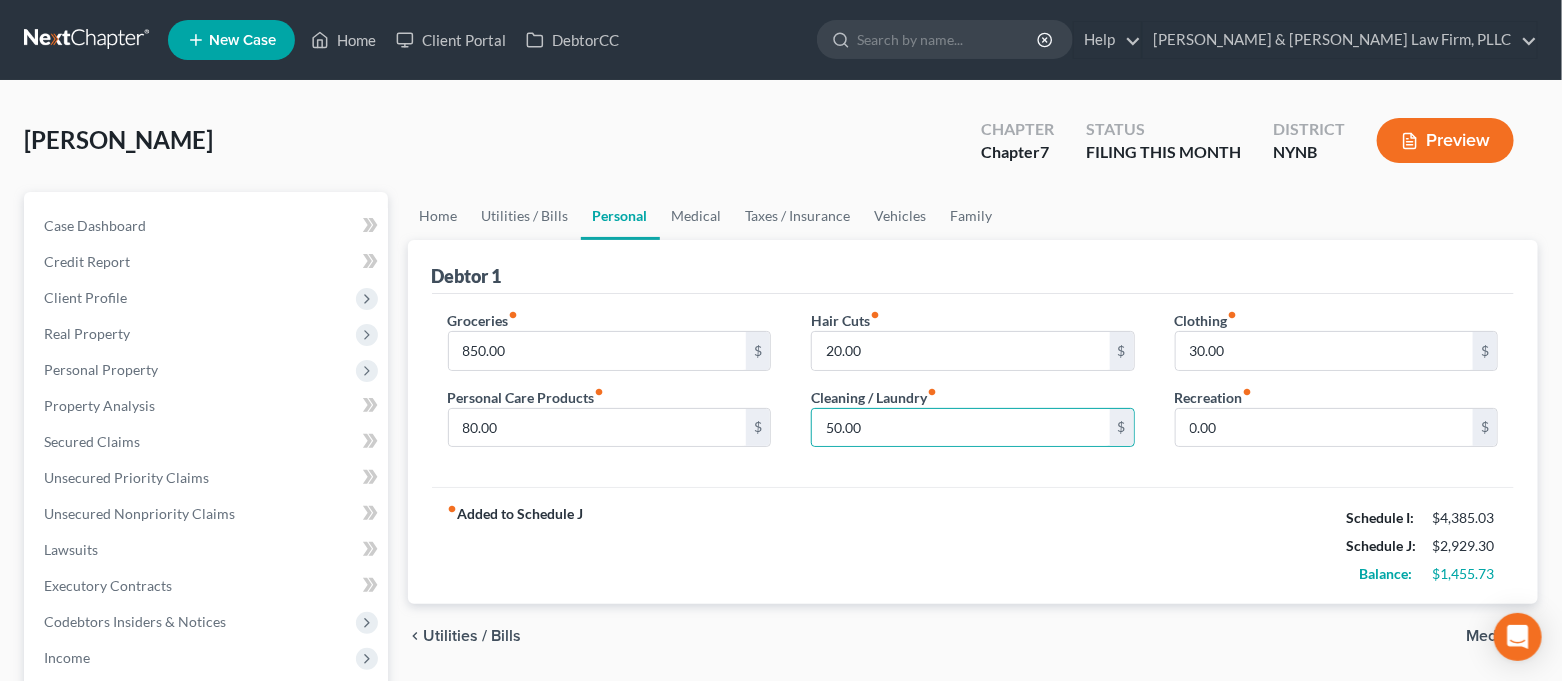 click on "Groceries  fiber_manual_record 850.00 $ Personal Care Products  fiber_manual_record 80.00 $ Hair Cuts  fiber_manual_record 20.00 $ Cleaning / Laundry  fiber_manual_record 50.00 $ Clothing  fiber_manual_record 30.00 $ Recreation  fiber_manual_record 0.00 $" at bounding box center (973, 391) 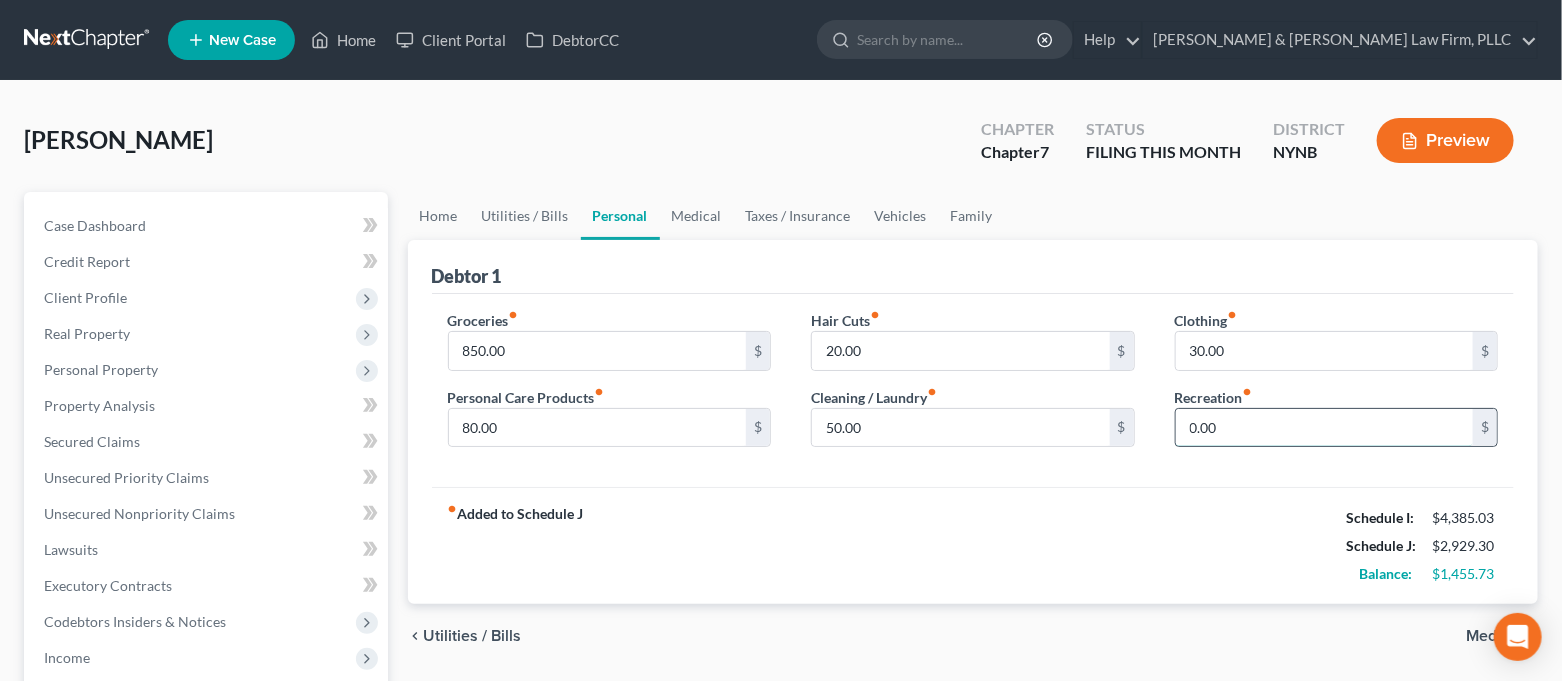 click on "0.00" at bounding box center (1325, 428) 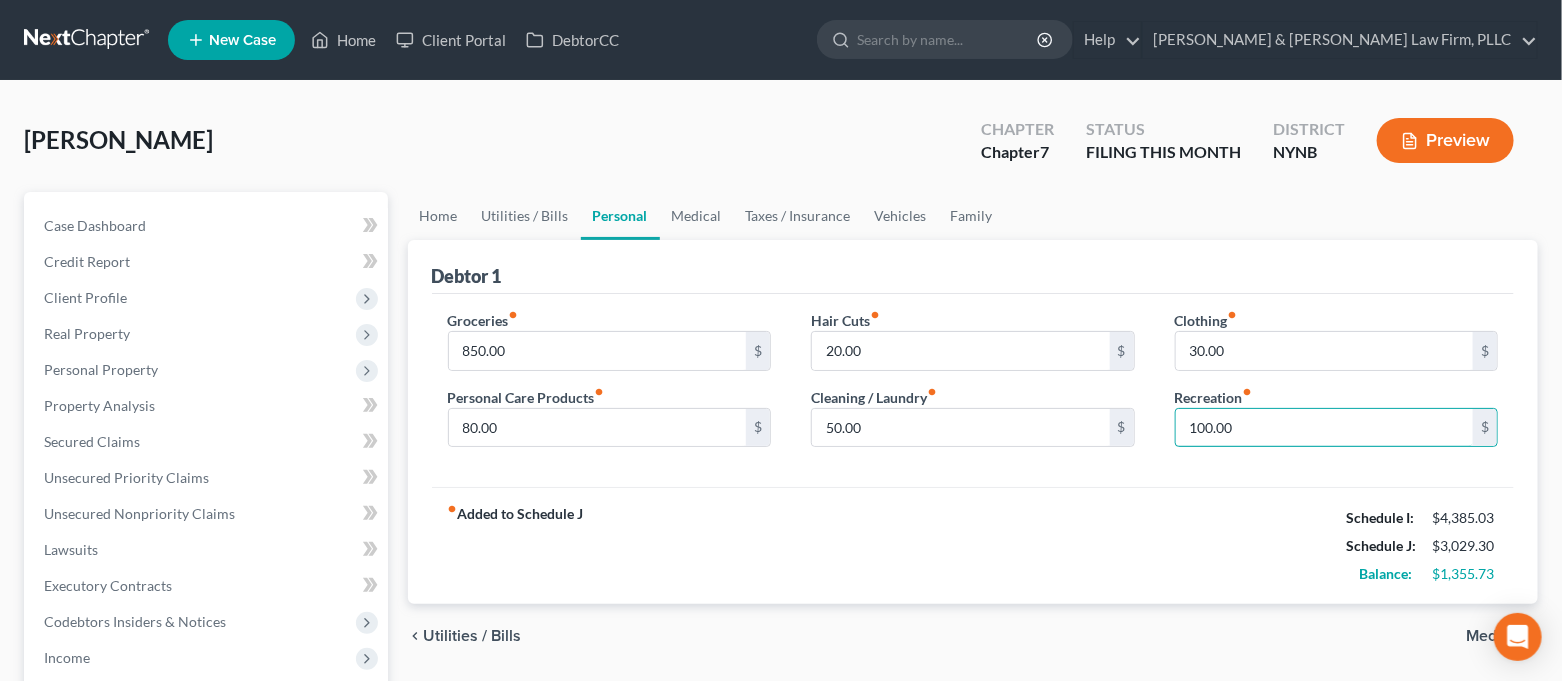 type on "100.00" 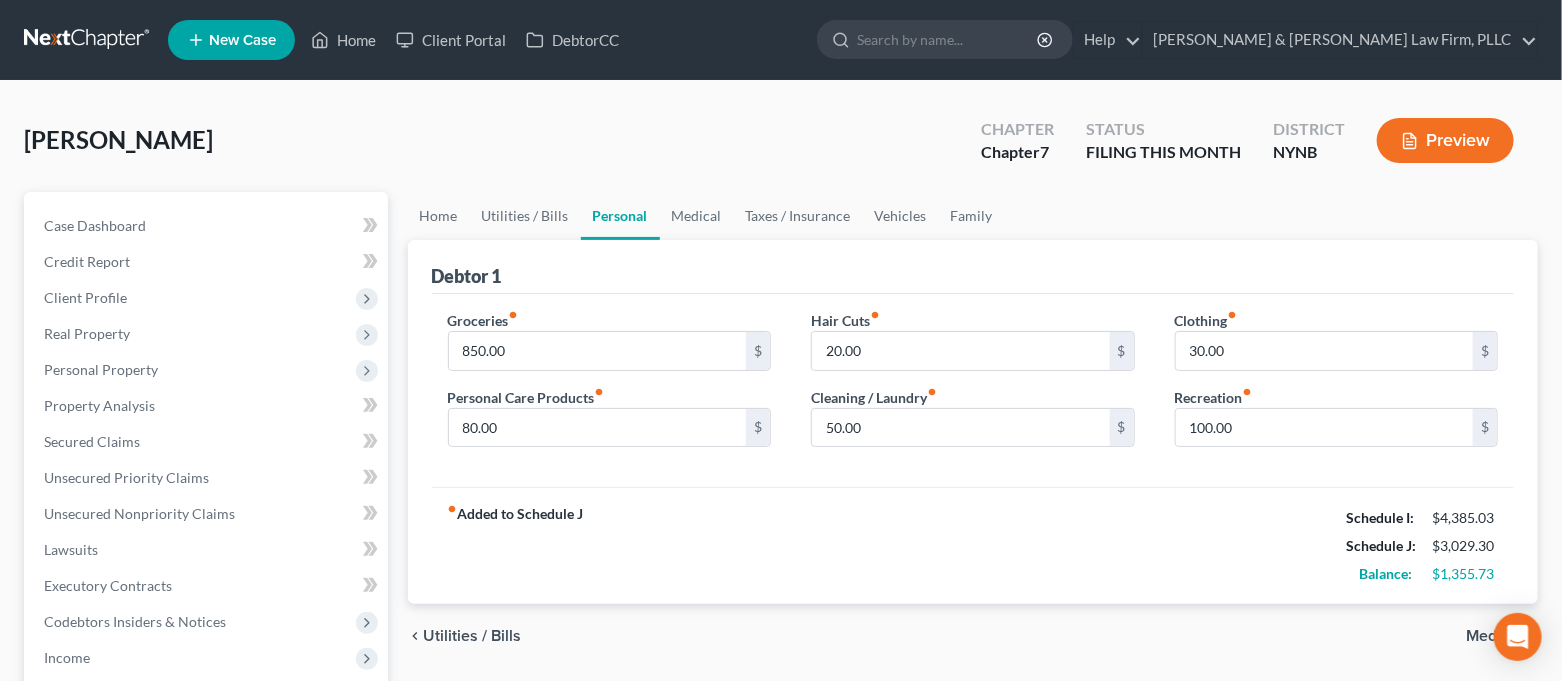 click on "fiber_manual_record  Added to Schedule J Schedule I: $4,385.03 Schedule J: $3,029.30 Balance: $1,355.73" at bounding box center (973, 545) 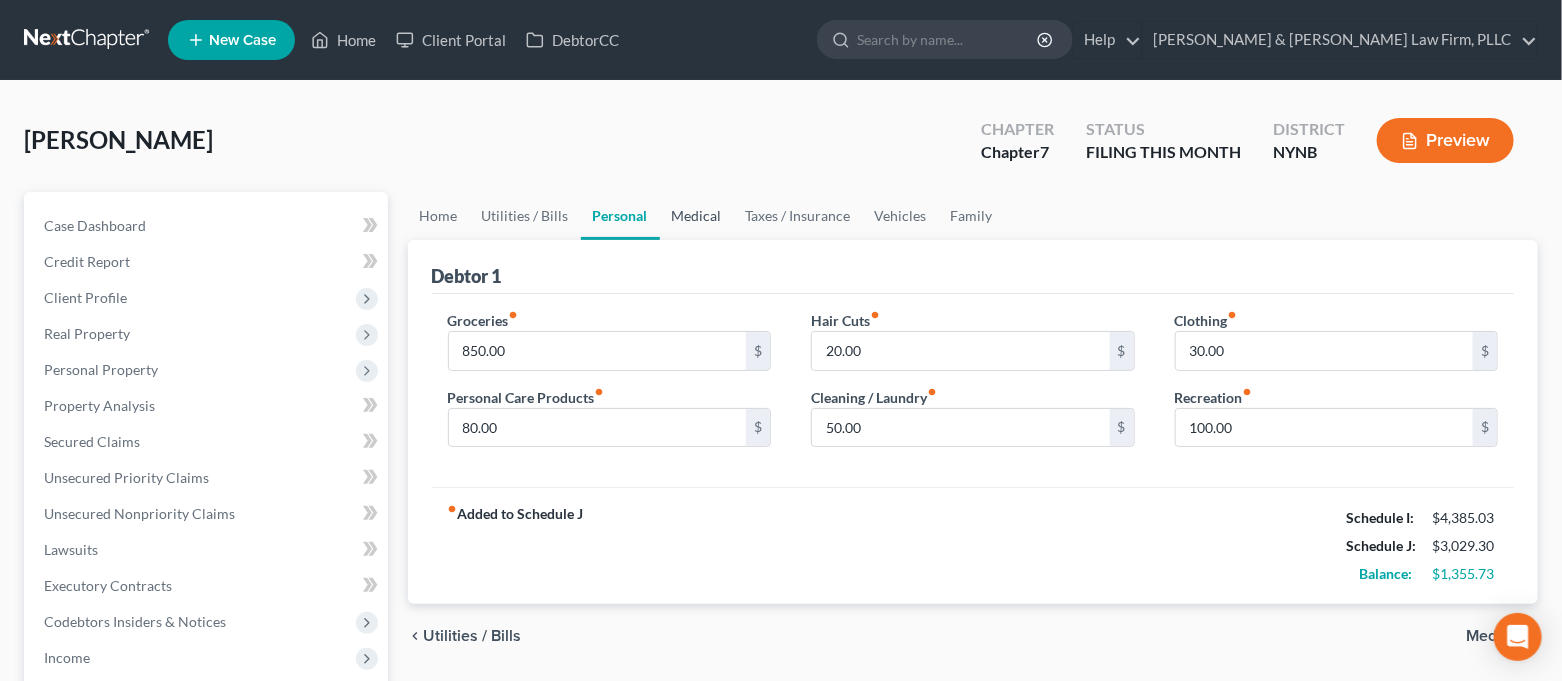 click on "Medical" at bounding box center [697, 216] 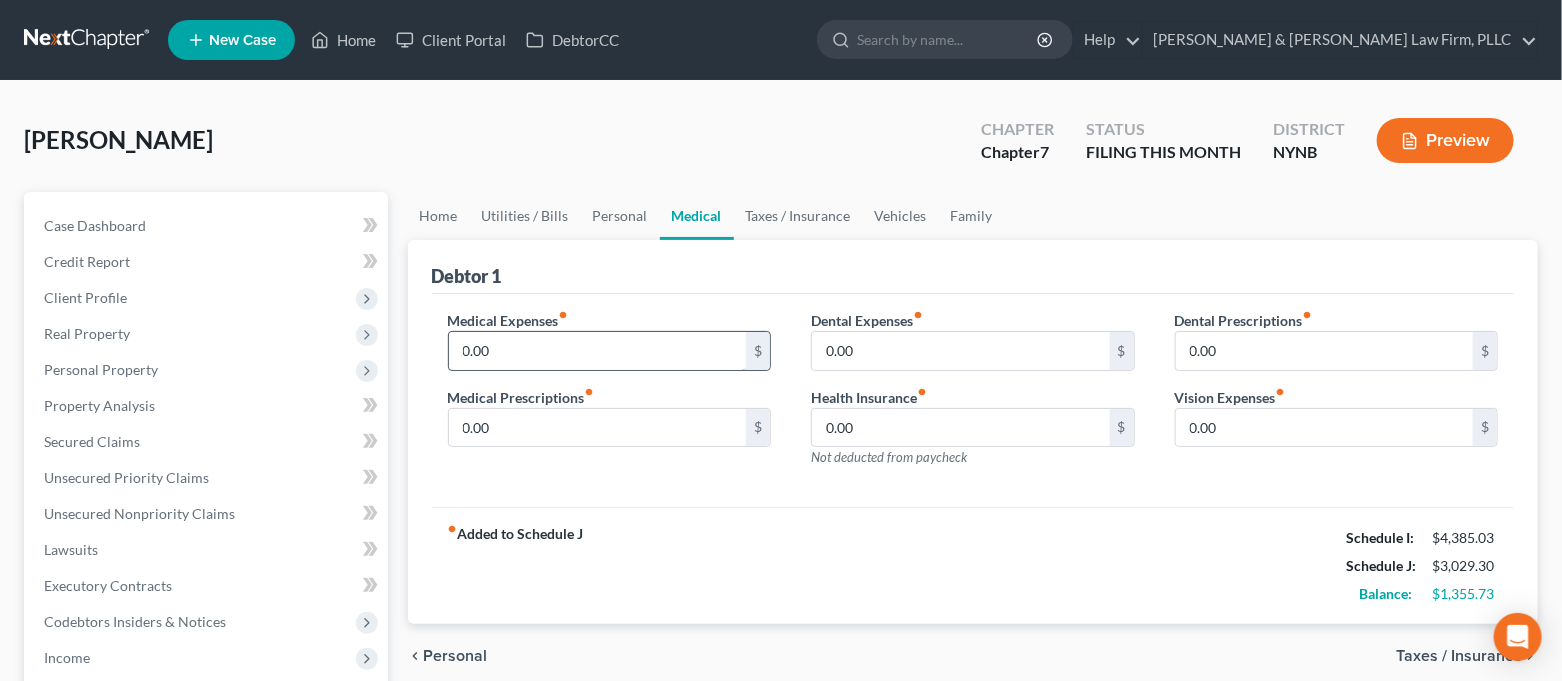 click on "0.00" at bounding box center (598, 351) 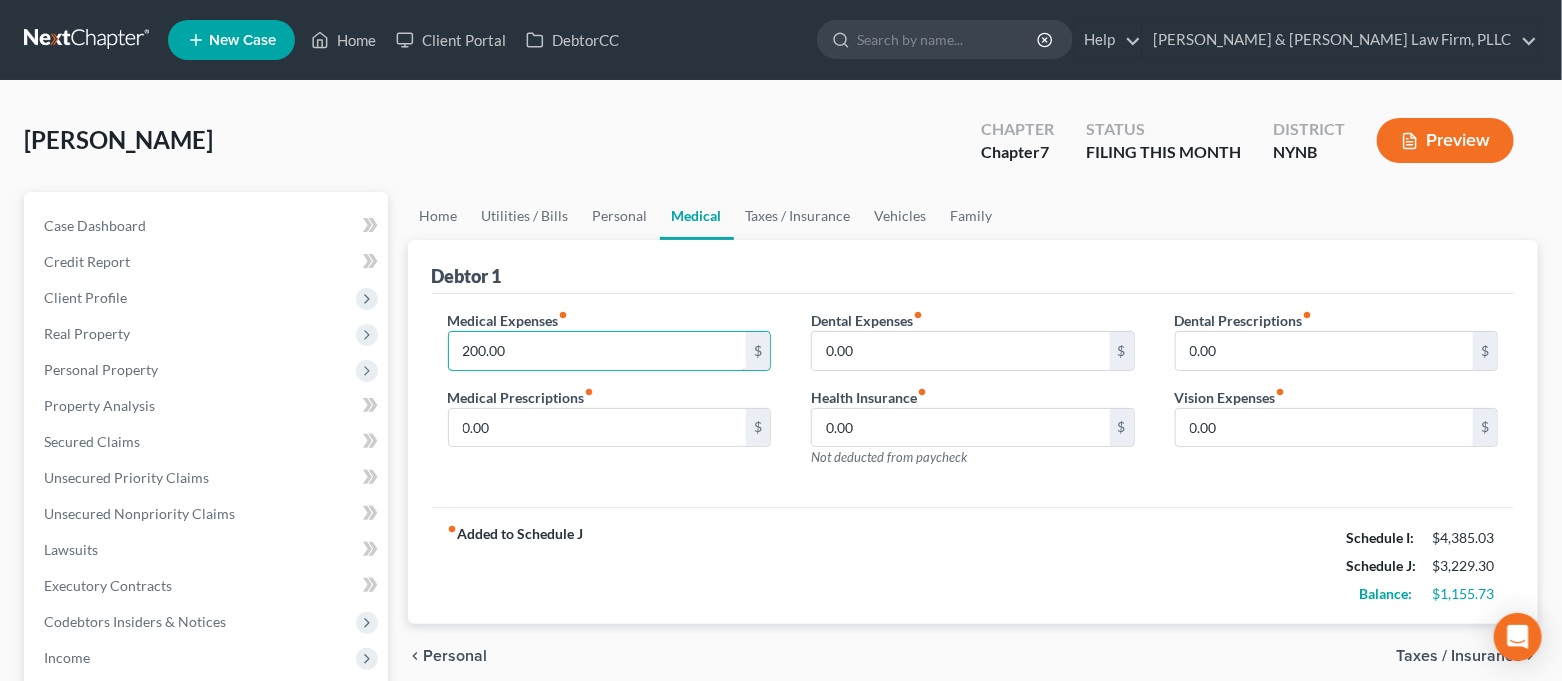 type on "200.00" 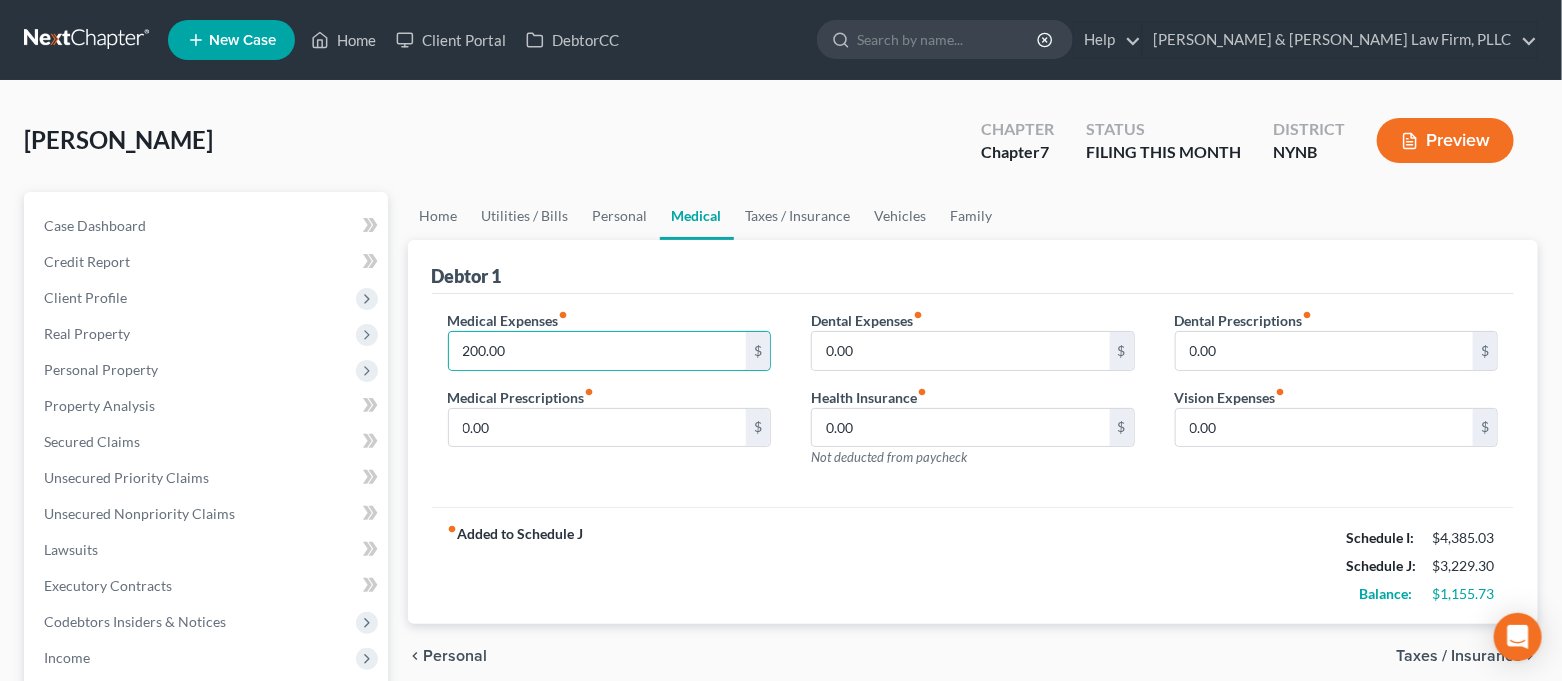 click on "Debtor 1" at bounding box center [973, 267] 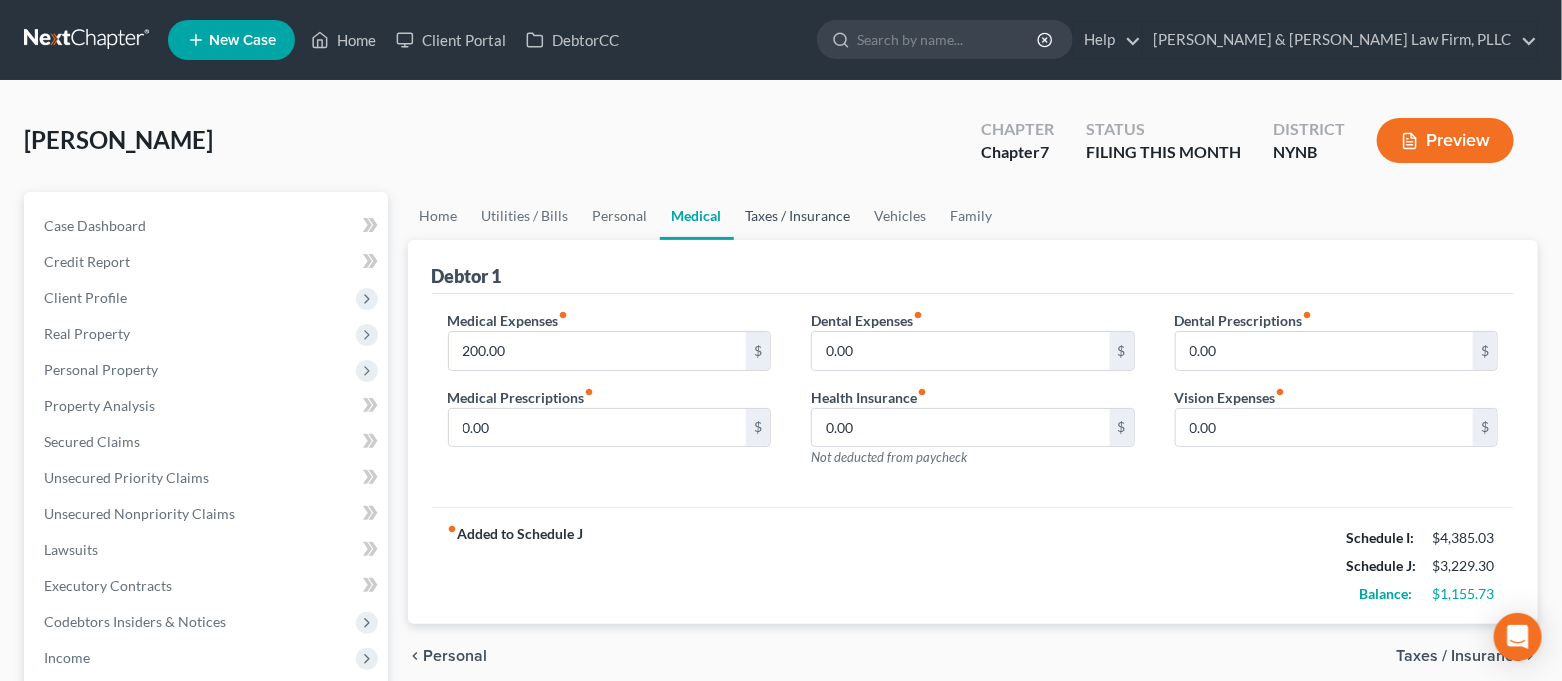 click on "Taxes / Insurance" at bounding box center [798, 216] 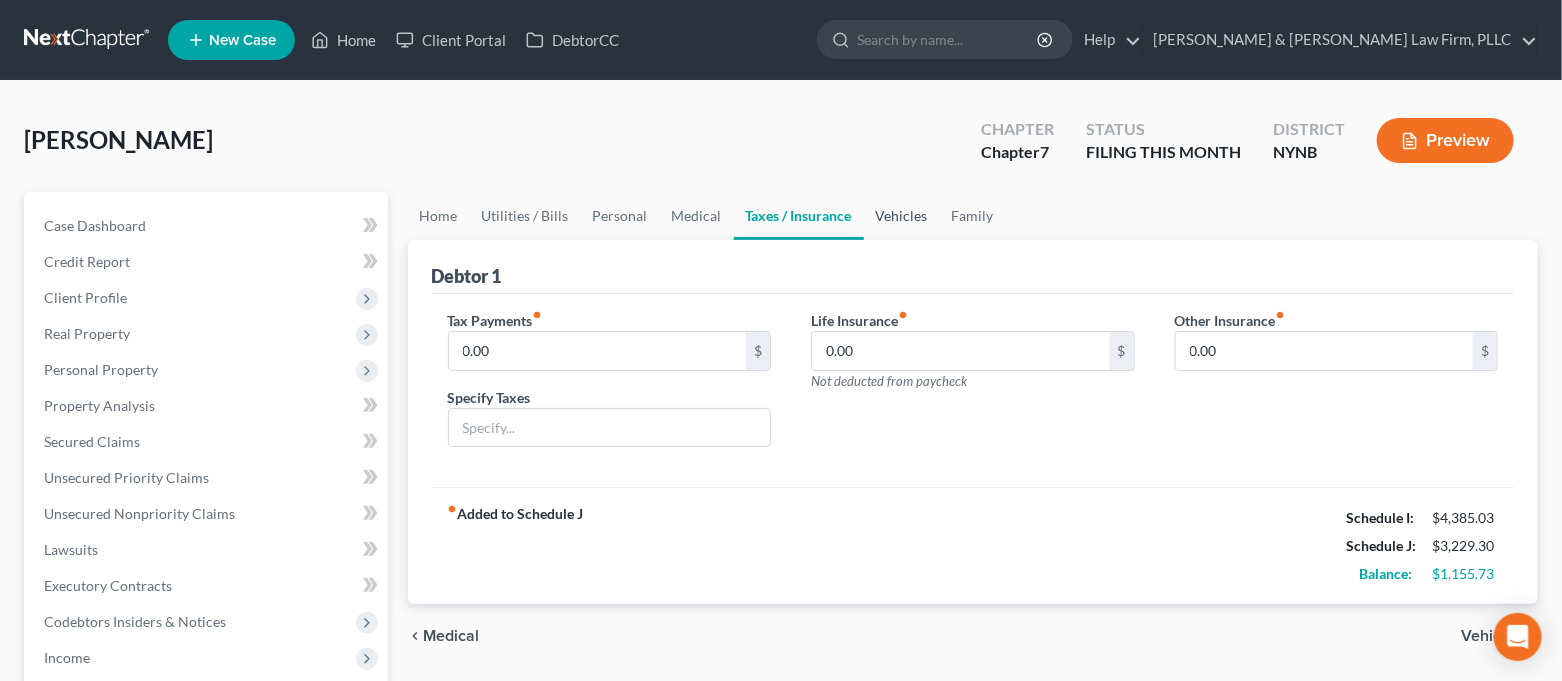 click on "Vehicles" at bounding box center (902, 216) 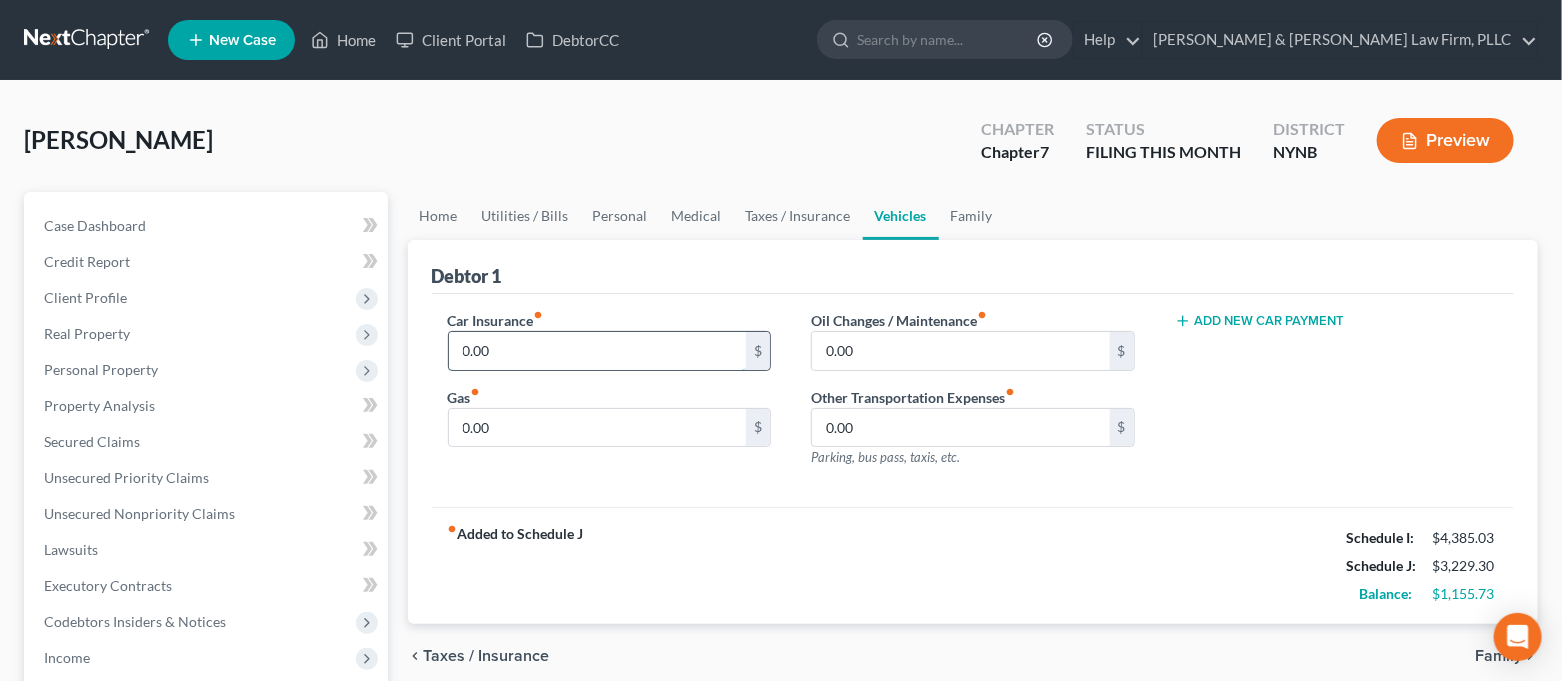 click on "0.00" at bounding box center (598, 351) 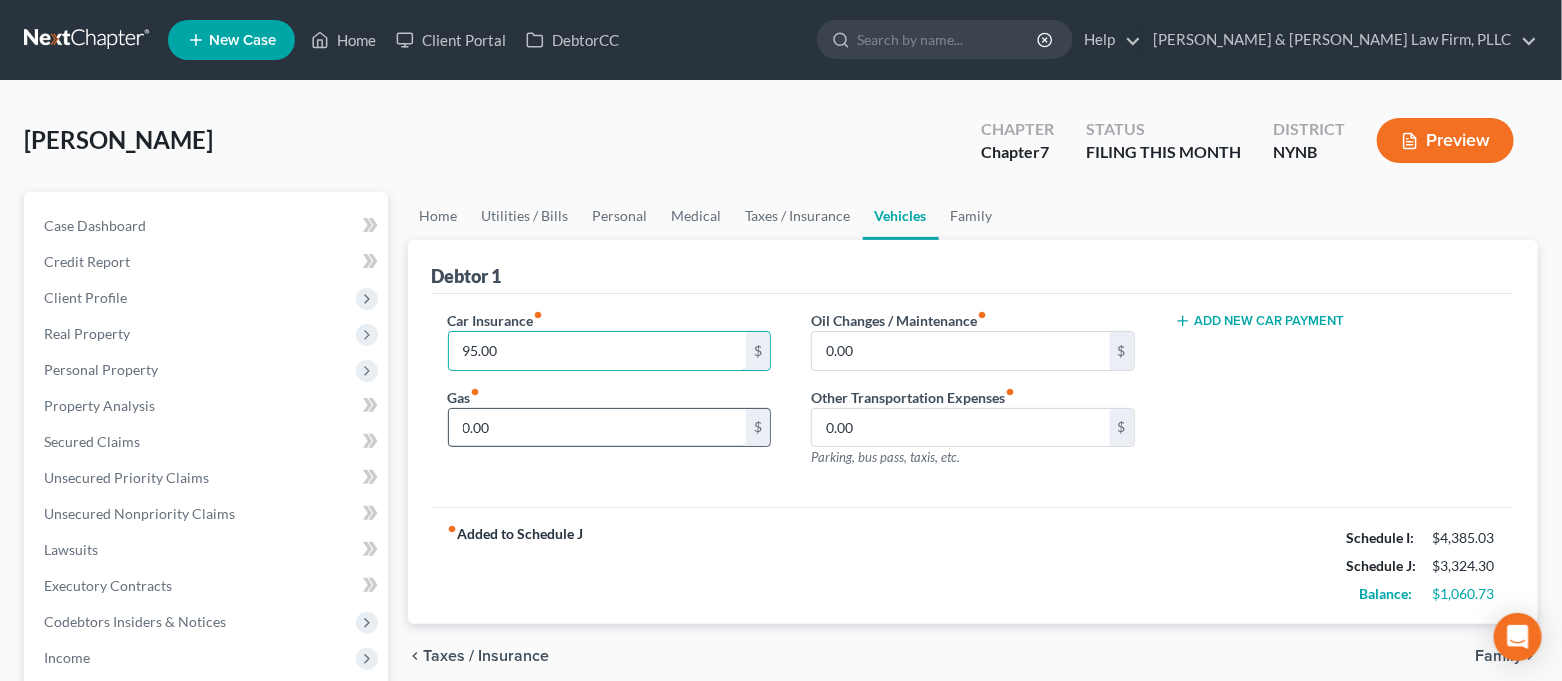 type on "95.00" 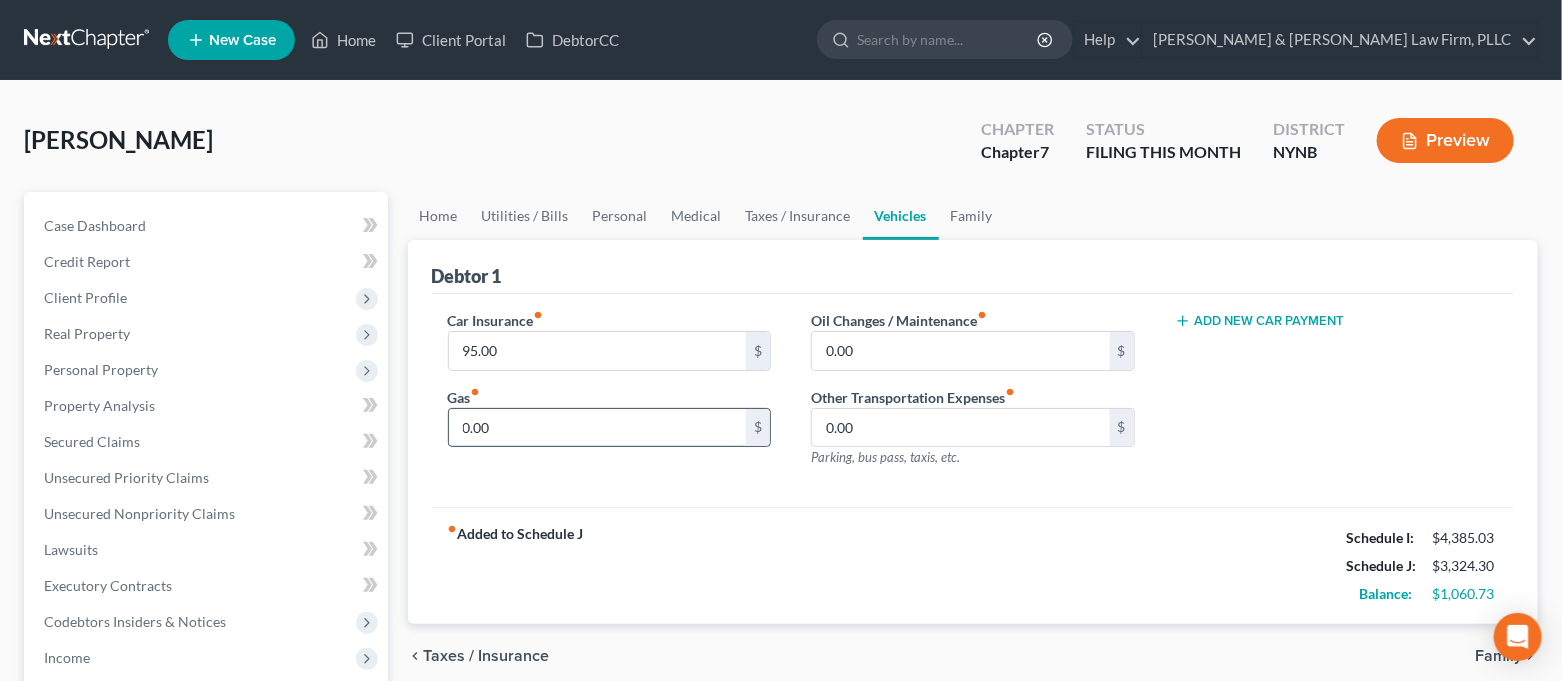 click on "0.00" at bounding box center (598, 428) 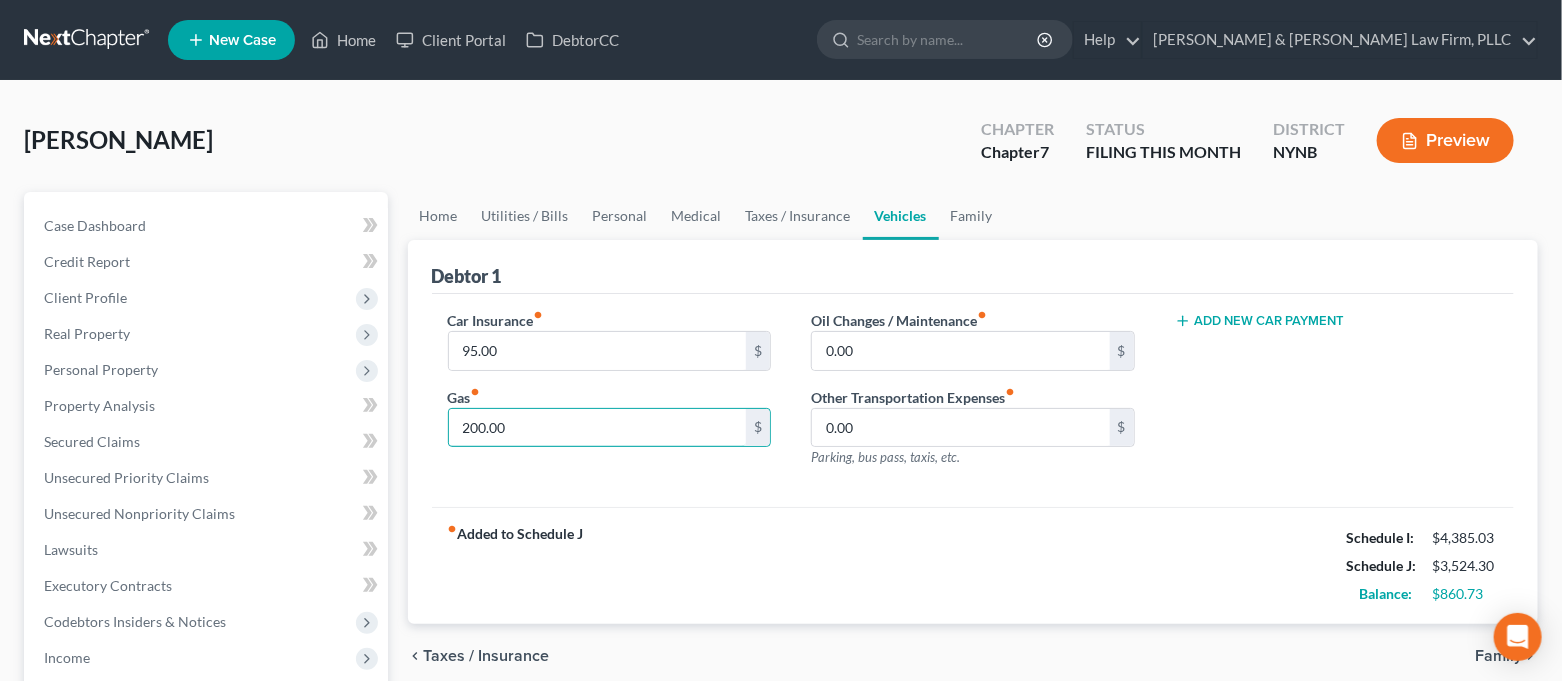 type on "200.00" 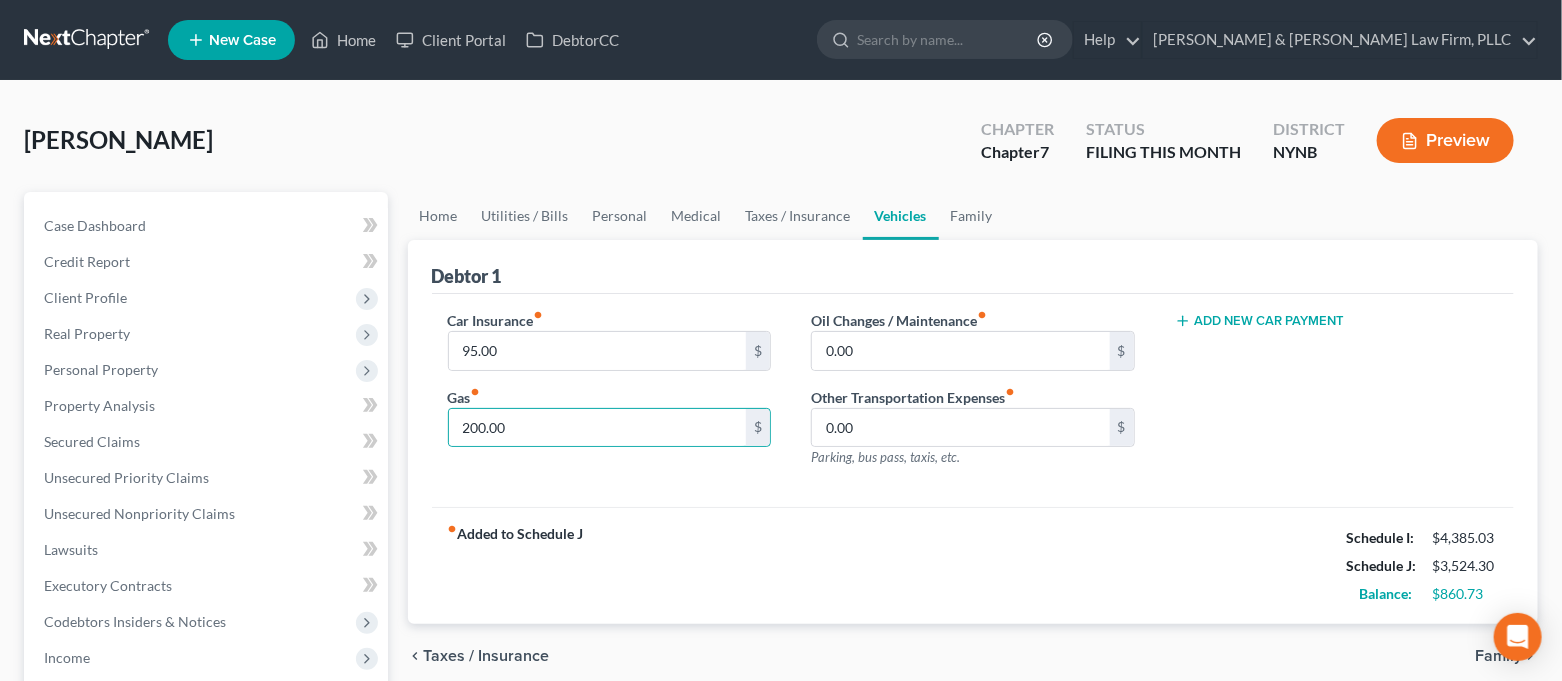 click on "Car Insurance  fiber_manual_record 95.00 $ Gas  fiber_manual_record 200.00 $ Oil Changes / Maintenance  fiber_manual_record 0.00 $ Other Transportation Expenses  fiber_manual_record 0.00 $ Parking, bus pass, taxis, etc. Add New Car Payment" at bounding box center (973, 401) 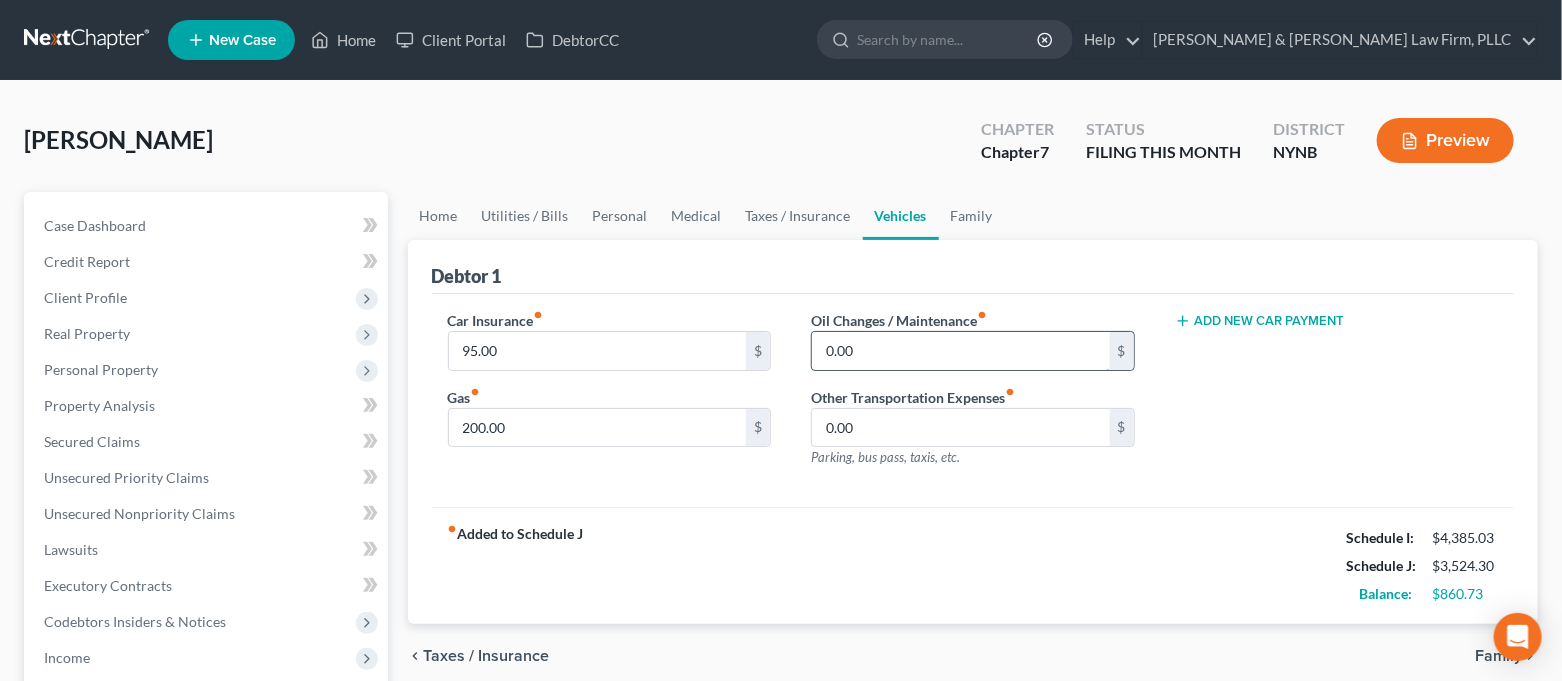 click on "0.00" at bounding box center (961, 351) 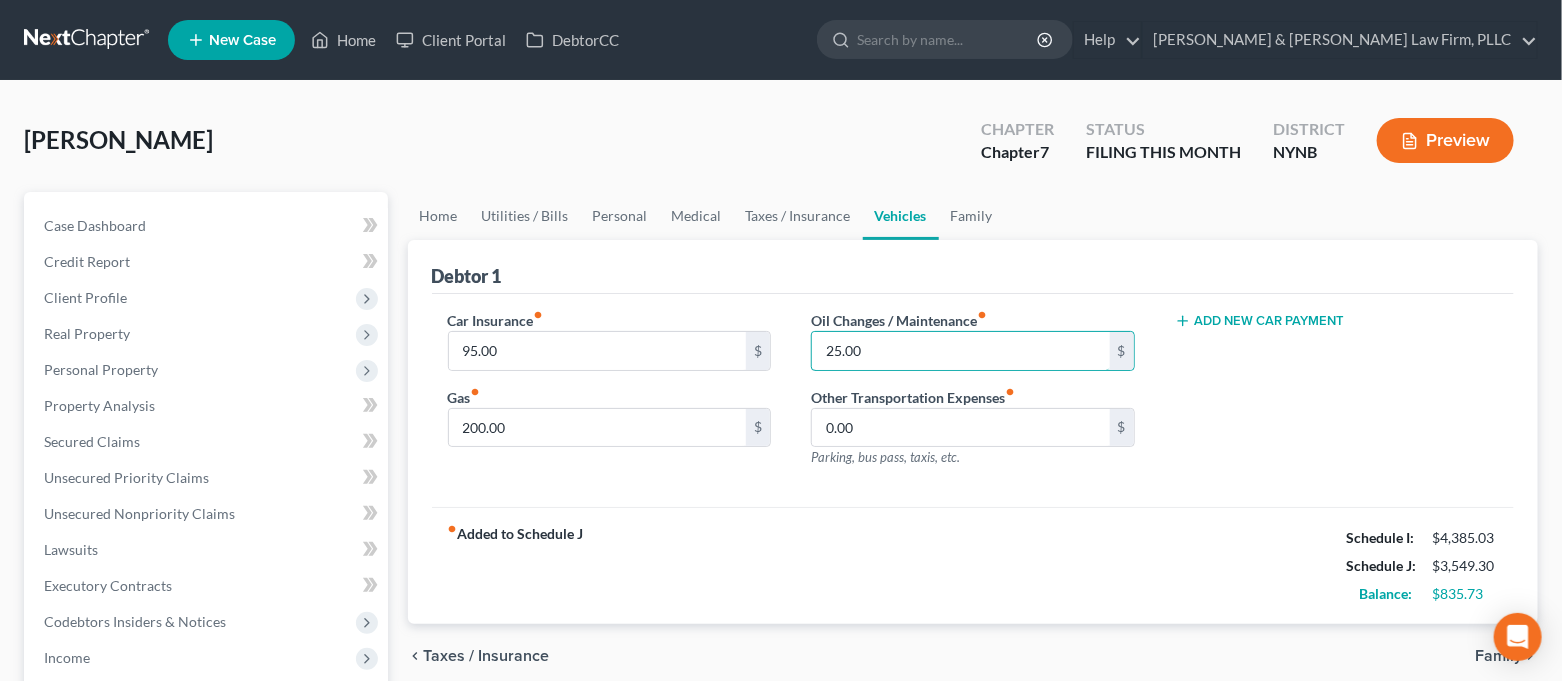 type on "25.00" 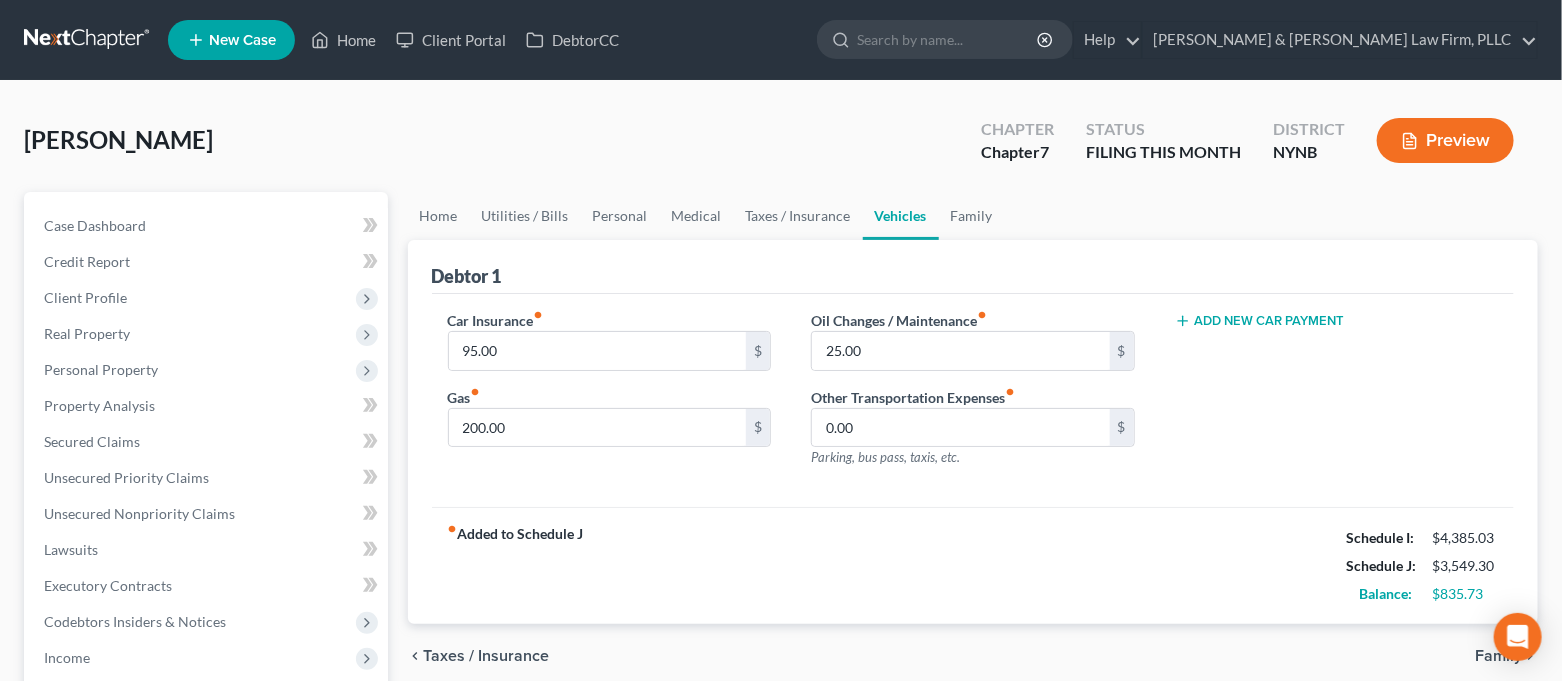 click on "Debtor 1" at bounding box center [973, 267] 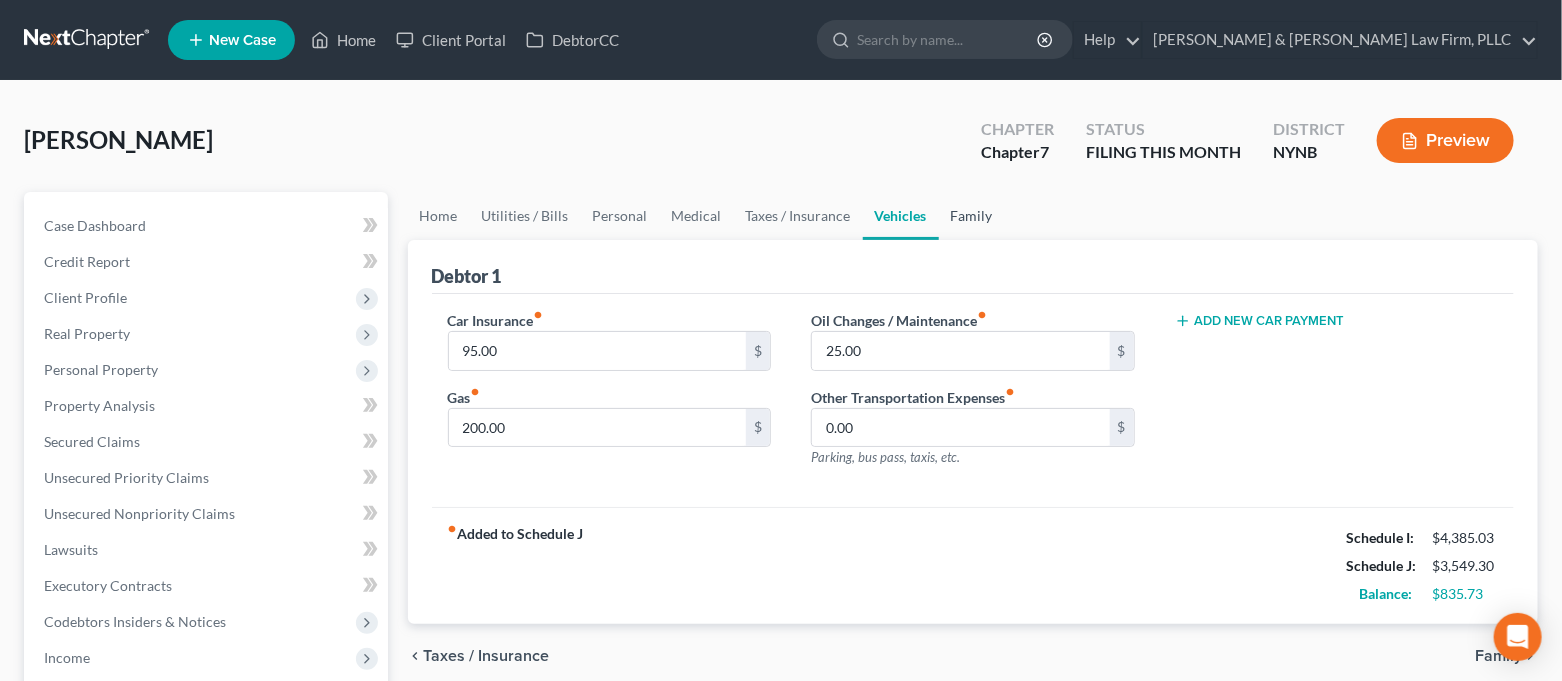 click on "Family" at bounding box center (972, 216) 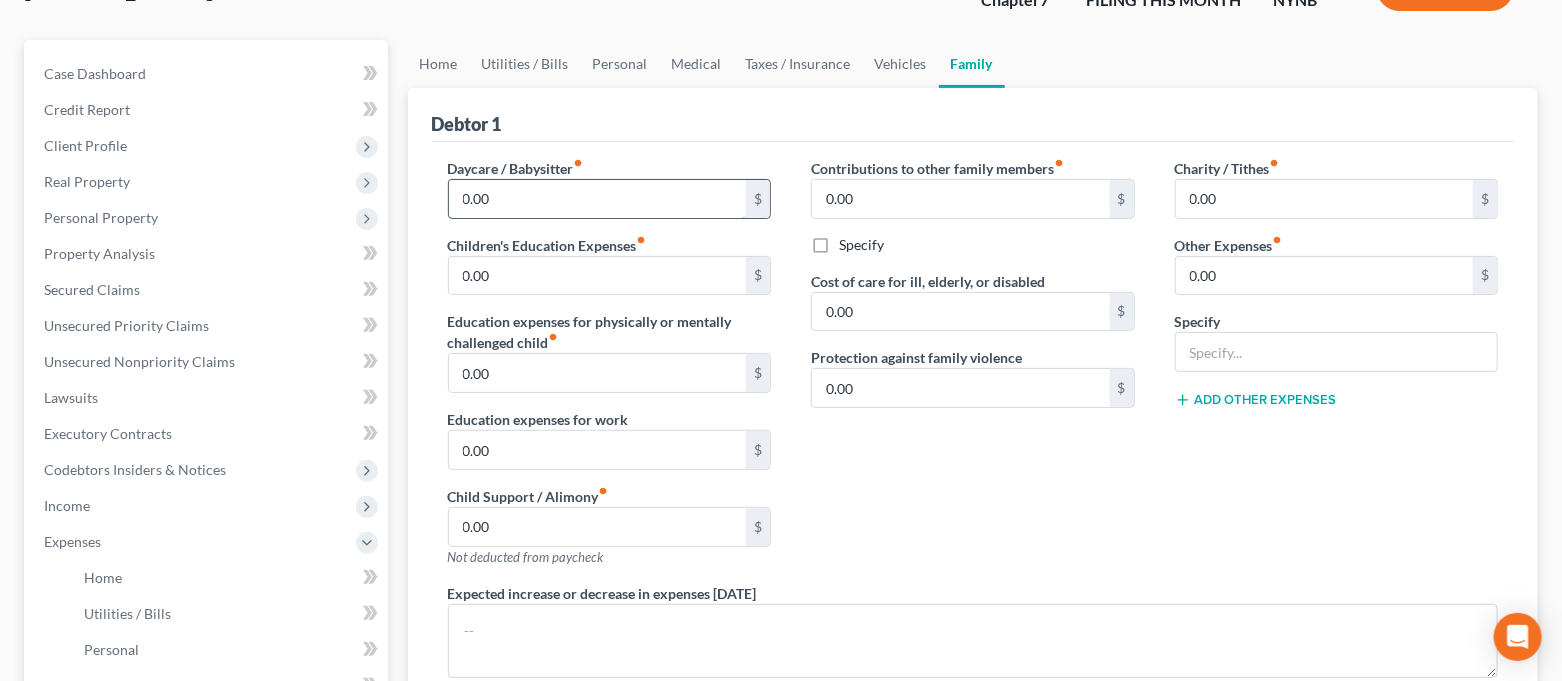 scroll, scrollTop: 133, scrollLeft: 0, axis: vertical 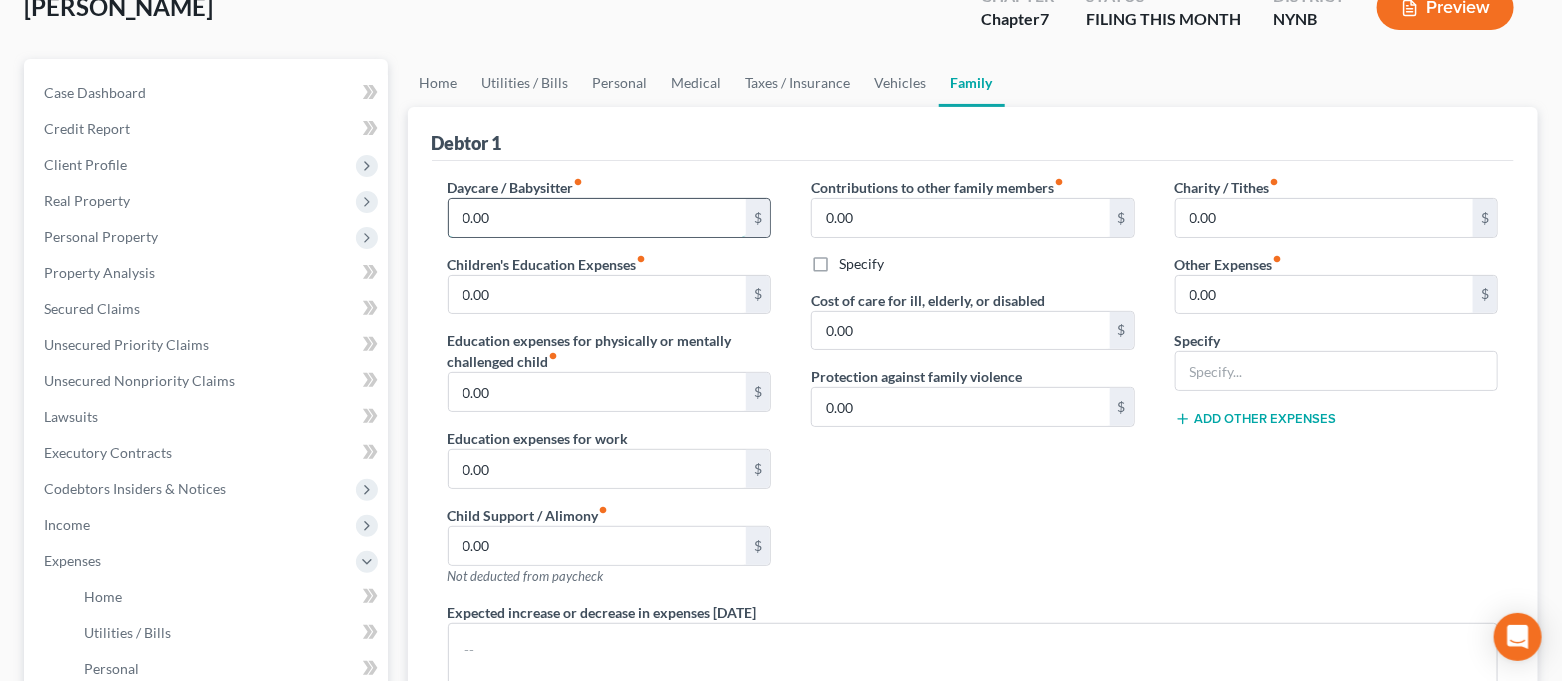 click on "0.00" at bounding box center (598, 218) 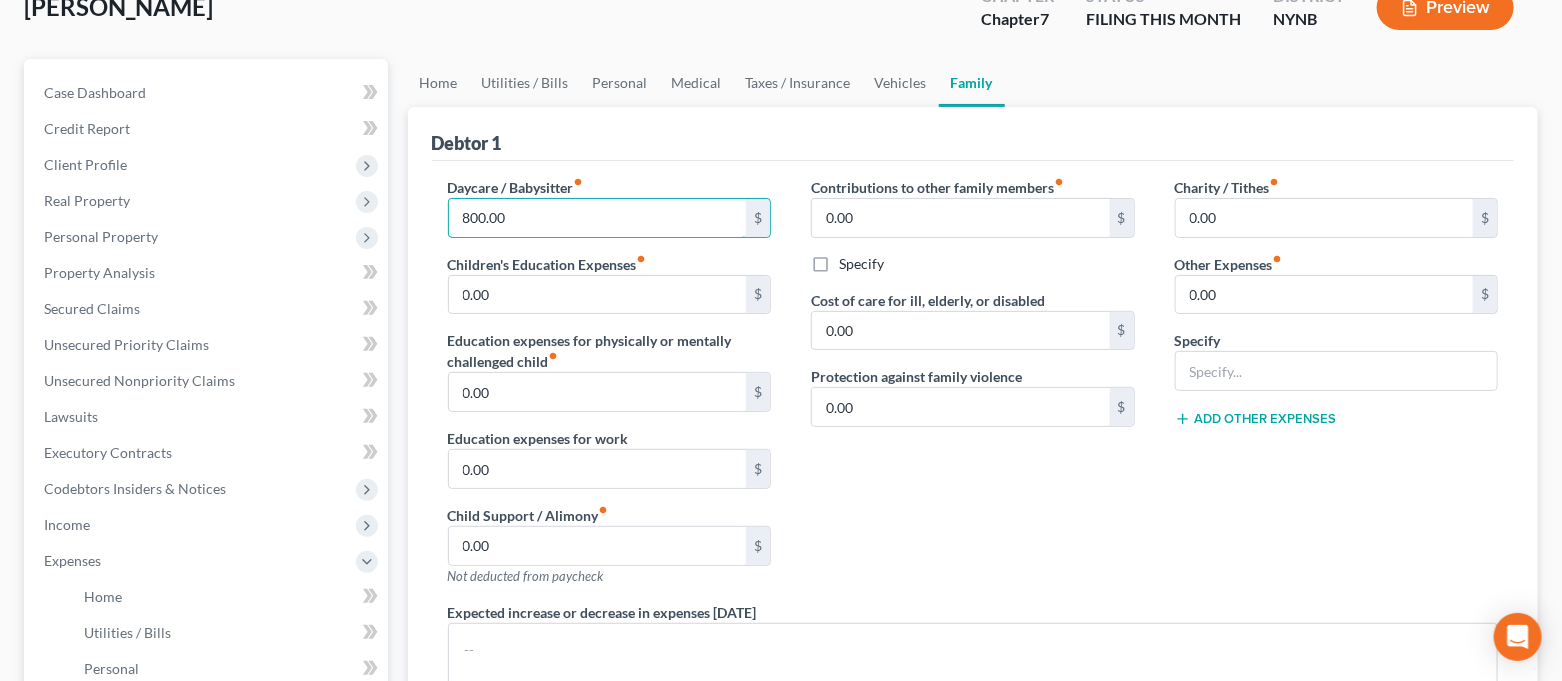 type on "800.00" 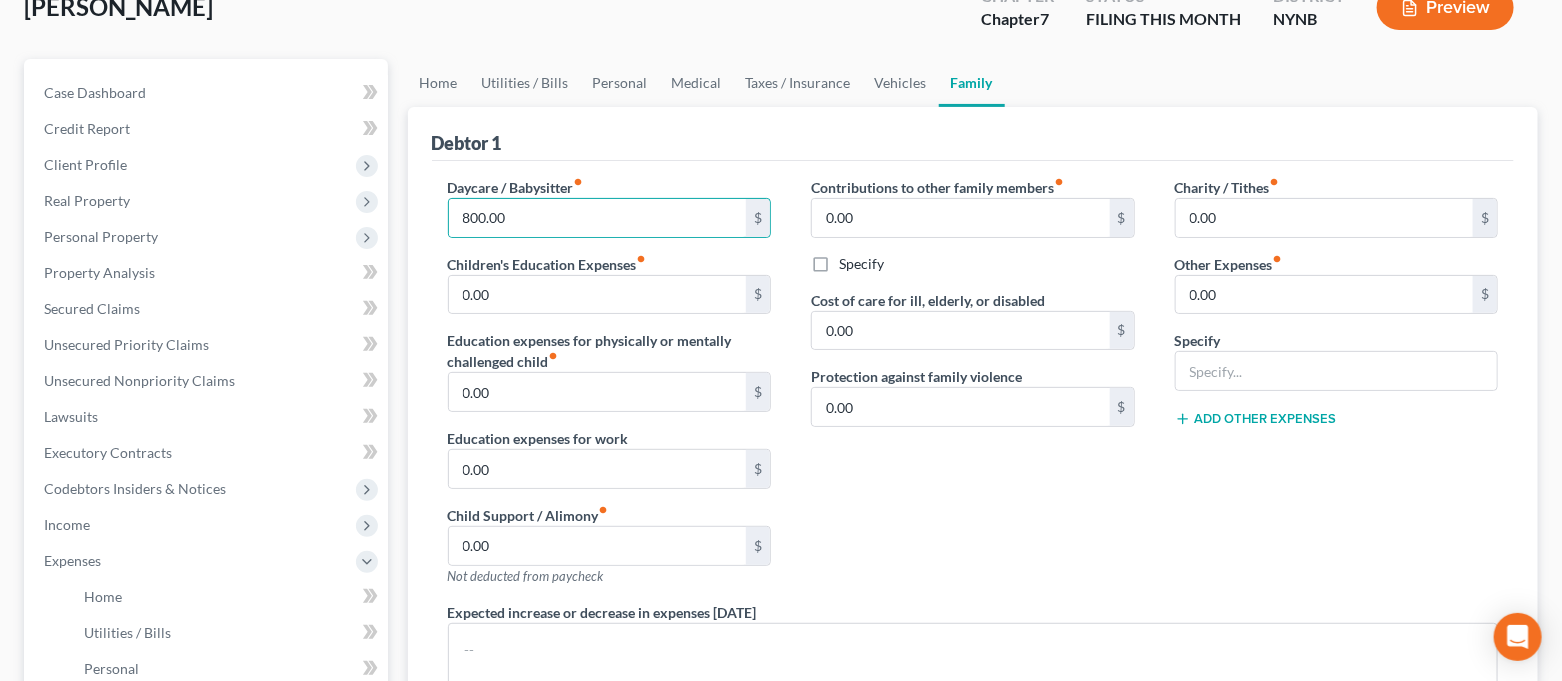 click on "Debtor 1" at bounding box center (973, 134) 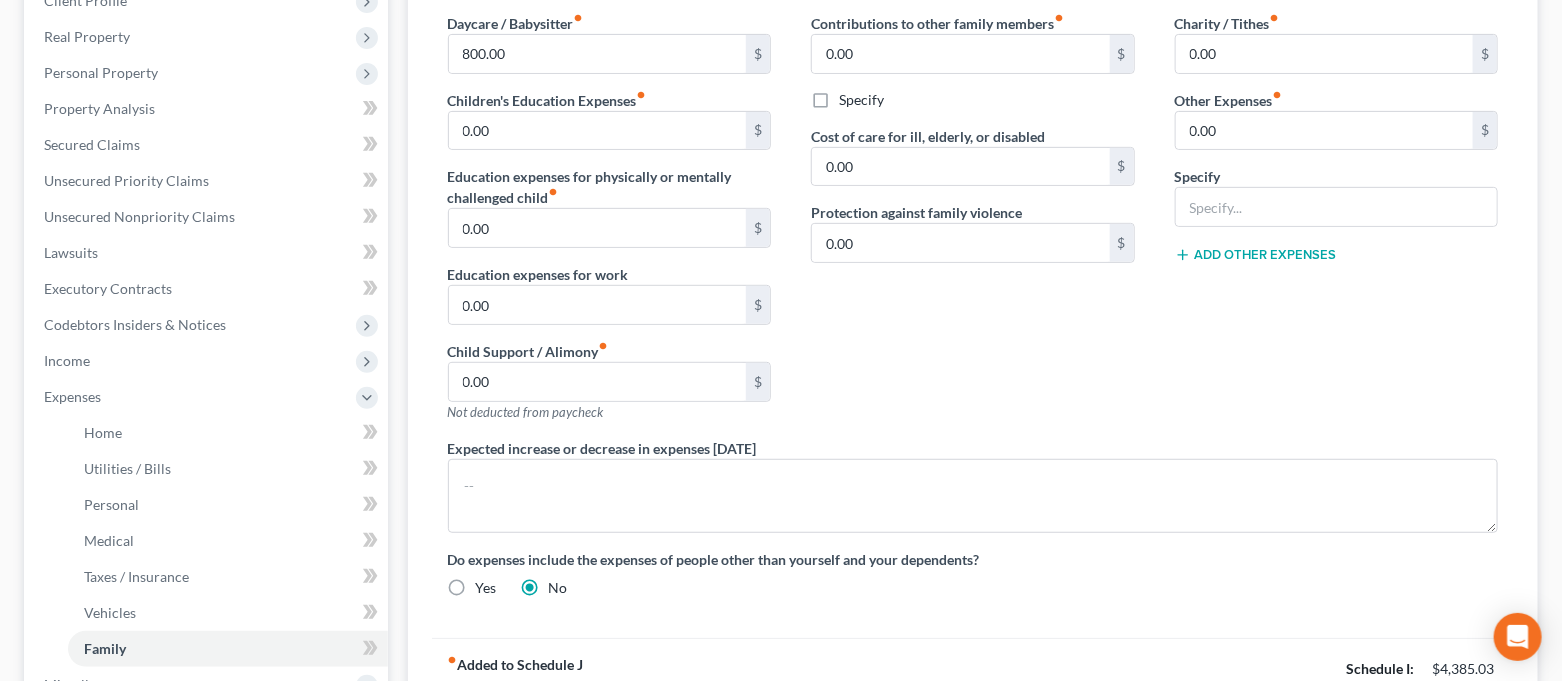 scroll, scrollTop: 266, scrollLeft: 0, axis: vertical 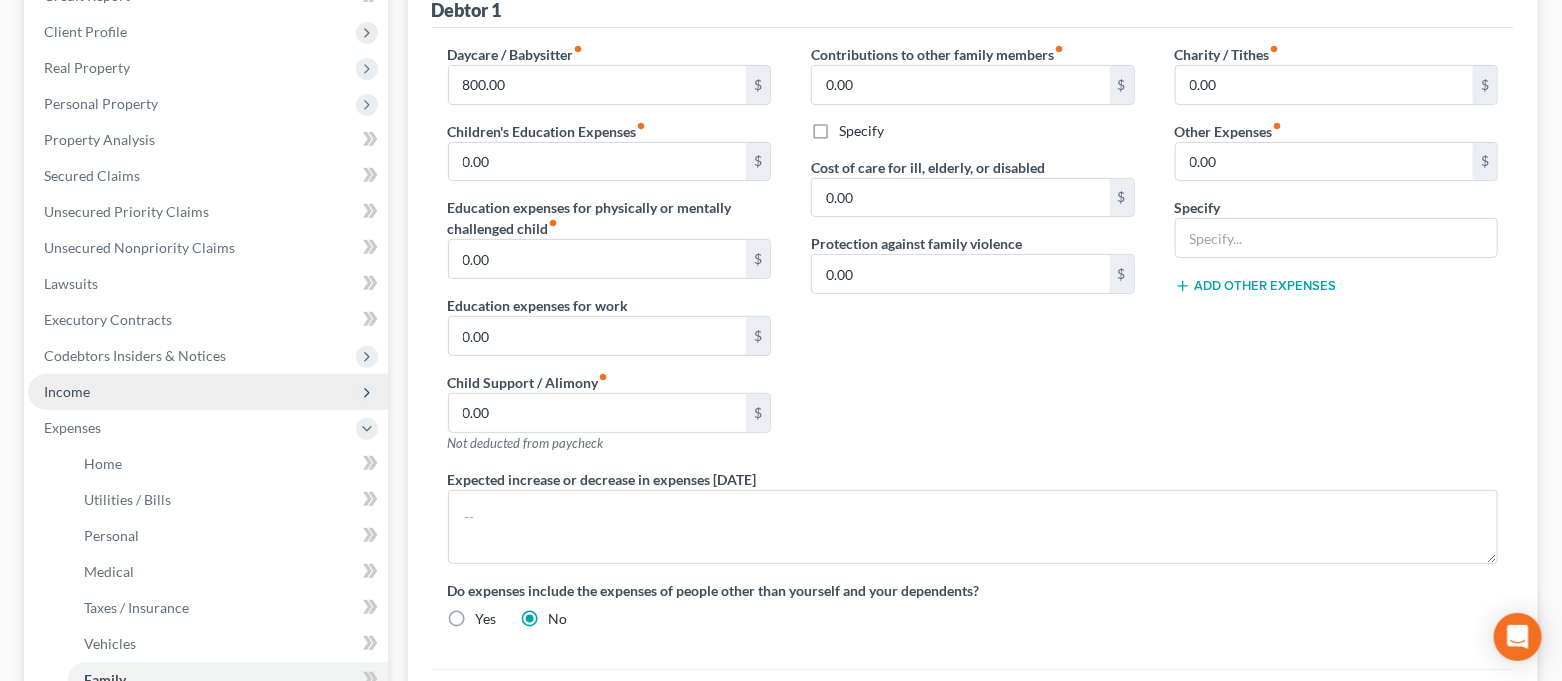 click on "Income" at bounding box center [208, 392] 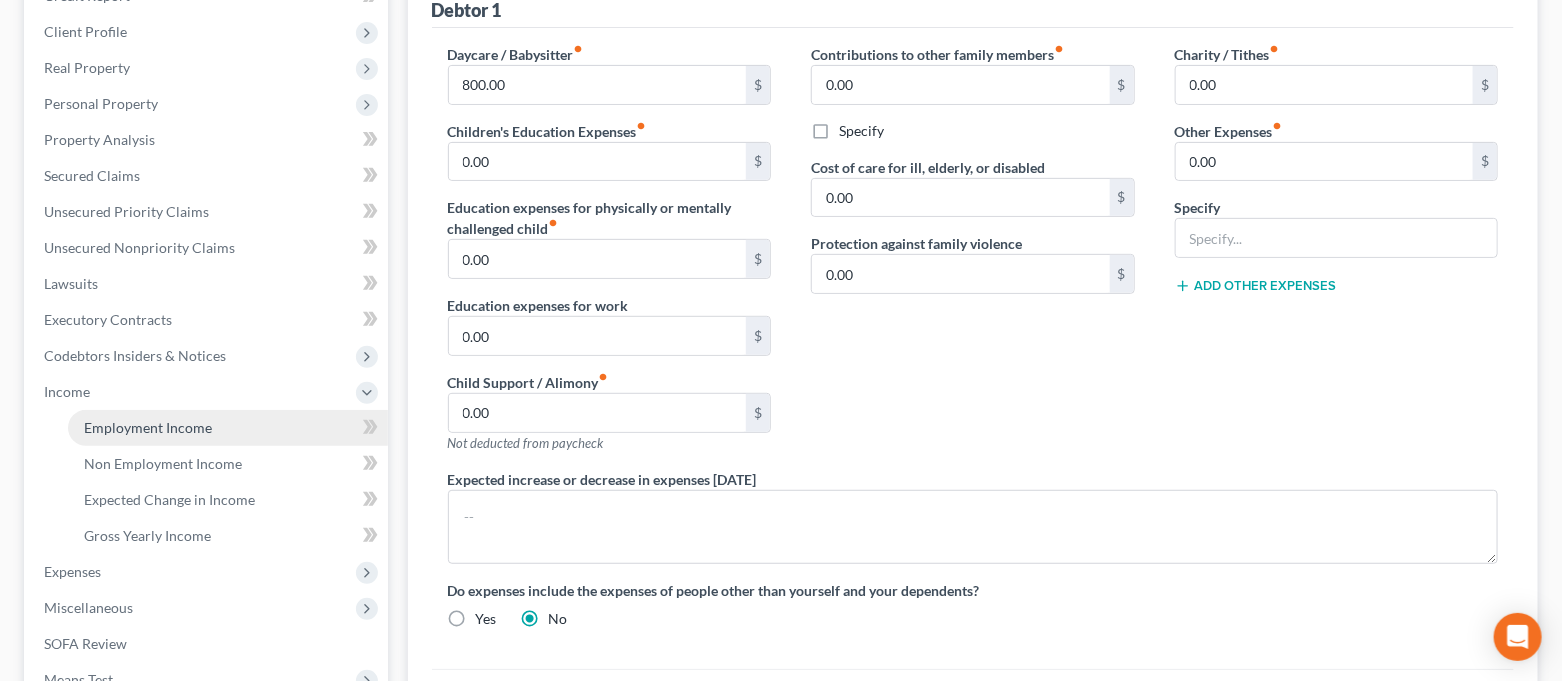 click on "Employment Income" at bounding box center [148, 427] 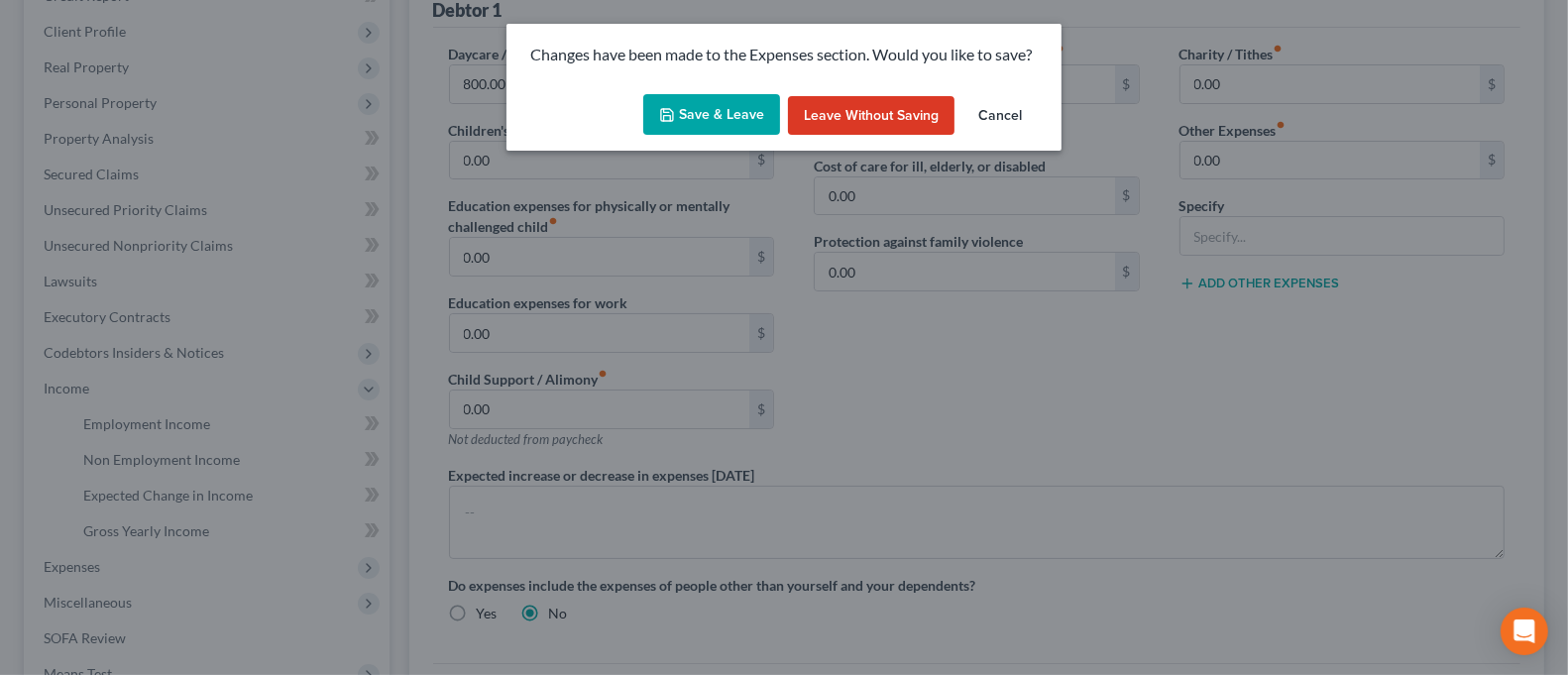 click on "Save & Leave" at bounding box center (712, 115) 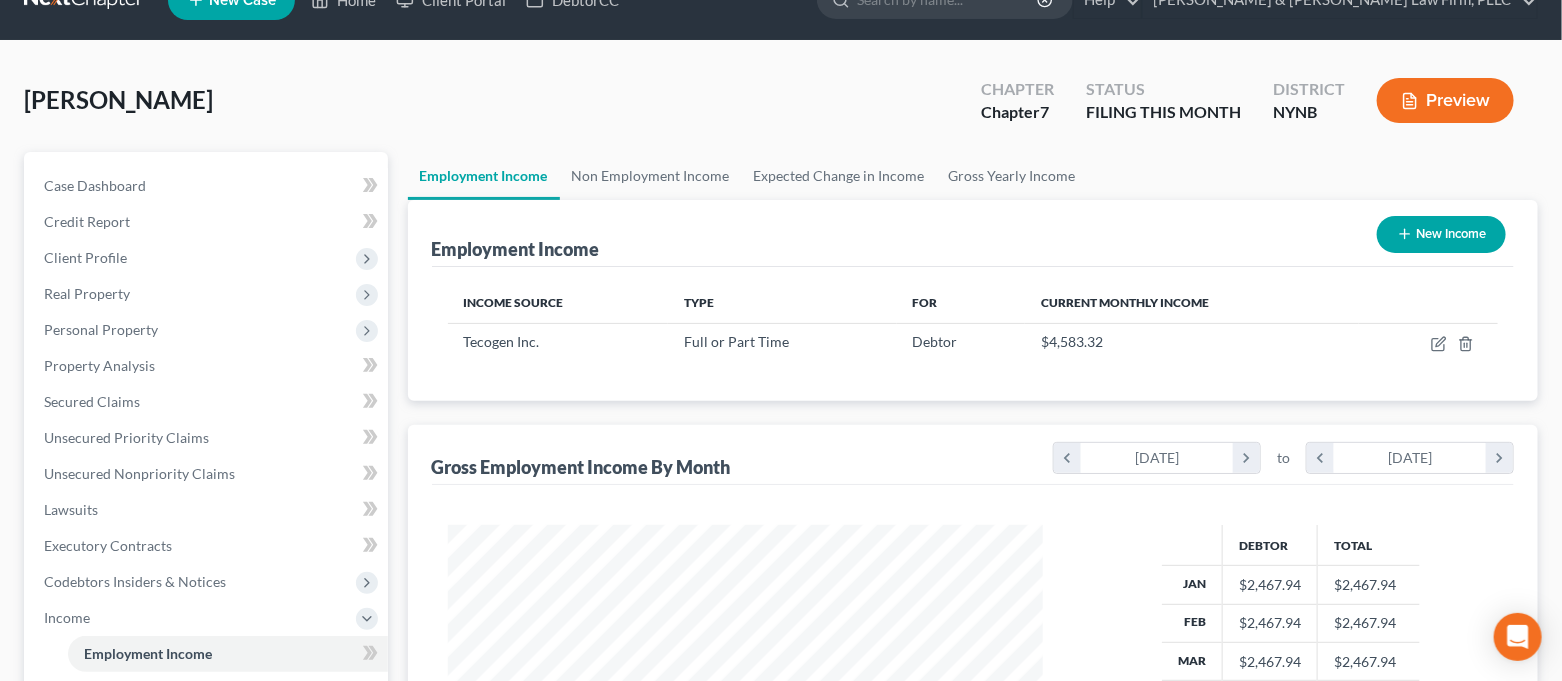 scroll, scrollTop: 0, scrollLeft: 0, axis: both 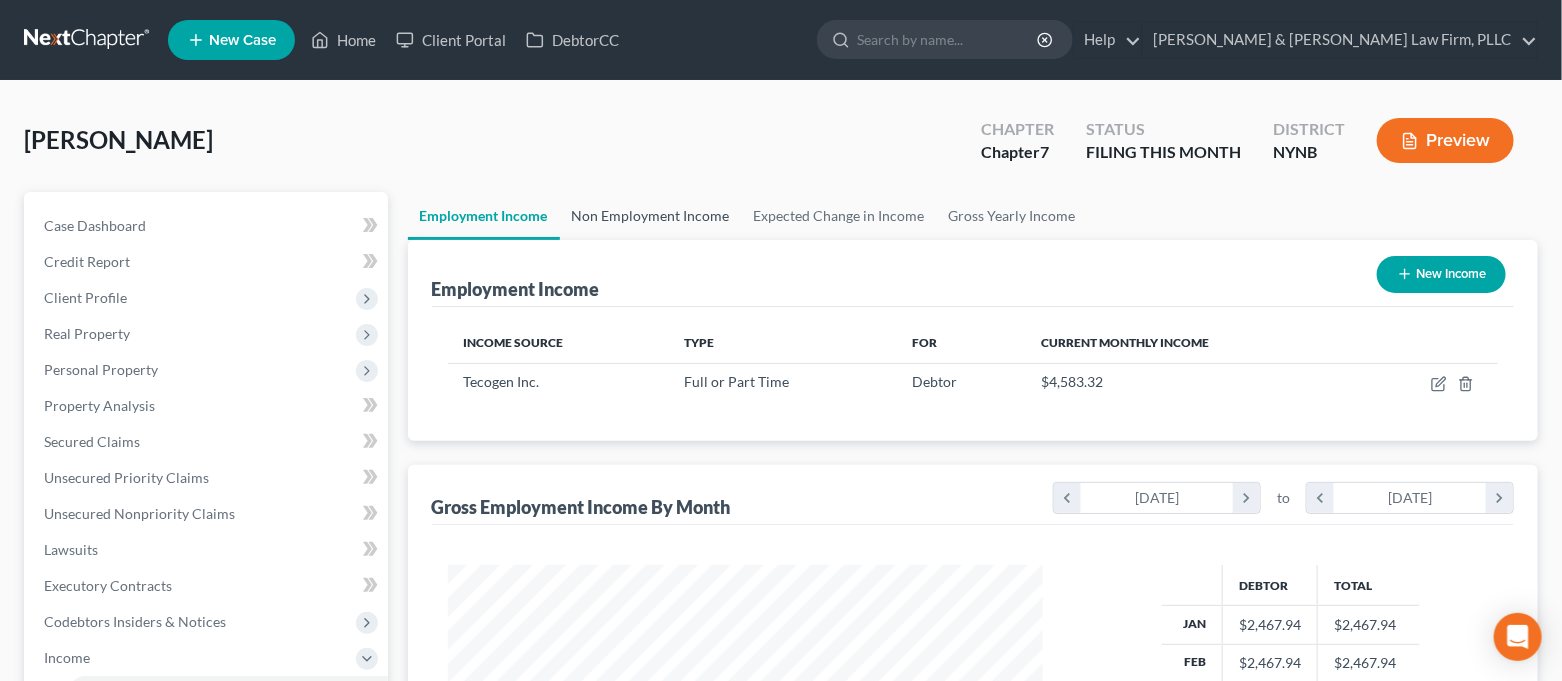 click on "Non Employment Income" at bounding box center (651, 216) 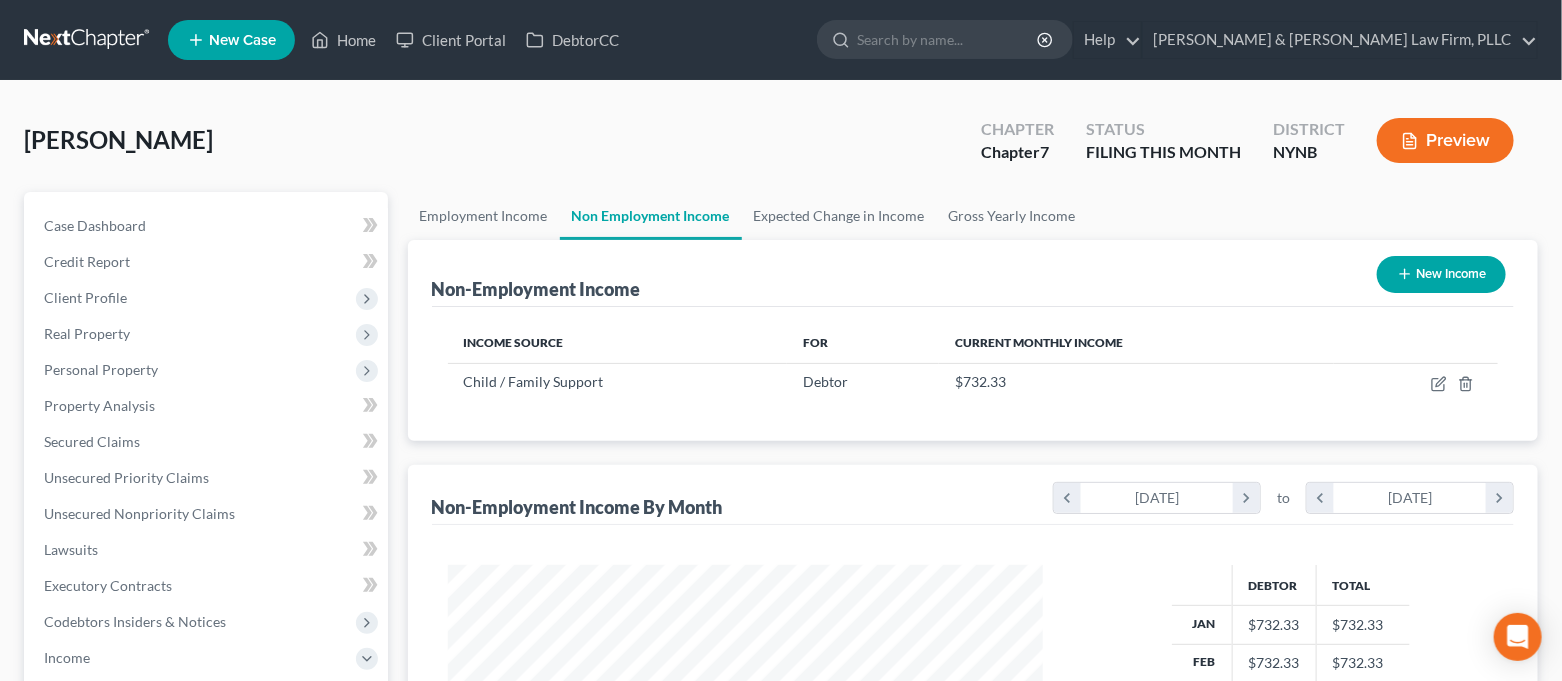 scroll, scrollTop: 999641, scrollLeft: 999363, axis: both 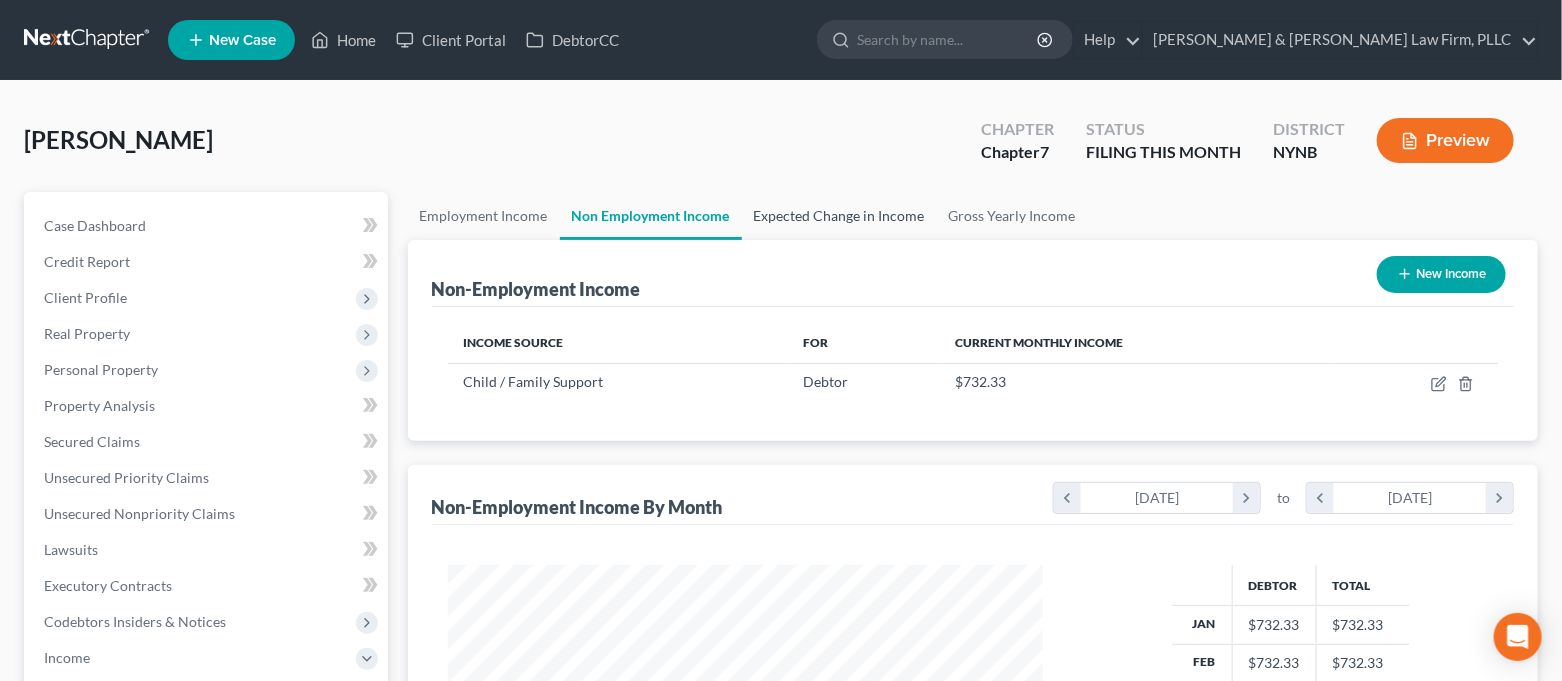 click on "Expected Change in Income" at bounding box center (839, 216) 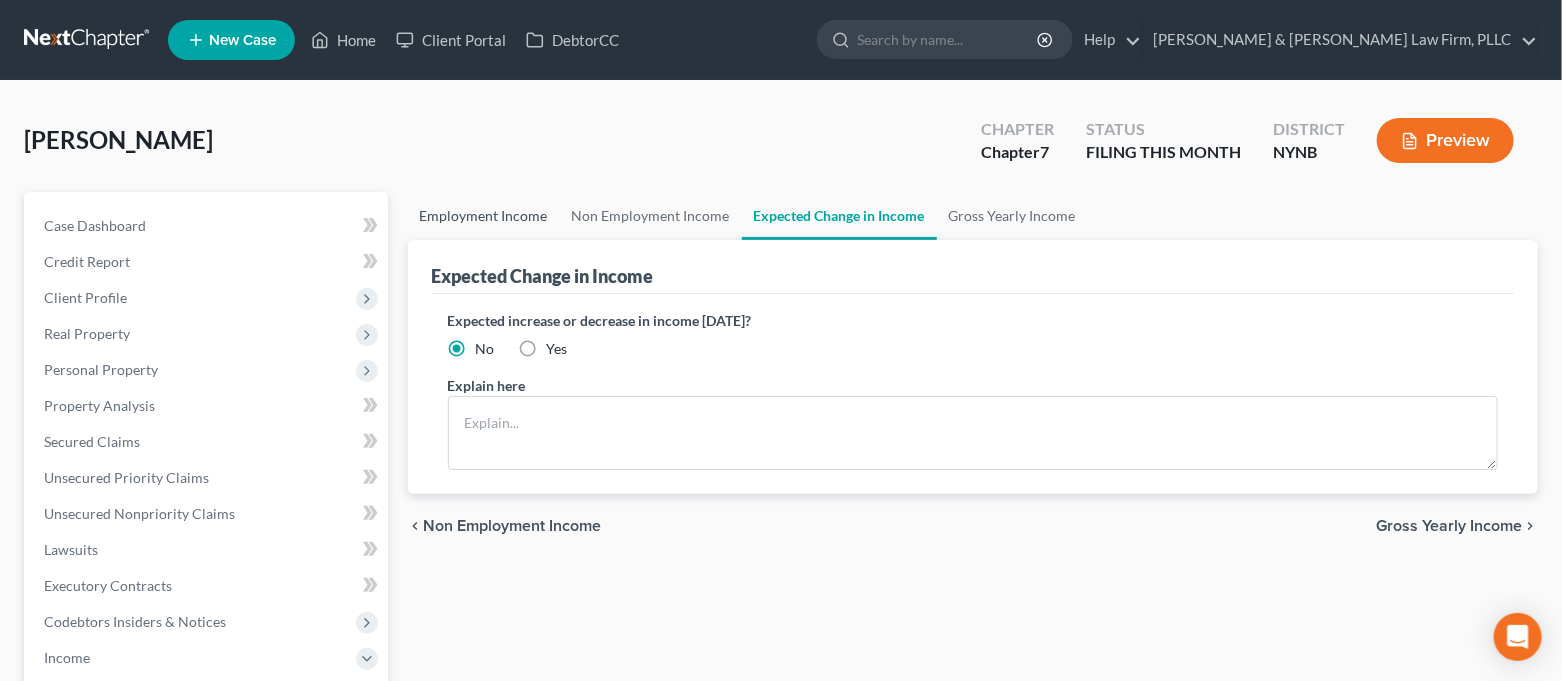 click on "Employment Income" at bounding box center (484, 216) 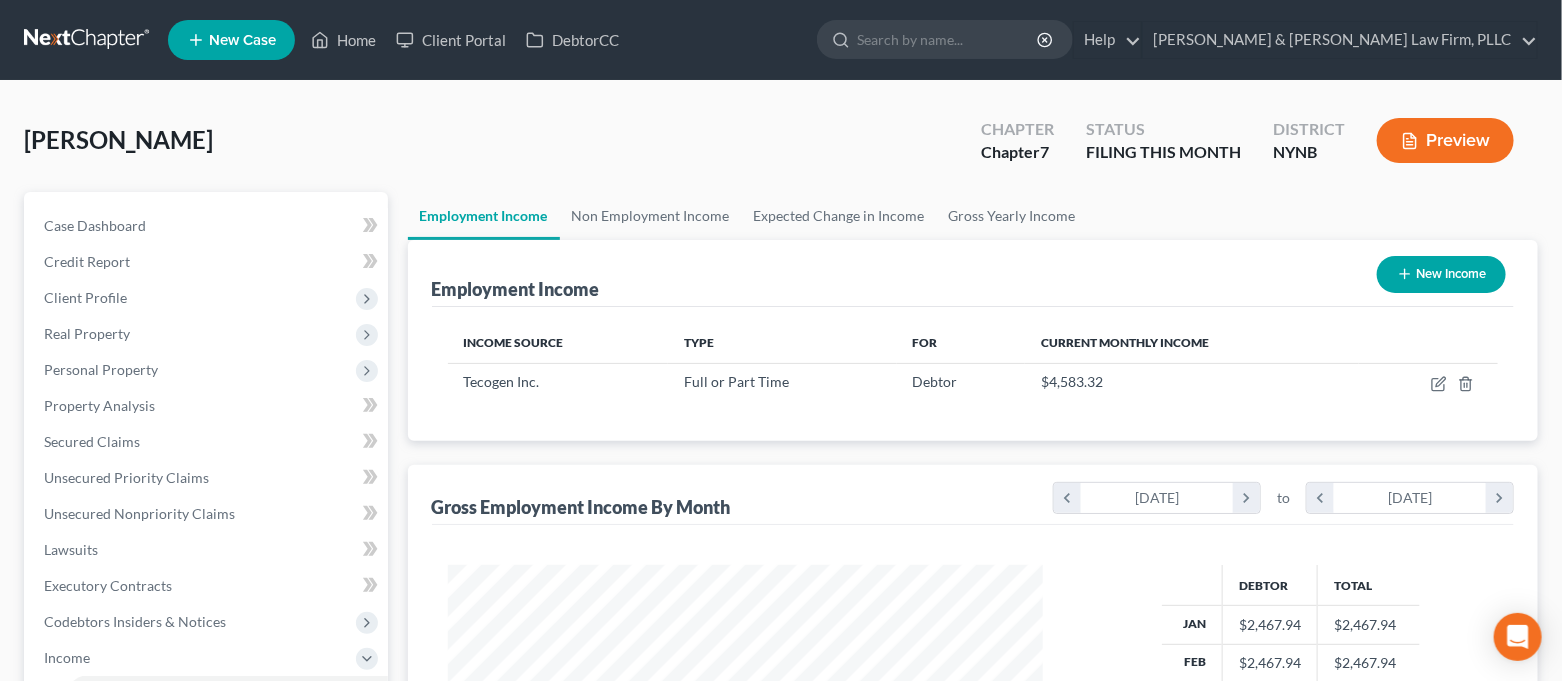 scroll, scrollTop: 999641, scrollLeft: 999363, axis: both 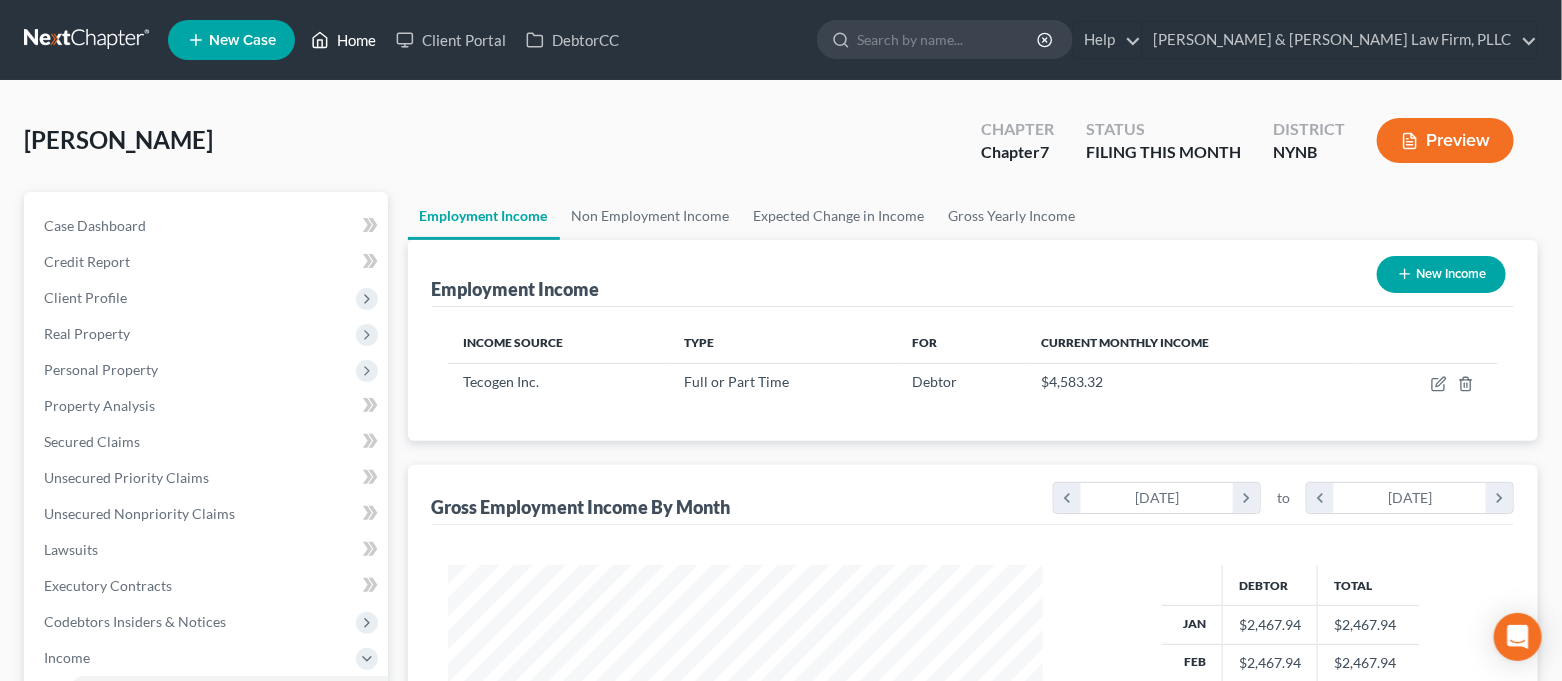 click on "Home" at bounding box center (343, 40) 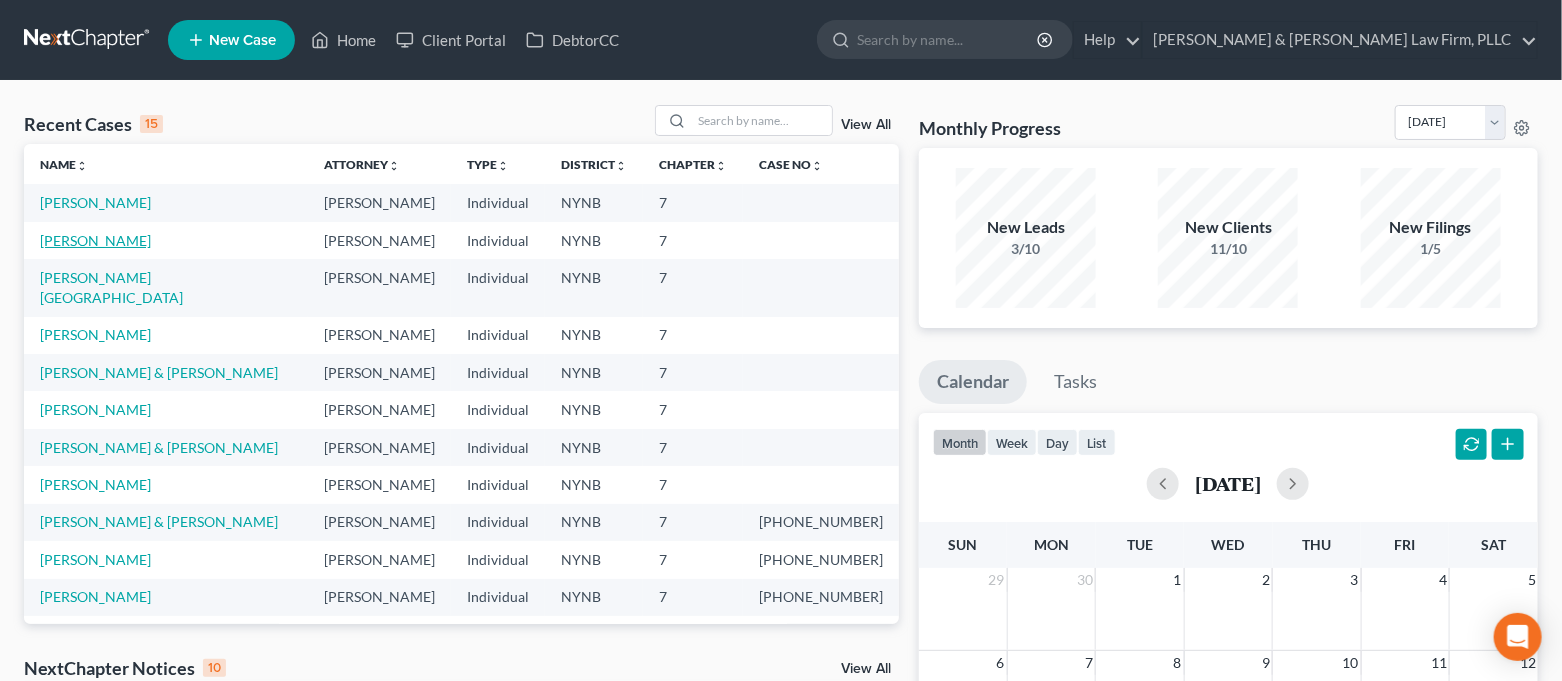 click on "[PERSON_NAME]" at bounding box center (95, 240) 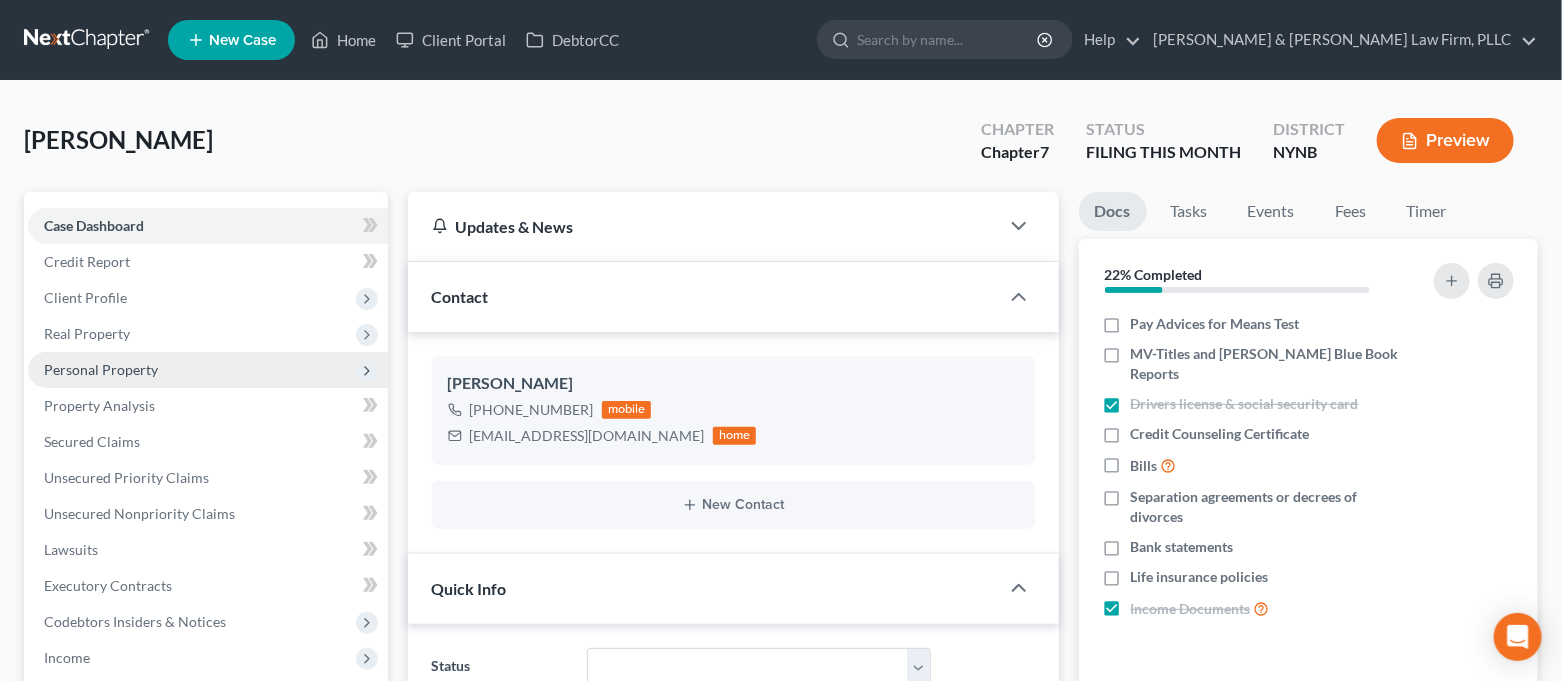 scroll, scrollTop: 1936, scrollLeft: 0, axis: vertical 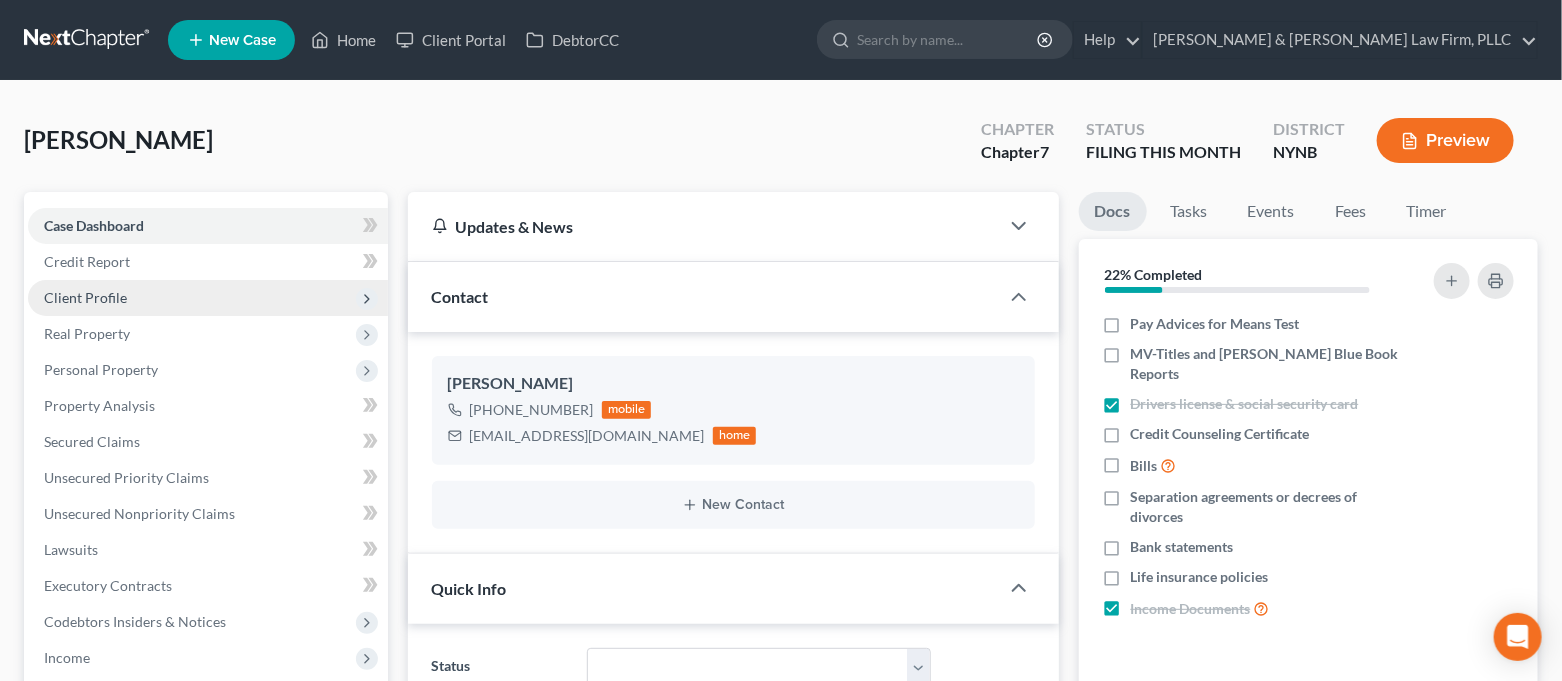 click on "Client Profile" at bounding box center (208, 298) 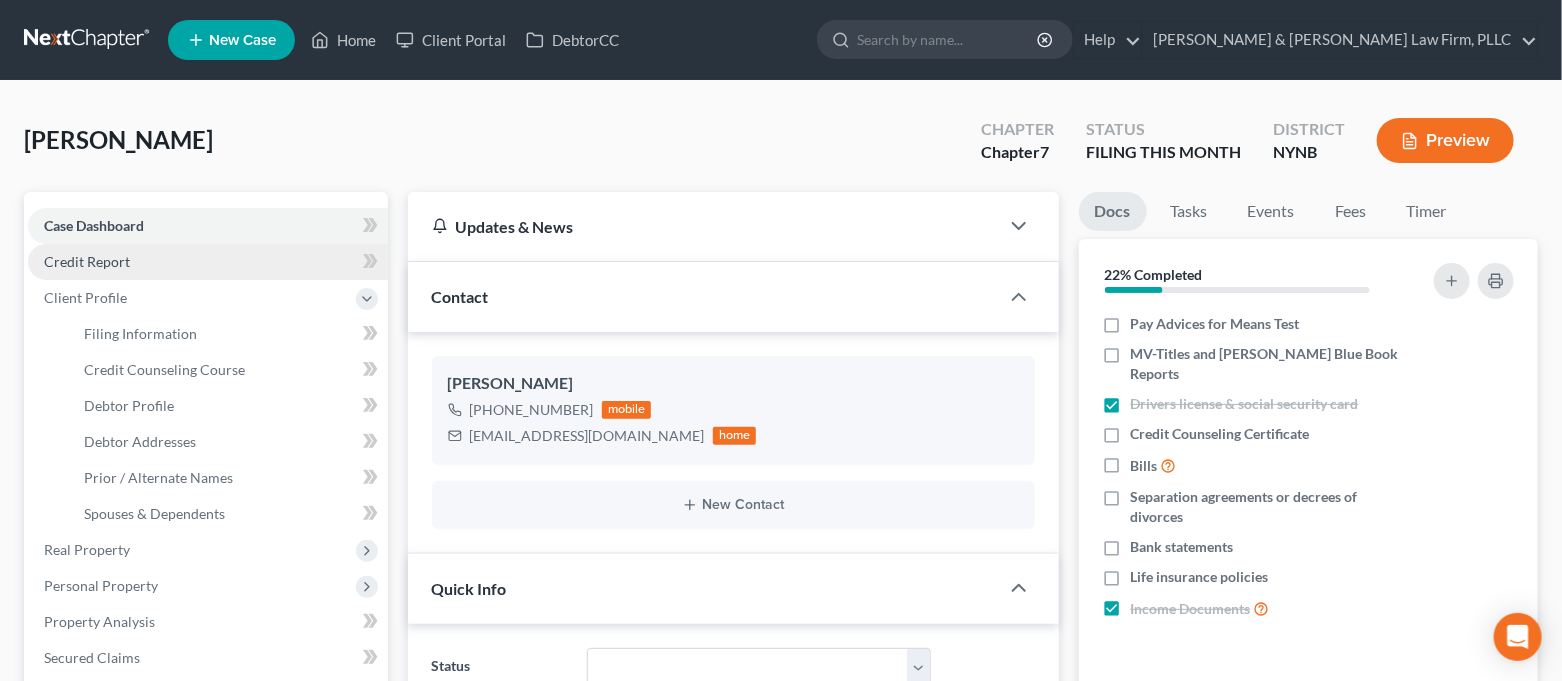 click on "Credit Report" at bounding box center (208, 262) 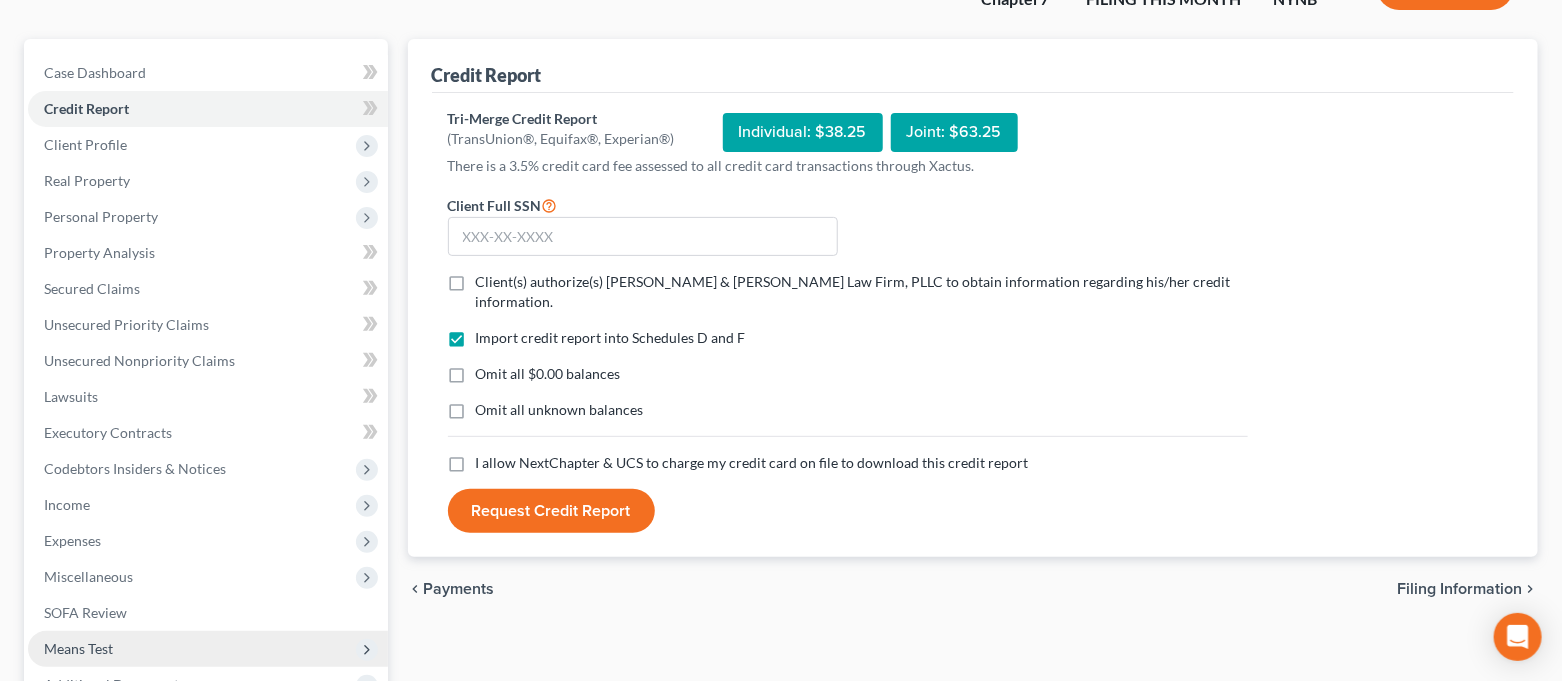 scroll, scrollTop: 0, scrollLeft: 0, axis: both 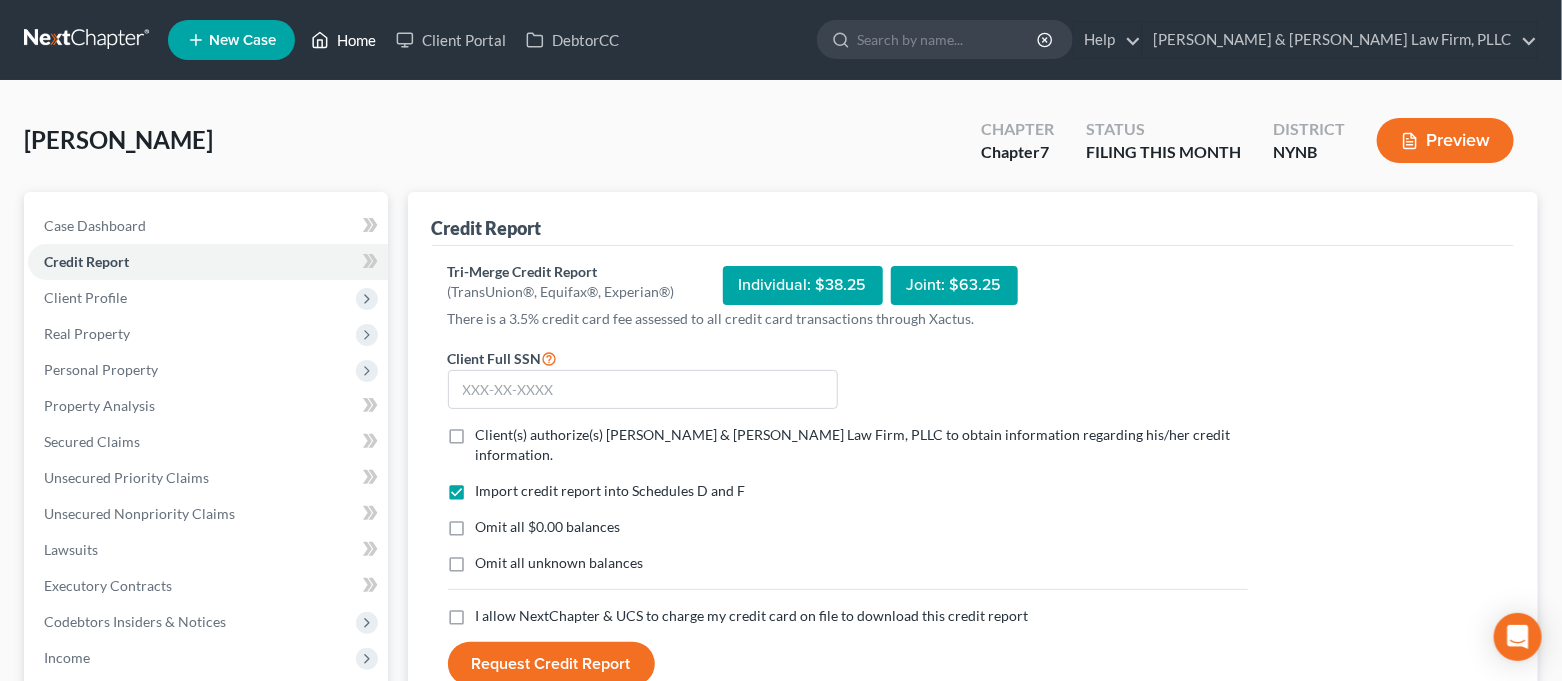 click on "Home" at bounding box center [343, 40] 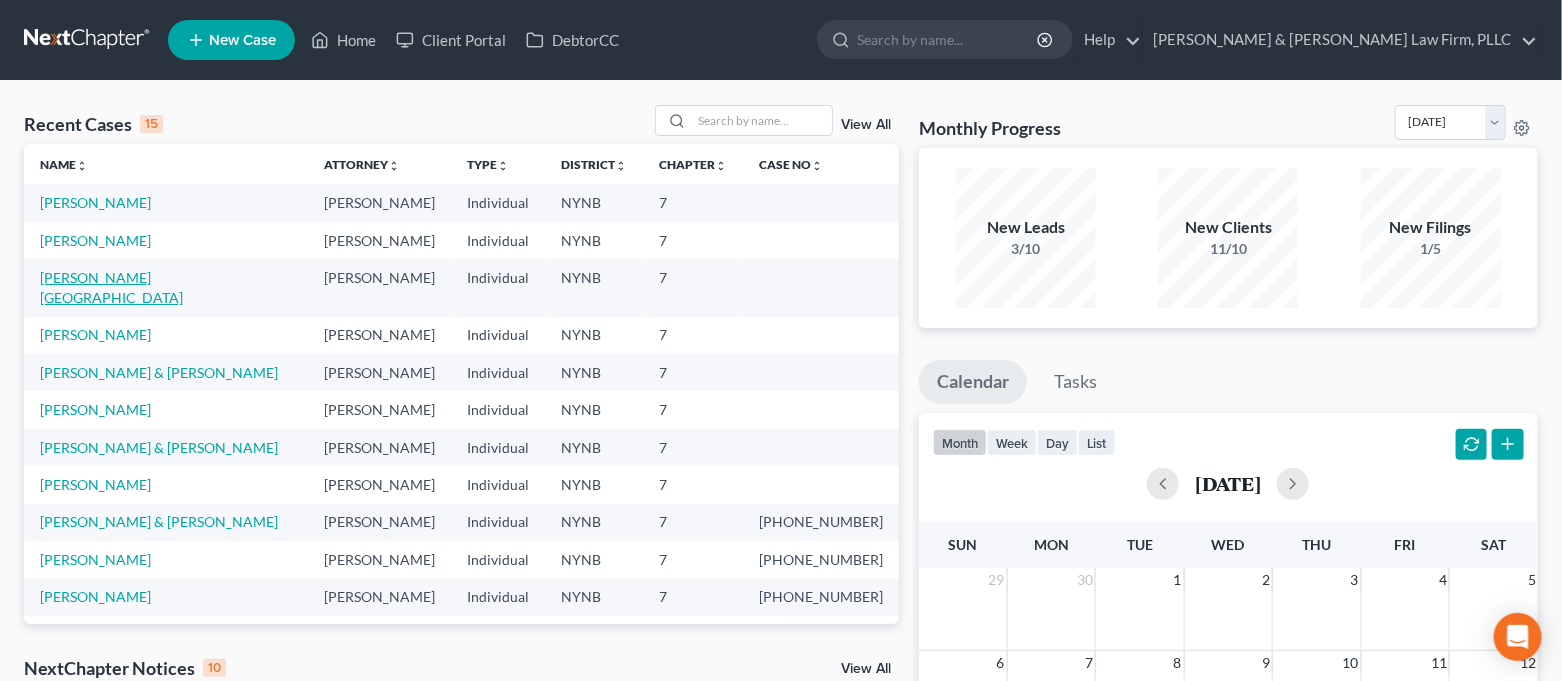 click on "[PERSON_NAME][GEOGRAPHIC_DATA]" at bounding box center (111, 287) 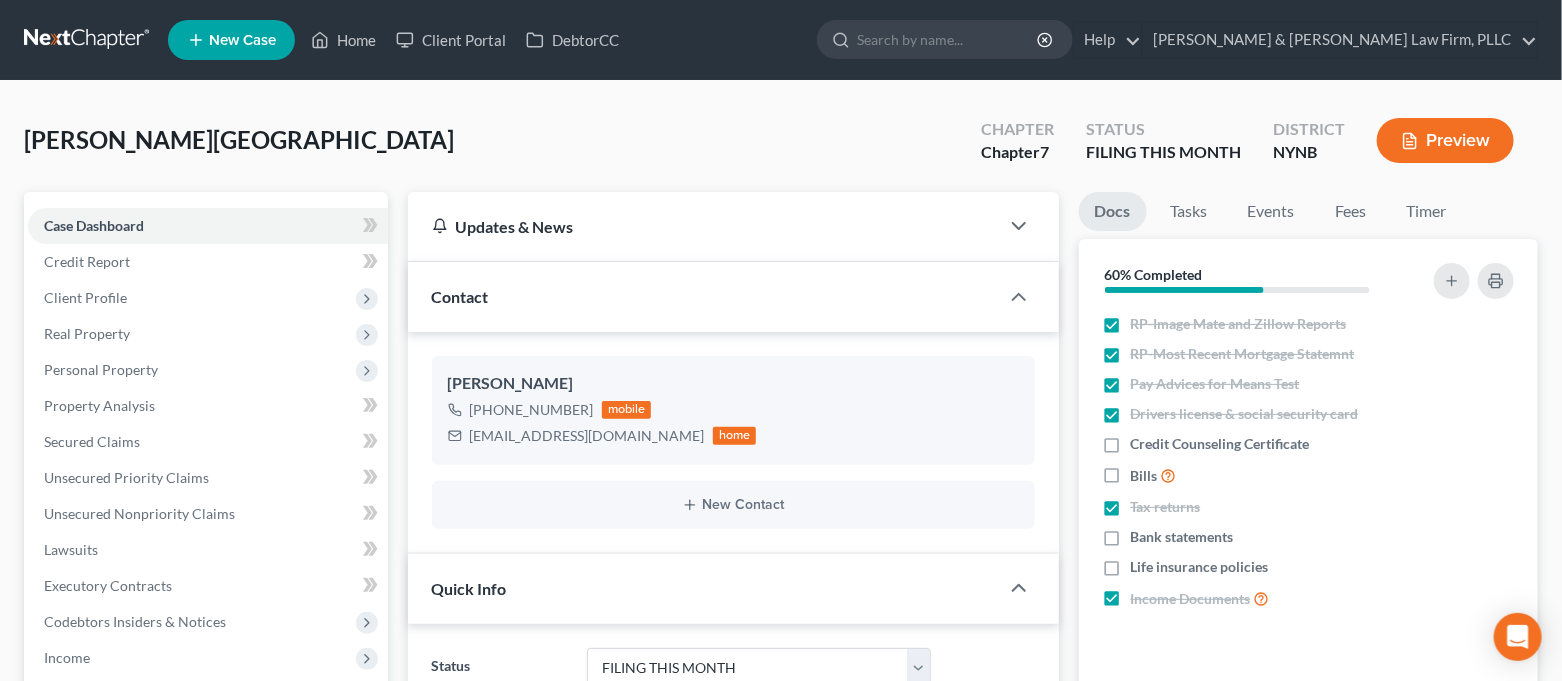 scroll, scrollTop: 7739, scrollLeft: 0, axis: vertical 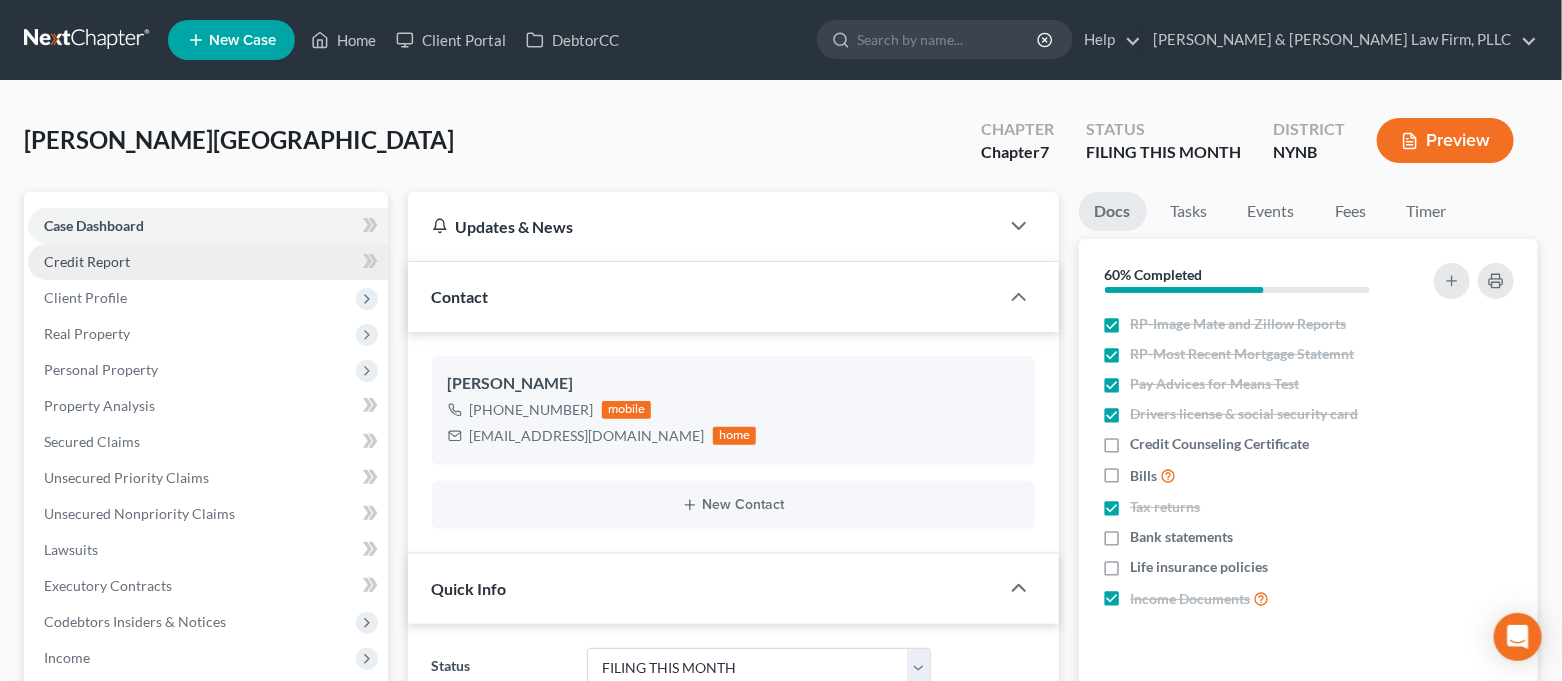 click on "Credit Report" at bounding box center (208, 262) 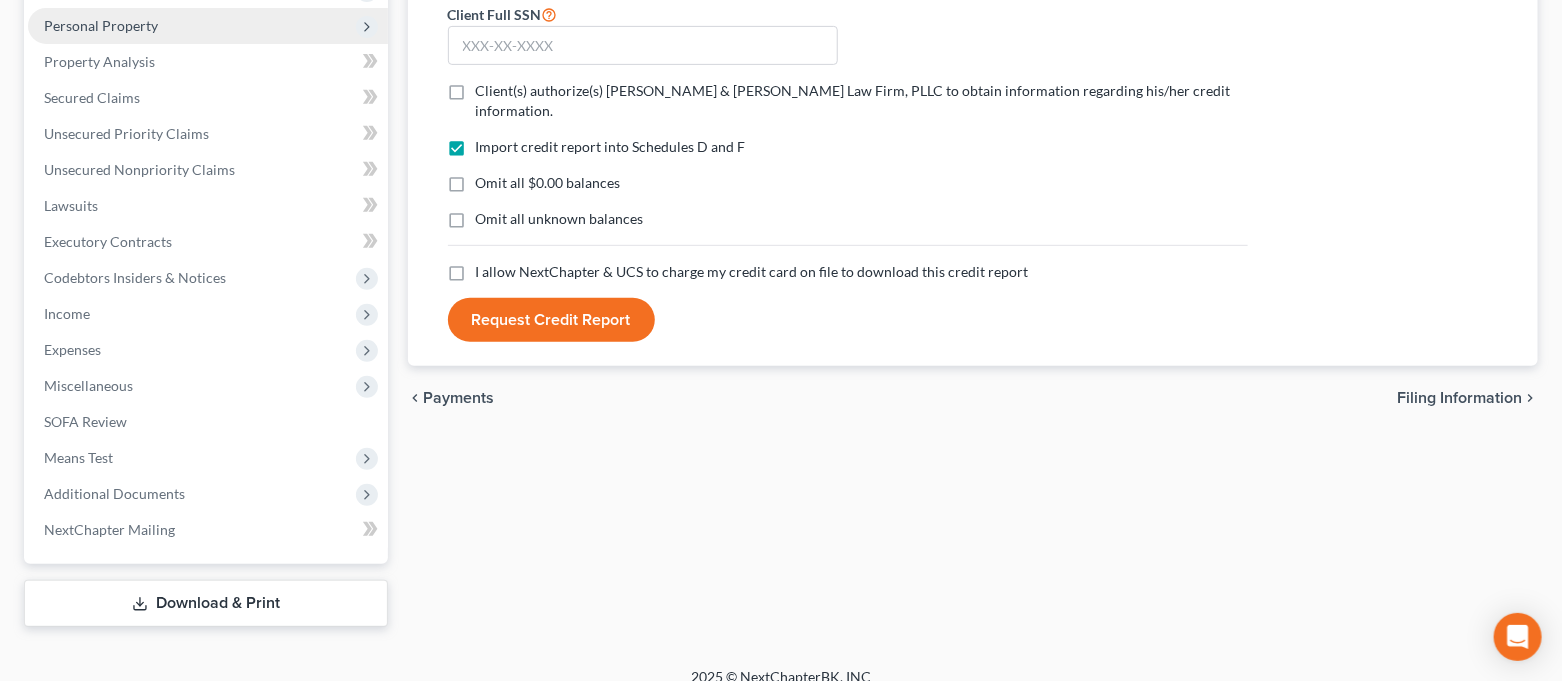scroll, scrollTop: 364, scrollLeft: 0, axis: vertical 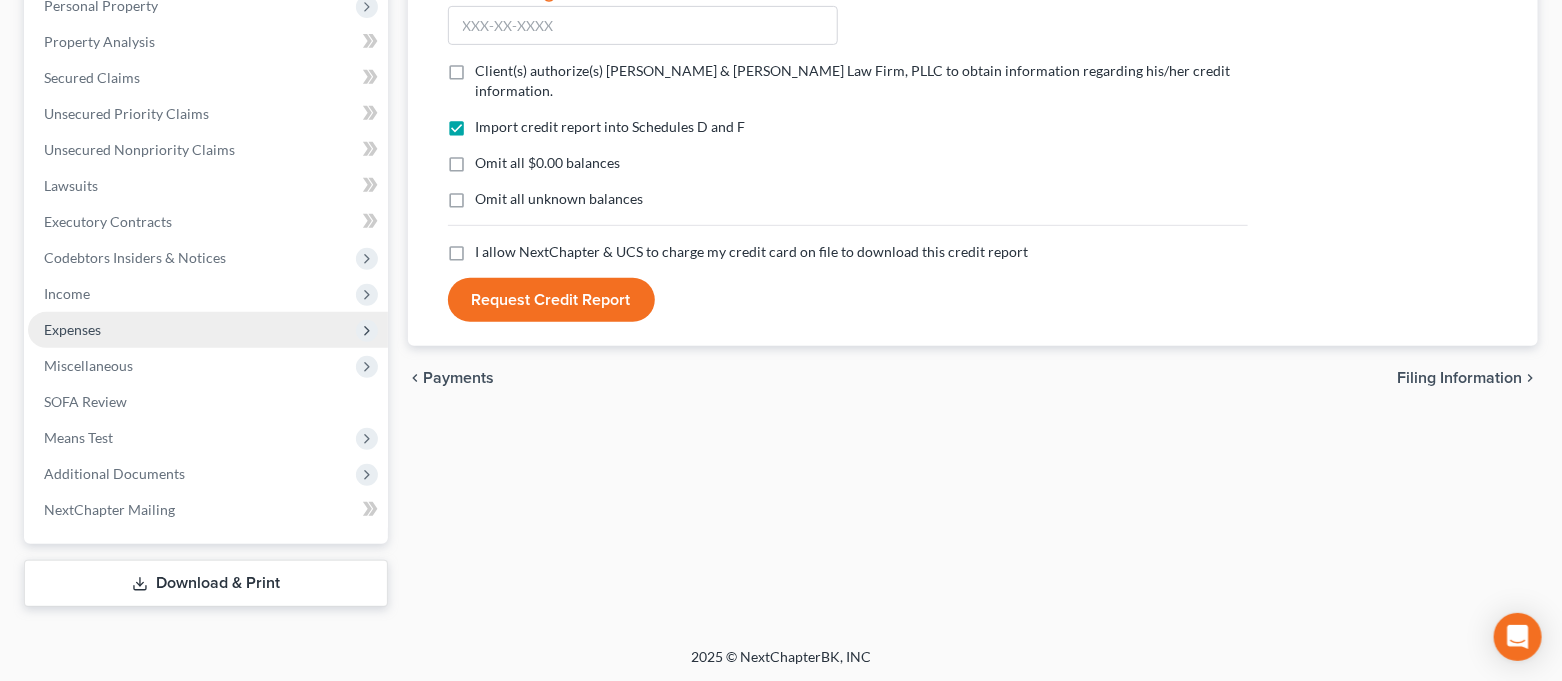 click on "Expenses" at bounding box center (208, 330) 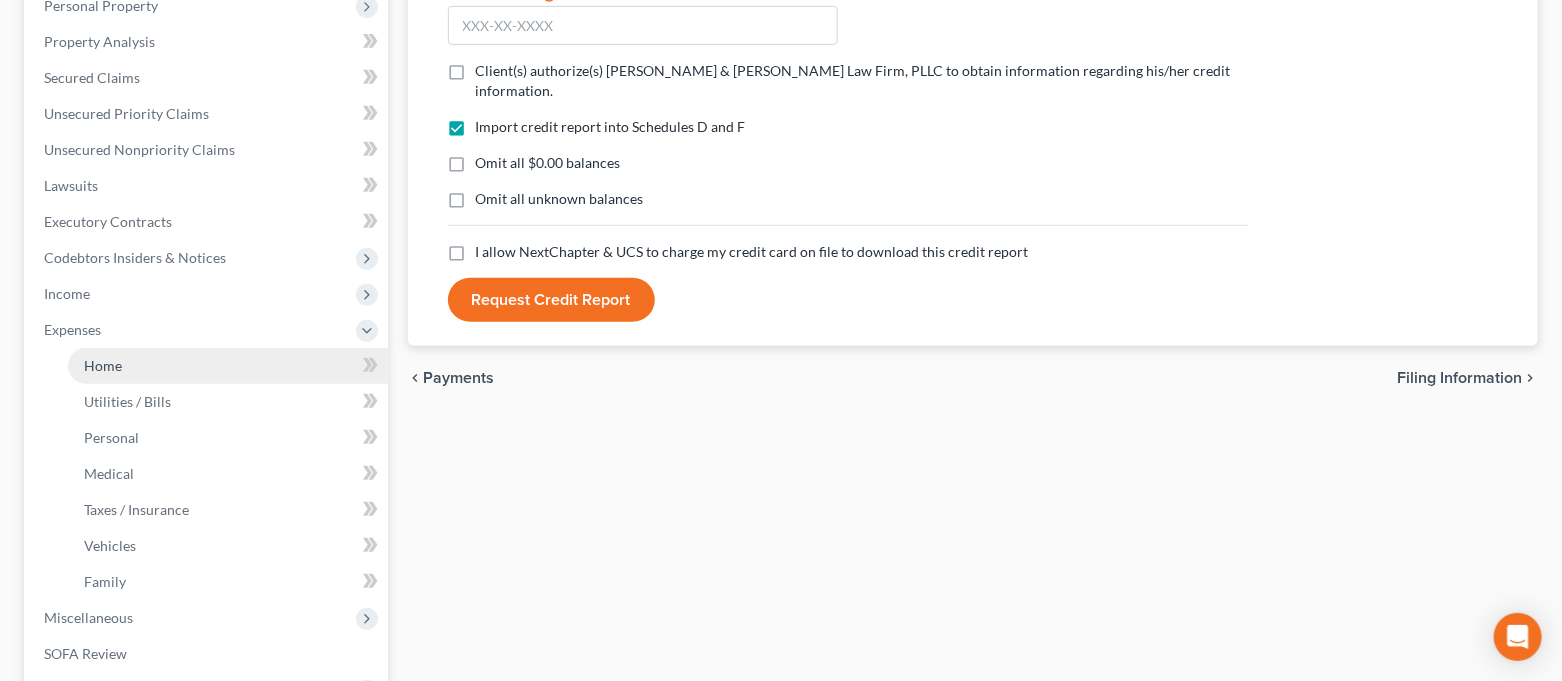 click on "Home" at bounding box center (228, 366) 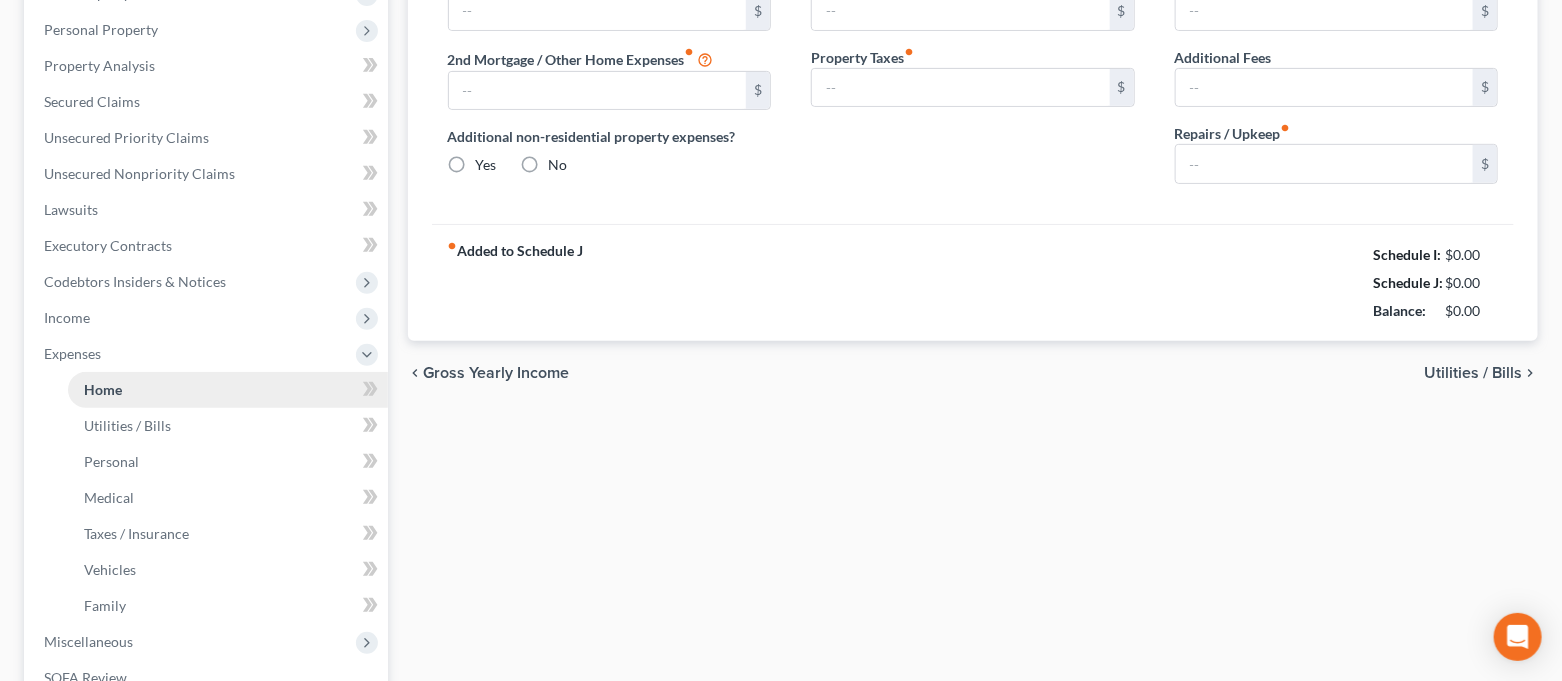 type on "1,693.05" 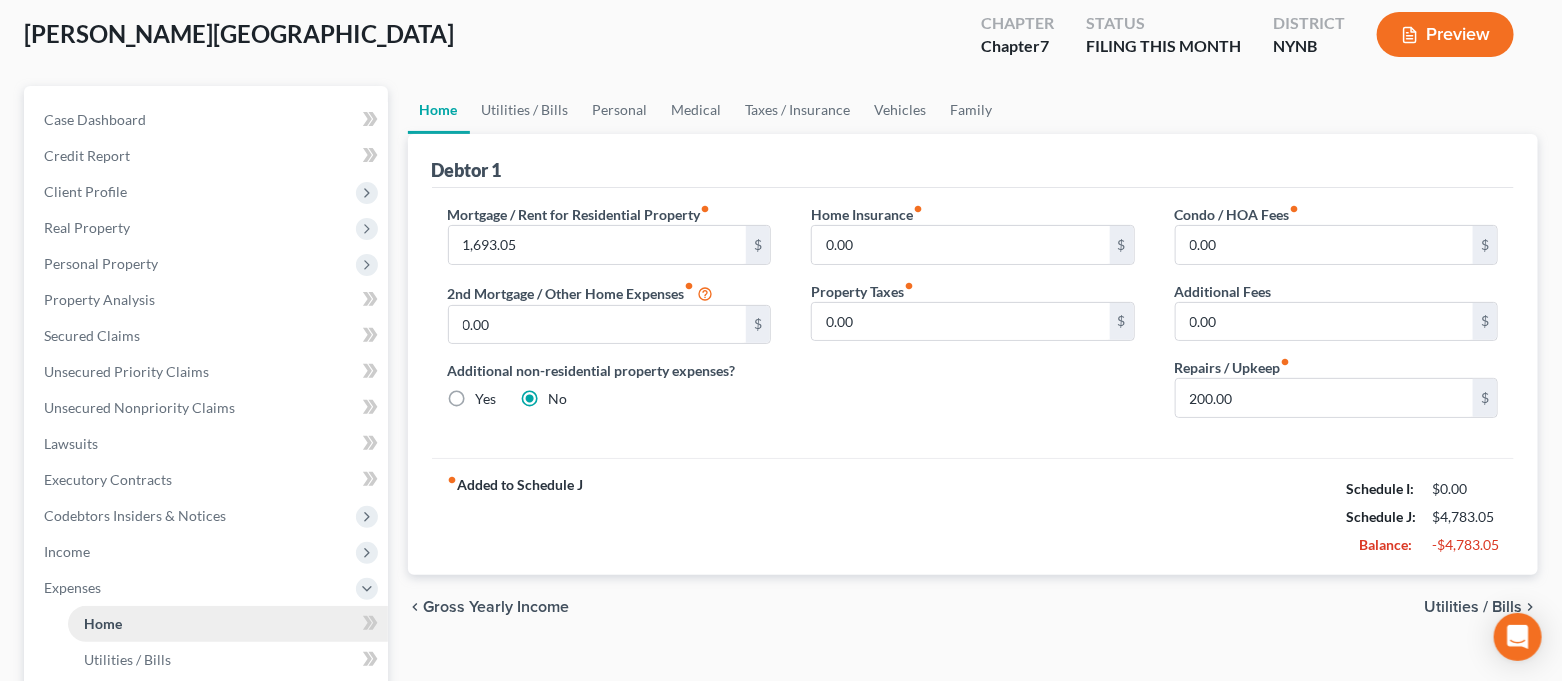 scroll, scrollTop: 0, scrollLeft: 0, axis: both 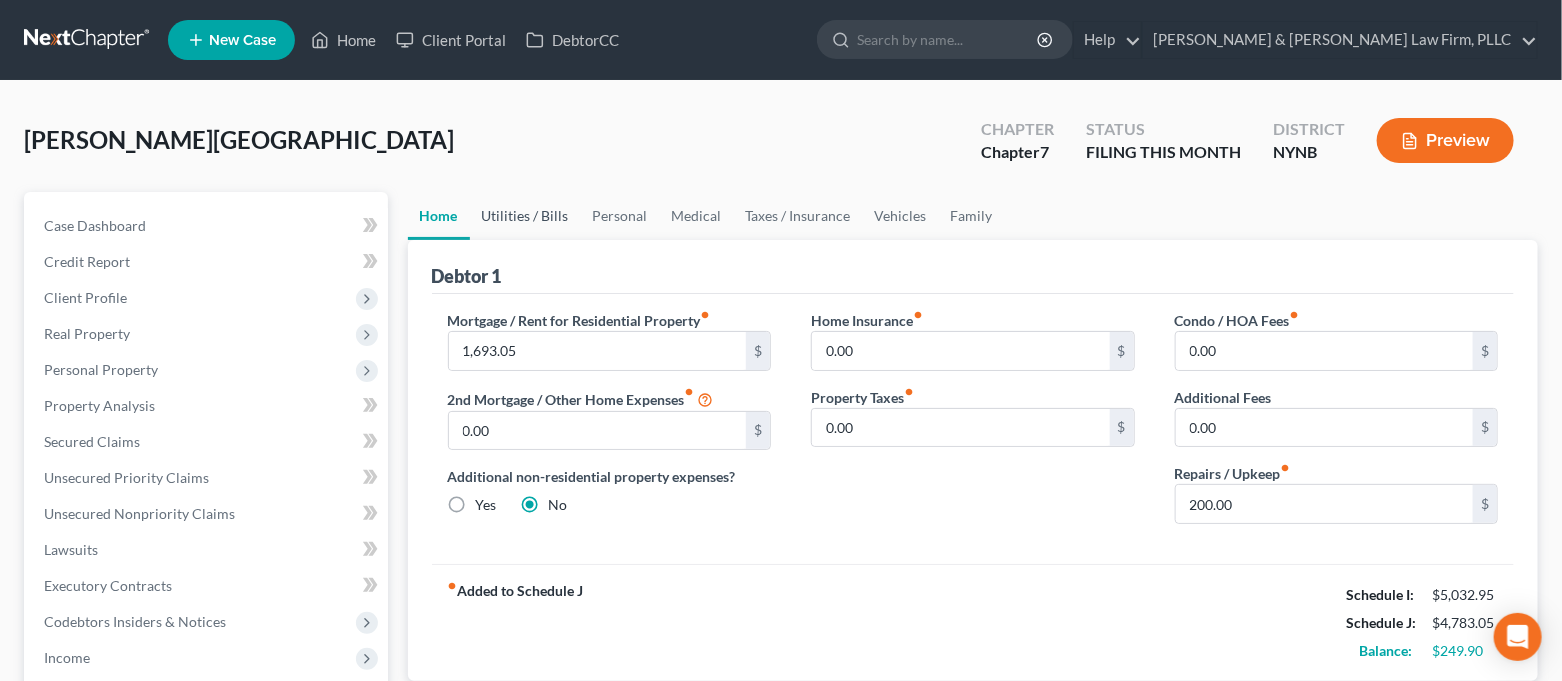 click on "Utilities / Bills" at bounding box center (525, 216) 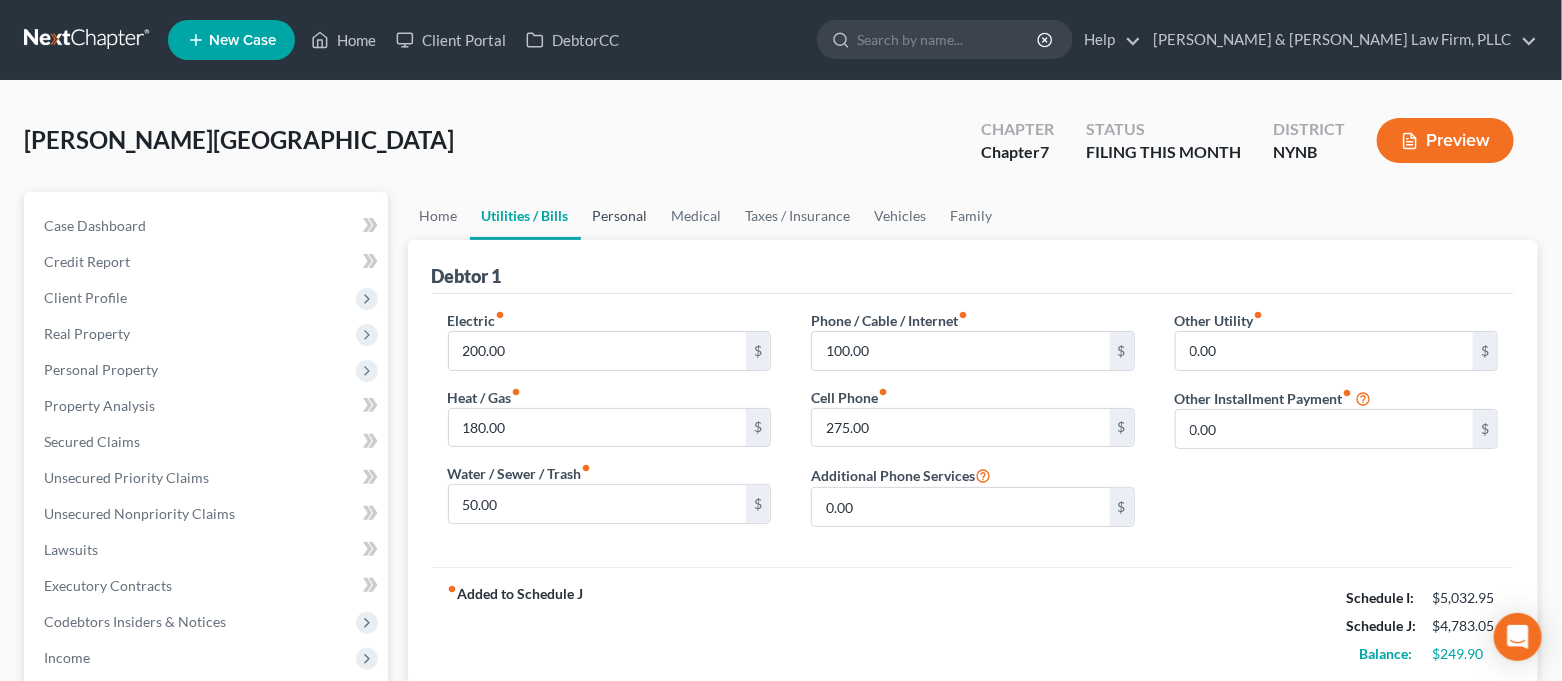 click on "Personal" at bounding box center (620, 216) 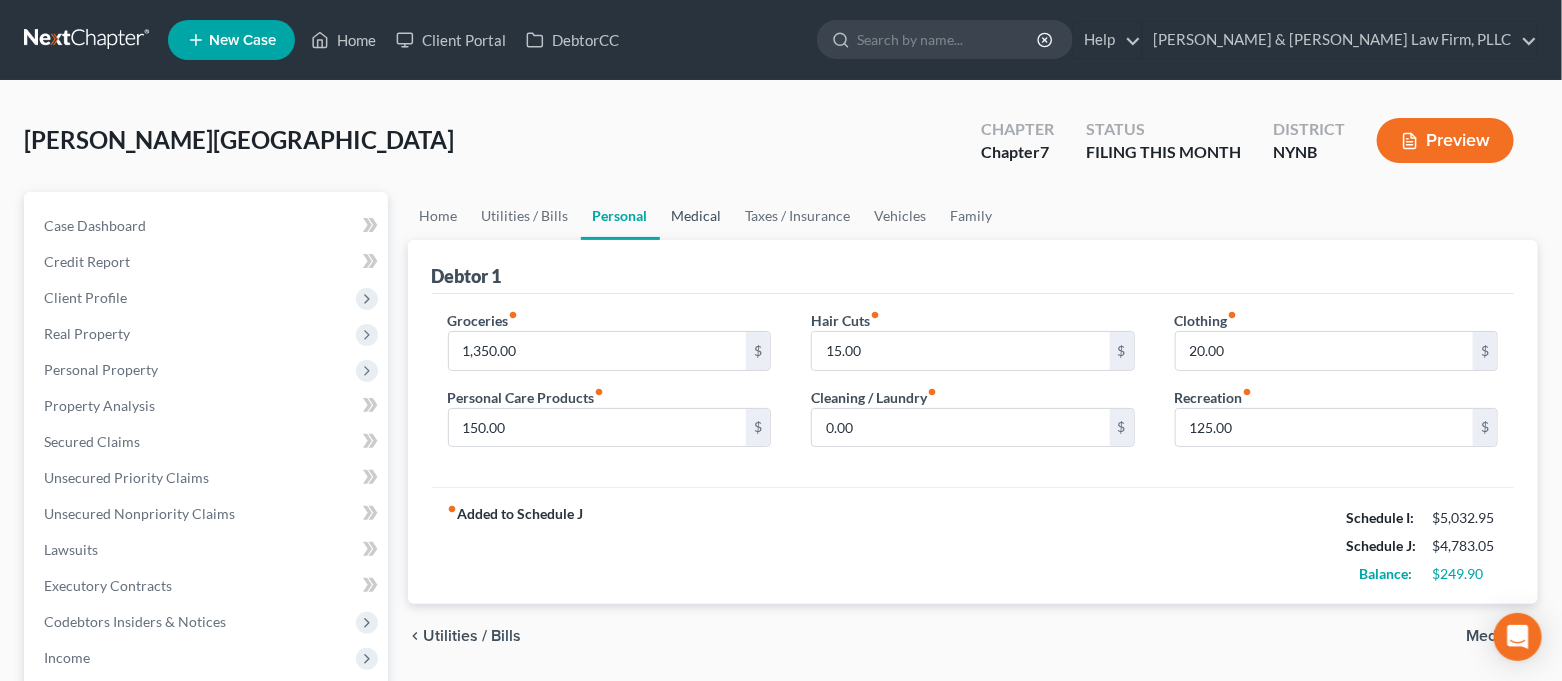 click on "Medical" at bounding box center (697, 216) 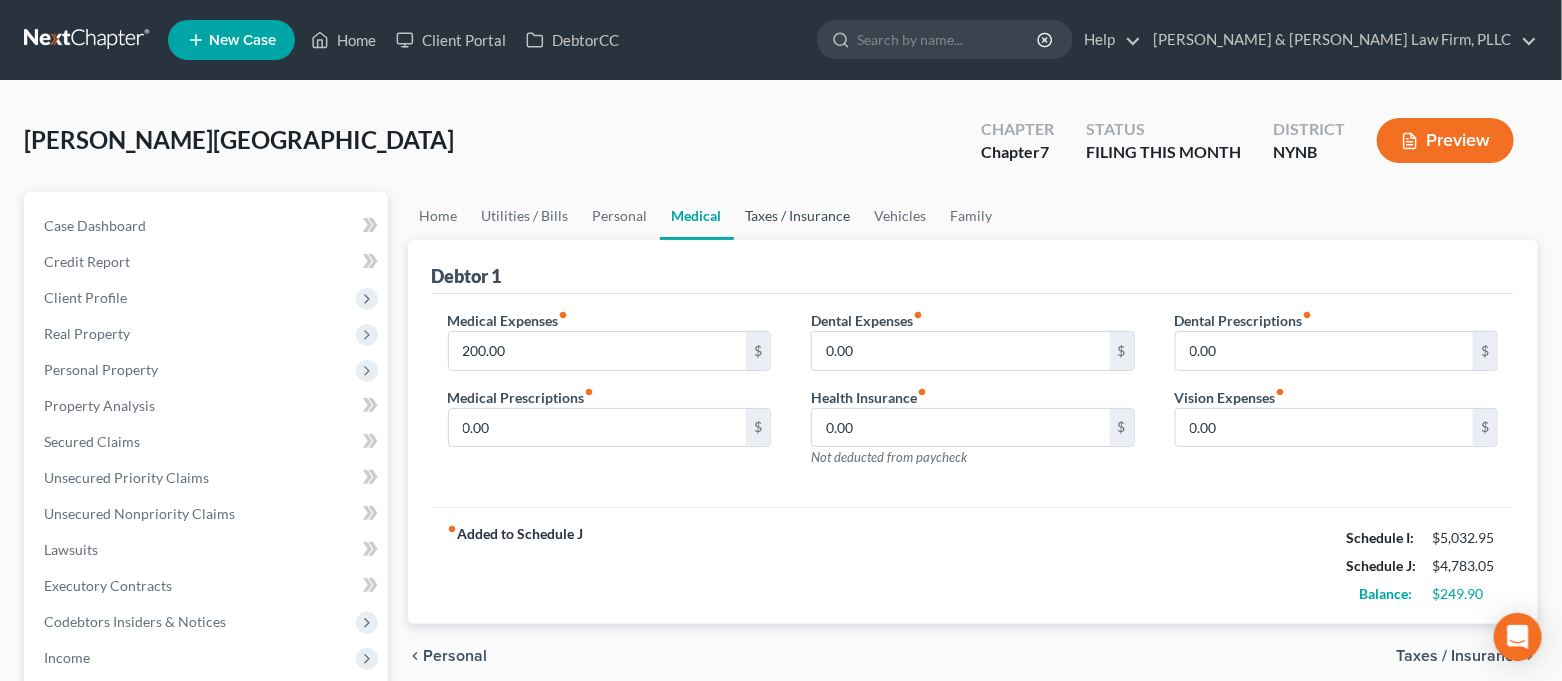 click on "Taxes / Insurance" at bounding box center (798, 216) 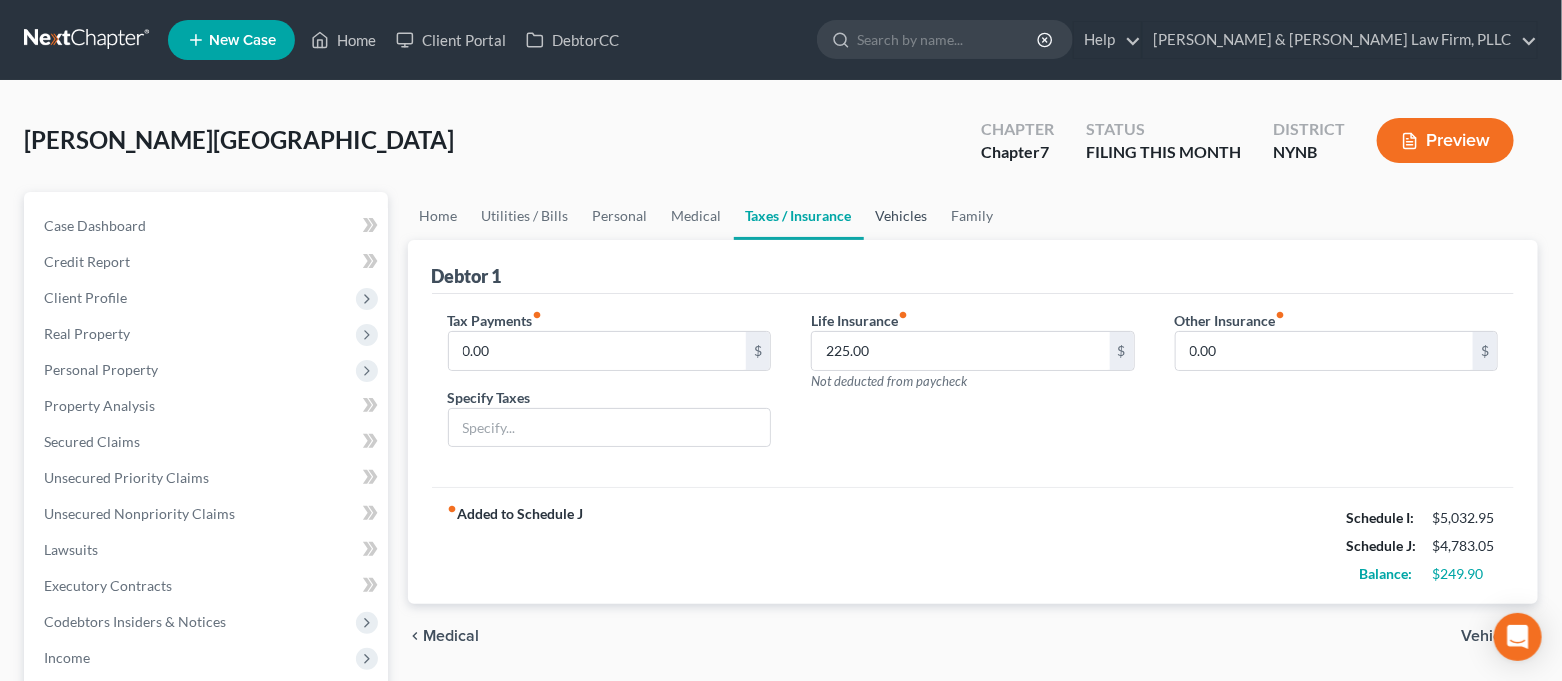 click on "Vehicles" at bounding box center [902, 216] 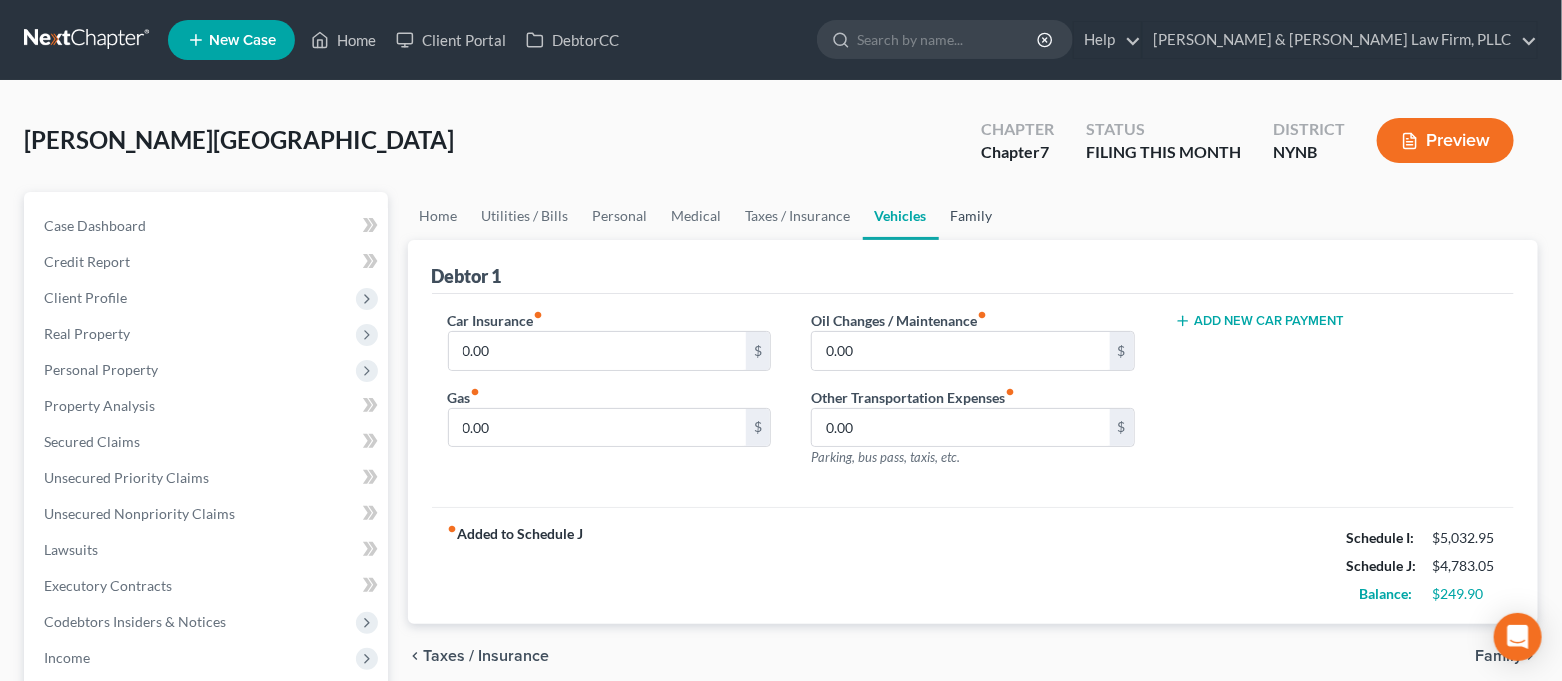 click on "Family" at bounding box center (972, 216) 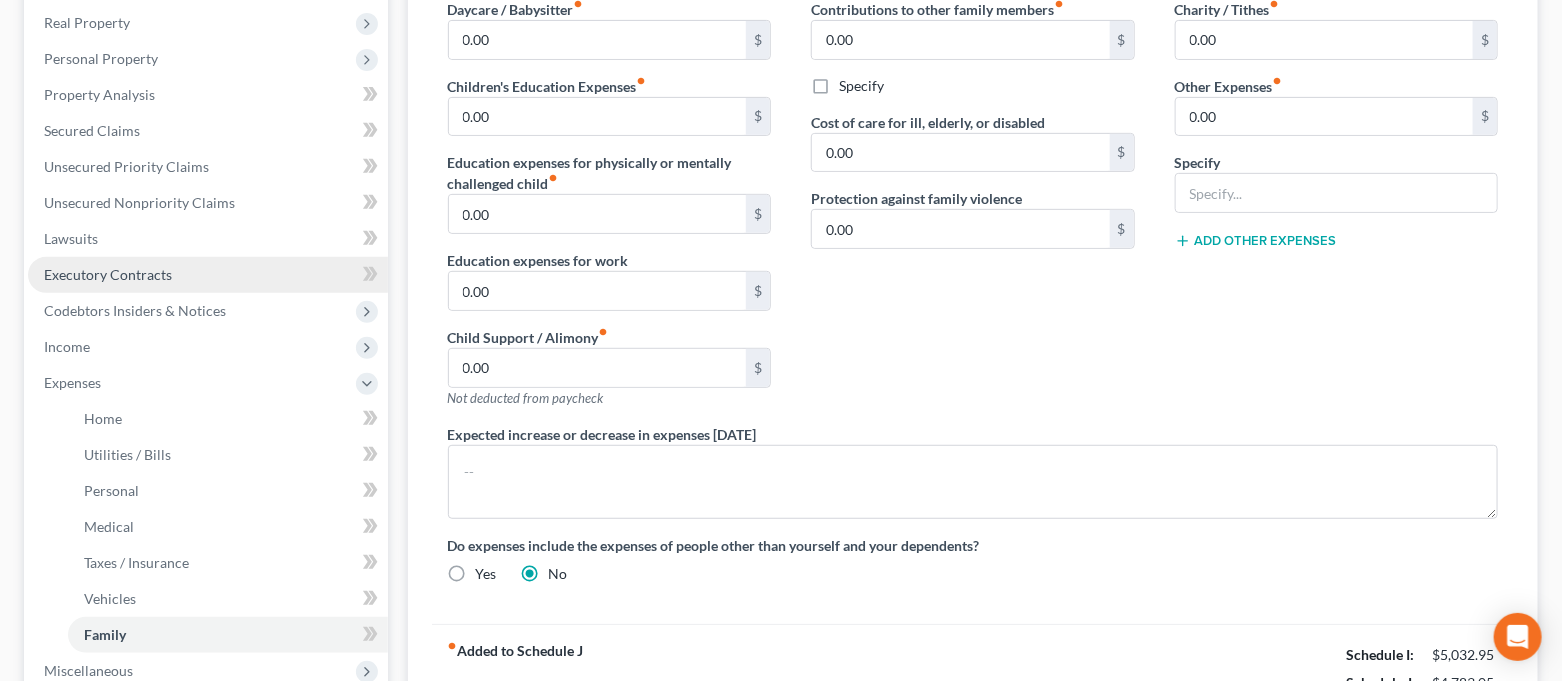 scroll, scrollTop: 266, scrollLeft: 0, axis: vertical 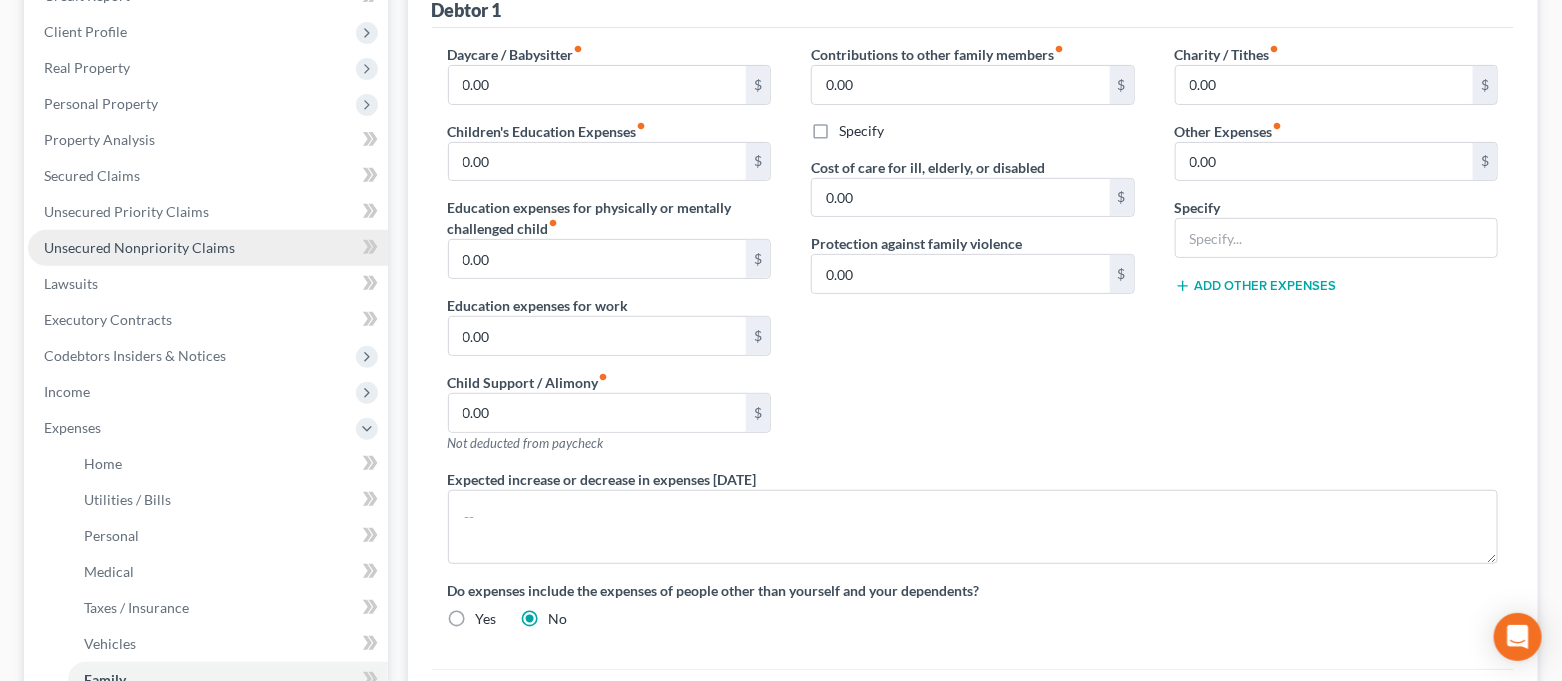 click on "Unsecured Nonpriority Claims" at bounding box center (139, 247) 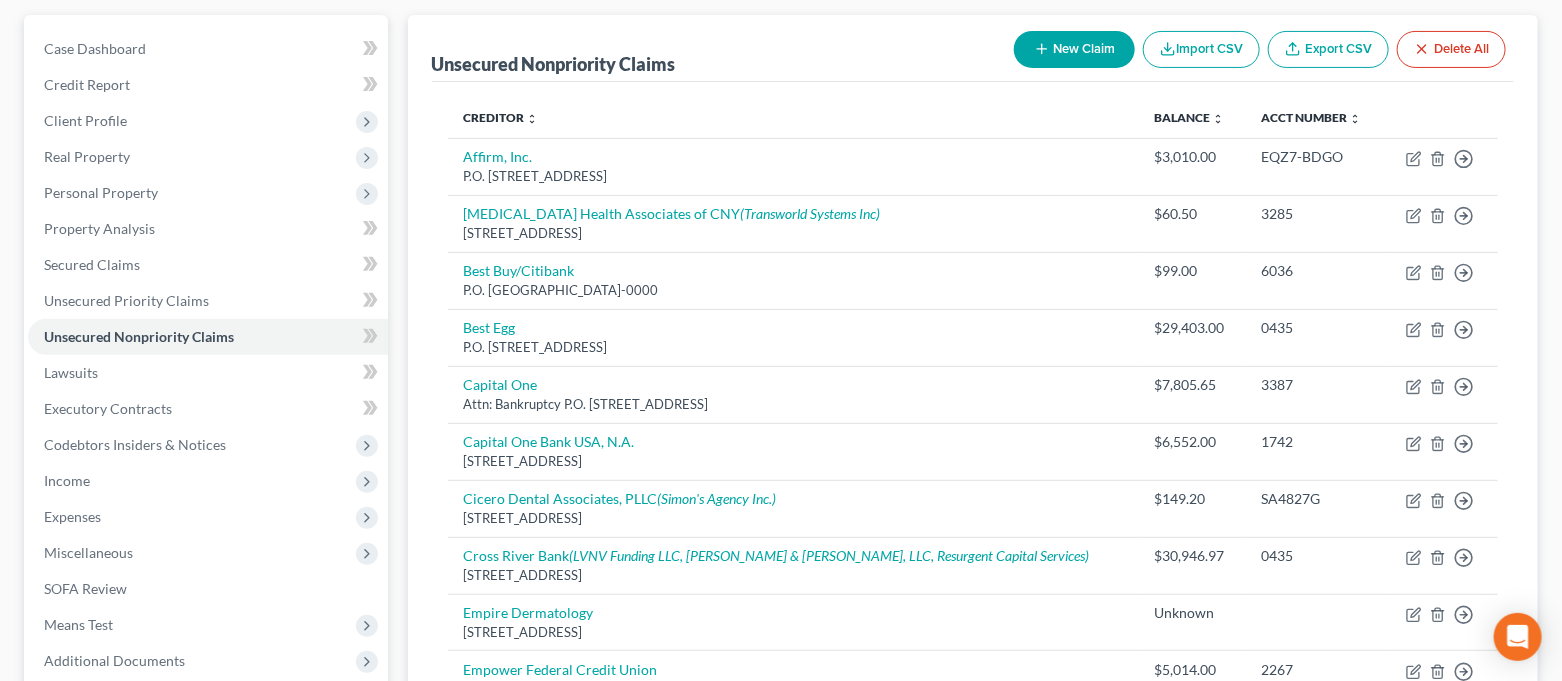 scroll, scrollTop: 0, scrollLeft: 0, axis: both 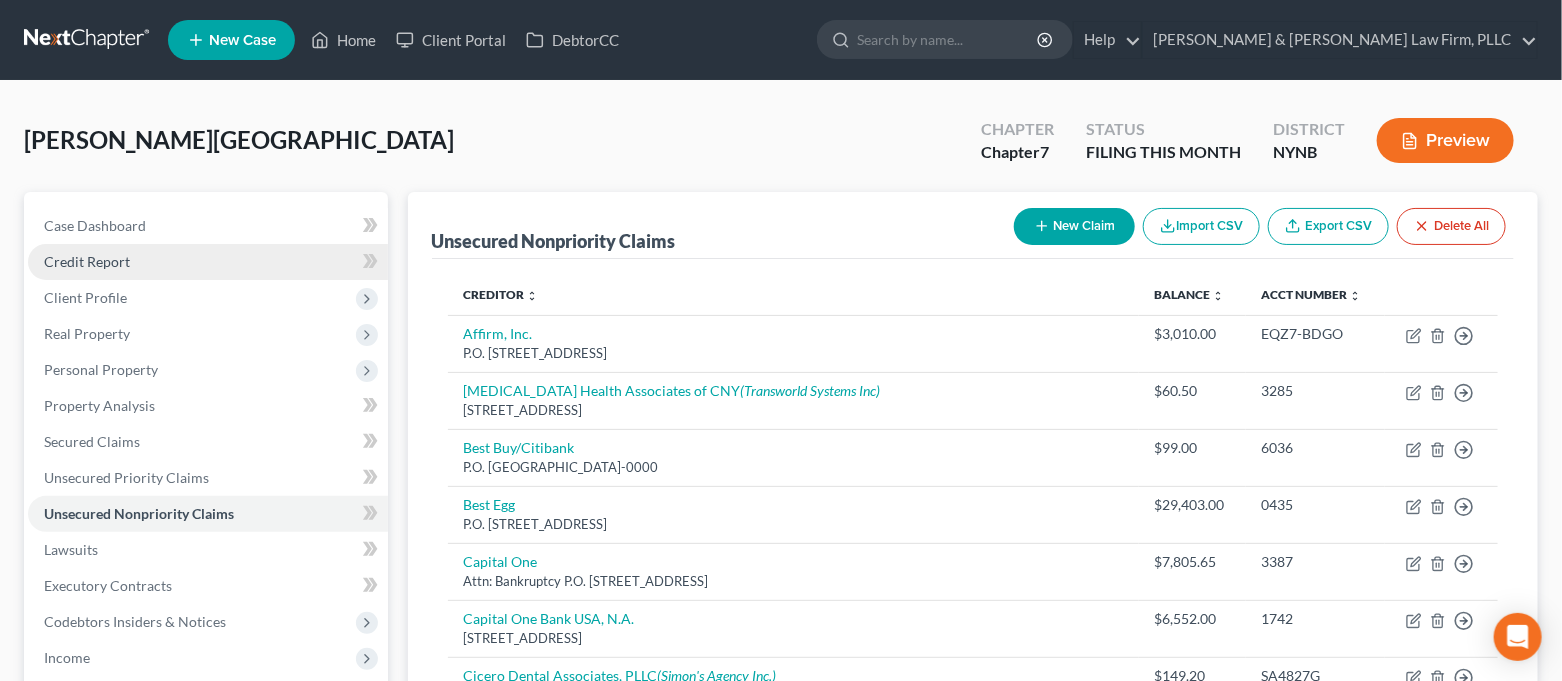click on "Credit Report" at bounding box center [208, 262] 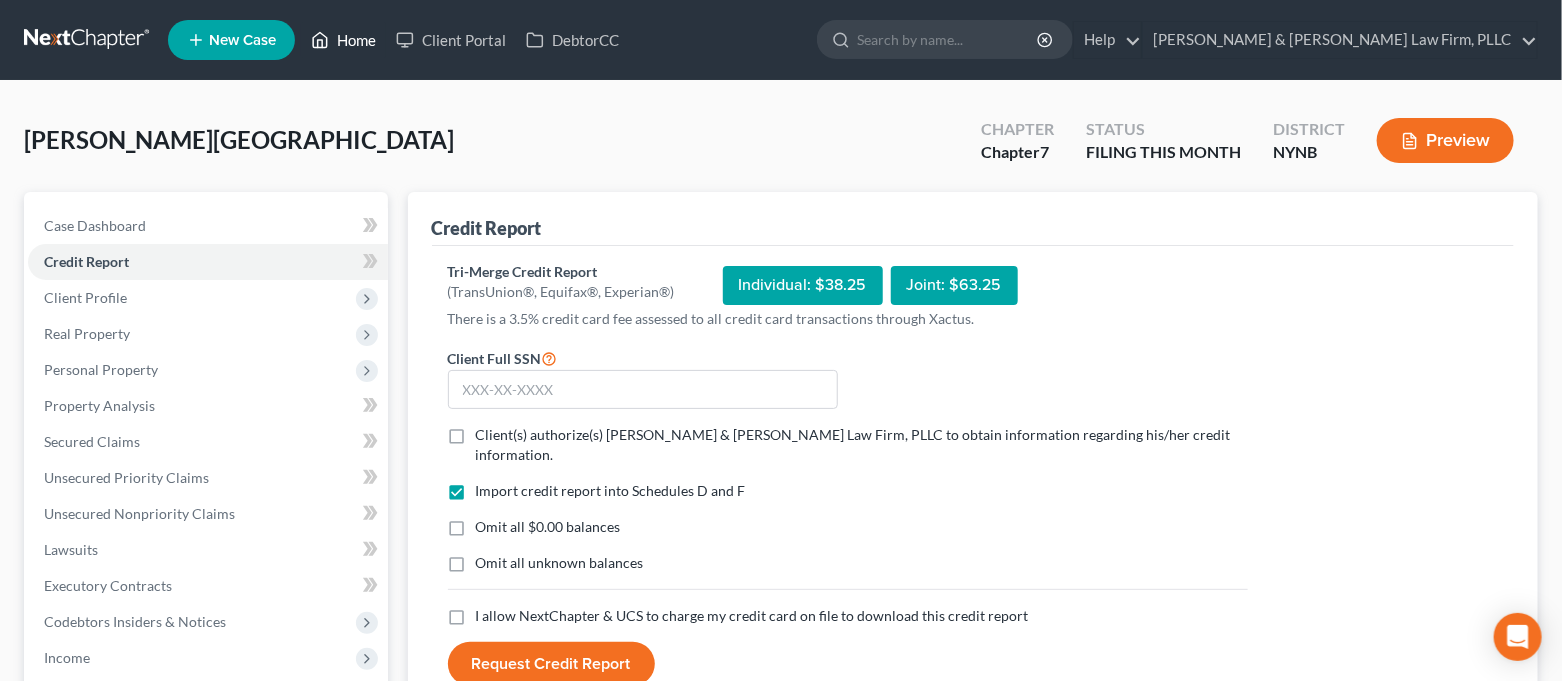 click on "Home" at bounding box center (343, 40) 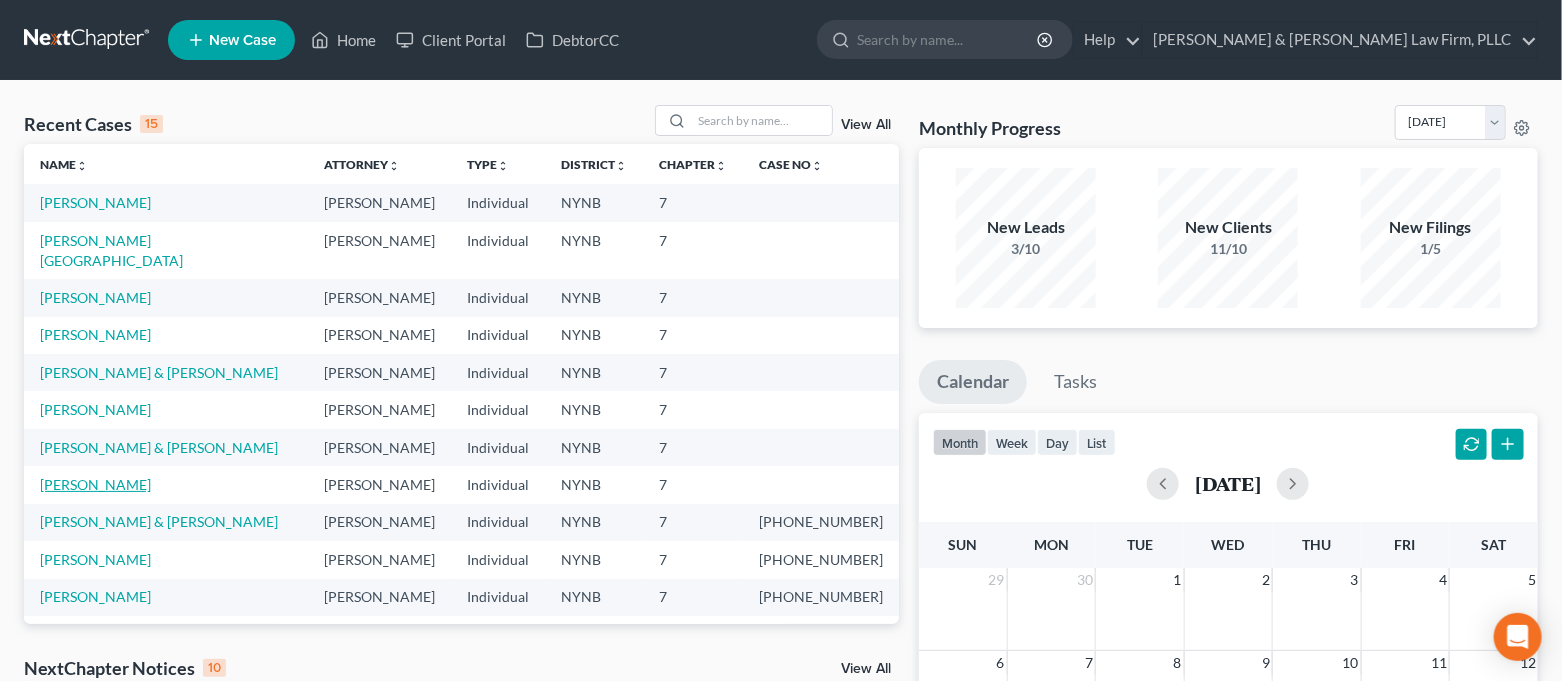 click on "[PERSON_NAME]" at bounding box center [95, 484] 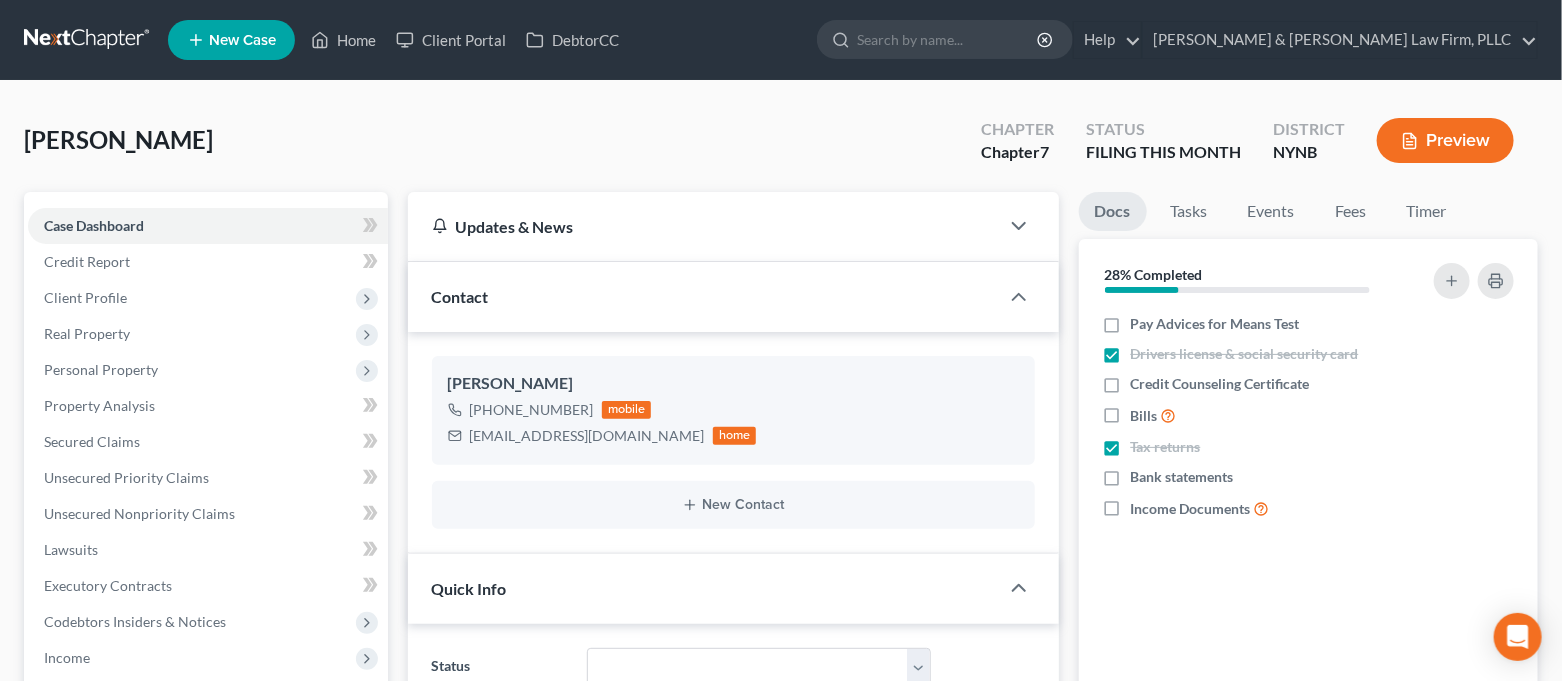 scroll, scrollTop: 1096, scrollLeft: 0, axis: vertical 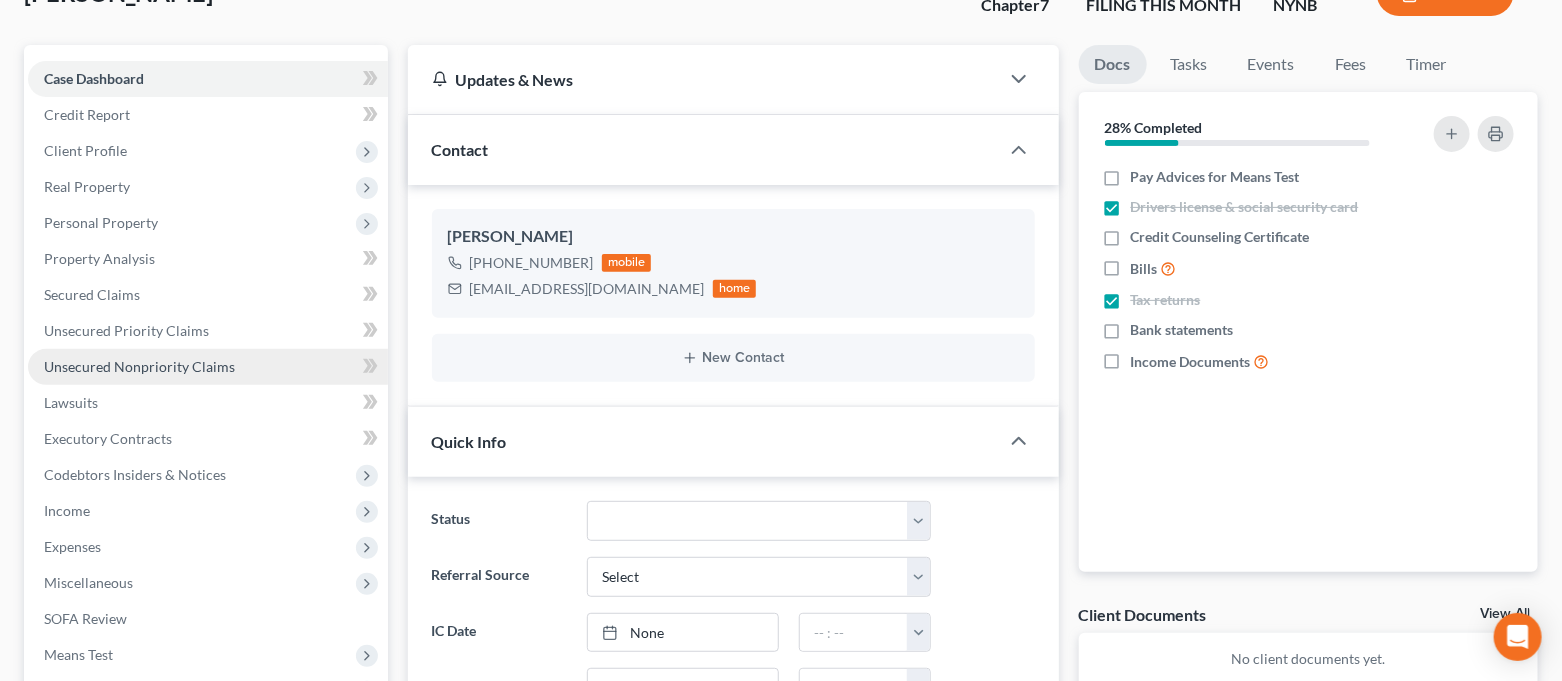 click on "Unsecured Nonpriority Claims" at bounding box center (139, 366) 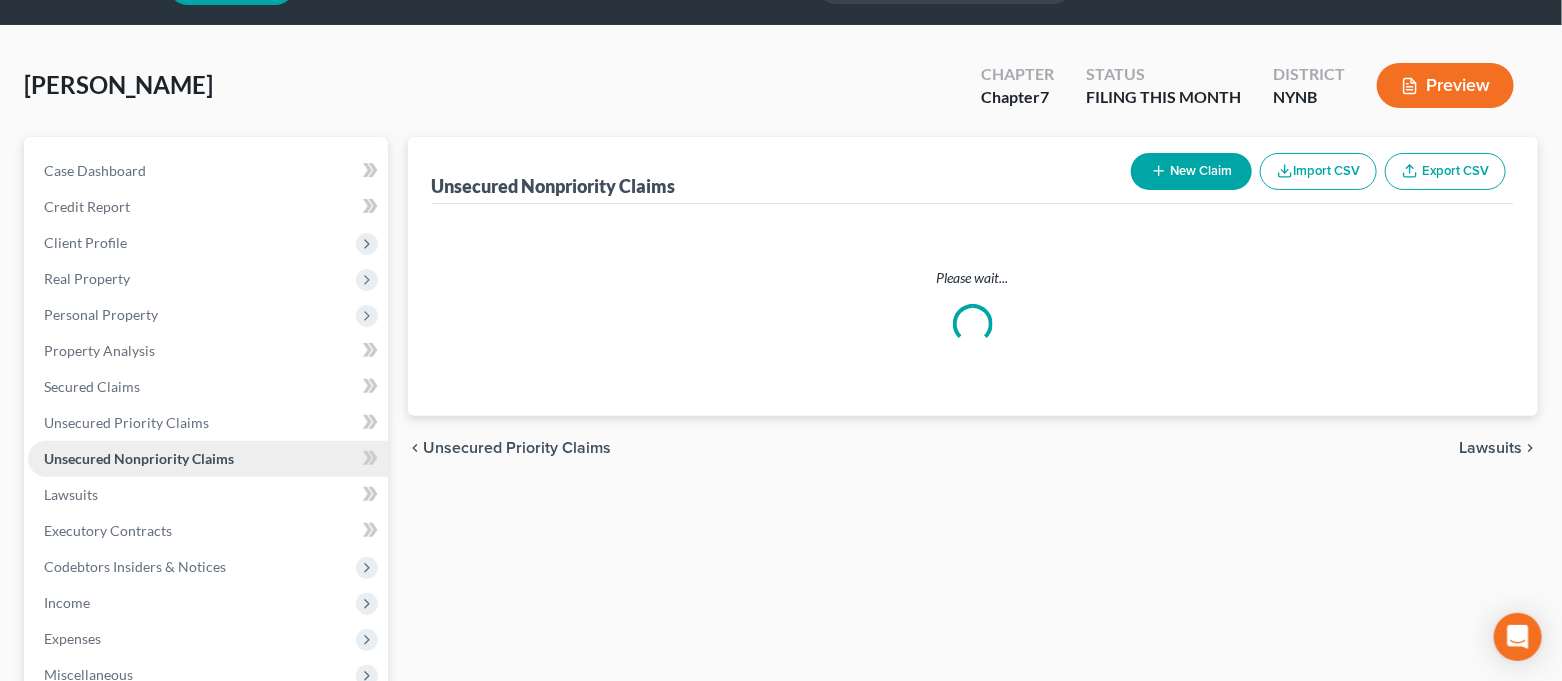 scroll, scrollTop: 0, scrollLeft: 0, axis: both 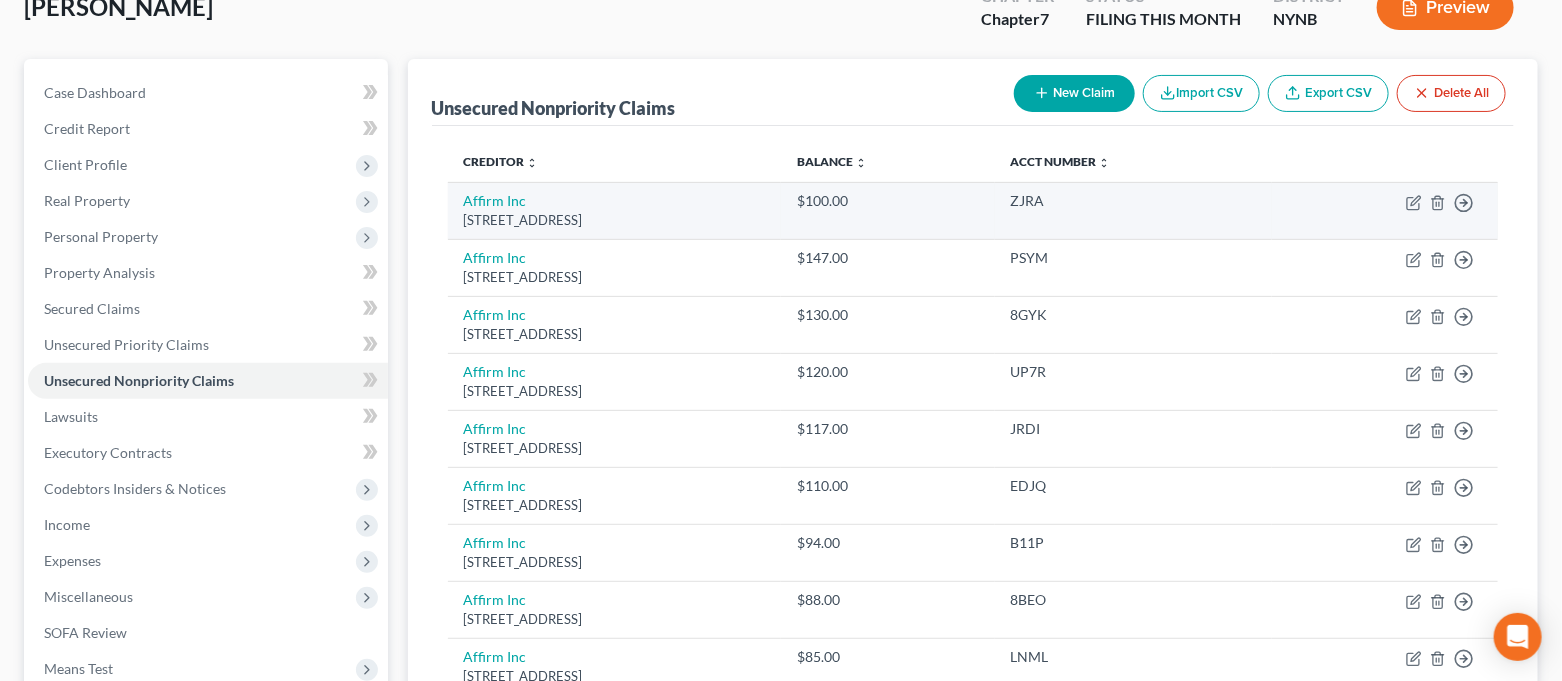click on "Move to D Move to E Move to G Move to Notice Only" at bounding box center [1385, 210] 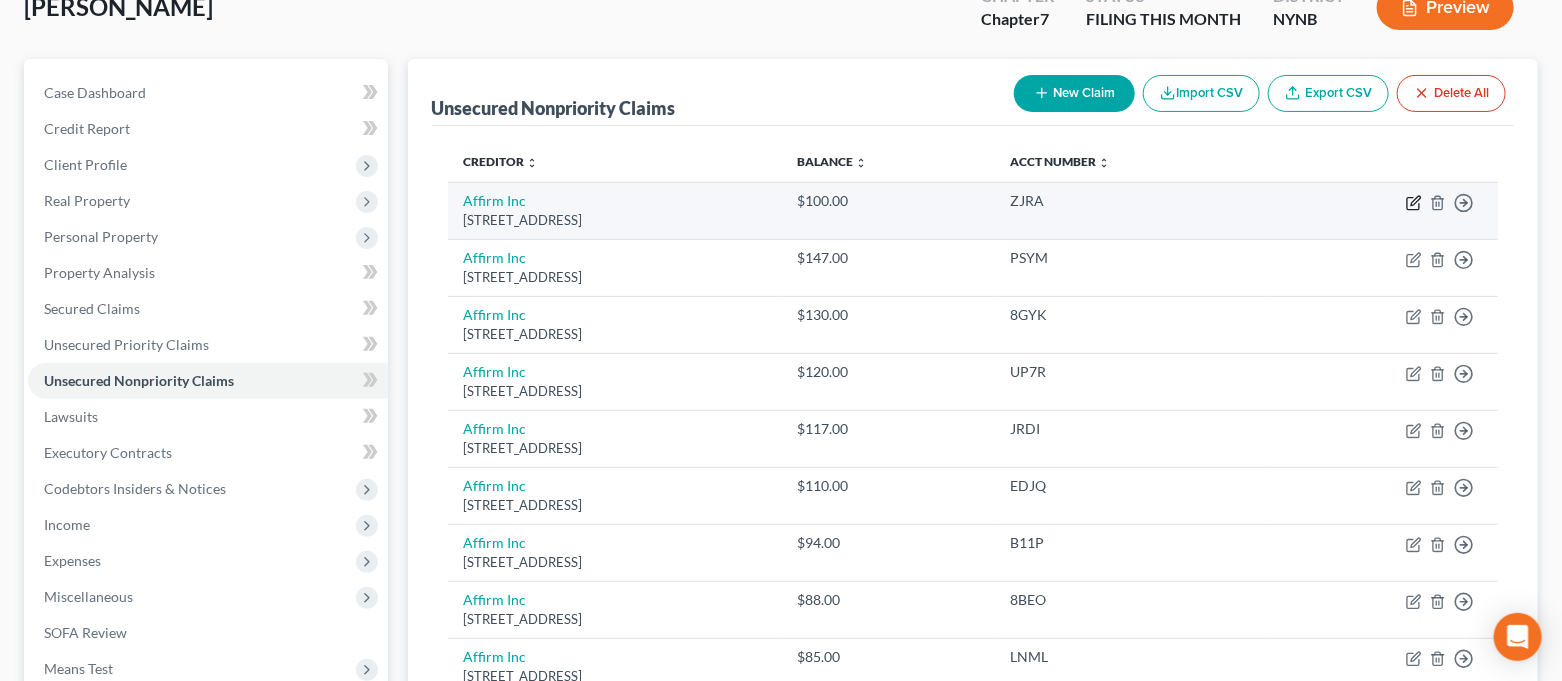 click 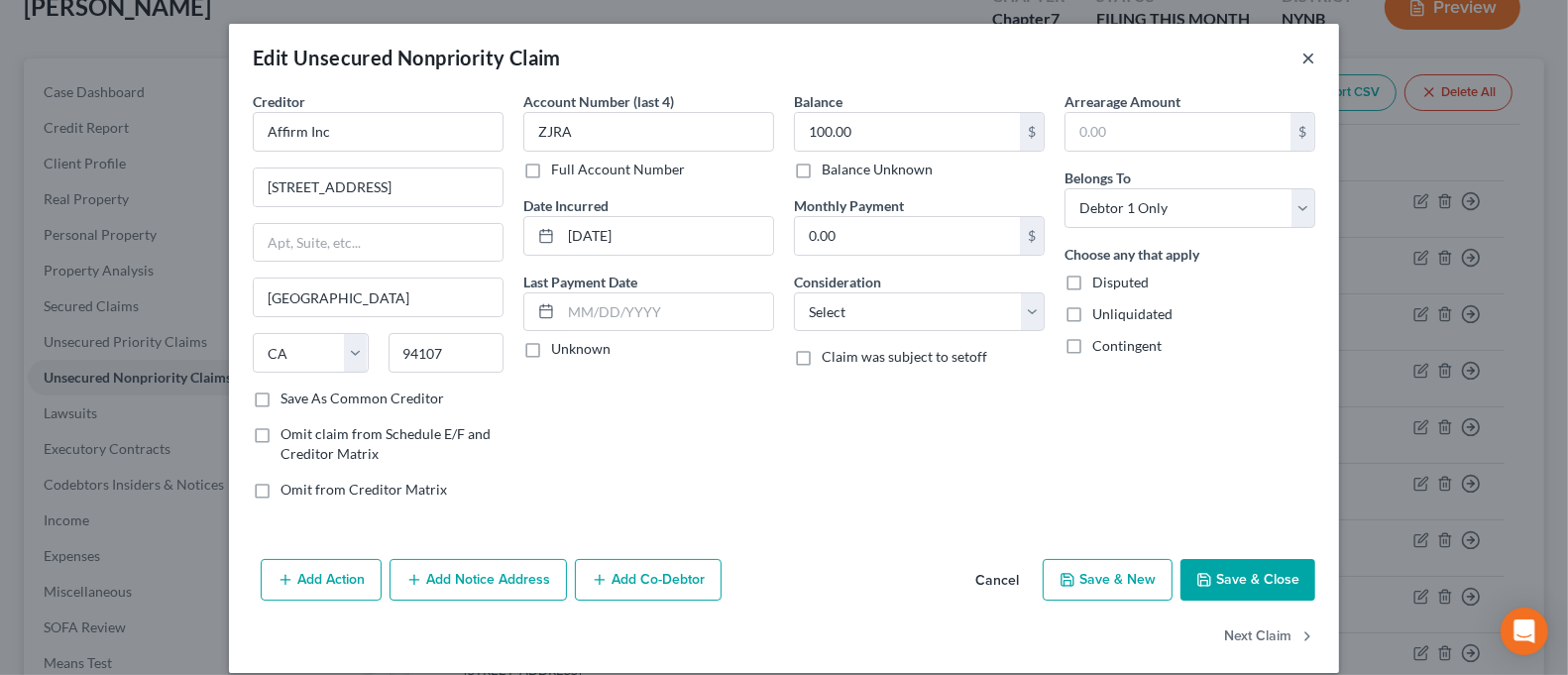 click on "×" at bounding box center (1308, 57) 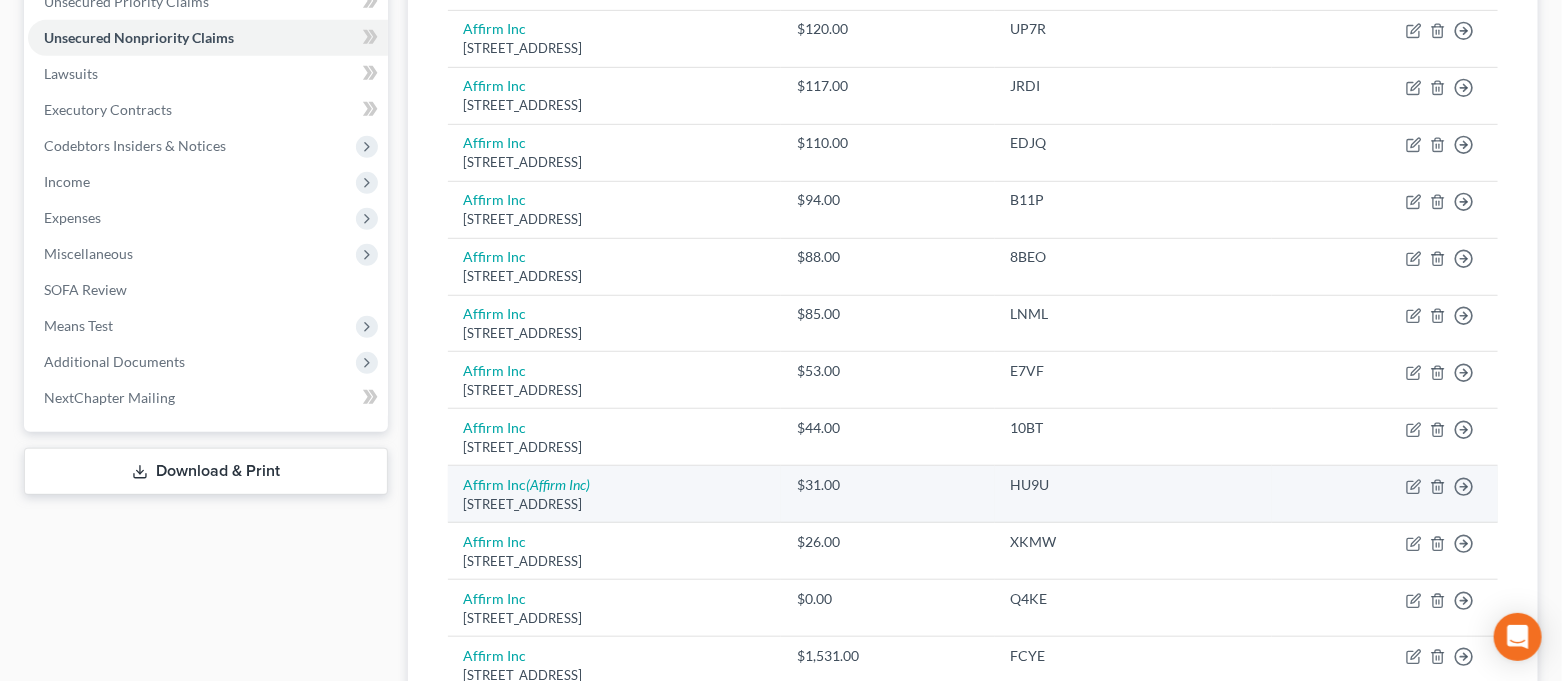 scroll, scrollTop: 533, scrollLeft: 0, axis: vertical 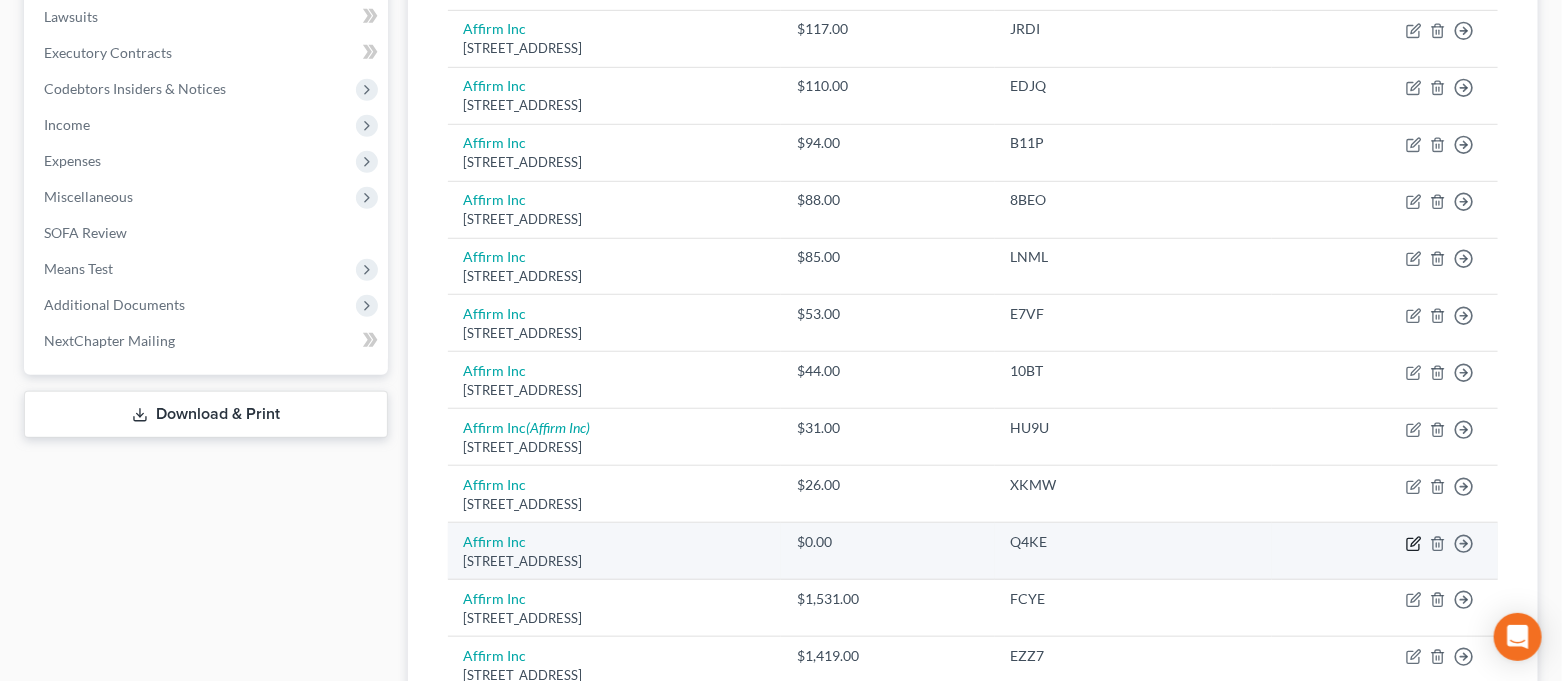 click 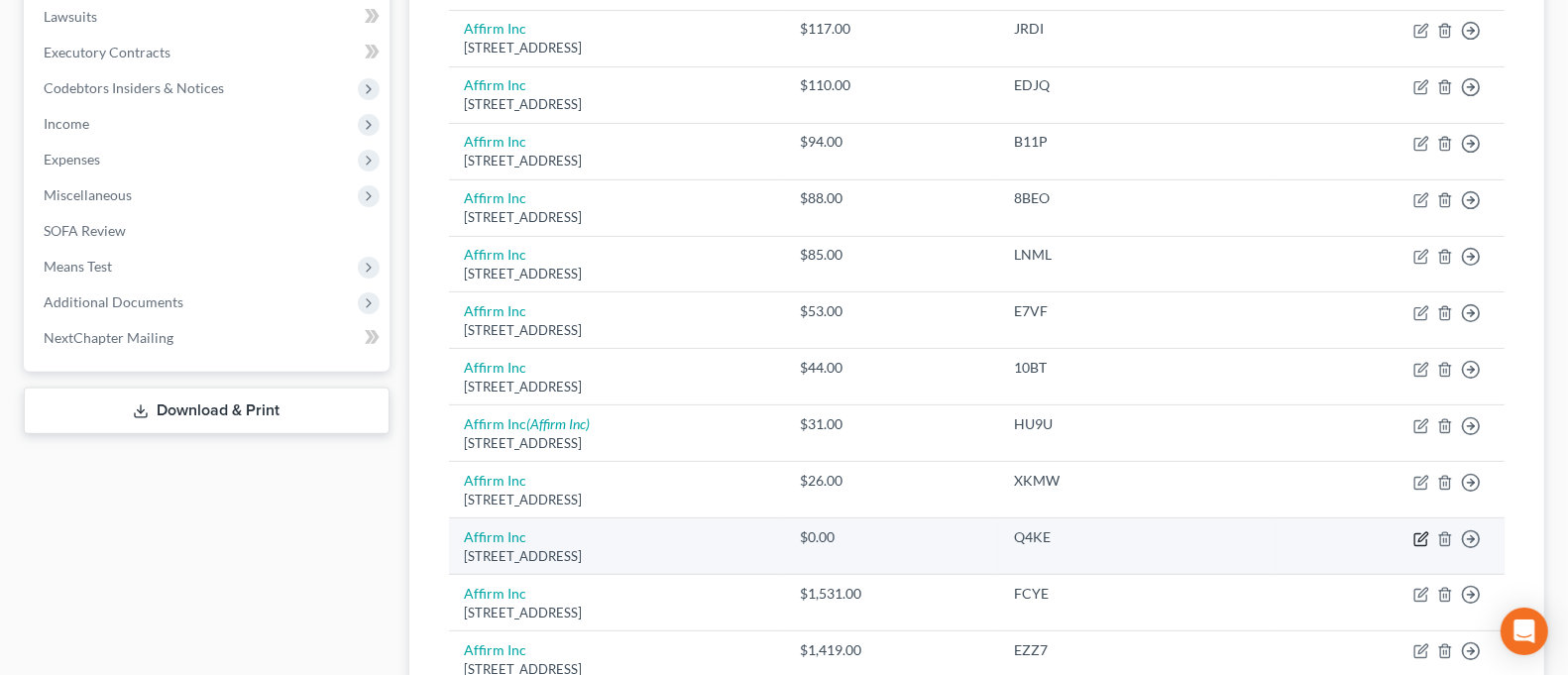 select on "4" 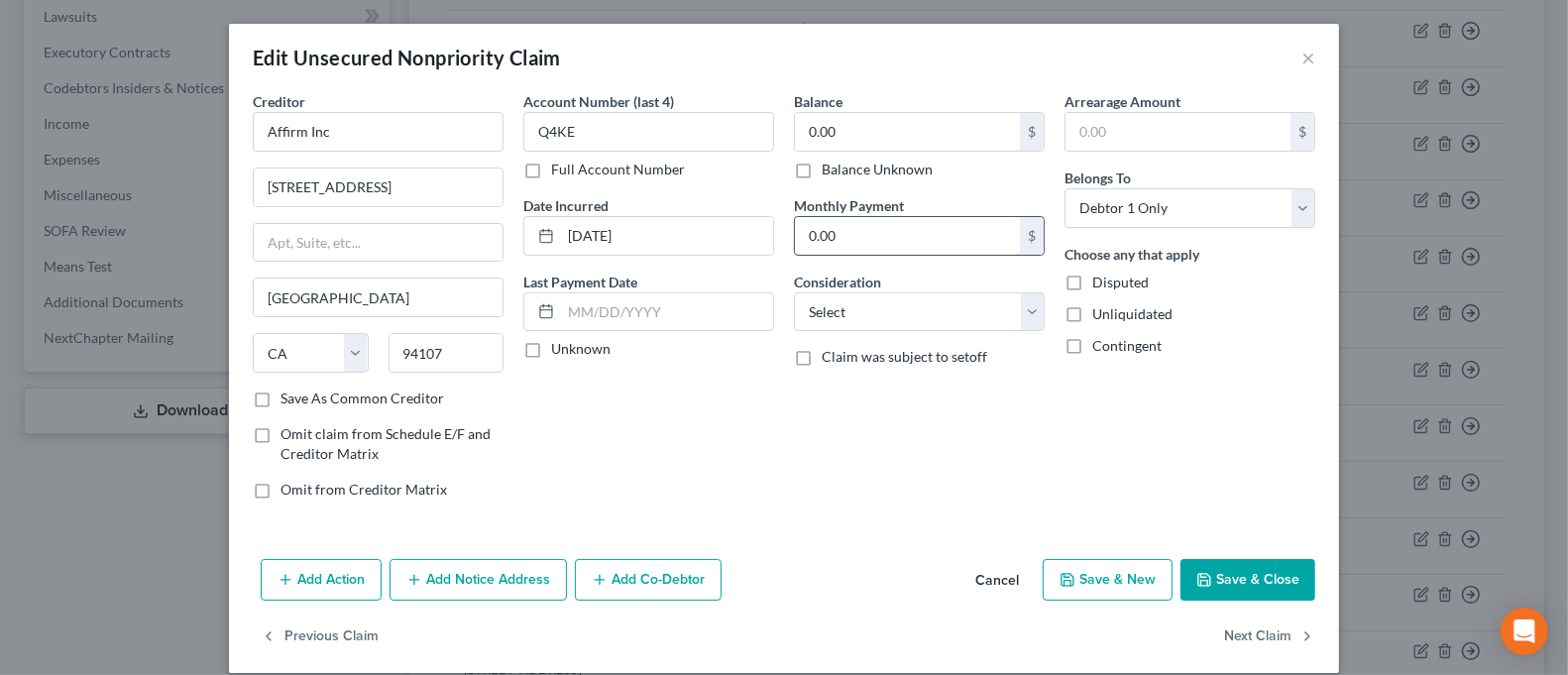 click on "Balance Unknown" at bounding box center [877, 169] 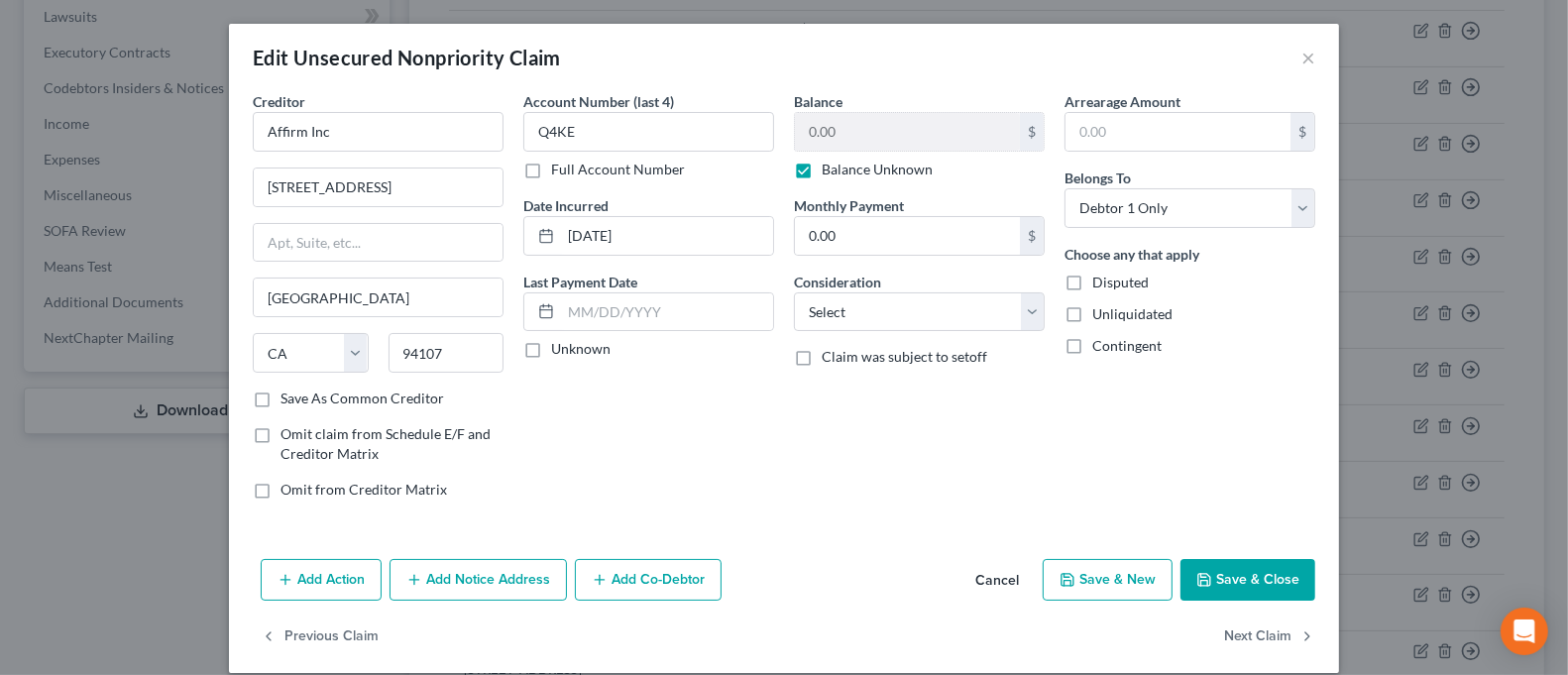 click on "Save & Close" at bounding box center (1248, 580) 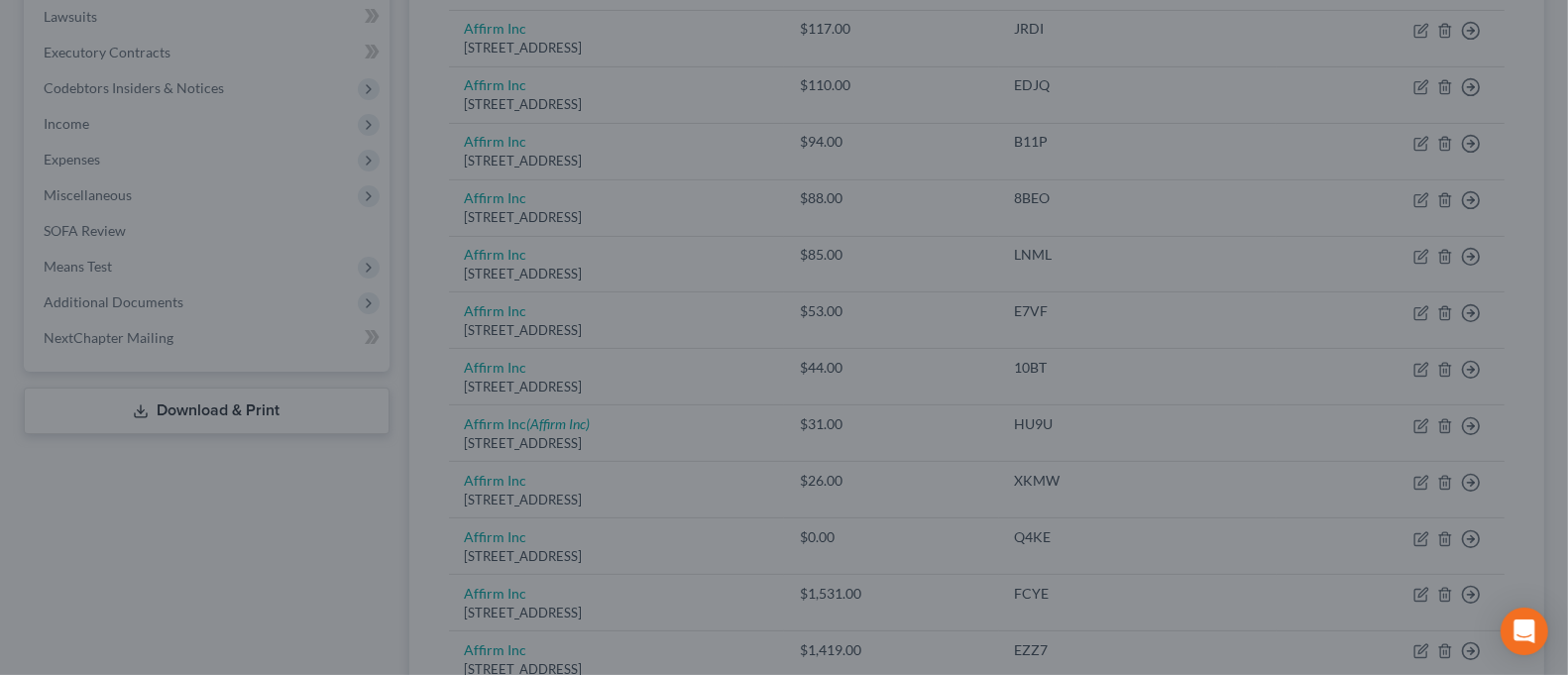 type on "0" 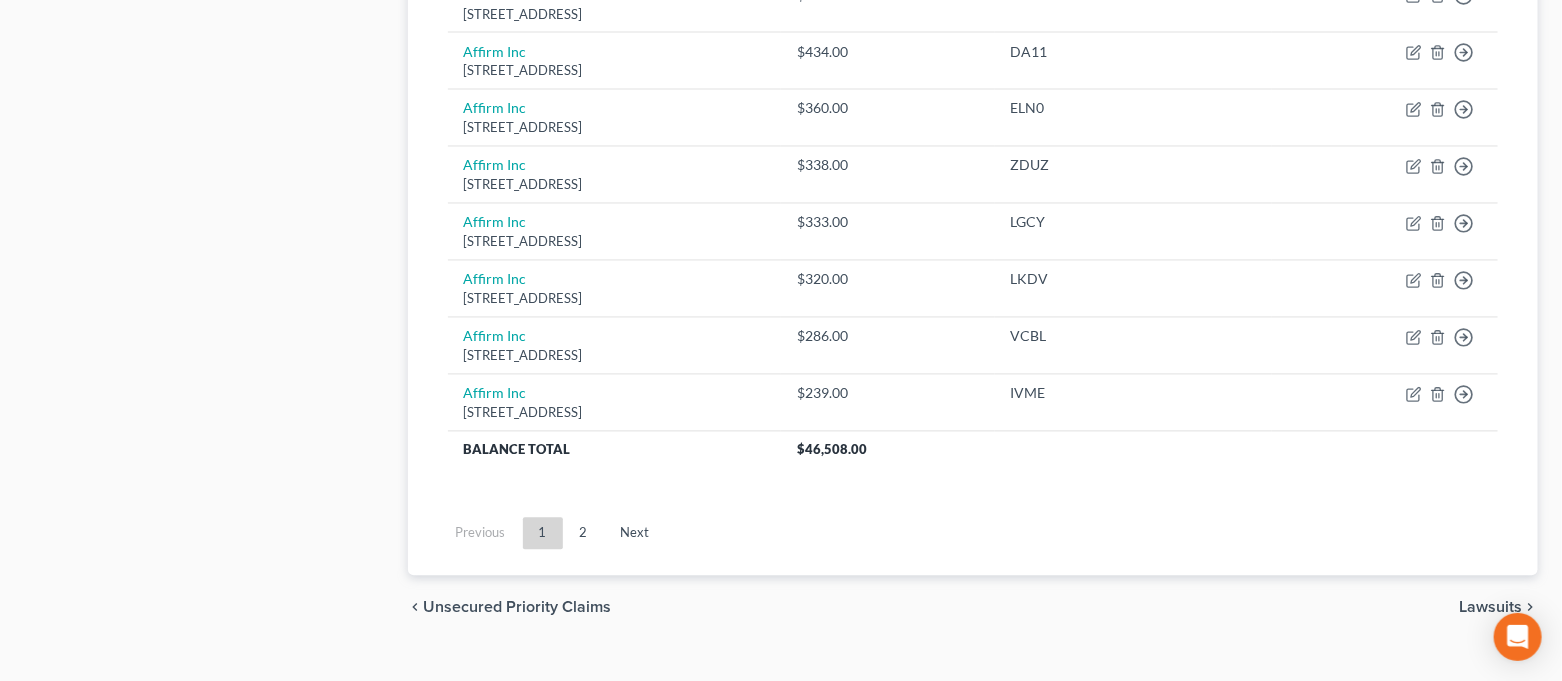 scroll, scrollTop: 1599, scrollLeft: 0, axis: vertical 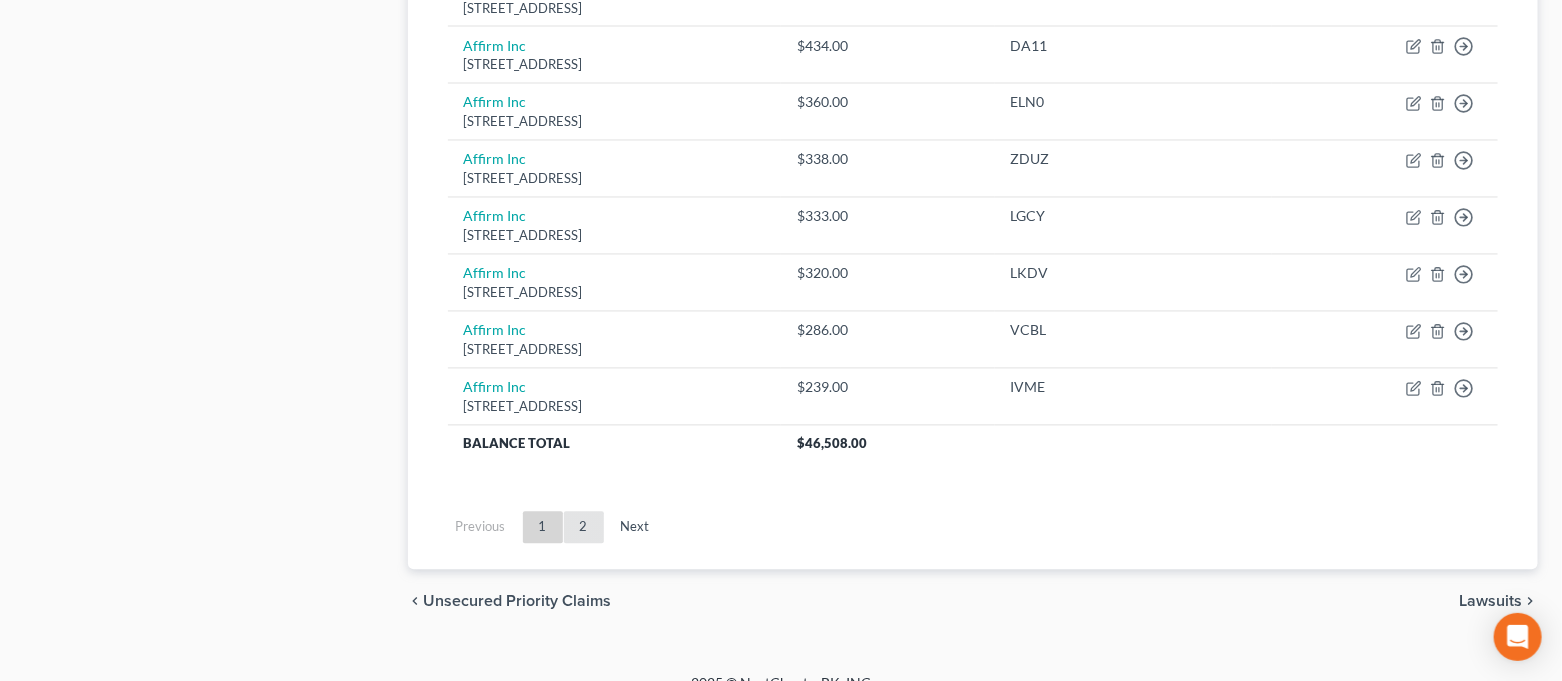 click on "2" at bounding box center [584, 528] 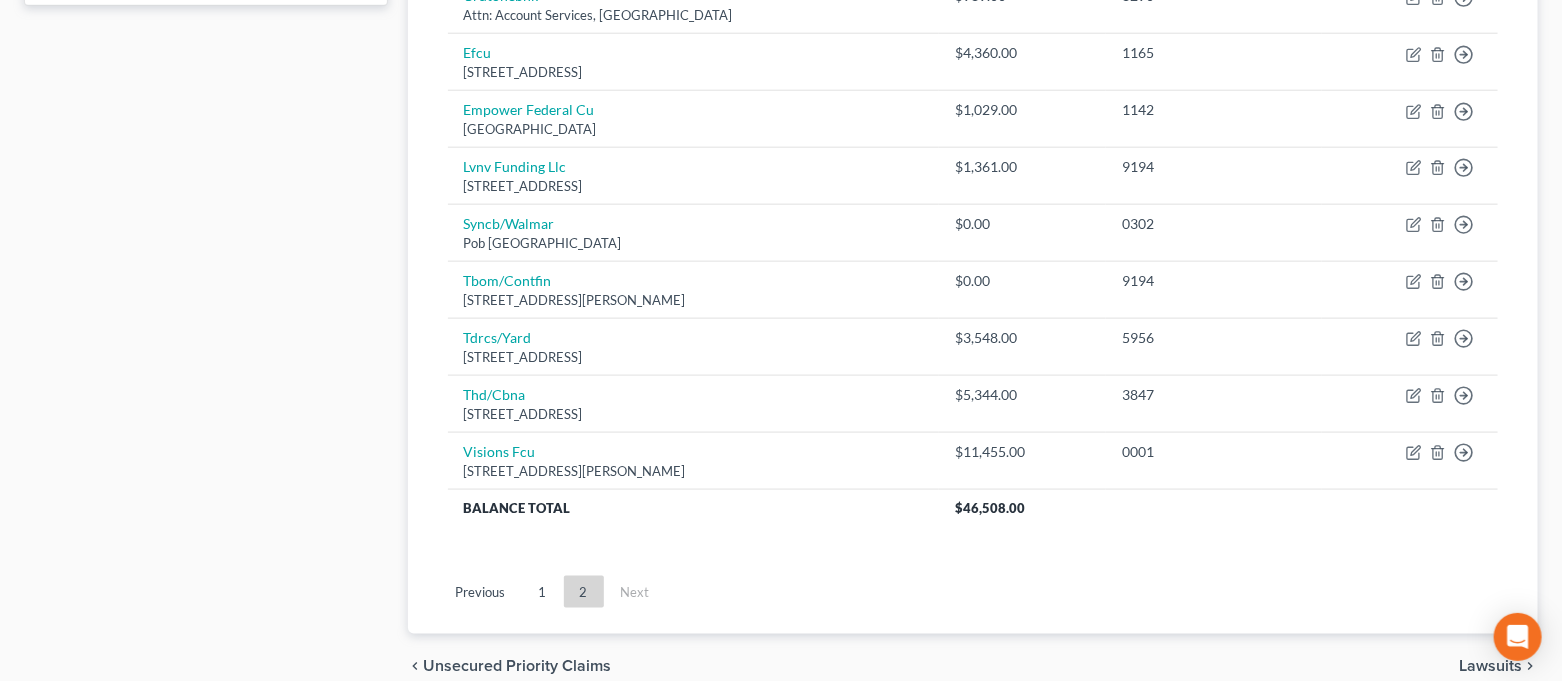 scroll, scrollTop: 1056, scrollLeft: 0, axis: vertical 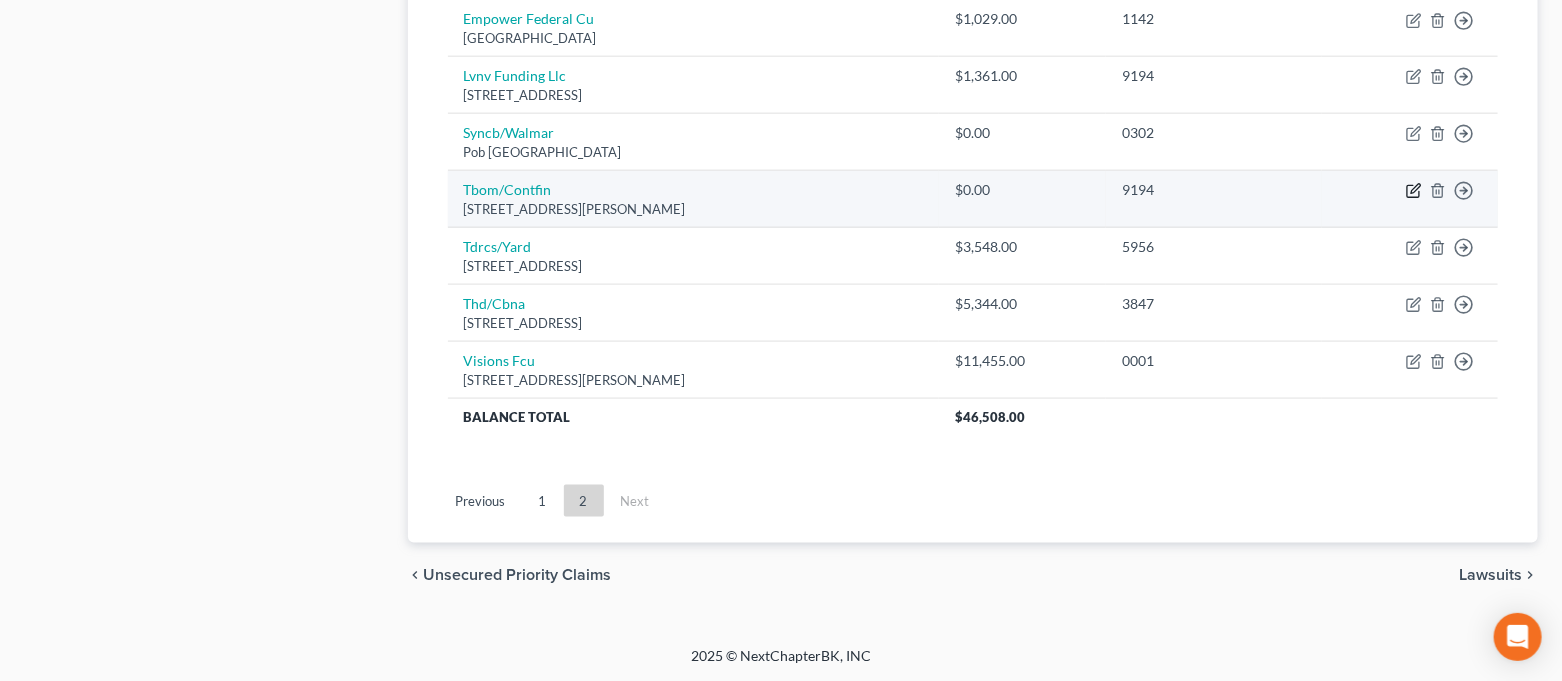 click 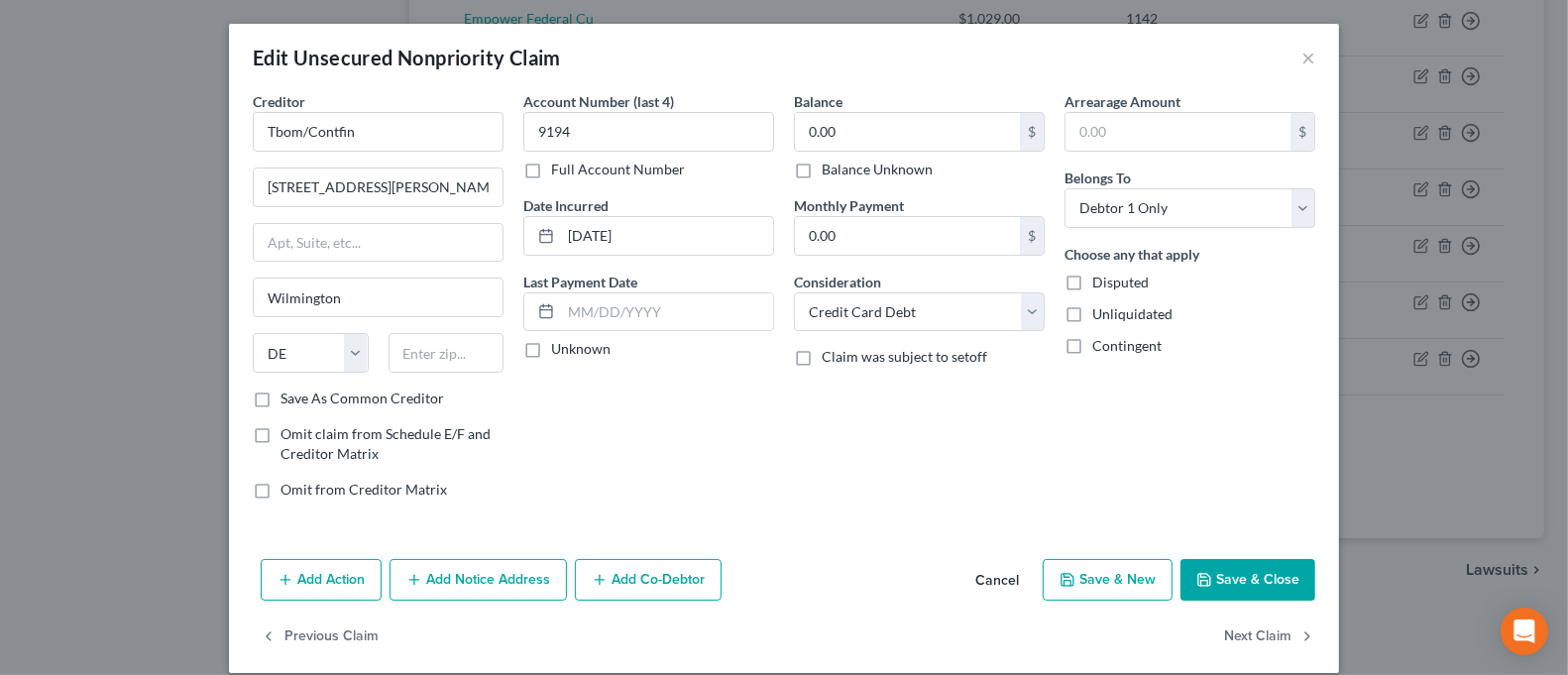 click on "Balance Unknown" at bounding box center [877, 169] 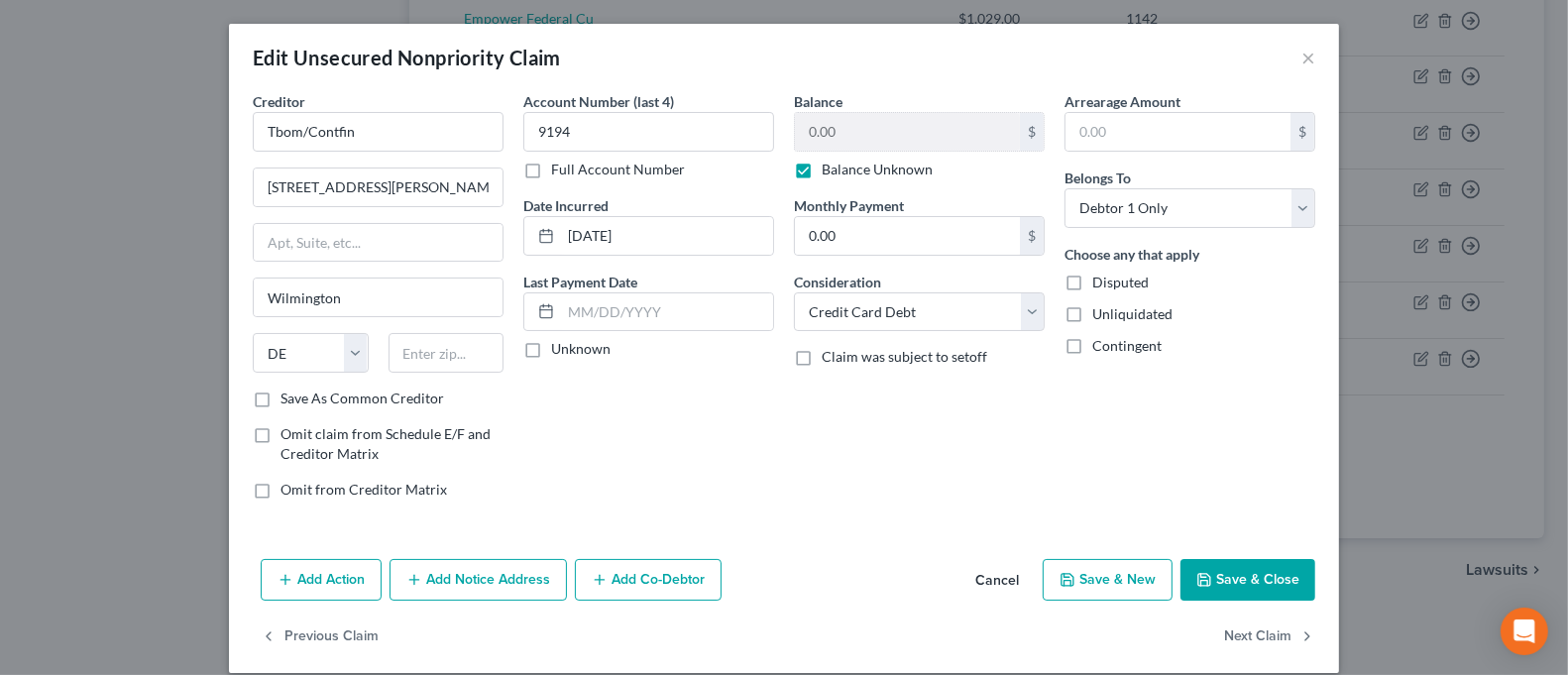 click on "Save & Close" at bounding box center [1248, 580] 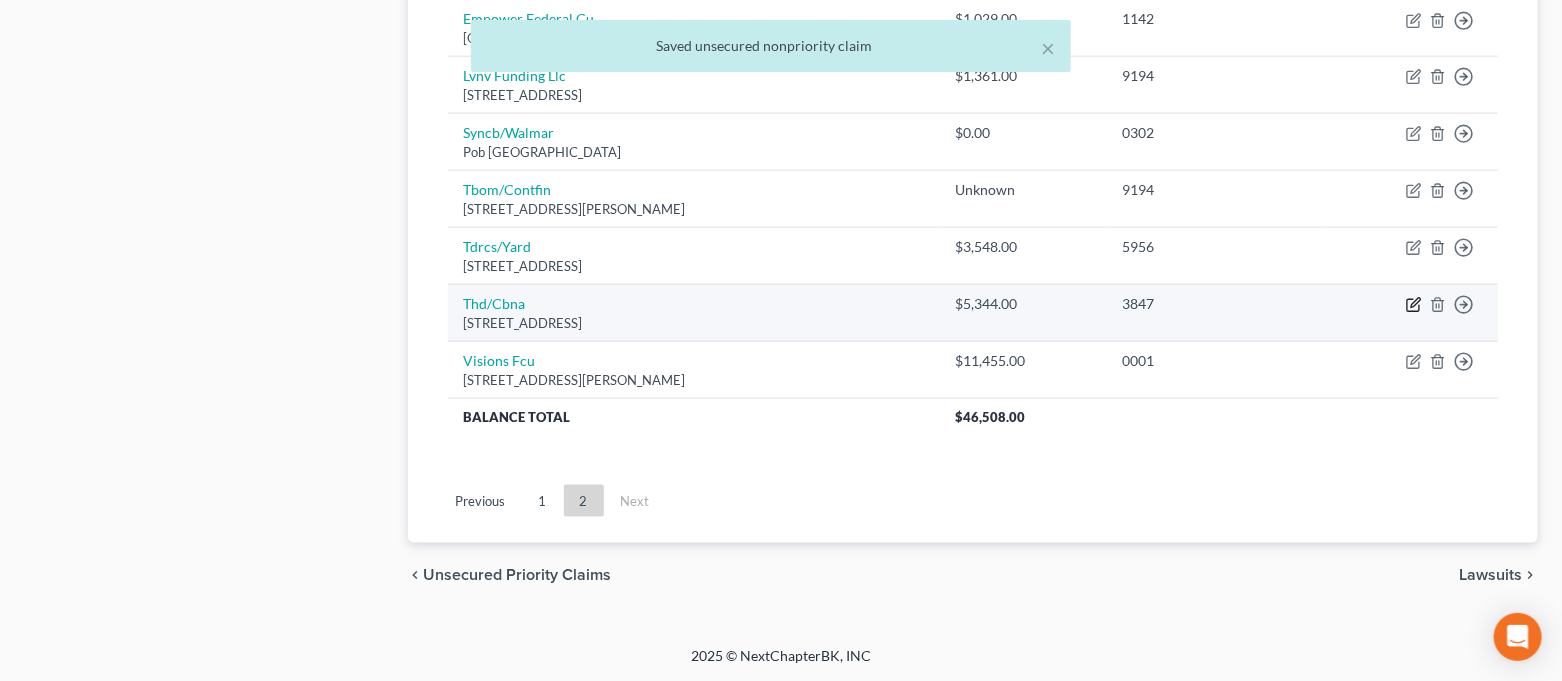 click 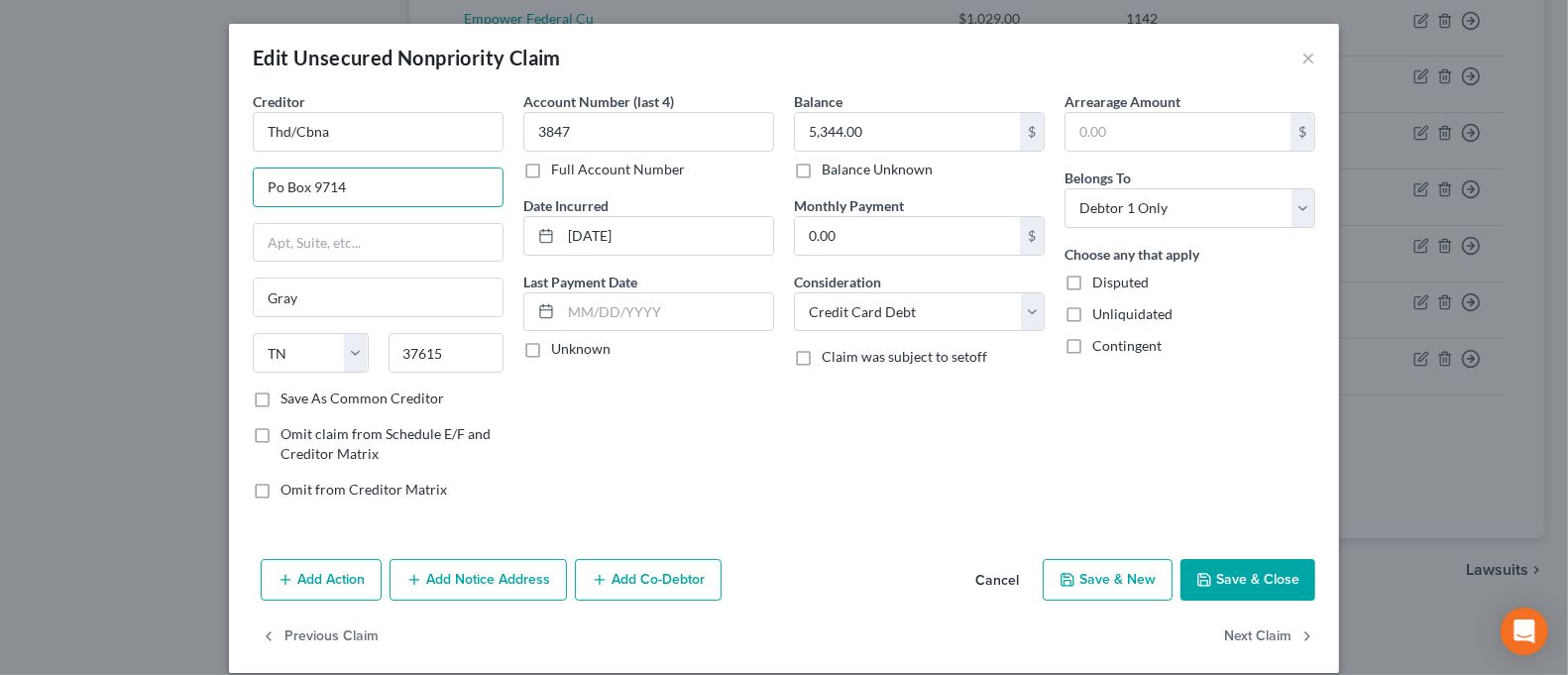 drag, startPoint x: 299, startPoint y: 189, endPoint x: 234, endPoint y: 187, distance: 65.0308 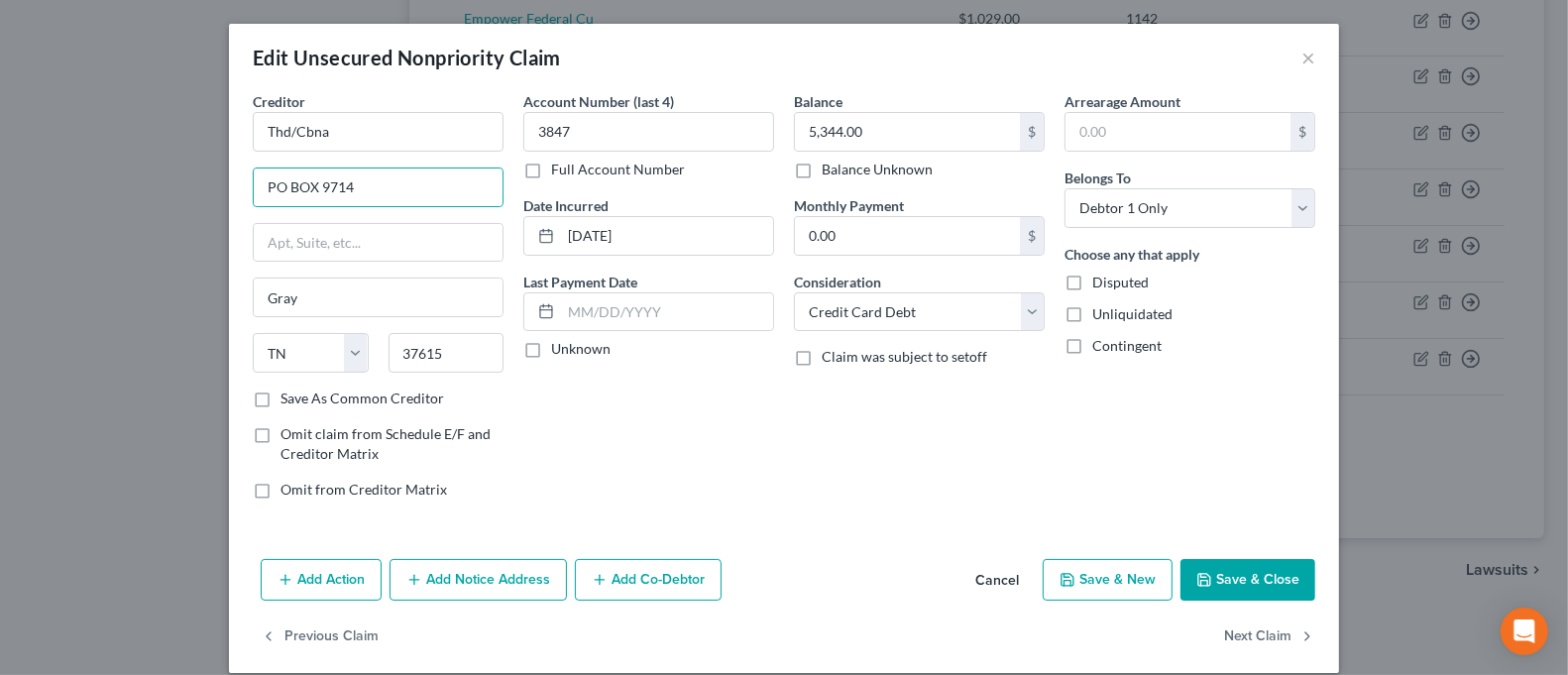 click on "Save & Close" at bounding box center (1248, 580) 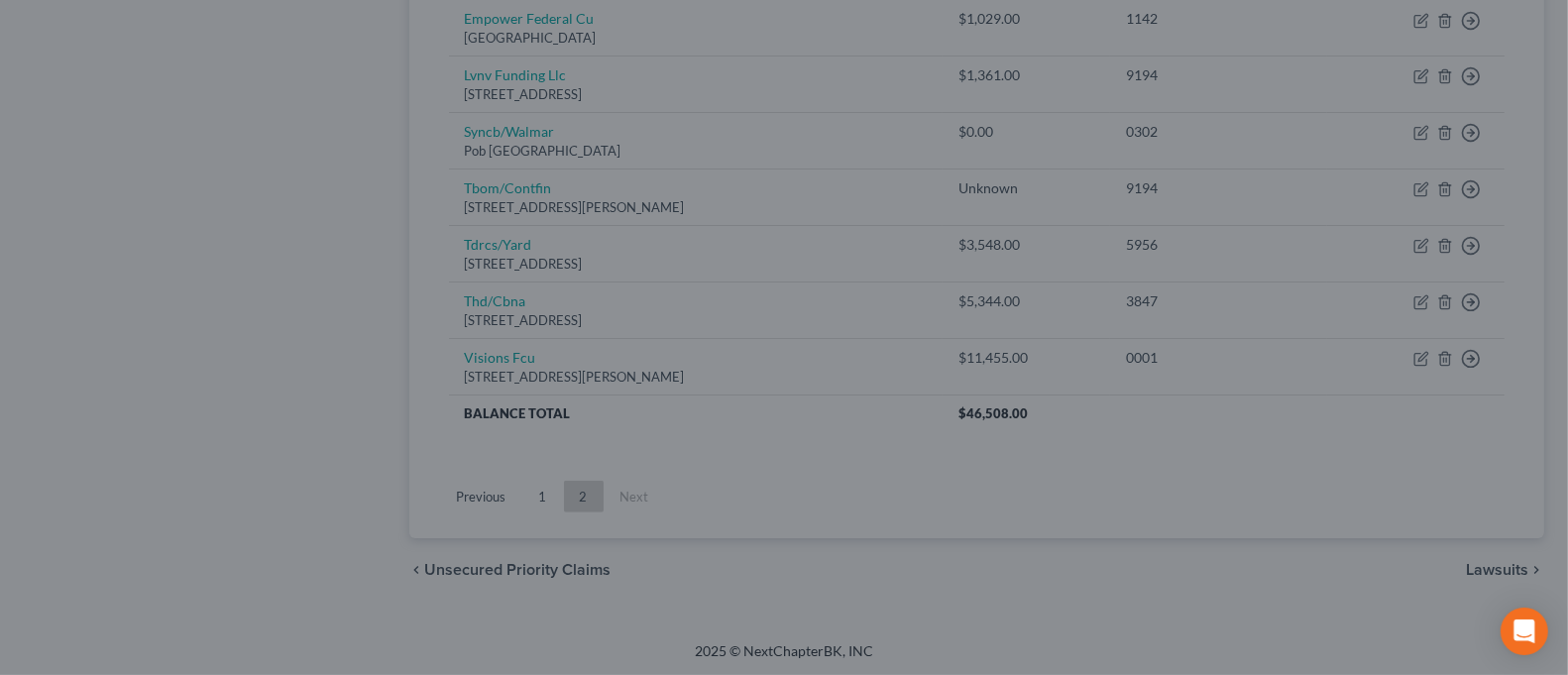 type on "0" 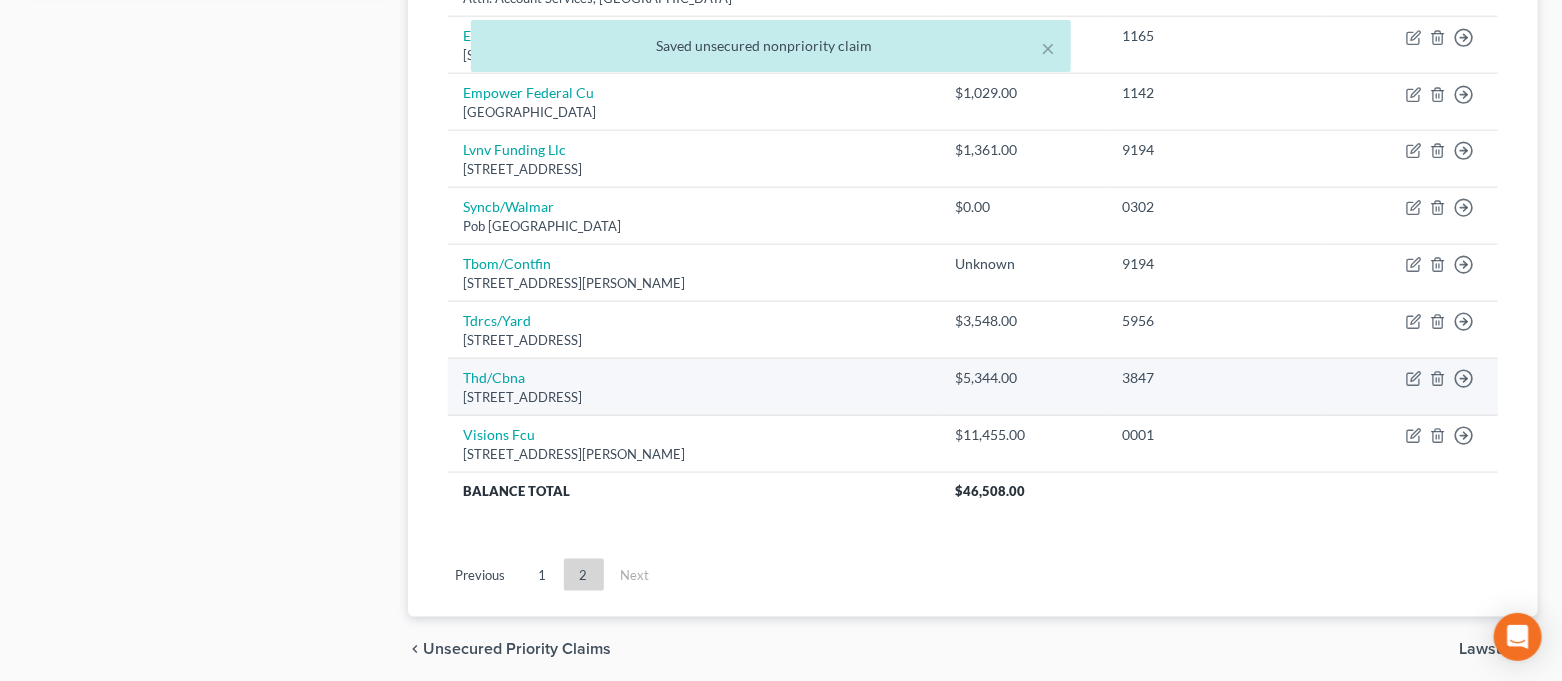 scroll, scrollTop: 923, scrollLeft: 0, axis: vertical 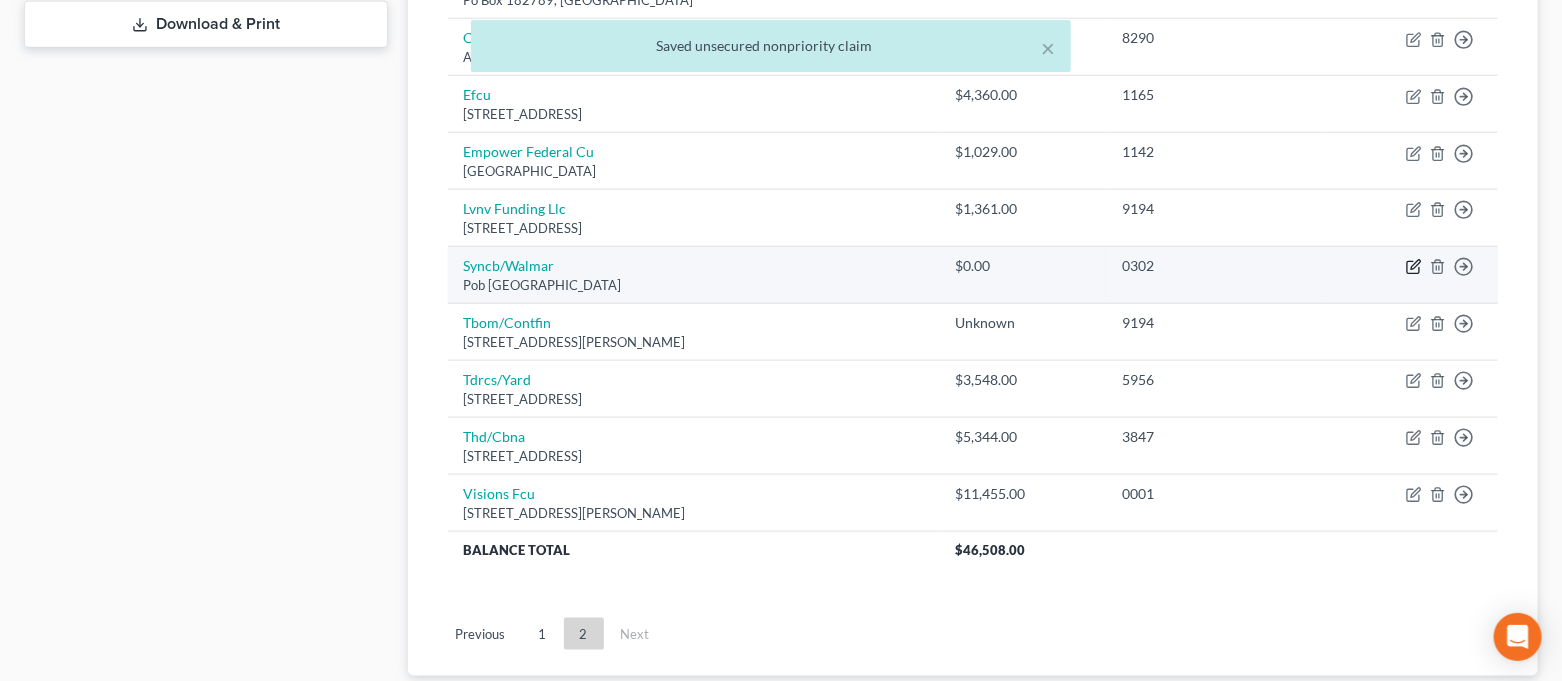 click 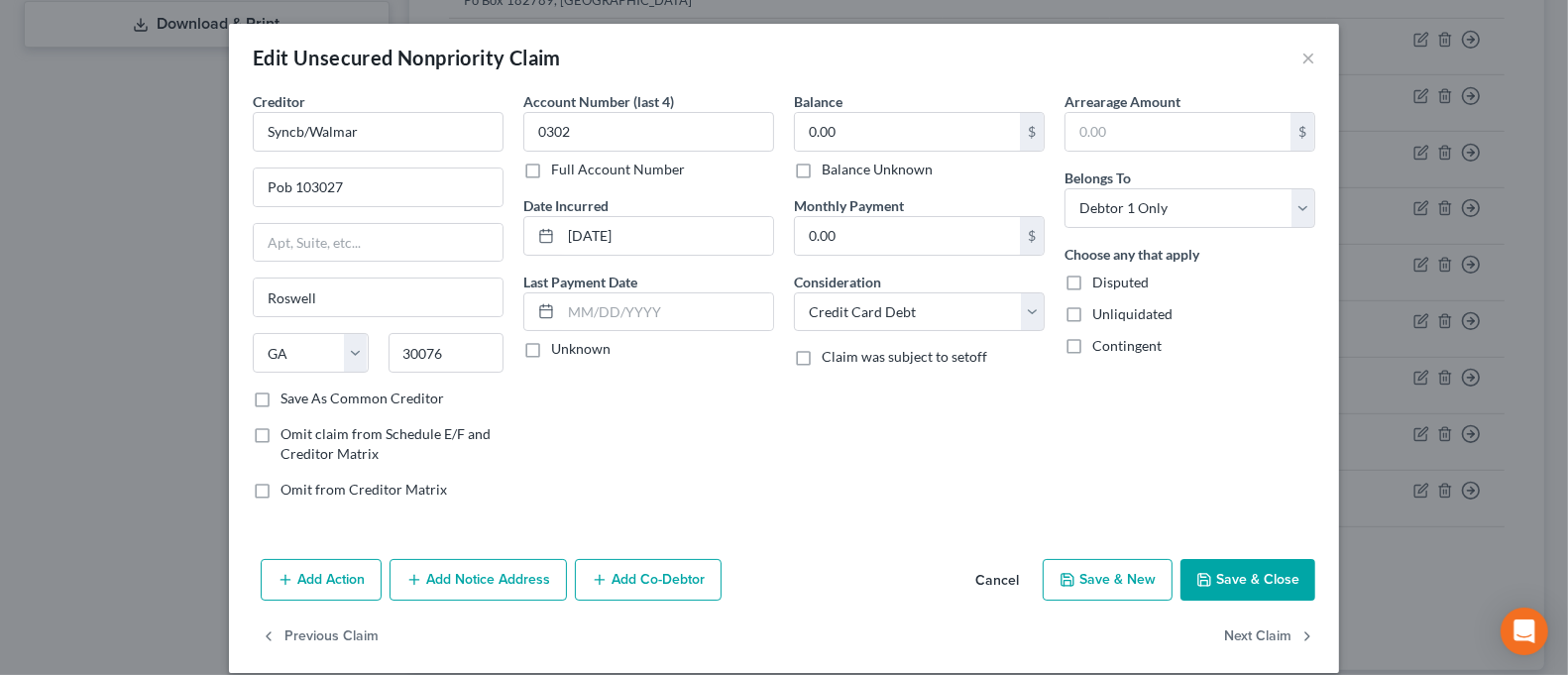 click on "Balance Unknown" at bounding box center (877, 169) 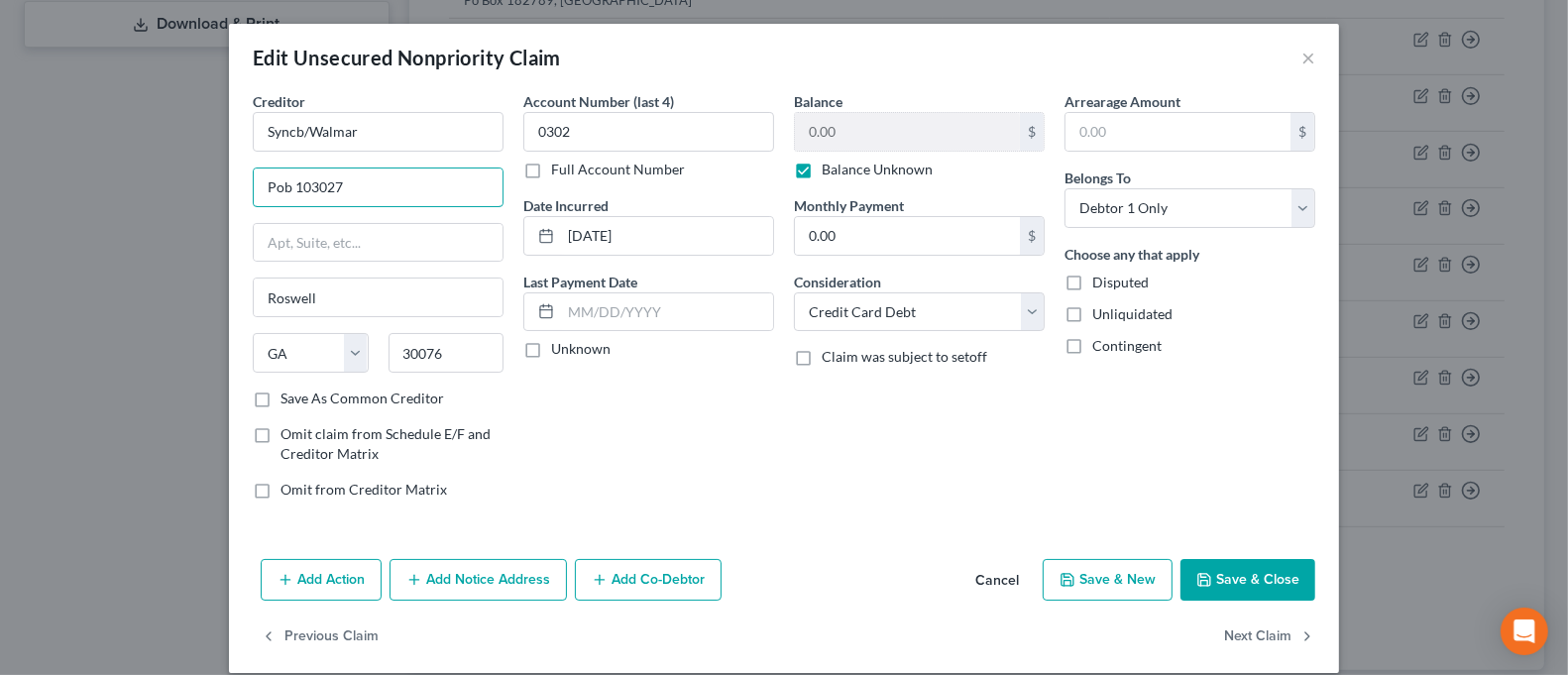 drag, startPoint x: 280, startPoint y: 185, endPoint x: 216, endPoint y: 186, distance: 64.00781 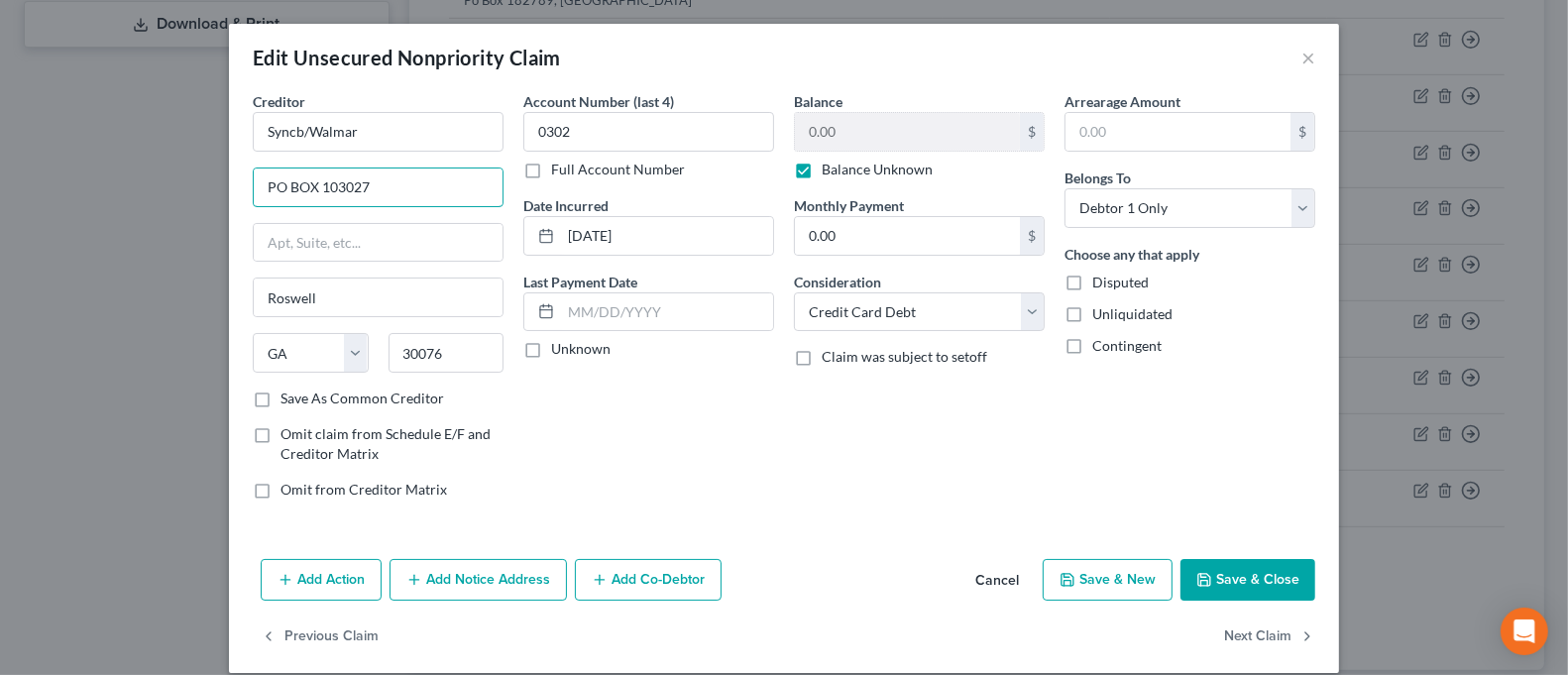 type on "PO BOX 103027" 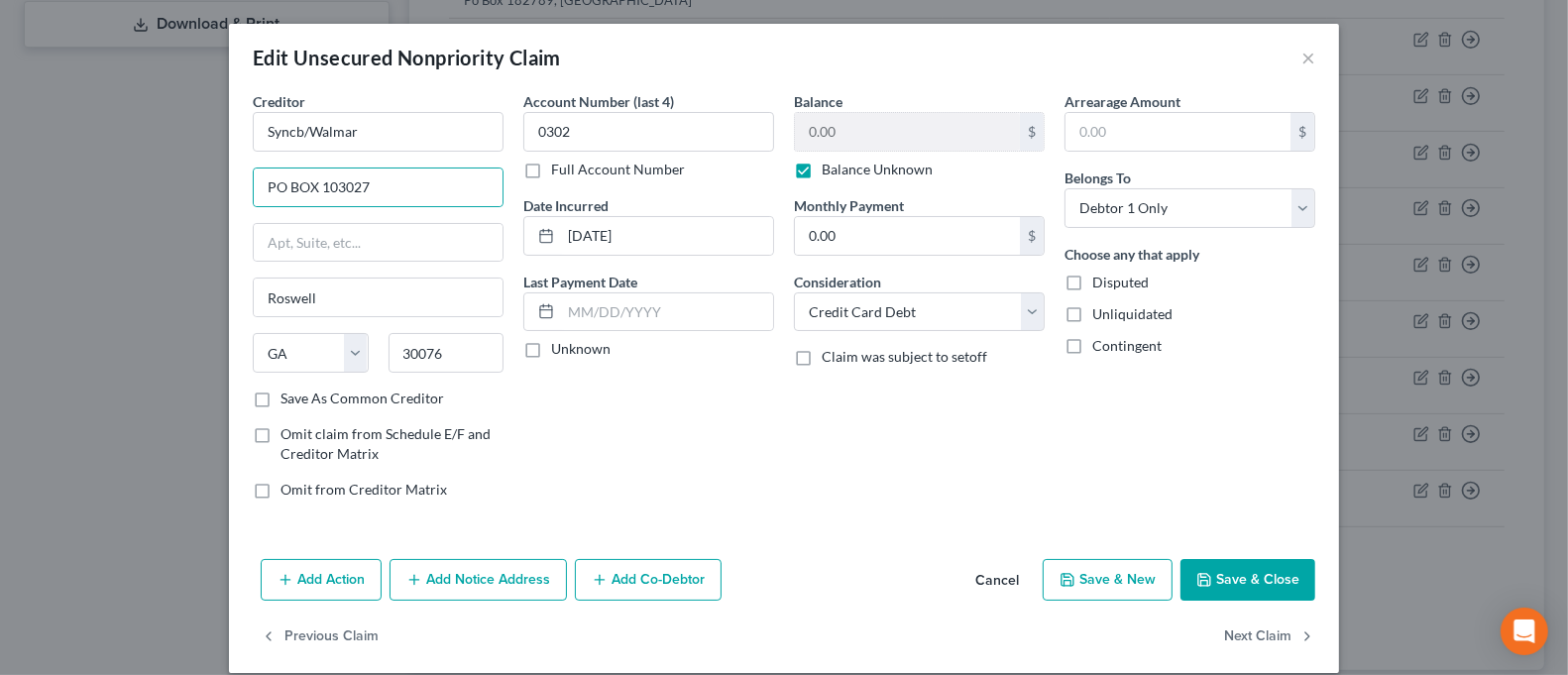 click on "Save & Close" at bounding box center [1248, 580] 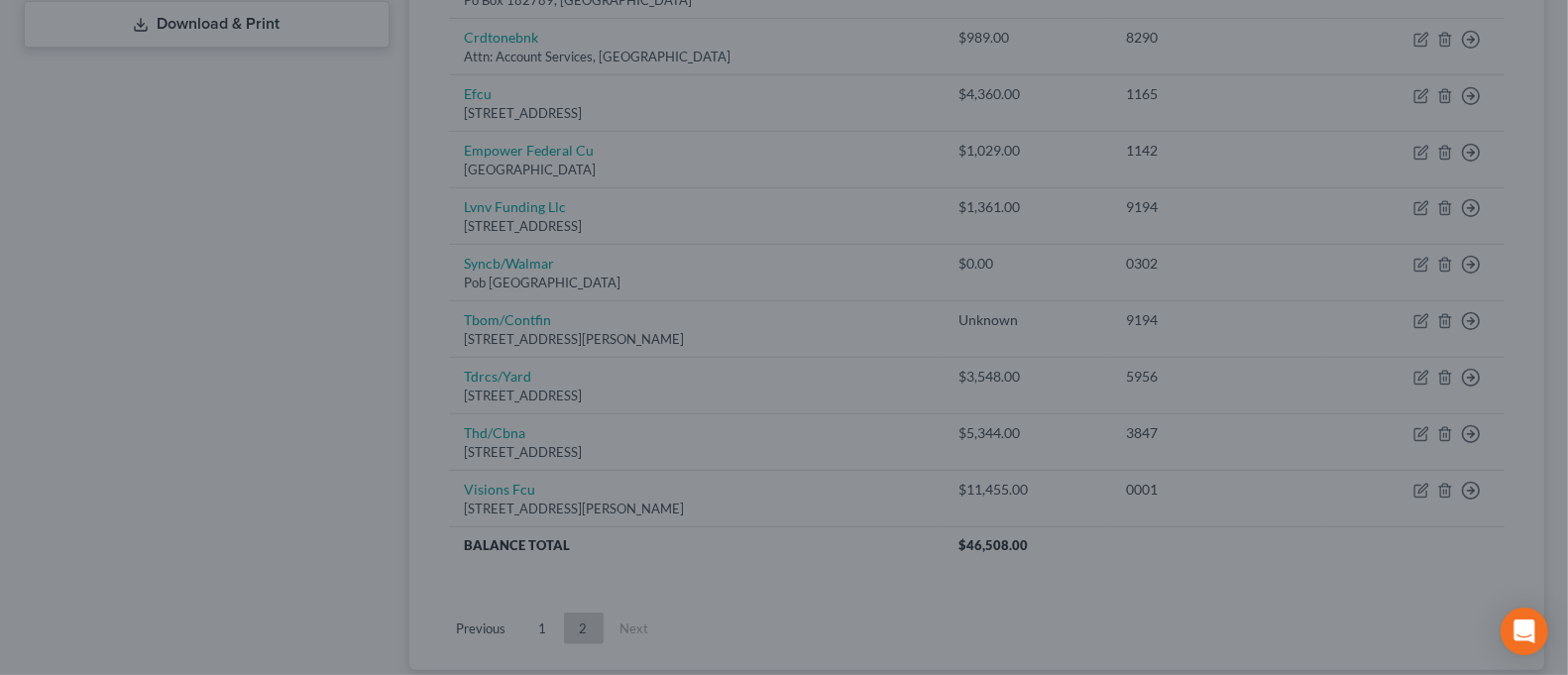 type on "0" 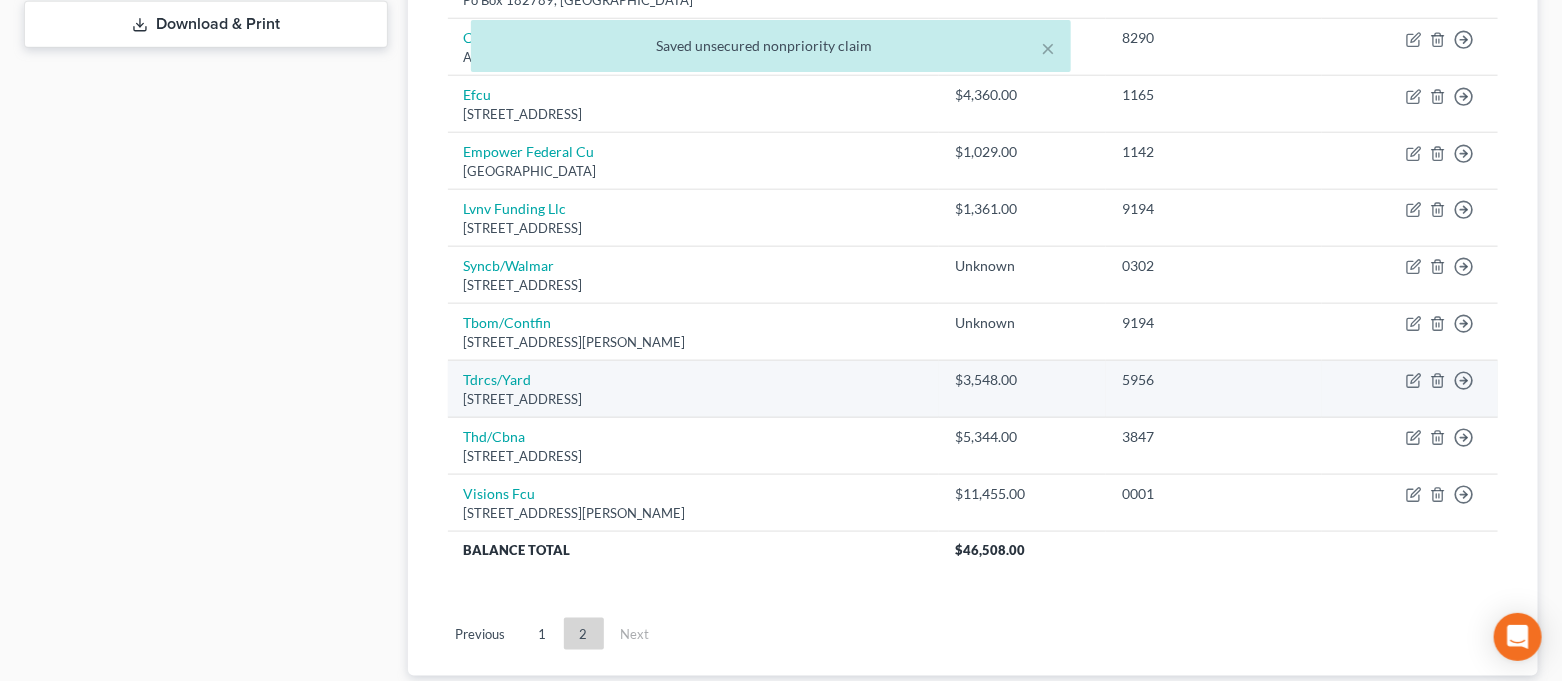 scroll, scrollTop: 790, scrollLeft: 0, axis: vertical 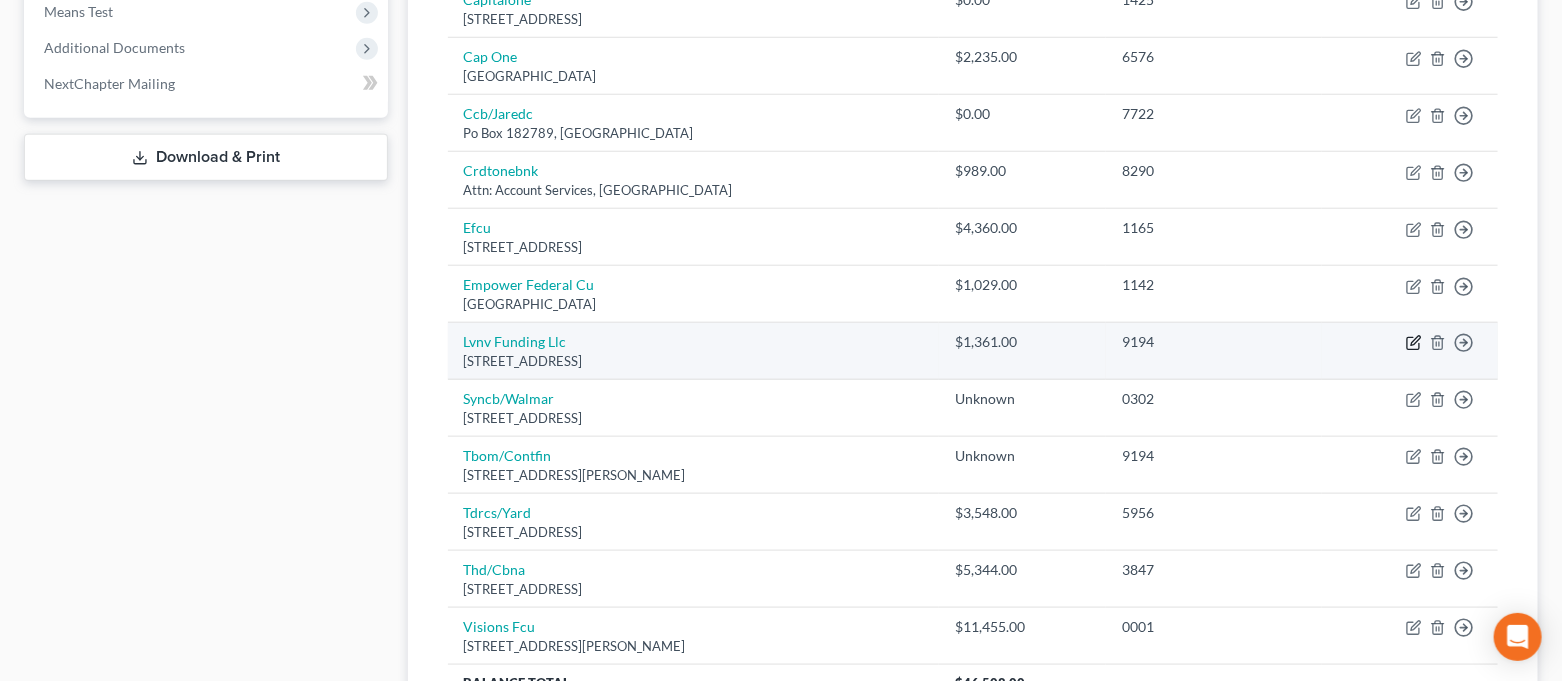 click 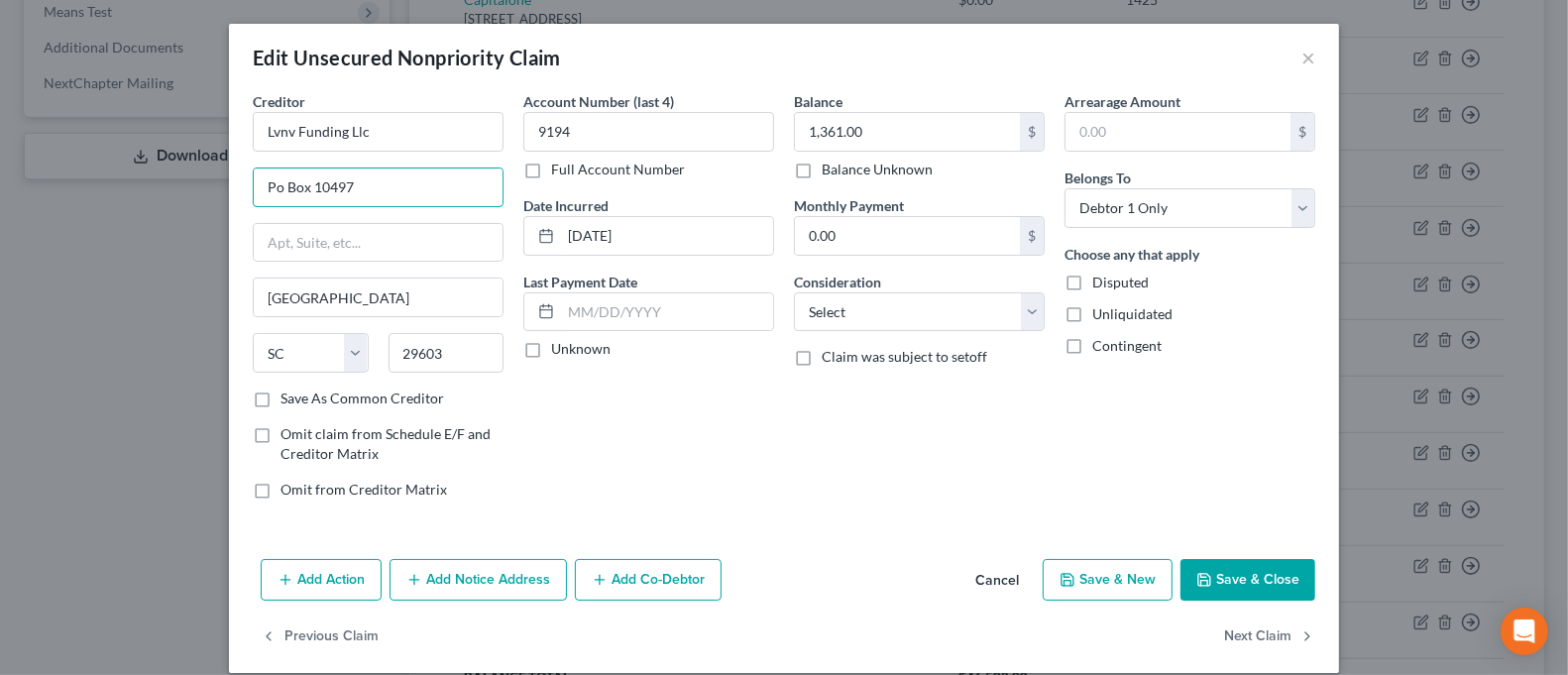 drag, startPoint x: 298, startPoint y: 188, endPoint x: 237, endPoint y: 195, distance: 61.40033 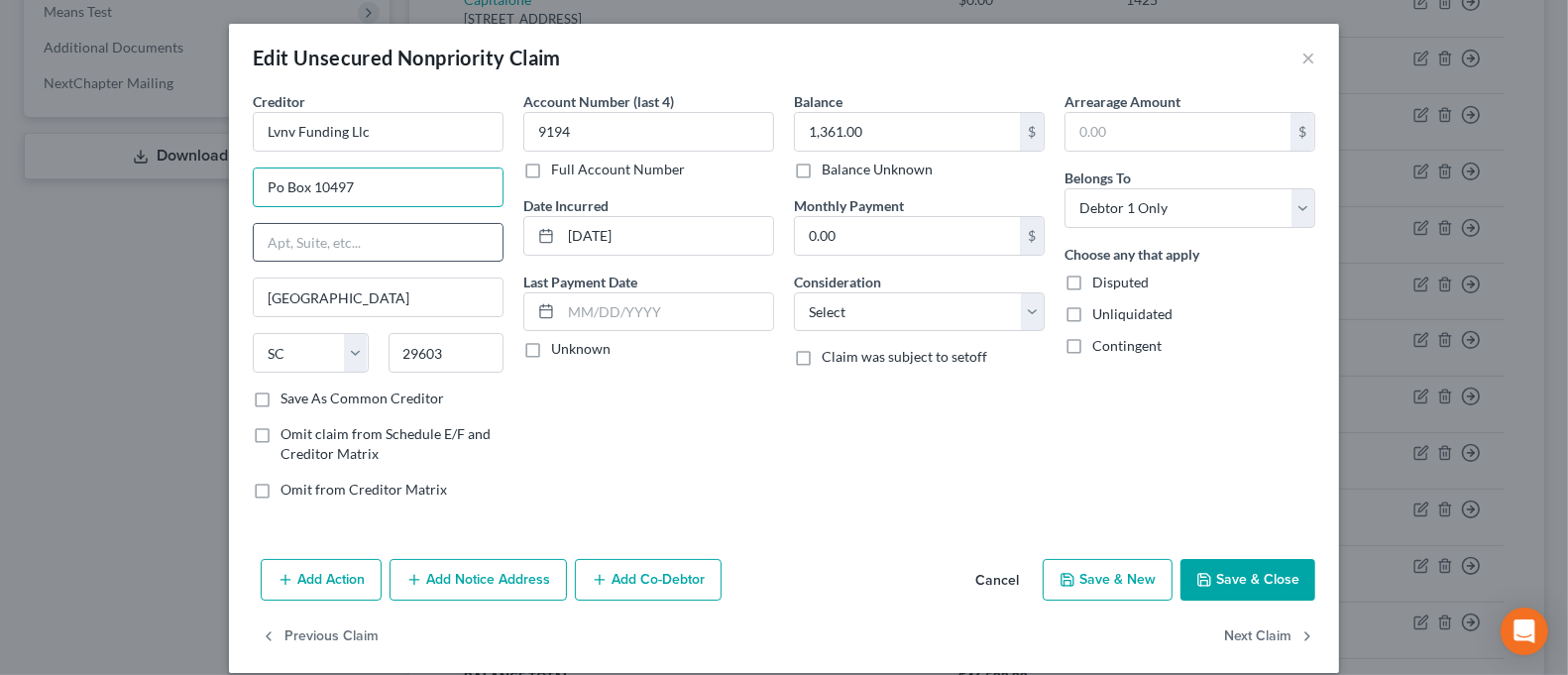 type on "PO BOX 10497" 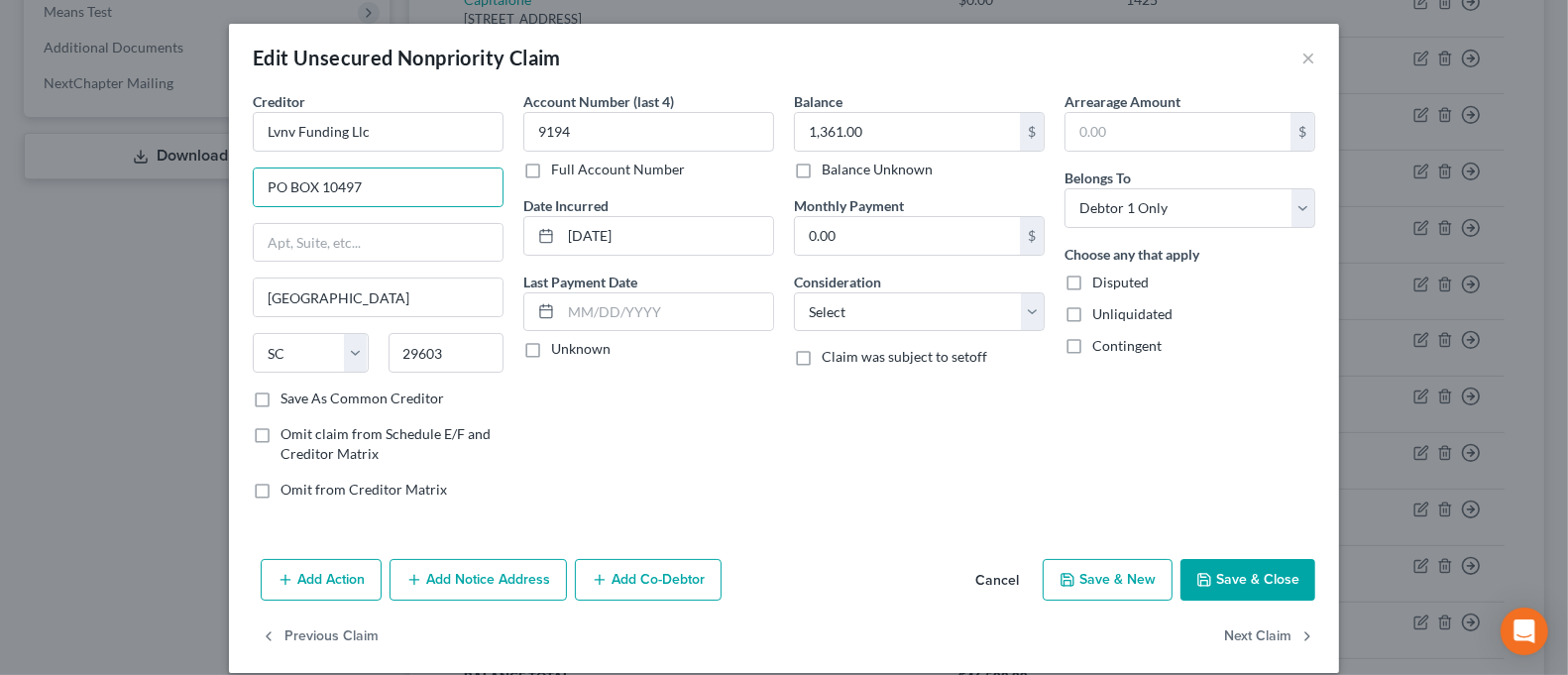 click on "Save & Close" at bounding box center [1248, 580] 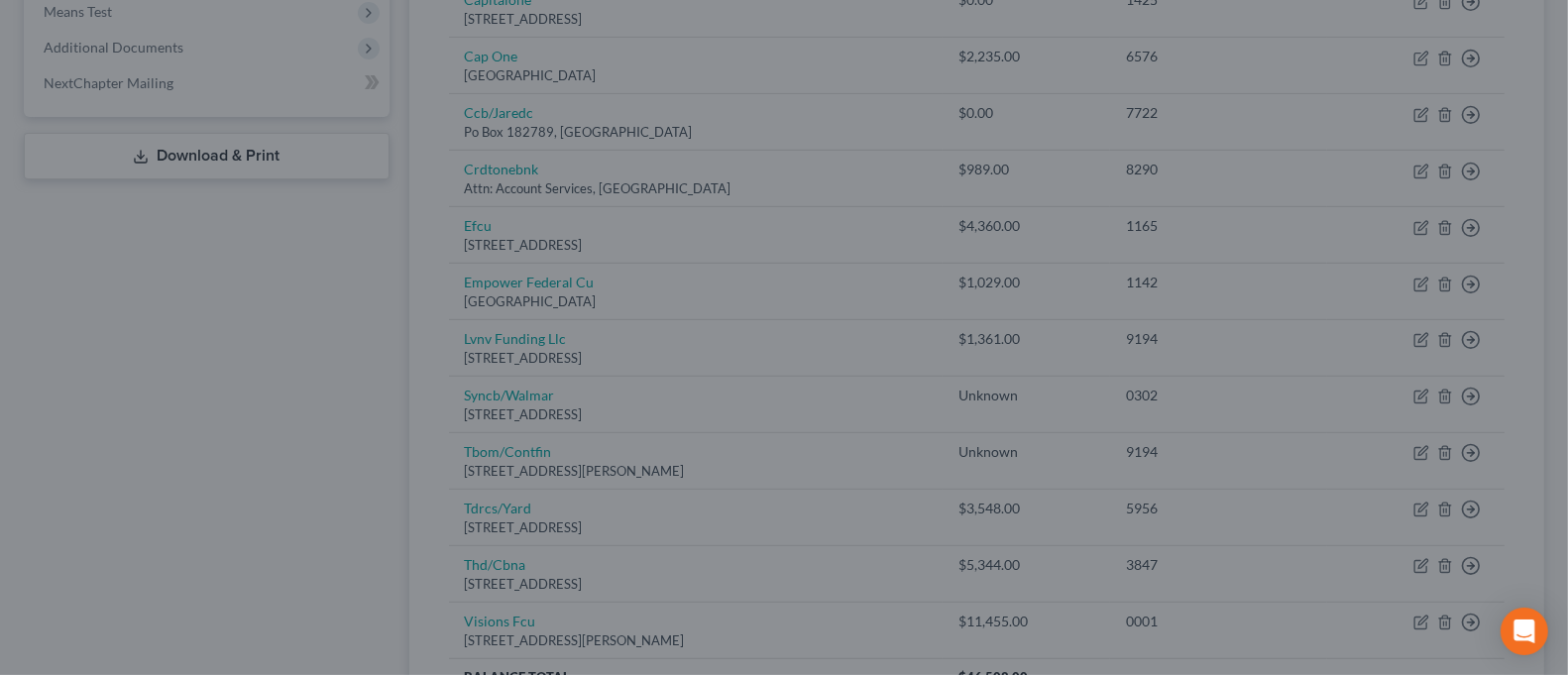 type on "0" 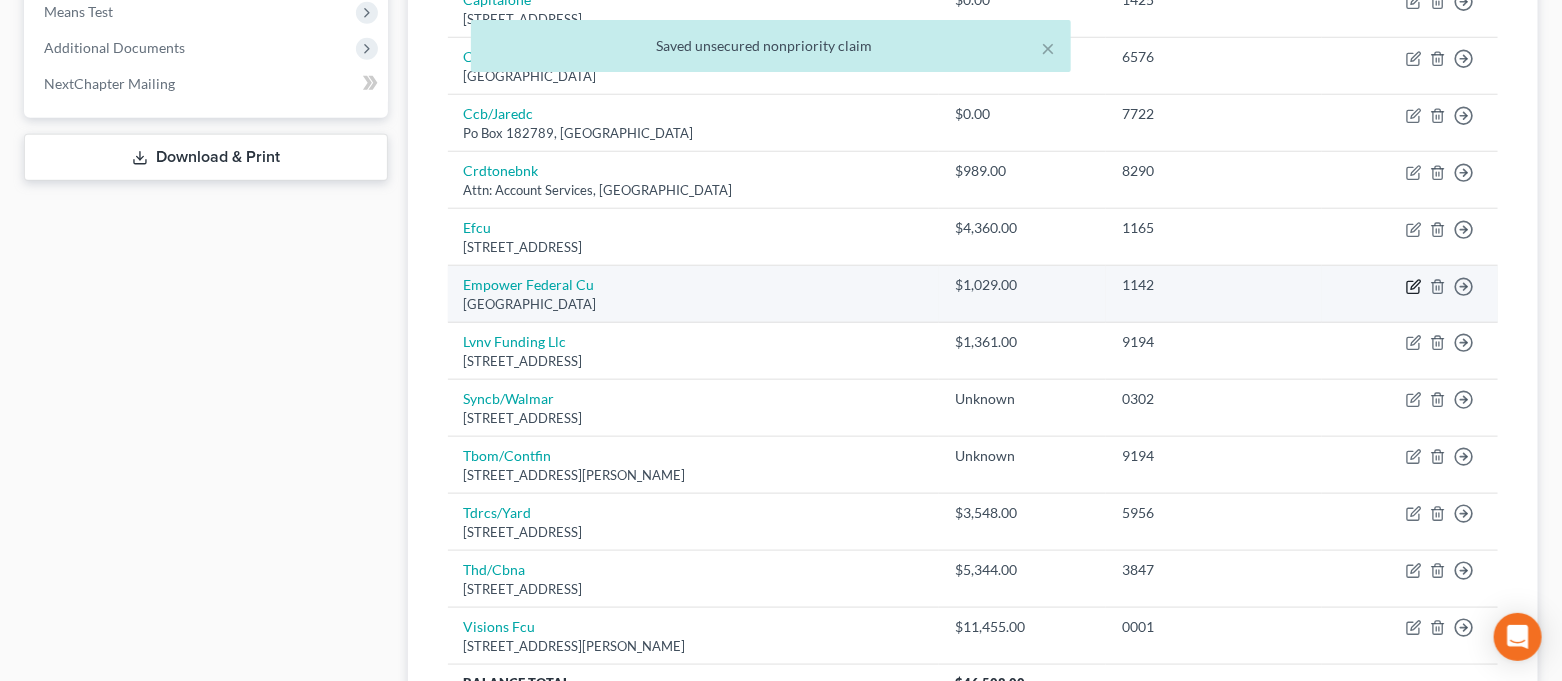 click 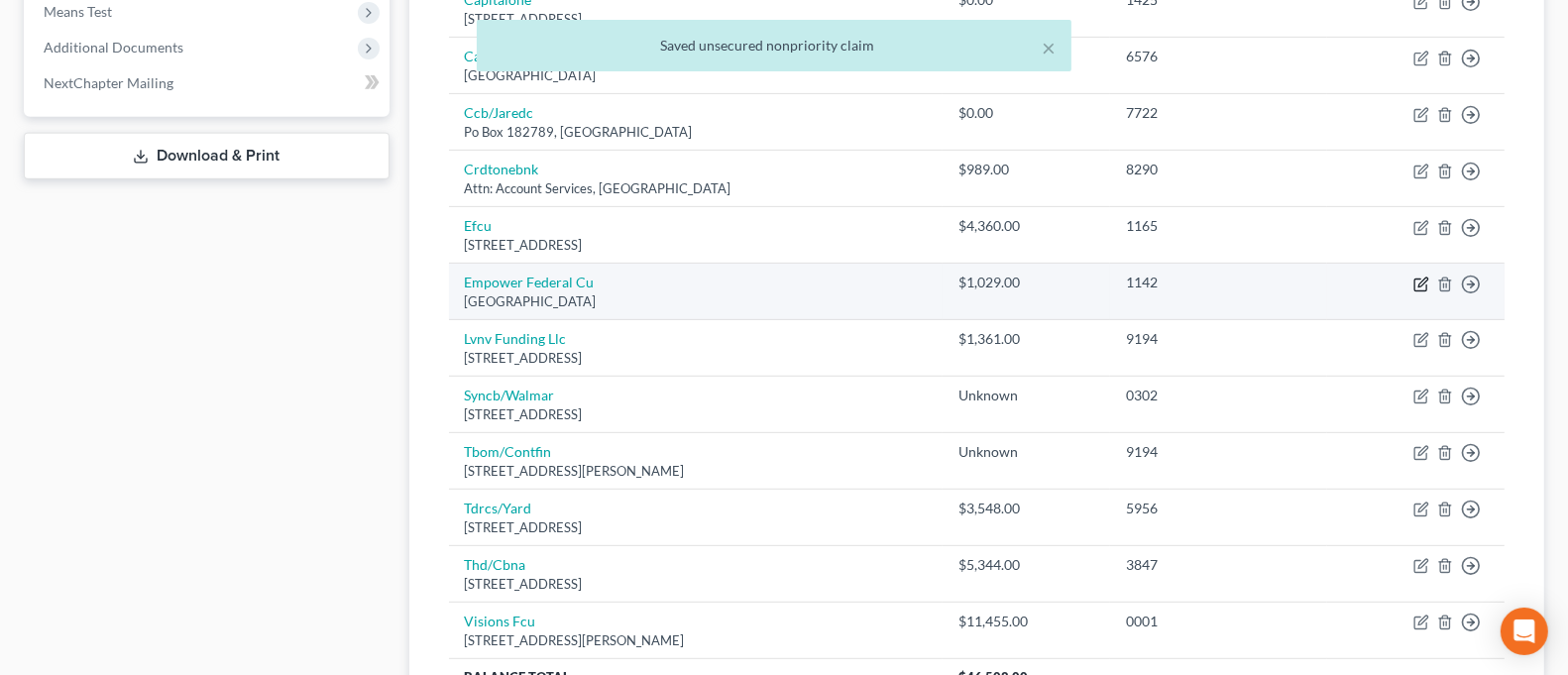 select on "35" 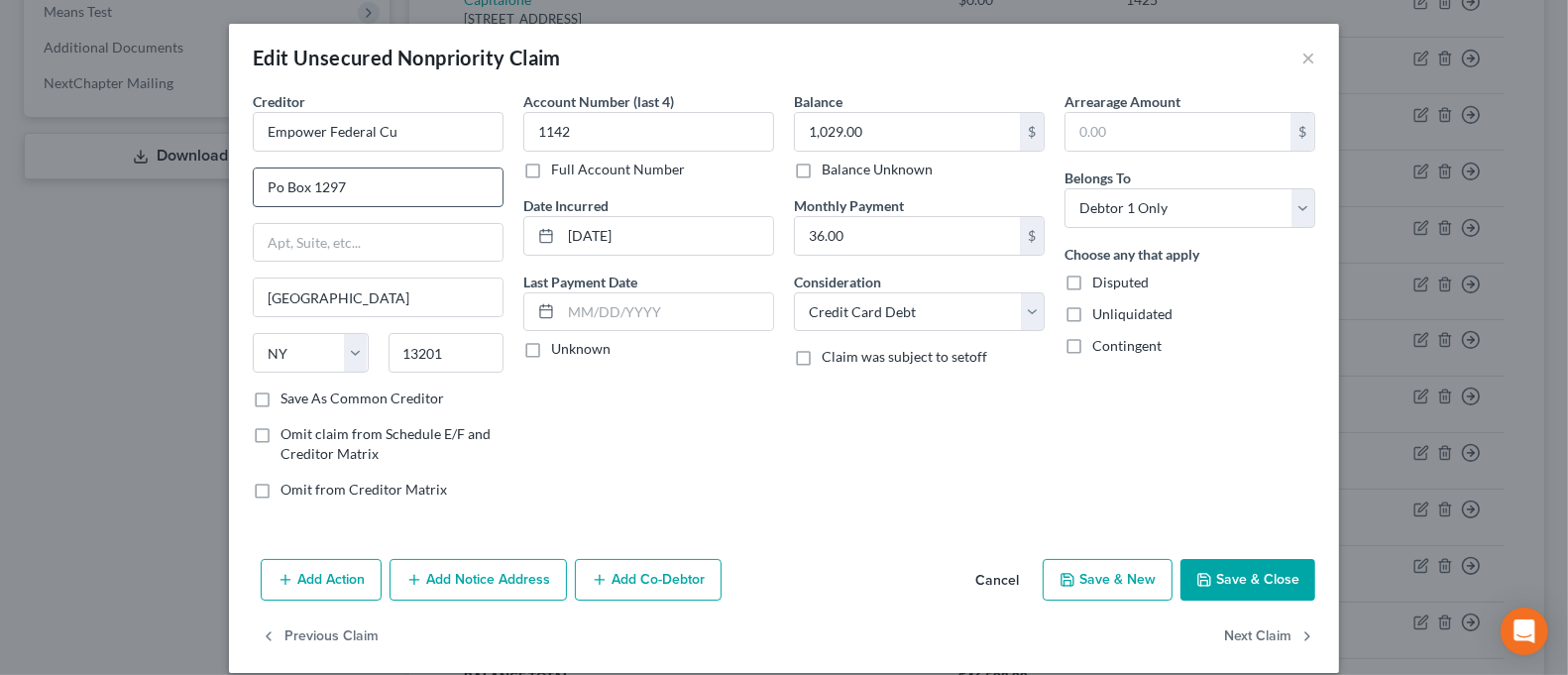 drag, startPoint x: 299, startPoint y: 189, endPoint x: 244, endPoint y: 192, distance: 55.0818 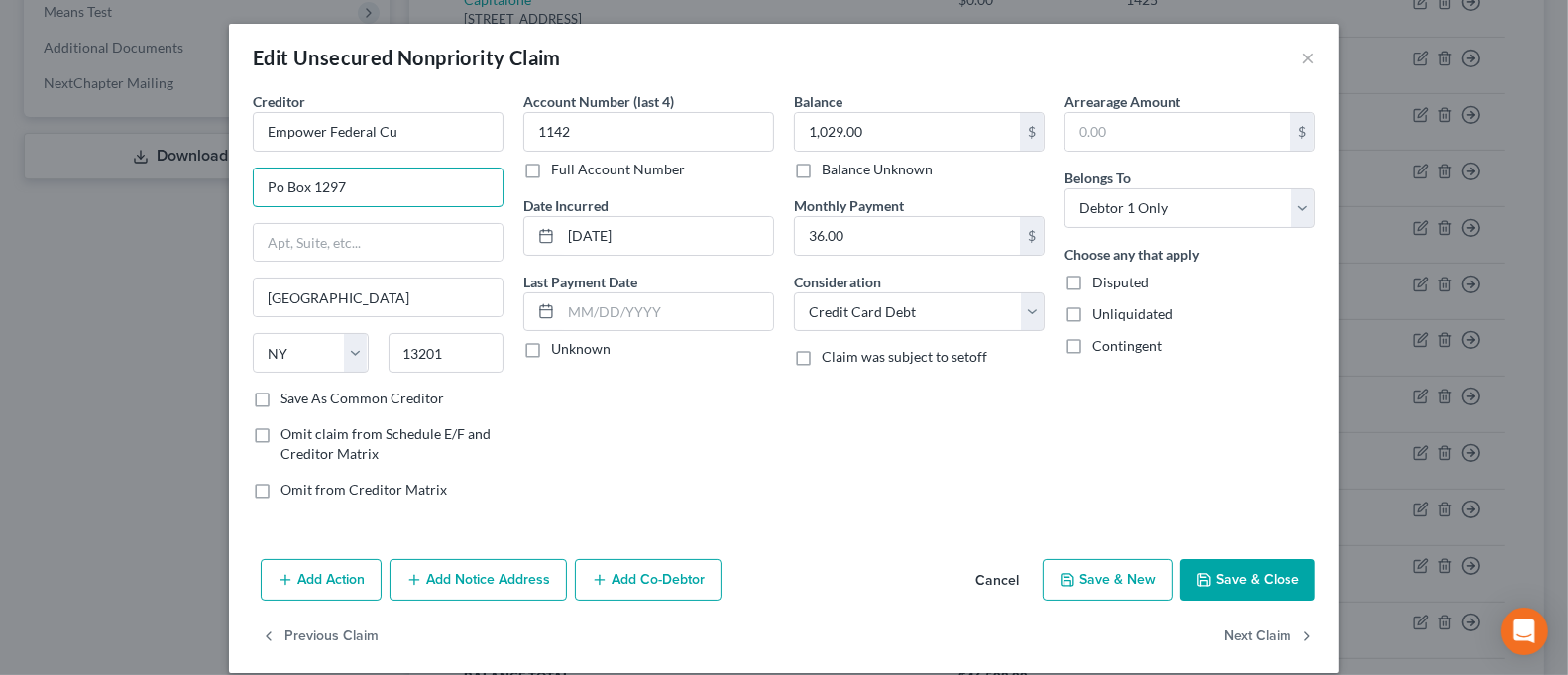 type on "PO BOX 1297" 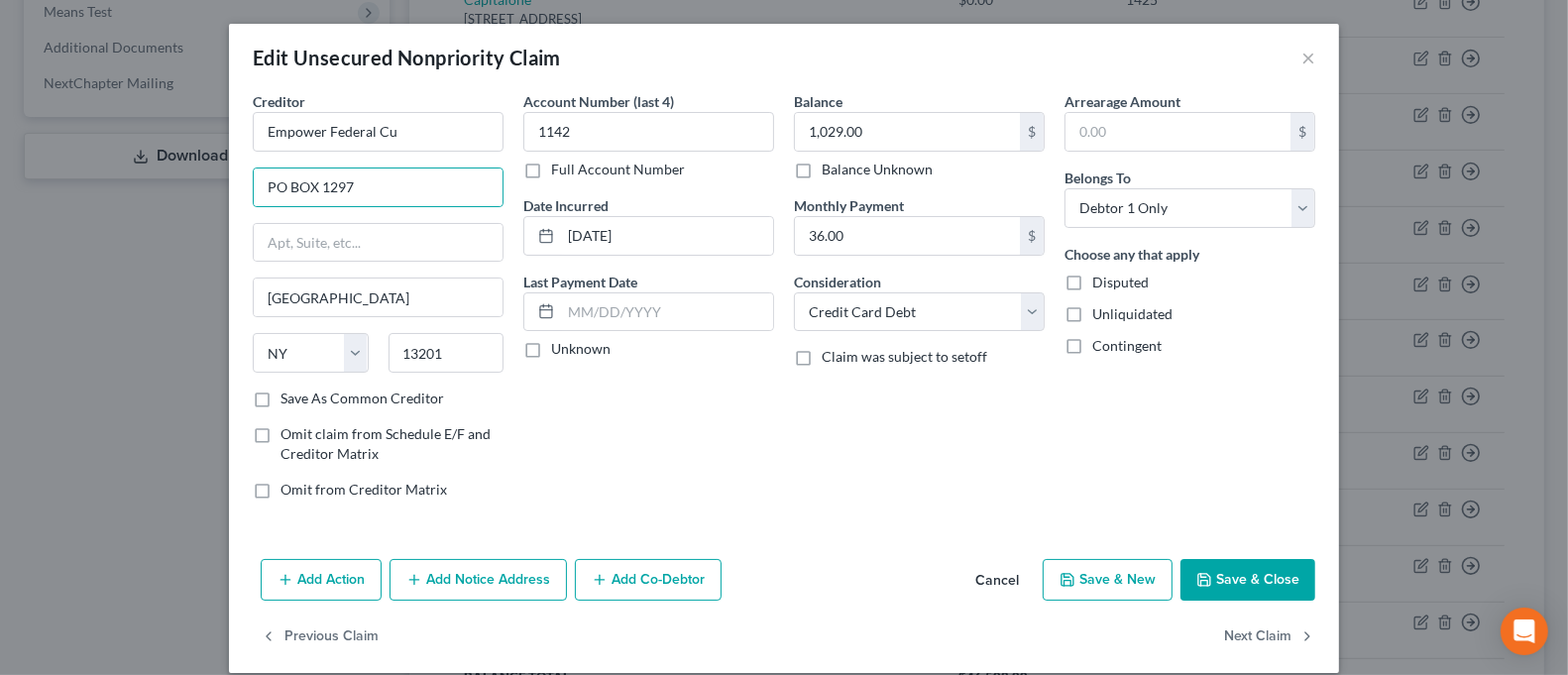 click 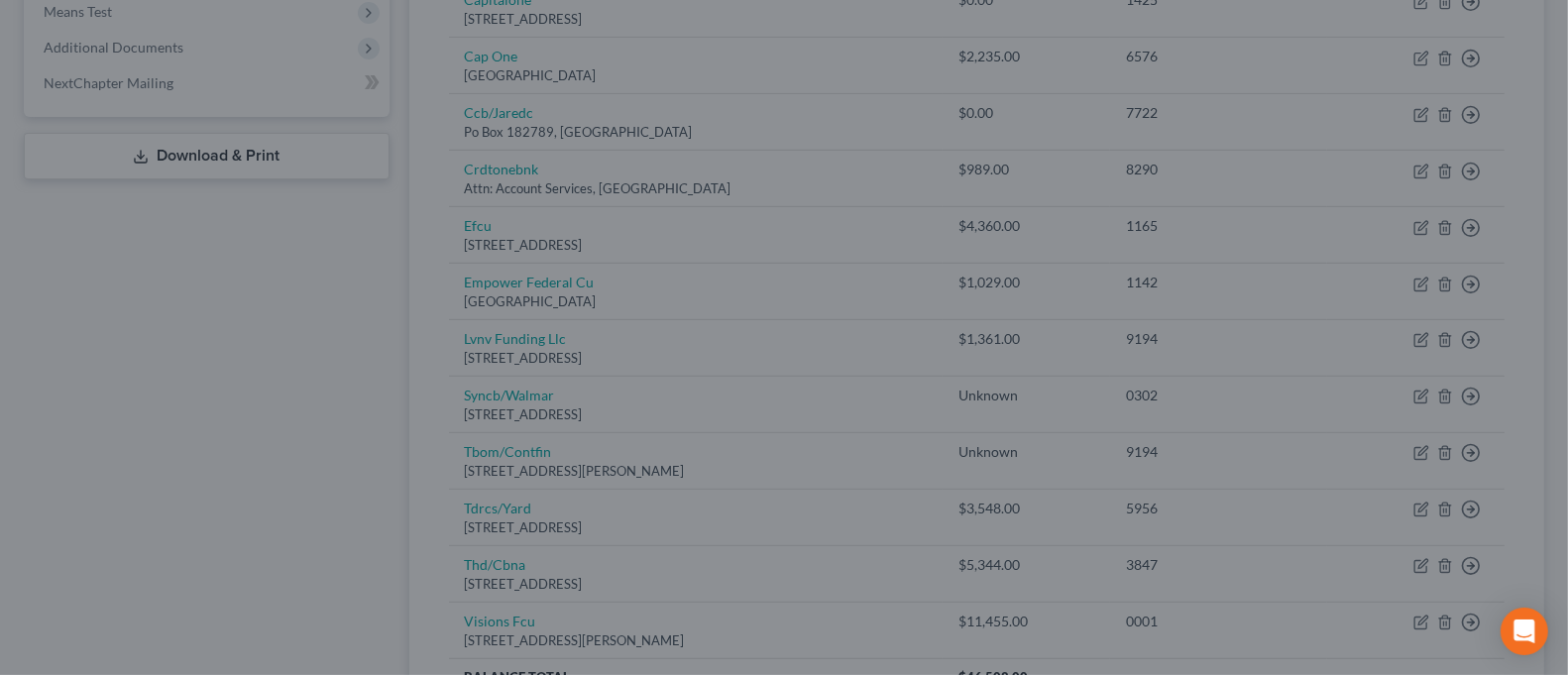 type on "0" 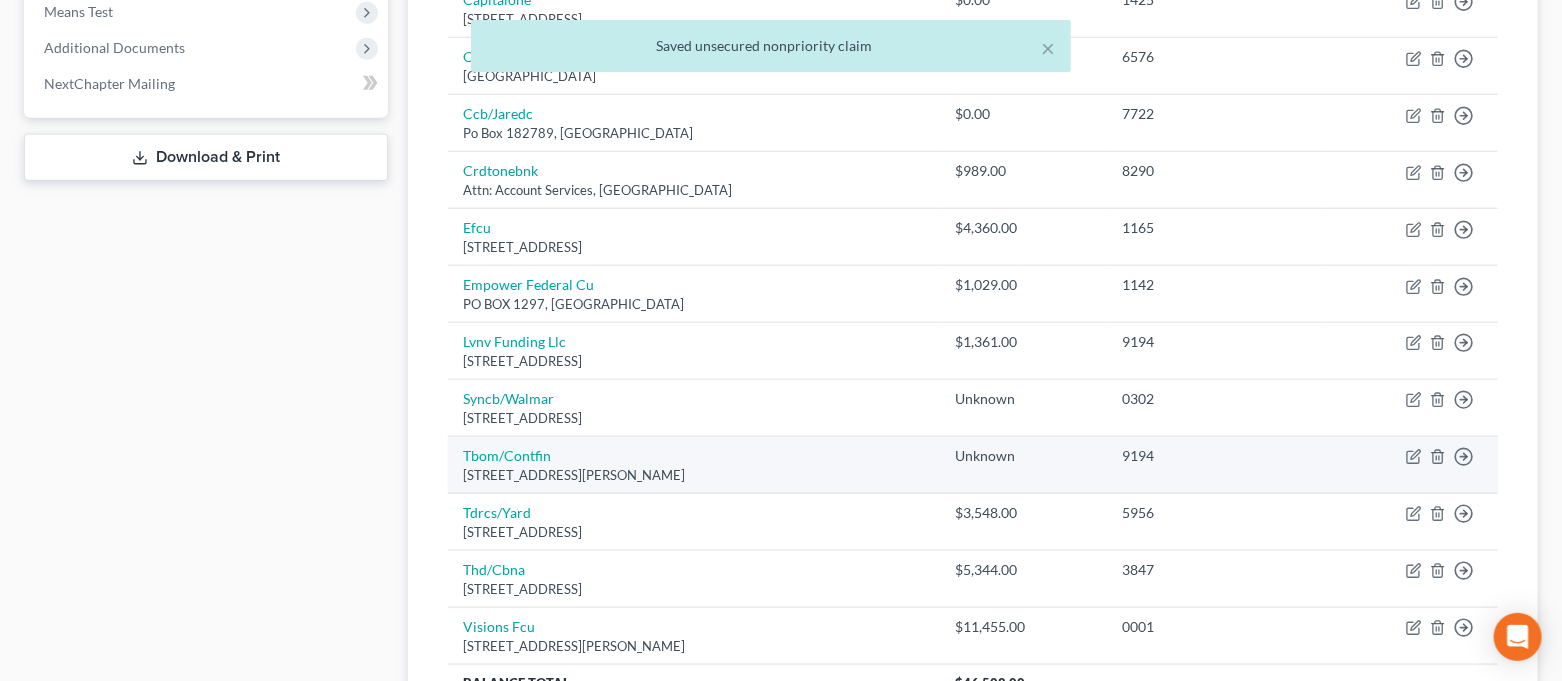 scroll, scrollTop: 656, scrollLeft: 0, axis: vertical 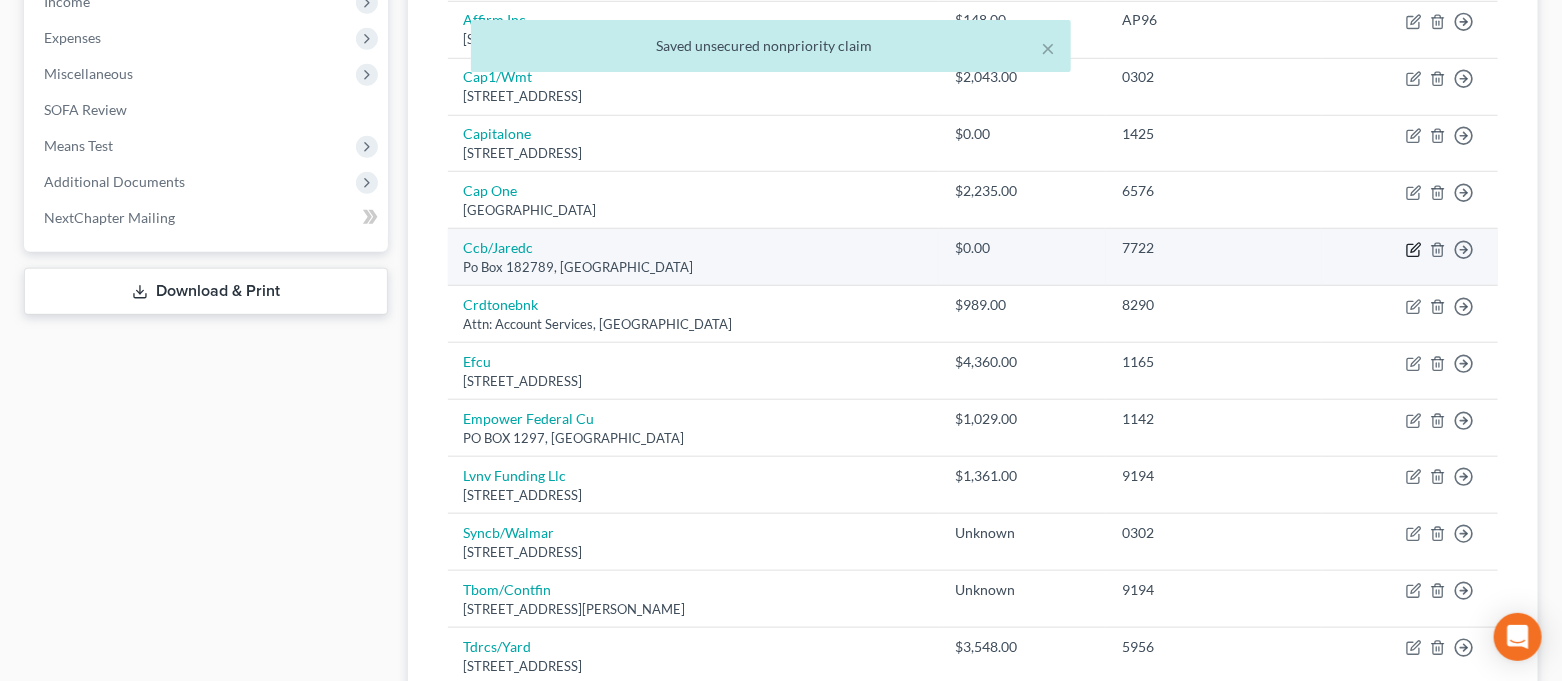 click 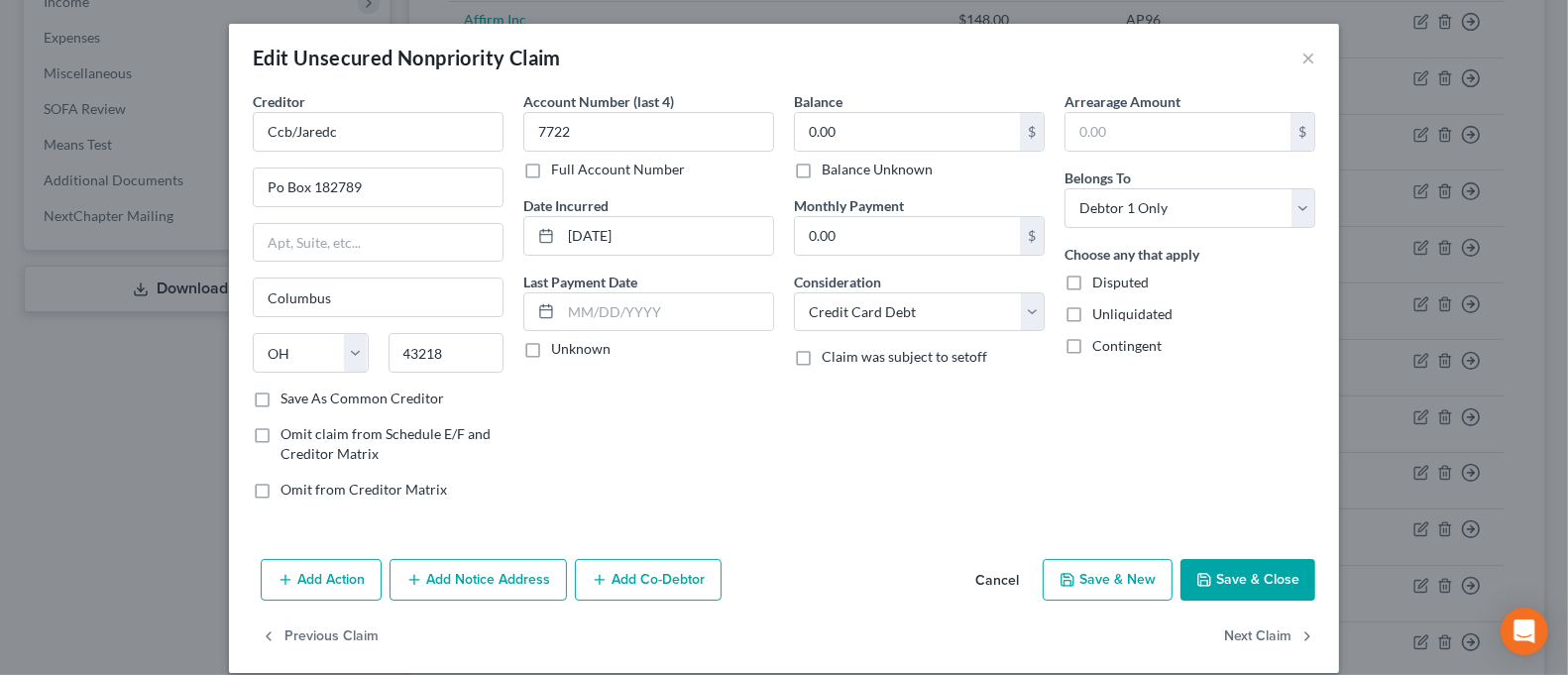 click on "Balance Unknown" at bounding box center [877, 169] 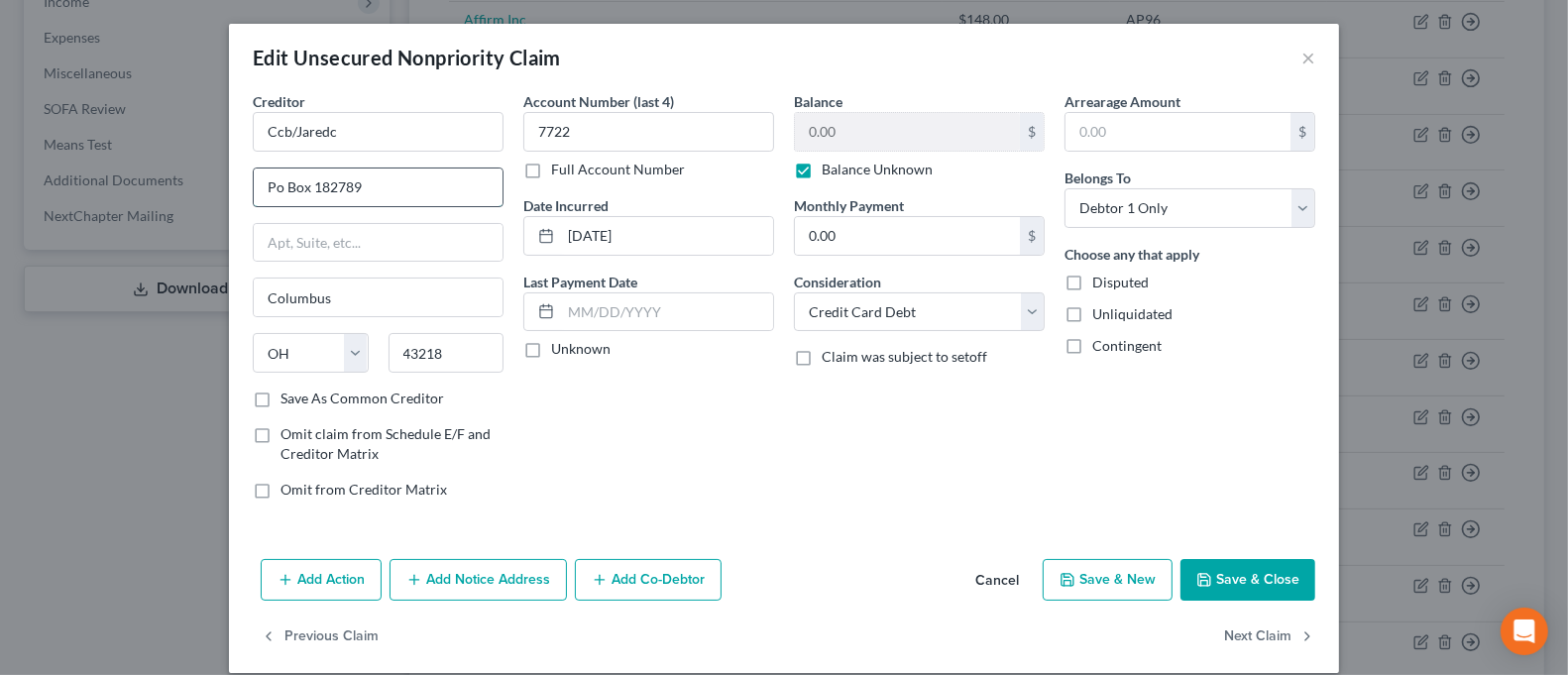 drag, startPoint x: 295, startPoint y: 188, endPoint x: 266, endPoint y: 195, distance: 29.832868 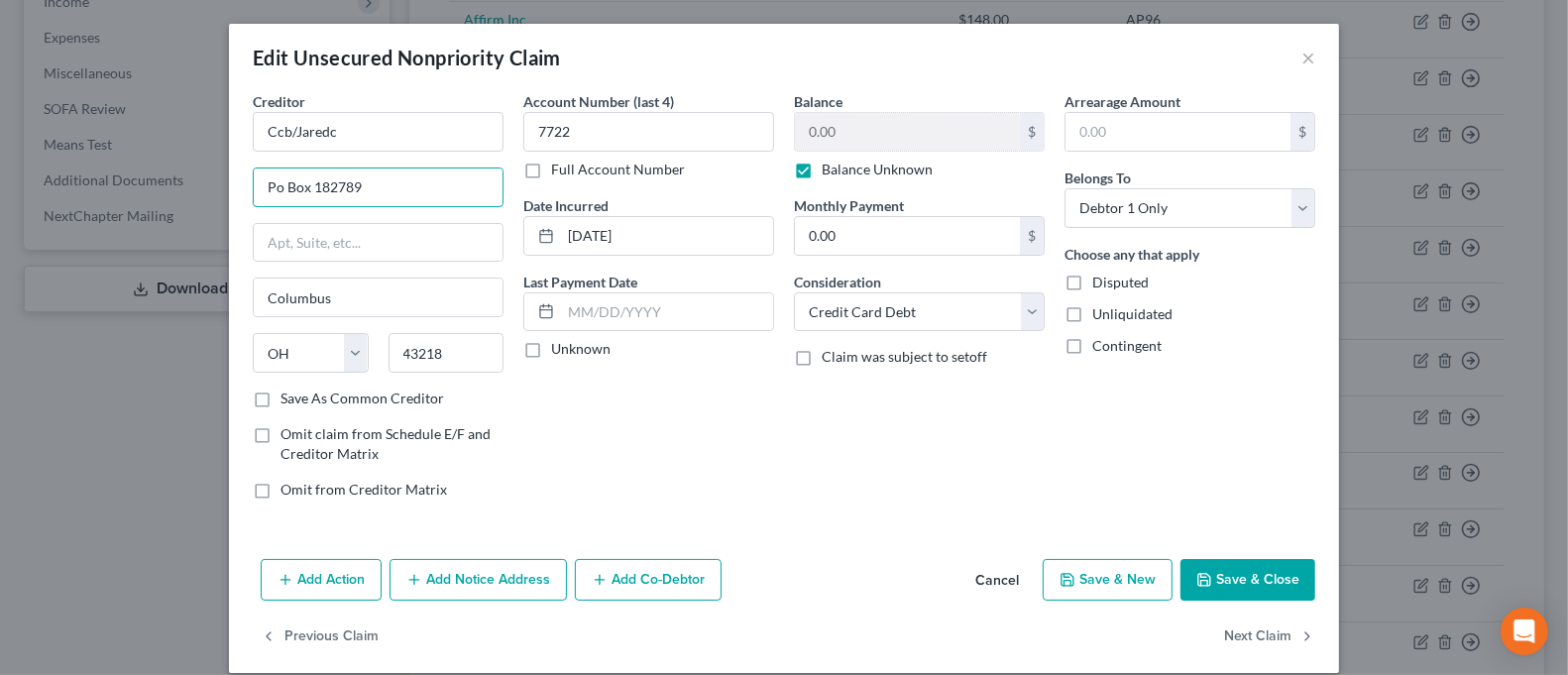 drag, startPoint x: 298, startPoint y: 189, endPoint x: 241, endPoint y: 197, distance: 57.558666 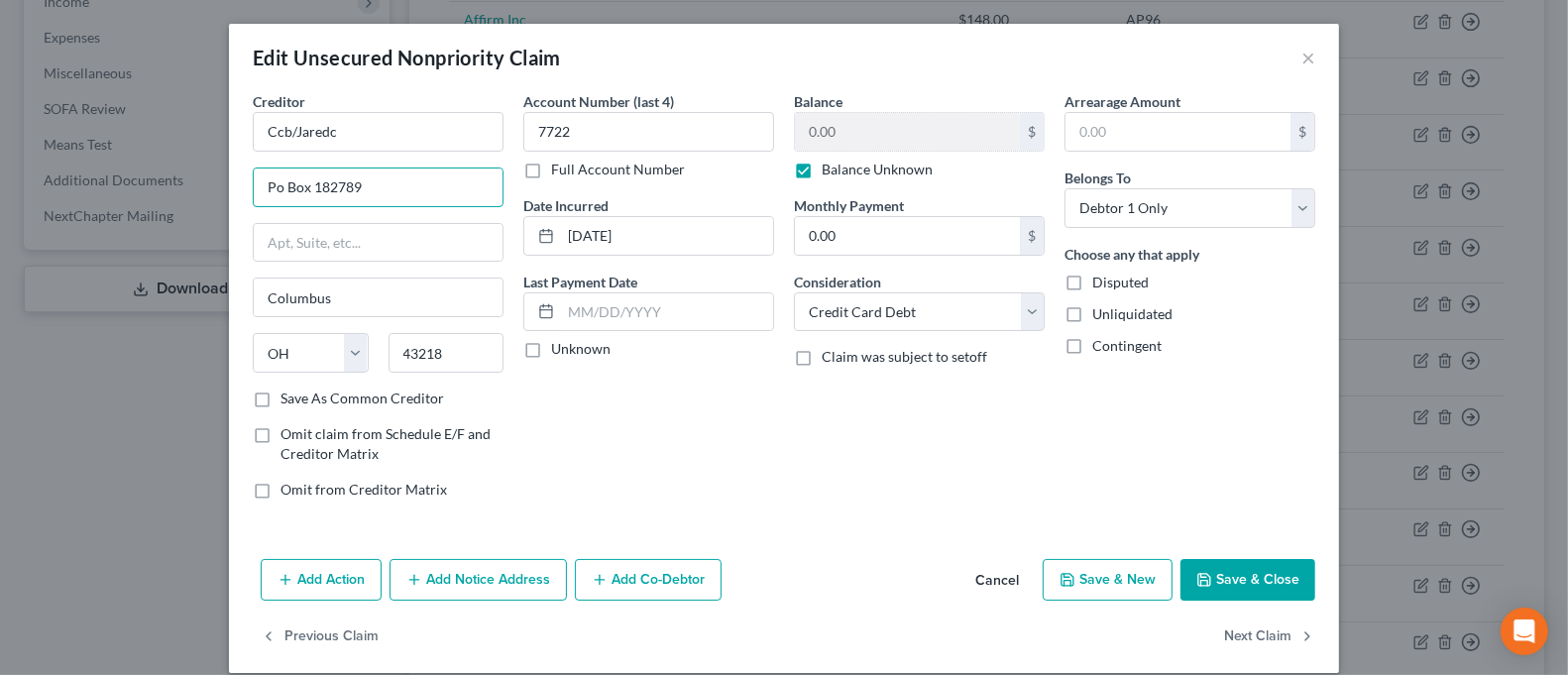 type on "PO BOX 182789" 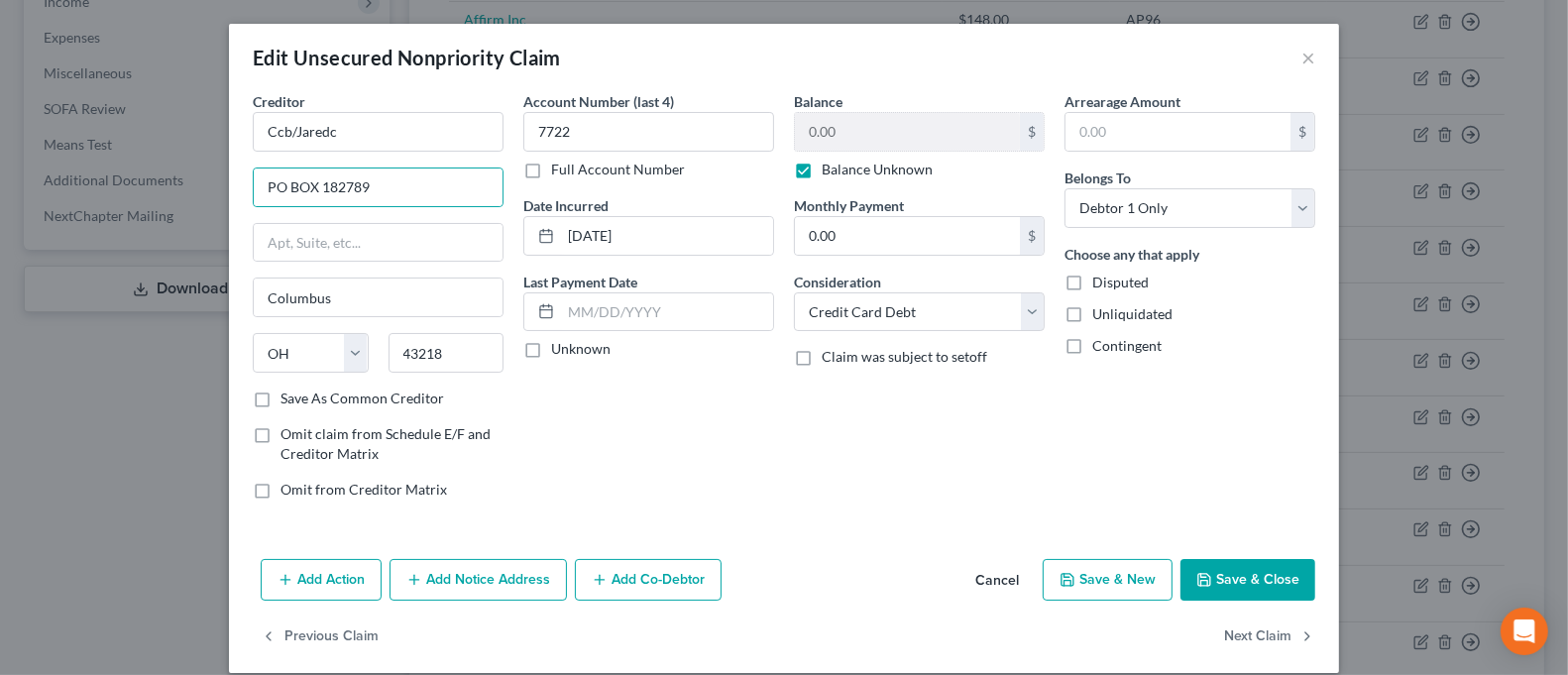 click on "Save & Close" at bounding box center [1248, 580] 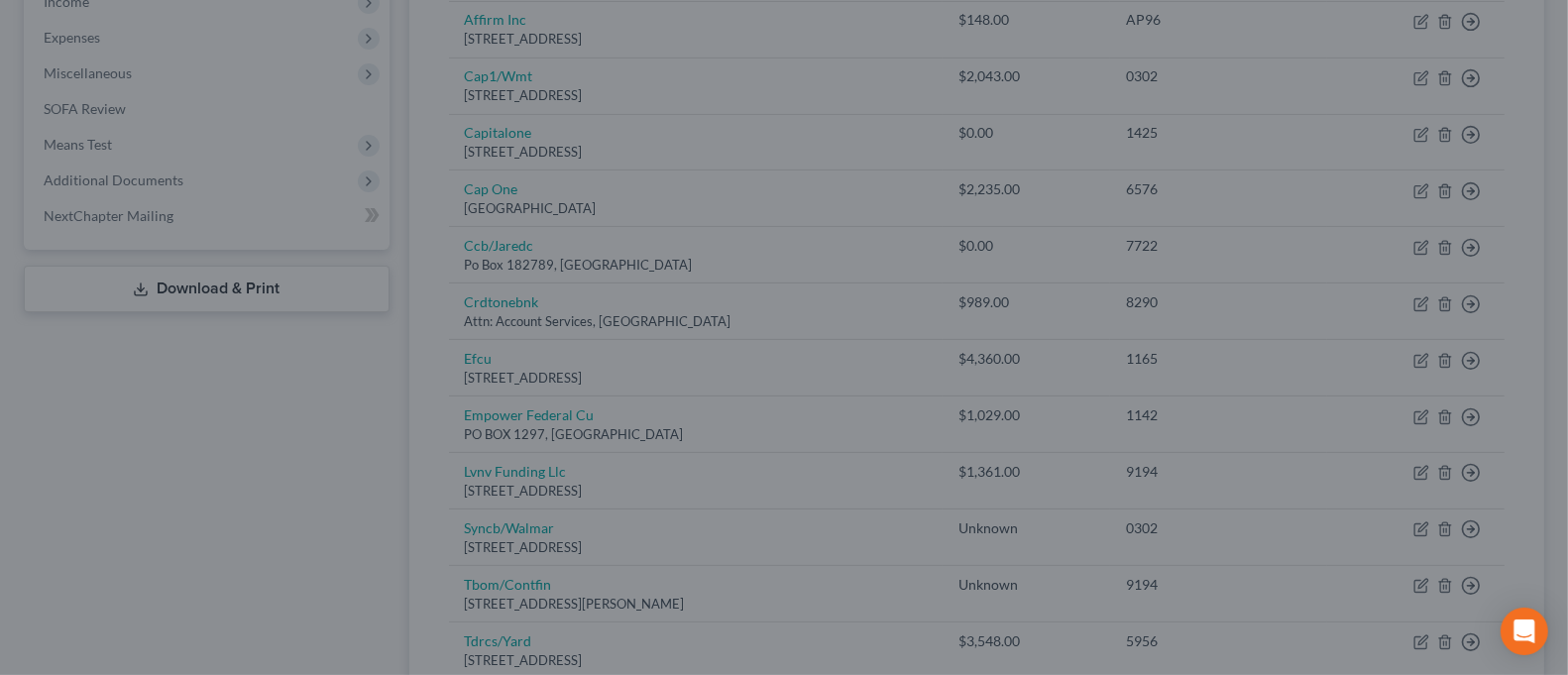 type on "0" 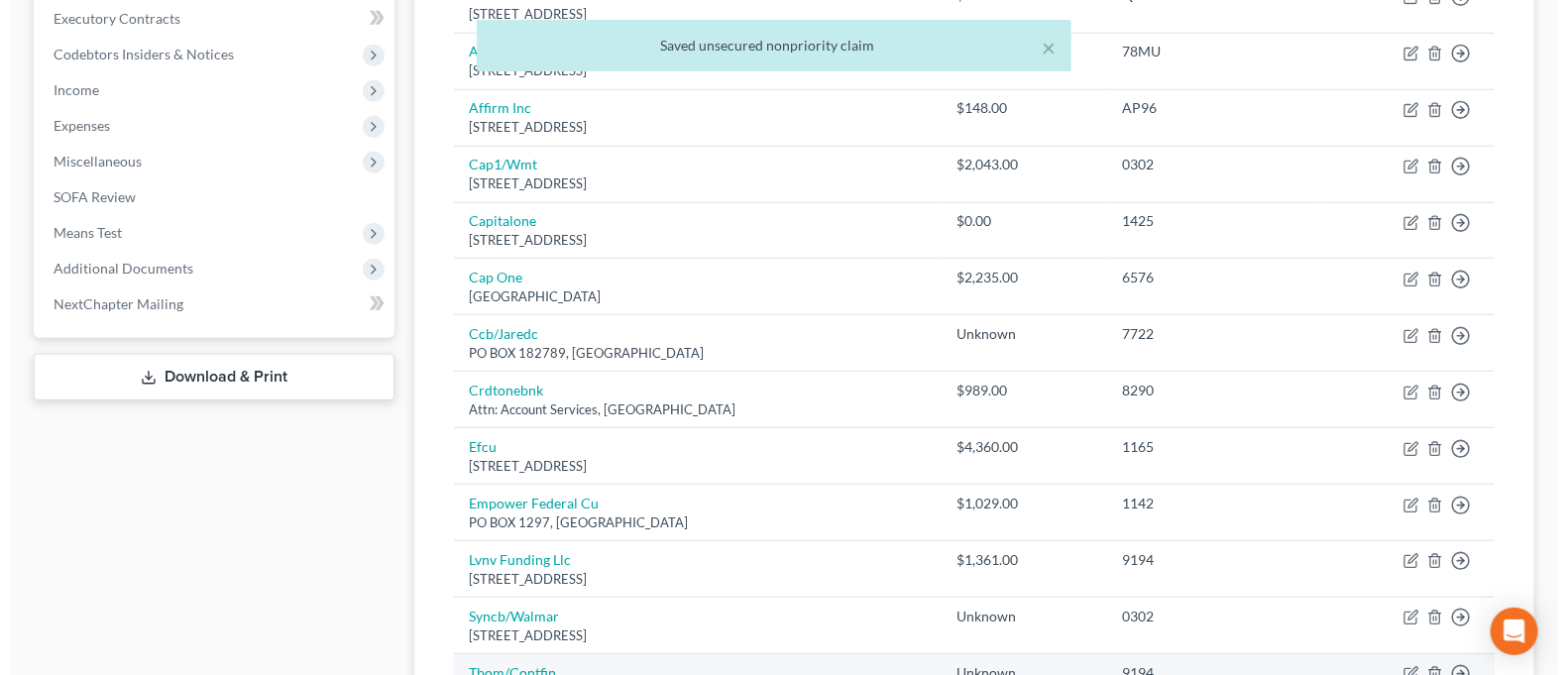 scroll, scrollTop: 518, scrollLeft: 0, axis: vertical 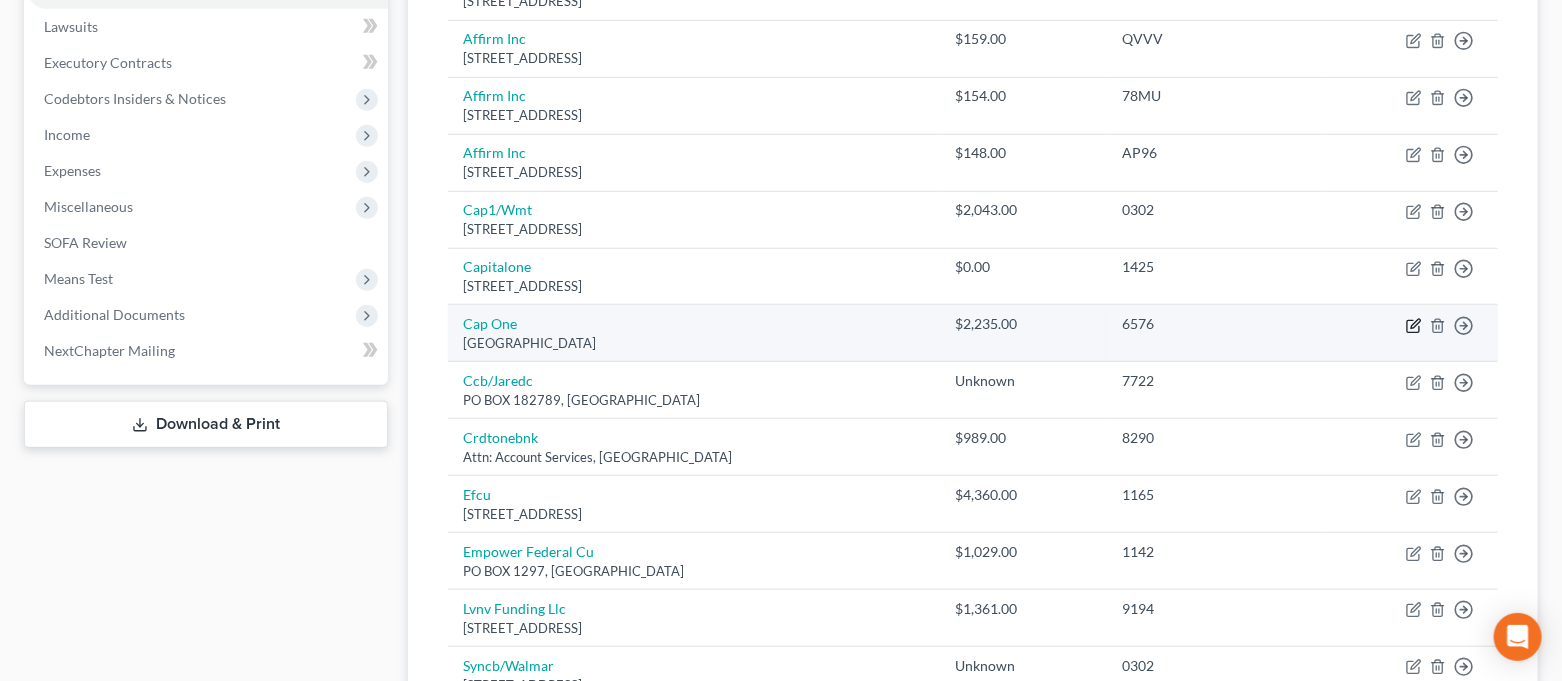 click 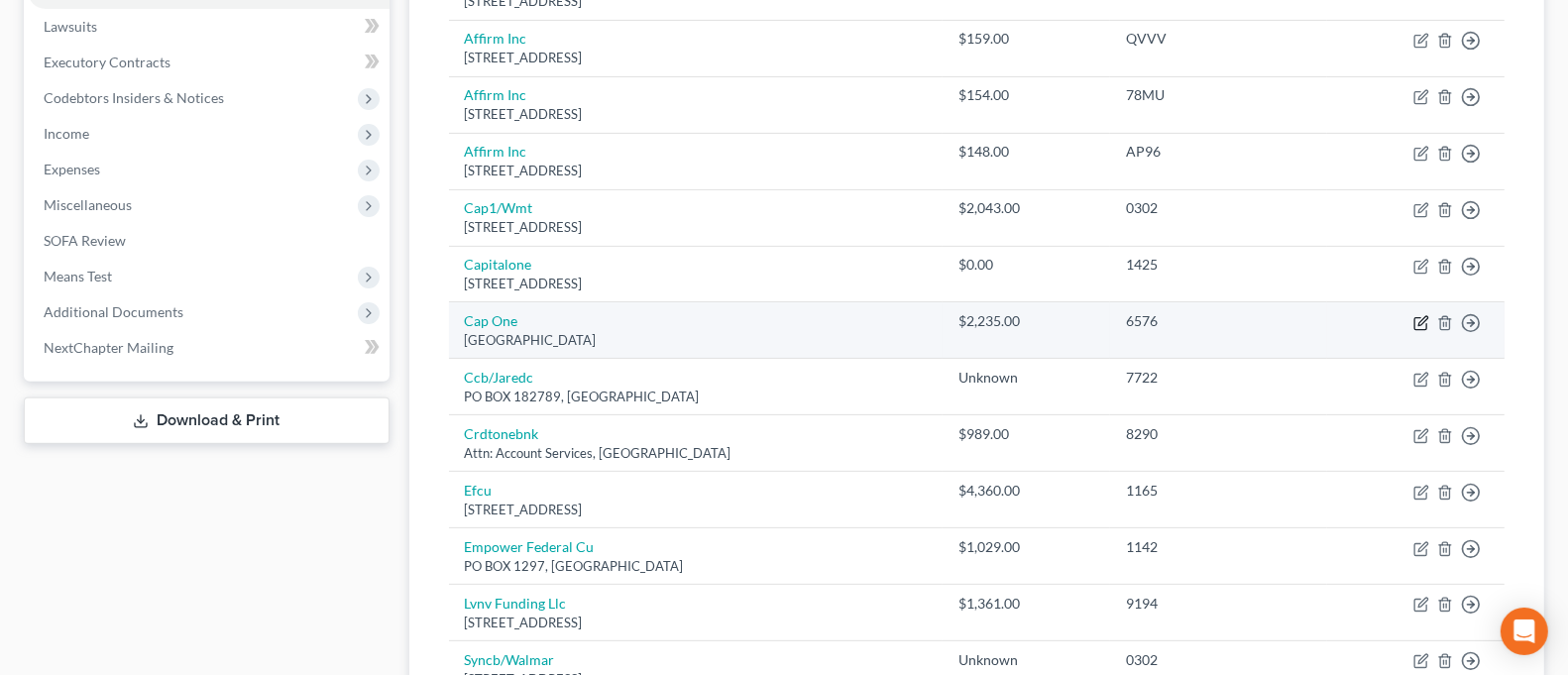 select on "48" 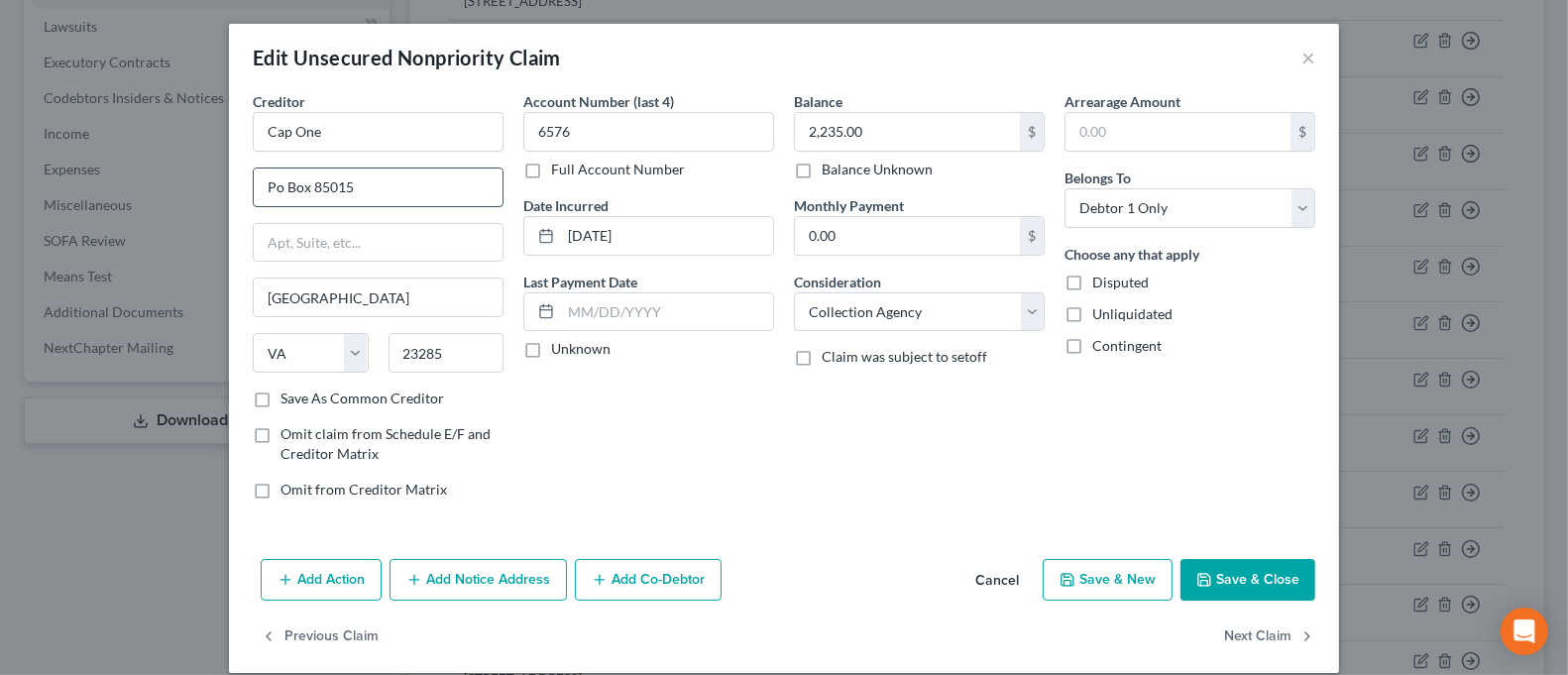 drag, startPoint x: 296, startPoint y: 187, endPoint x: 252, endPoint y: 189, distance: 44.045431 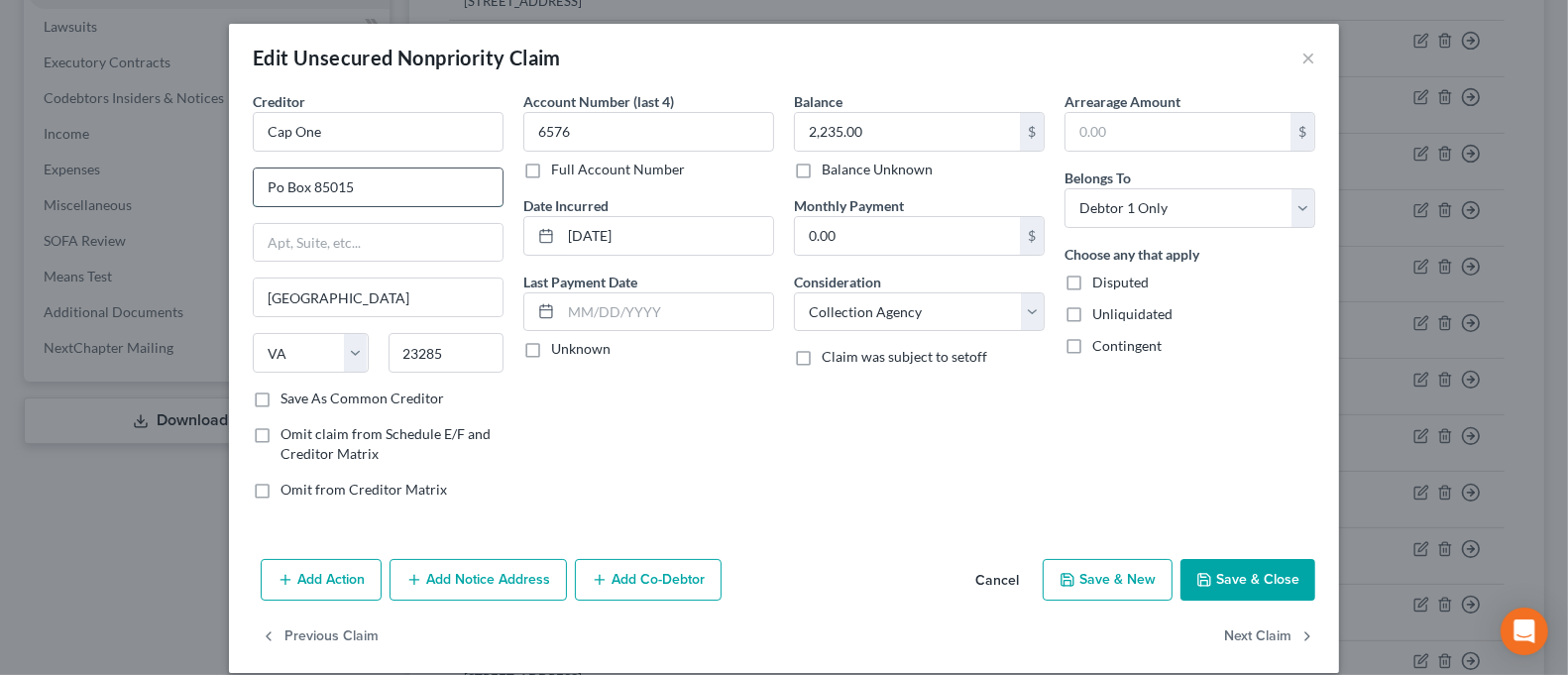 paste on "3, and if you need to come earlier/later than day than we can work around that." 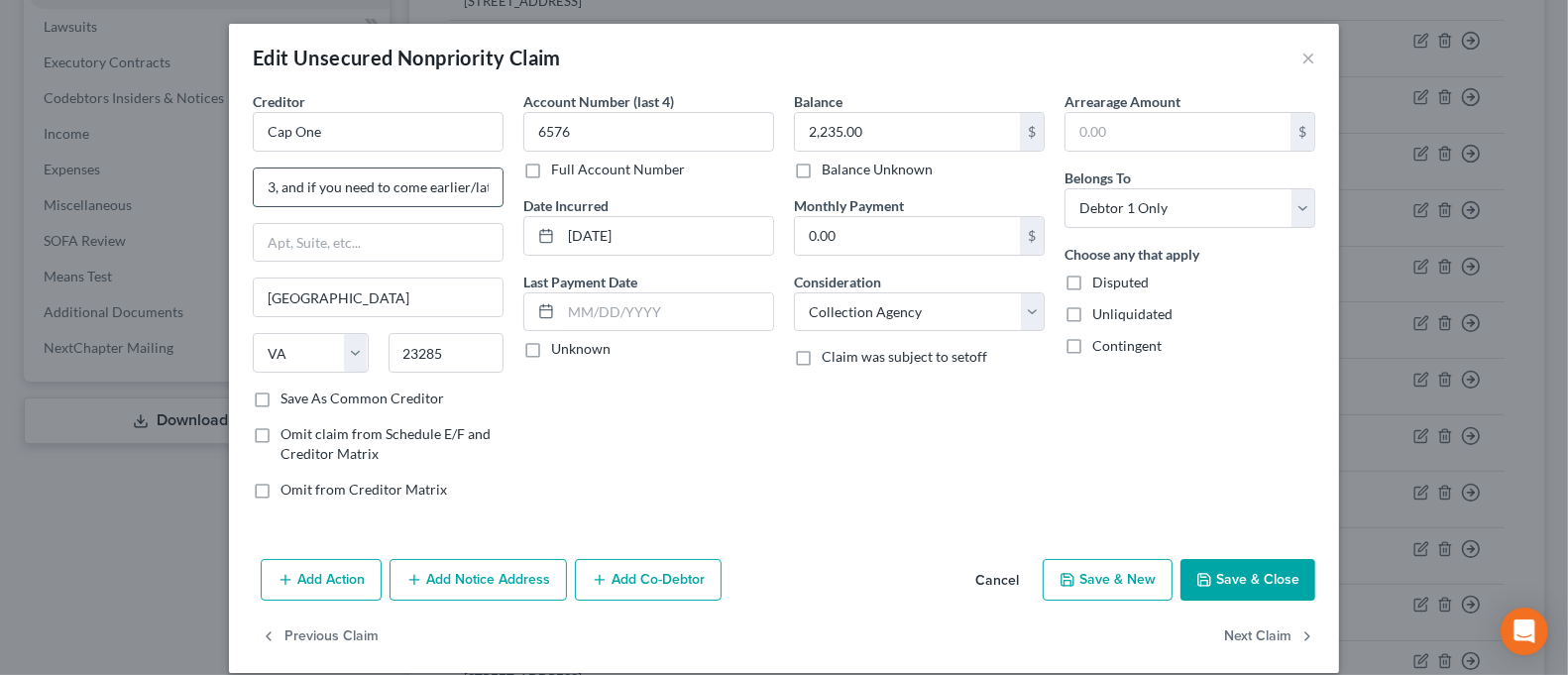 scroll, scrollTop: 0, scrollLeft: 252, axis: horizontal 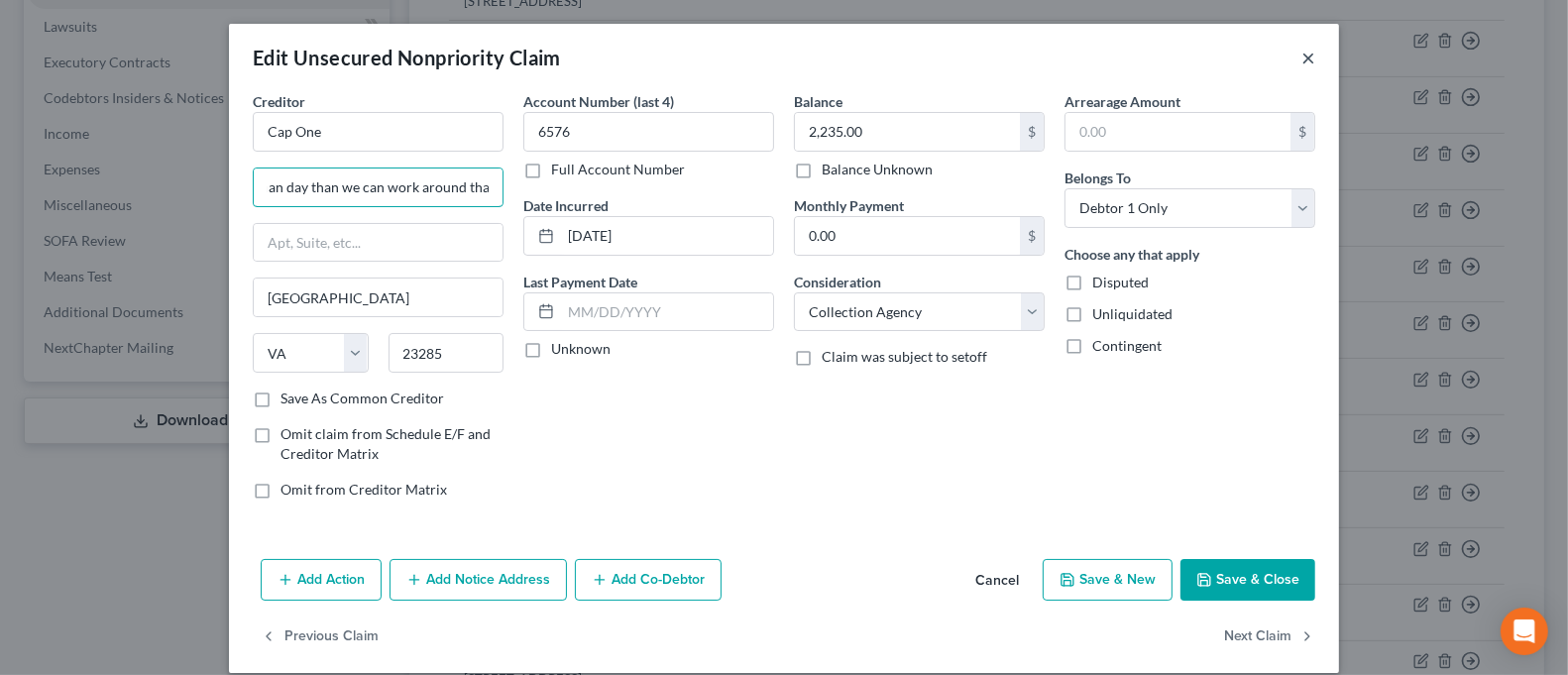 type on "3, and if you need to come earlier/later than day than we can work around that. 85015" 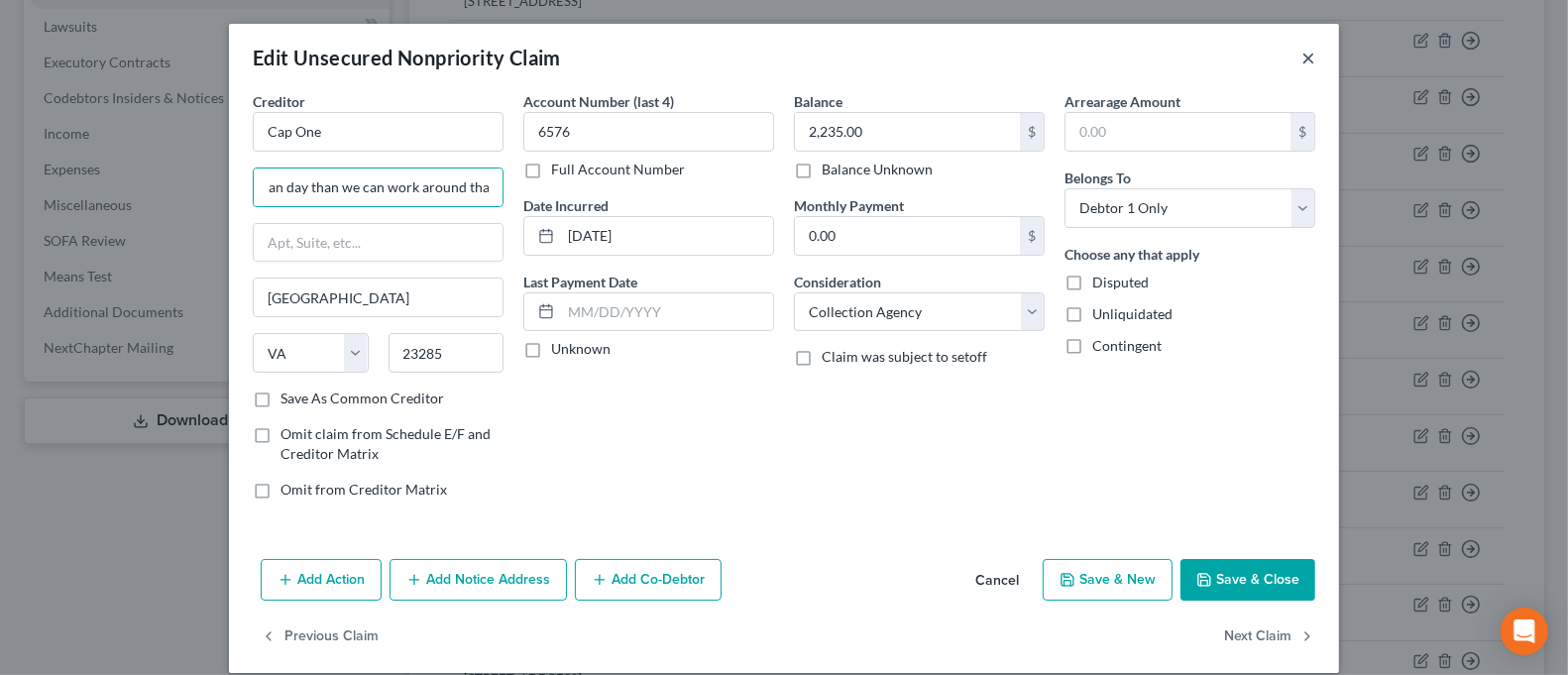 click on "×" at bounding box center [1308, 57] 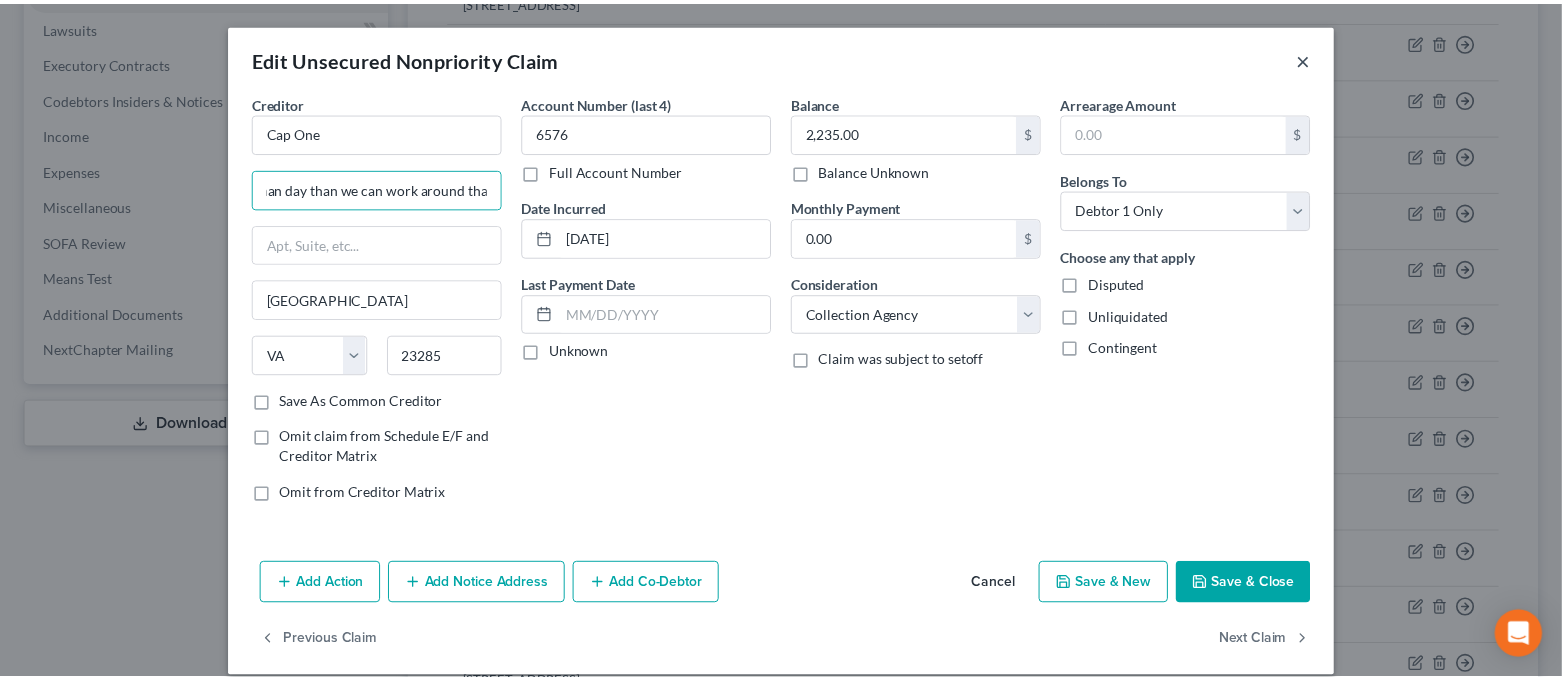 scroll, scrollTop: 0, scrollLeft: 0, axis: both 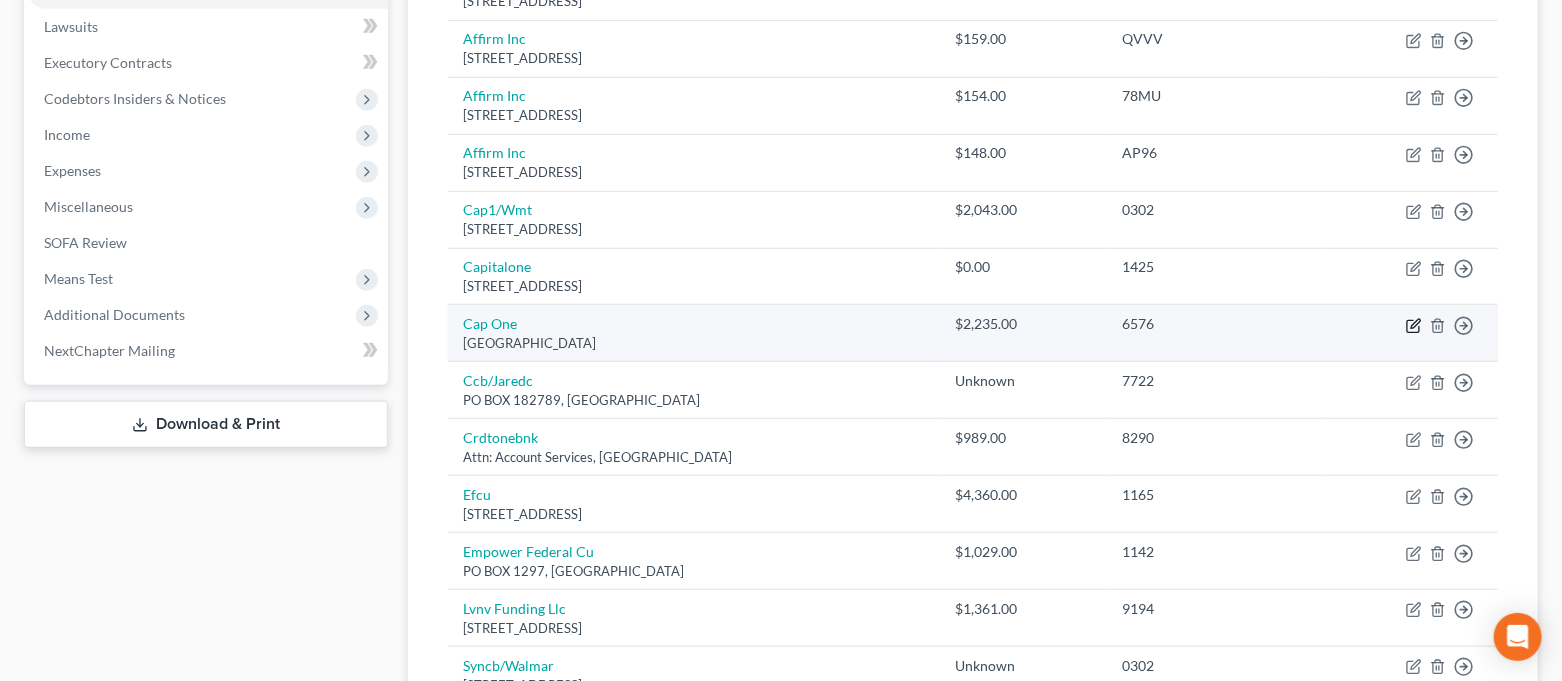 click 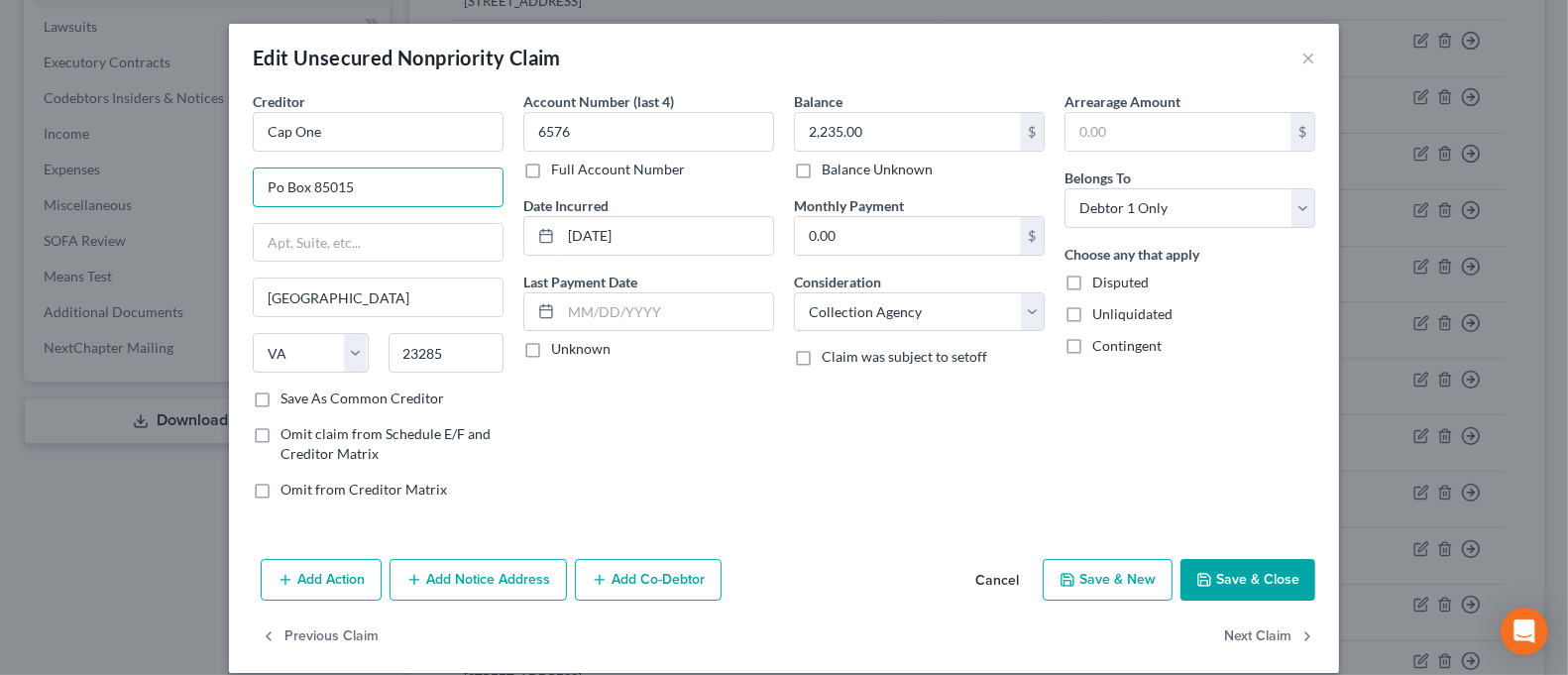 drag, startPoint x: 299, startPoint y: 191, endPoint x: 222, endPoint y: 191, distance: 77 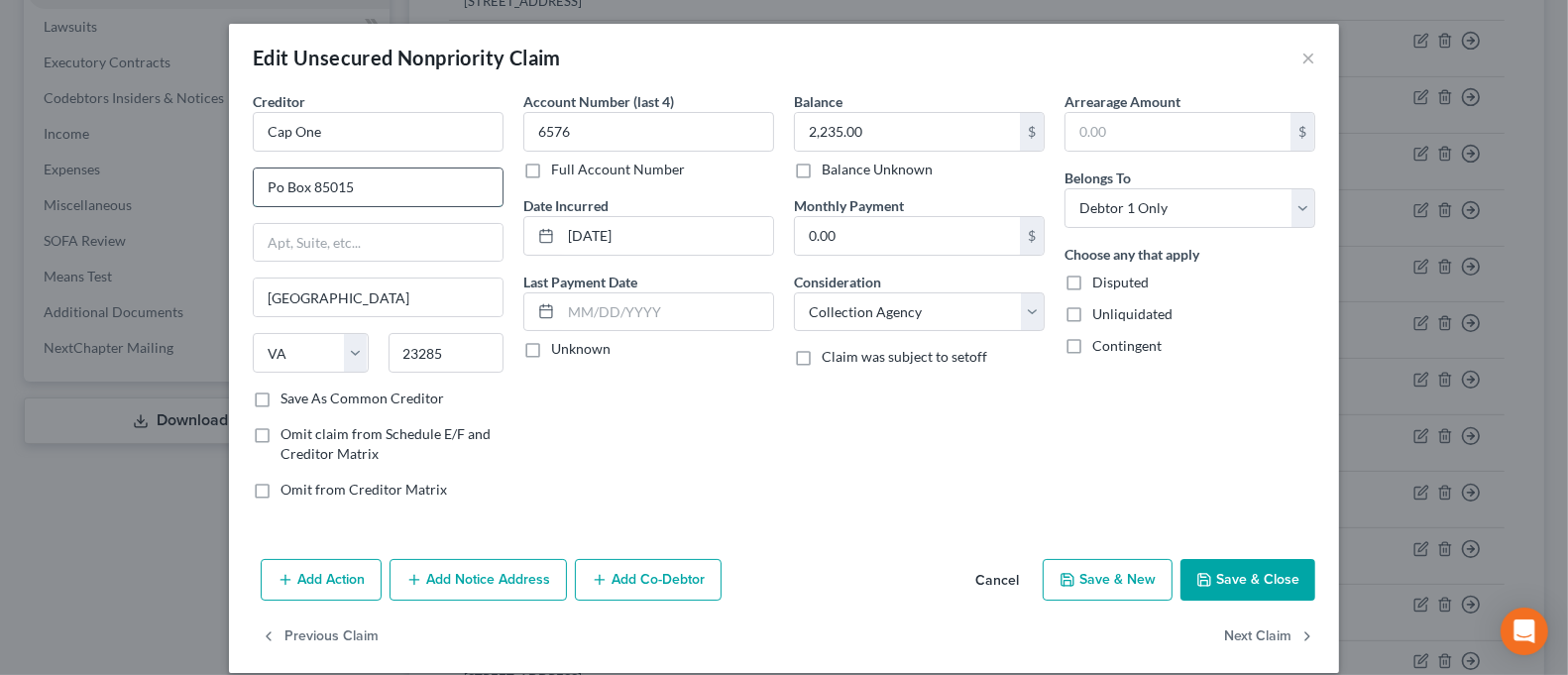 click on "Po Box 85015" at bounding box center (378, 187) 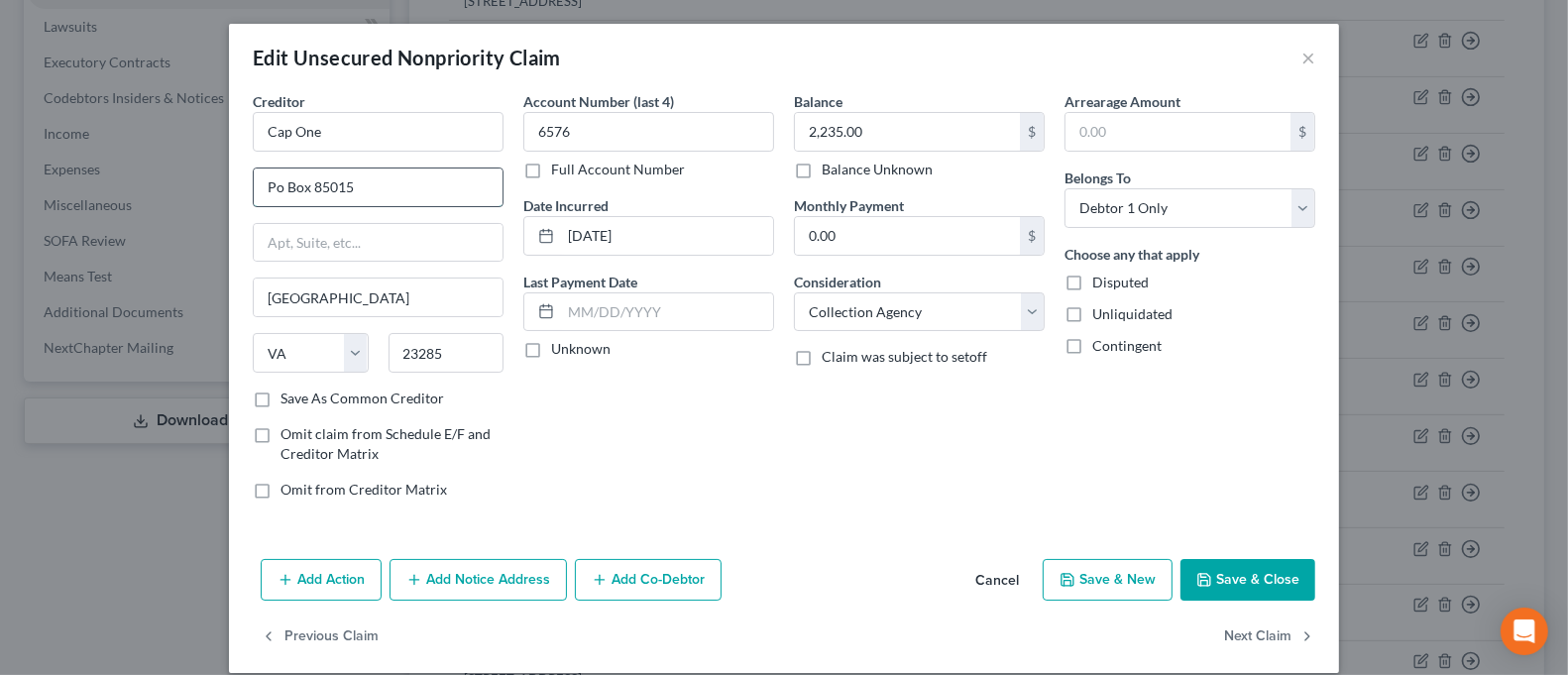 click on "Po Box 85015" at bounding box center (378, 187) 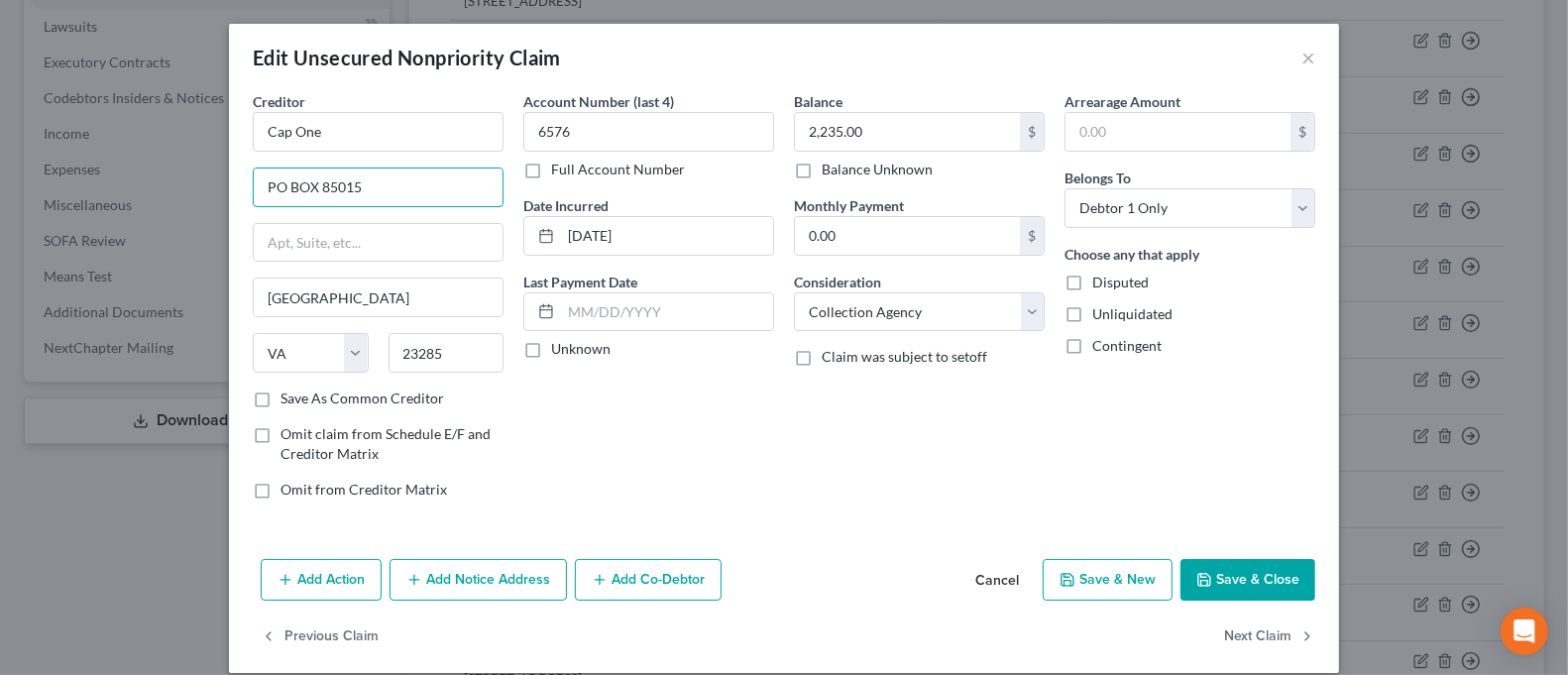 type on "PO BOX 85015" 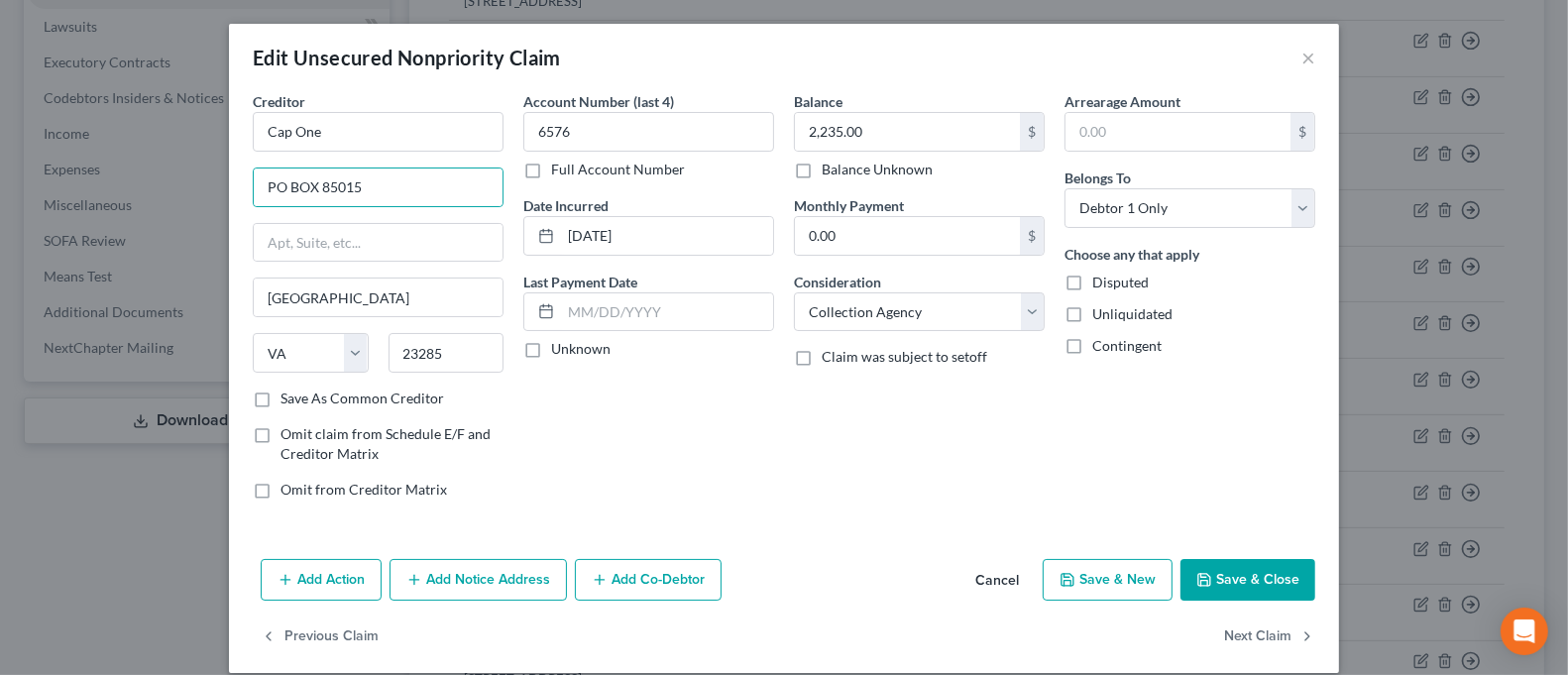 click 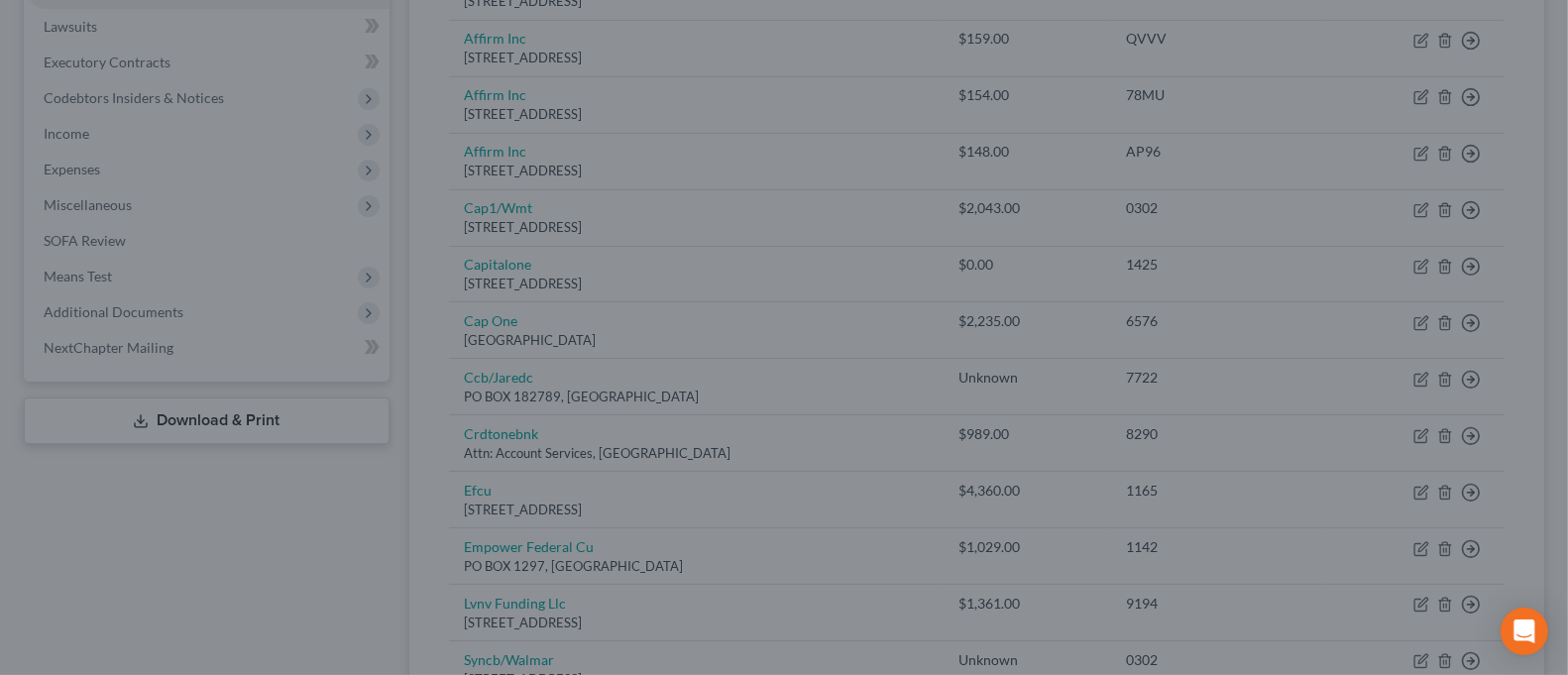 type on "0" 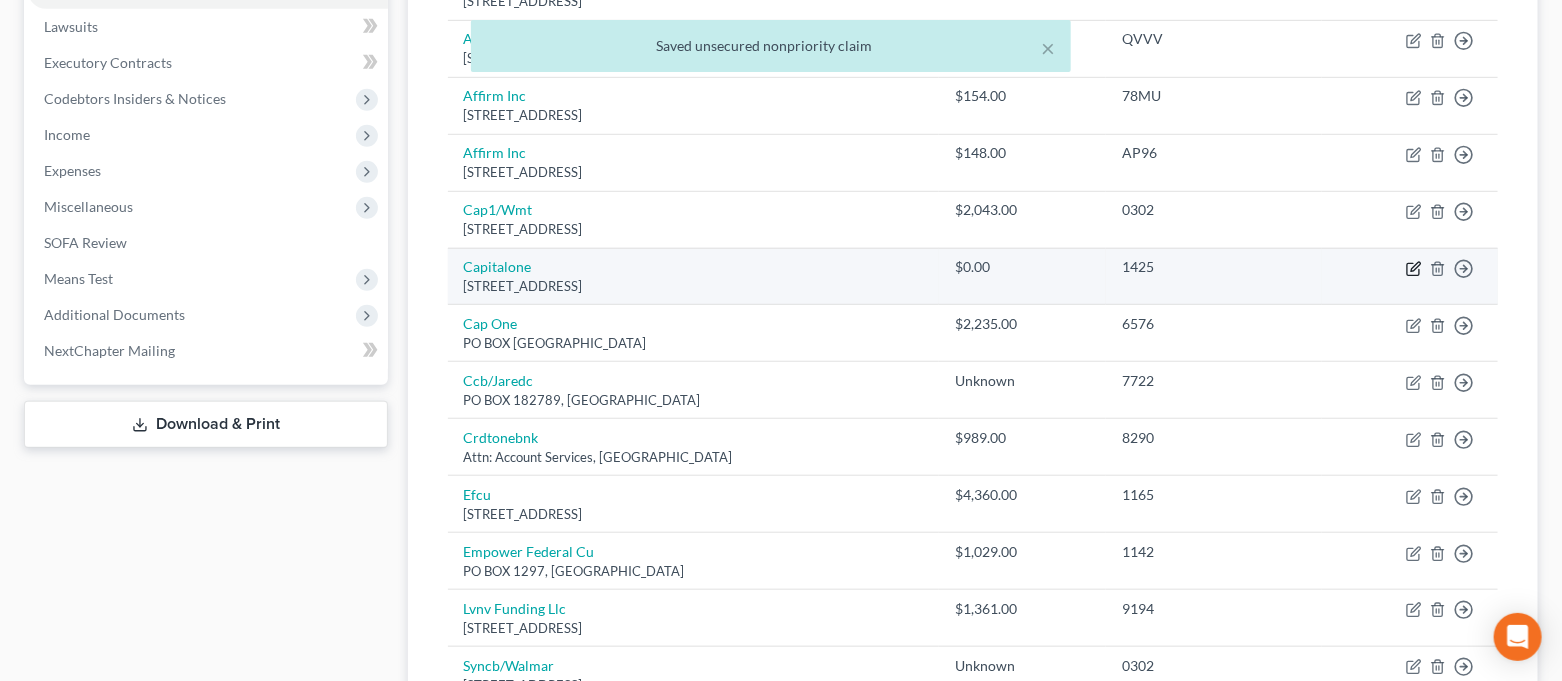 click 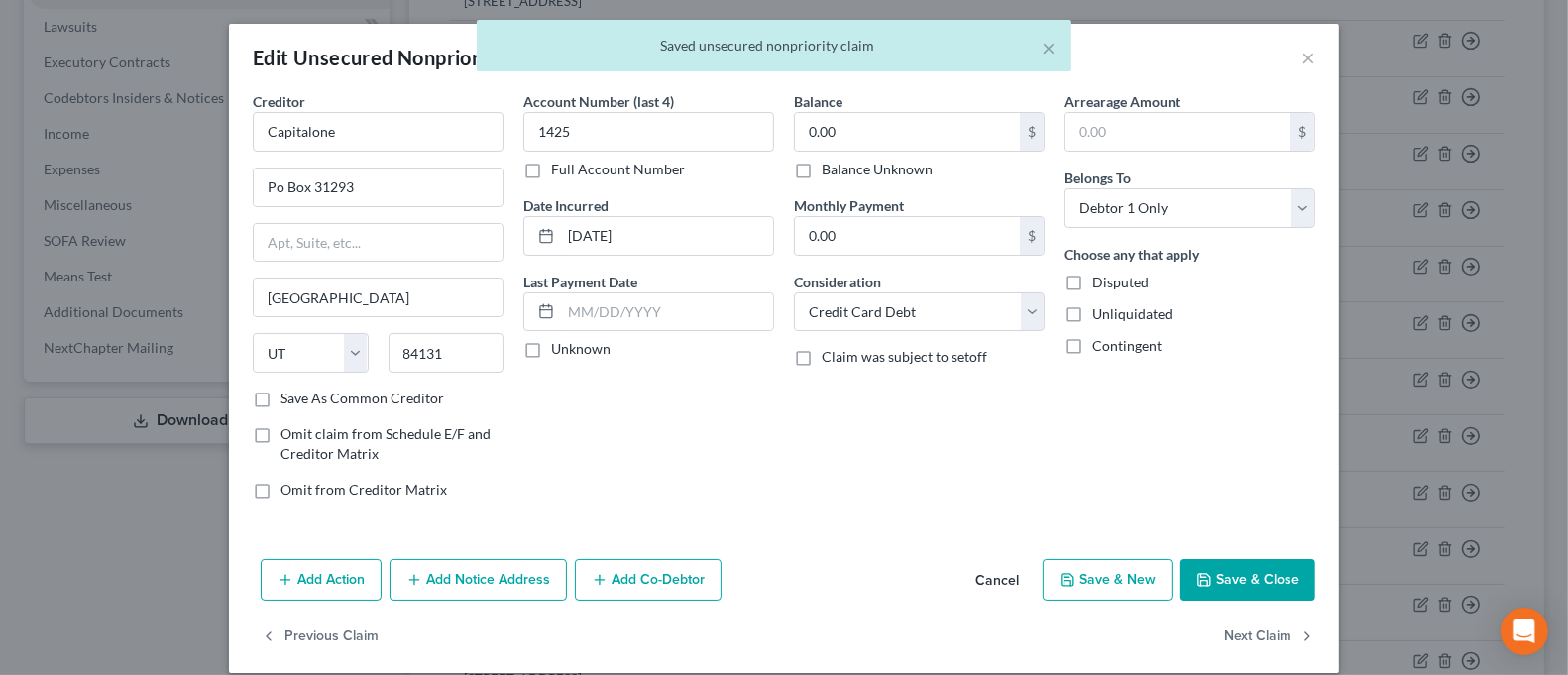 click on "Balance Unknown" at bounding box center [877, 169] 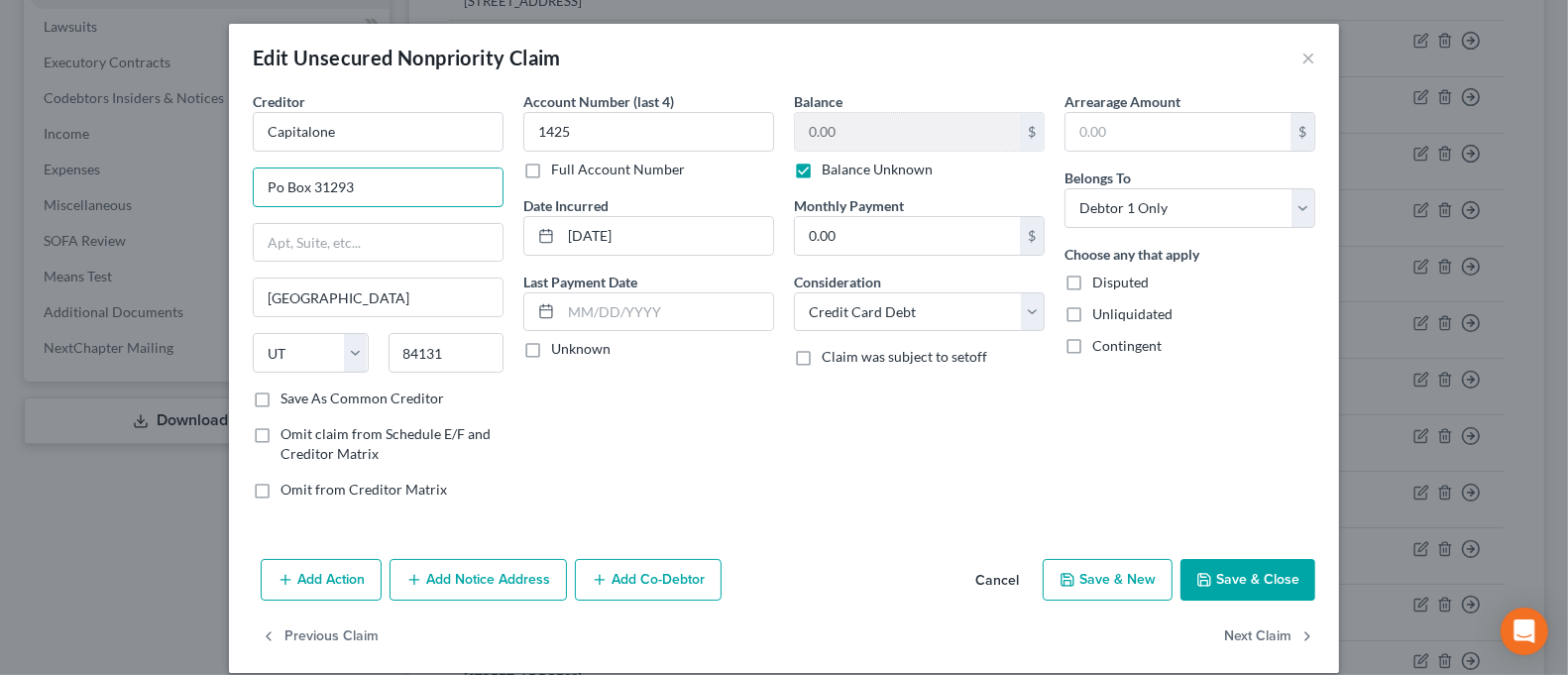 drag, startPoint x: 297, startPoint y: 185, endPoint x: 222, endPoint y: 188, distance: 75.05998 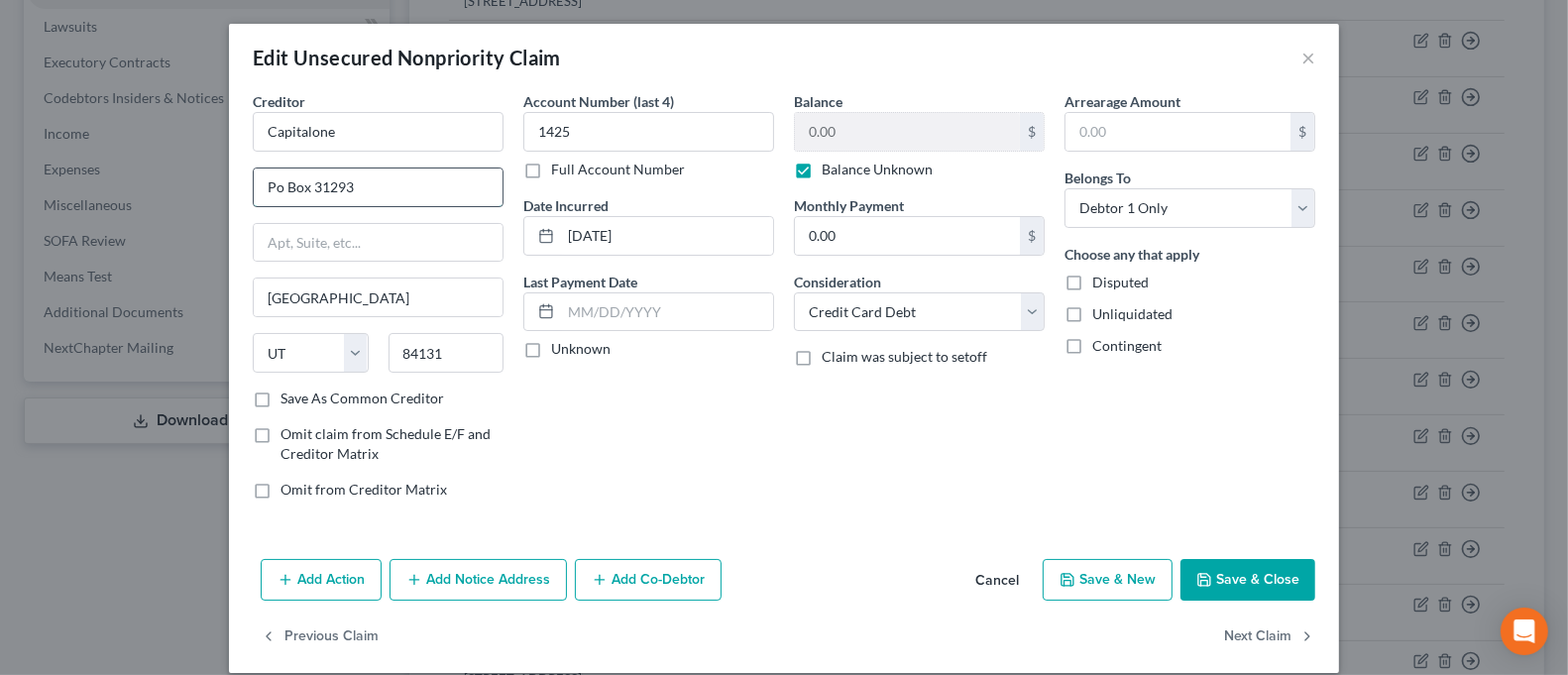 type on "PO BOX 31293" 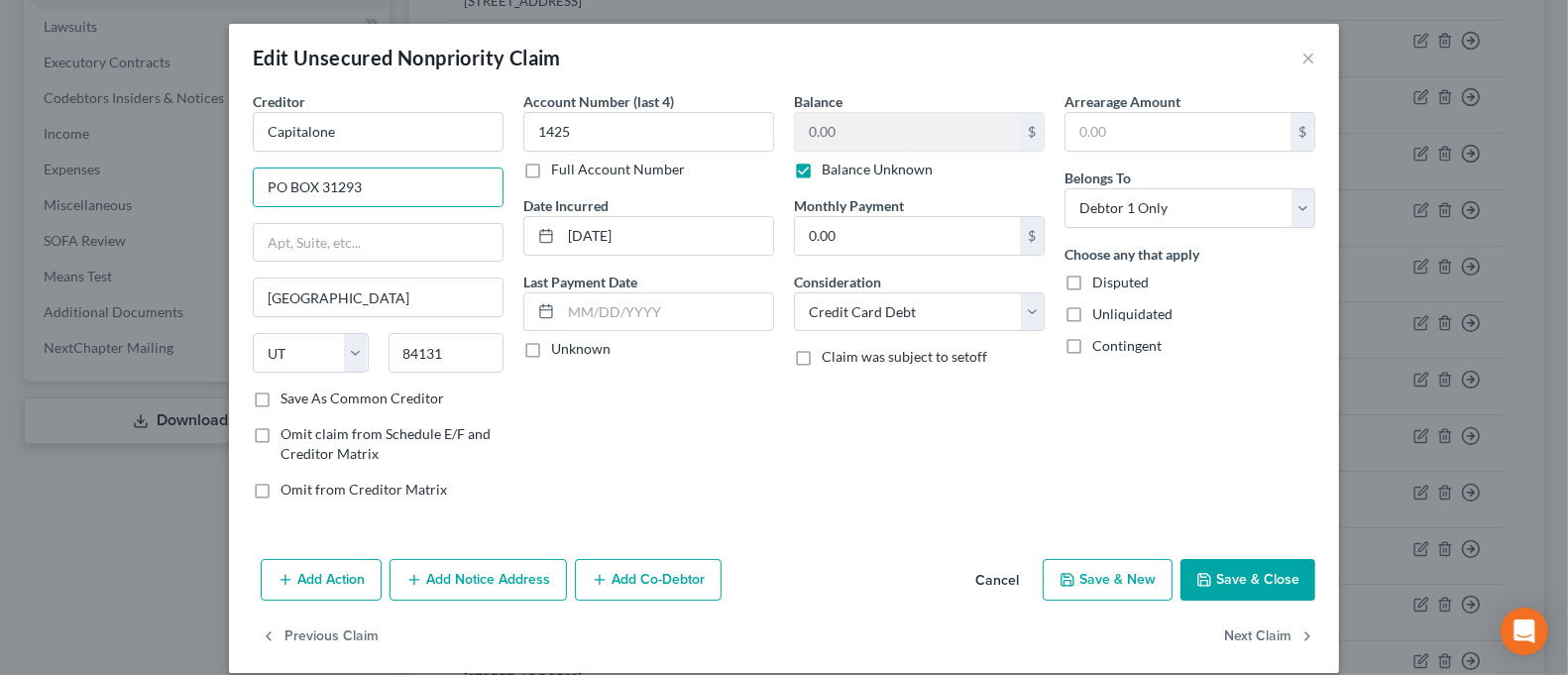 click on "Save & Close" at bounding box center (1248, 580) 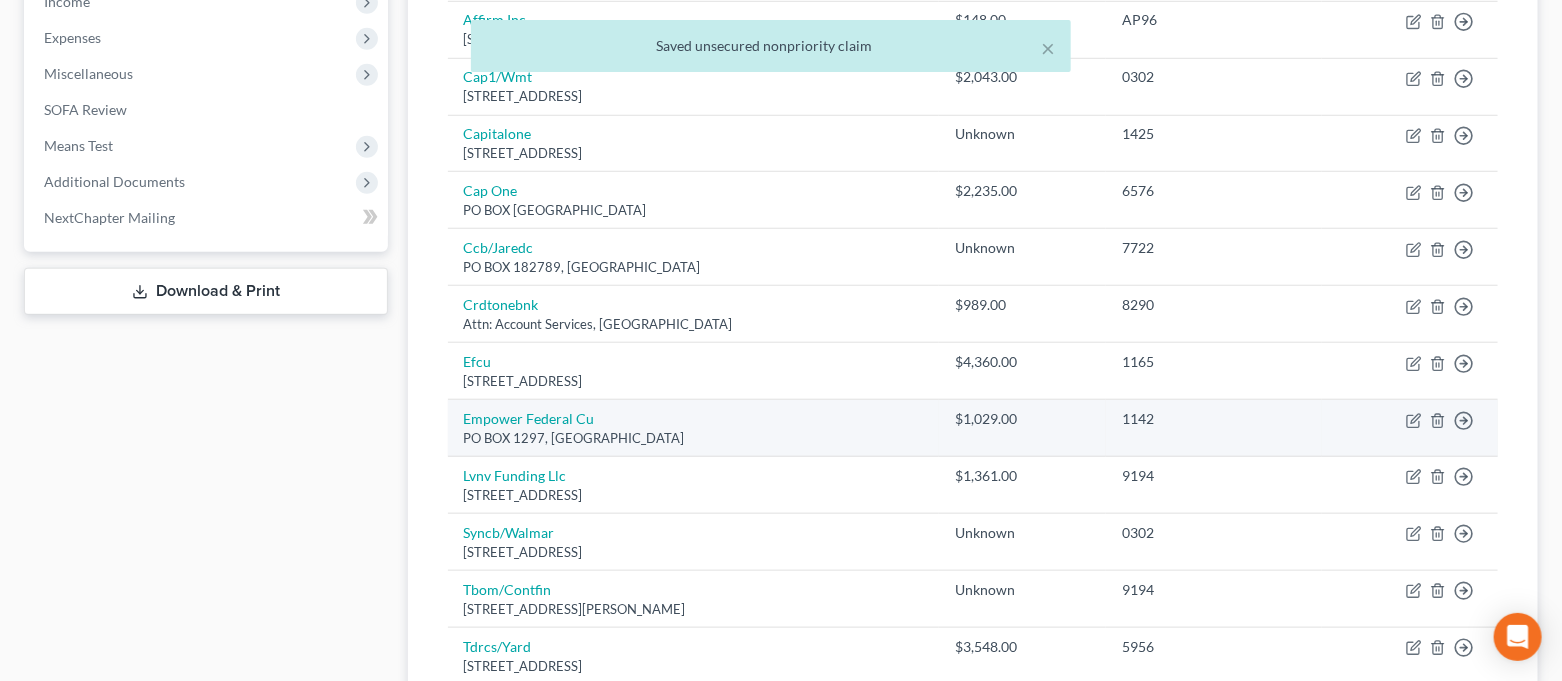 scroll, scrollTop: 390, scrollLeft: 0, axis: vertical 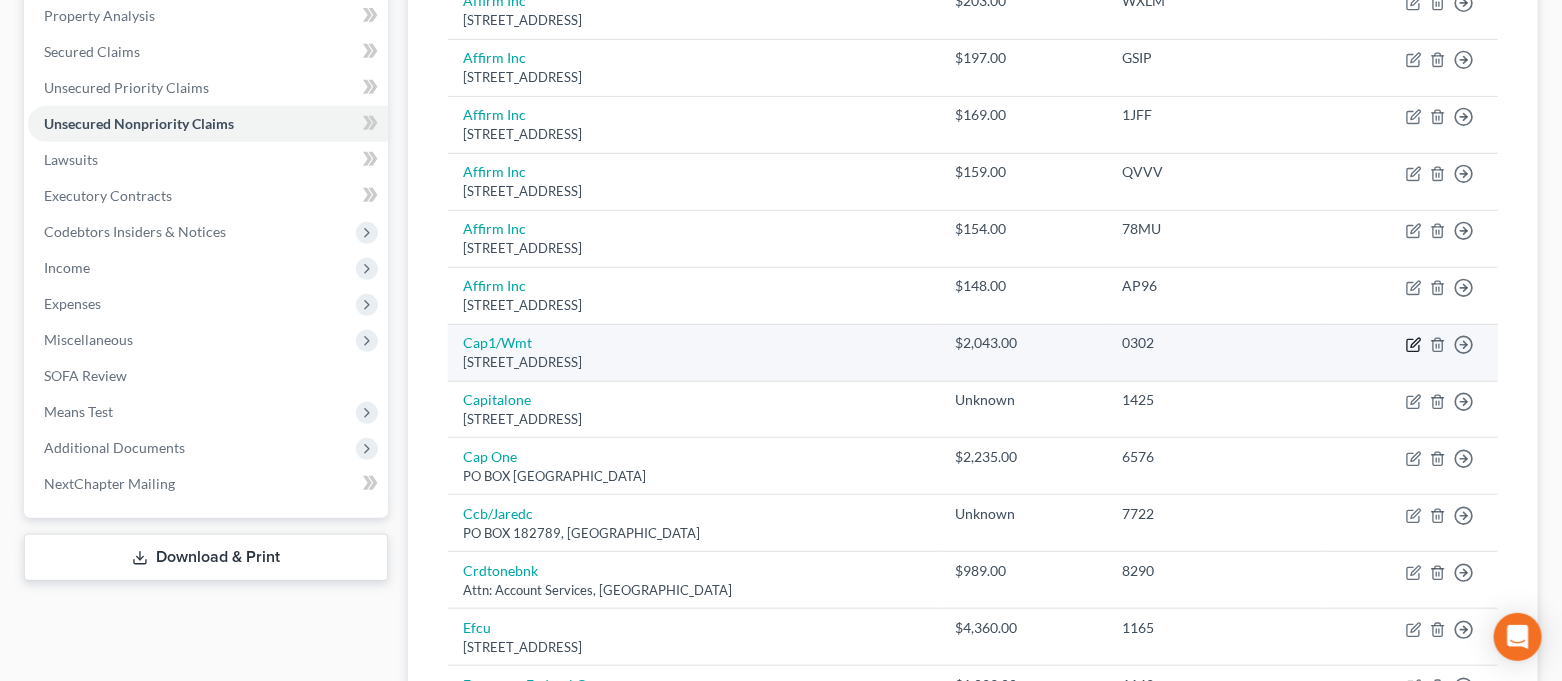 click 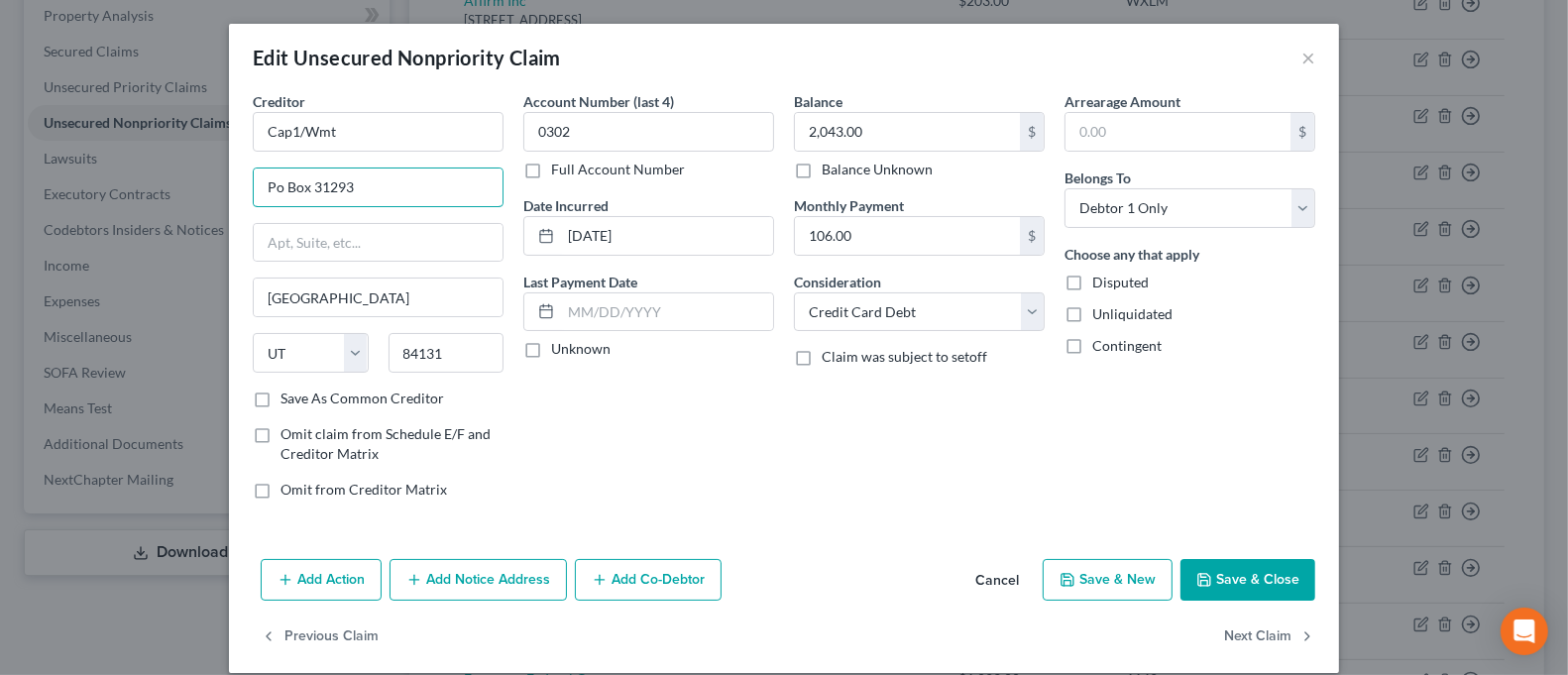 drag, startPoint x: 298, startPoint y: 187, endPoint x: 241, endPoint y: 187, distance: 57 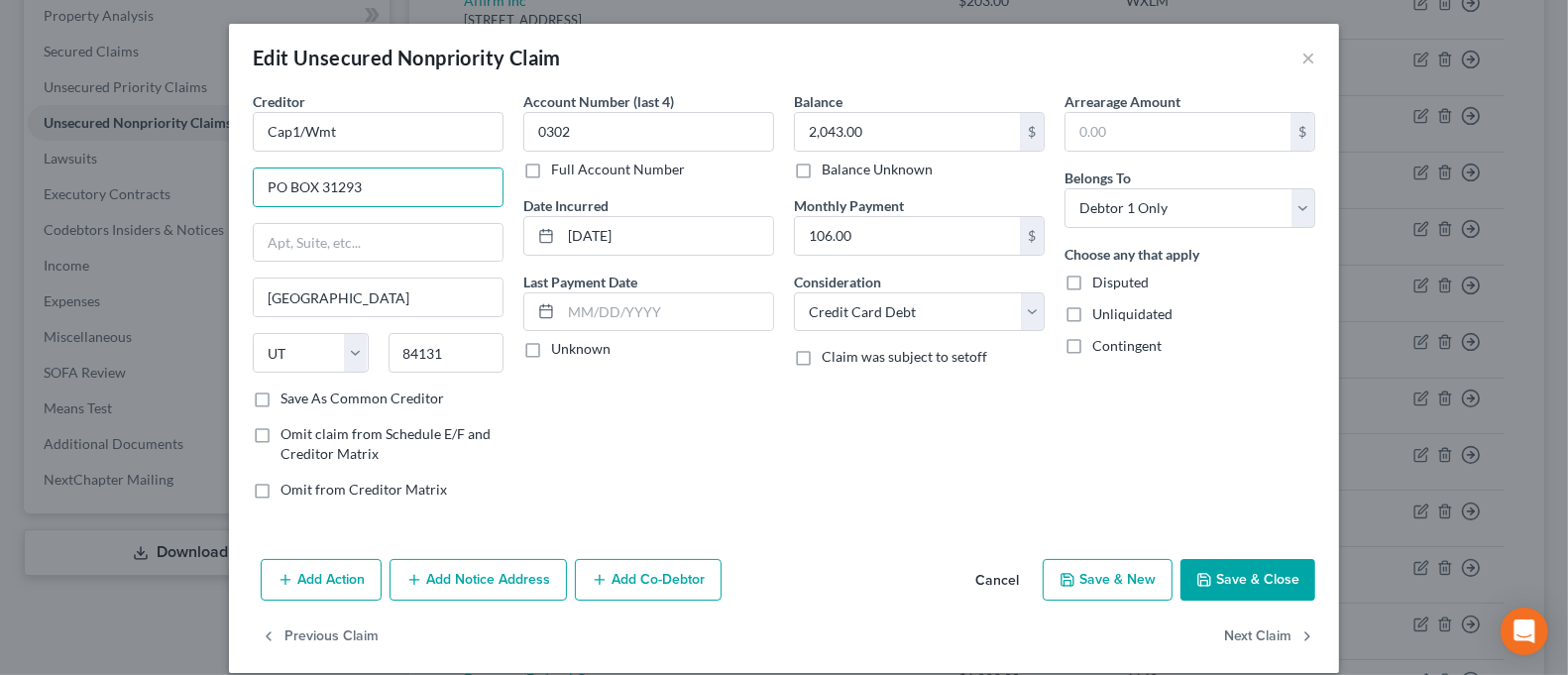 click on "Save & Close" at bounding box center (1248, 580) 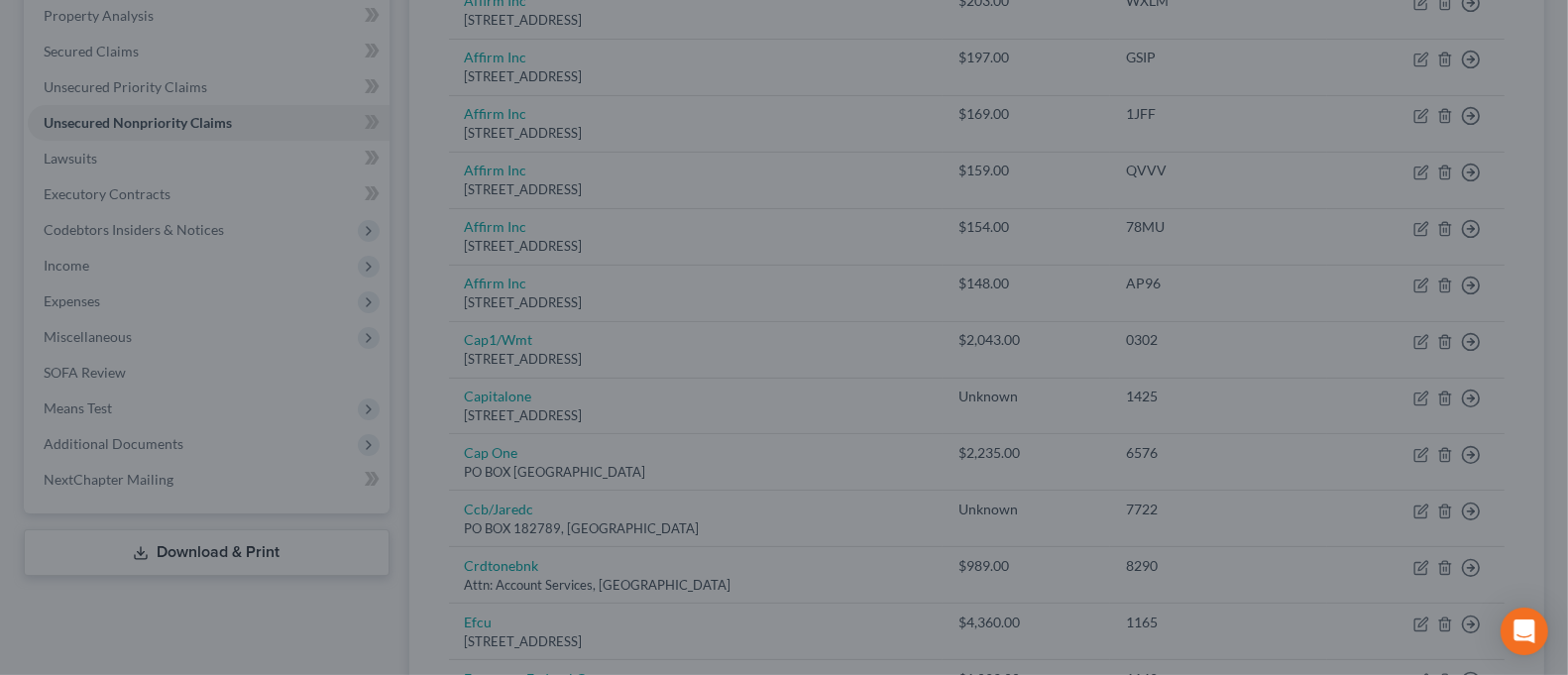 type on "0" 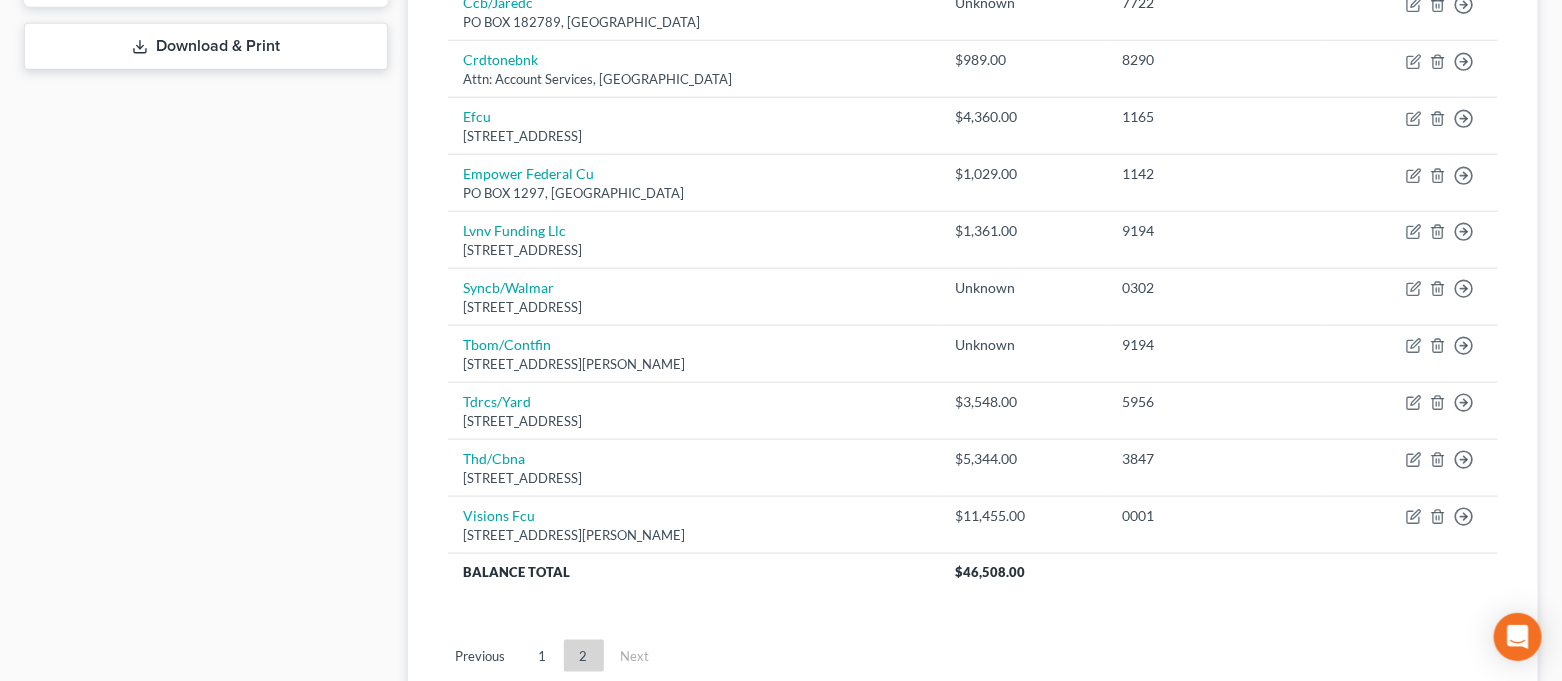 scroll, scrollTop: 1056, scrollLeft: 0, axis: vertical 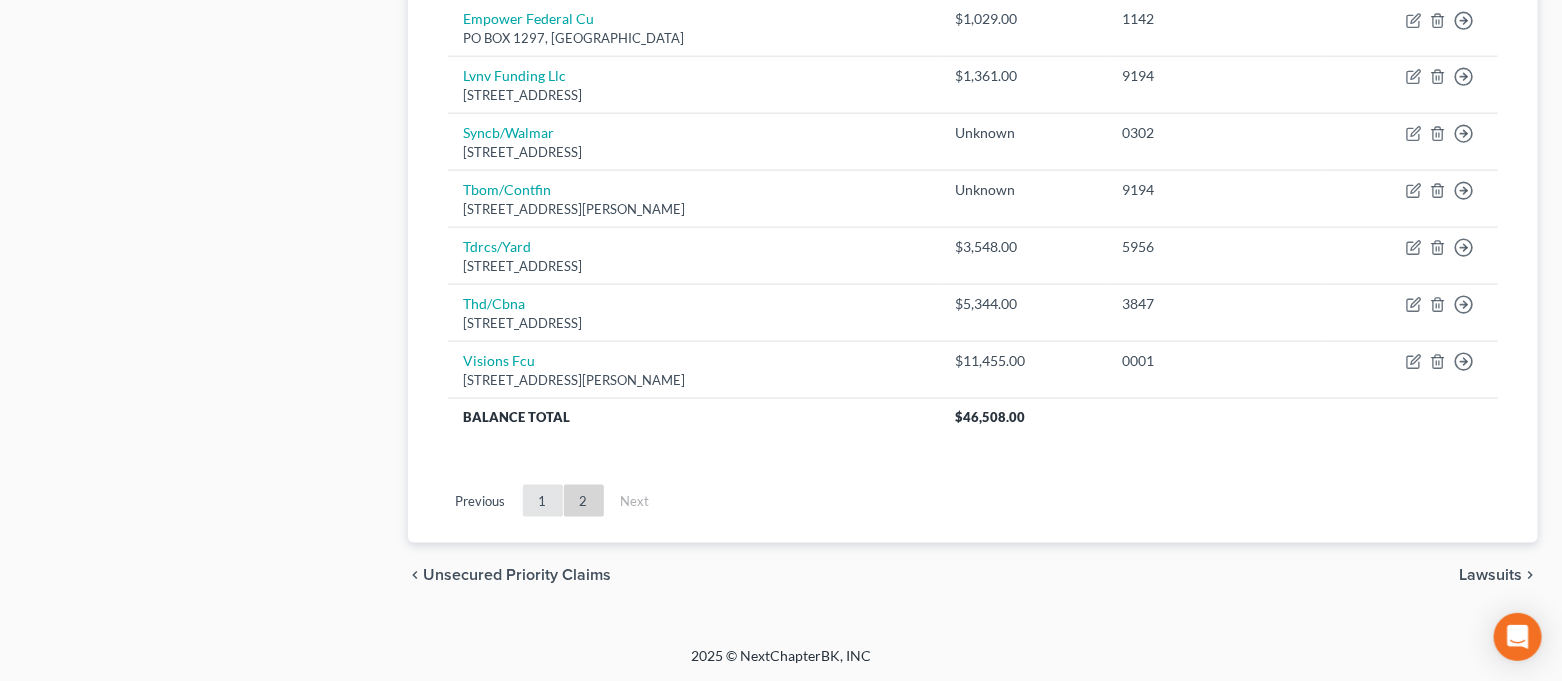 click on "1" at bounding box center [543, 501] 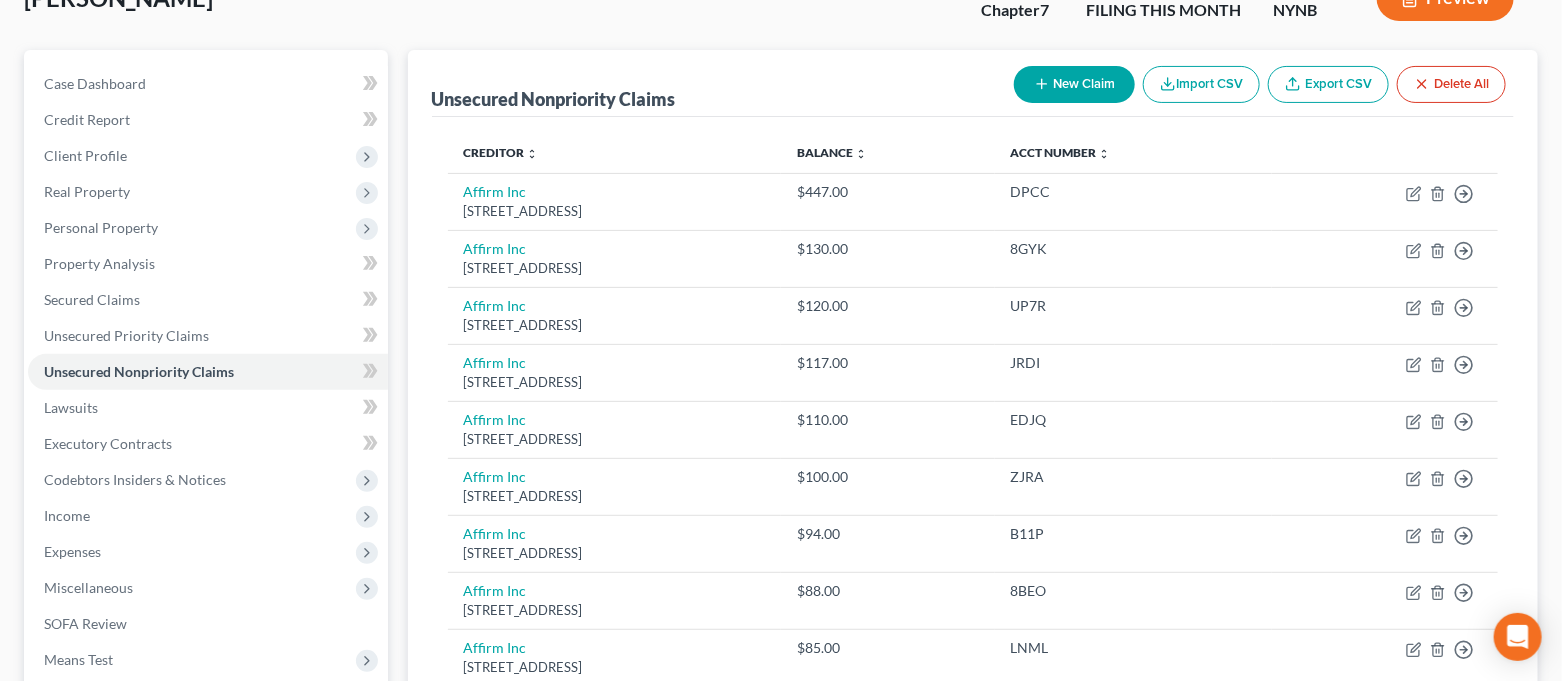 scroll, scrollTop: 0, scrollLeft: 0, axis: both 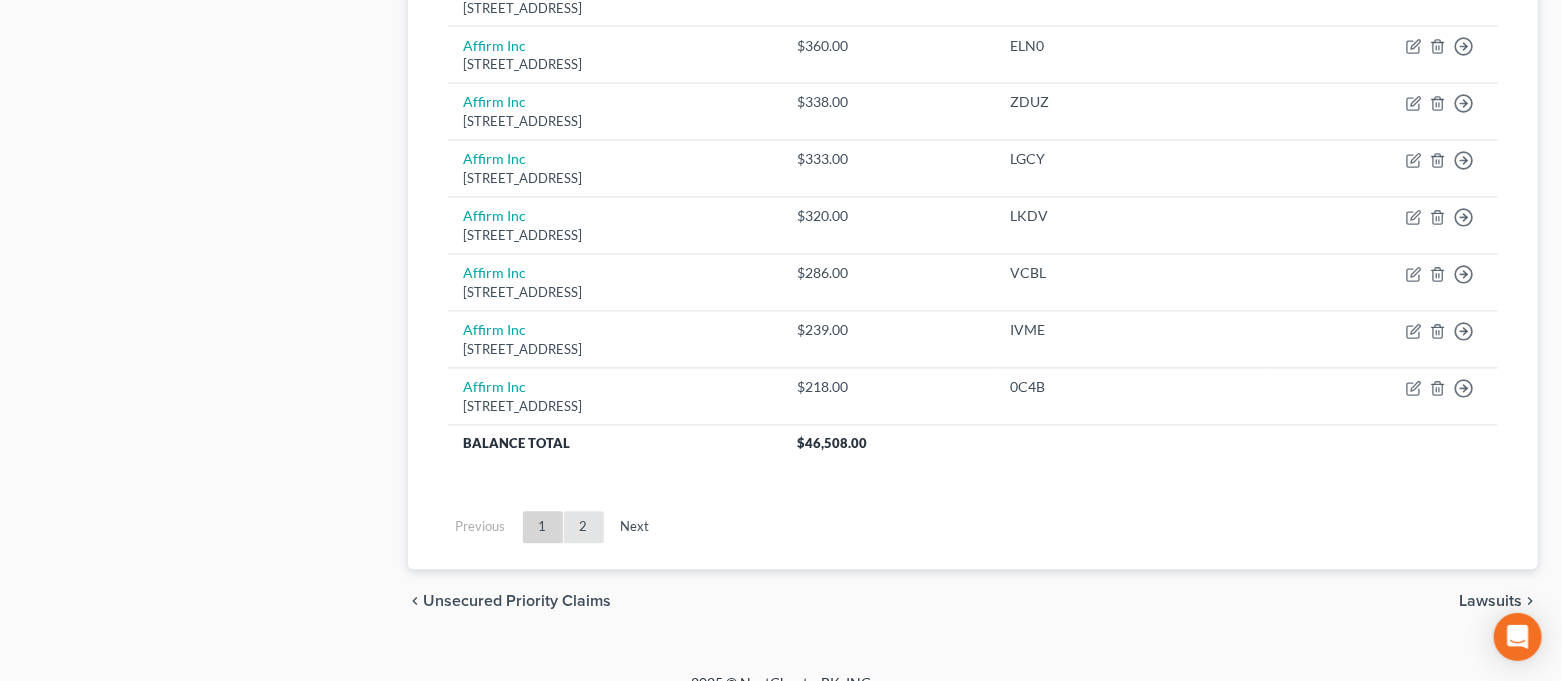 click on "2" at bounding box center (584, 528) 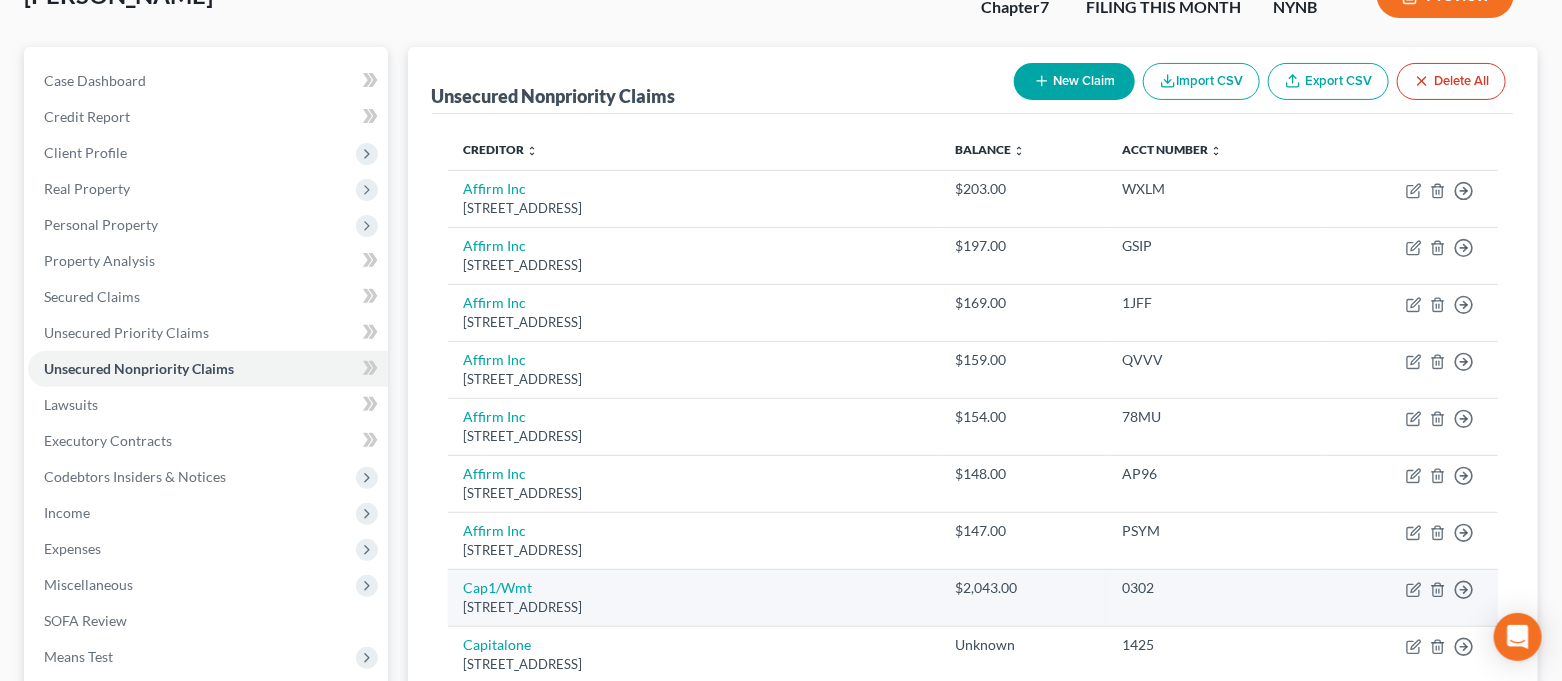 scroll, scrollTop: 0, scrollLeft: 0, axis: both 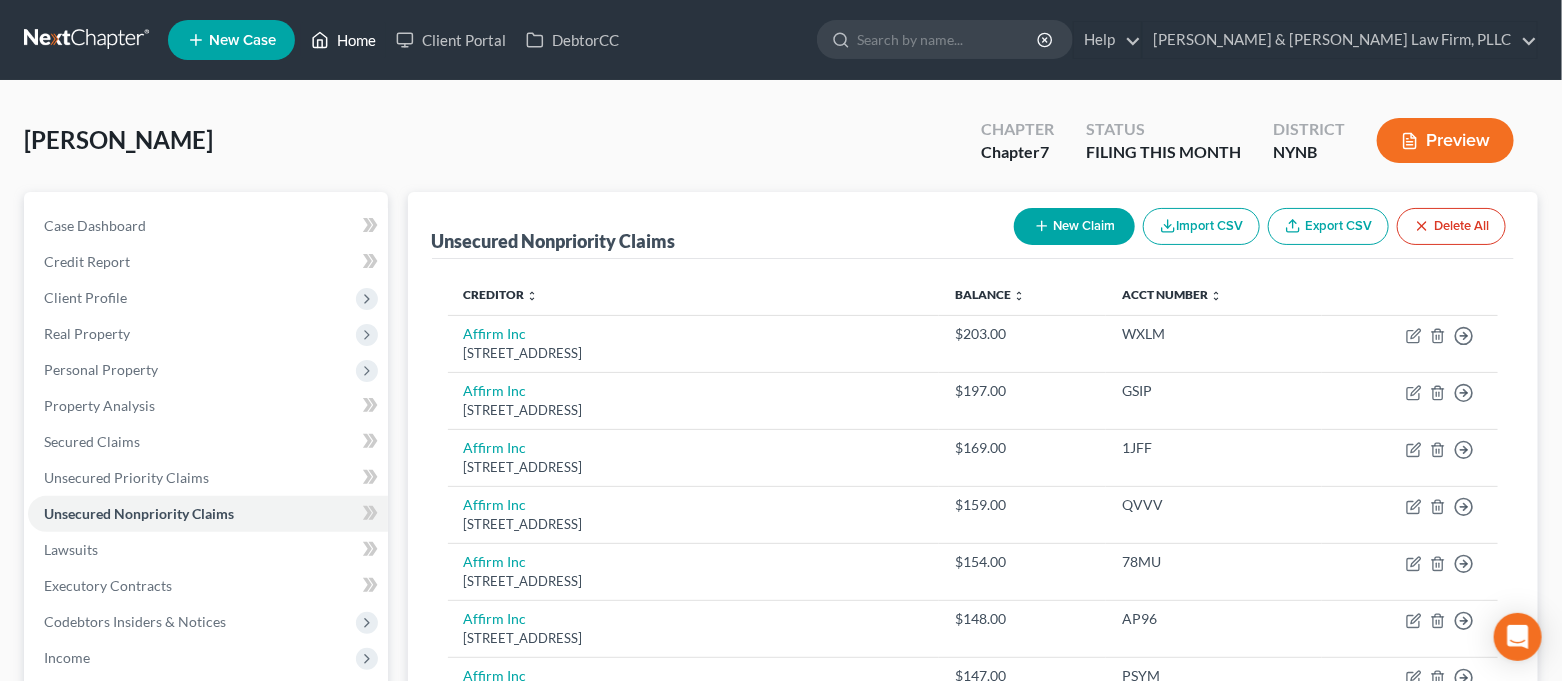 click 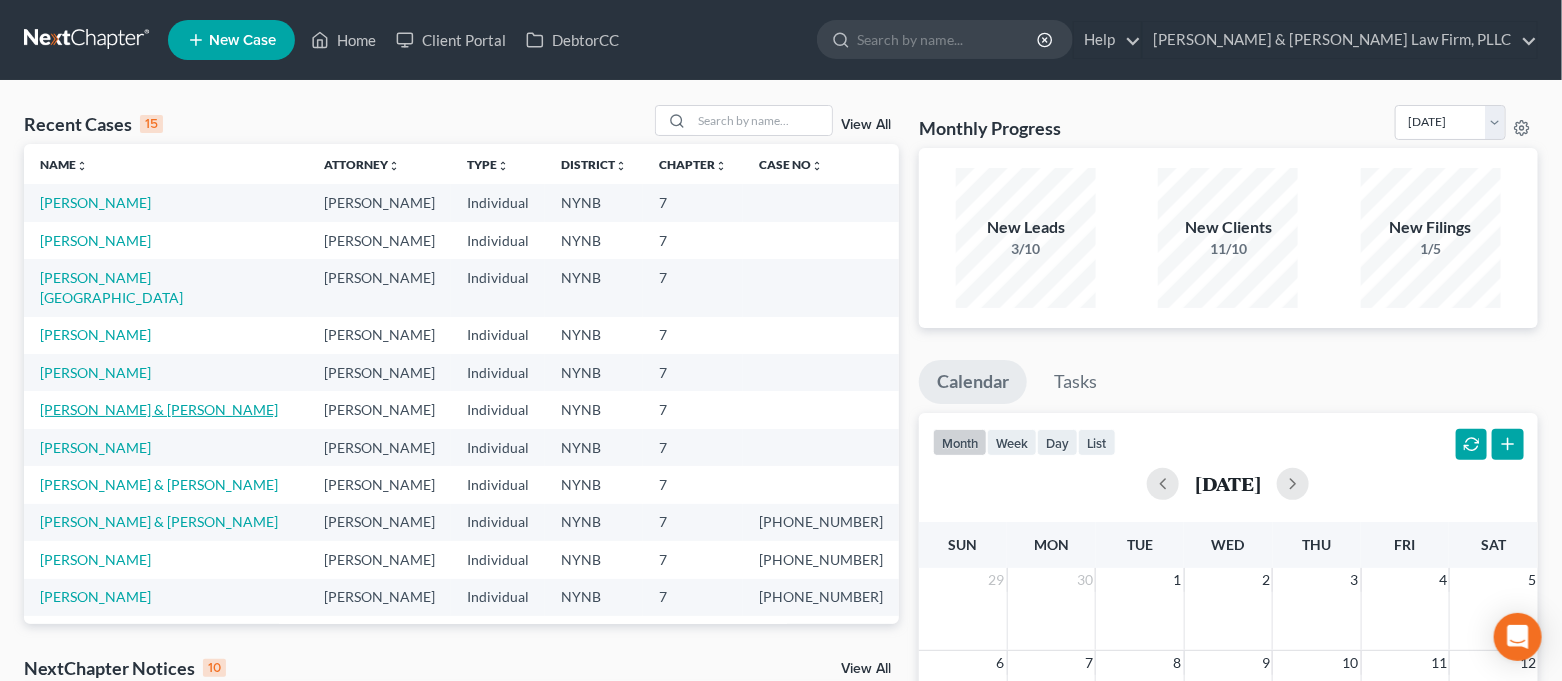 click on "[PERSON_NAME] & [PERSON_NAME]" at bounding box center (159, 409) 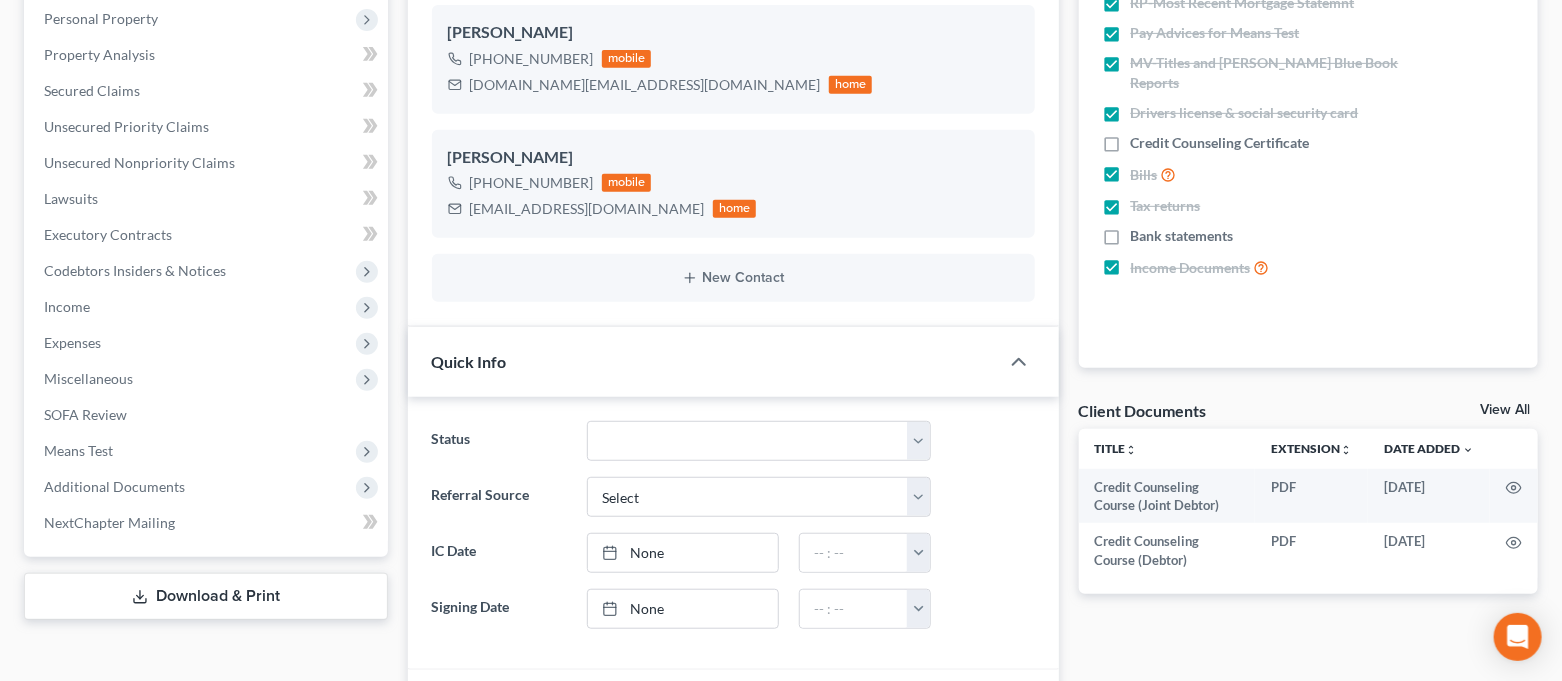 scroll, scrollTop: 399, scrollLeft: 0, axis: vertical 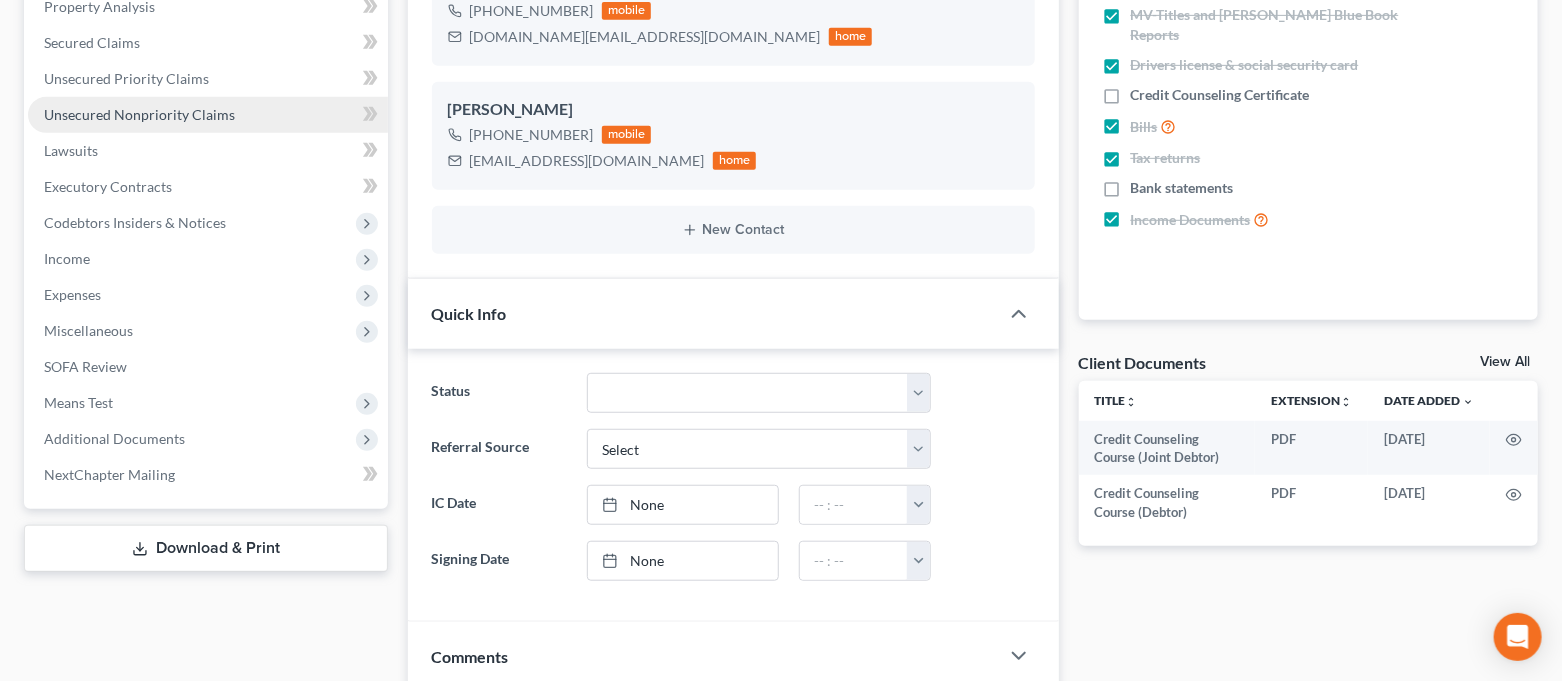 click on "Unsecured Nonpriority Claims" at bounding box center [208, 115] 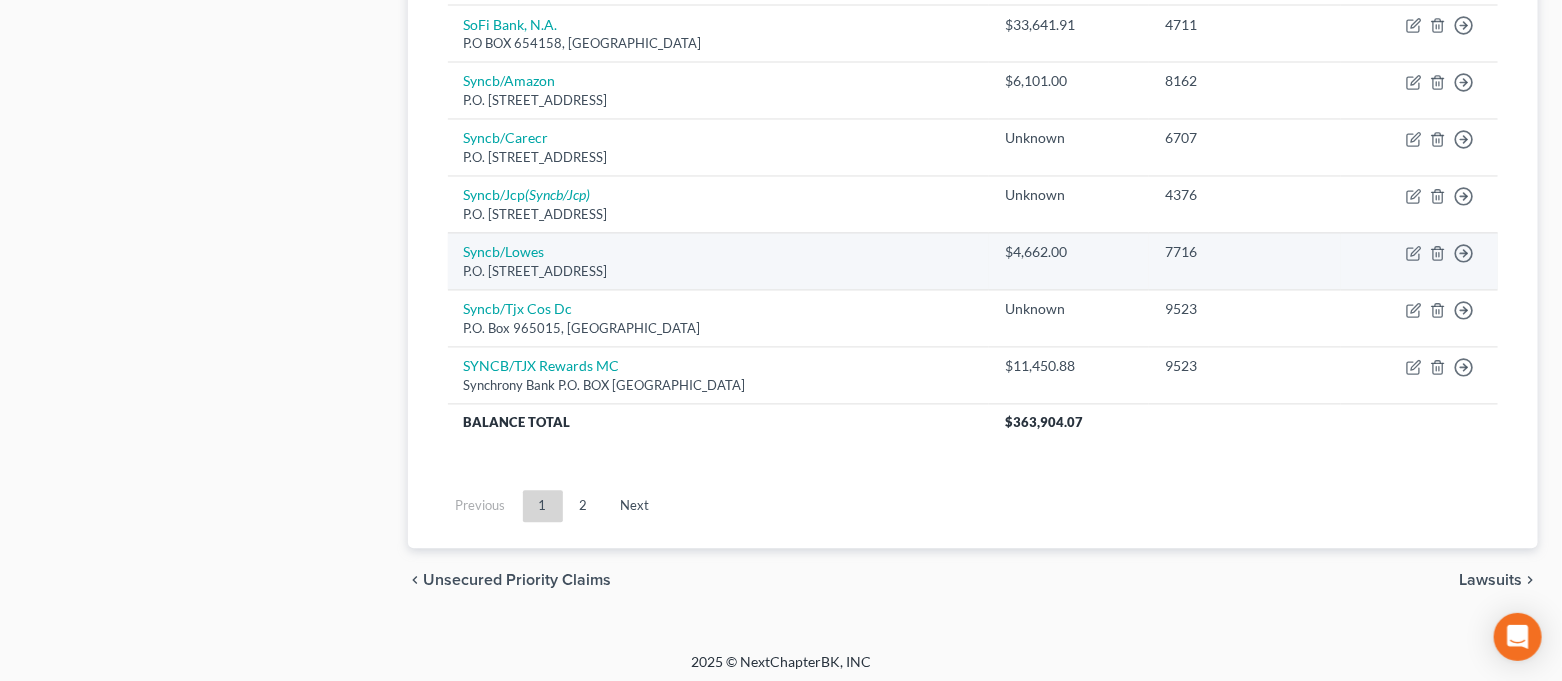 scroll, scrollTop: 1625, scrollLeft: 0, axis: vertical 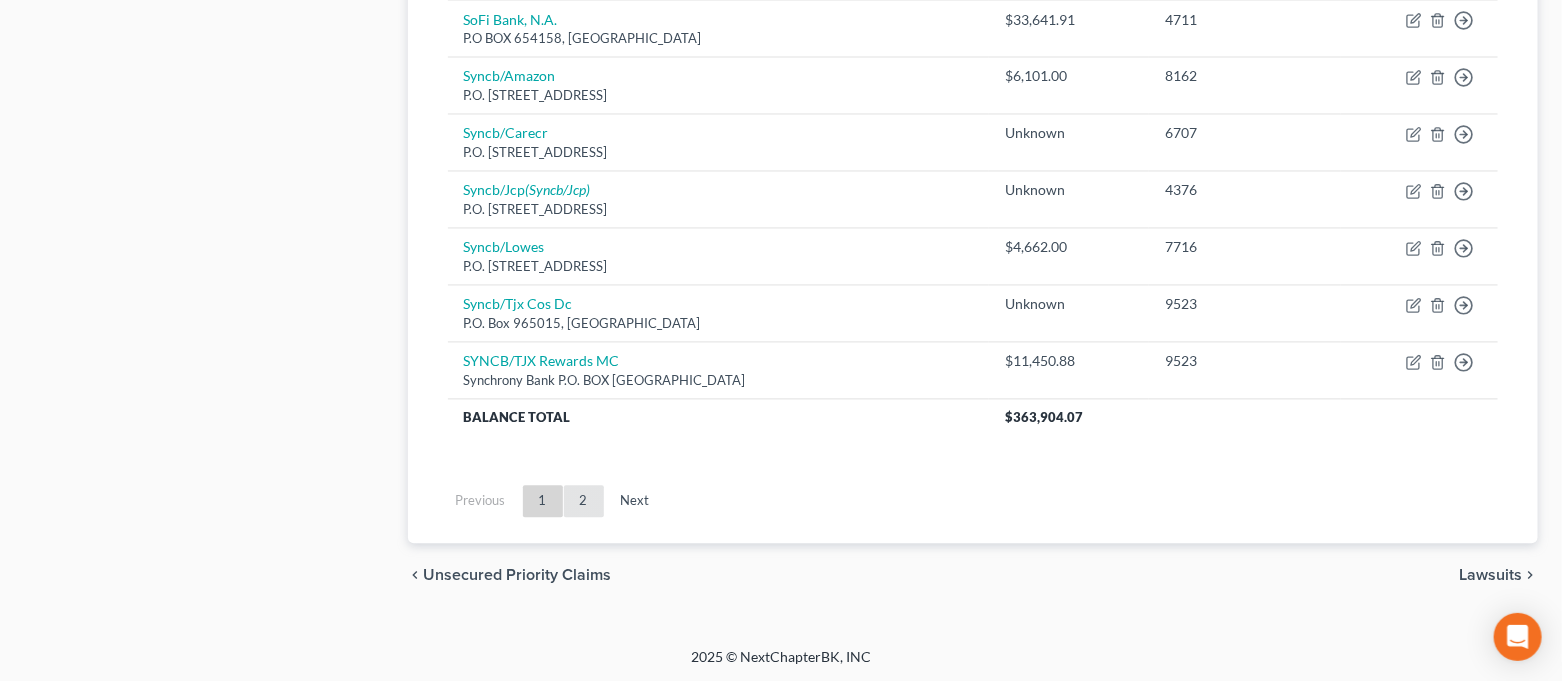 click on "2" at bounding box center (584, 502) 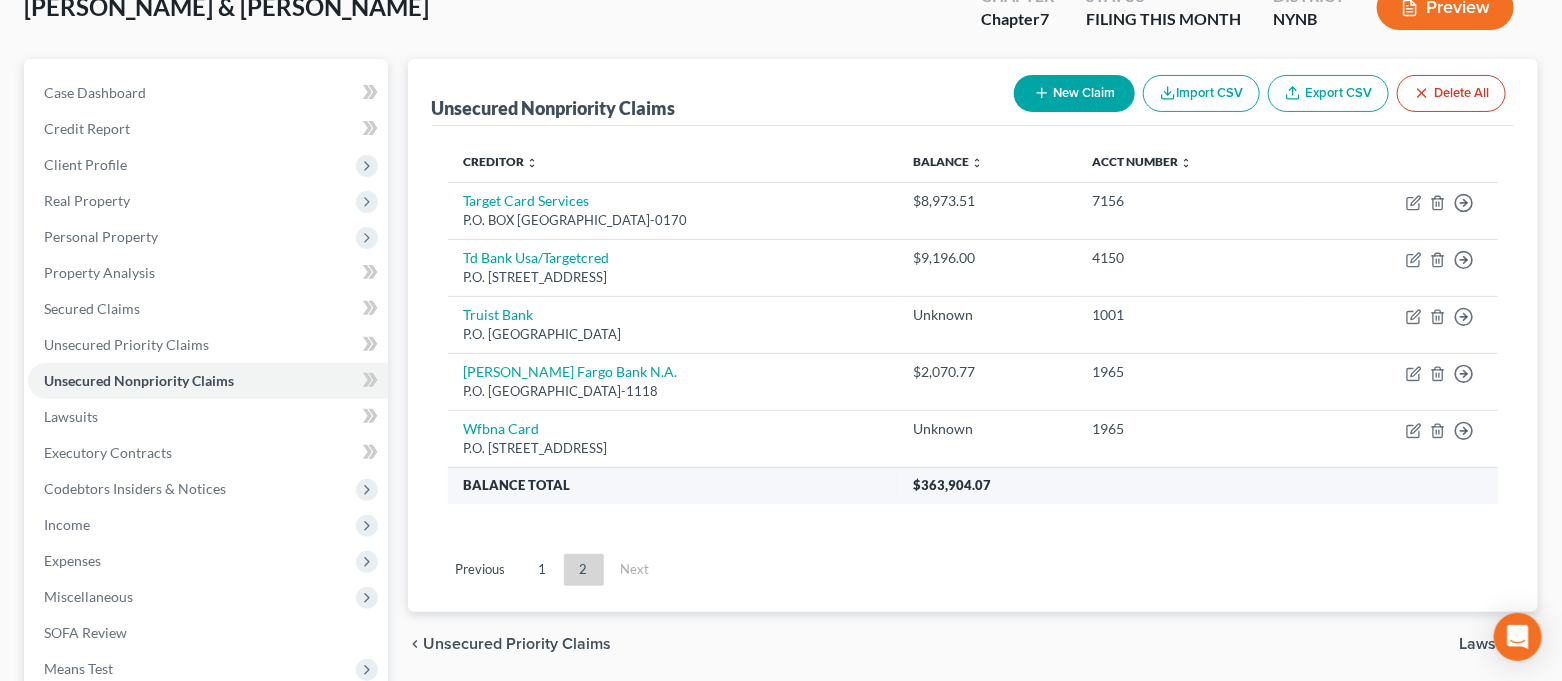 scroll, scrollTop: 266, scrollLeft: 0, axis: vertical 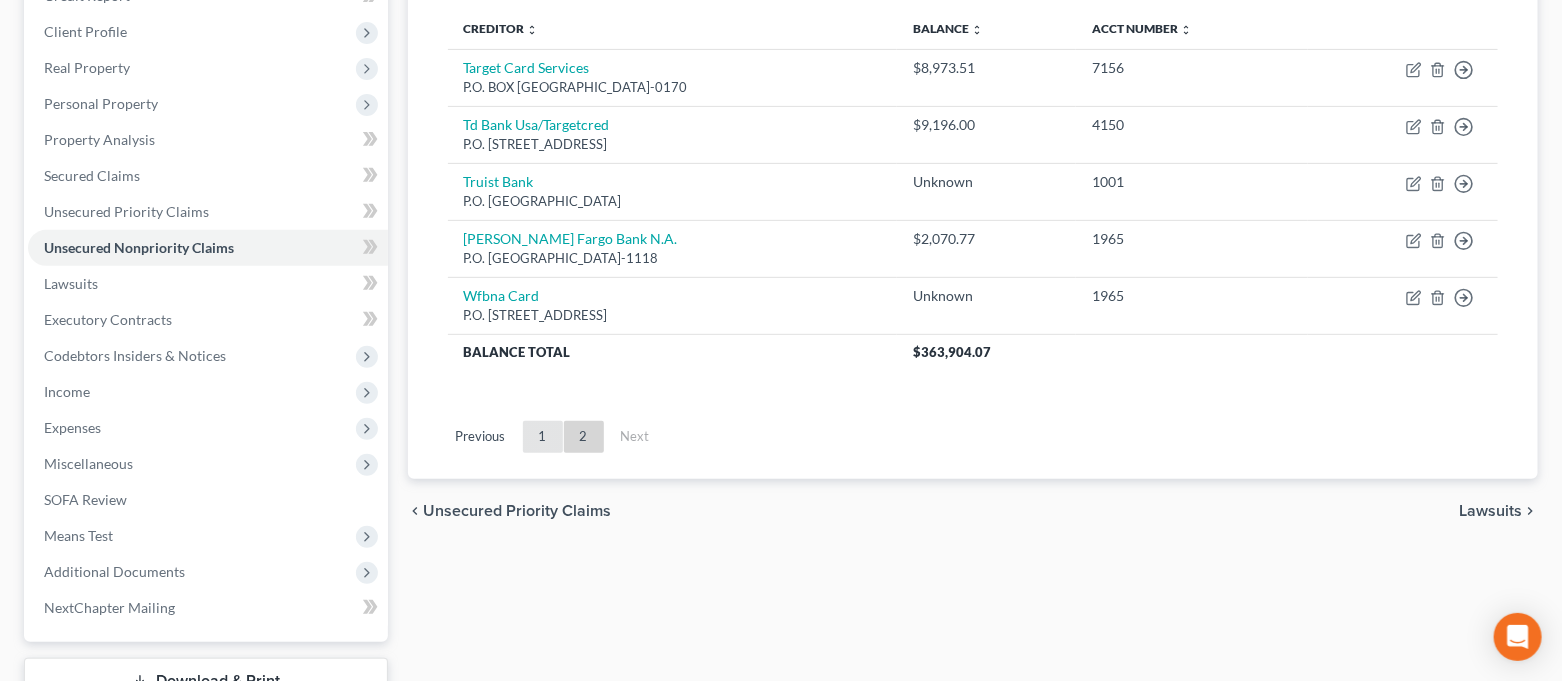 click on "1" at bounding box center (543, 437) 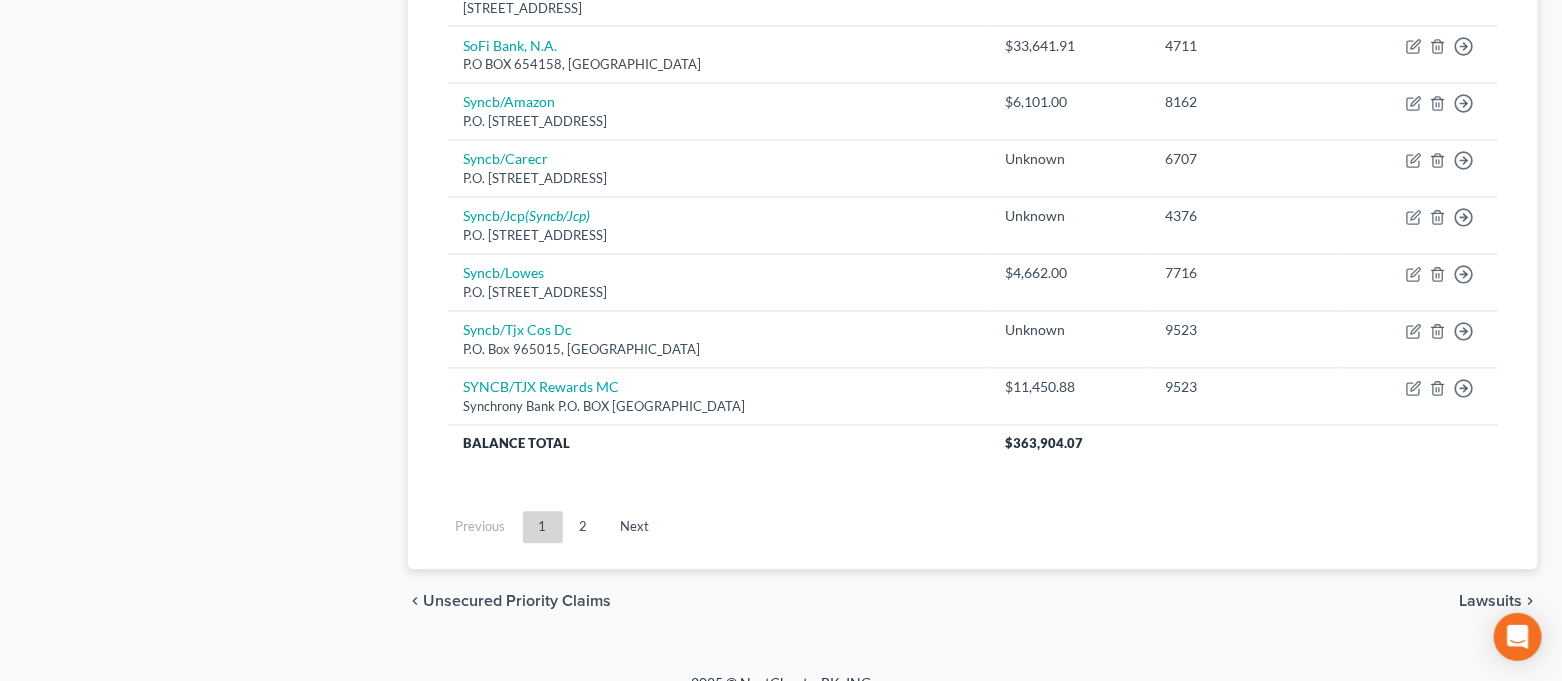 scroll, scrollTop: 1625, scrollLeft: 0, axis: vertical 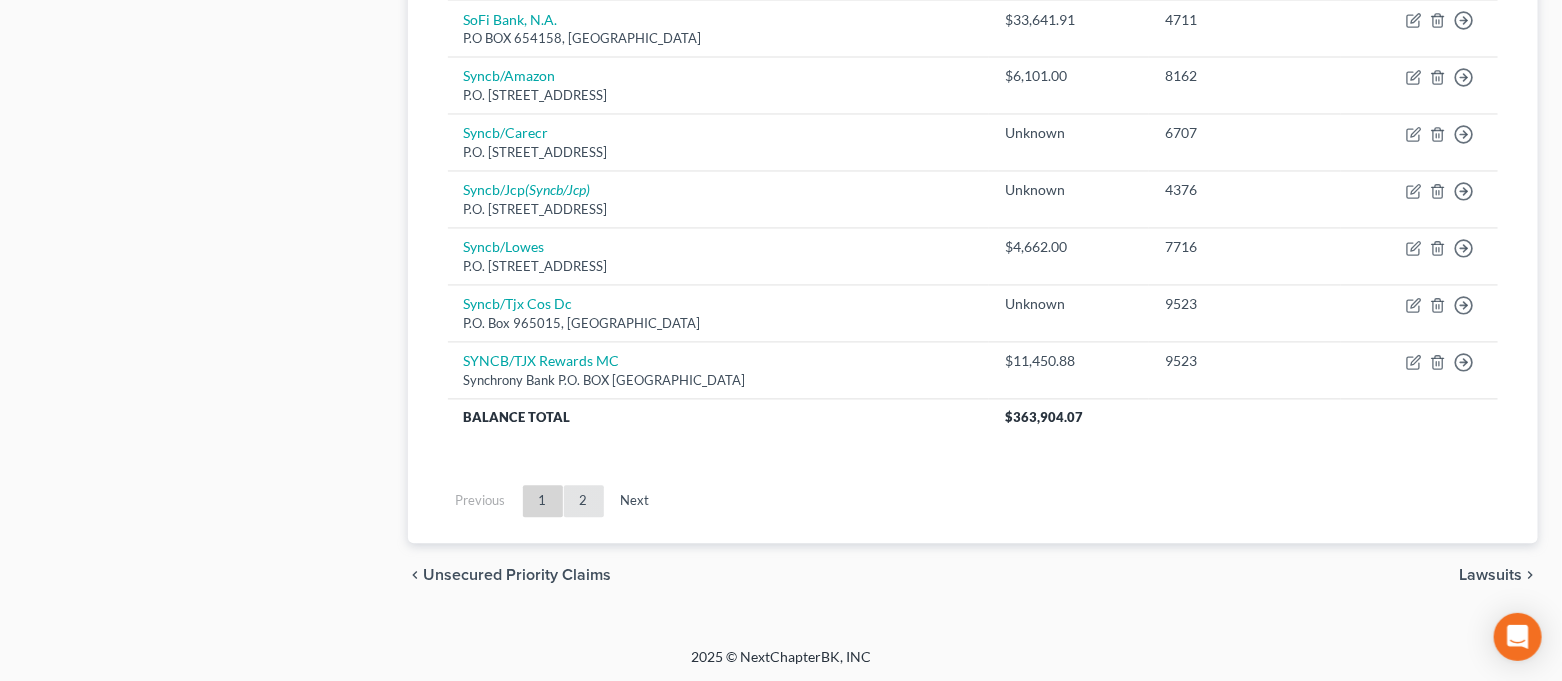 click on "2" at bounding box center [584, 502] 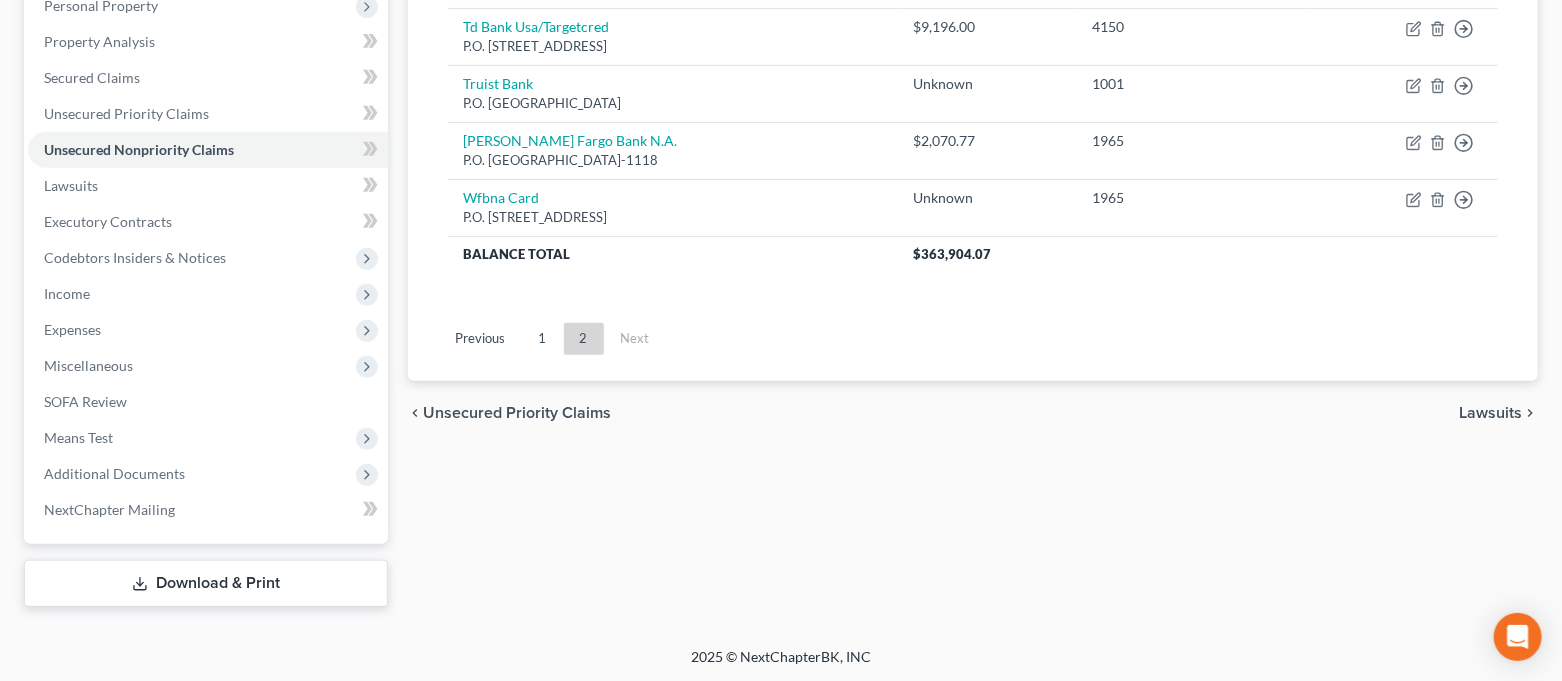 scroll, scrollTop: 231, scrollLeft: 0, axis: vertical 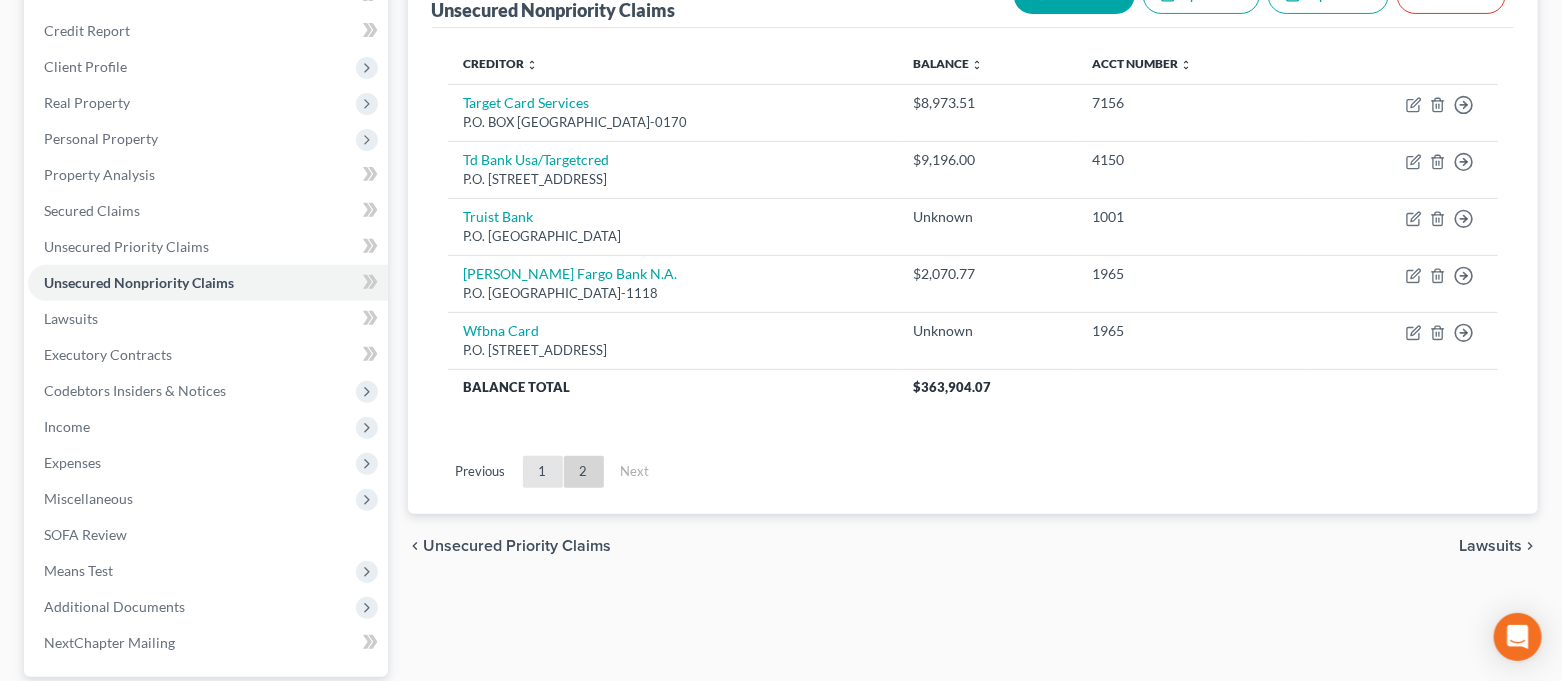 click on "1" at bounding box center (543, 472) 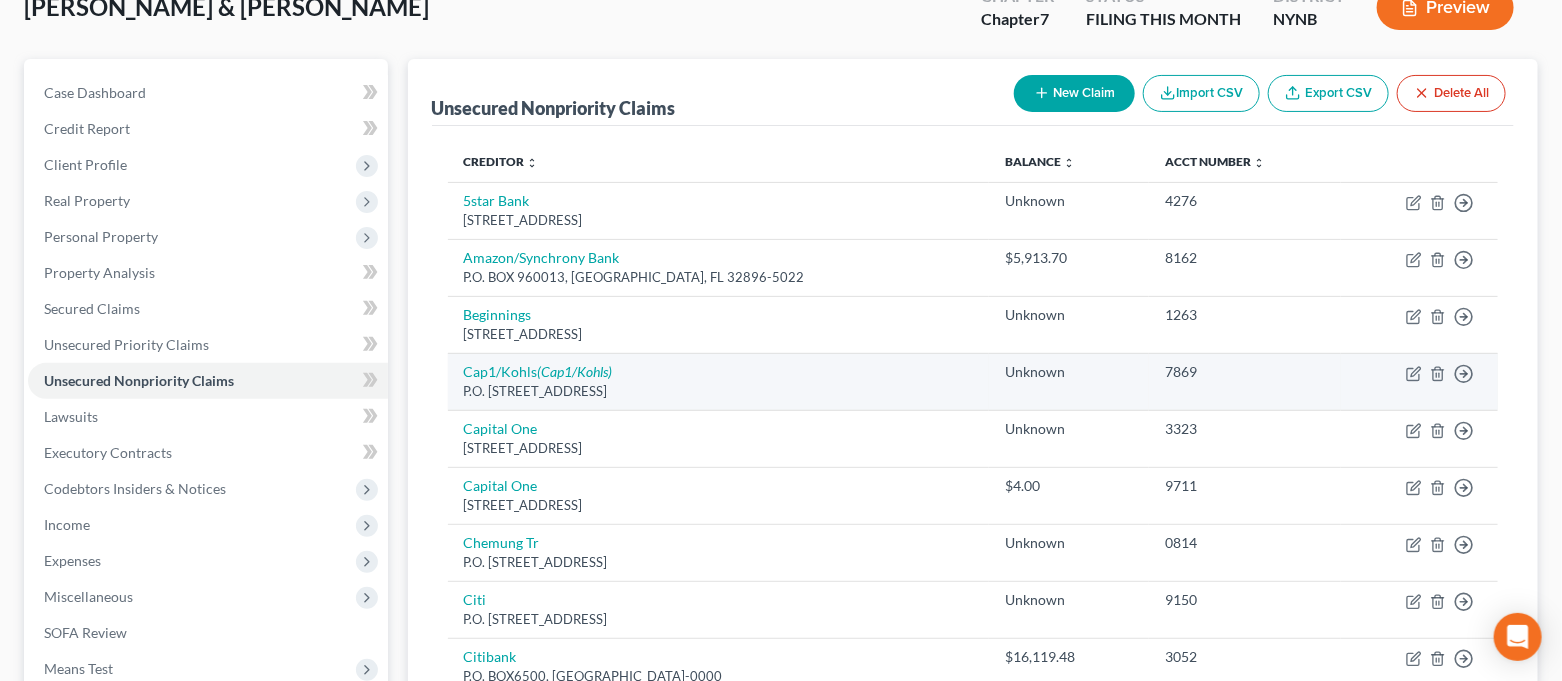 scroll, scrollTop: 266, scrollLeft: 0, axis: vertical 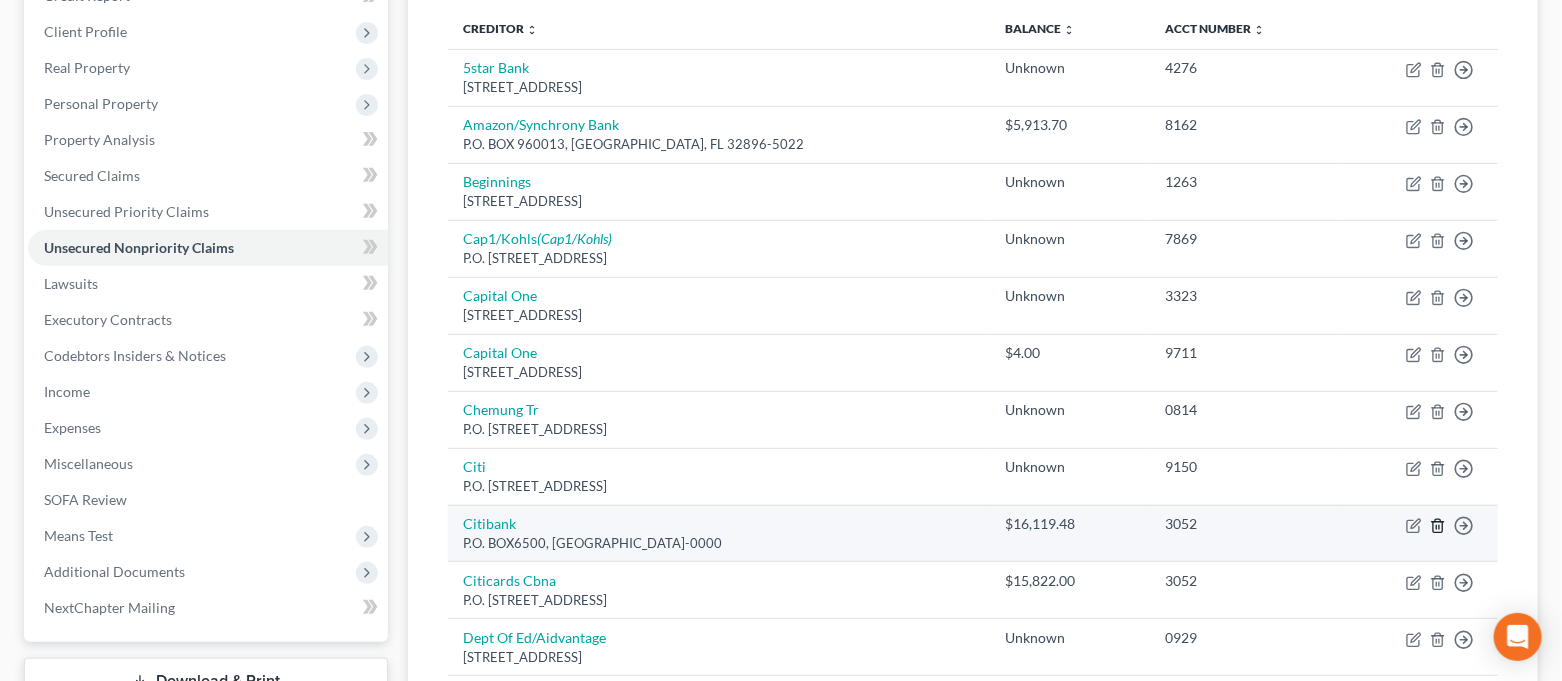 click 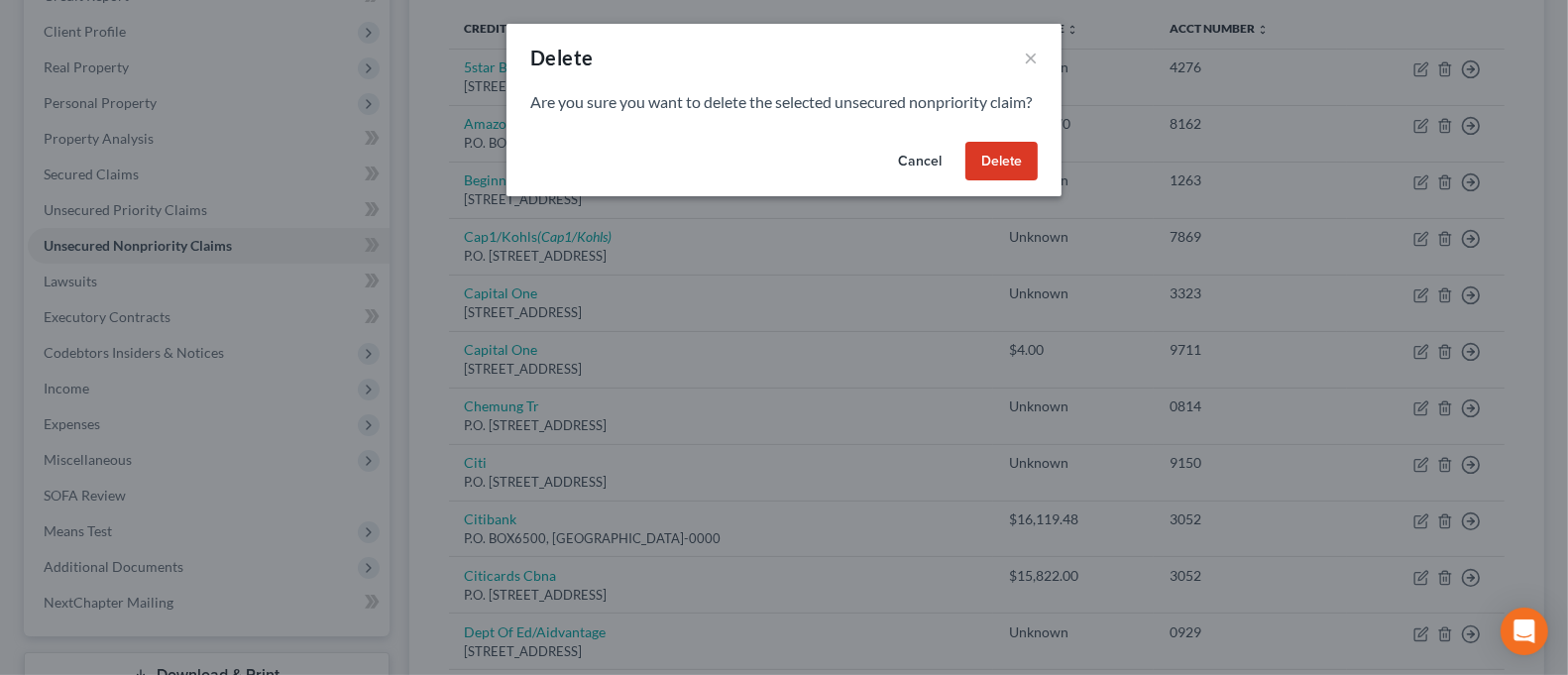 click on "Delete" at bounding box center [1001, 162] 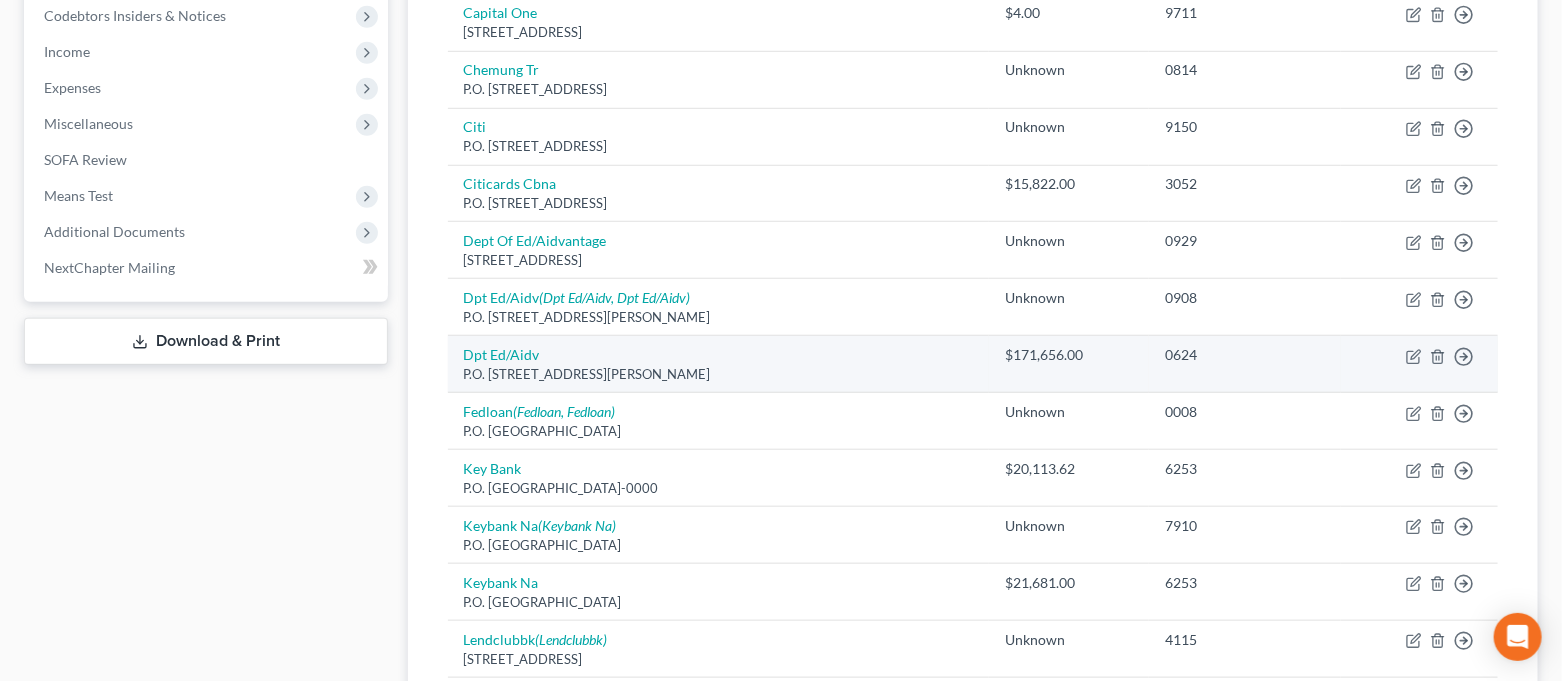 scroll, scrollTop: 666, scrollLeft: 0, axis: vertical 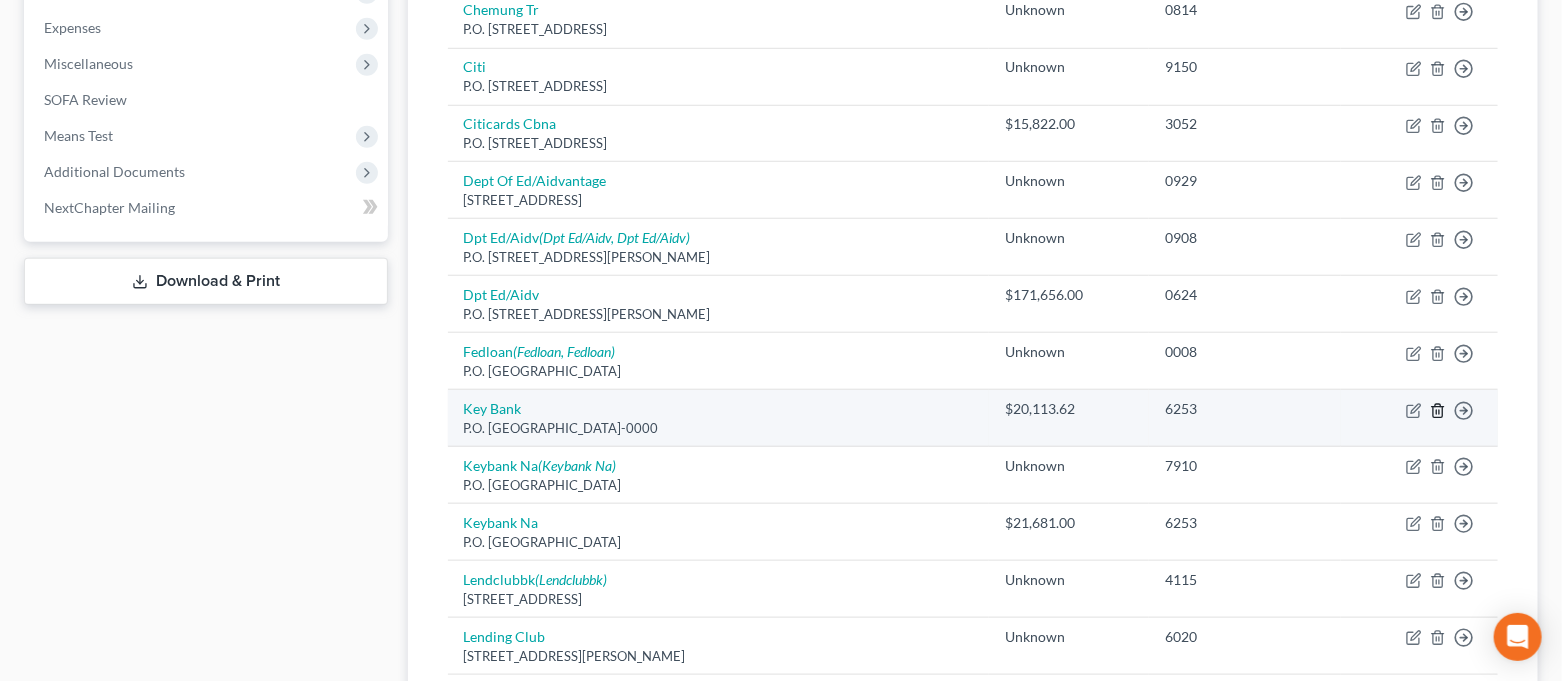 click 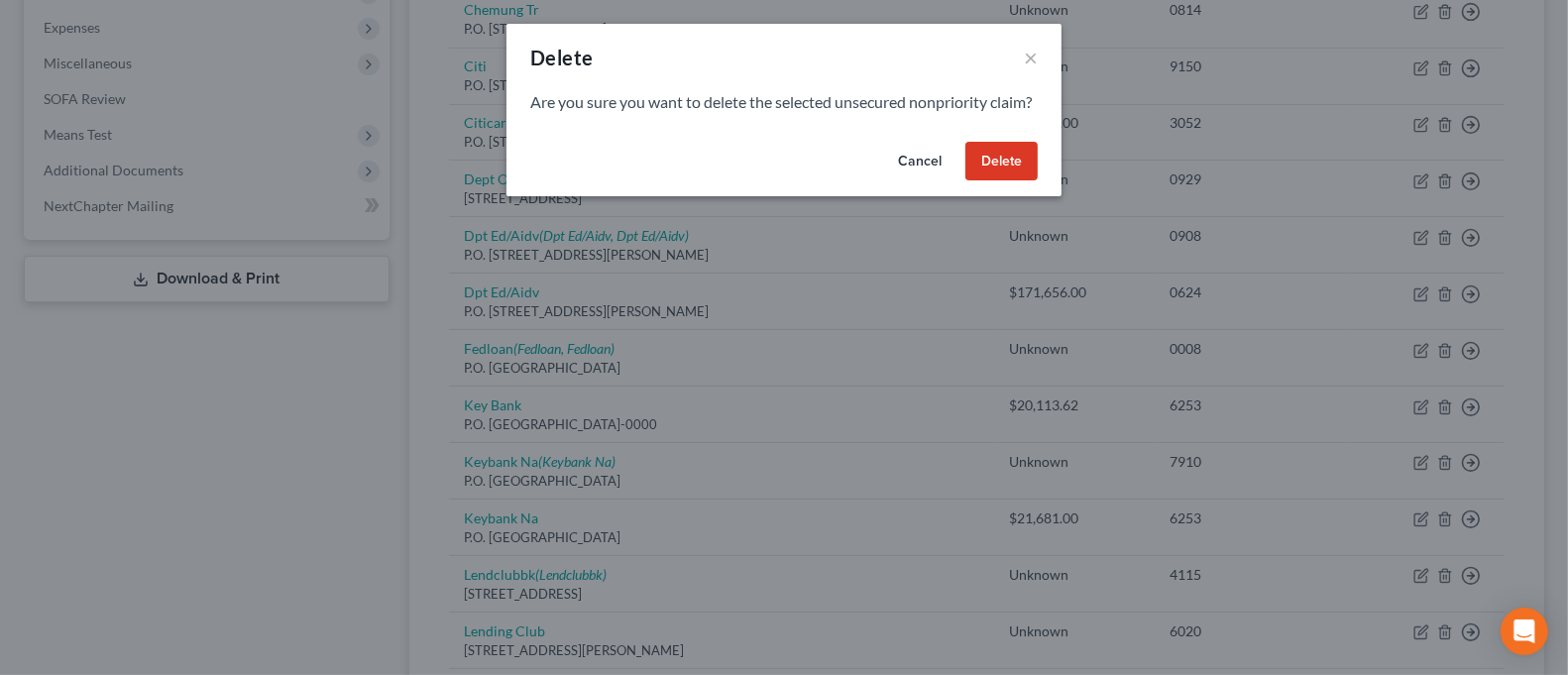 click on "Delete" at bounding box center (1001, 162) 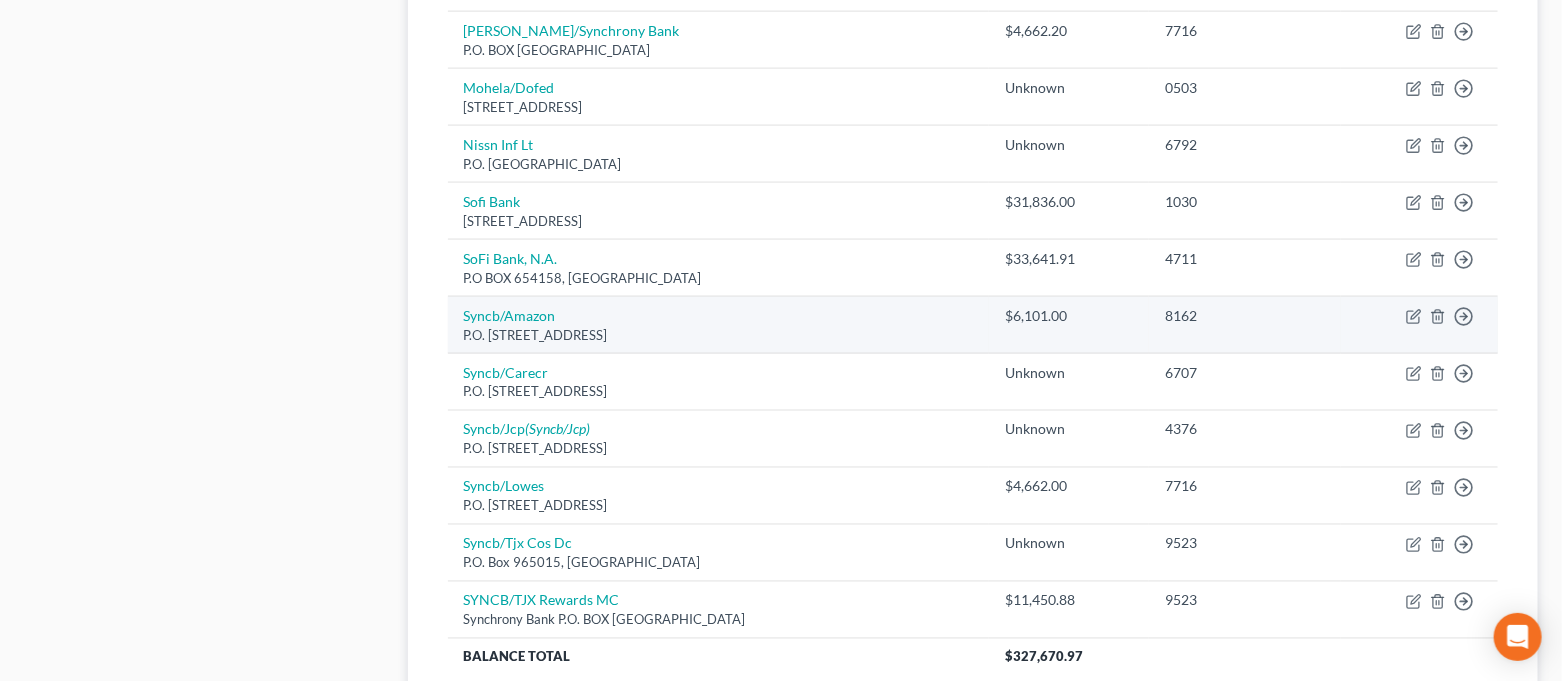 scroll, scrollTop: 1333, scrollLeft: 0, axis: vertical 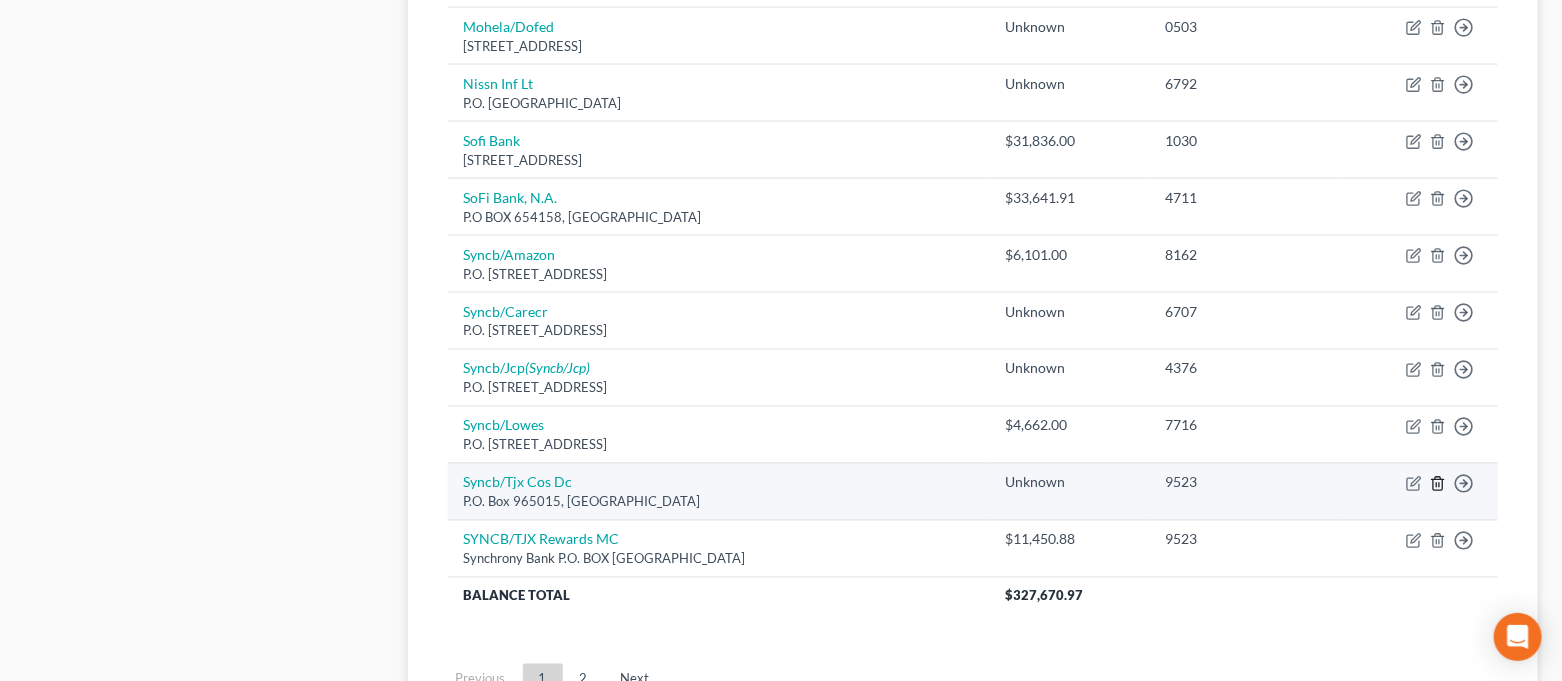 click 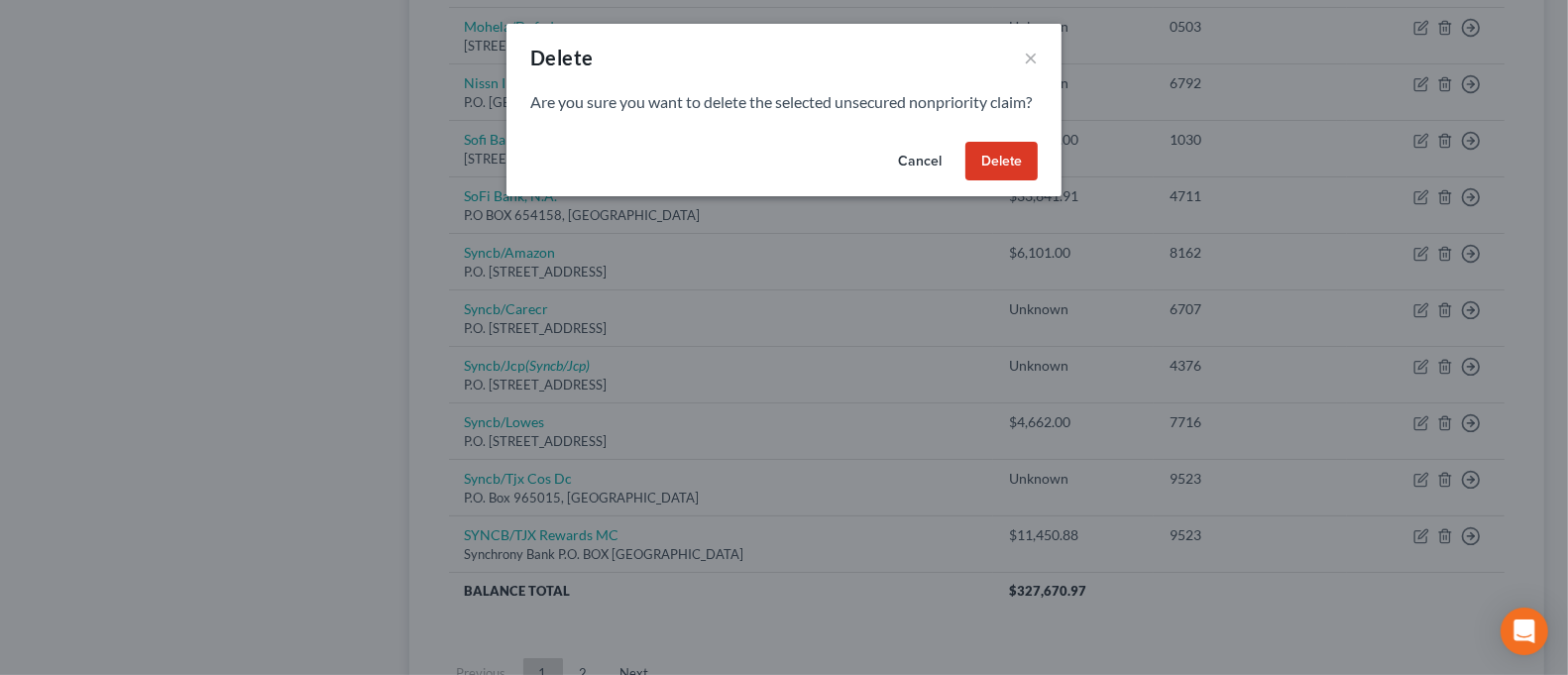 click on "Delete" at bounding box center (1001, 162) 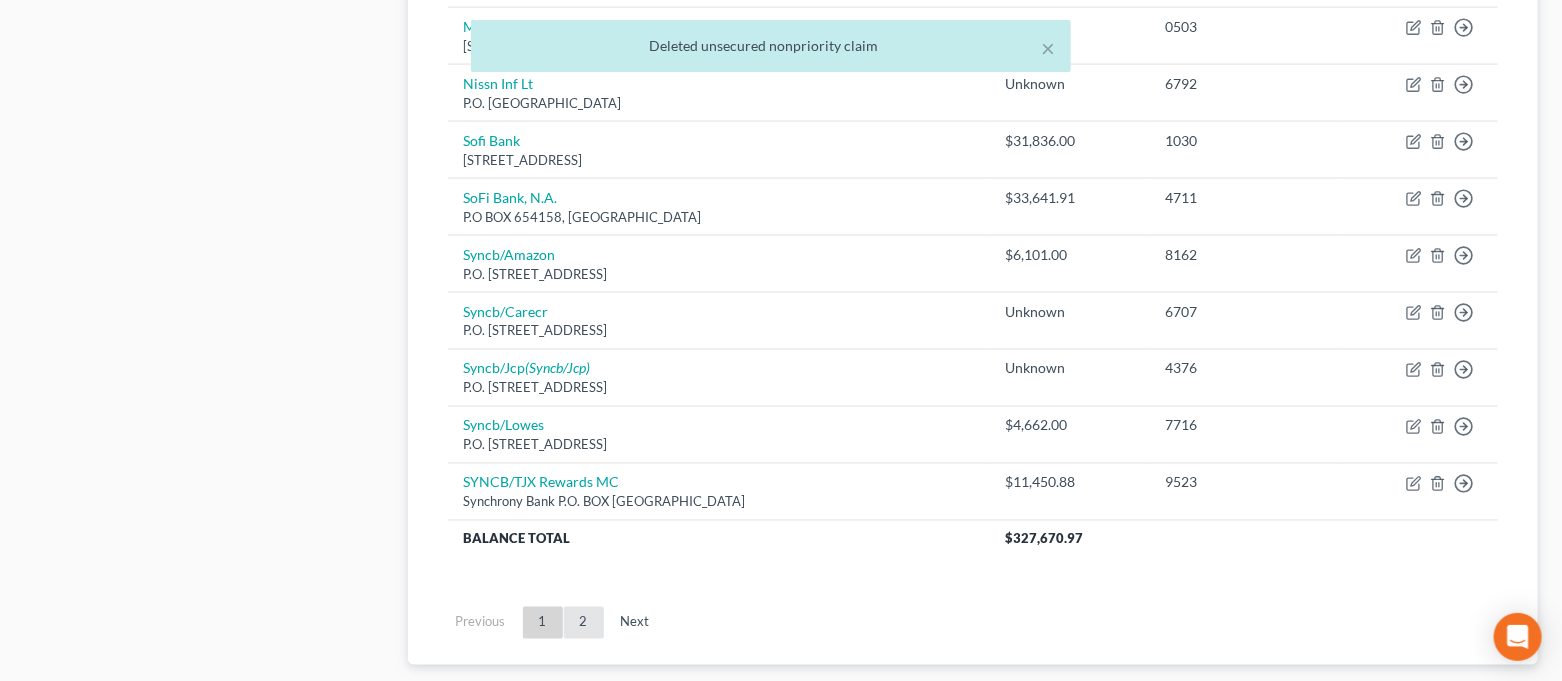 click on "2" at bounding box center [584, 623] 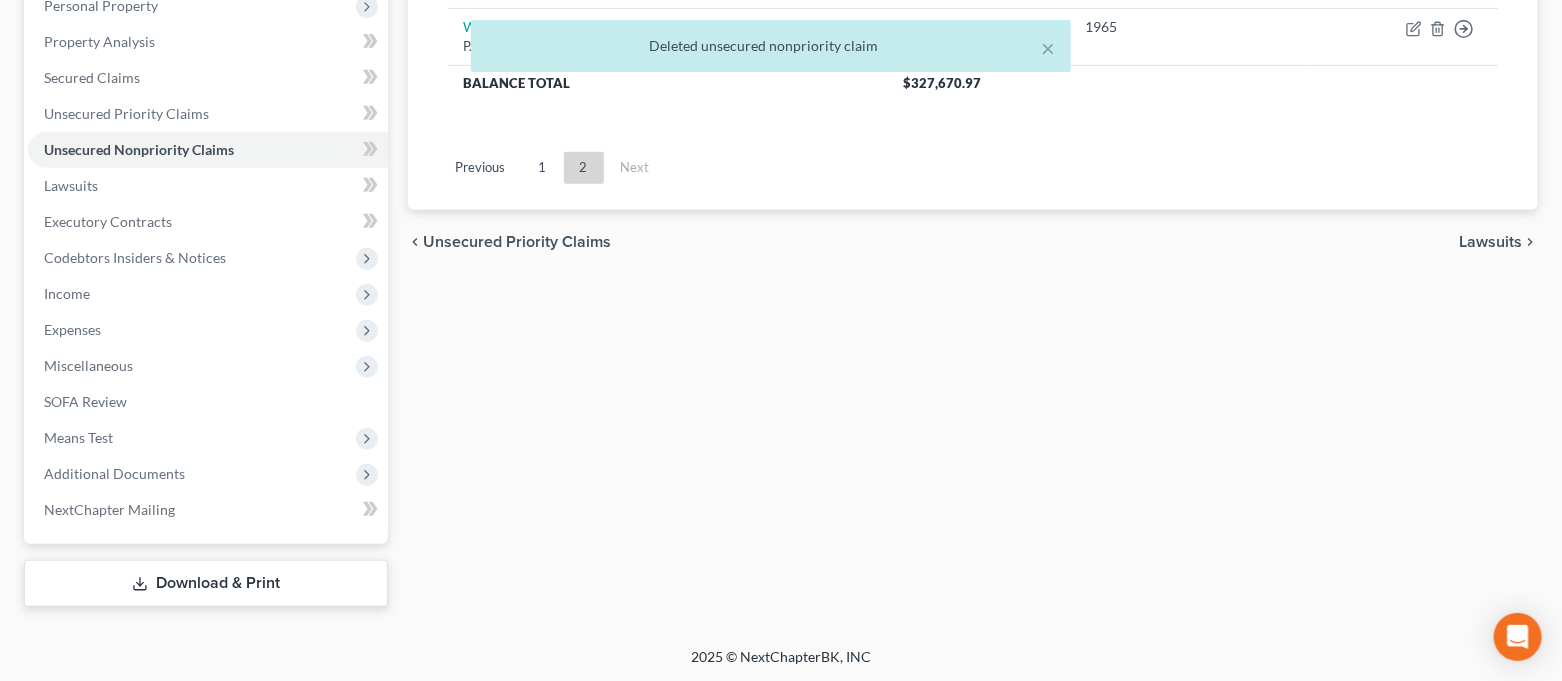 scroll, scrollTop: 0, scrollLeft: 0, axis: both 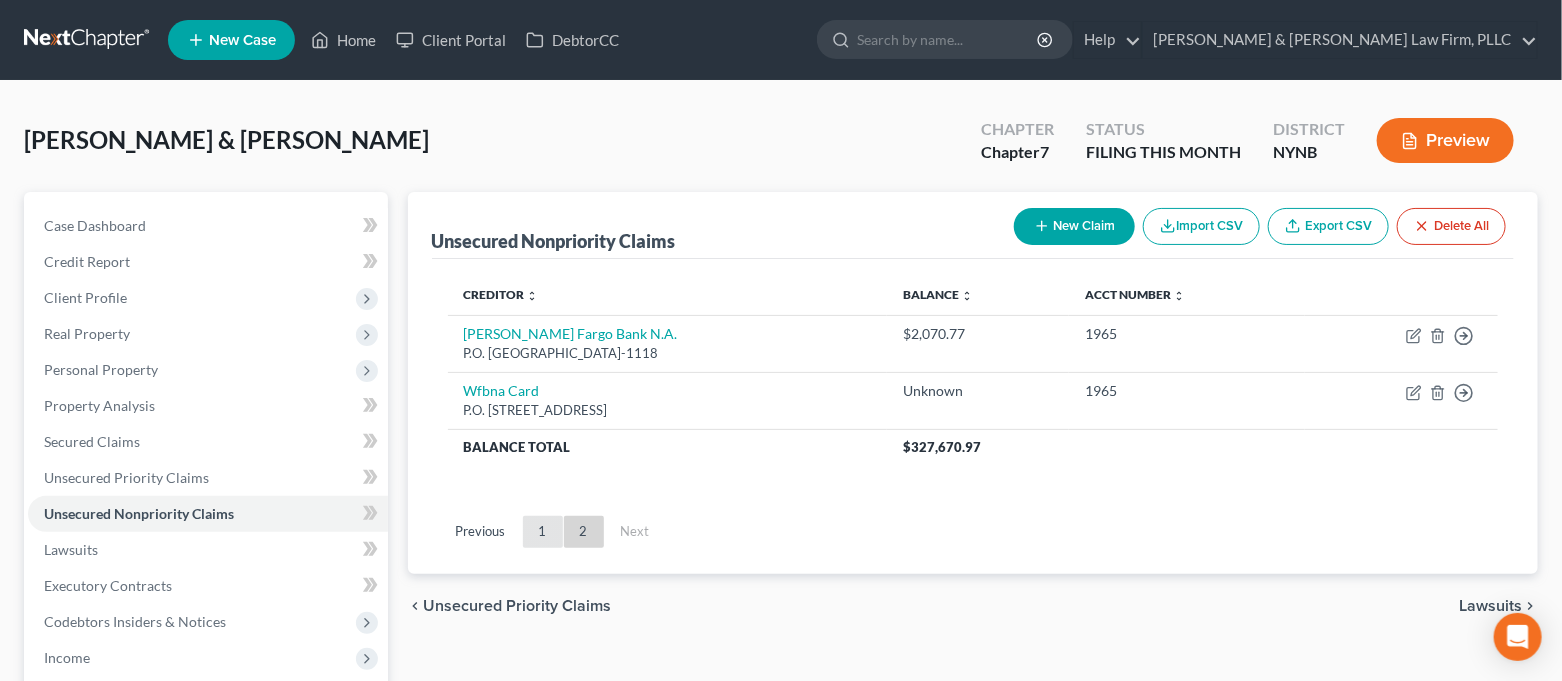 click on "1" at bounding box center [543, 532] 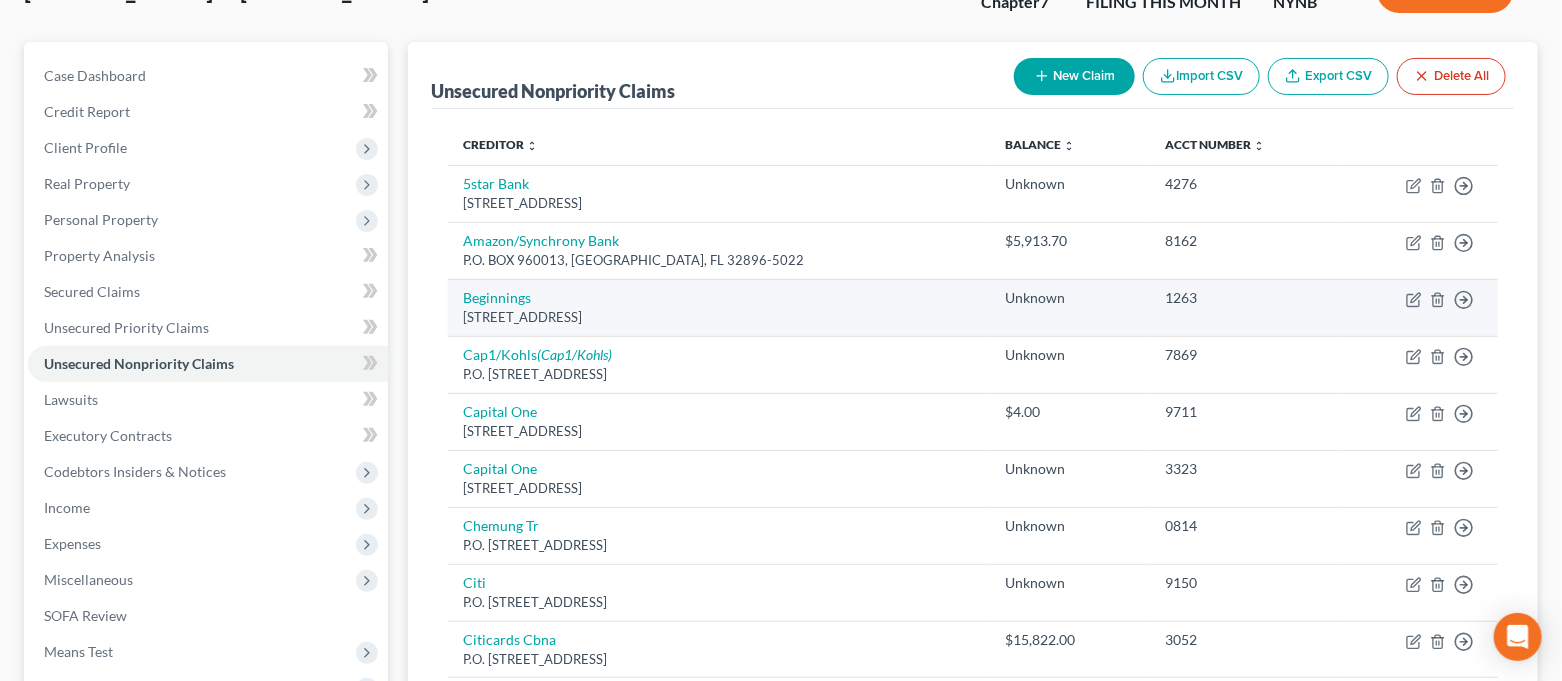 scroll, scrollTop: 0, scrollLeft: 0, axis: both 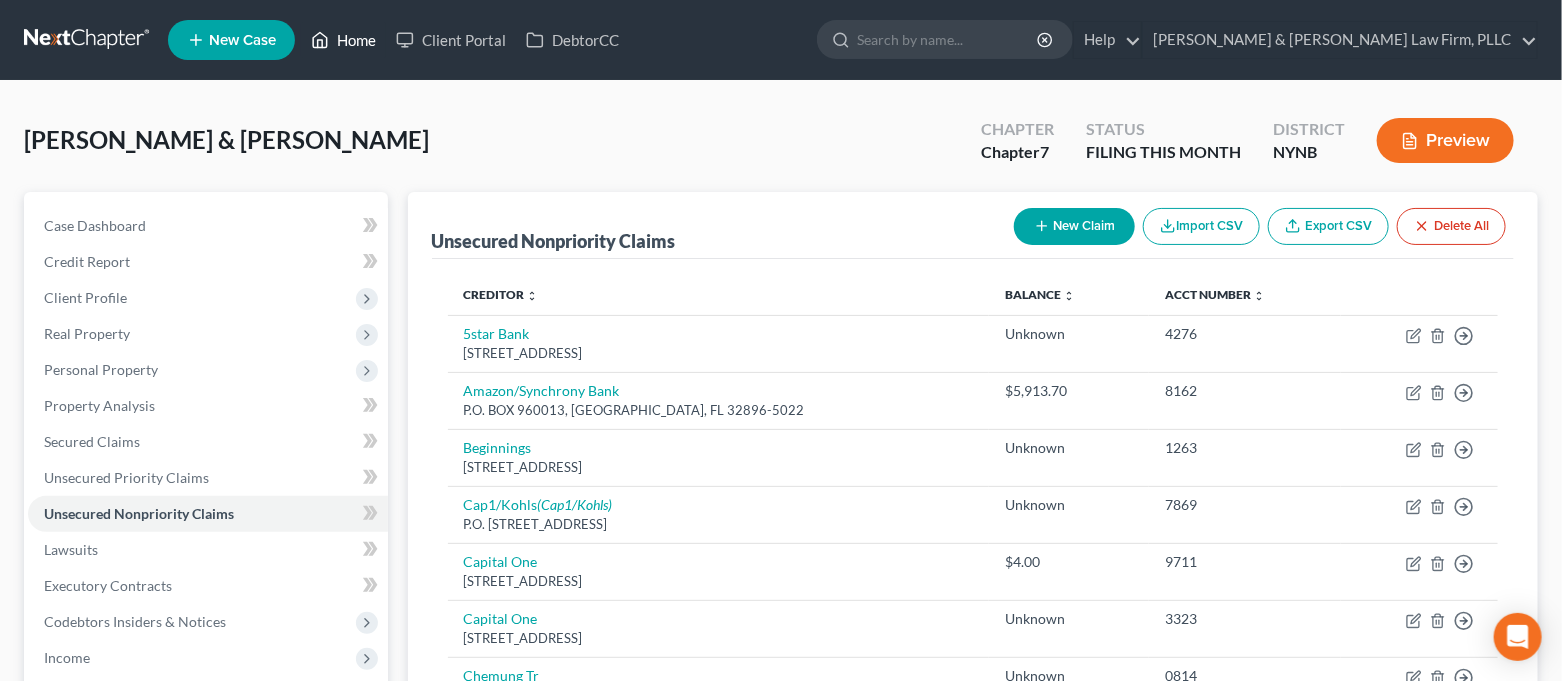 click on "Home" at bounding box center (343, 40) 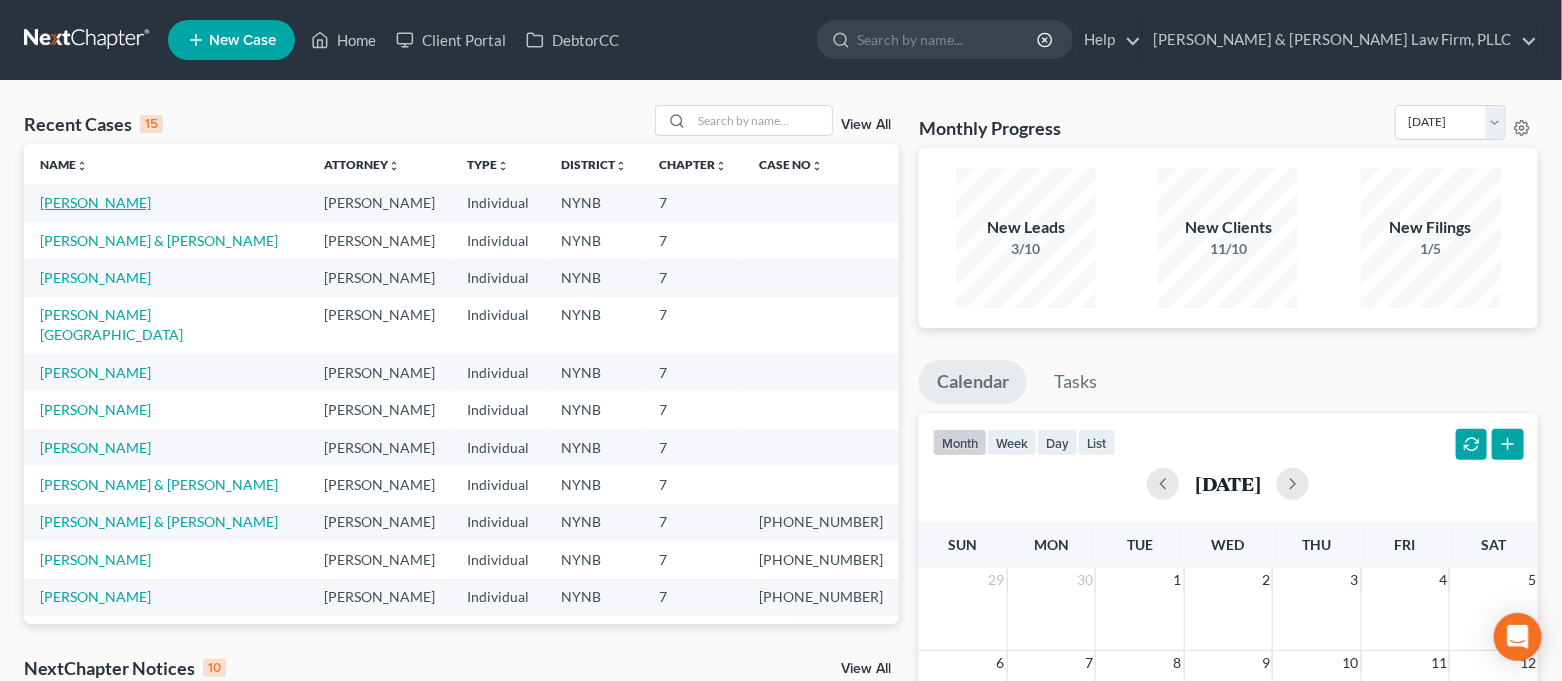 click on "[PERSON_NAME]" at bounding box center (95, 202) 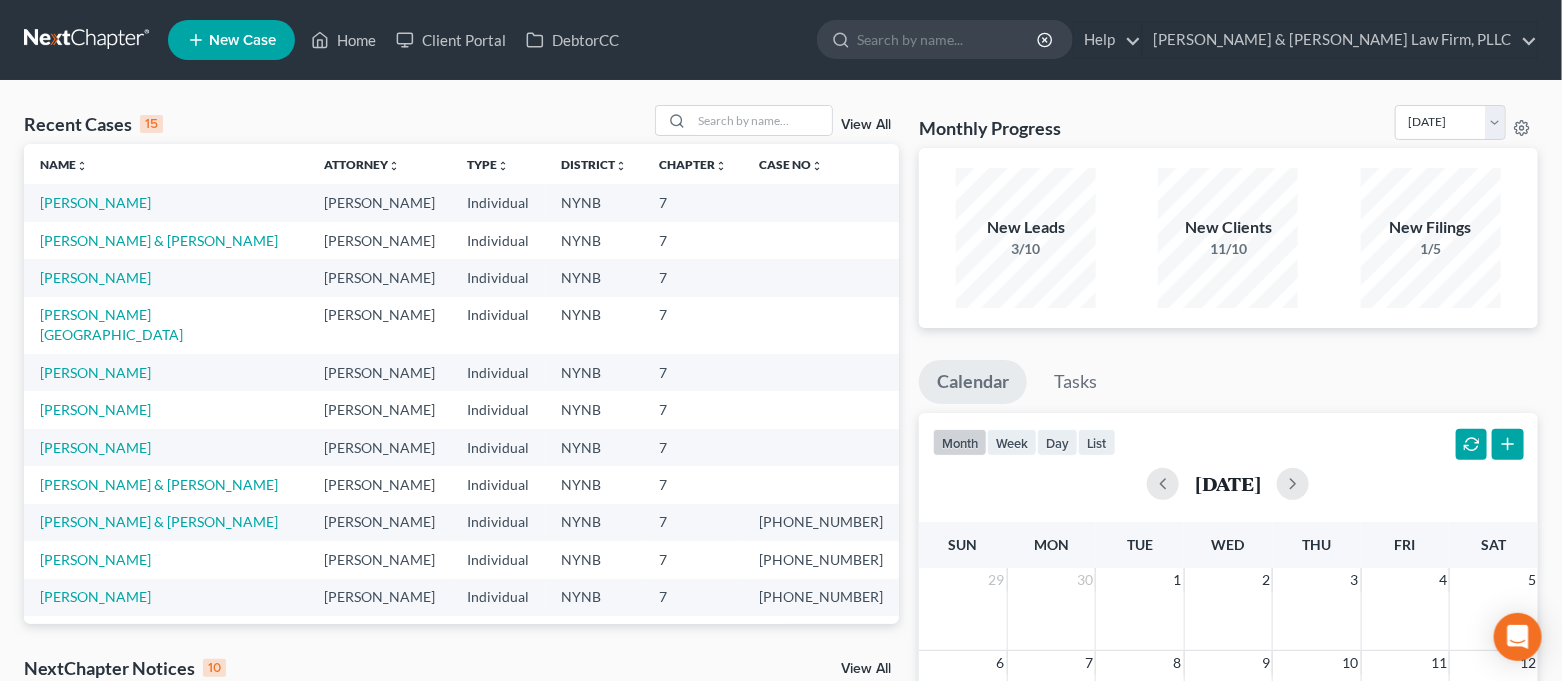 select on "4" 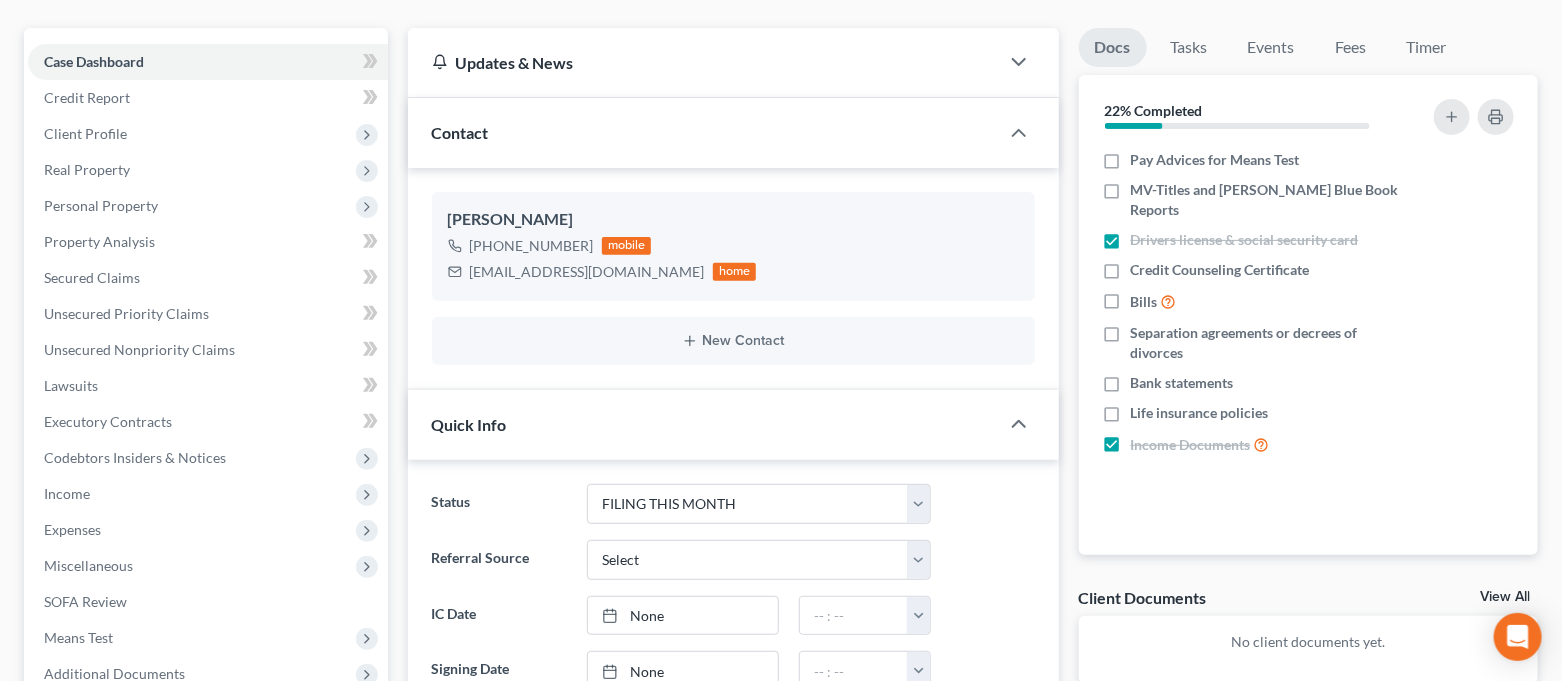 scroll, scrollTop: 533, scrollLeft: 0, axis: vertical 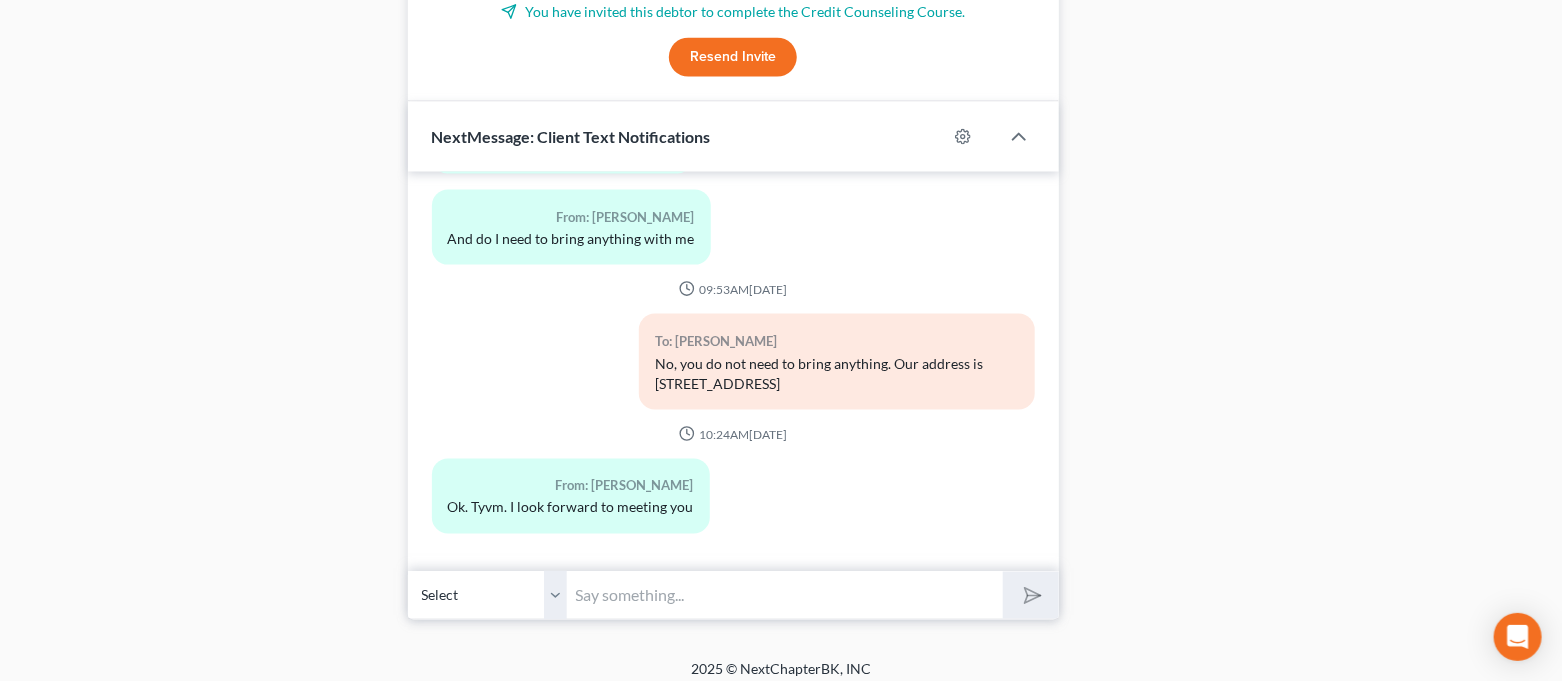 click at bounding box center (786, 595) 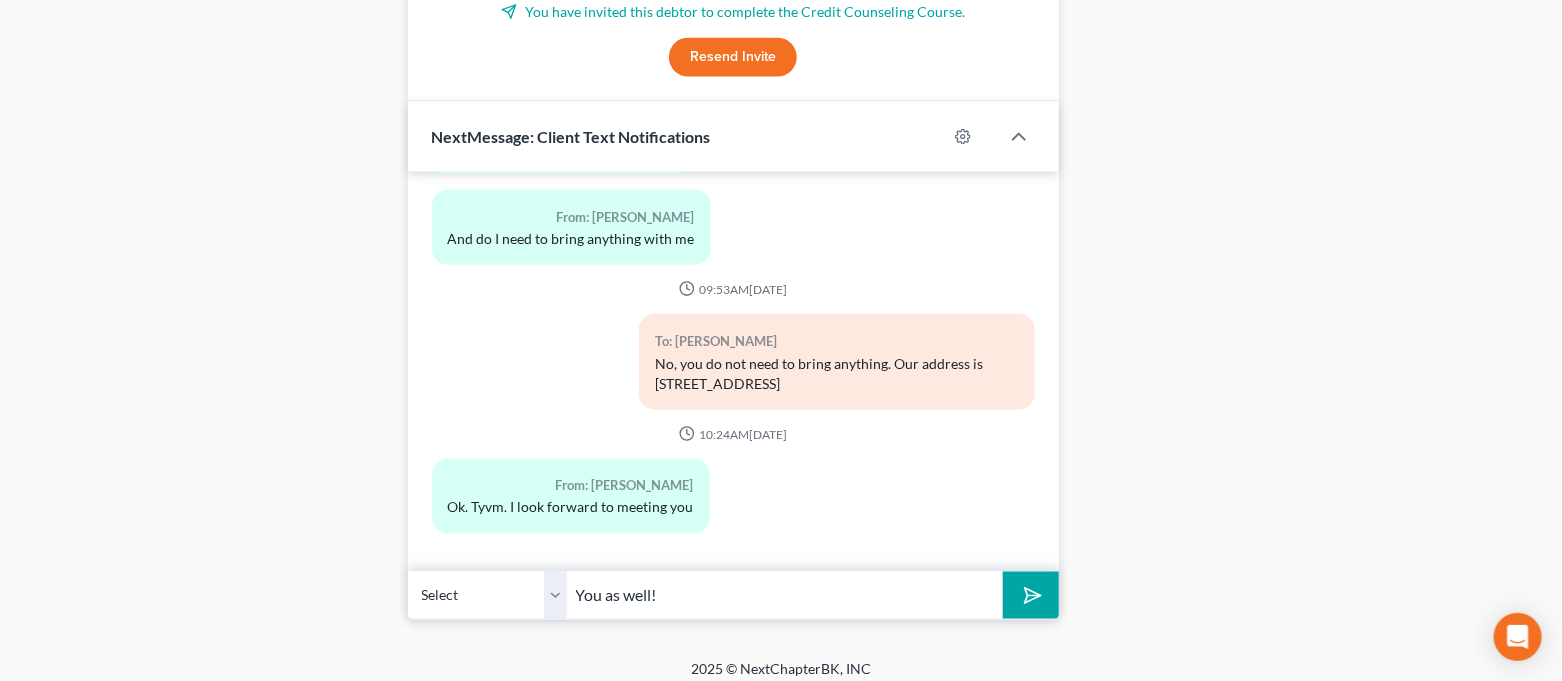 type on "You as well!" 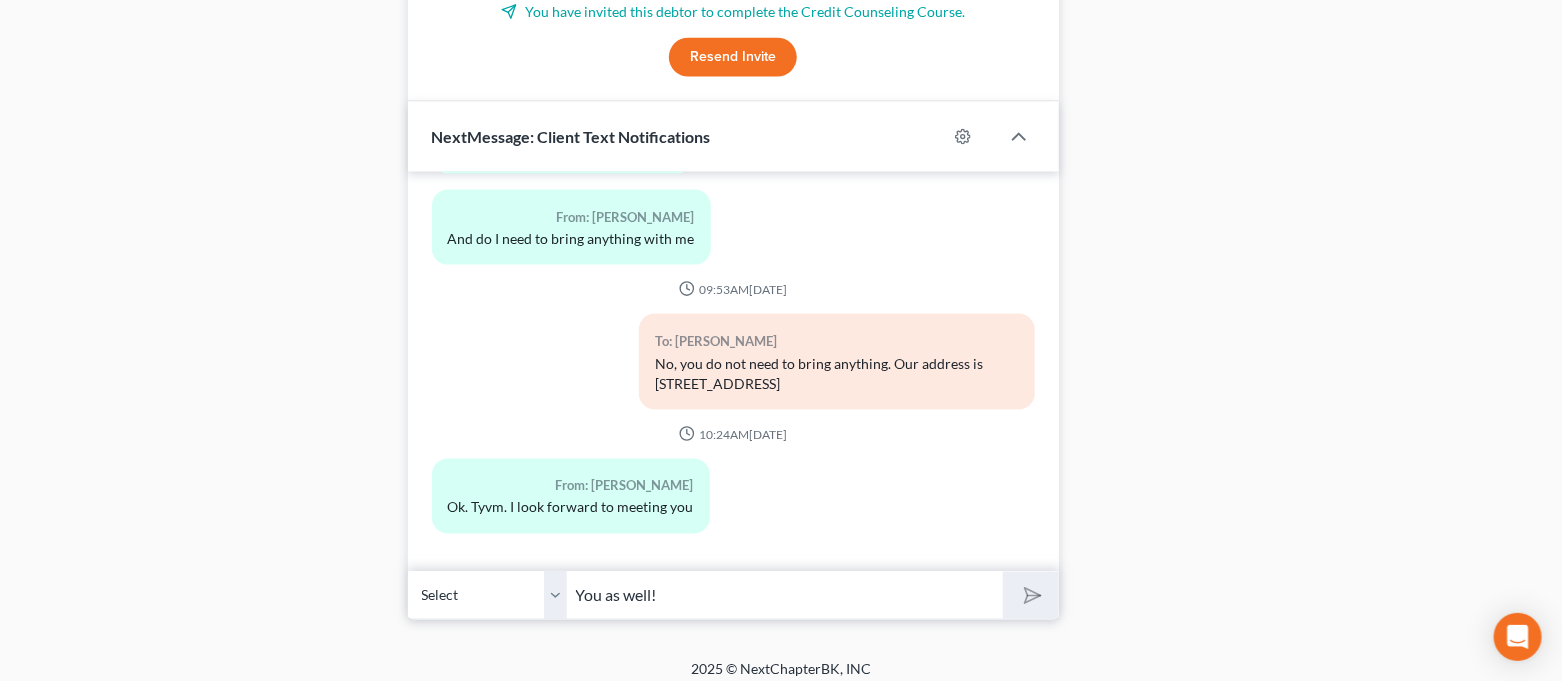 type 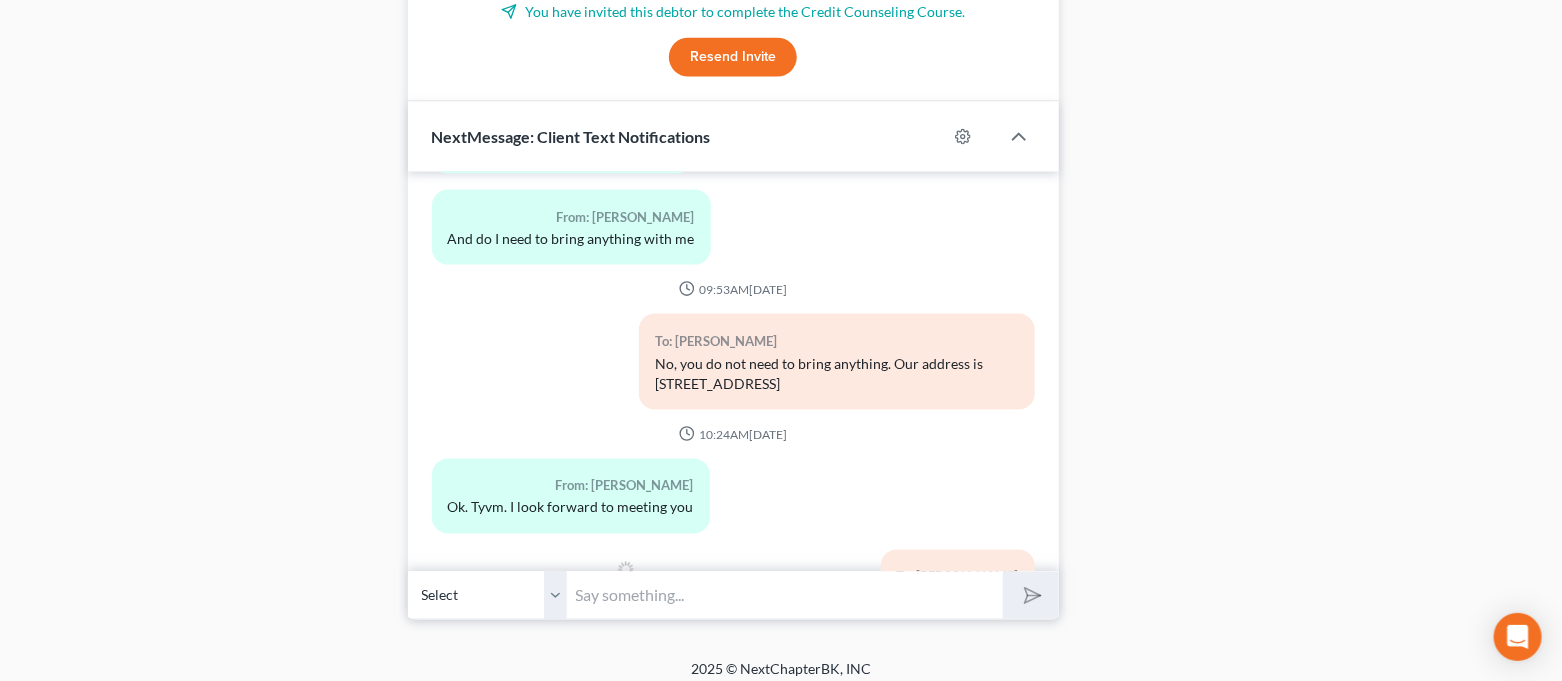scroll, scrollTop: 2152, scrollLeft: 0, axis: vertical 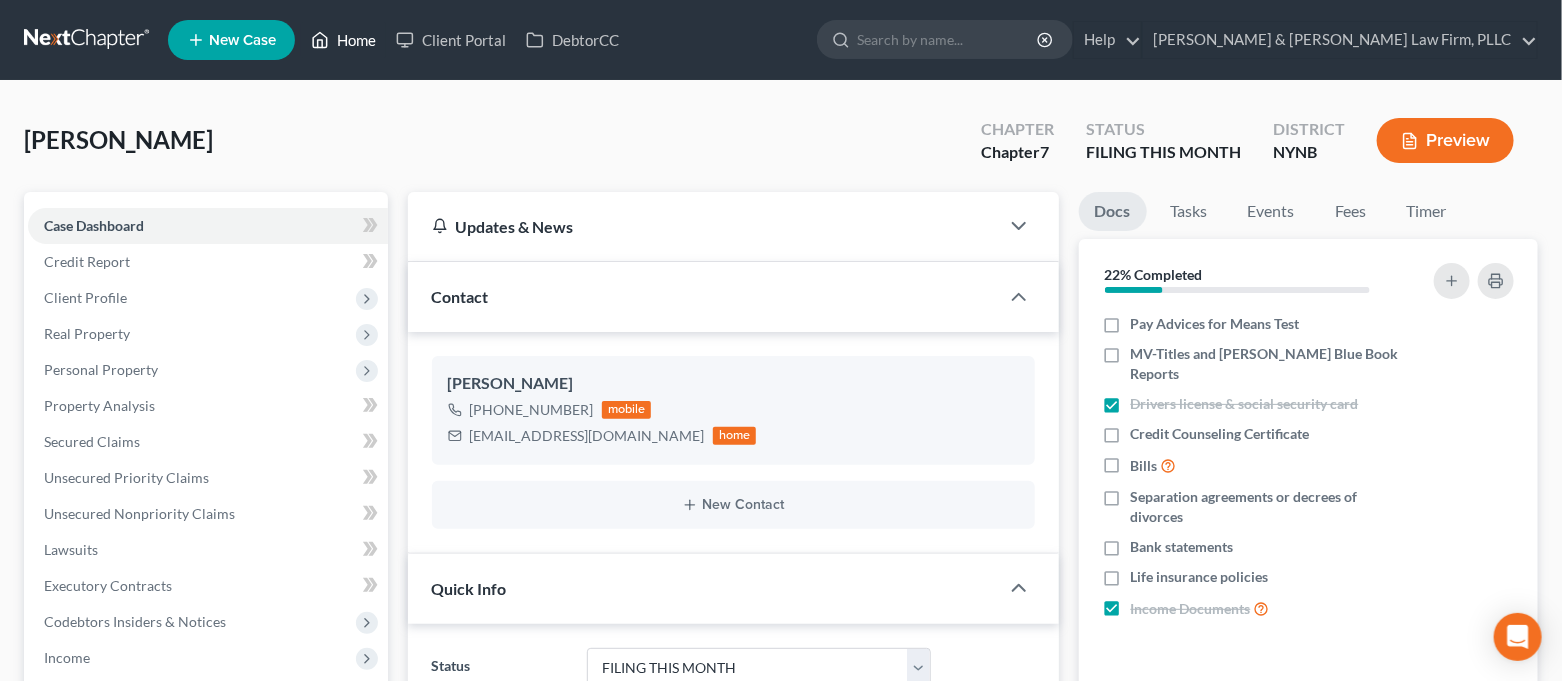 click on "Home" at bounding box center (343, 40) 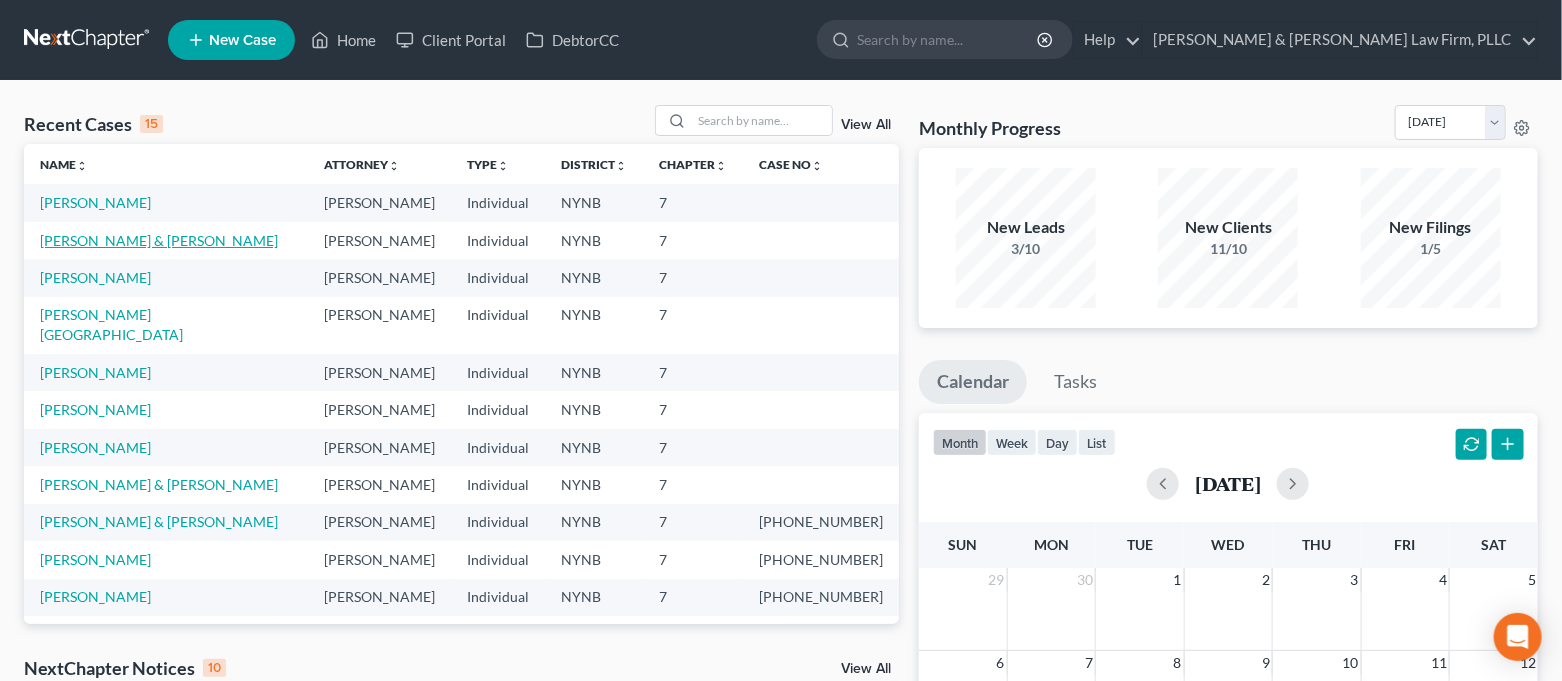 click on "[PERSON_NAME] & [PERSON_NAME]" at bounding box center [159, 240] 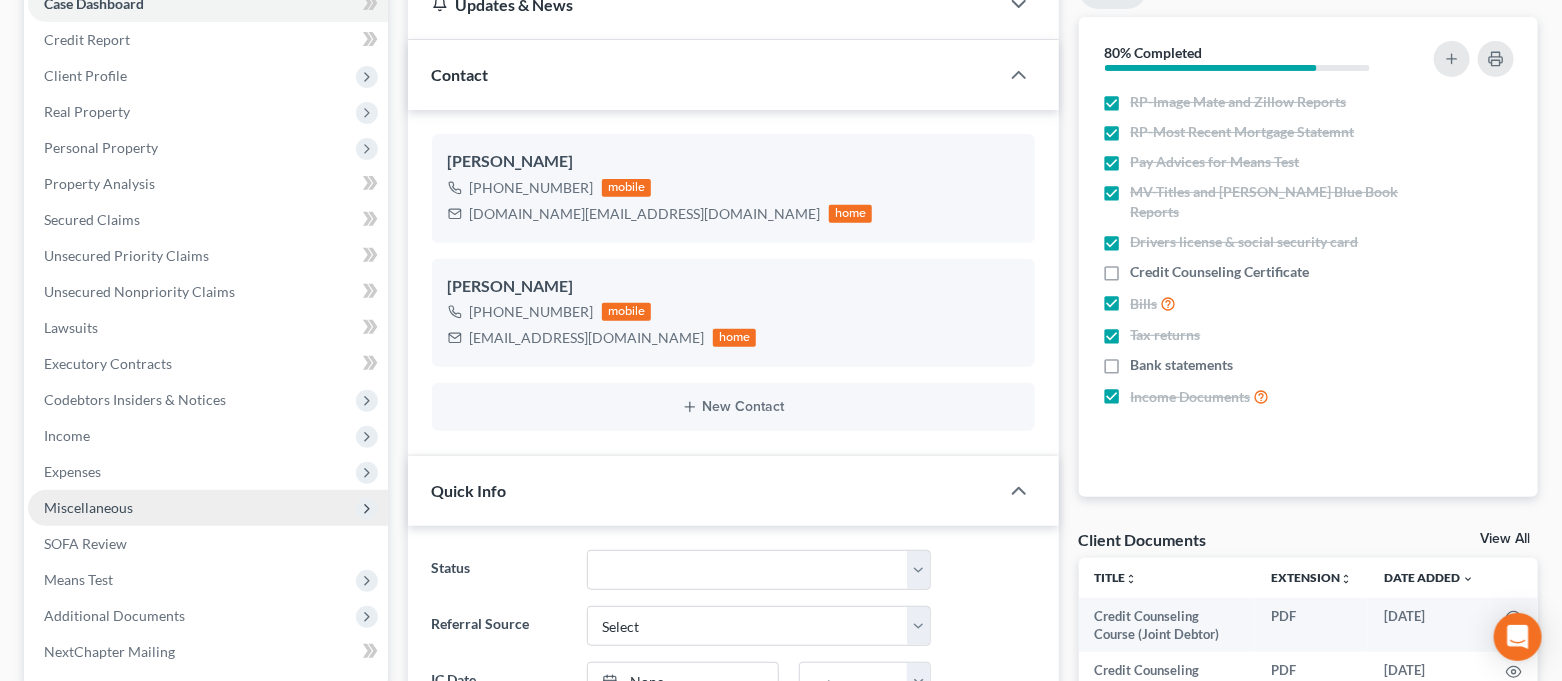 scroll, scrollTop: 266, scrollLeft: 0, axis: vertical 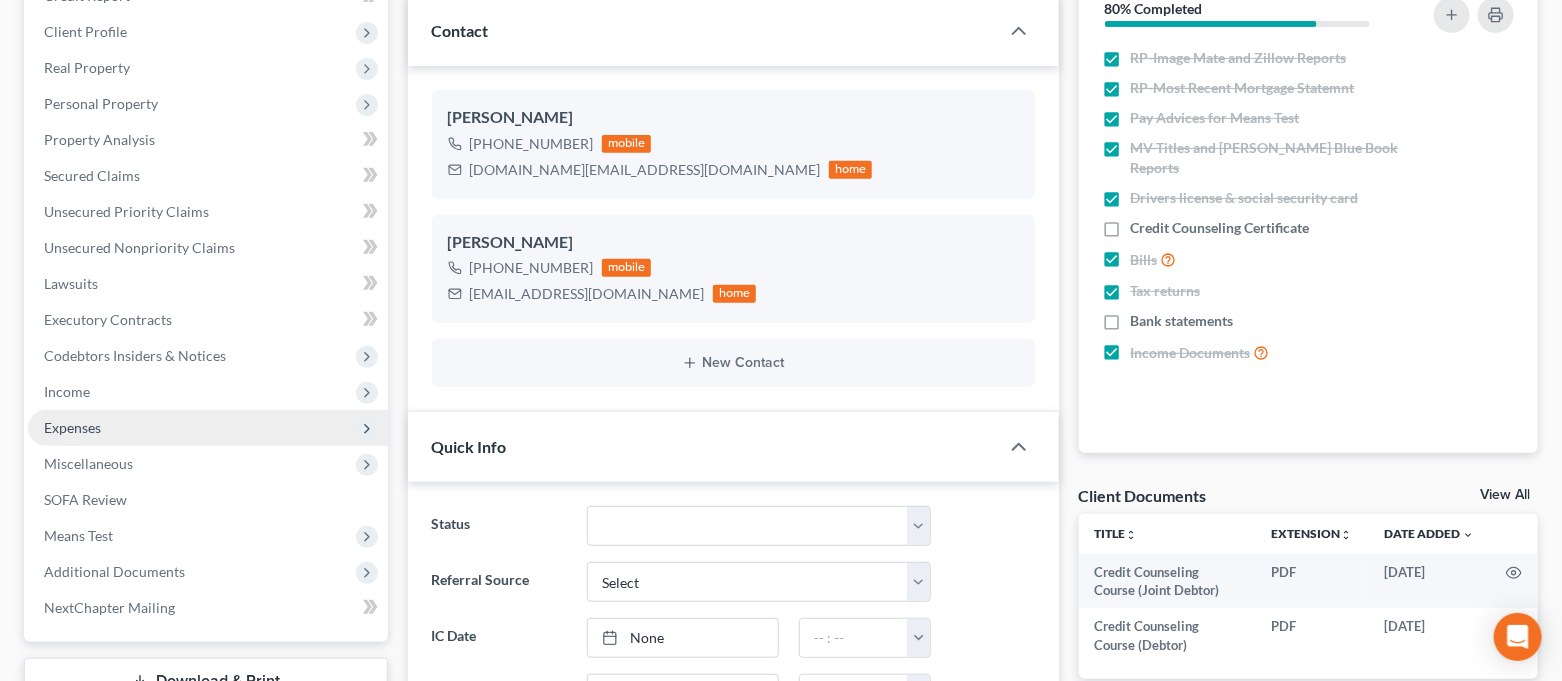 click on "Expenses" at bounding box center [72, 427] 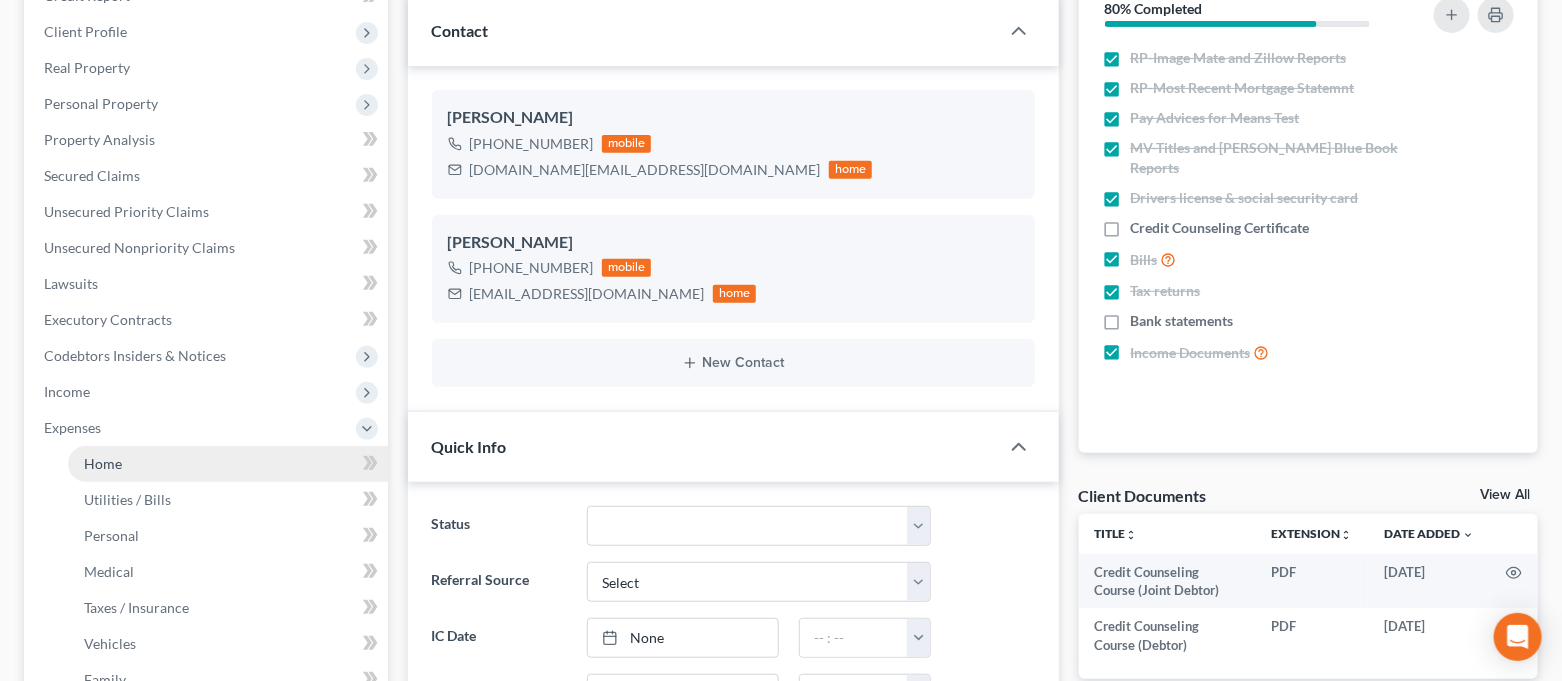 click on "Home" at bounding box center [103, 463] 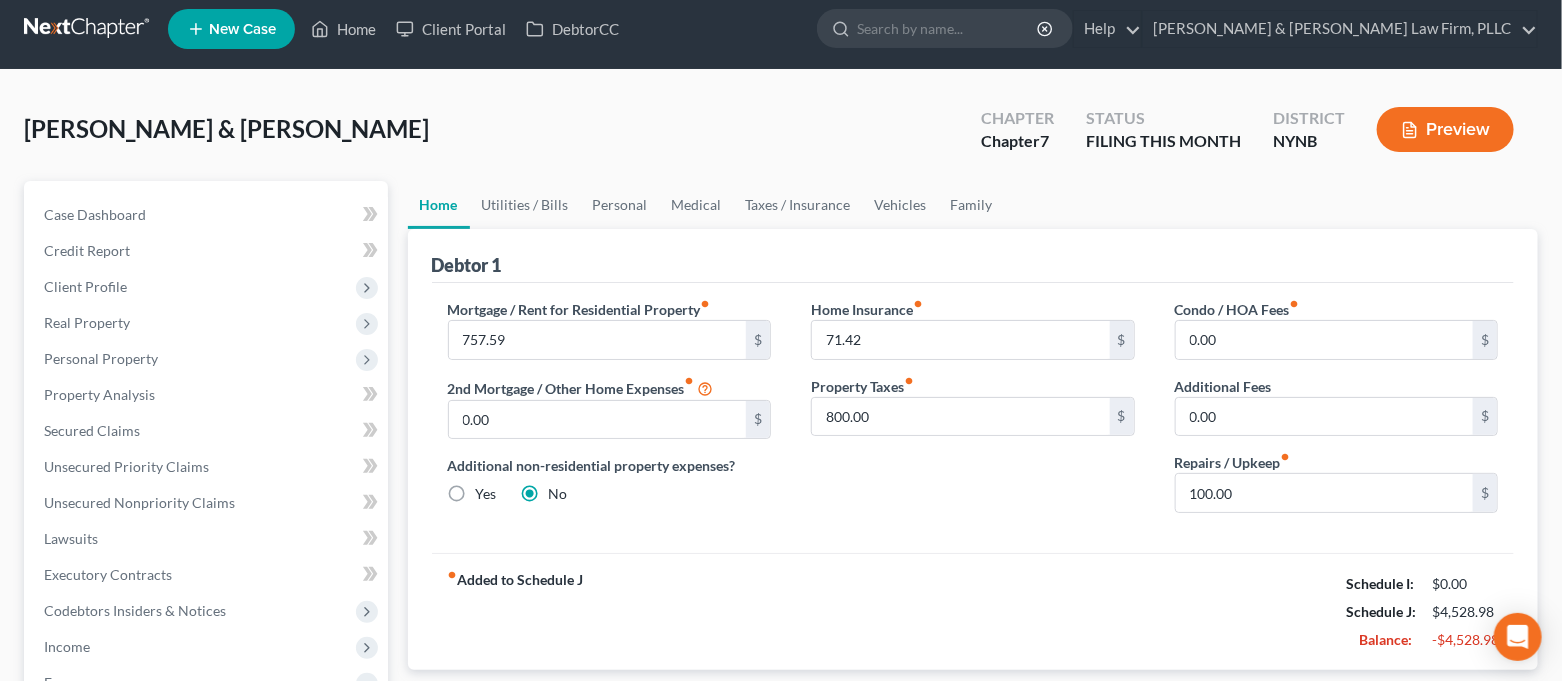 scroll, scrollTop: 0, scrollLeft: 0, axis: both 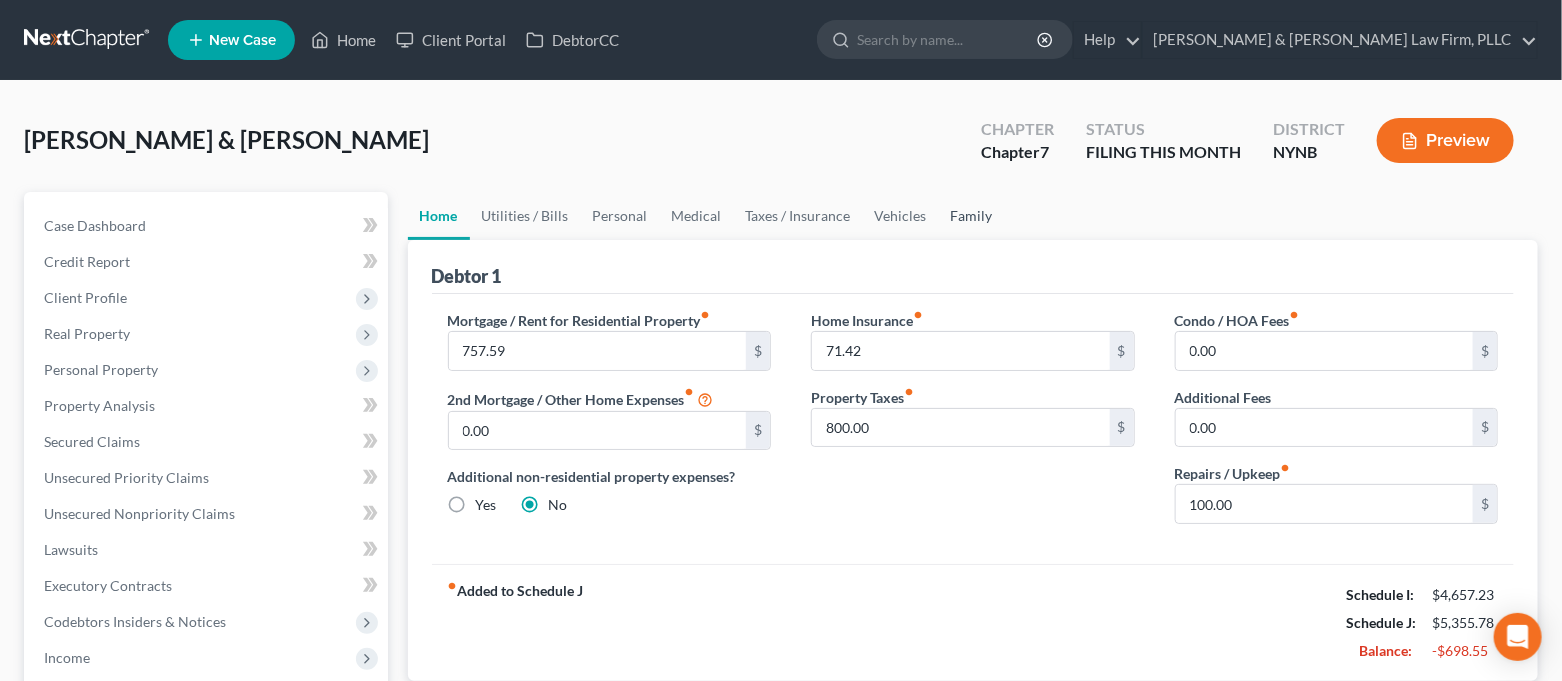 click on "Family" at bounding box center (972, 216) 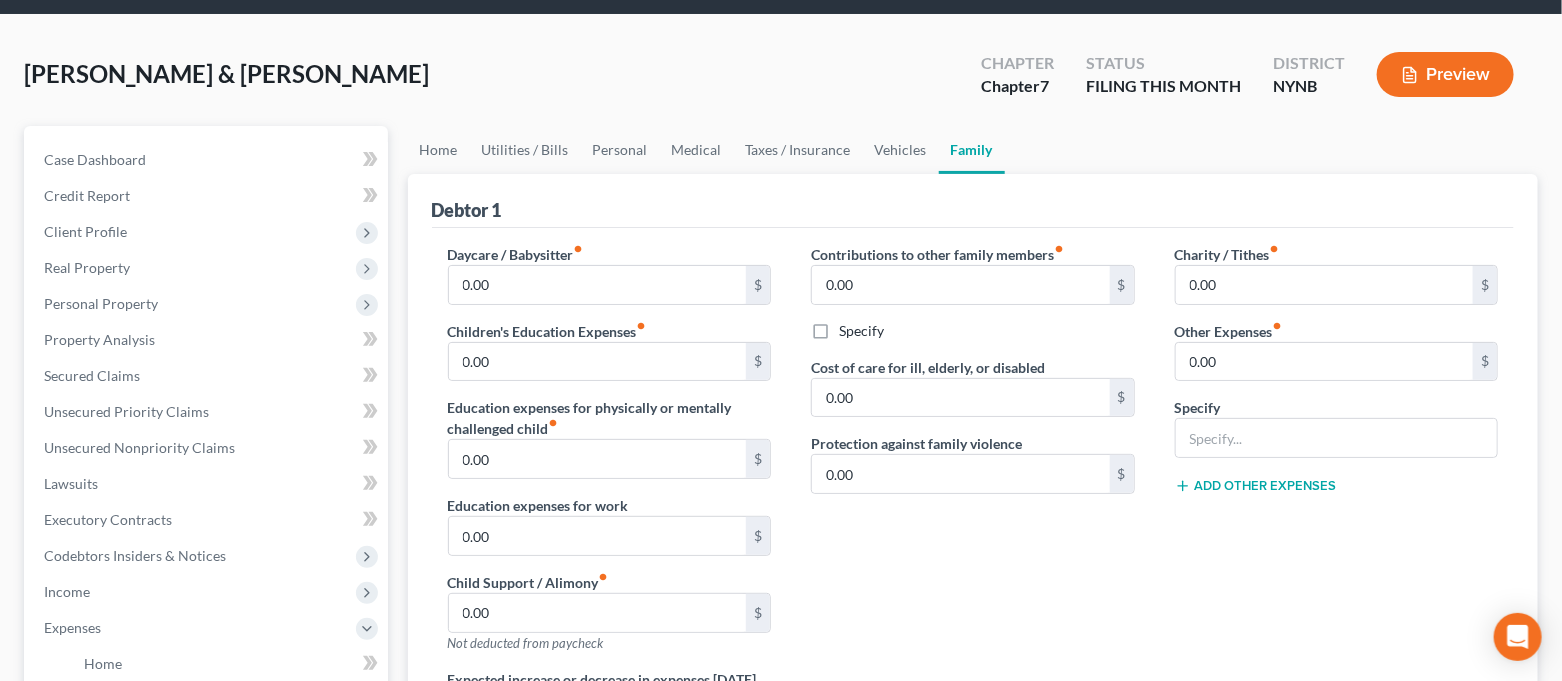 scroll, scrollTop: 0, scrollLeft: 0, axis: both 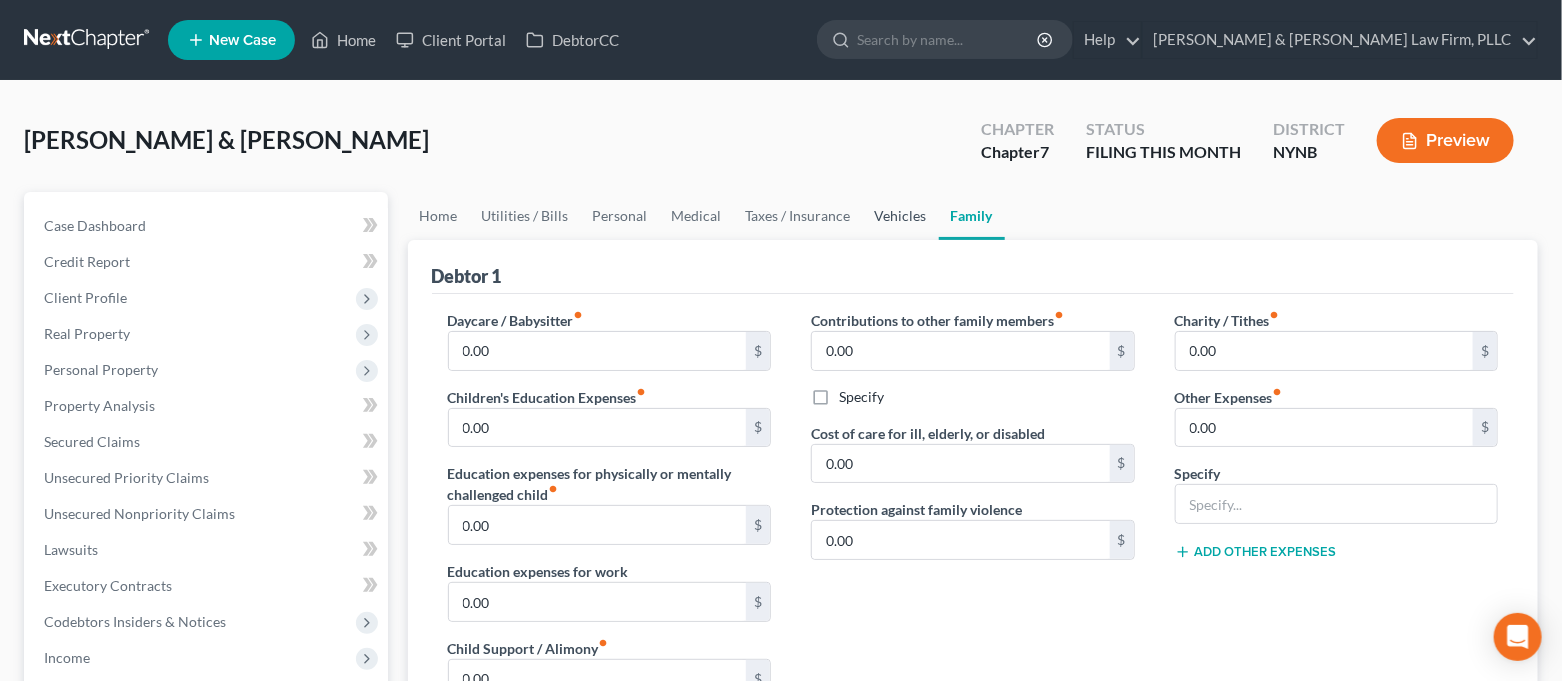 click on "Vehicles" at bounding box center [901, 216] 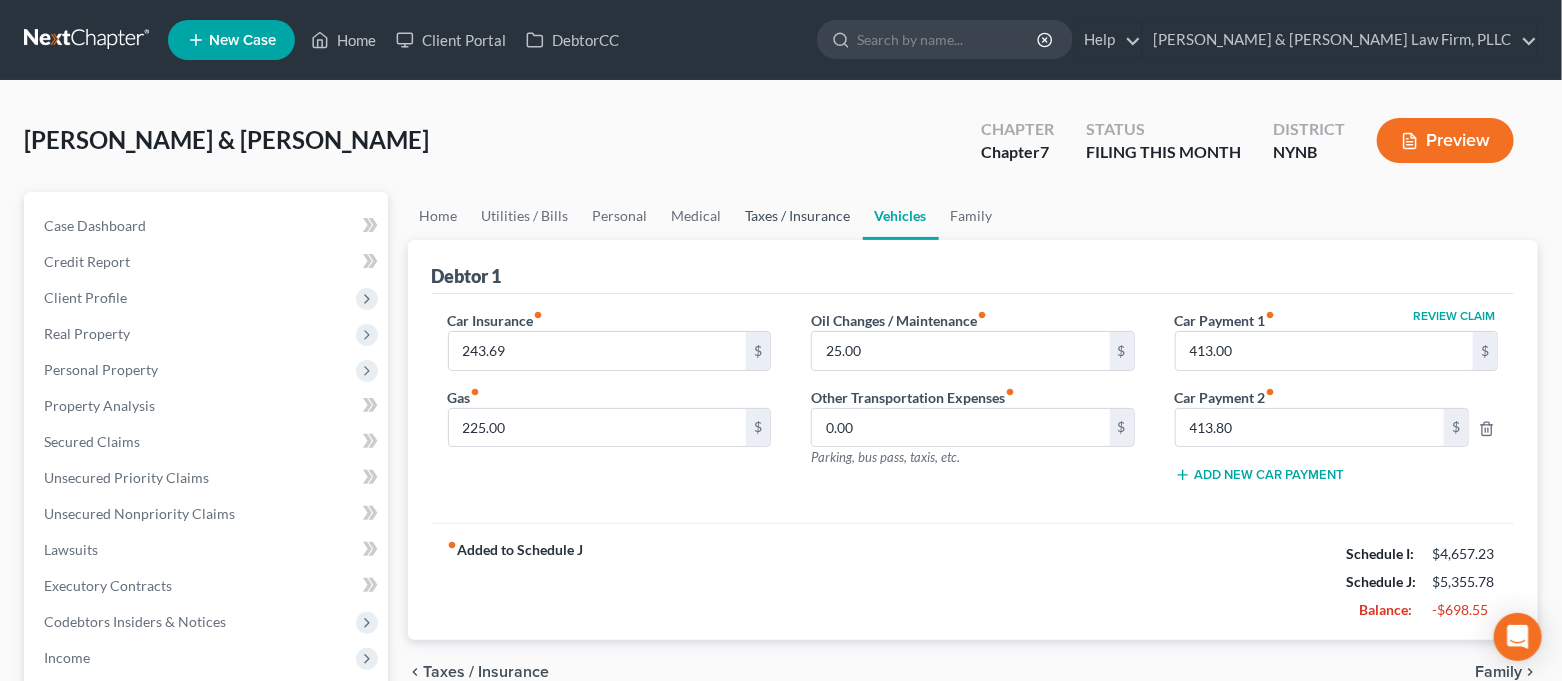 click on "Taxes / Insurance" at bounding box center (798, 216) 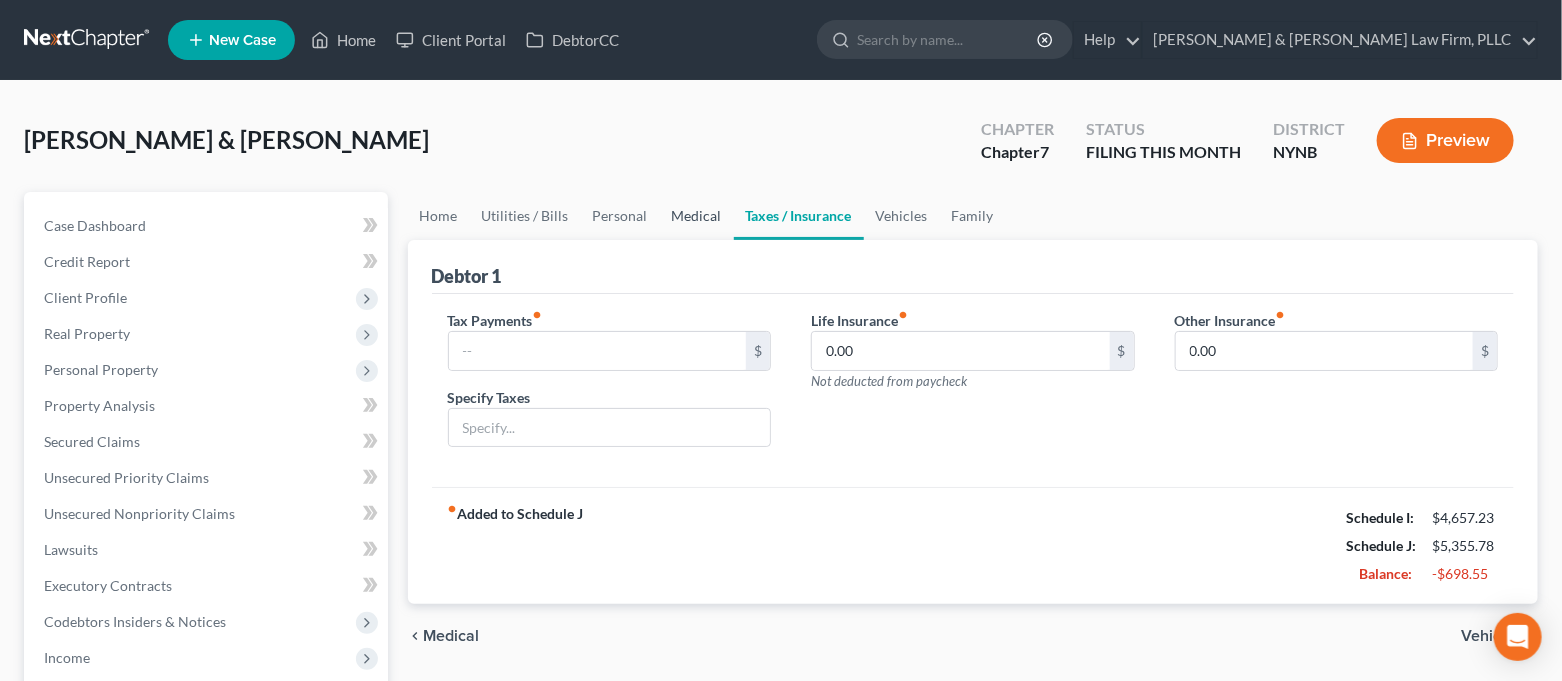 click on "Medical" at bounding box center [697, 216] 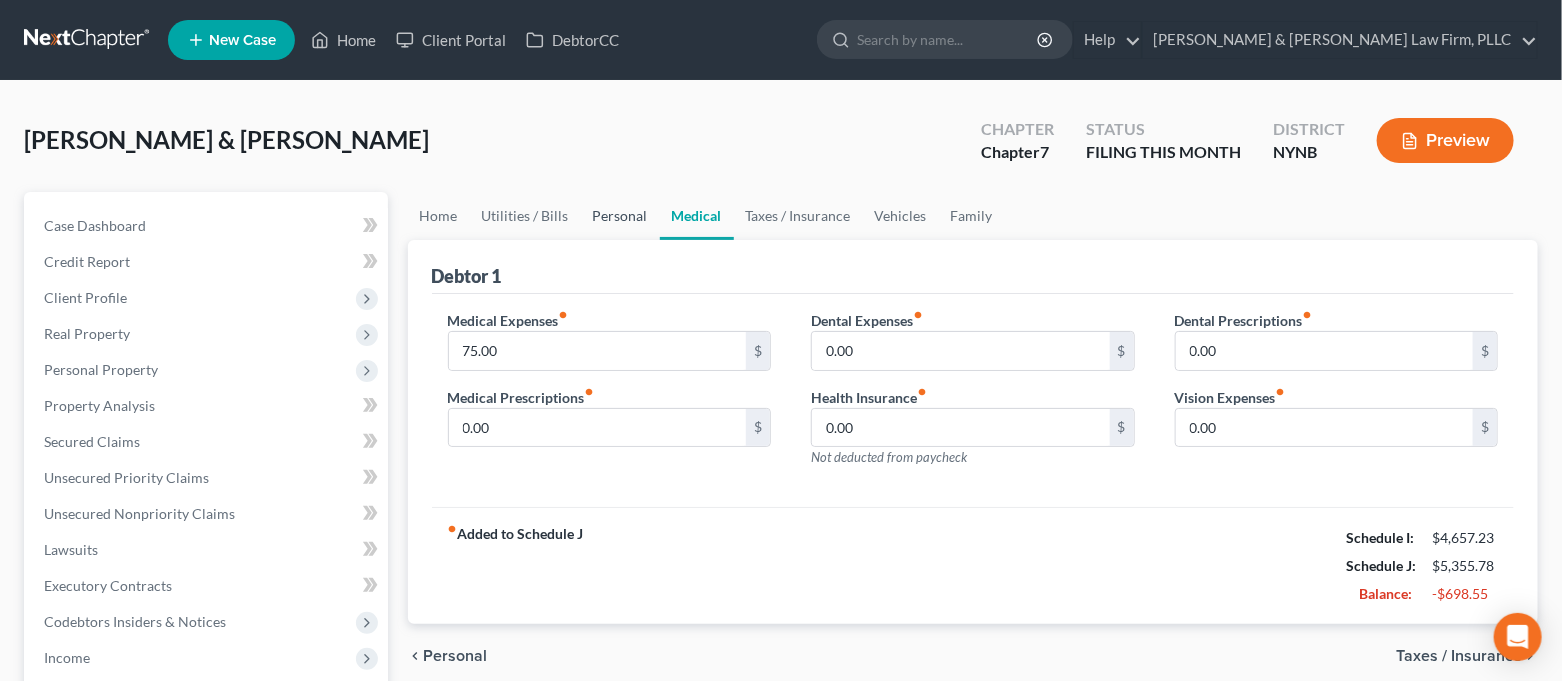 click on "Personal" at bounding box center (620, 216) 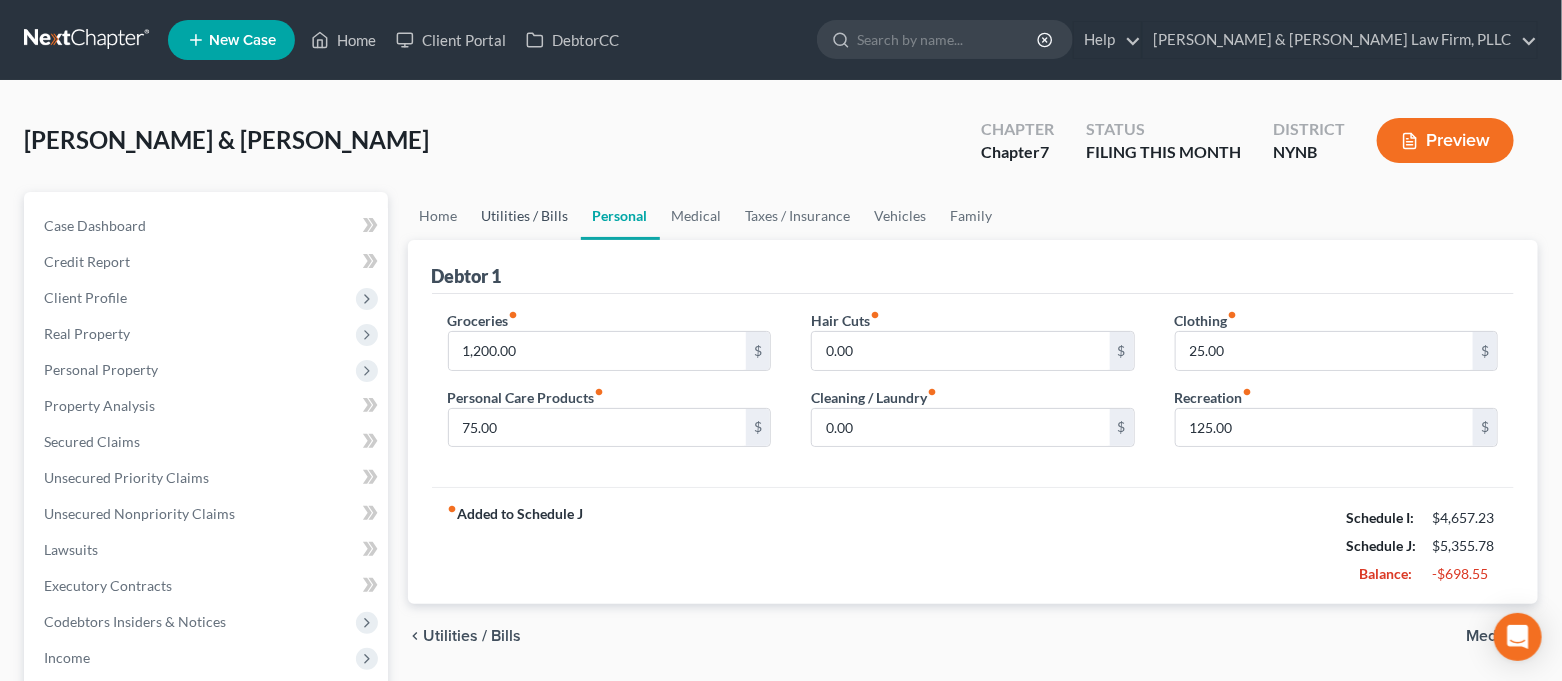 click on "Utilities / Bills" at bounding box center [525, 216] 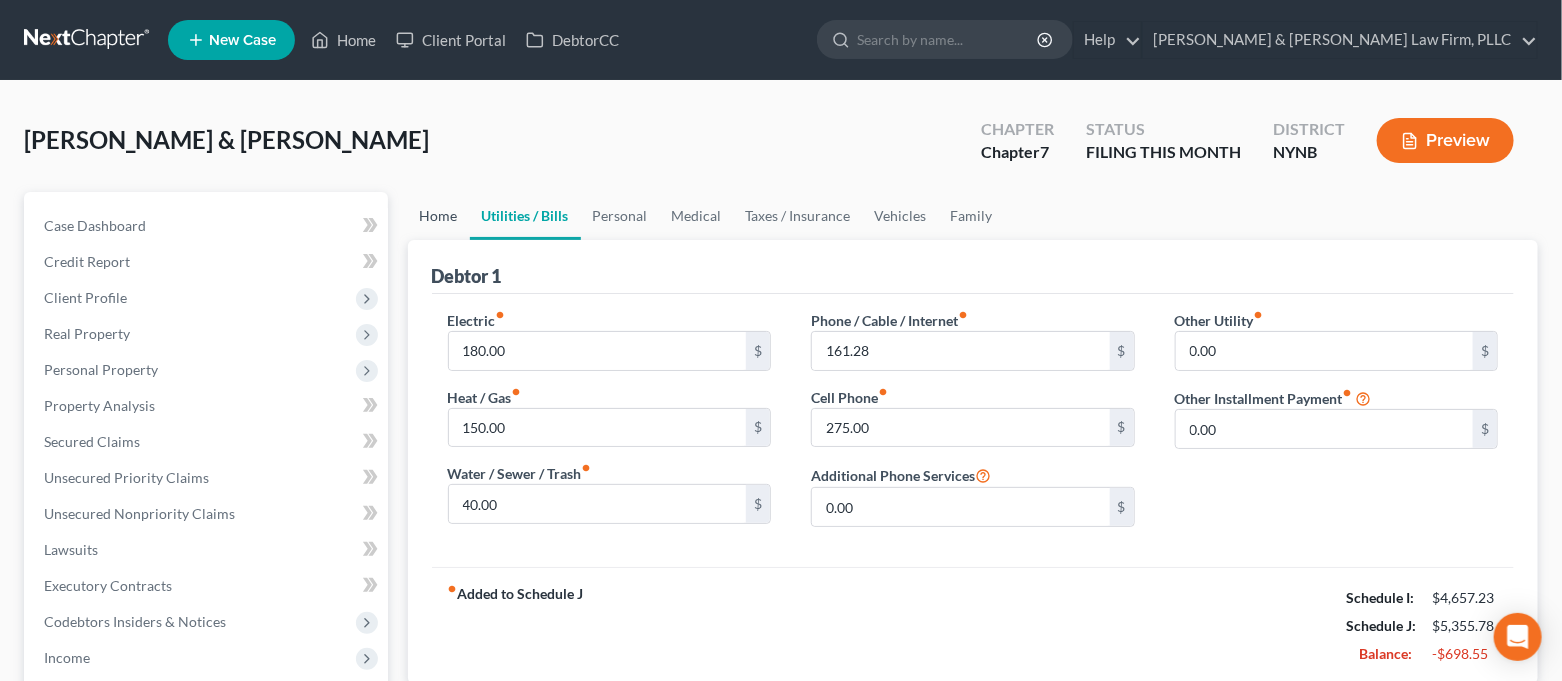 click on "Home" at bounding box center [439, 216] 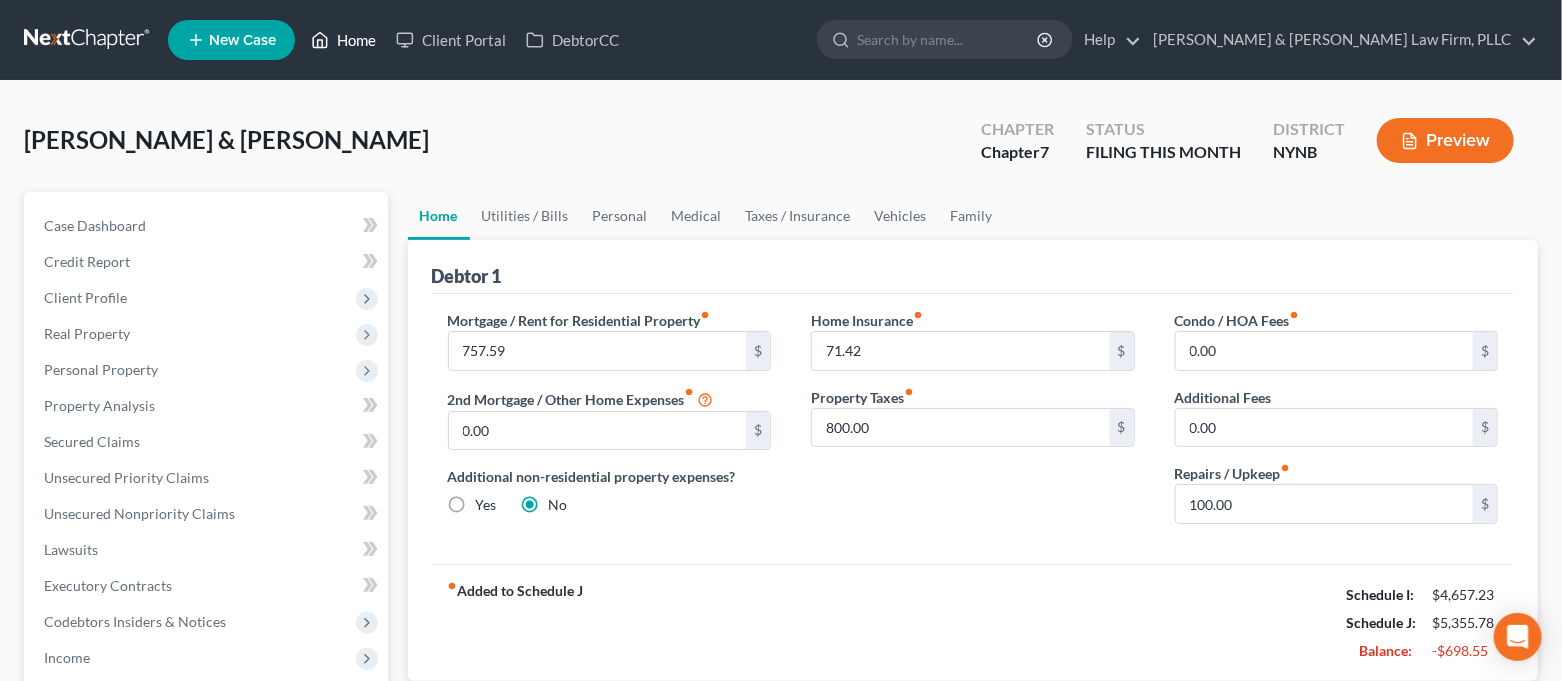 click on "Home" at bounding box center (343, 40) 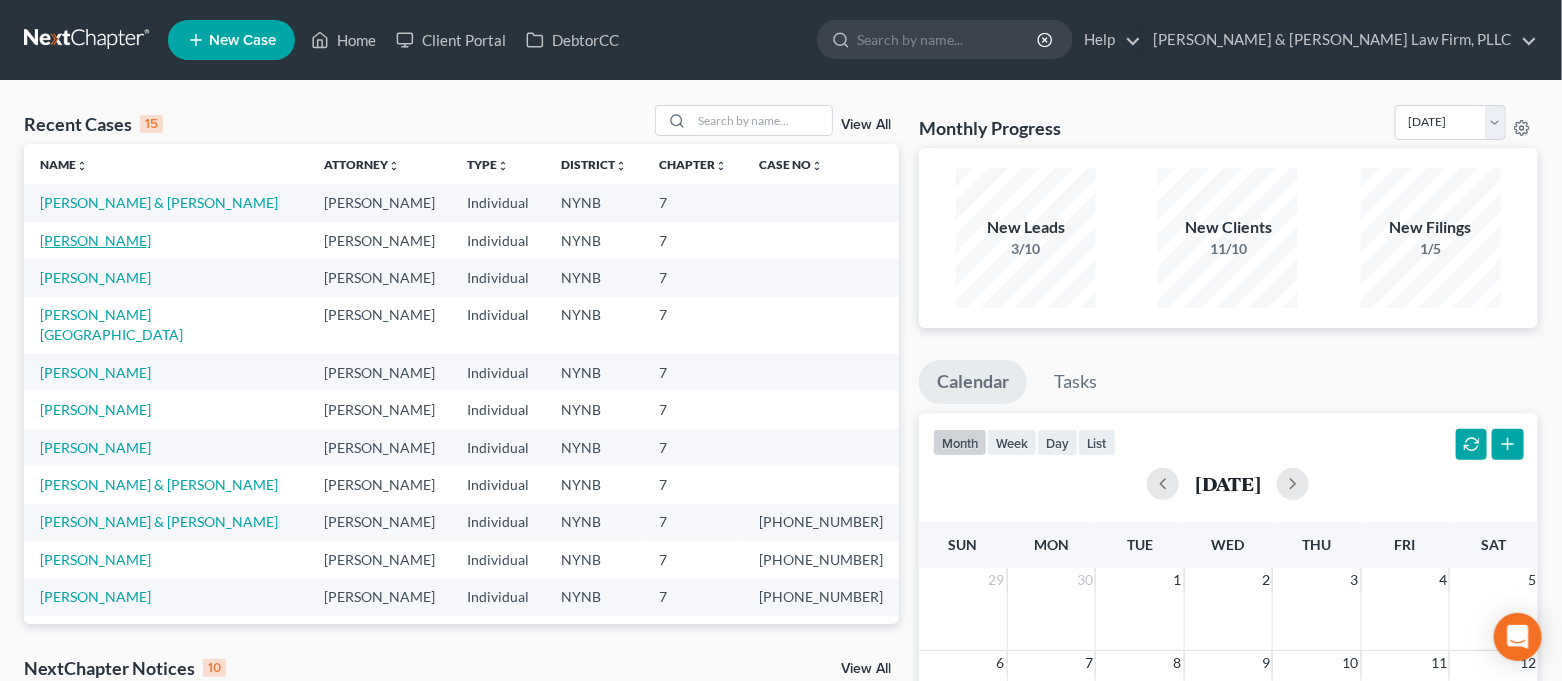 click on "[PERSON_NAME]" at bounding box center (95, 240) 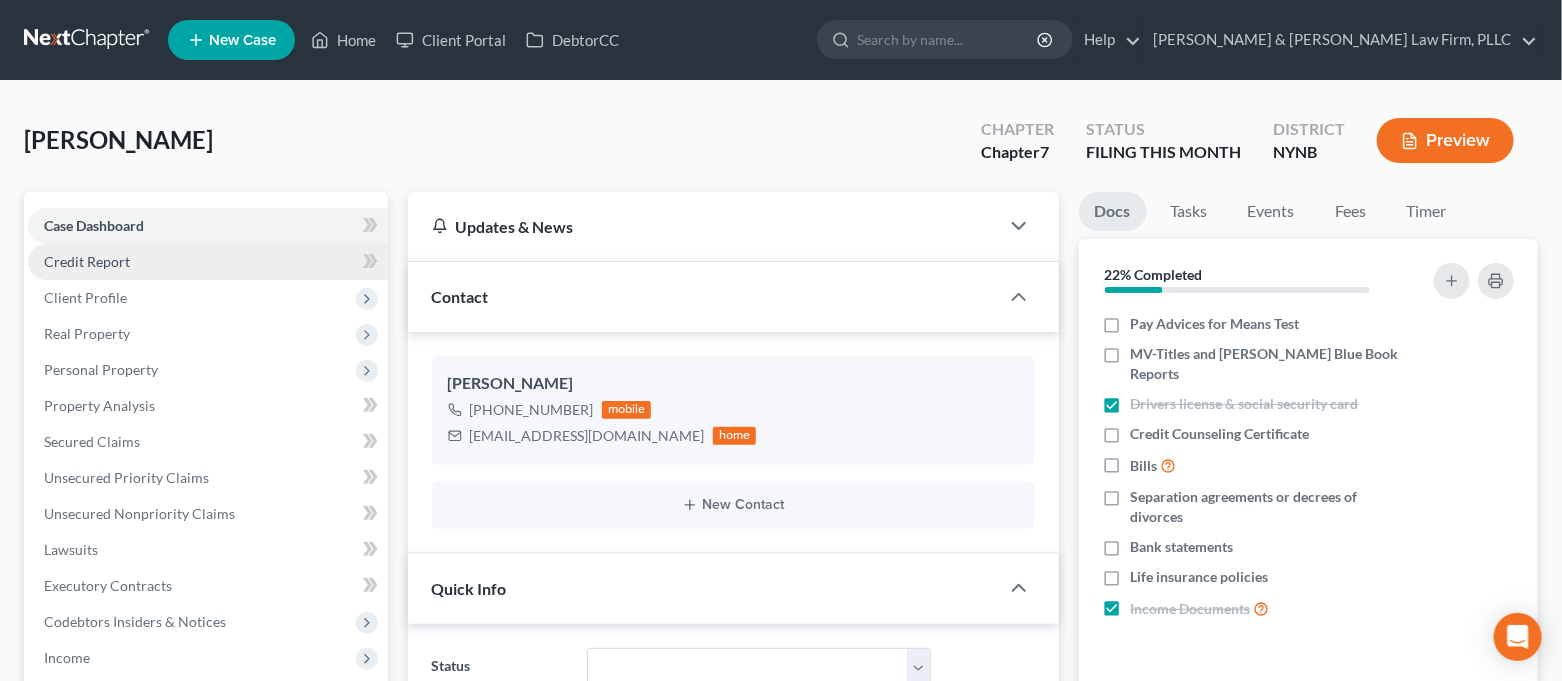 scroll, scrollTop: 2152, scrollLeft: 0, axis: vertical 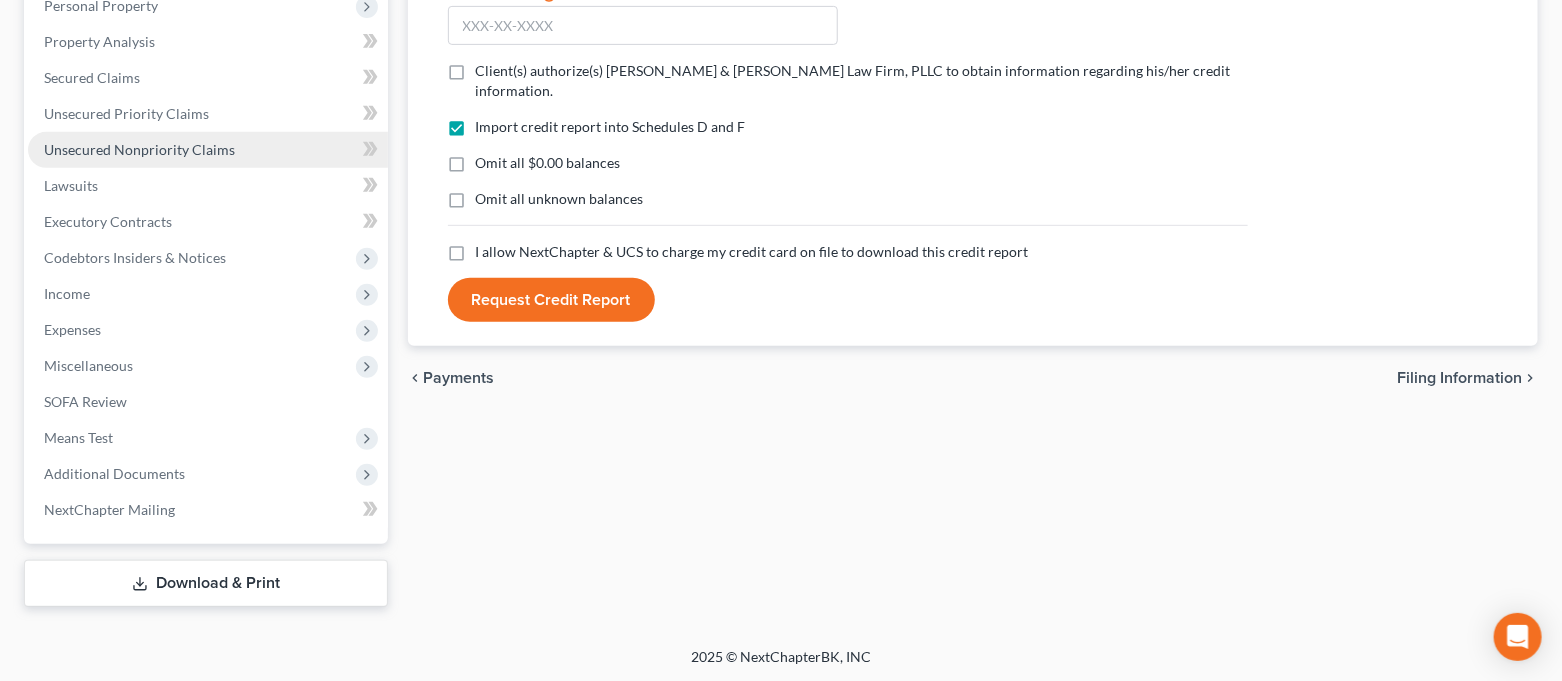 click on "Unsecured Nonpriority Claims" at bounding box center (139, 149) 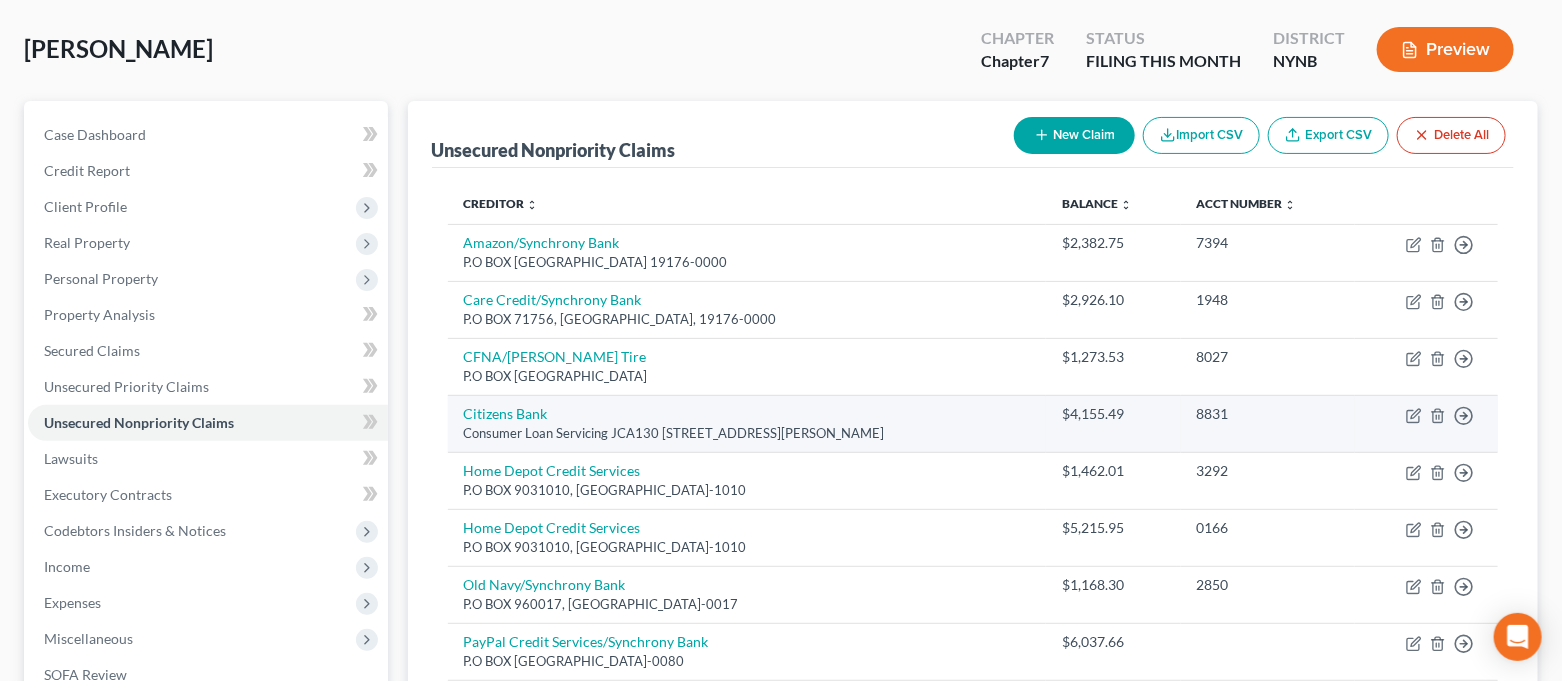 scroll, scrollTop: 0, scrollLeft: 0, axis: both 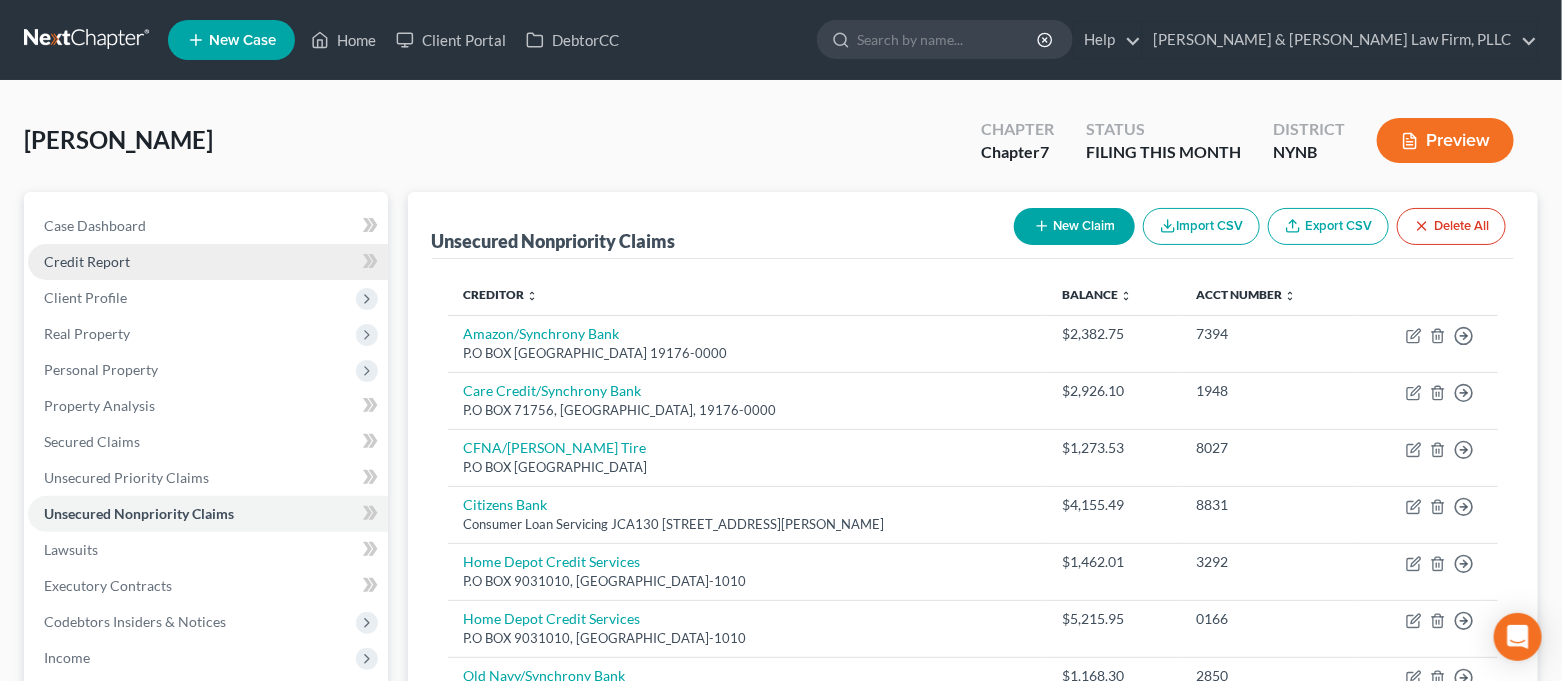 click on "Credit Report" at bounding box center (208, 262) 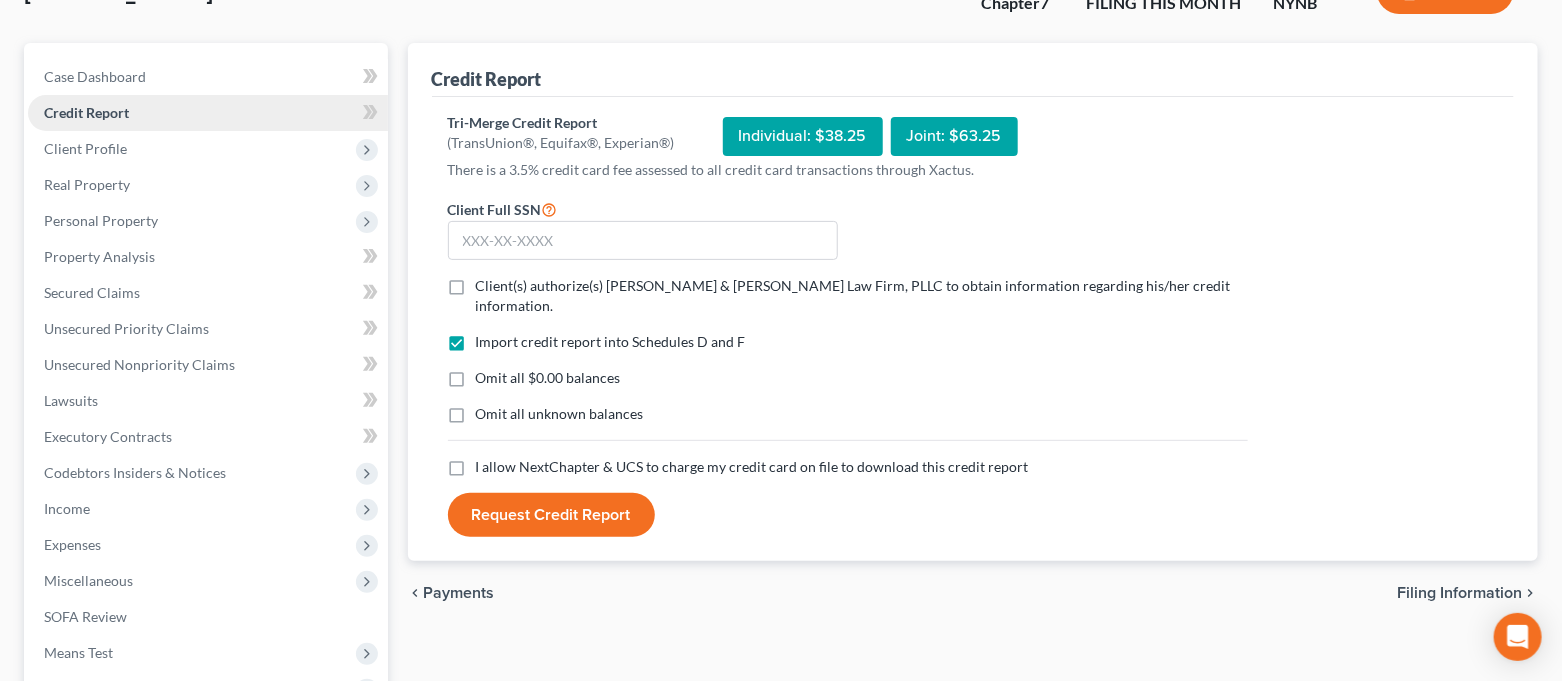 scroll, scrollTop: 0, scrollLeft: 0, axis: both 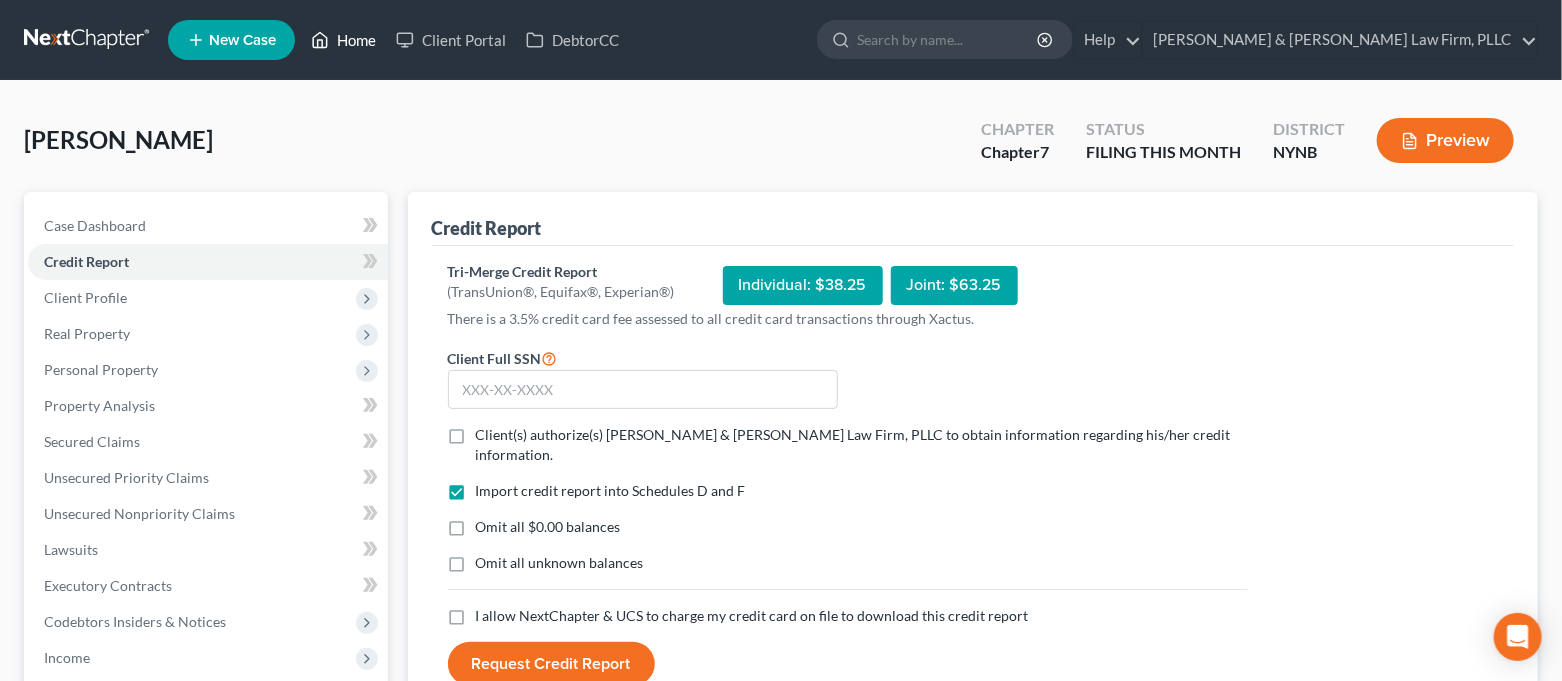 click on "Home" at bounding box center [343, 40] 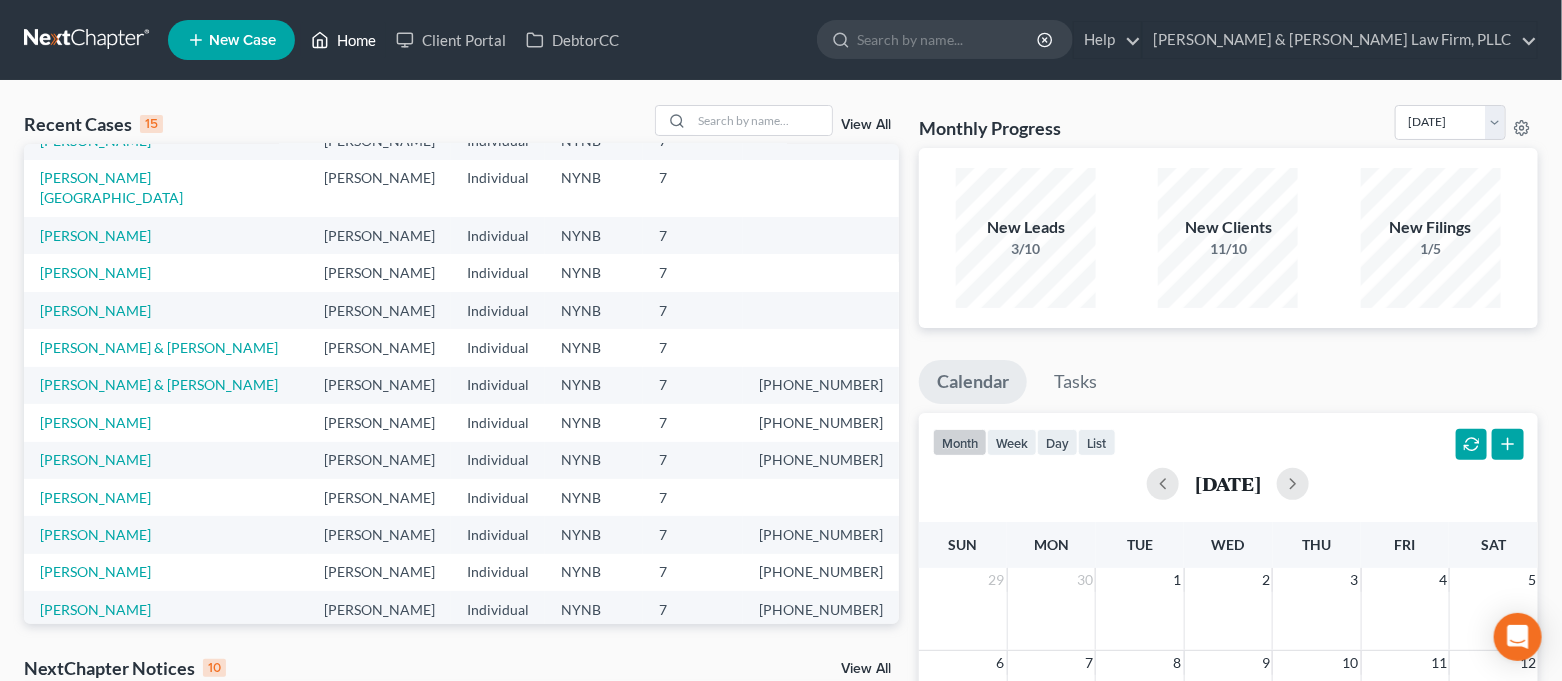 scroll, scrollTop: 0, scrollLeft: 0, axis: both 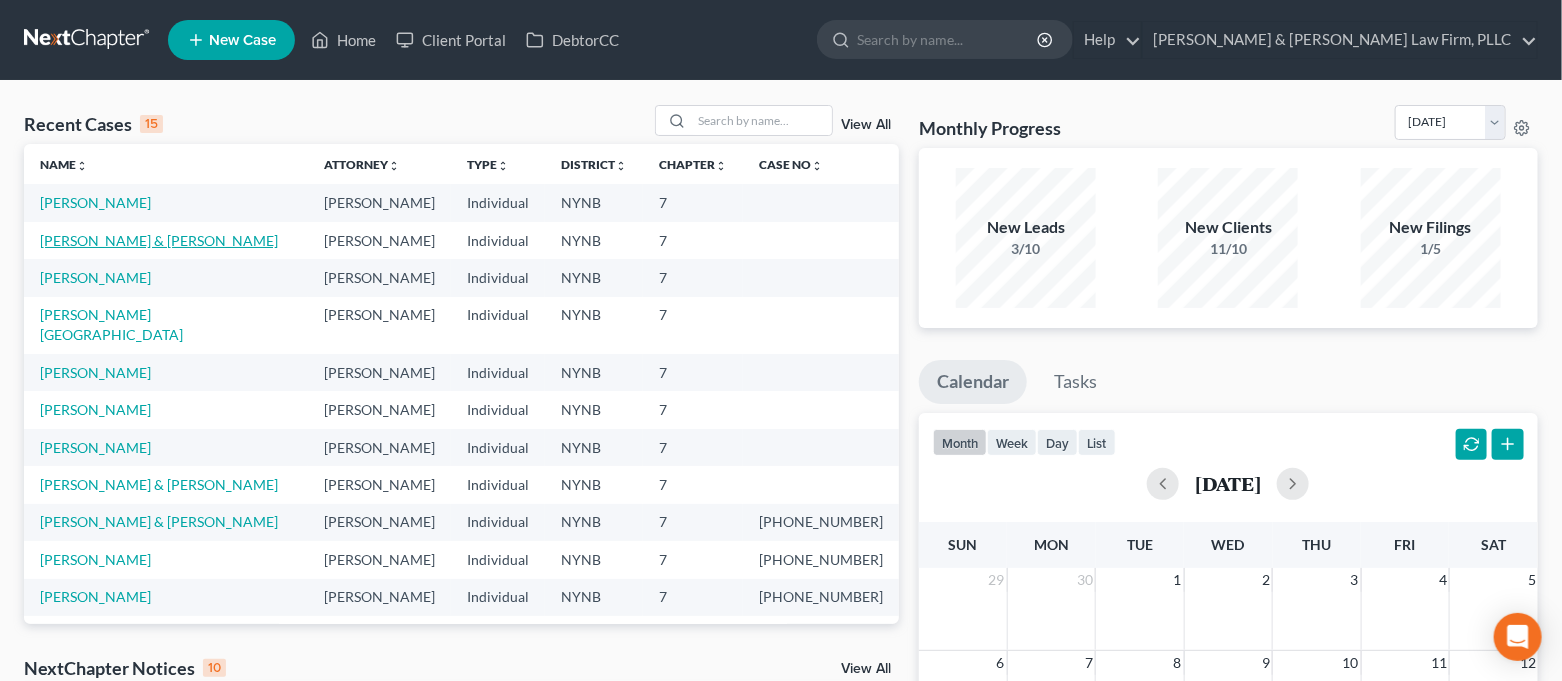 click on "[PERSON_NAME] & [PERSON_NAME]" at bounding box center (159, 240) 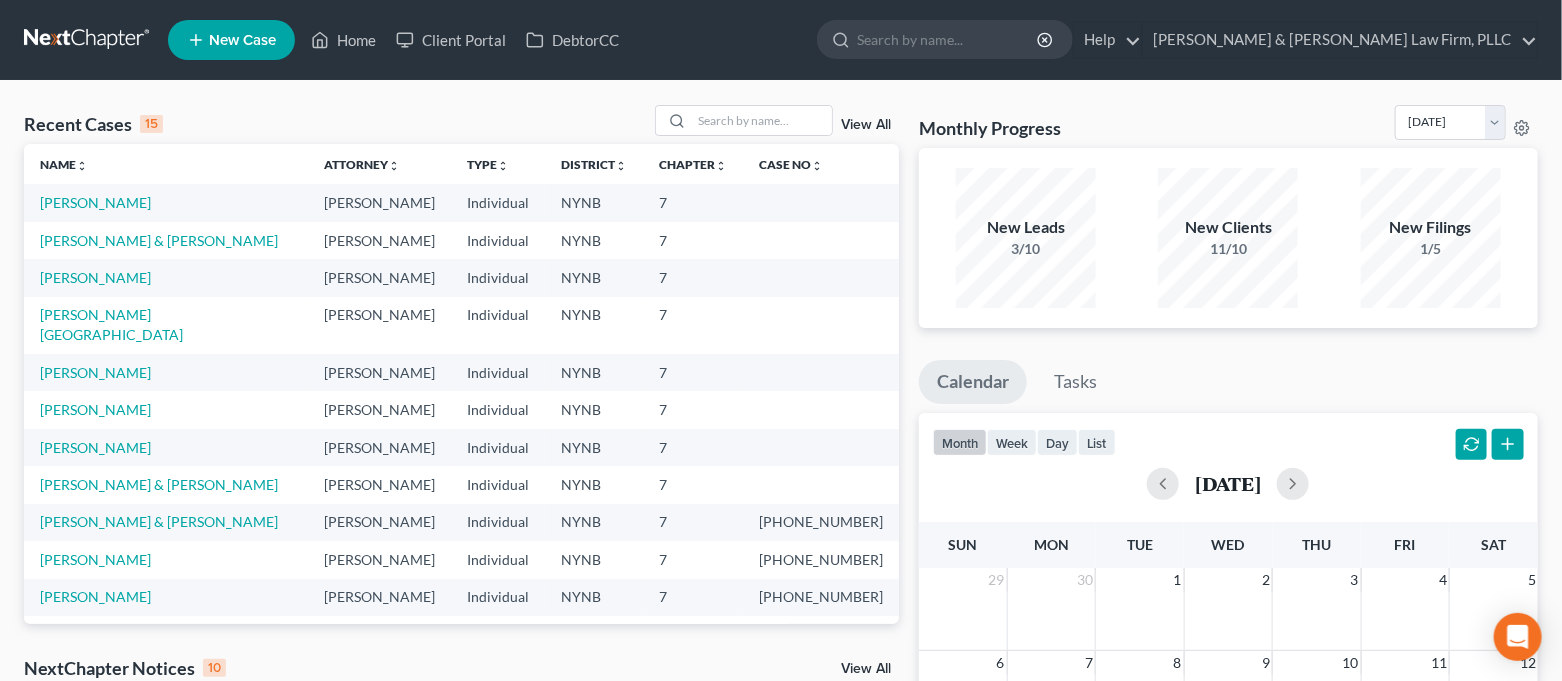 select on "4" 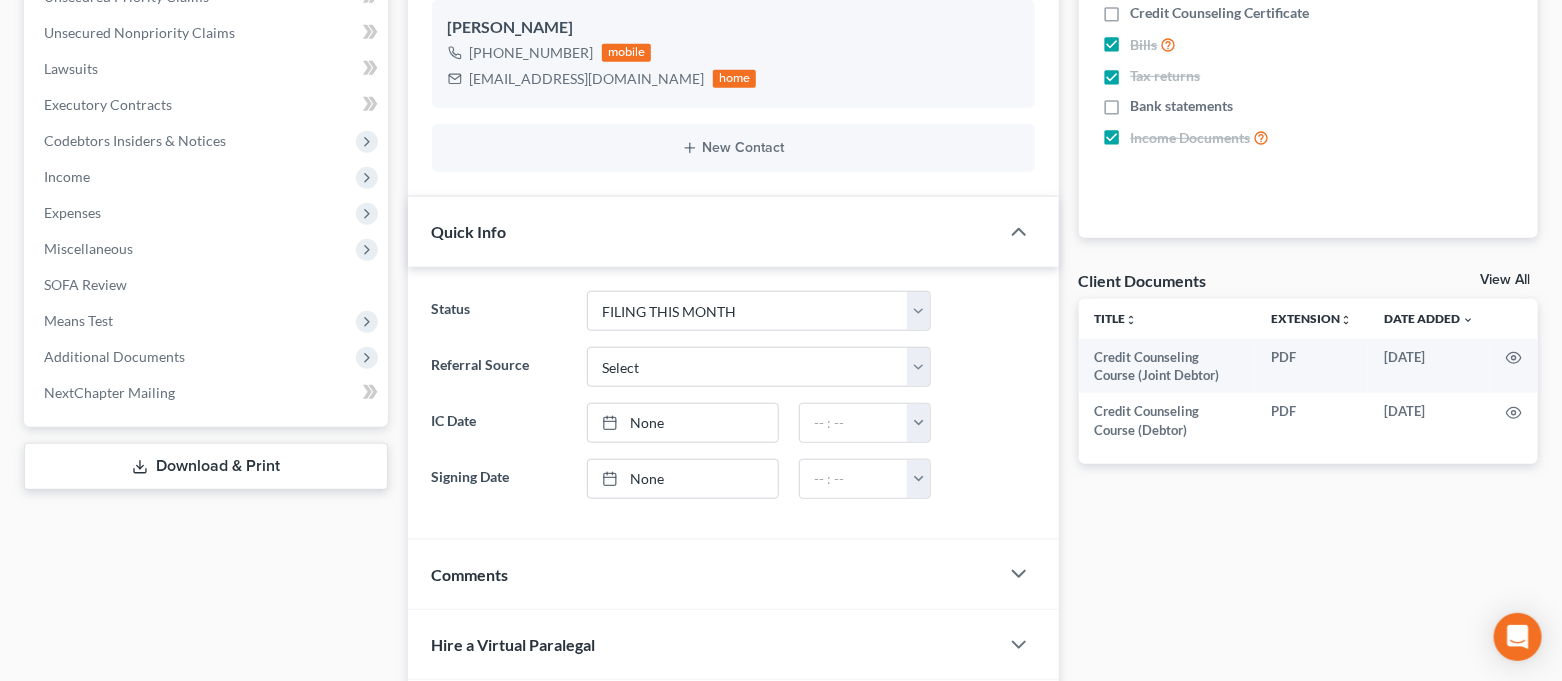 scroll, scrollTop: 533, scrollLeft: 0, axis: vertical 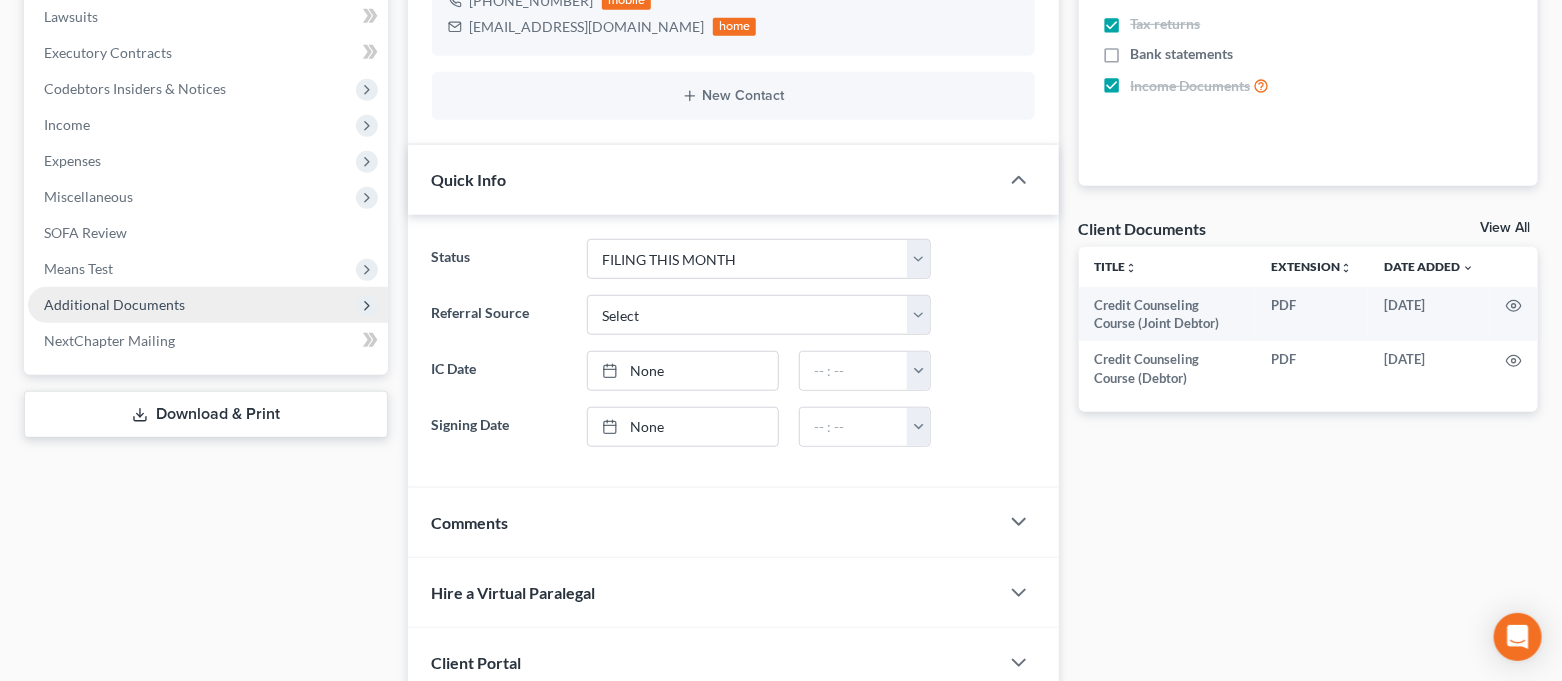 click on "Additional Documents" at bounding box center [114, 304] 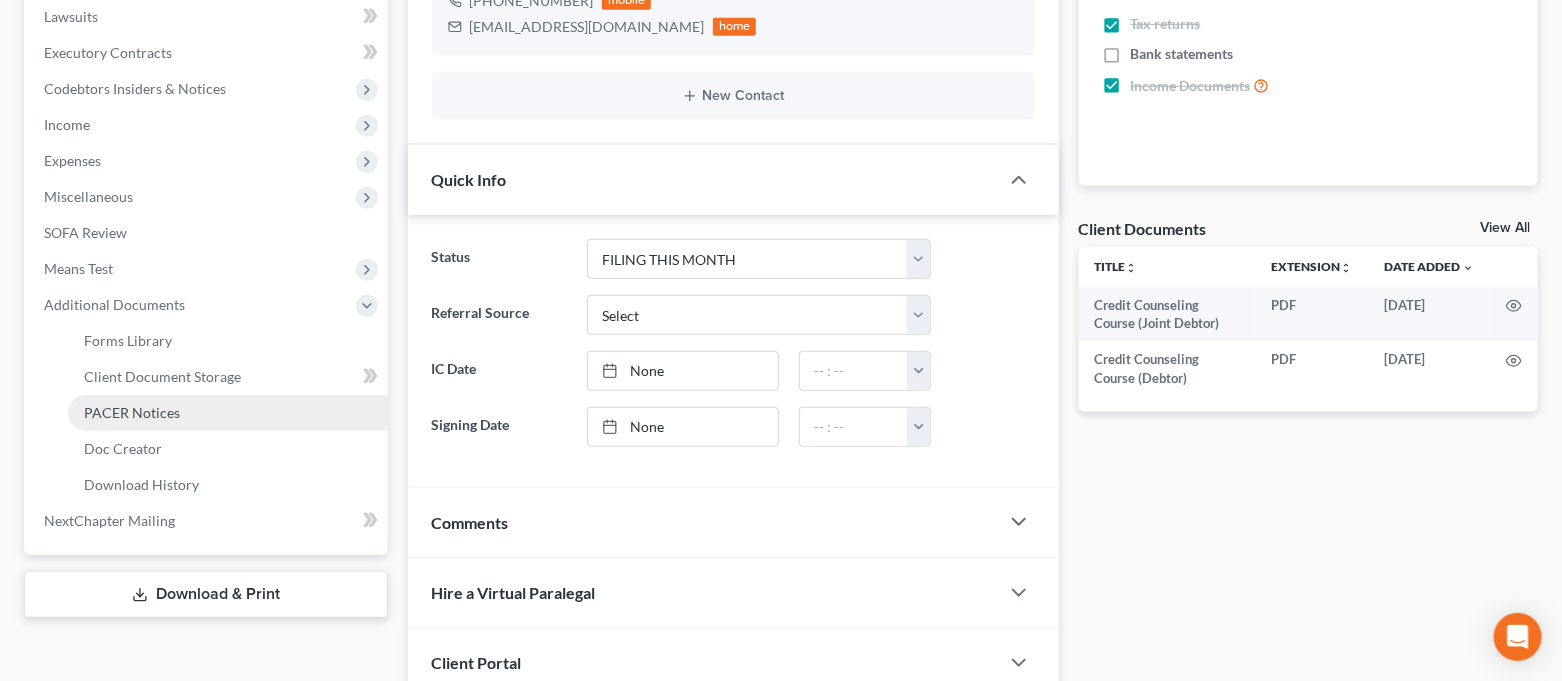 click on "PACER Notices" at bounding box center (132, 412) 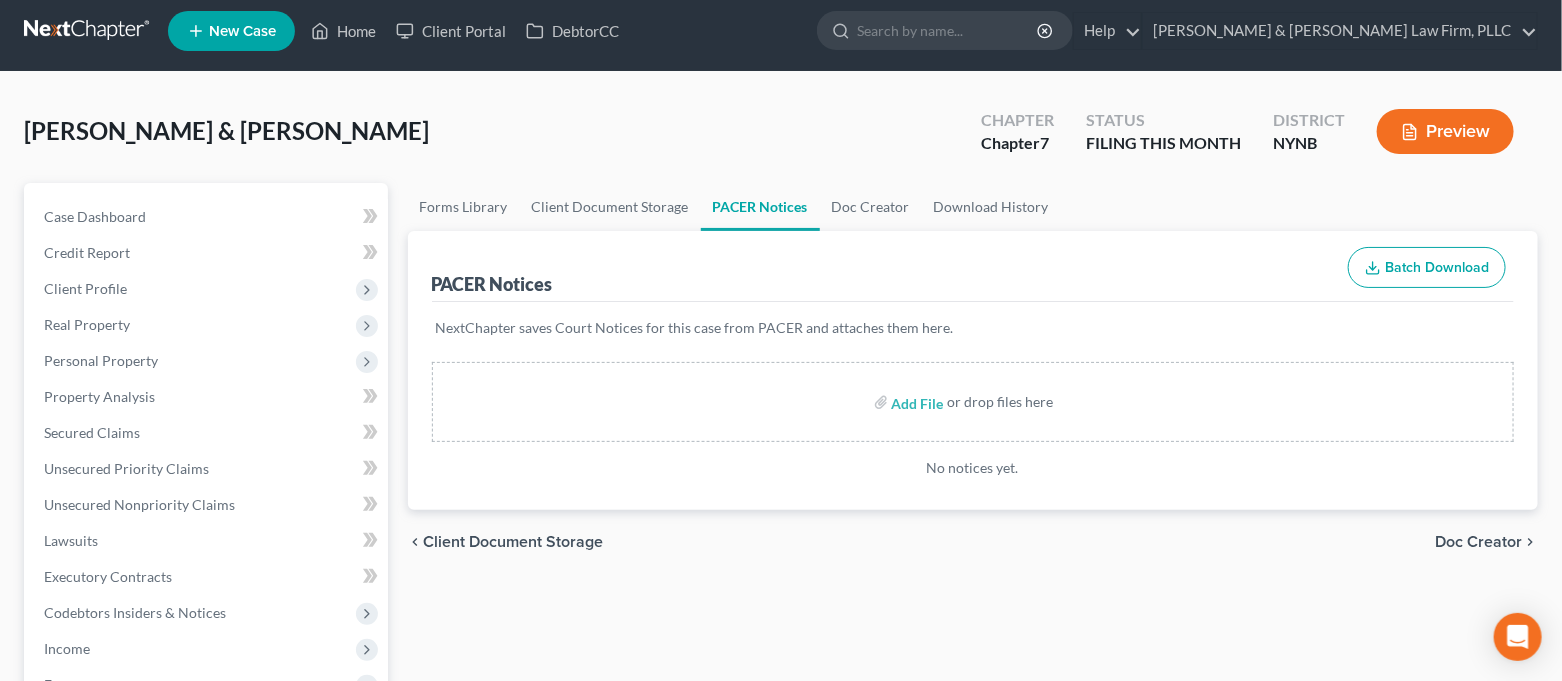 scroll, scrollTop: 0, scrollLeft: 0, axis: both 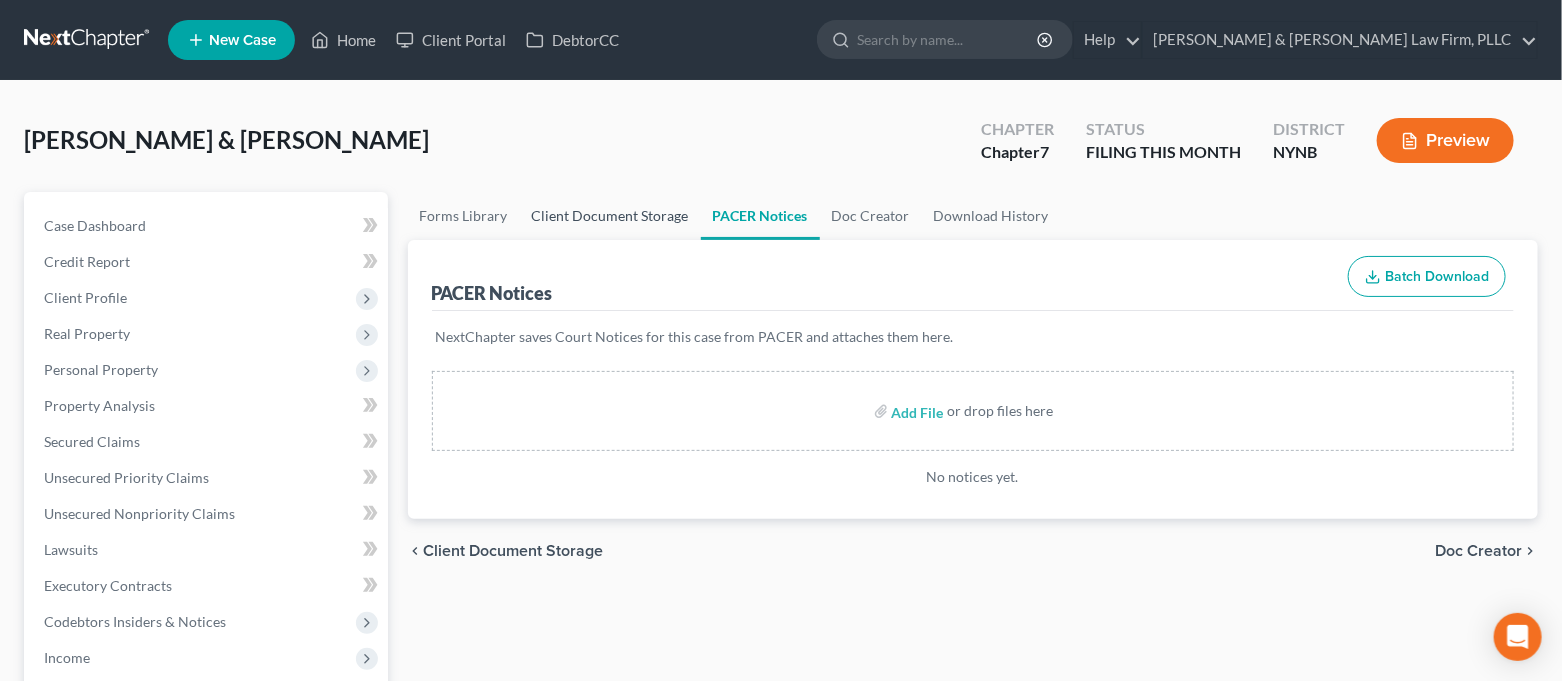 click on "Client Document Storage" at bounding box center (610, 216) 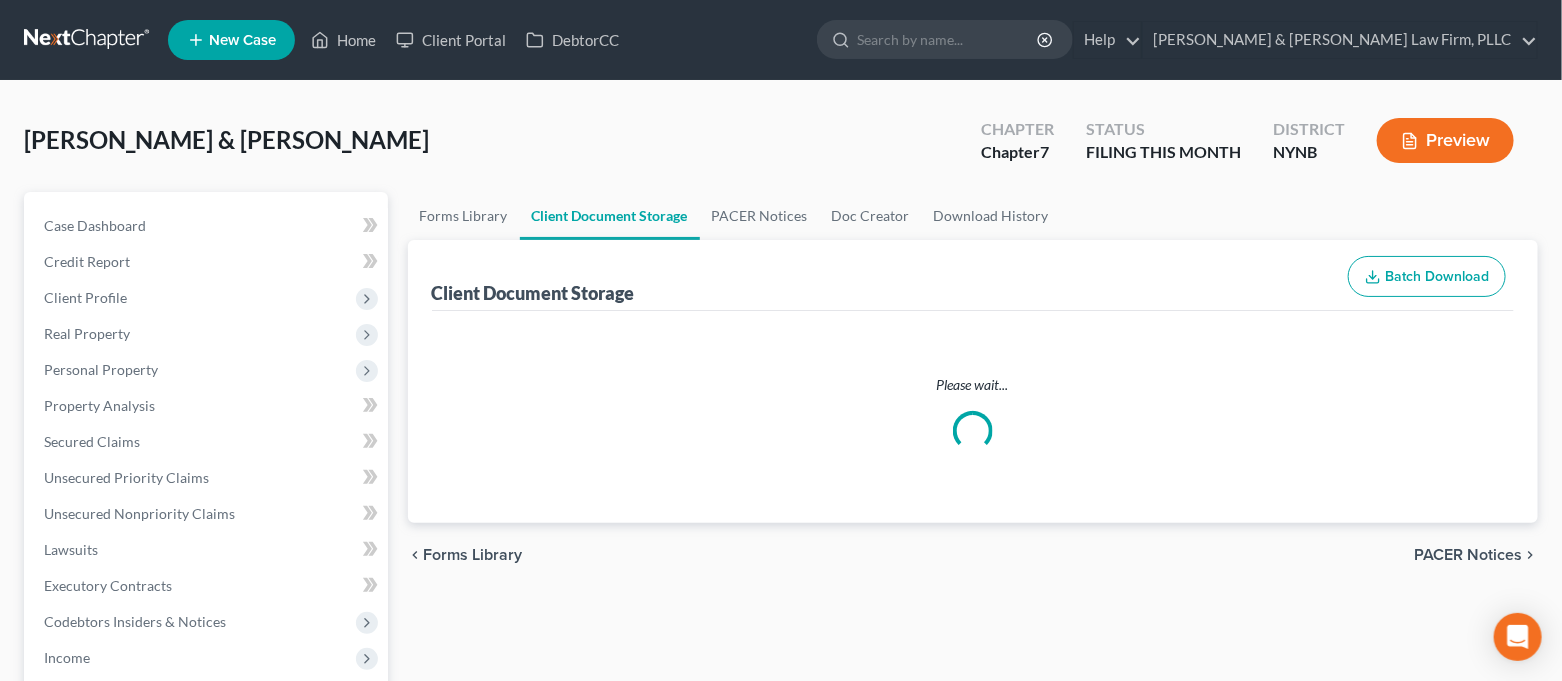 select on "1" 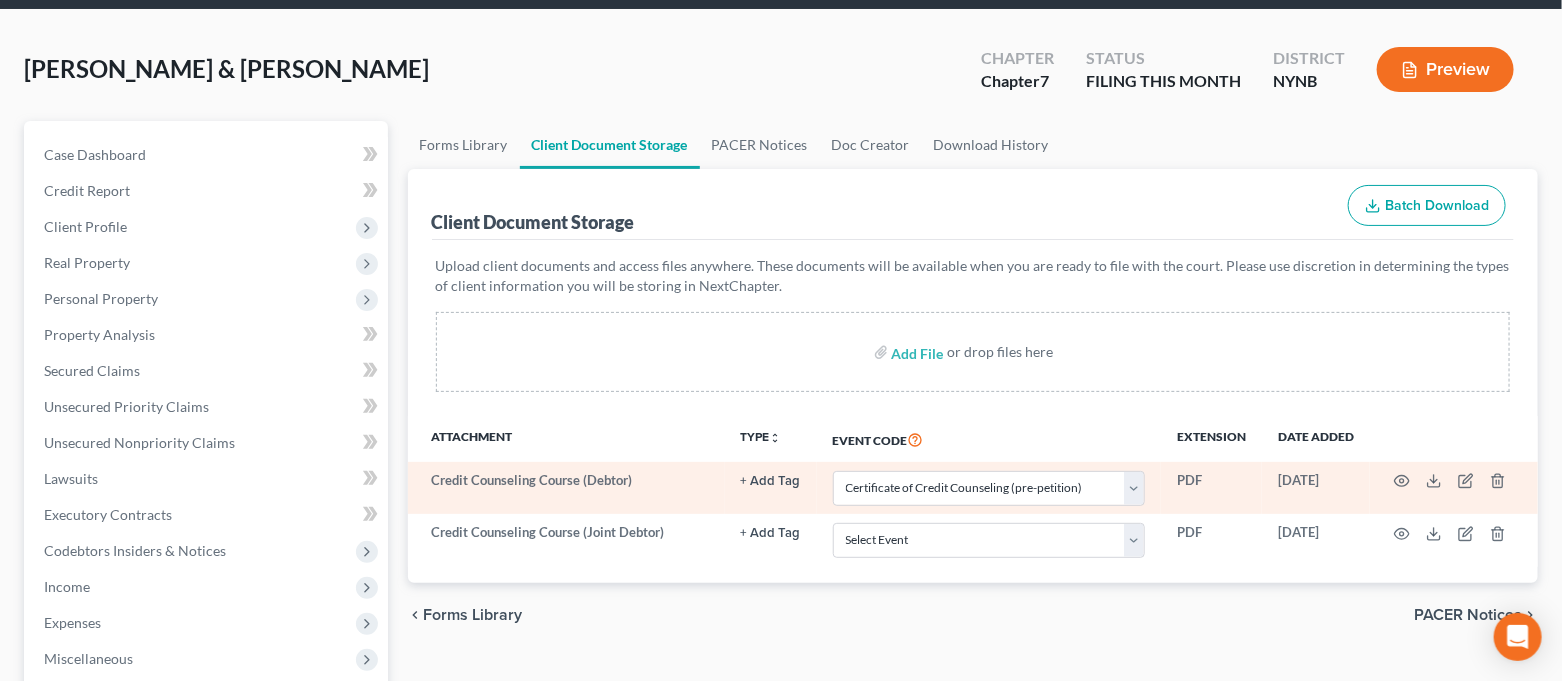scroll, scrollTop: 133, scrollLeft: 0, axis: vertical 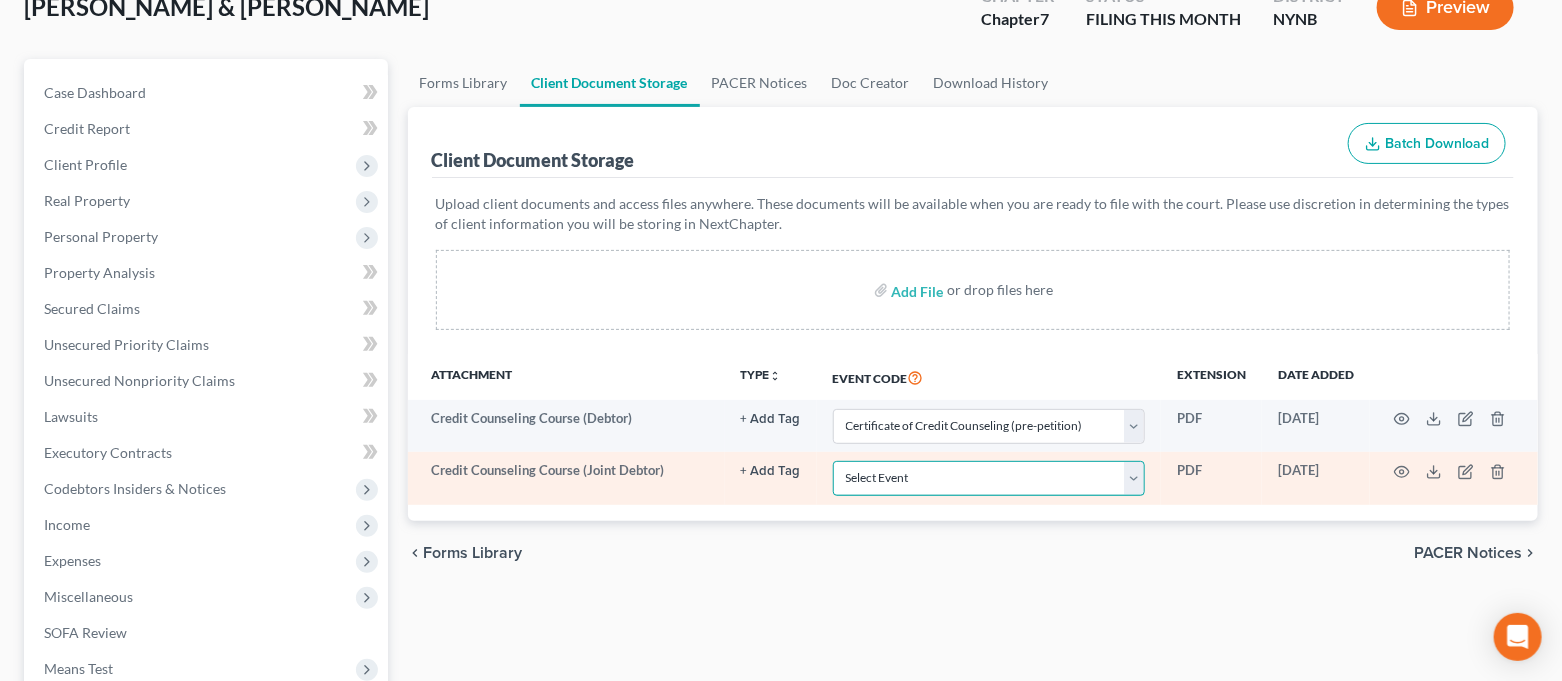 click on "Select Event Application to Have the Filing Fee Waived Certificate of Credit Counseling (pre-petition) Certification Pursuant to Local Bankruptcy Rule 3015-1 Chapter 13 Plan Pay Filing Fee in Installments Payment Advice Statements Rights and Responsibilities of Chapter 13 Debtors and Their Attorneys" at bounding box center (989, 478) 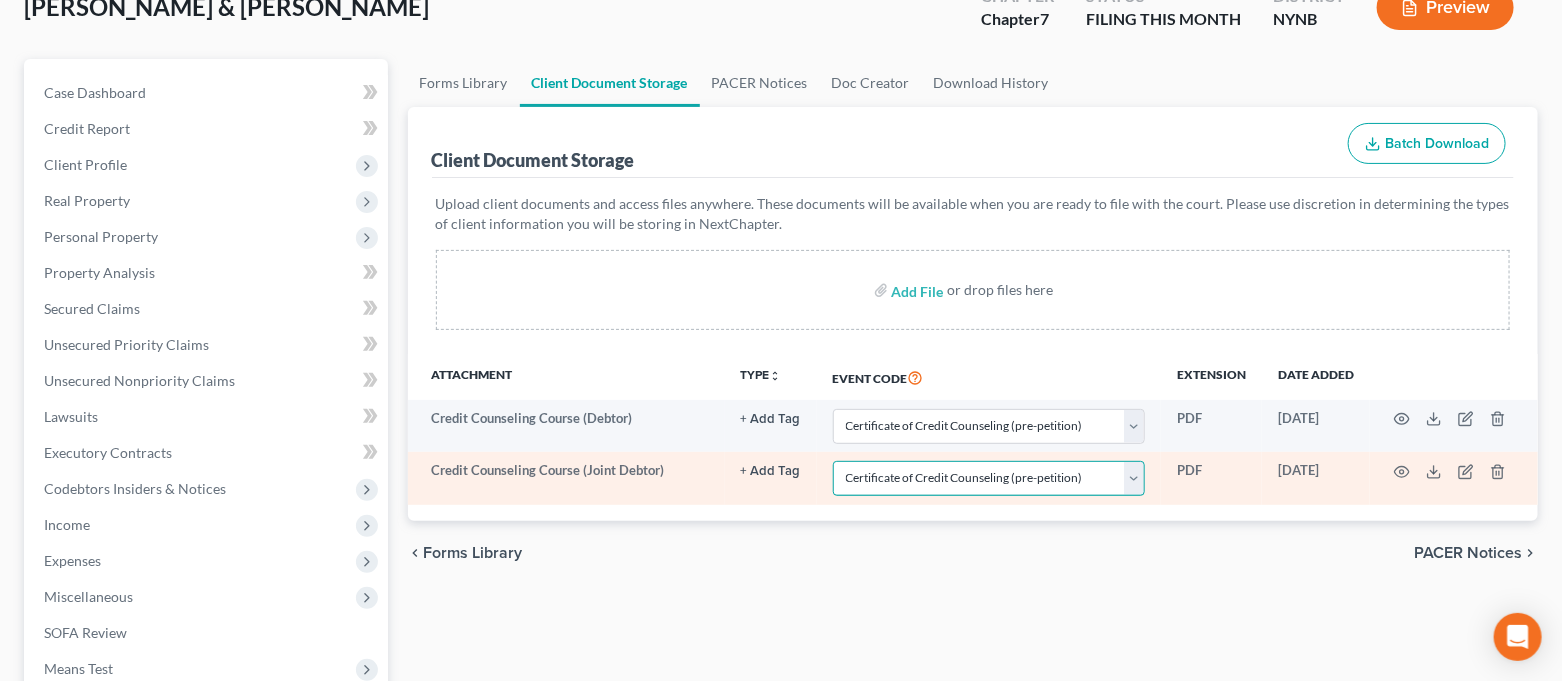 click on "Select Event Application to Have the Filing Fee Waived Certificate of Credit Counseling (pre-petition) Certification Pursuant to Local Bankruptcy Rule 3015-1 Chapter 13 Plan Pay Filing Fee in Installments Payment Advice Statements Rights and Responsibilities of Chapter 13 Debtors and Their Attorneys" at bounding box center (989, 478) 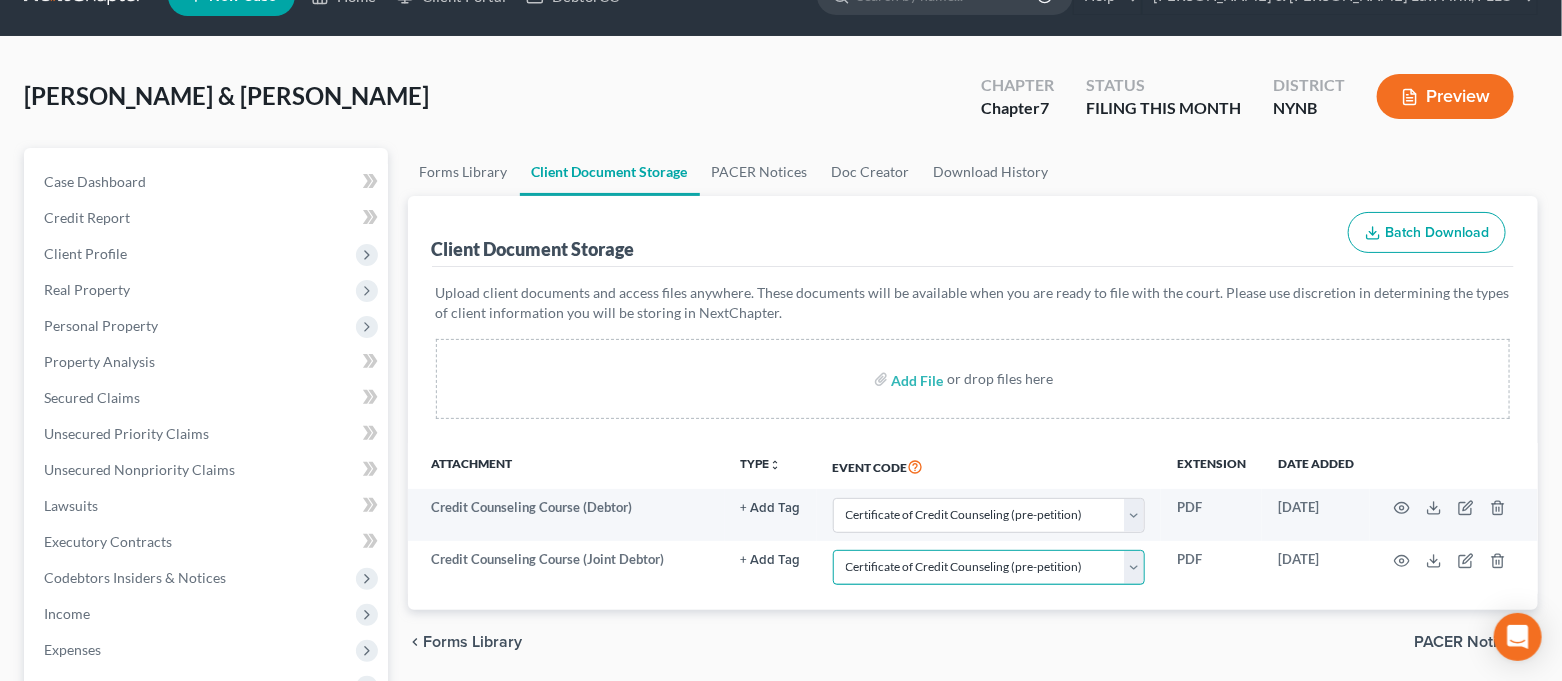 scroll, scrollTop: 0, scrollLeft: 0, axis: both 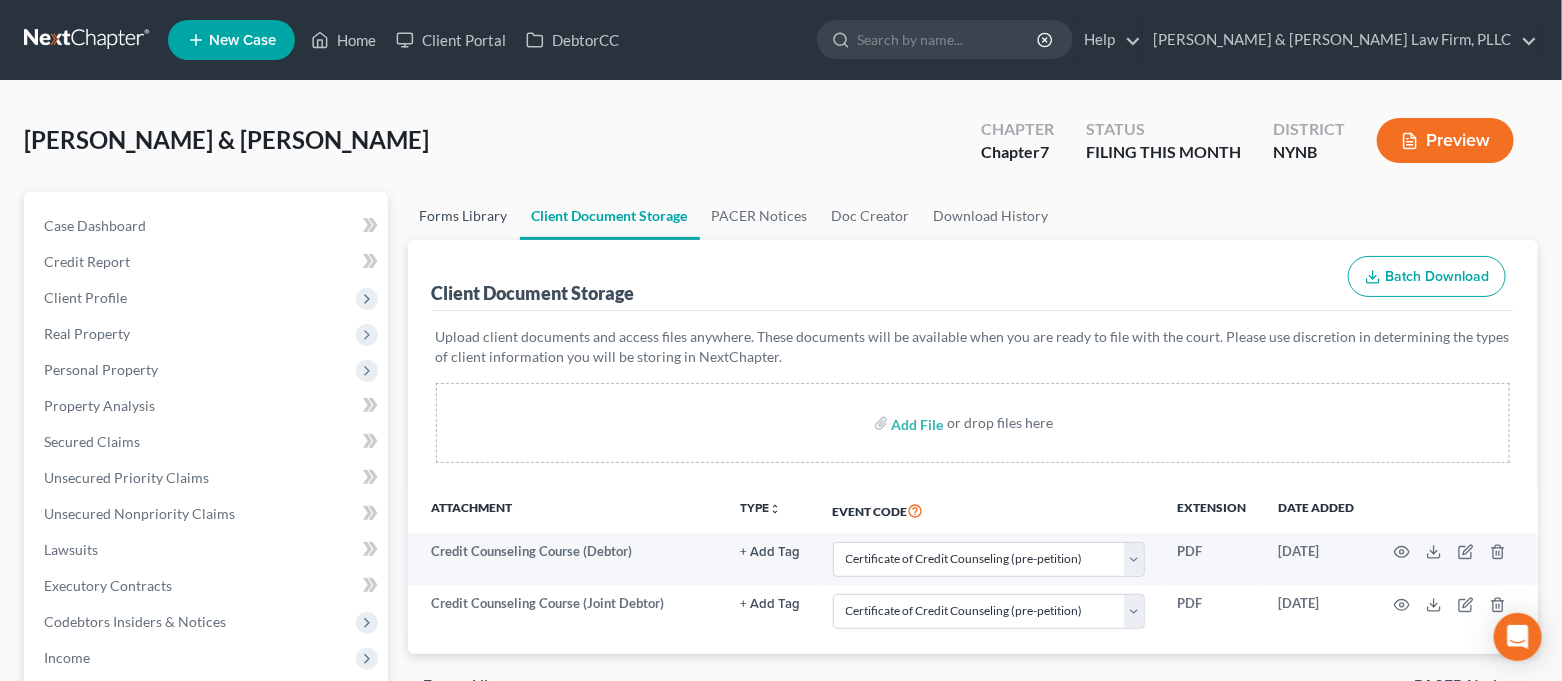 click on "Forms Library" at bounding box center (464, 216) 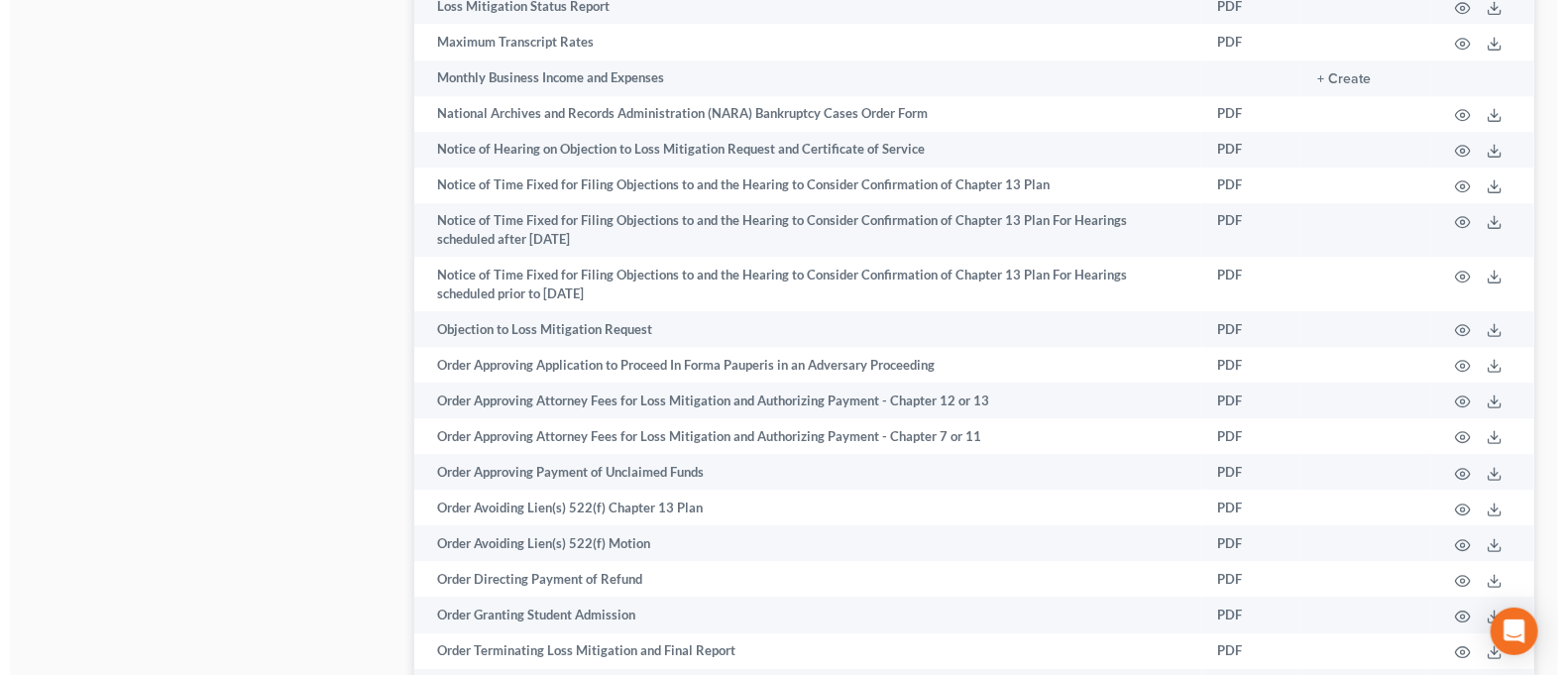 scroll, scrollTop: 2643, scrollLeft: 0, axis: vertical 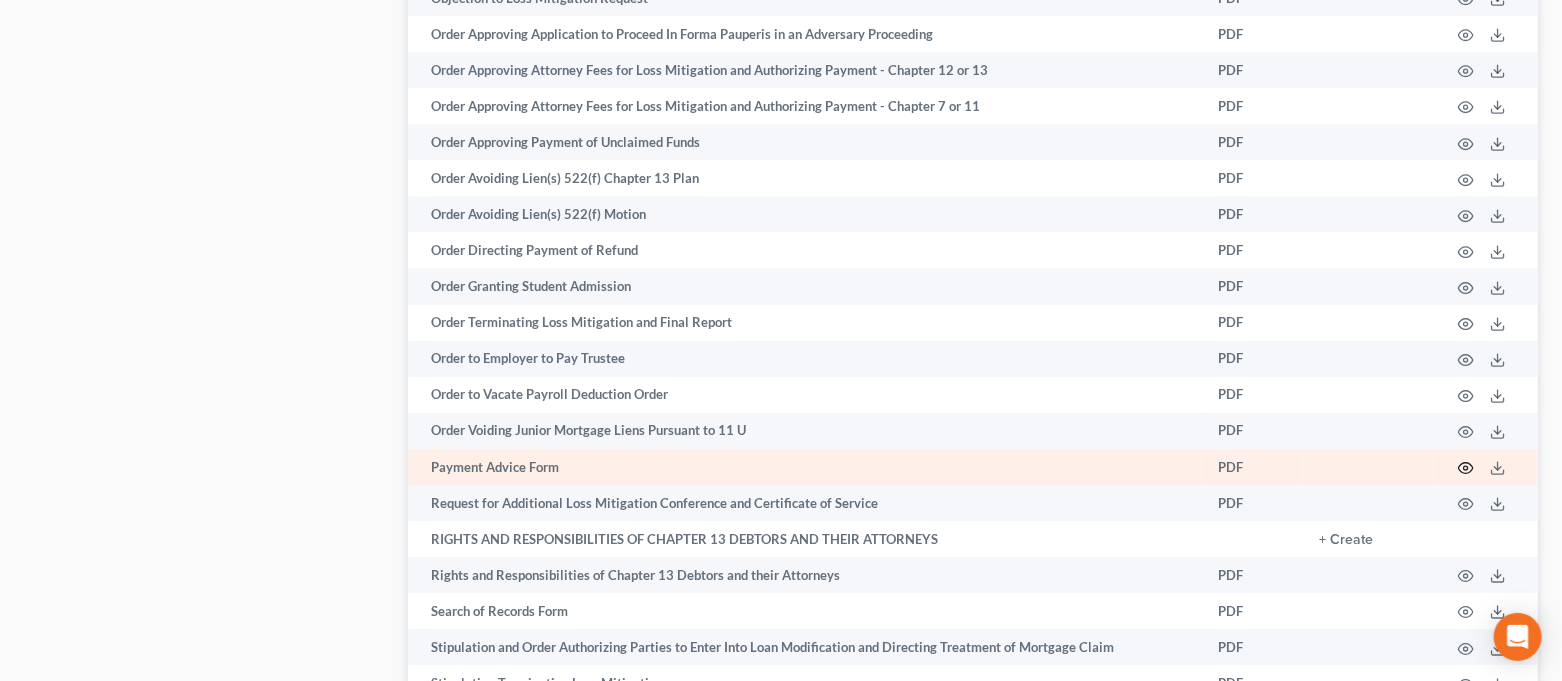 click 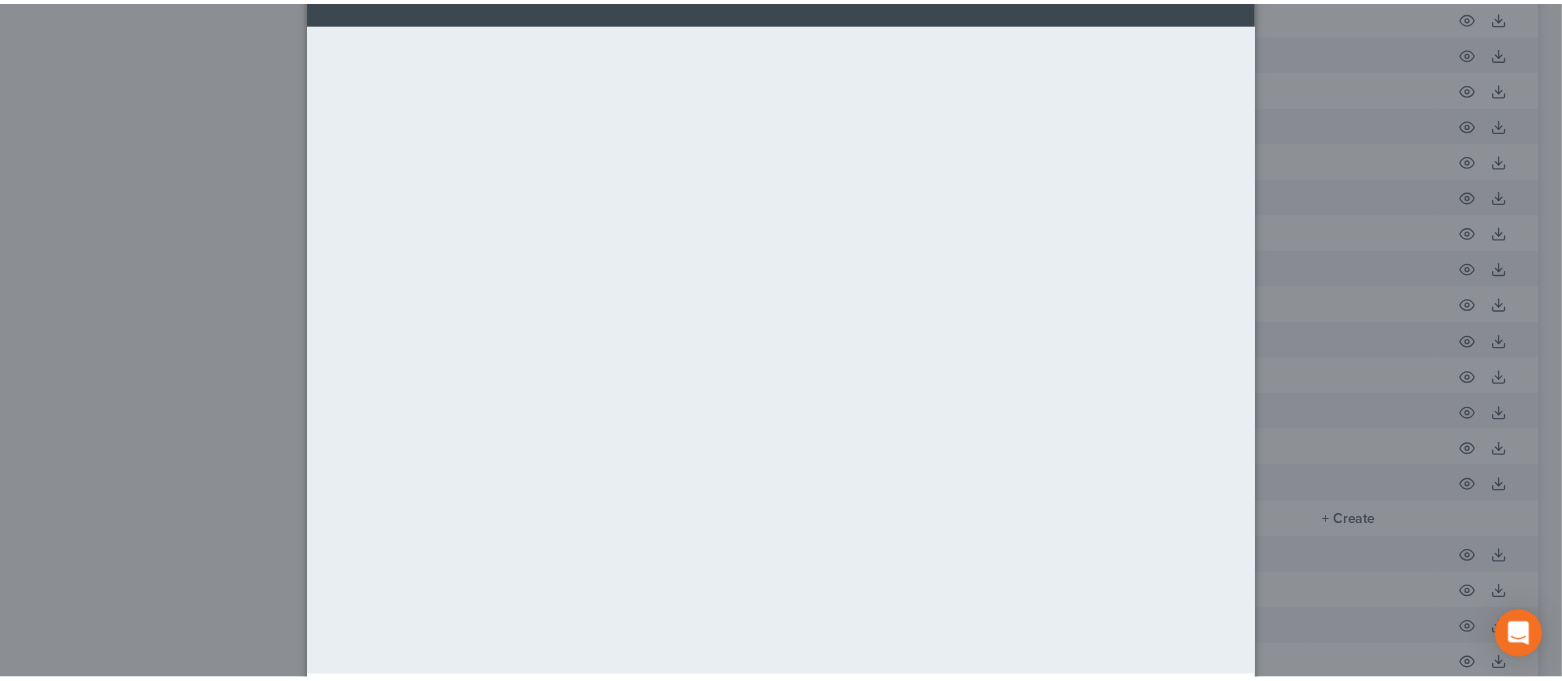 scroll, scrollTop: 0, scrollLeft: 0, axis: both 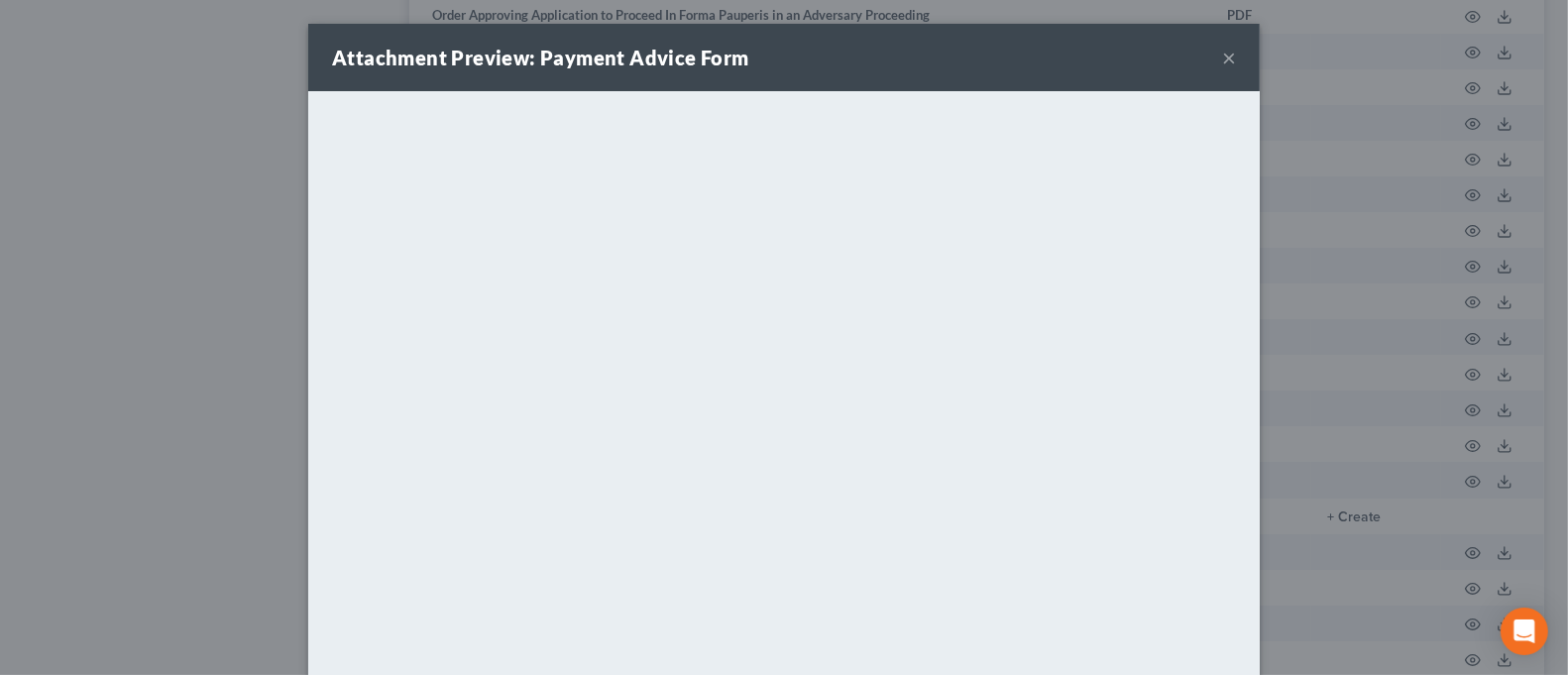click on "×" at bounding box center (1229, 57) 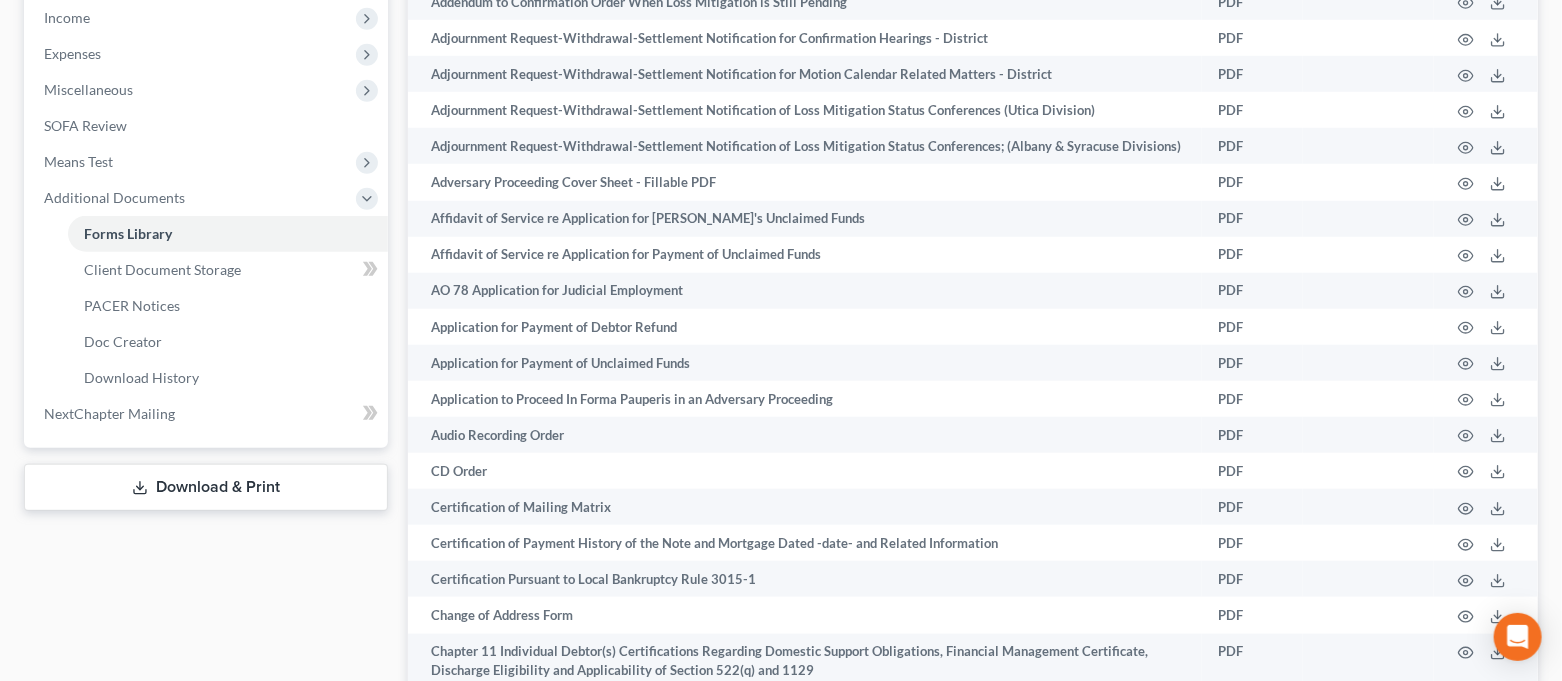 scroll, scrollTop: 0, scrollLeft: 0, axis: both 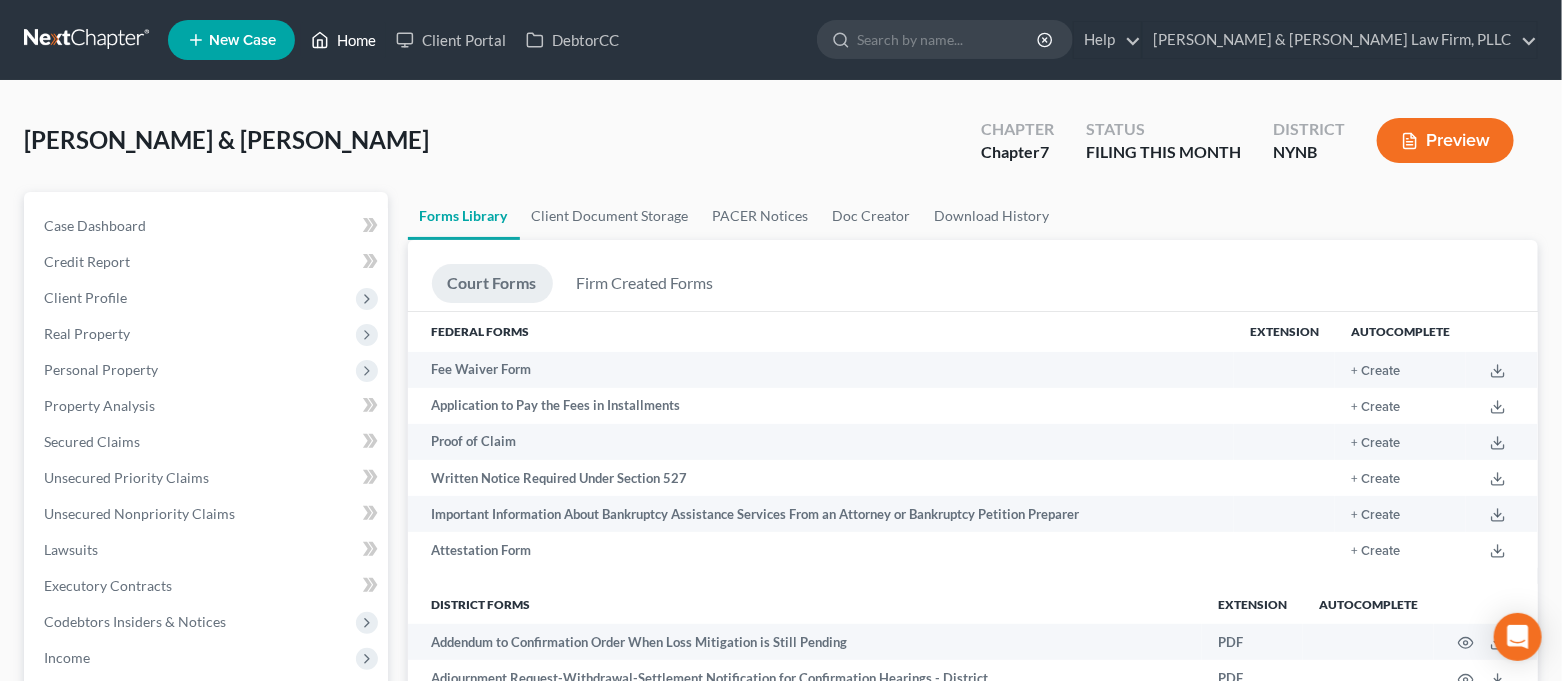 drag, startPoint x: 331, startPoint y: 26, endPoint x: 351, endPoint y: 1, distance: 32.01562 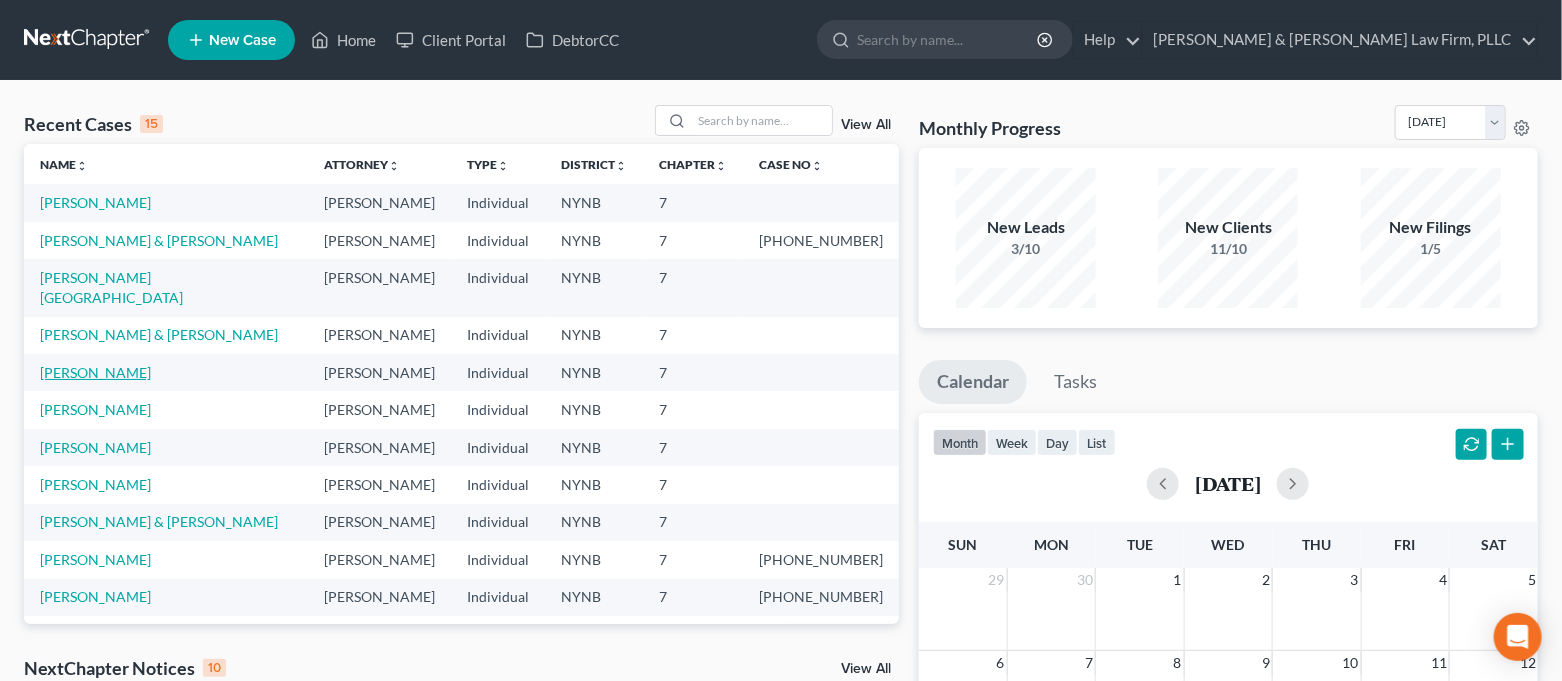 click on "[PERSON_NAME]" at bounding box center (95, 372) 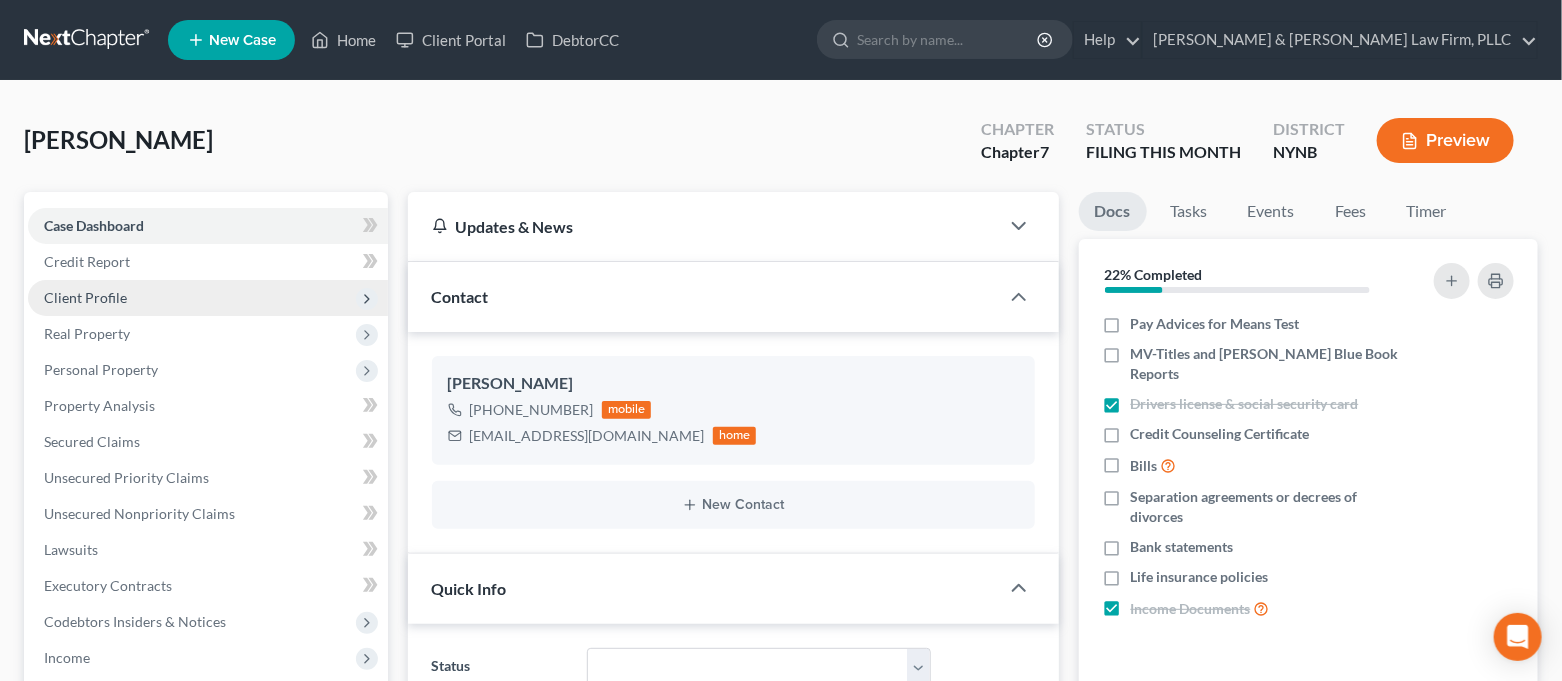 scroll, scrollTop: 2152, scrollLeft: 0, axis: vertical 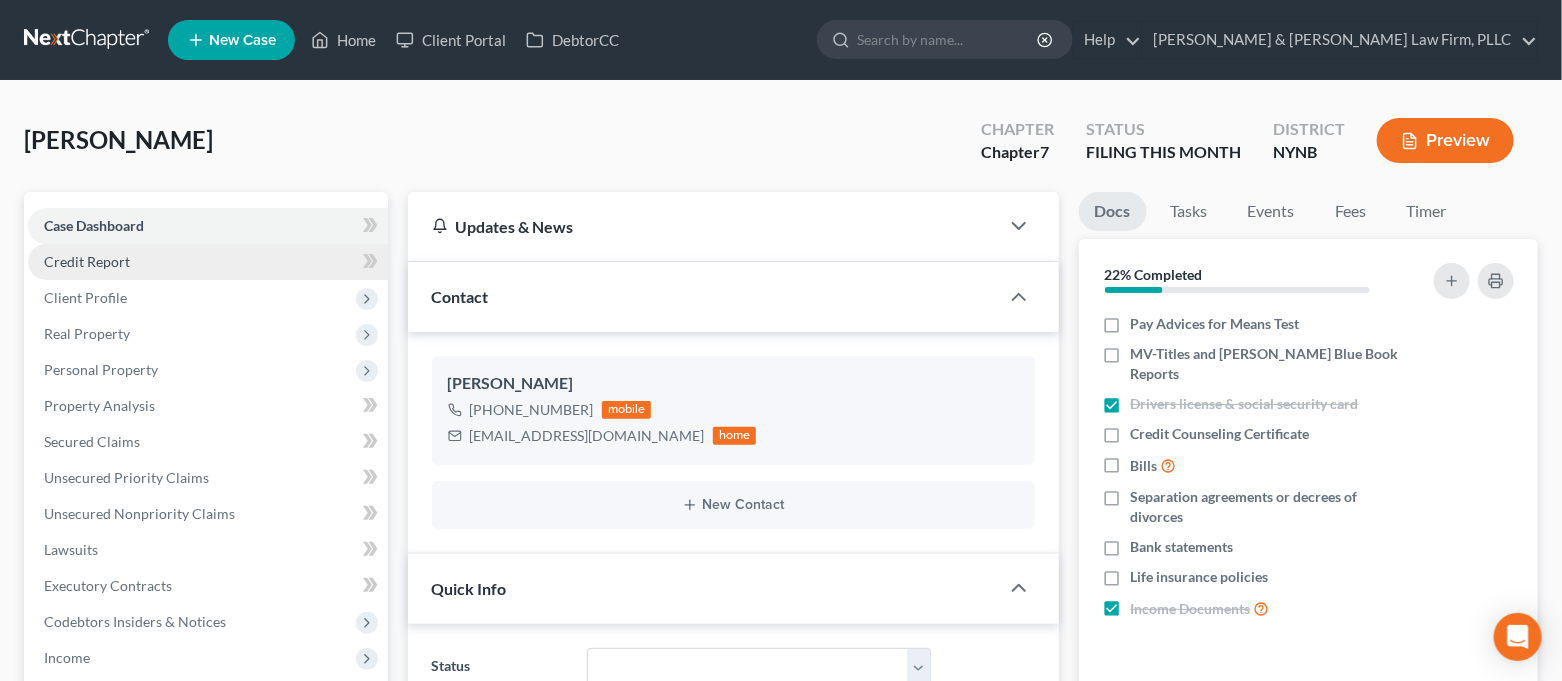 click on "Credit Report" at bounding box center (87, 261) 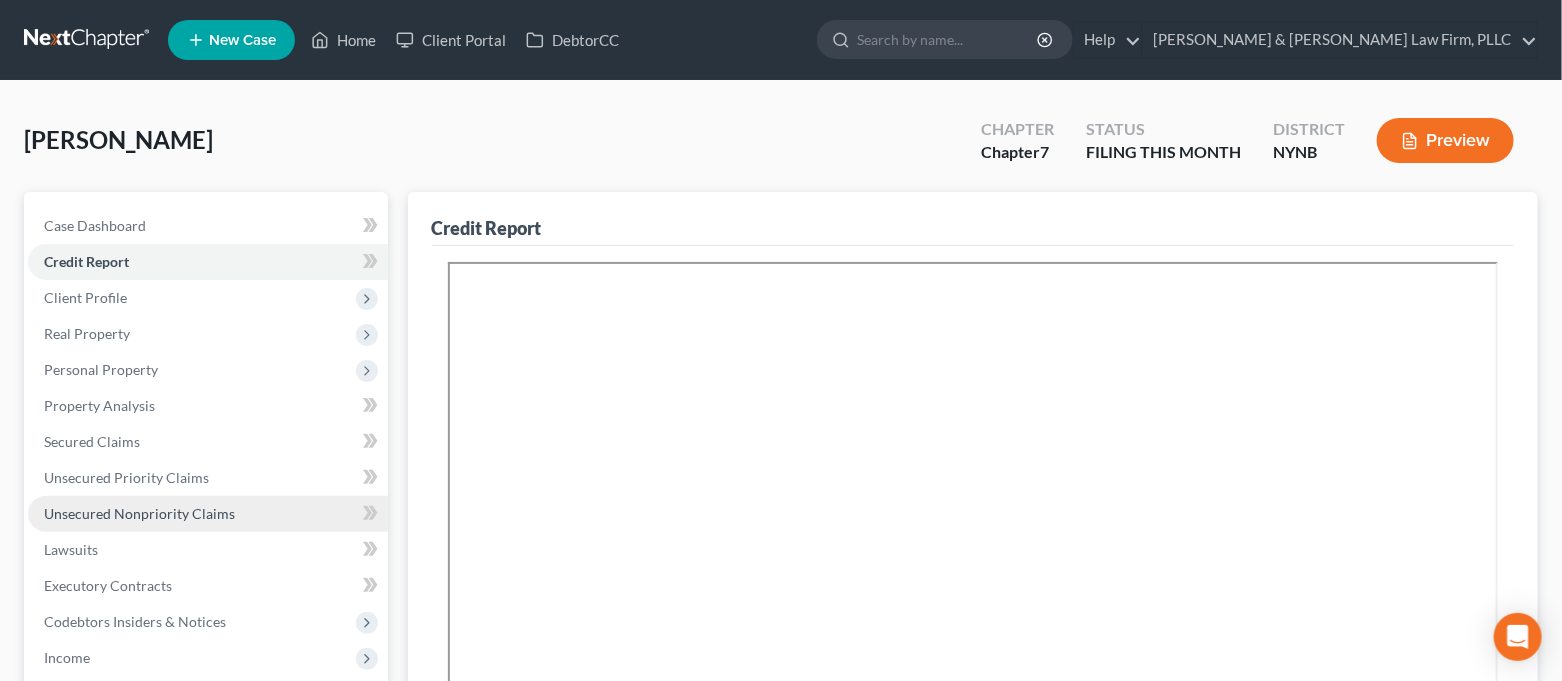 click on "Unsecured Nonpriority Claims" at bounding box center [139, 513] 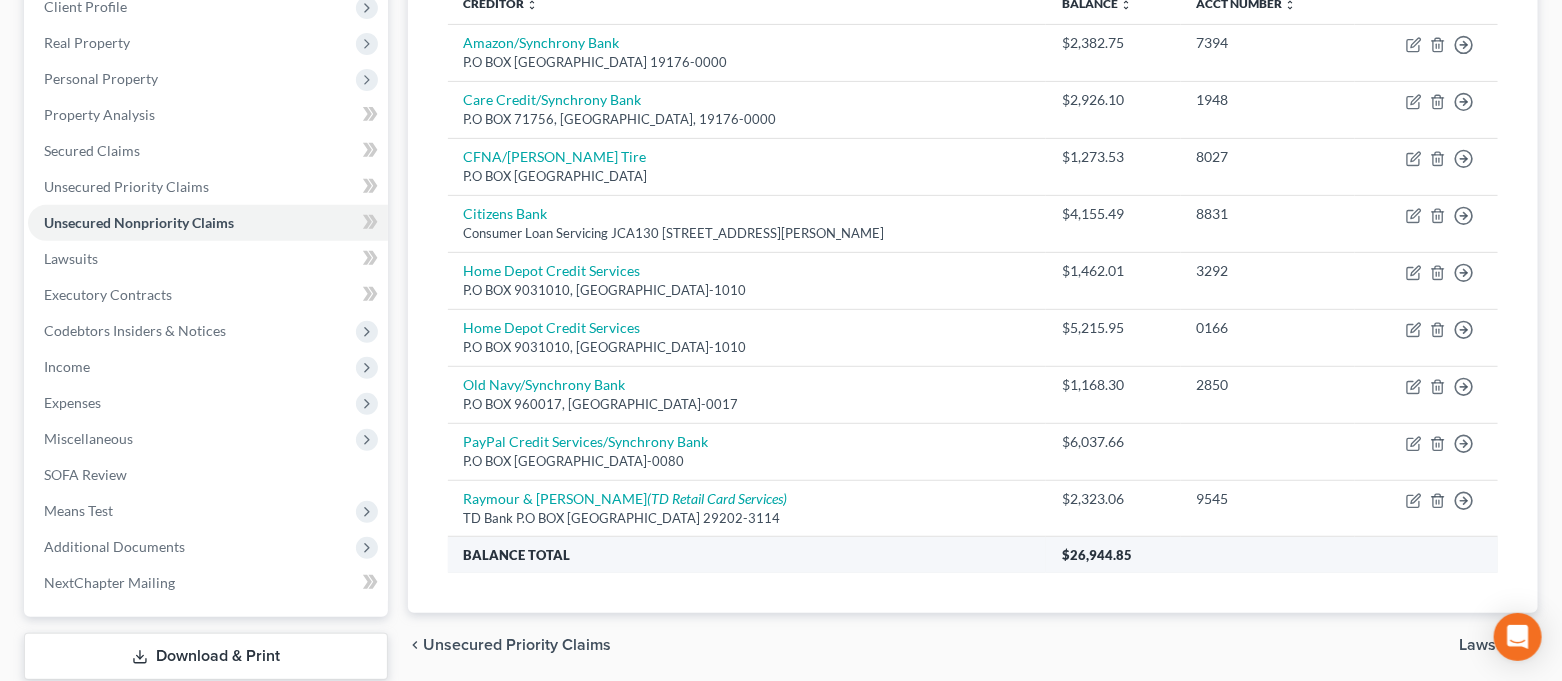 scroll, scrollTop: 231, scrollLeft: 0, axis: vertical 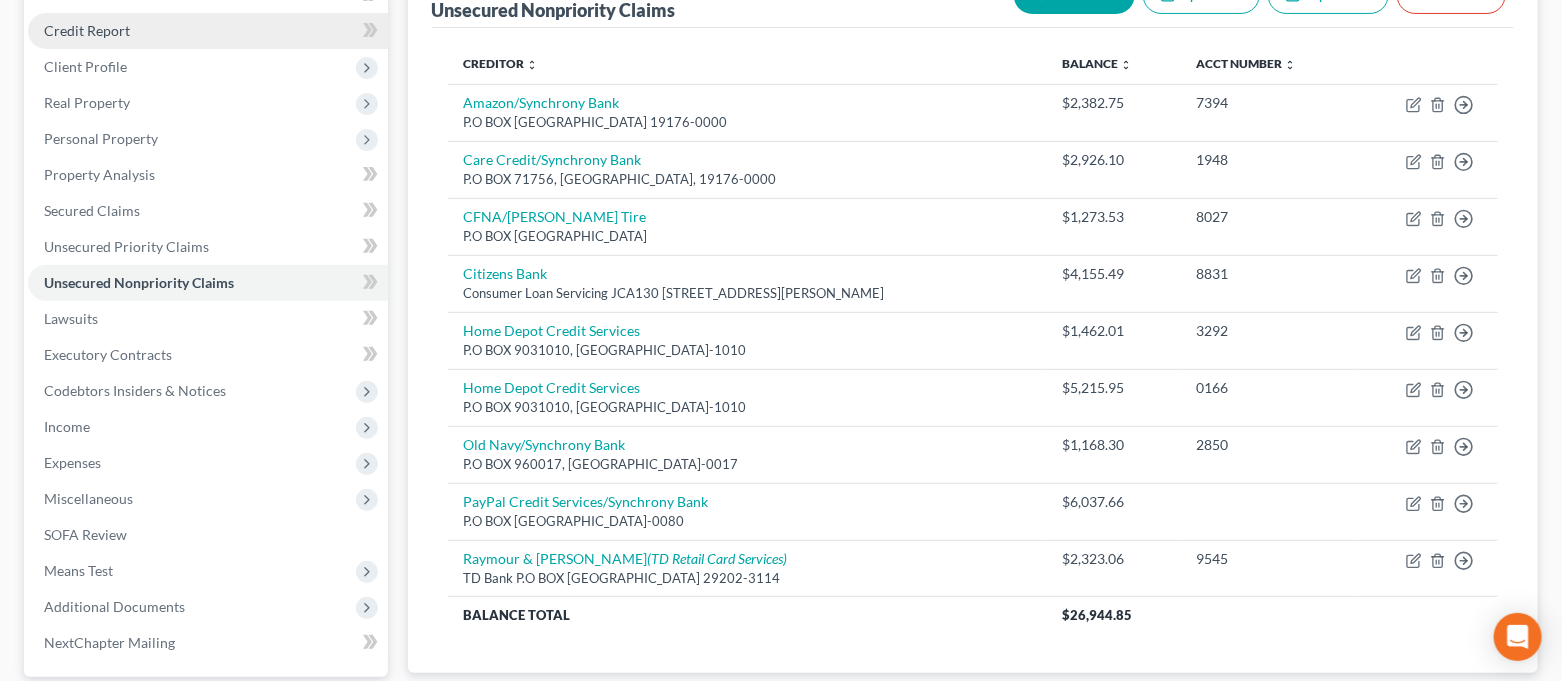 click on "Credit Report" at bounding box center (87, 30) 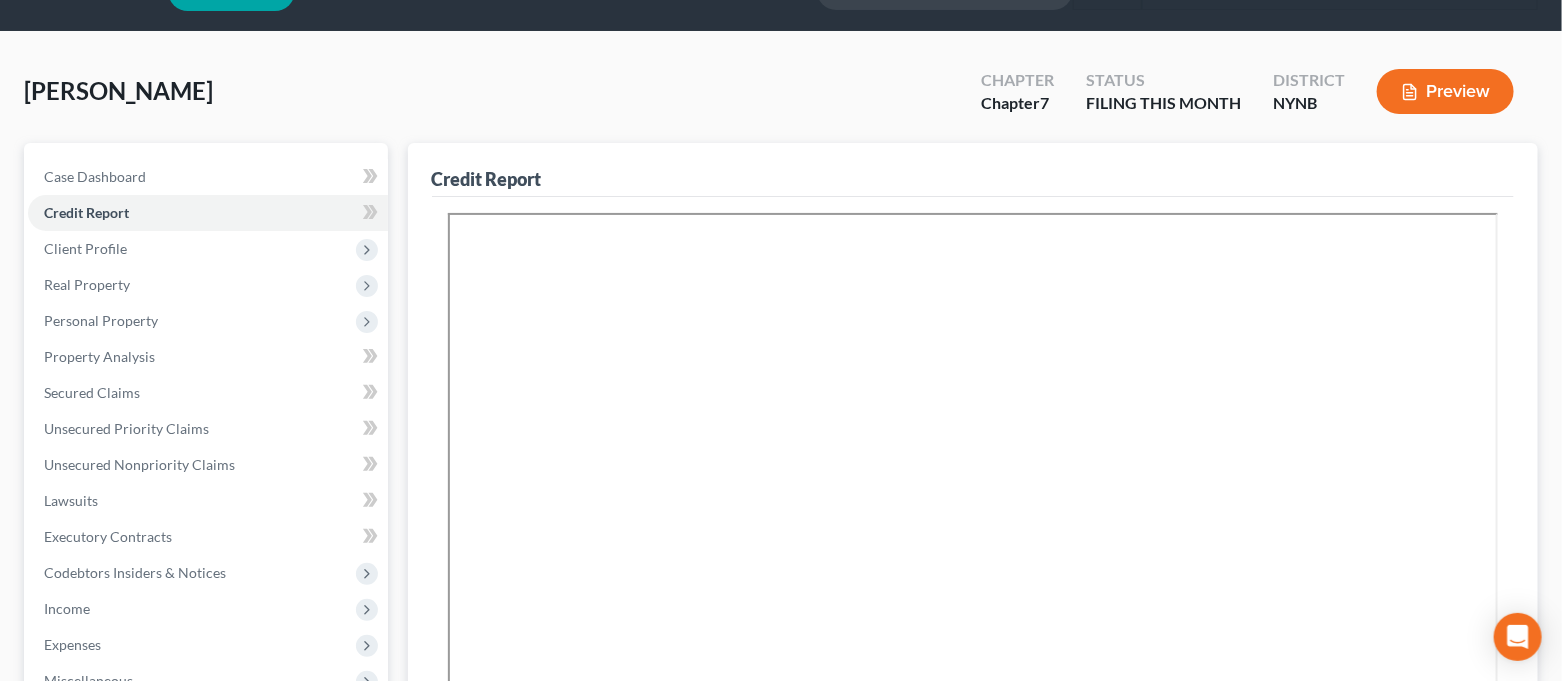 scroll, scrollTop: 0, scrollLeft: 0, axis: both 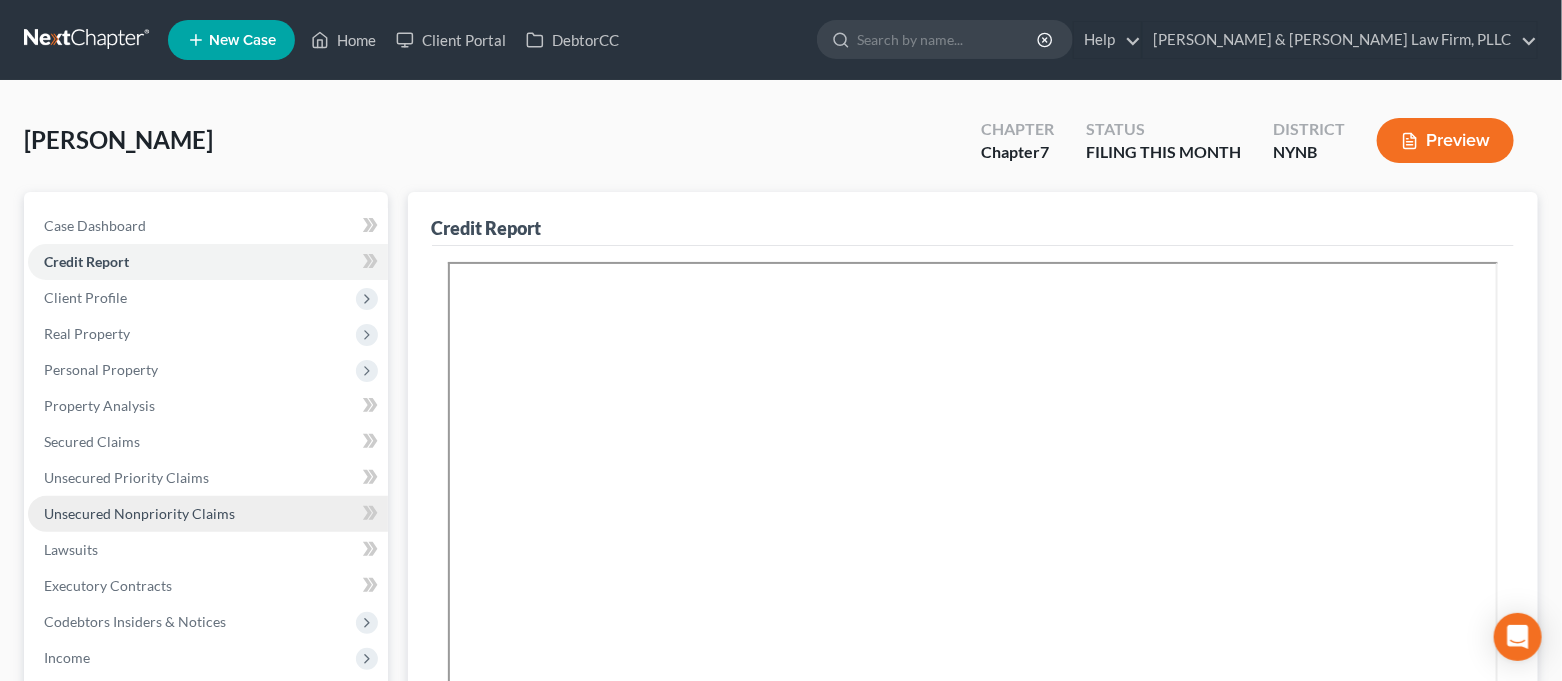click on "Unsecured Nonpriority Claims" at bounding box center (139, 513) 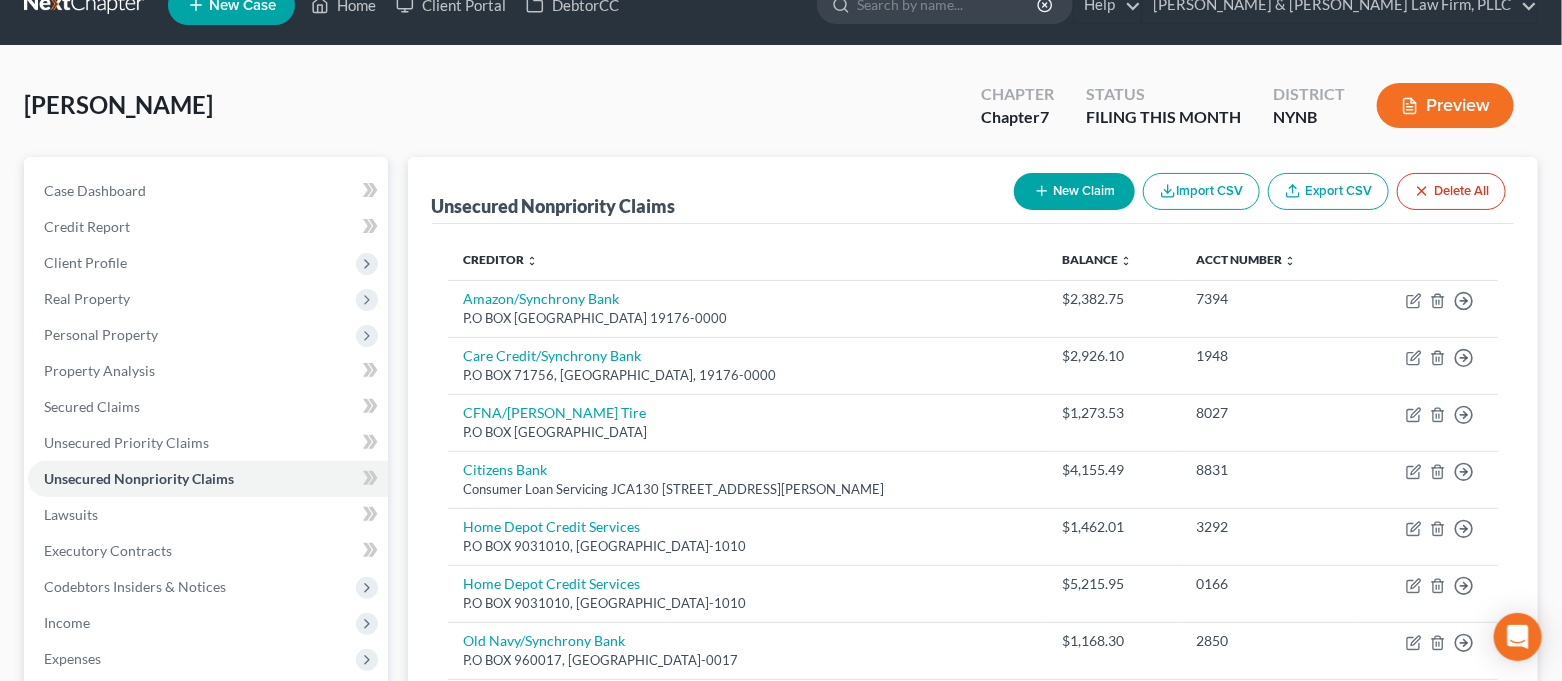 scroll, scrollTop: 0, scrollLeft: 0, axis: both 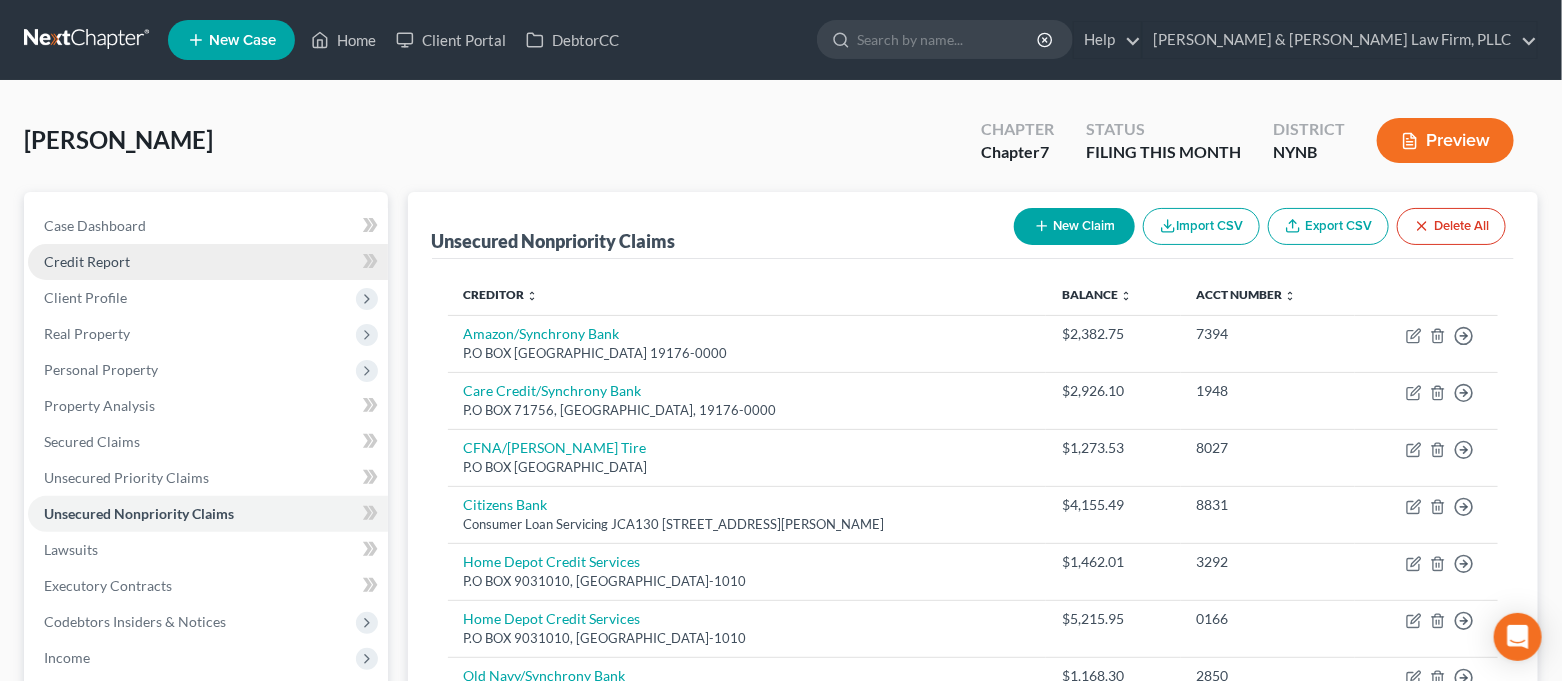 click on "Credit Report" at bounding box center [208, 262] 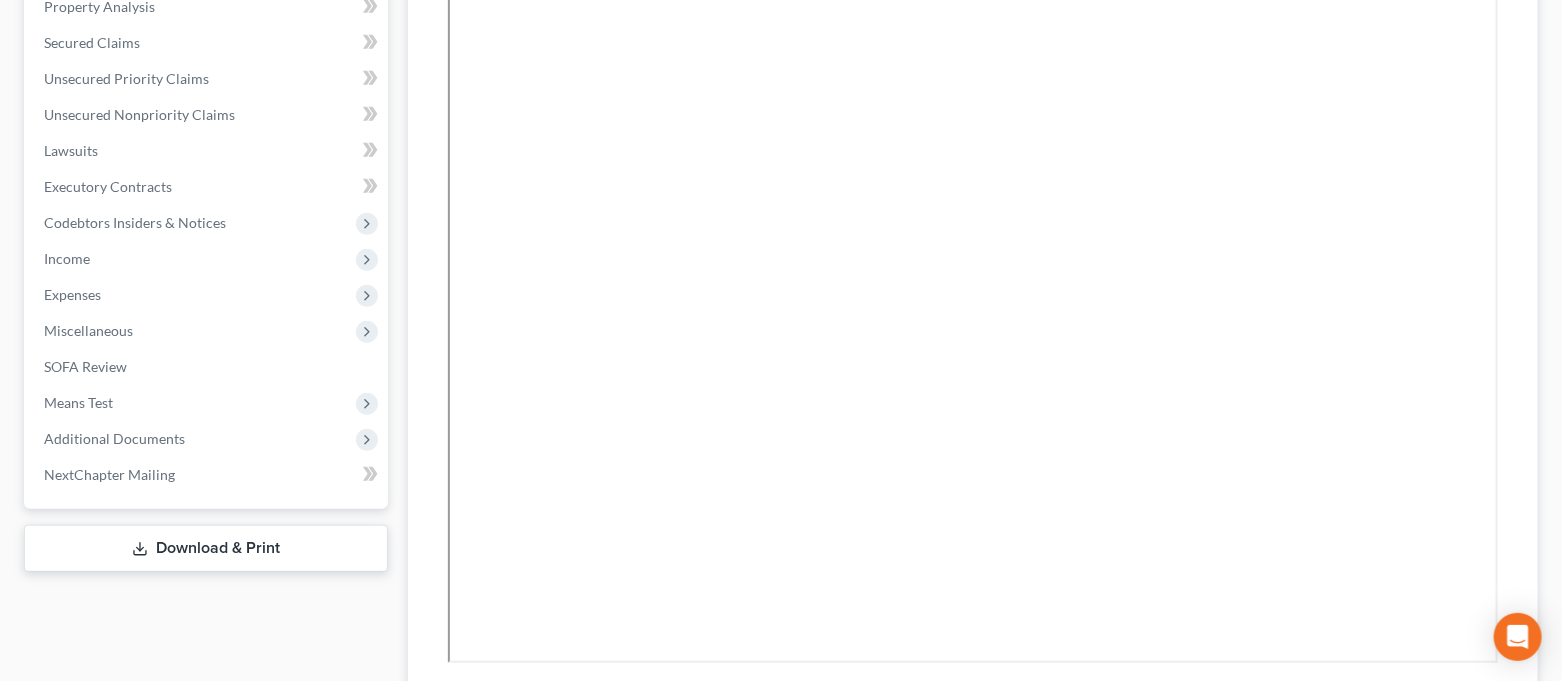 scroll, scrollTop: 337, scrollLeft: 0, axis: vertical 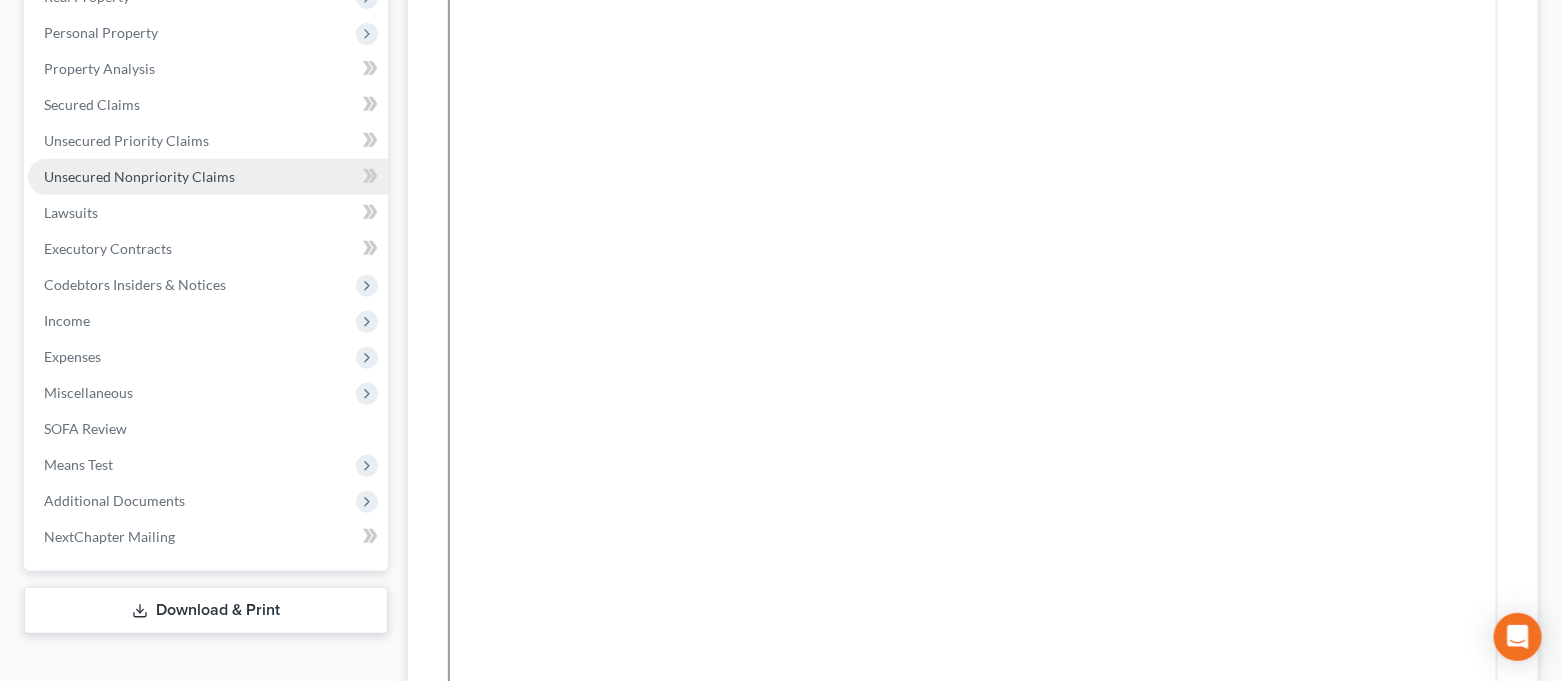 click on "Unsecured Nonpriority Claims" at bounding box center [139, 176] 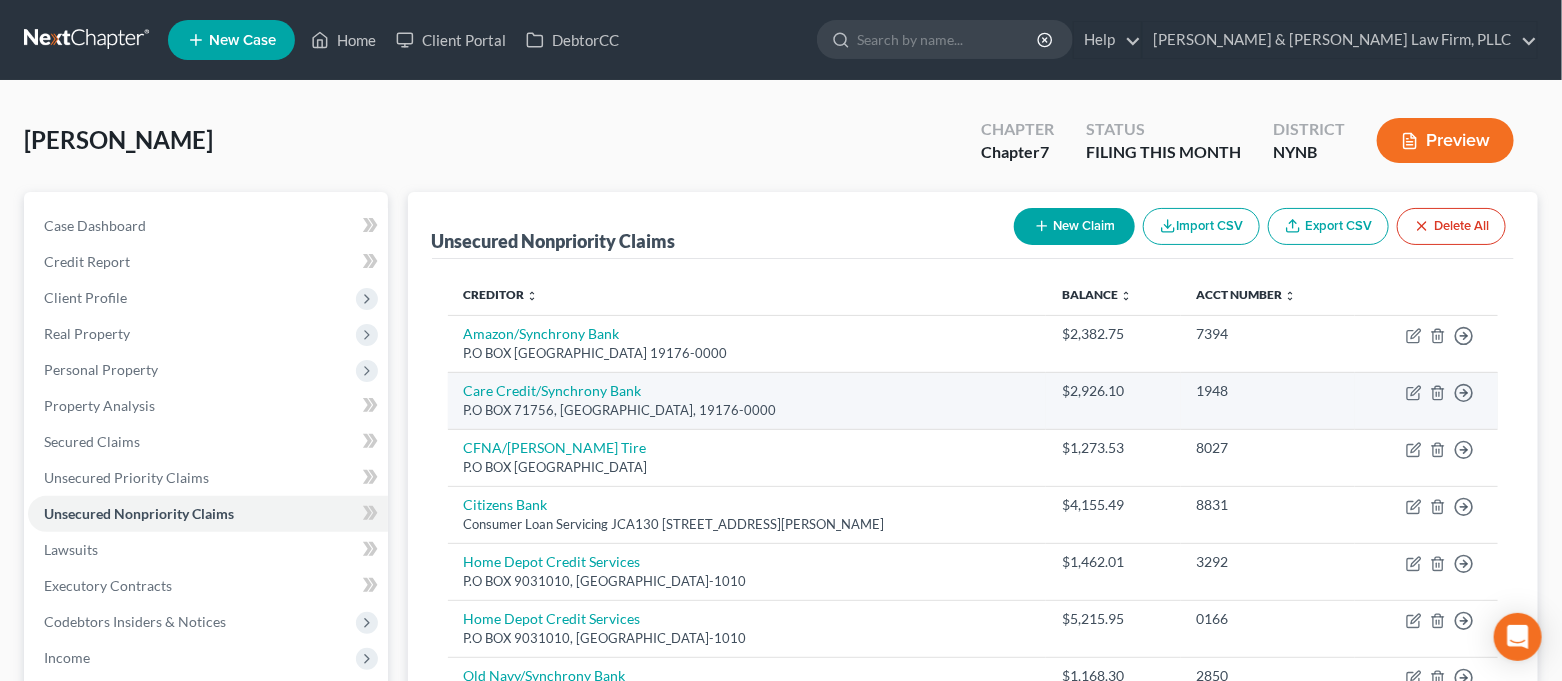 scroll, scrollTop: 364, scrollLeft: 0, axis: vertical 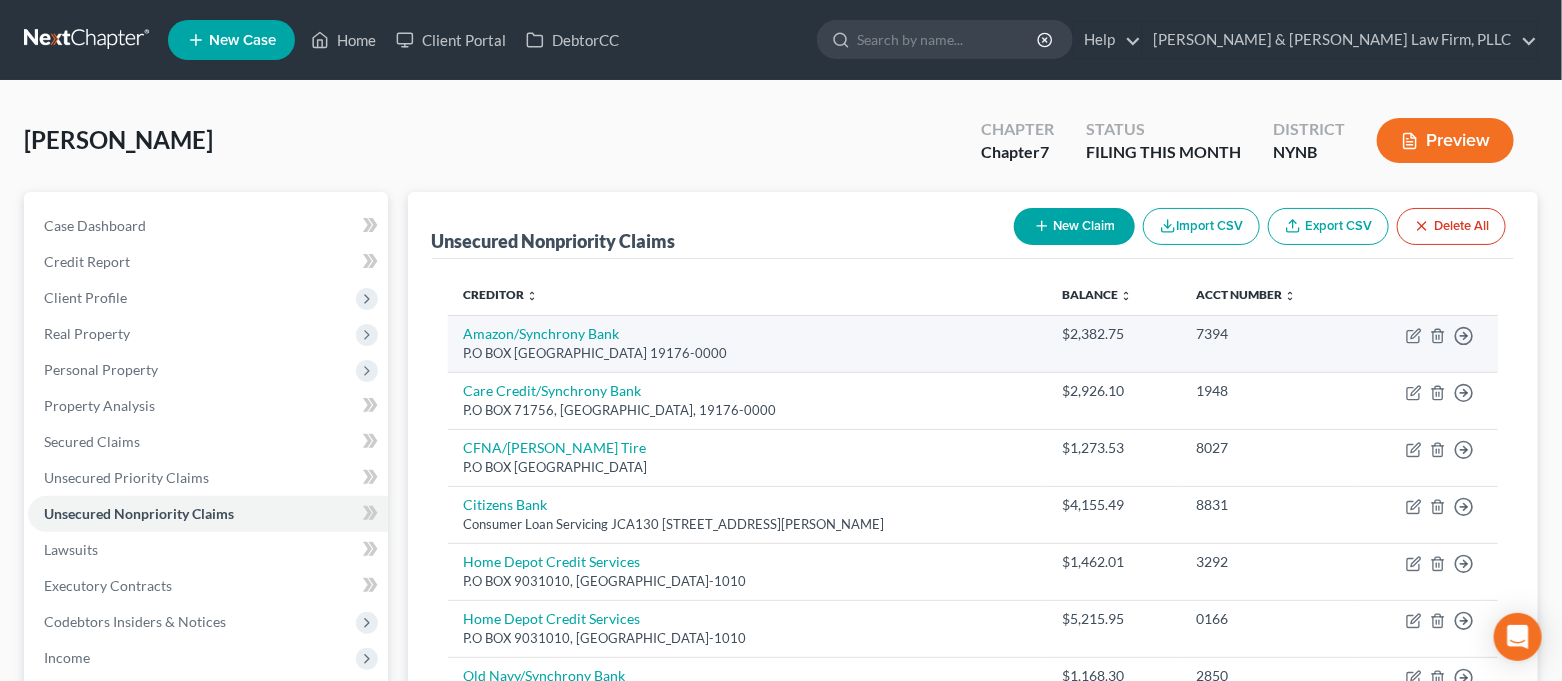drag, startPoint x: 704, startPoint y: 417, endPoint x: 687, endPoint y: 364, distance: 55.65968 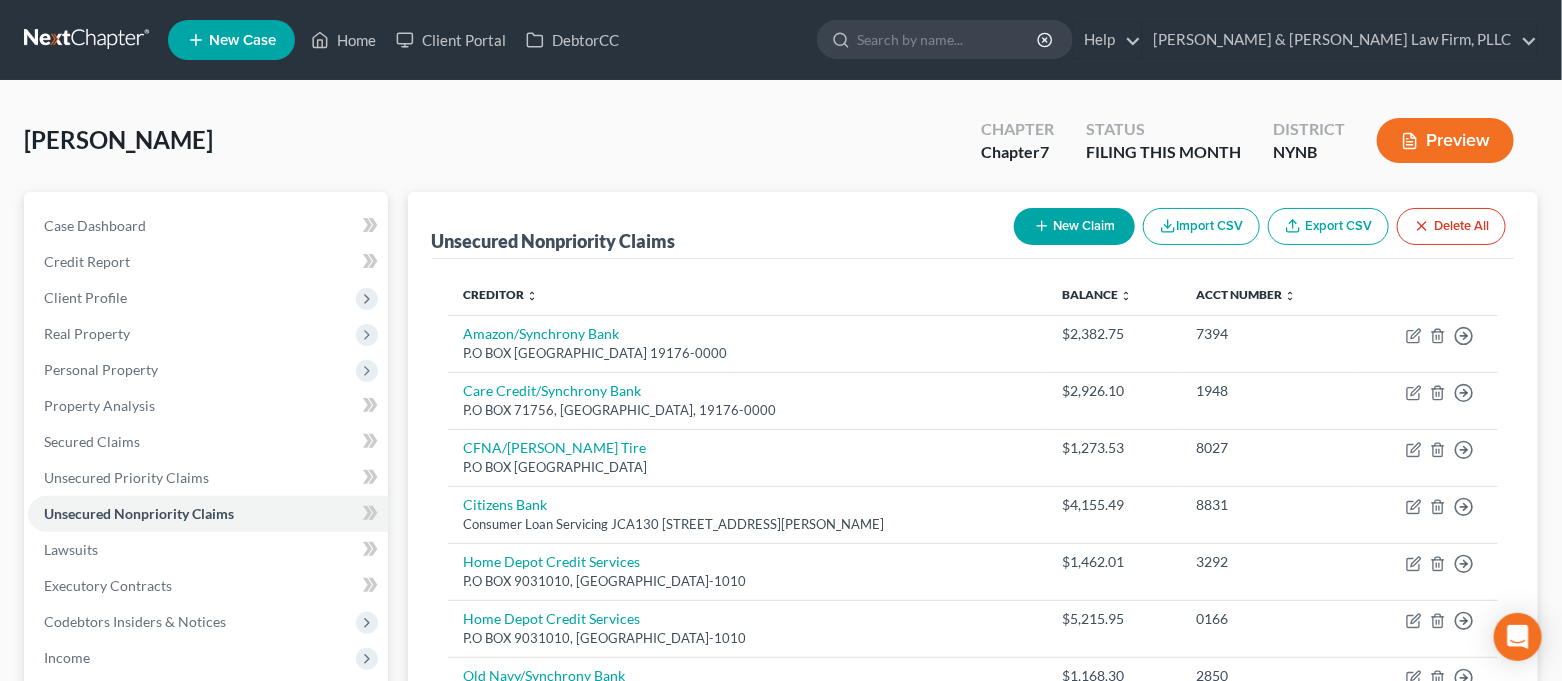 drag, startPoint x: 687, startPoint y: 364, endPoint x: 568, endPoint y: 162, distance: 234.44615 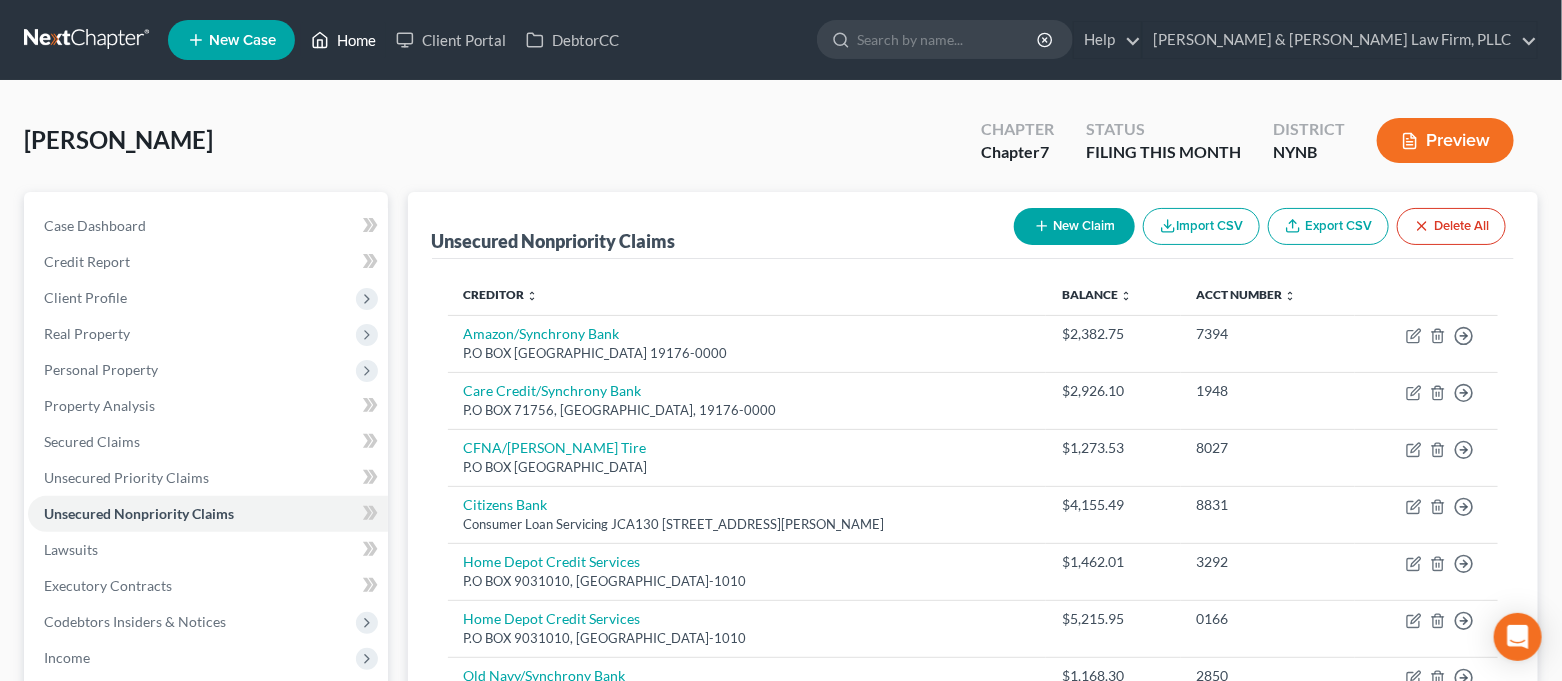 click 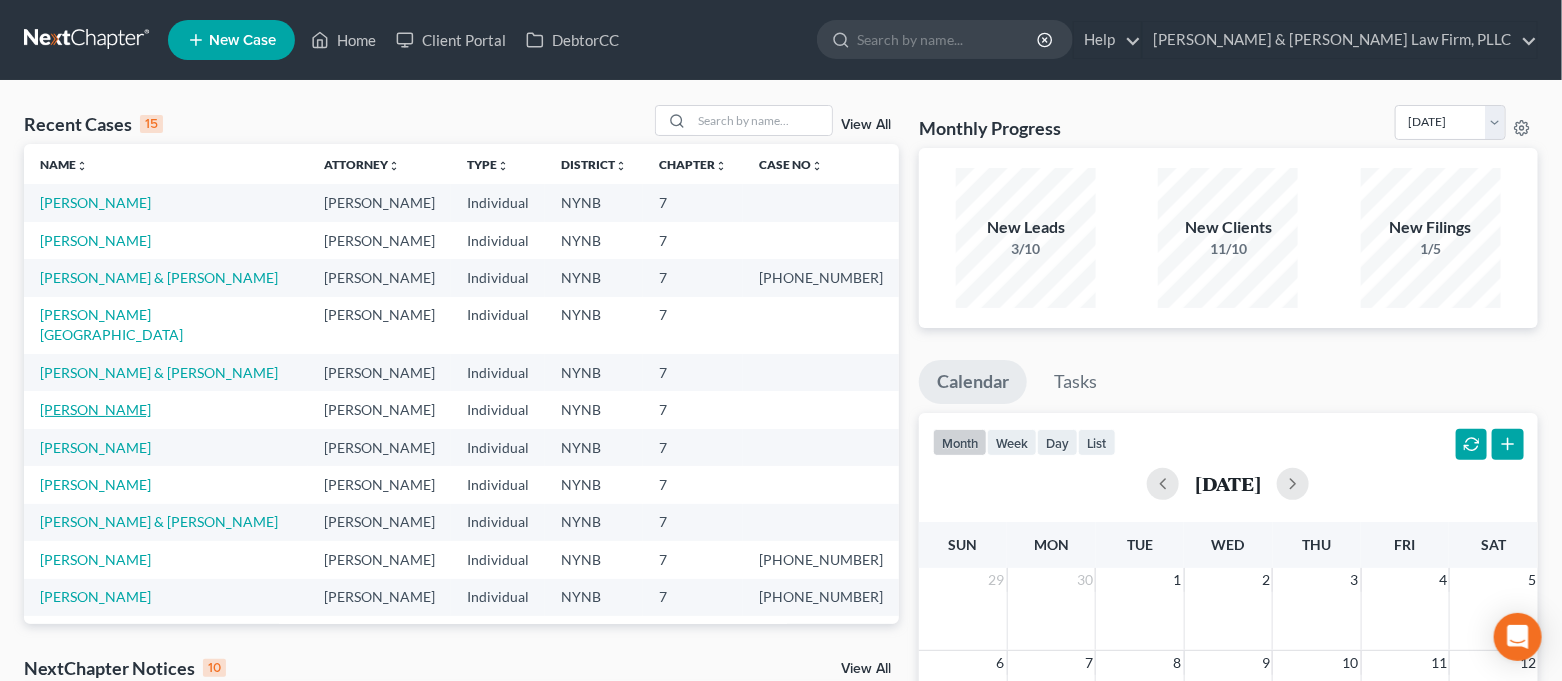 click on "[PERSON_NAME]" at bounding box center [95, 409] 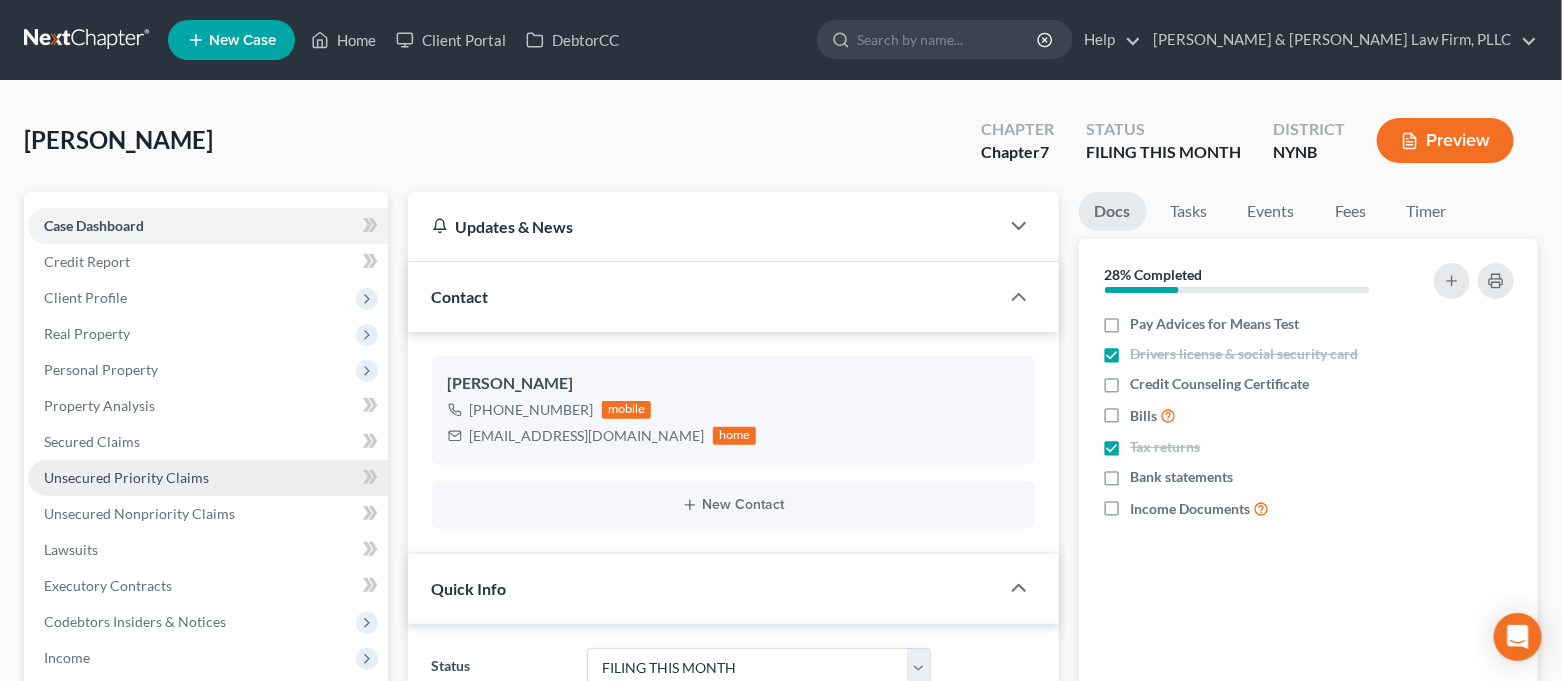 scroll, scrollTop: 1096, scrollLeft: 0, axis: vertical 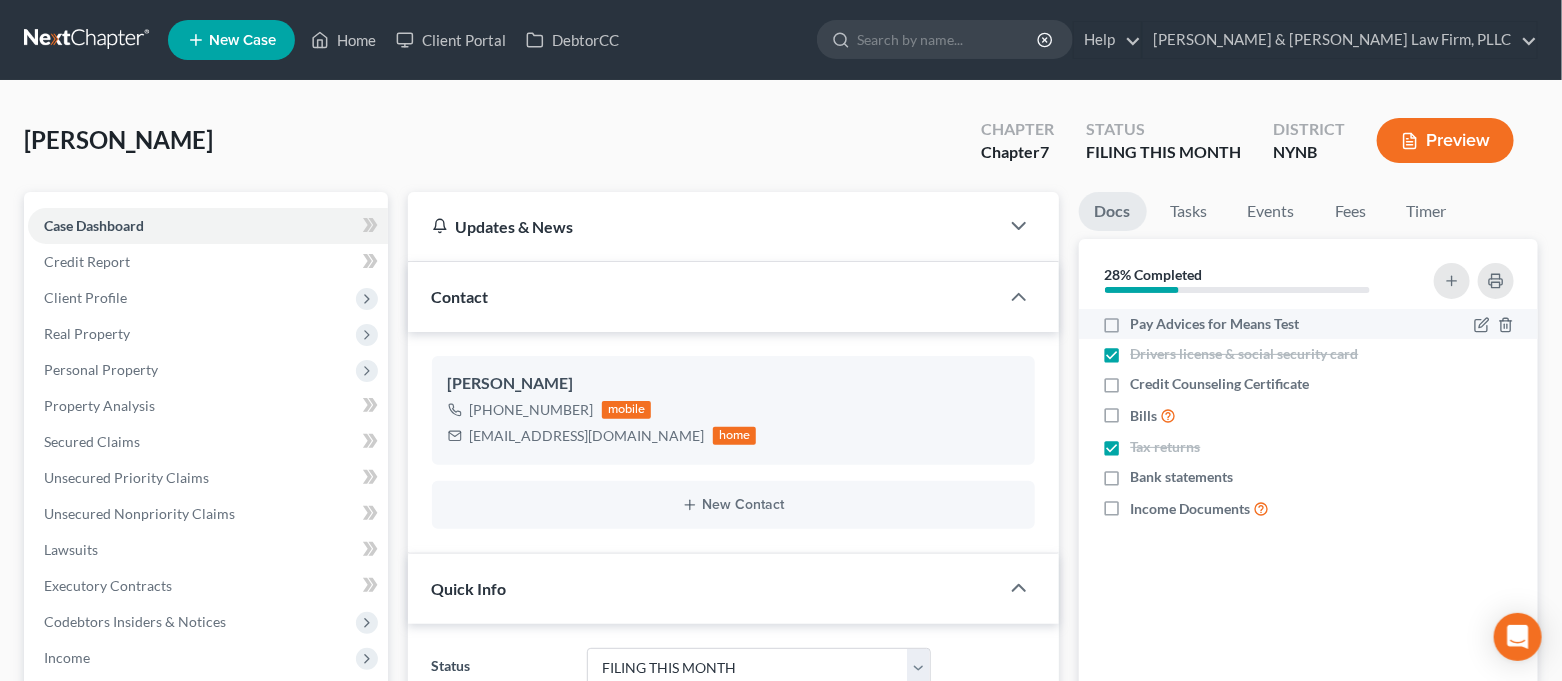 click on "Pay Advices for Means Test" at bounding box center (1215, 324) 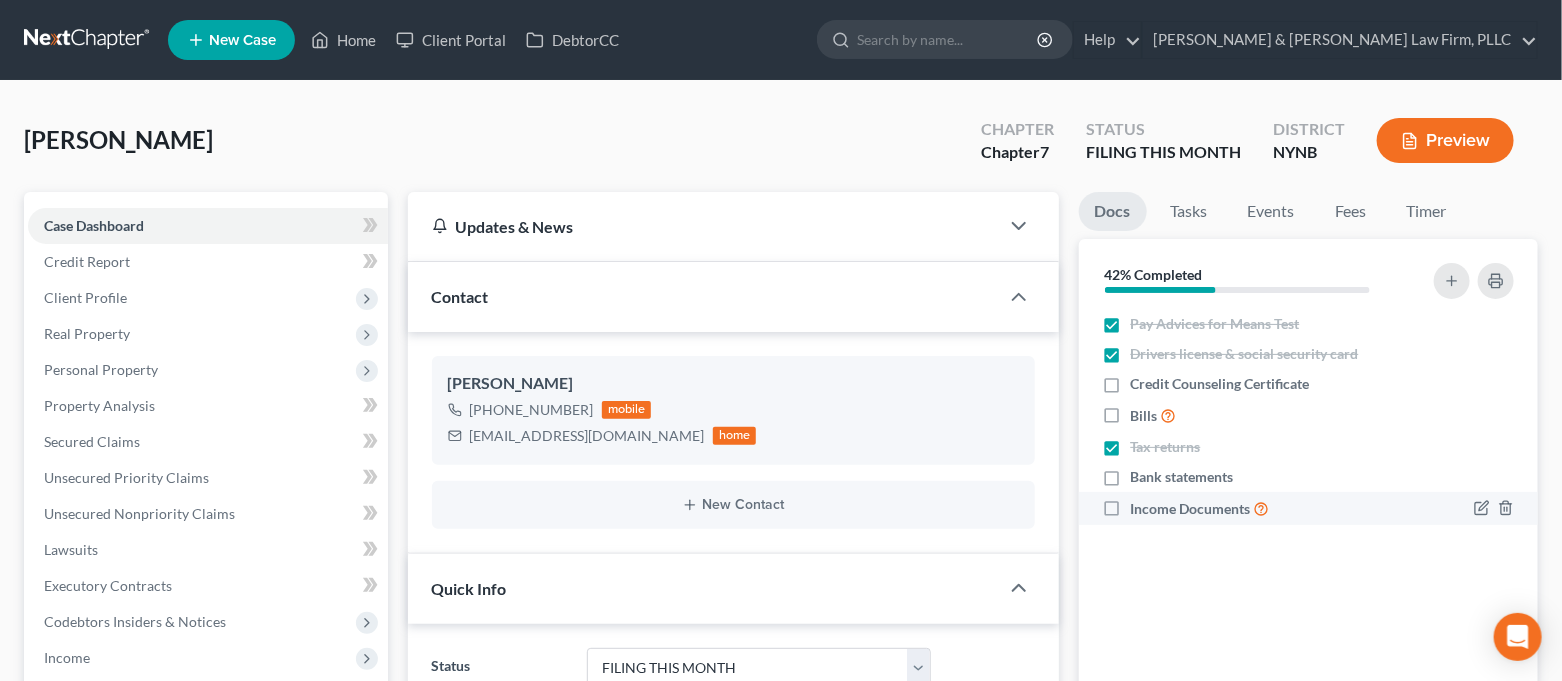 click on "Income Documents" at bounding box center (1200, 508) 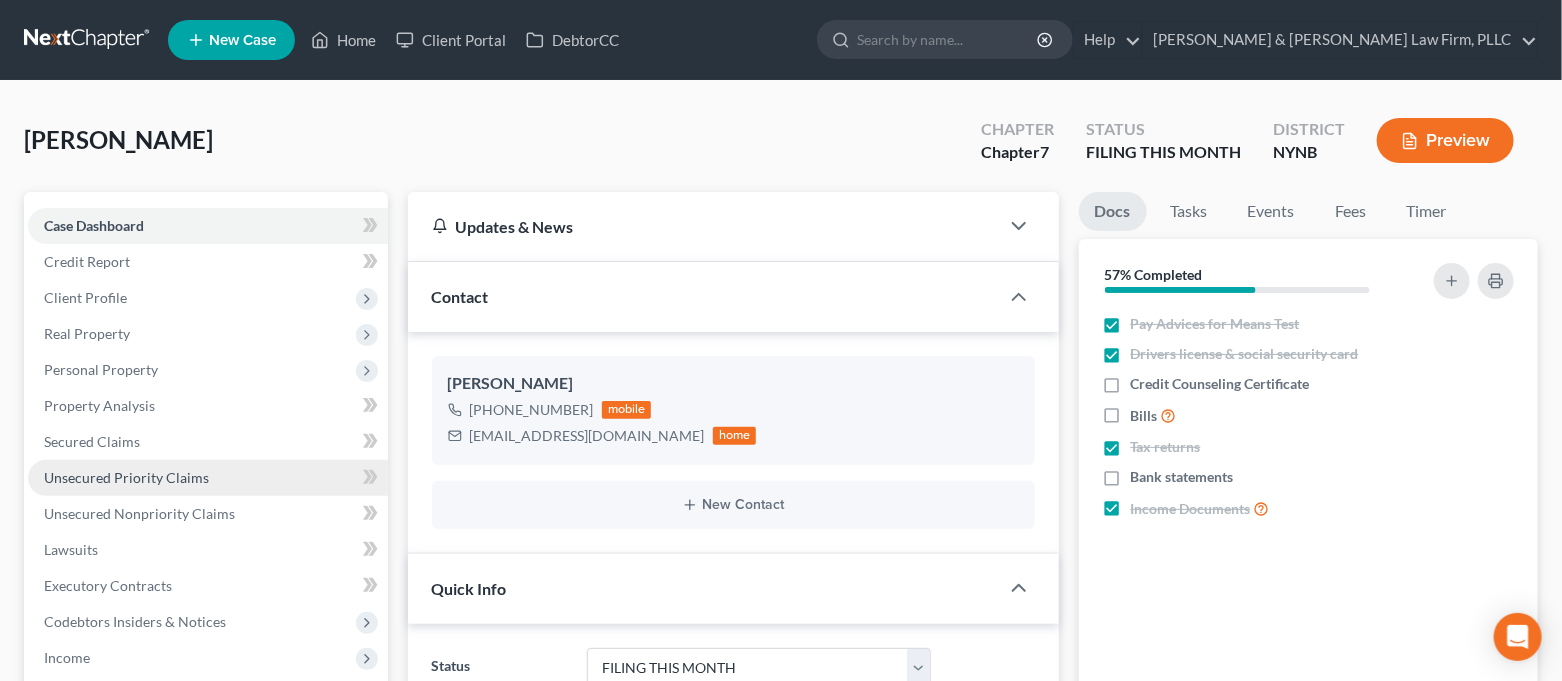 scroll, scrollTop: 133, scrollLeft: 0, axis: vertical 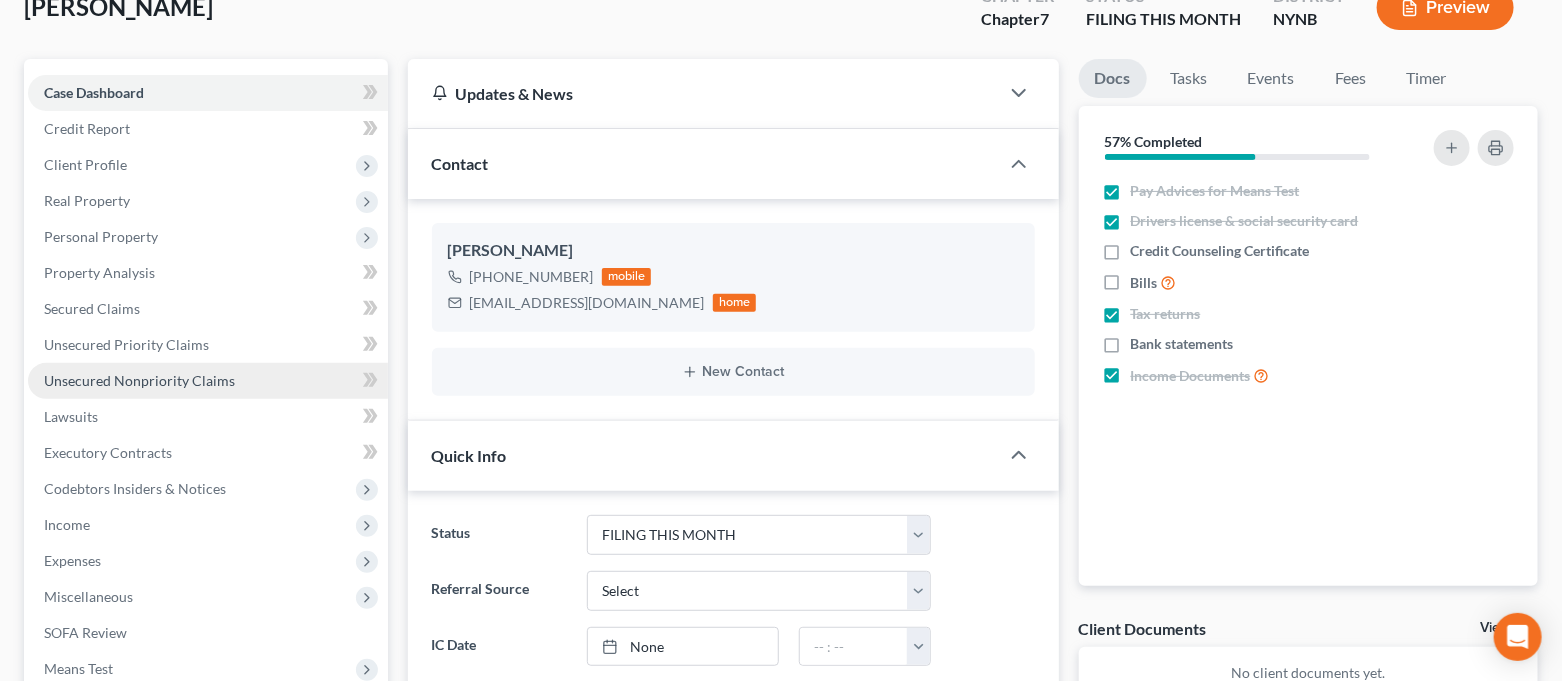 click on "Unsecured Nonpriority Claims" at bounding box center (139, 380) 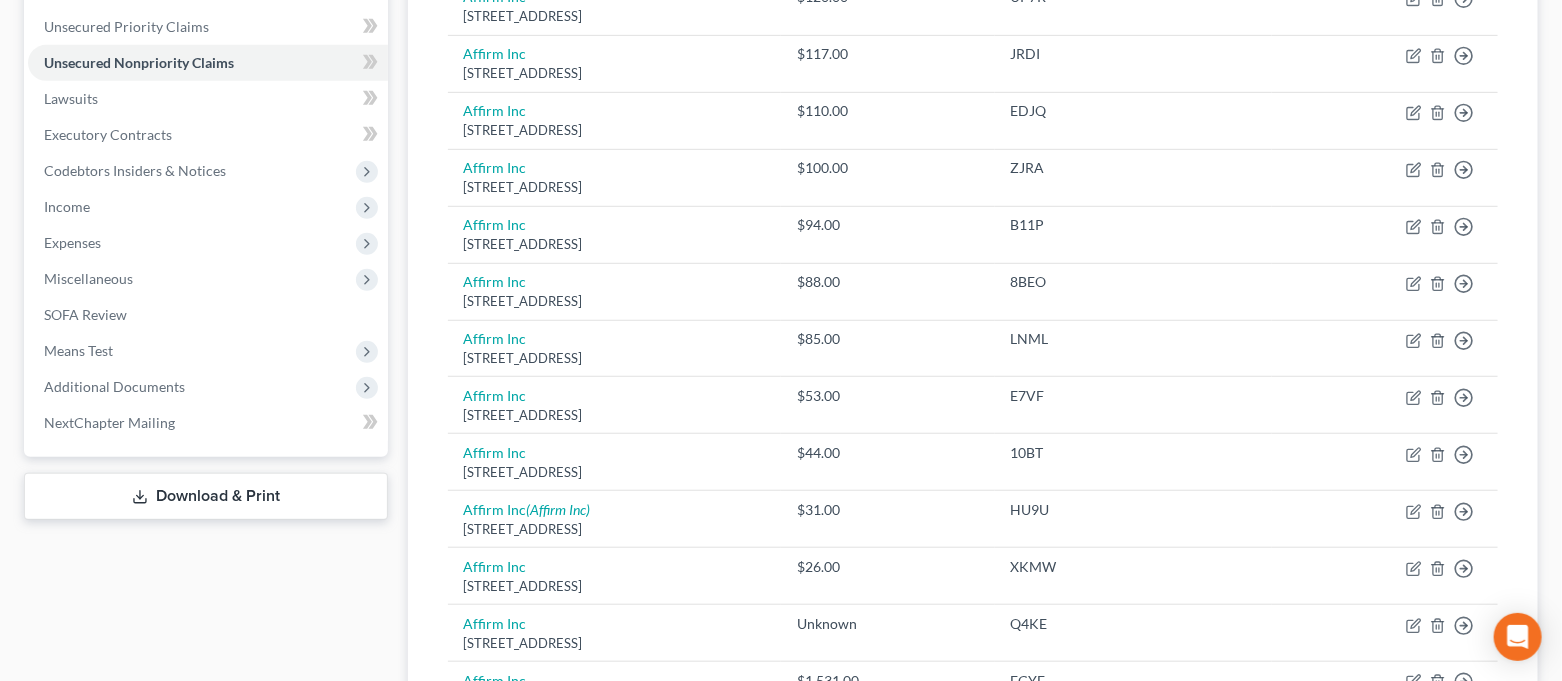scroll, scrollTop: 266, scrollLeft: 0, axis: vertical 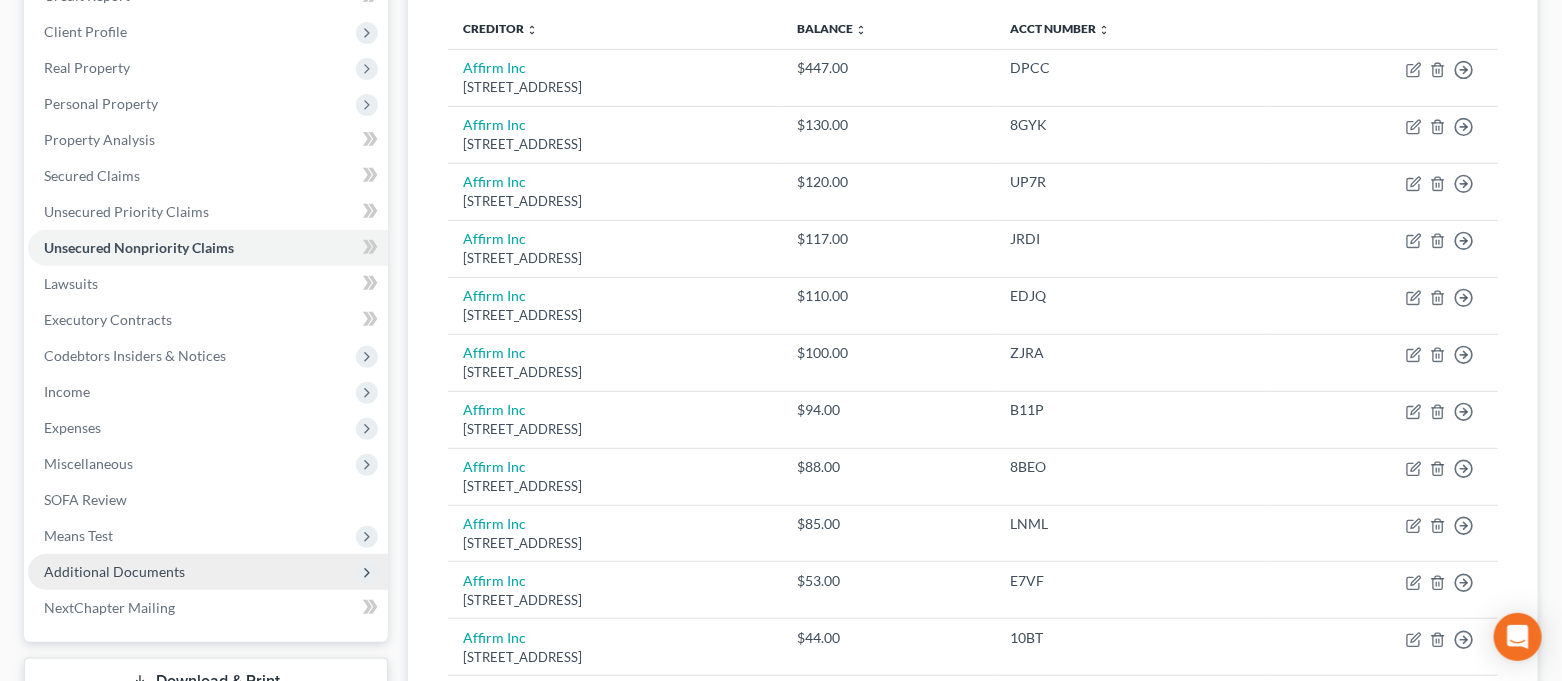 click on "Additional Documents" at bounding box center [114, 571] 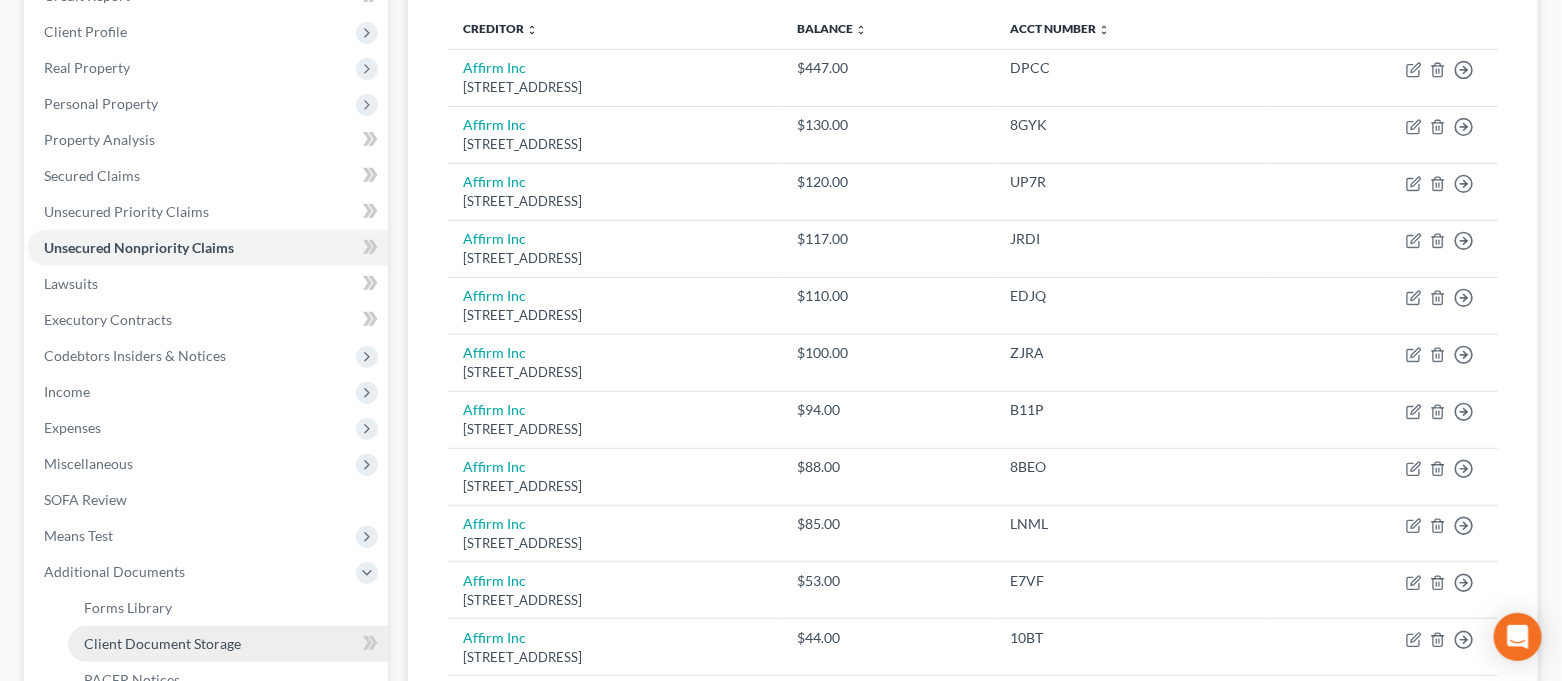 click on "Client Document Storage" at bounding box center (228, 644) 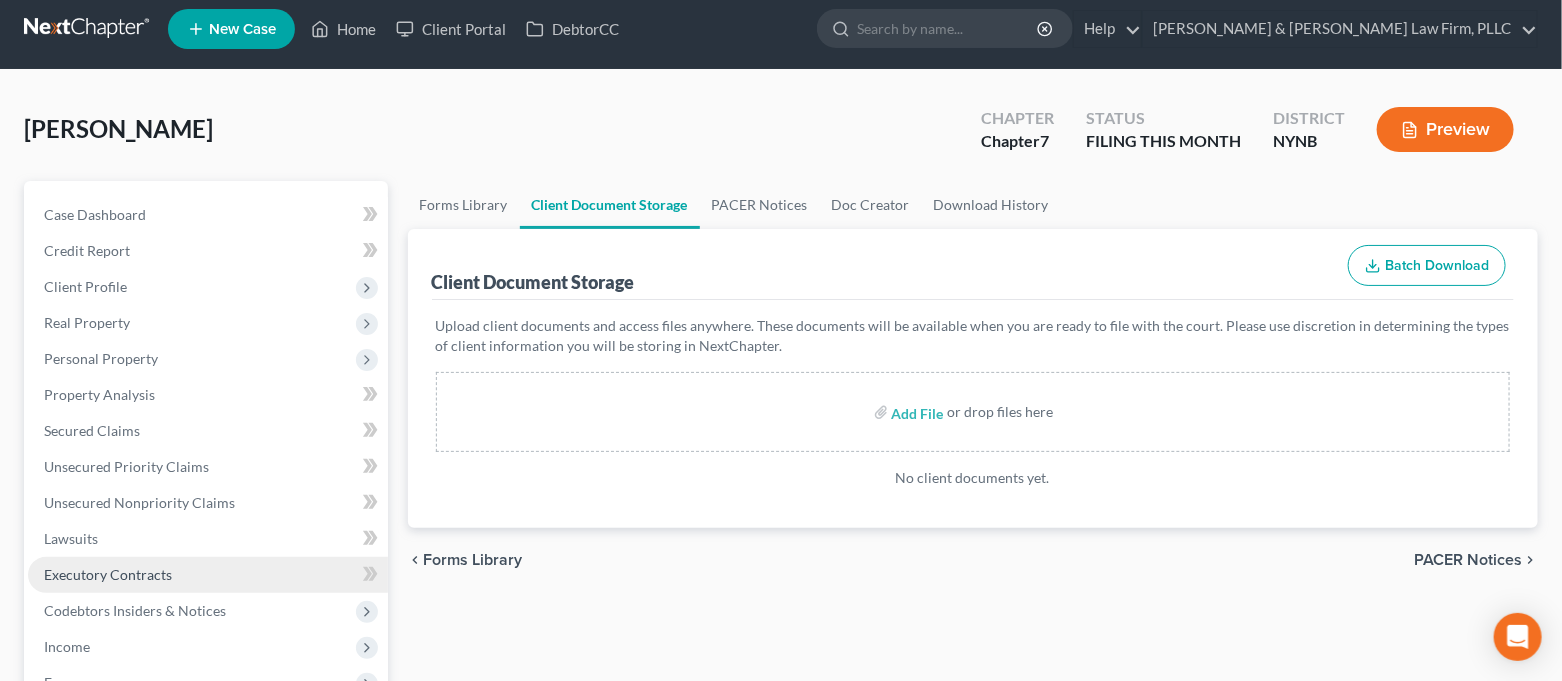 scroll, scrollTop: 0, scrollLeft: 0, axis: both 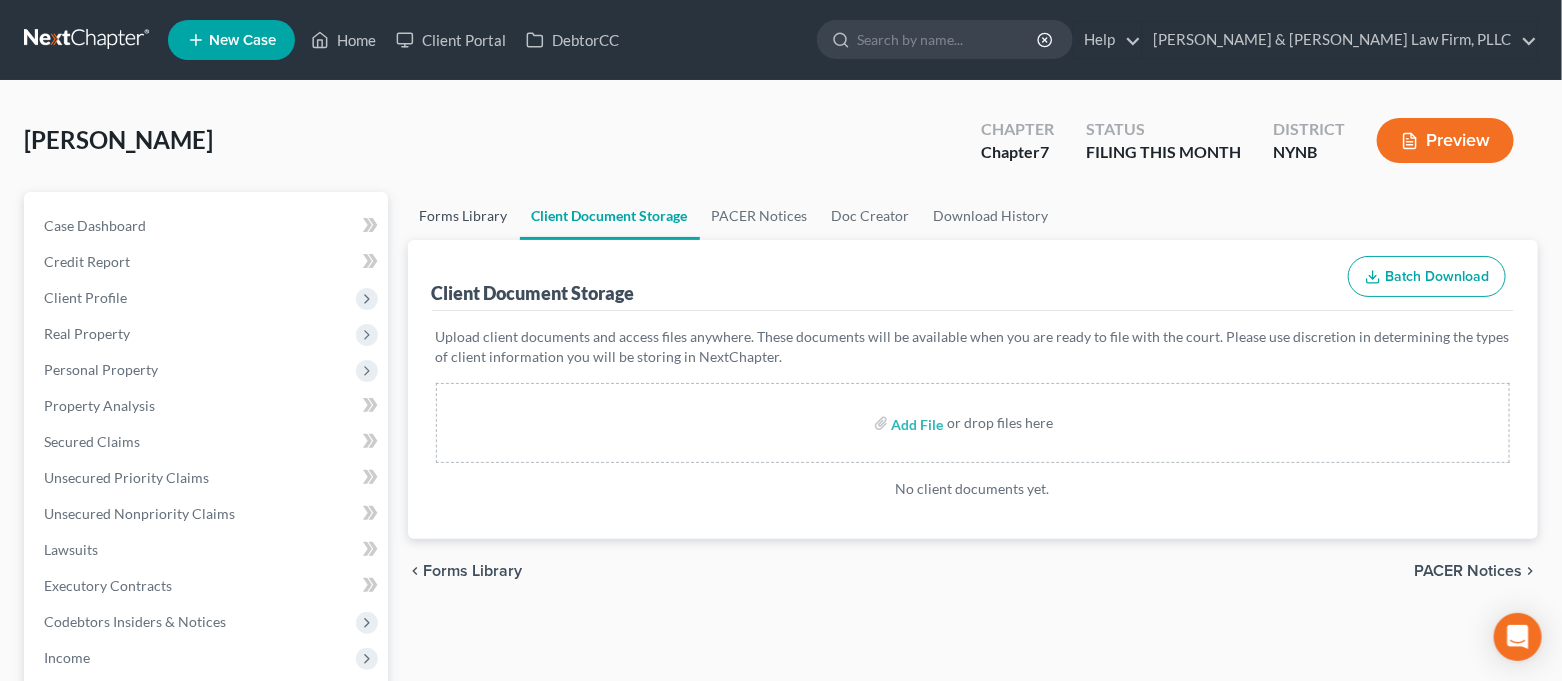 click on "Forms Library" at bounding box center (464, 216) 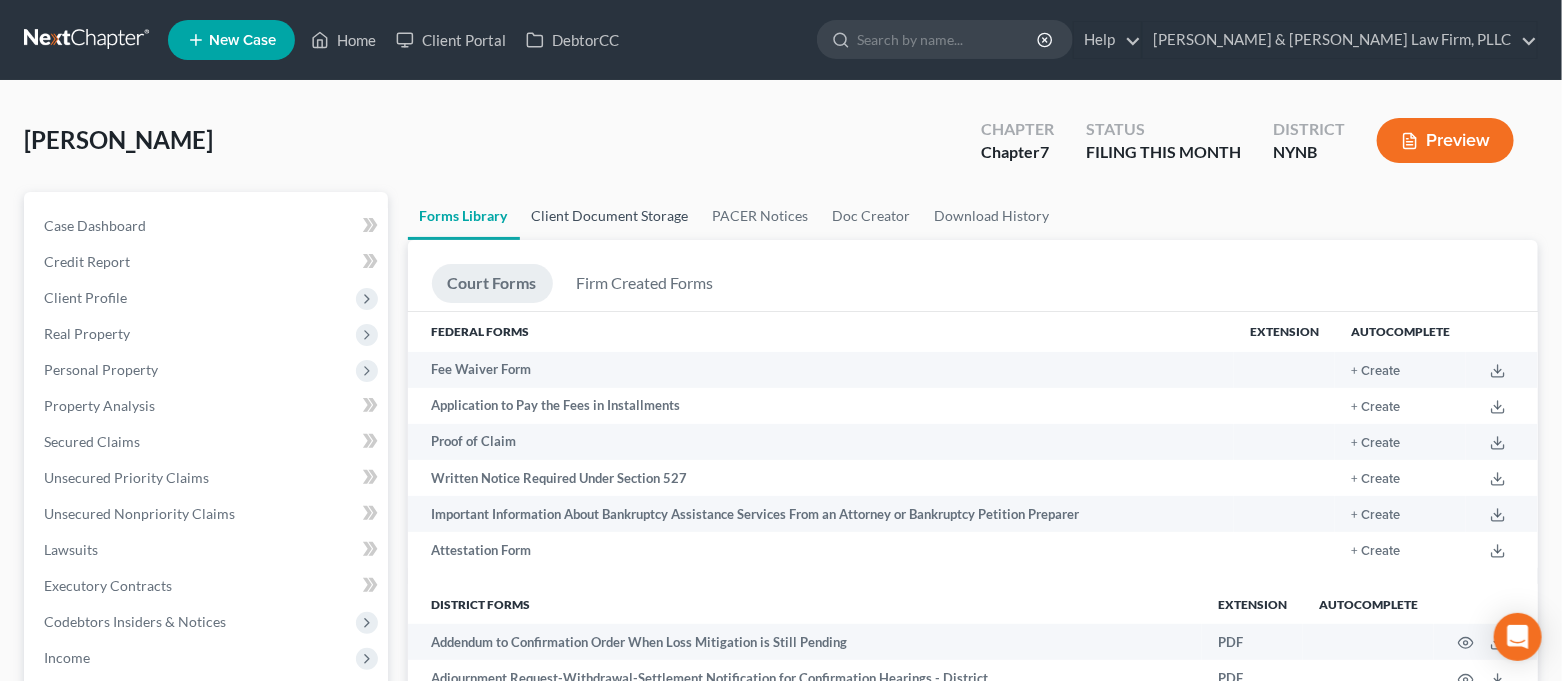 click on "Client Document Storage" at bounding box center (610, 216) 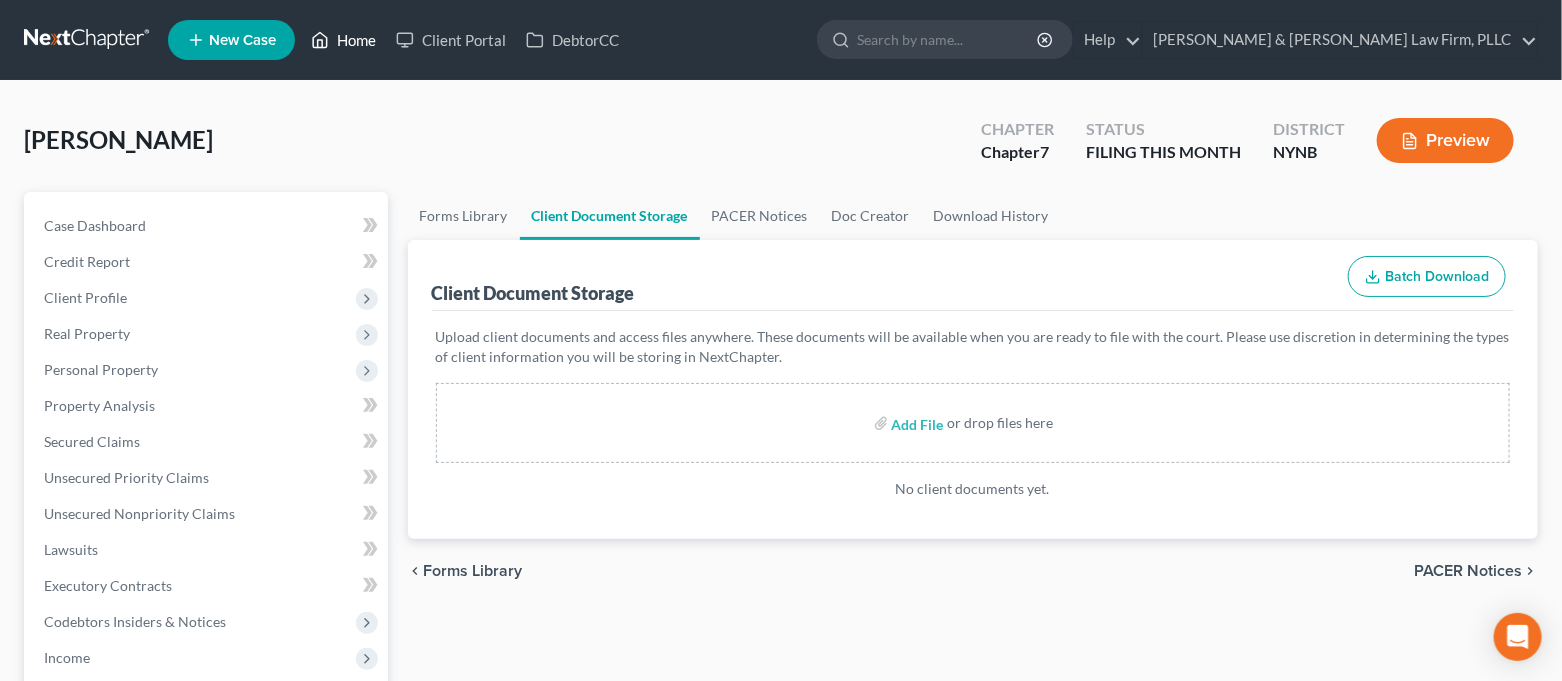 click on "Home" at bounding box center (343, 40) 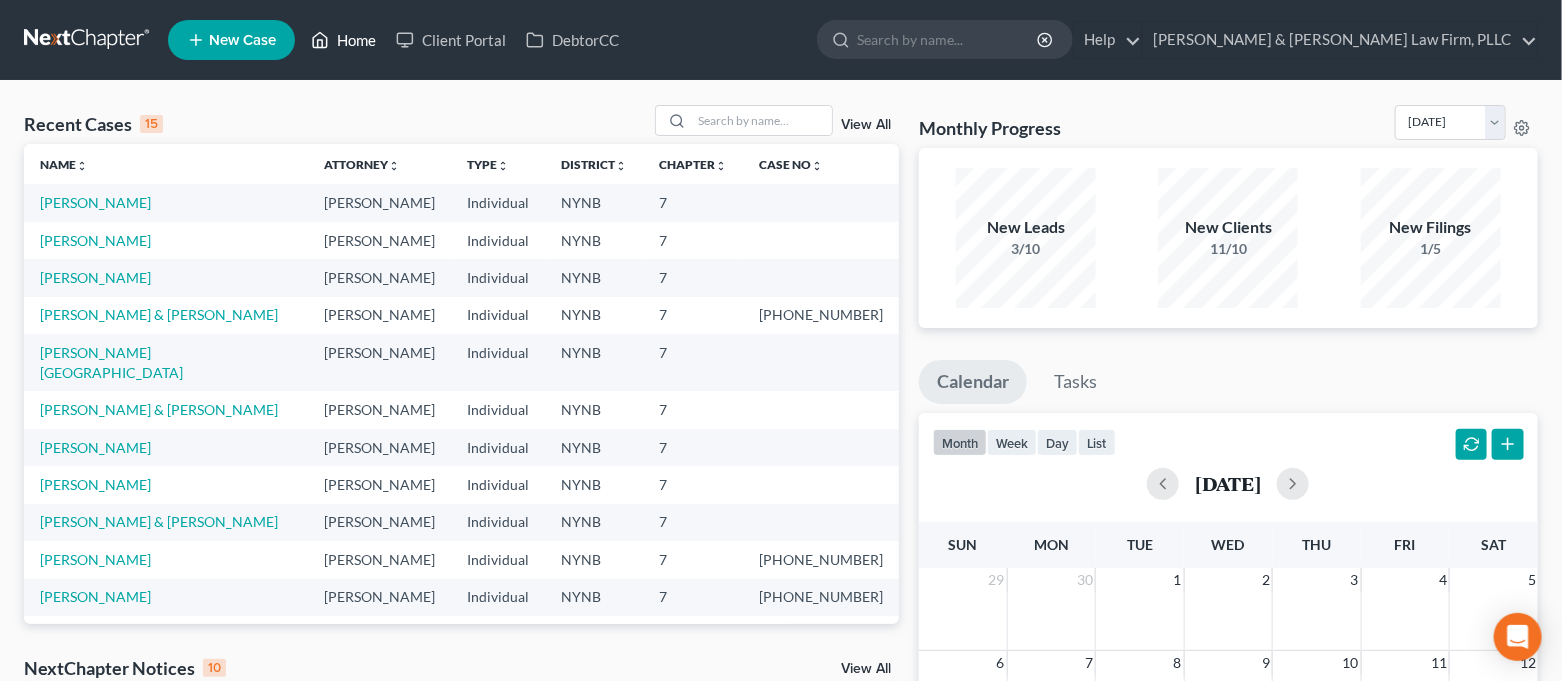 click on "Home" at bounding box center (343, 40) 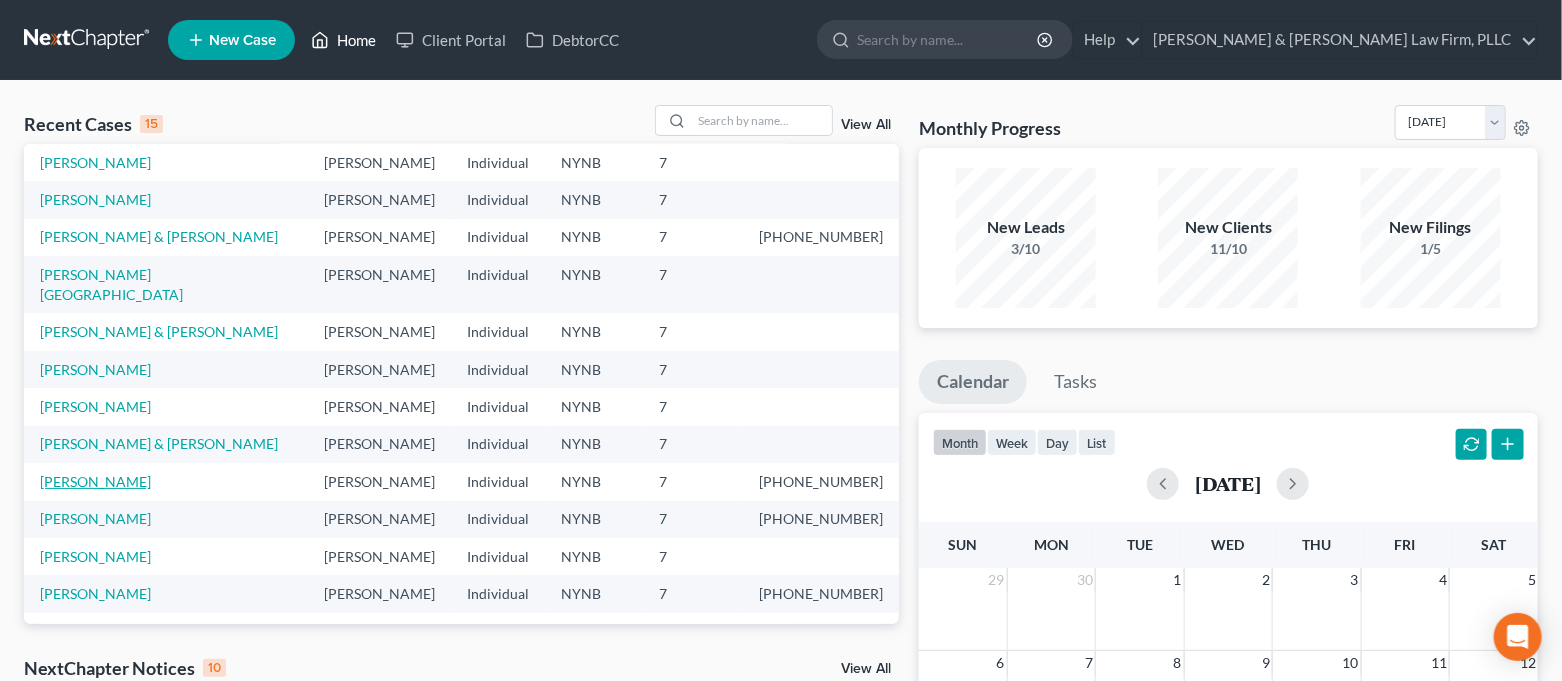 scroll, scrollTop: 133, scrollLeft: 0, axis: vertical 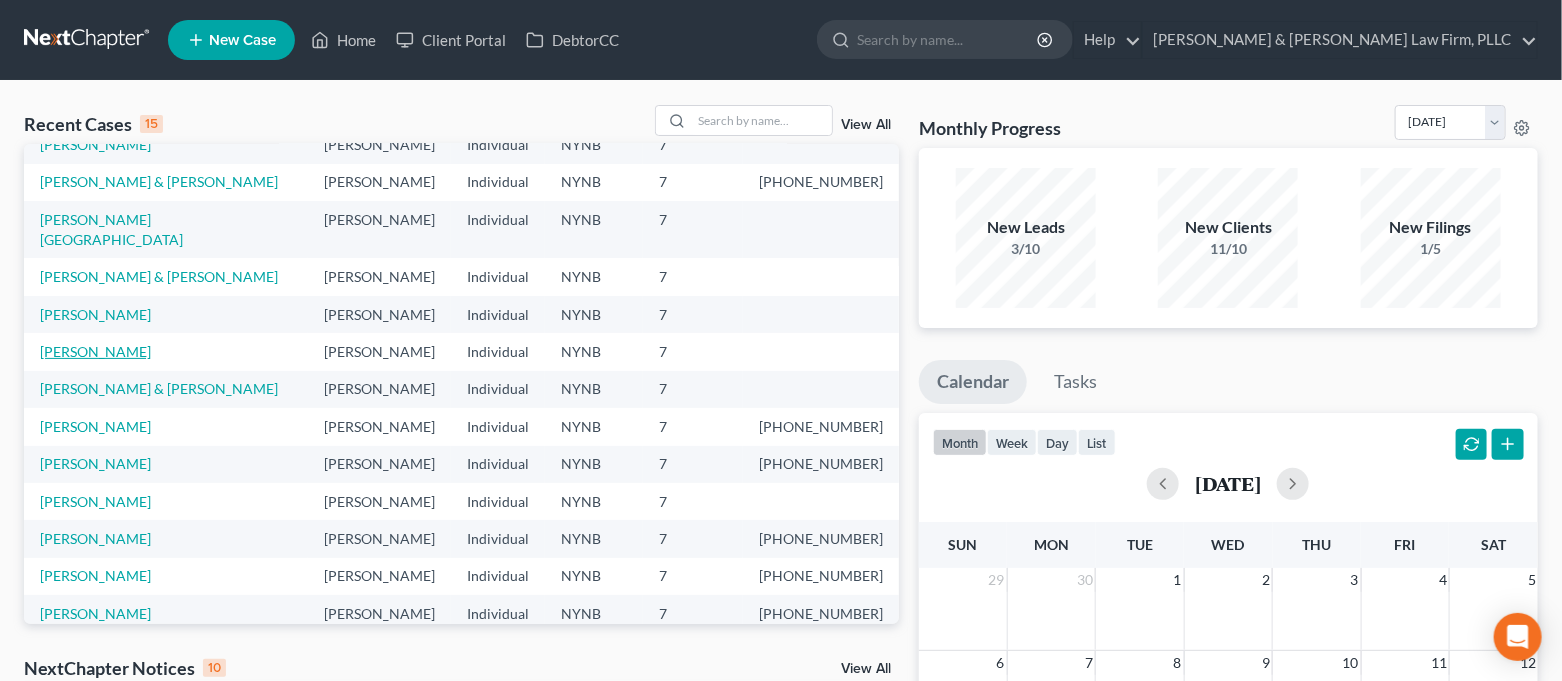 click on "[PERSON_NAME]" at bounding box center [95, 351] 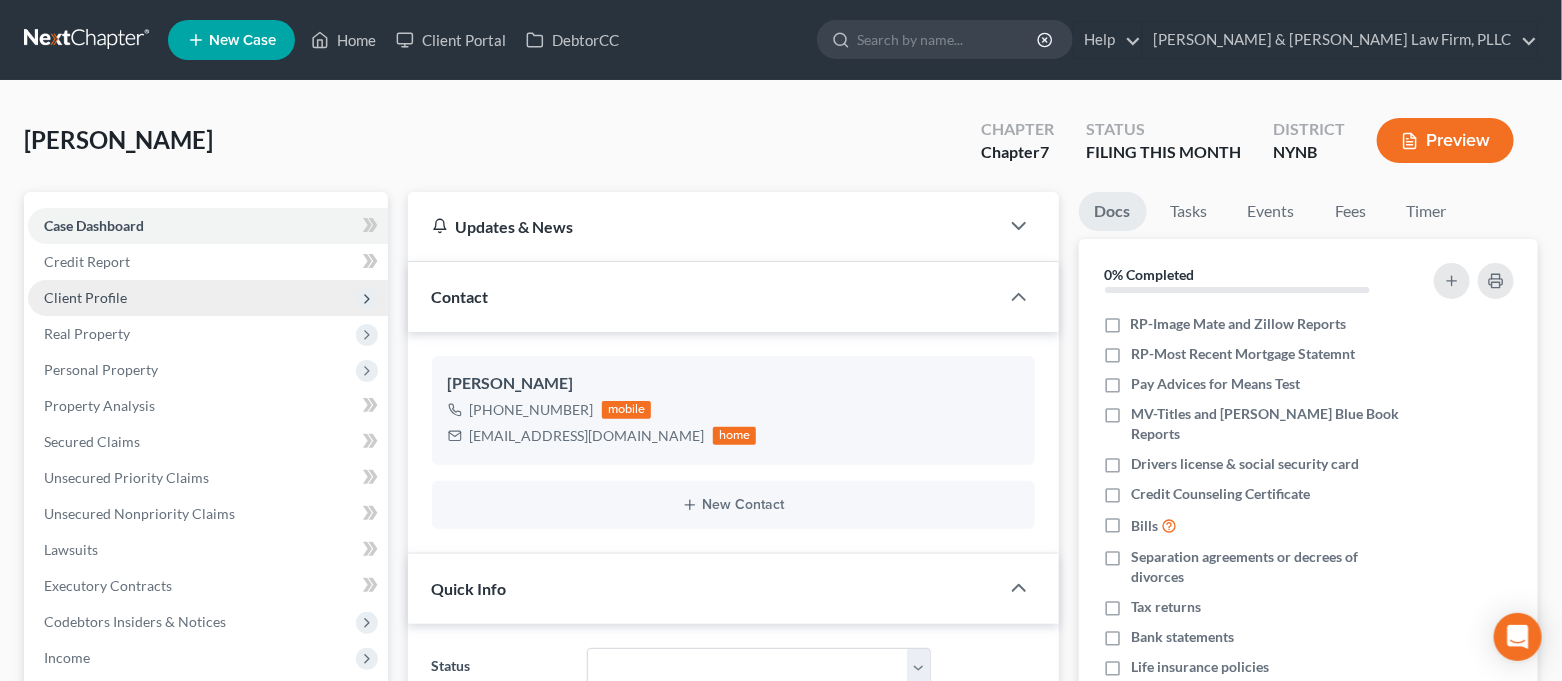 scroll, scrollTop: 14, scrollLeft: 0, axis: vertical 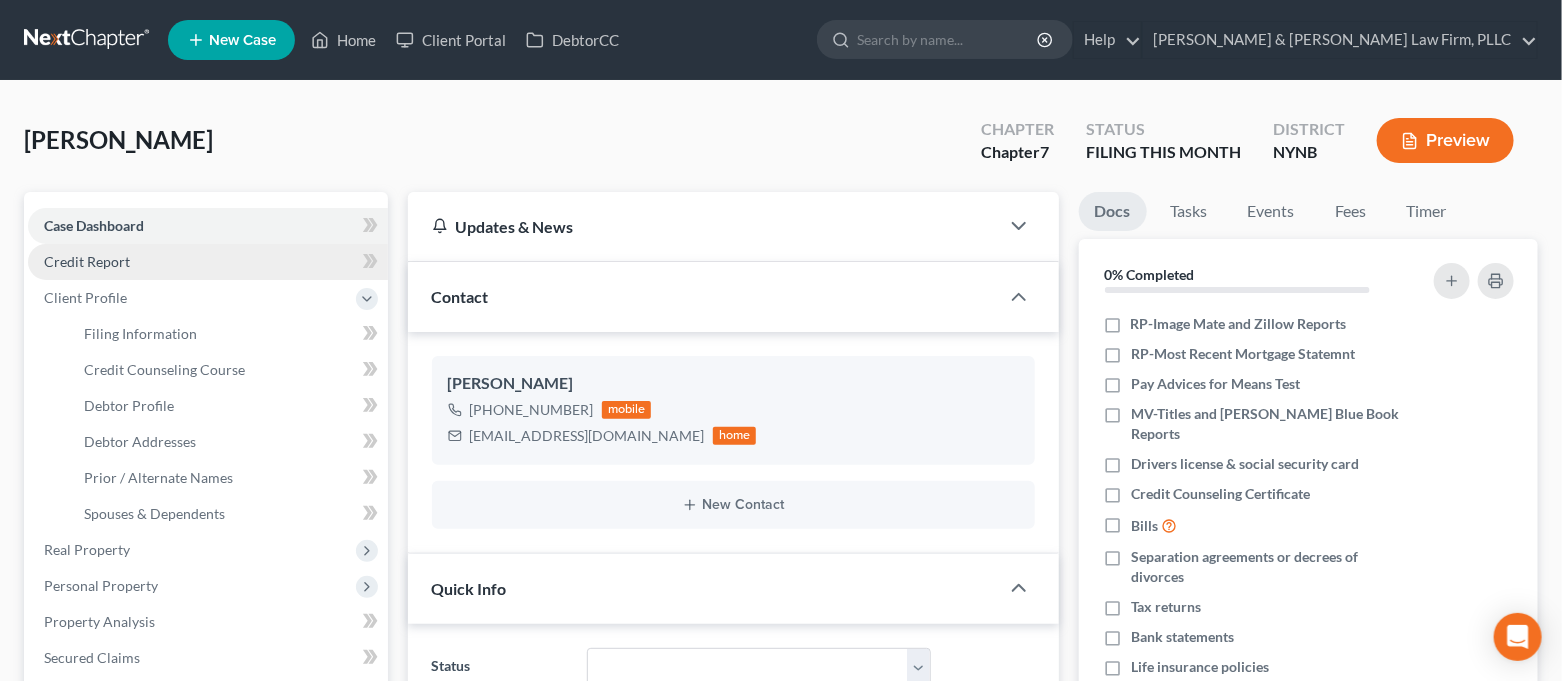 click on "Credit Report" at bounding box center (87, 261) 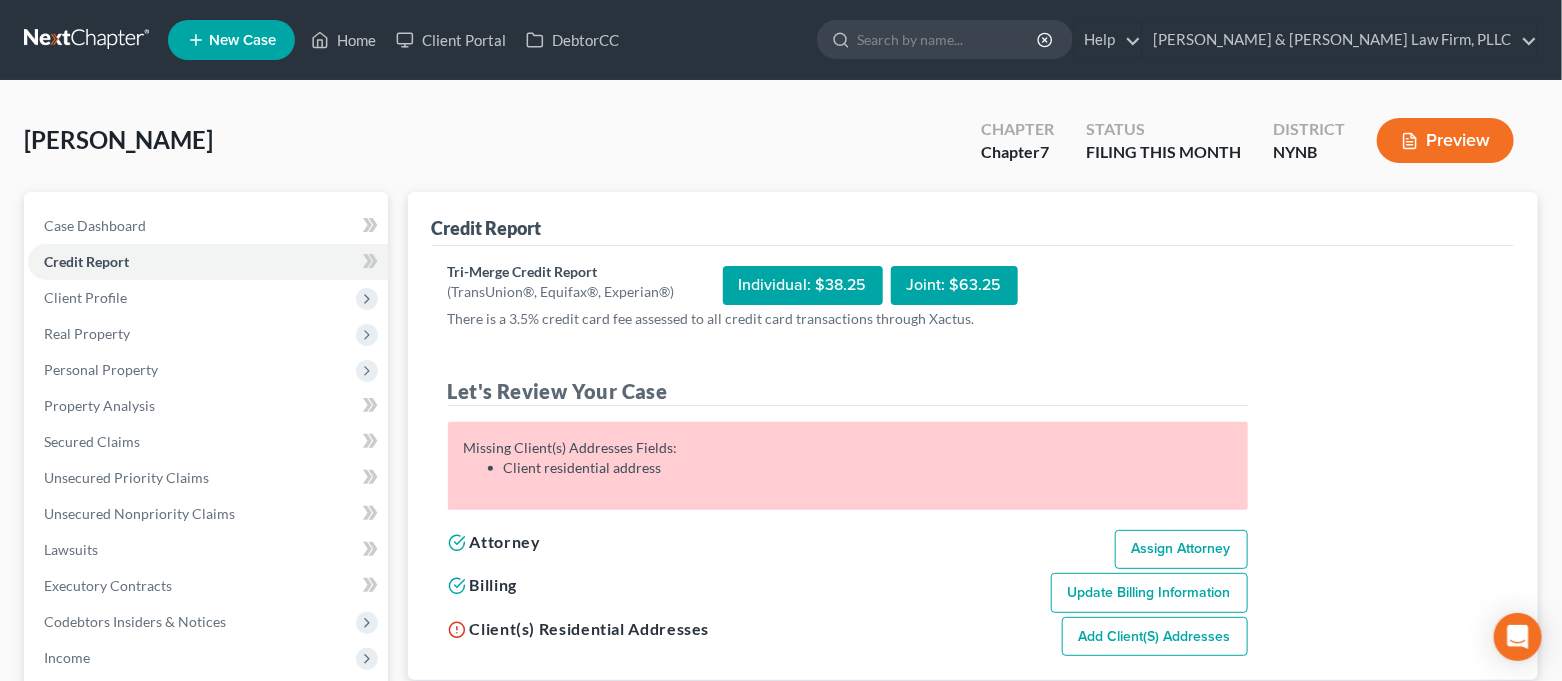 scroll, scrollTop: 266, scrollLeft: 0, axis: vertical 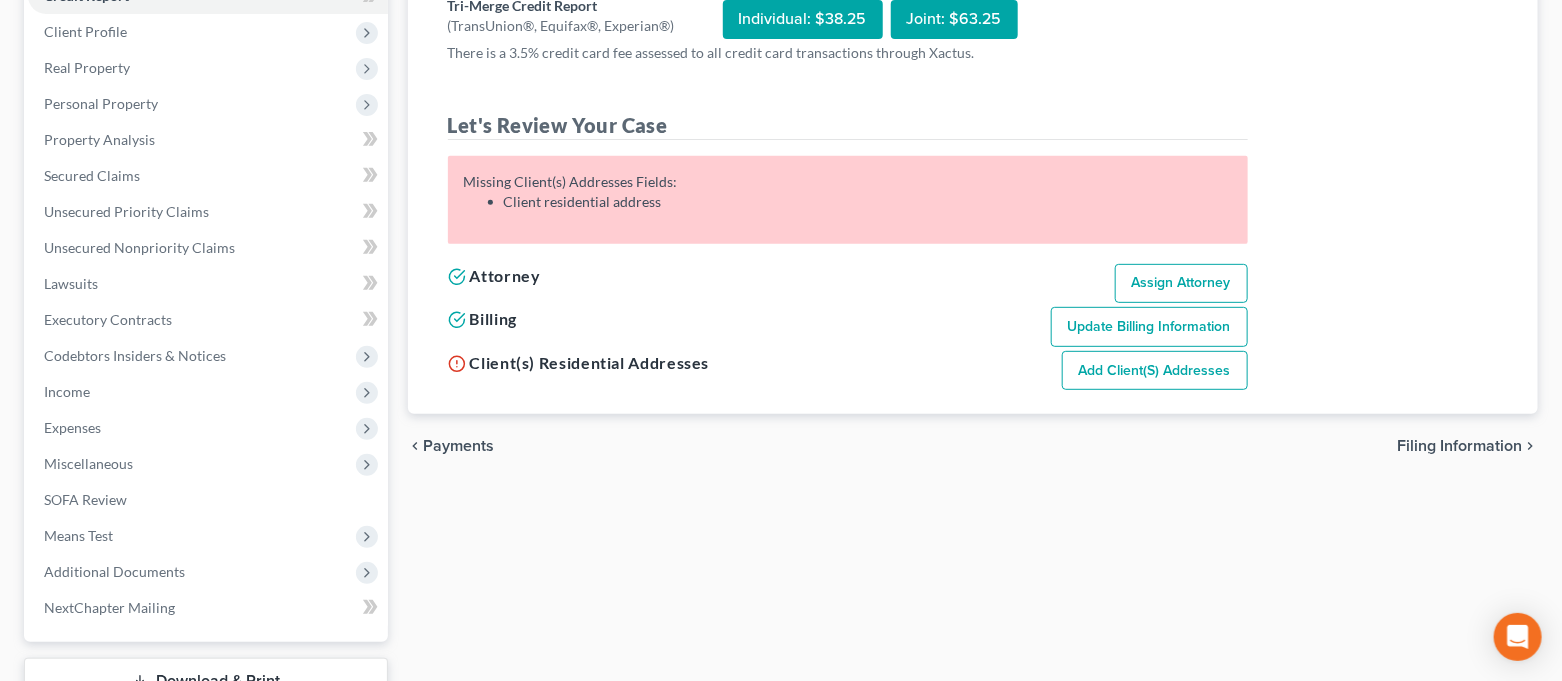 click on "Add Client(s) Addresses" at bounding box center [1155, 371] 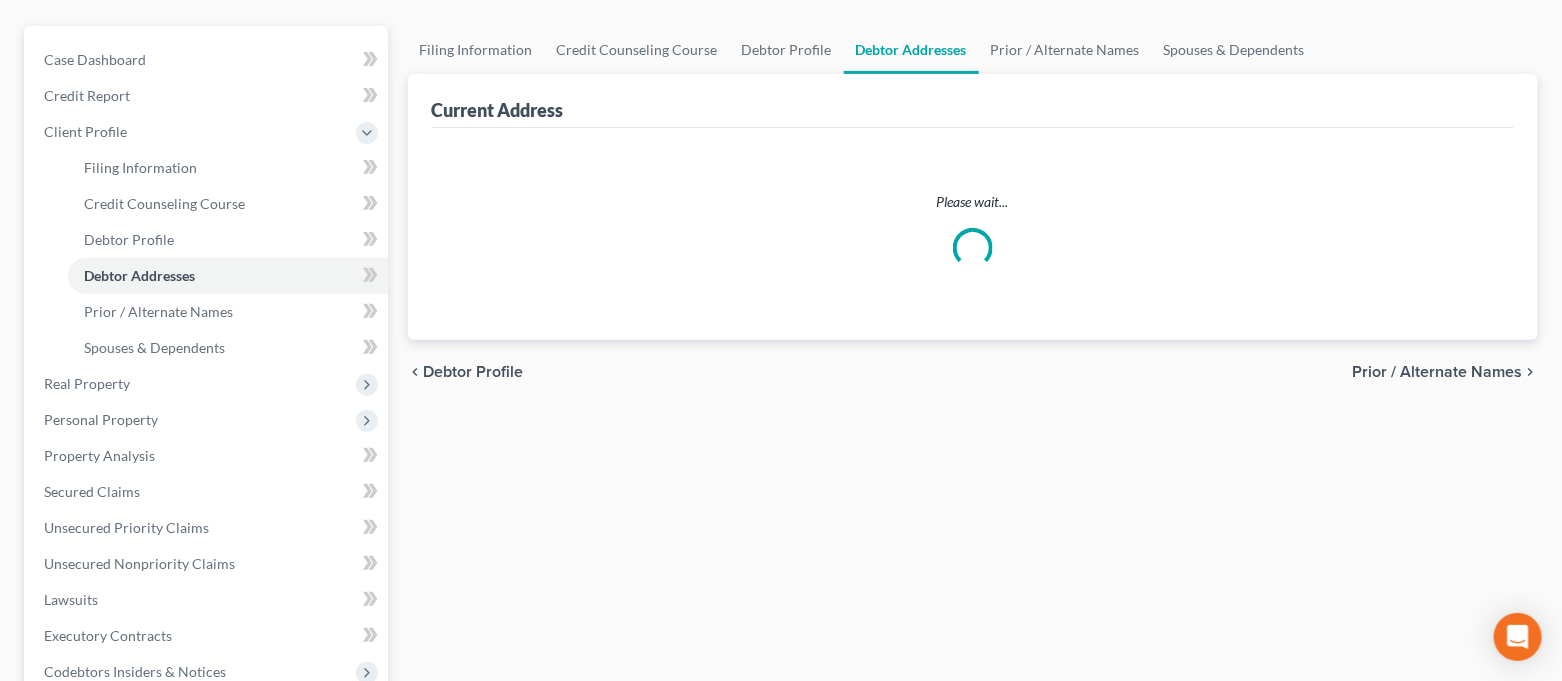 scroll, scrollTop: 0, scrollLeft: 0, axis: both 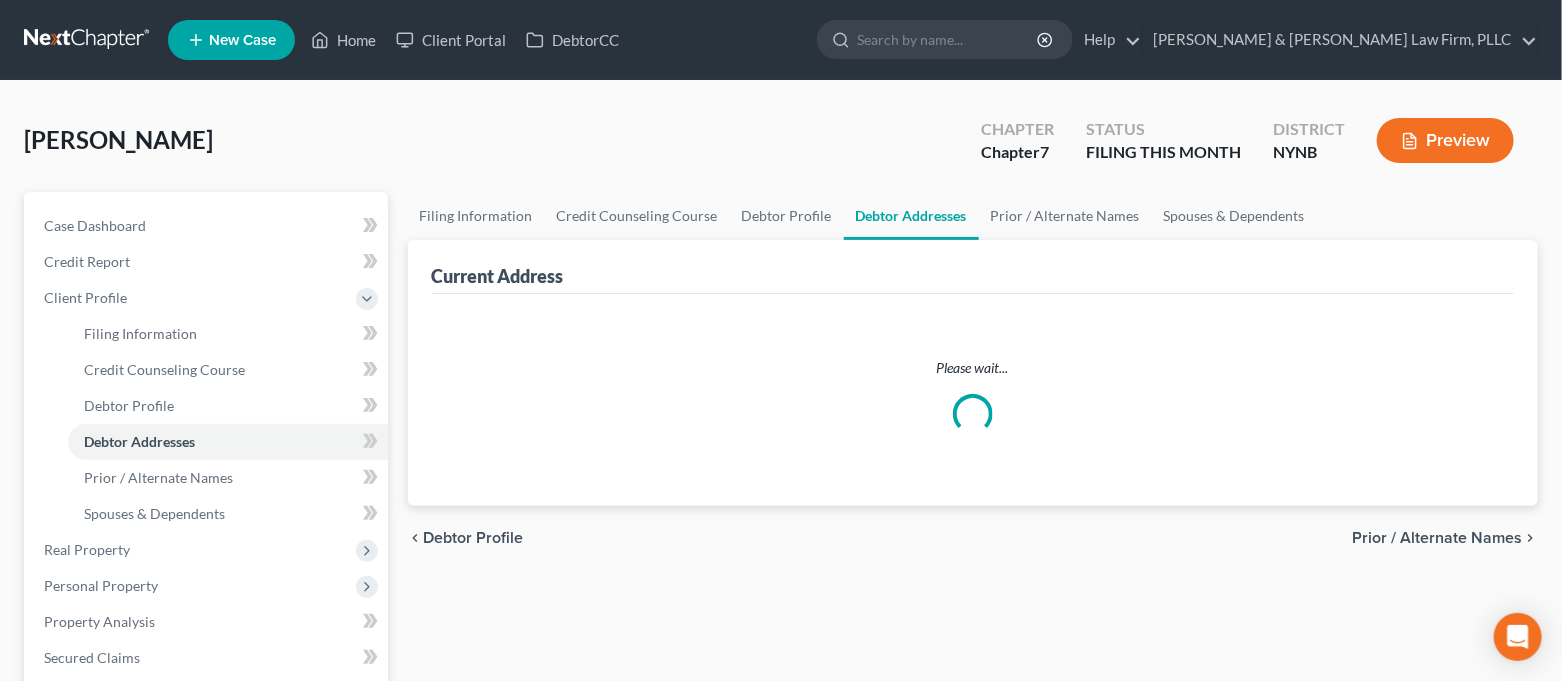 select on "0" 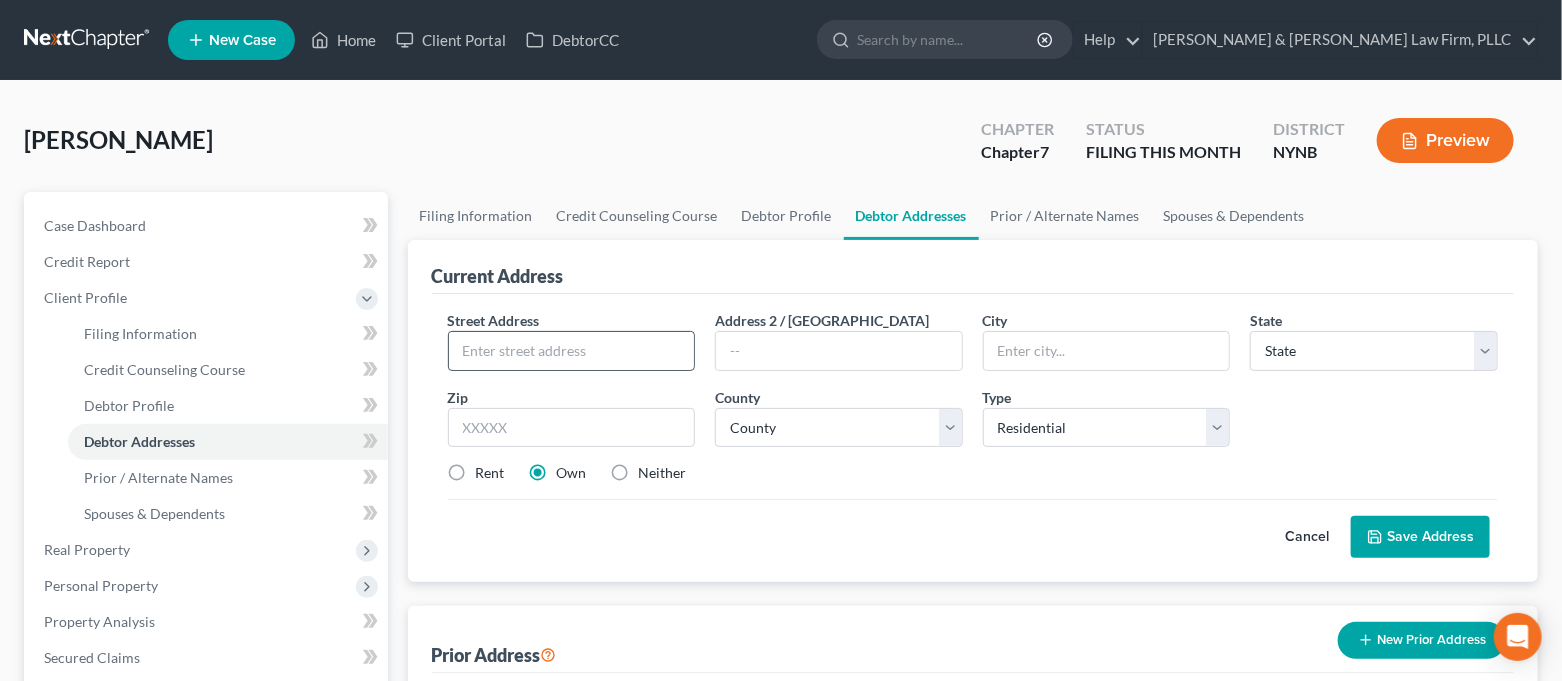 click at bounding box center [572, 351] 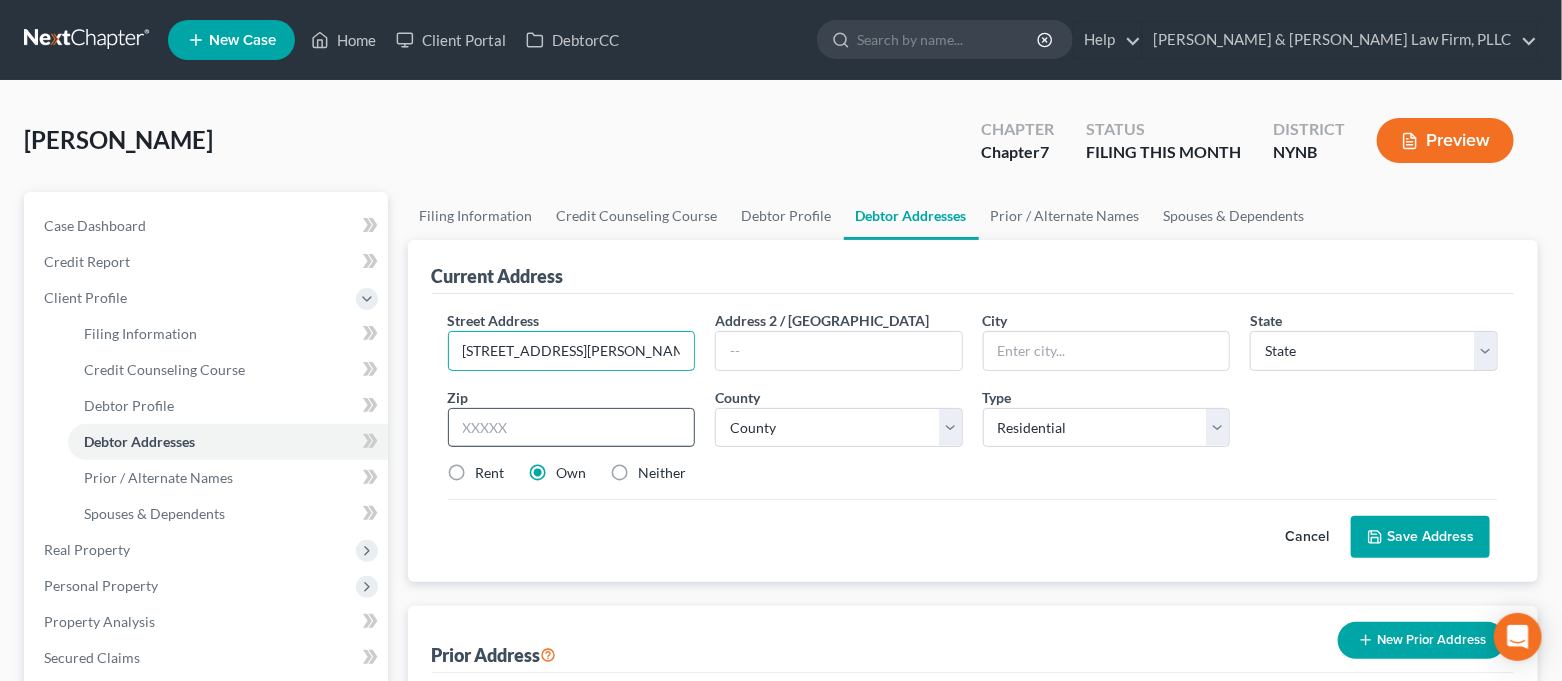 type on "[STREET_ADDRESS][PERSON_NAME]" 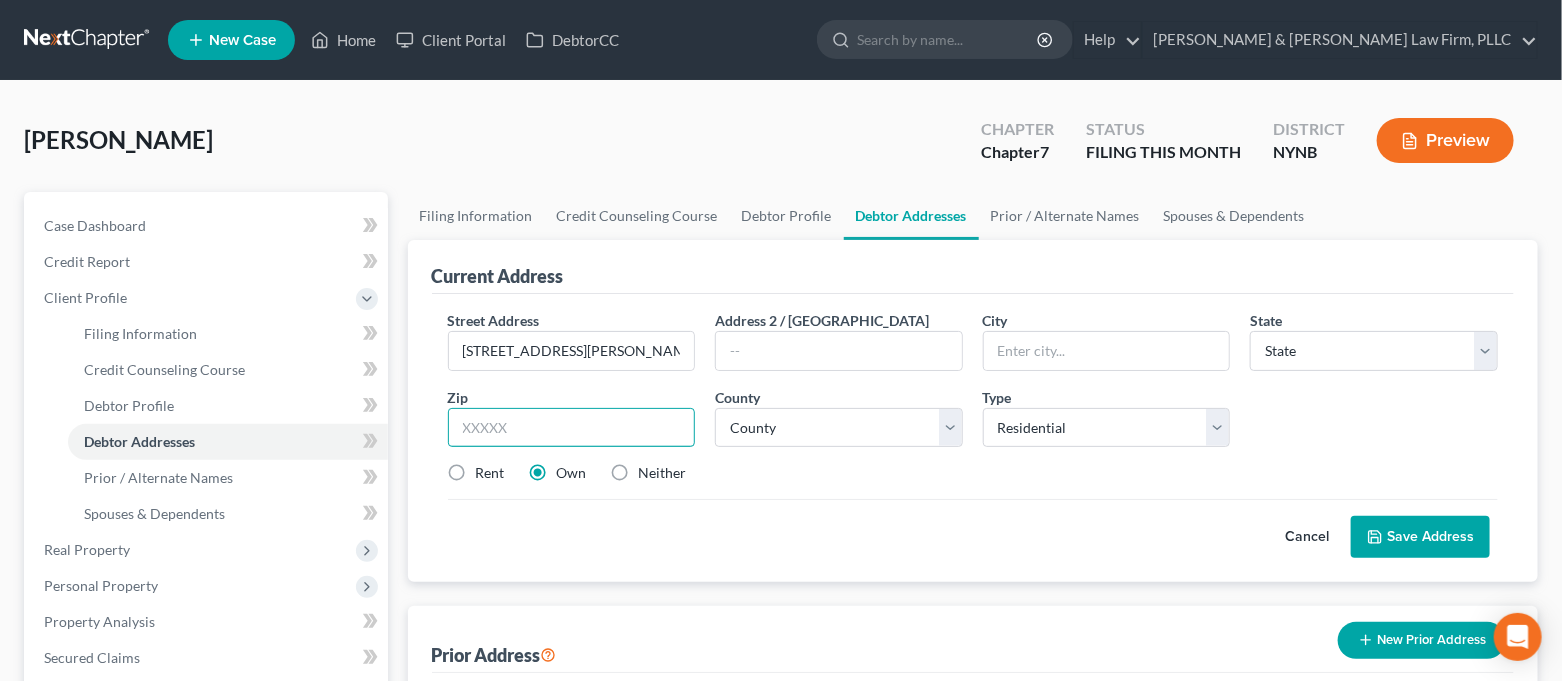 click at bounding box center [572, 428] 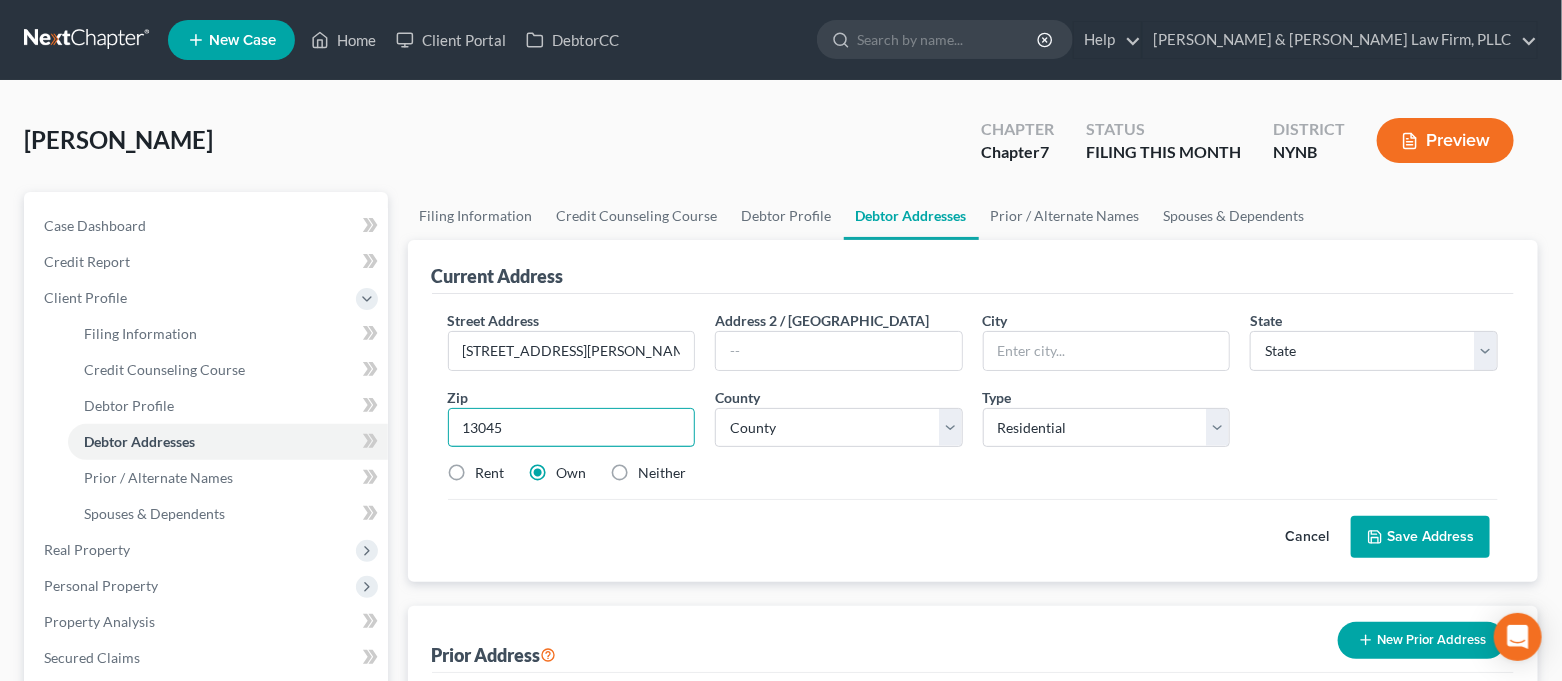 type on "13045" 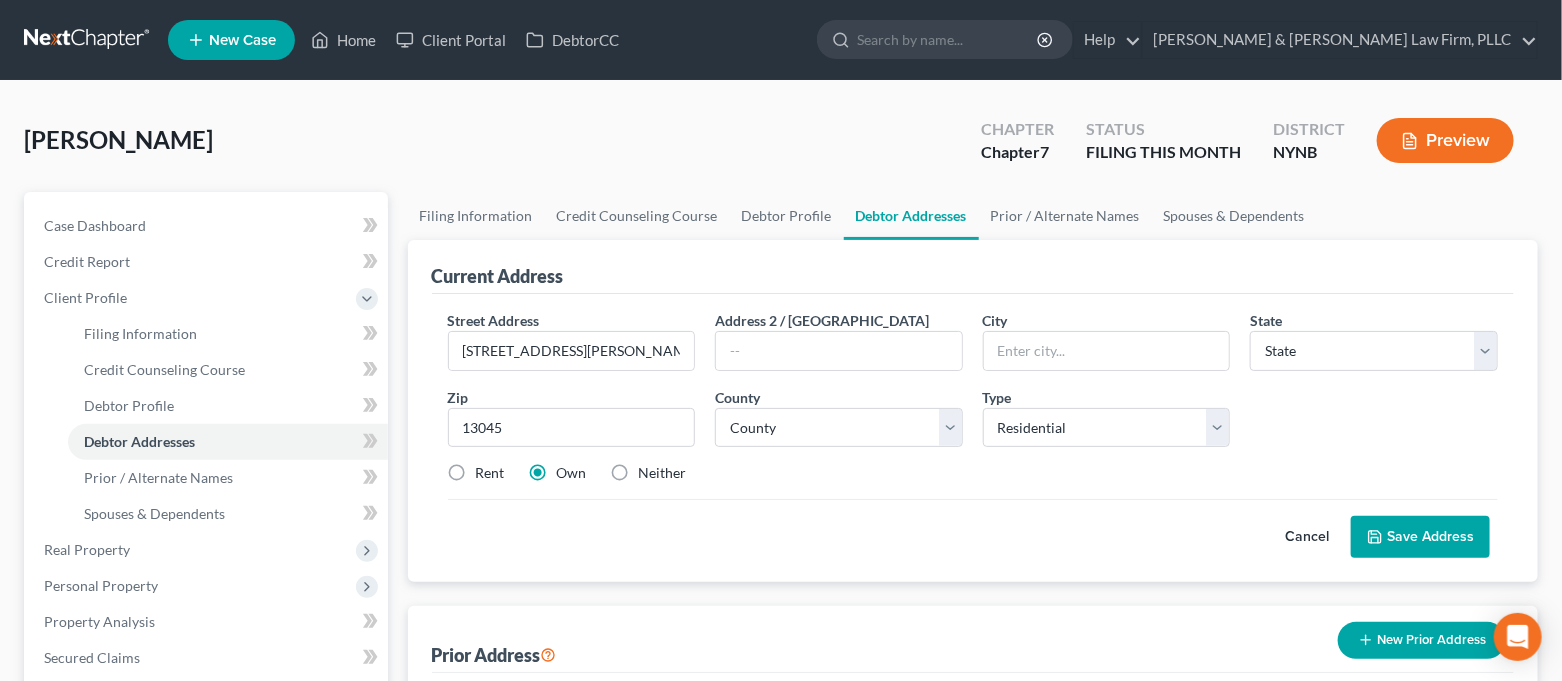 drag, startPoint x: 871, startPoint y: 540, endPoint x: 805, endPoint y: 537, distance: 66.068146 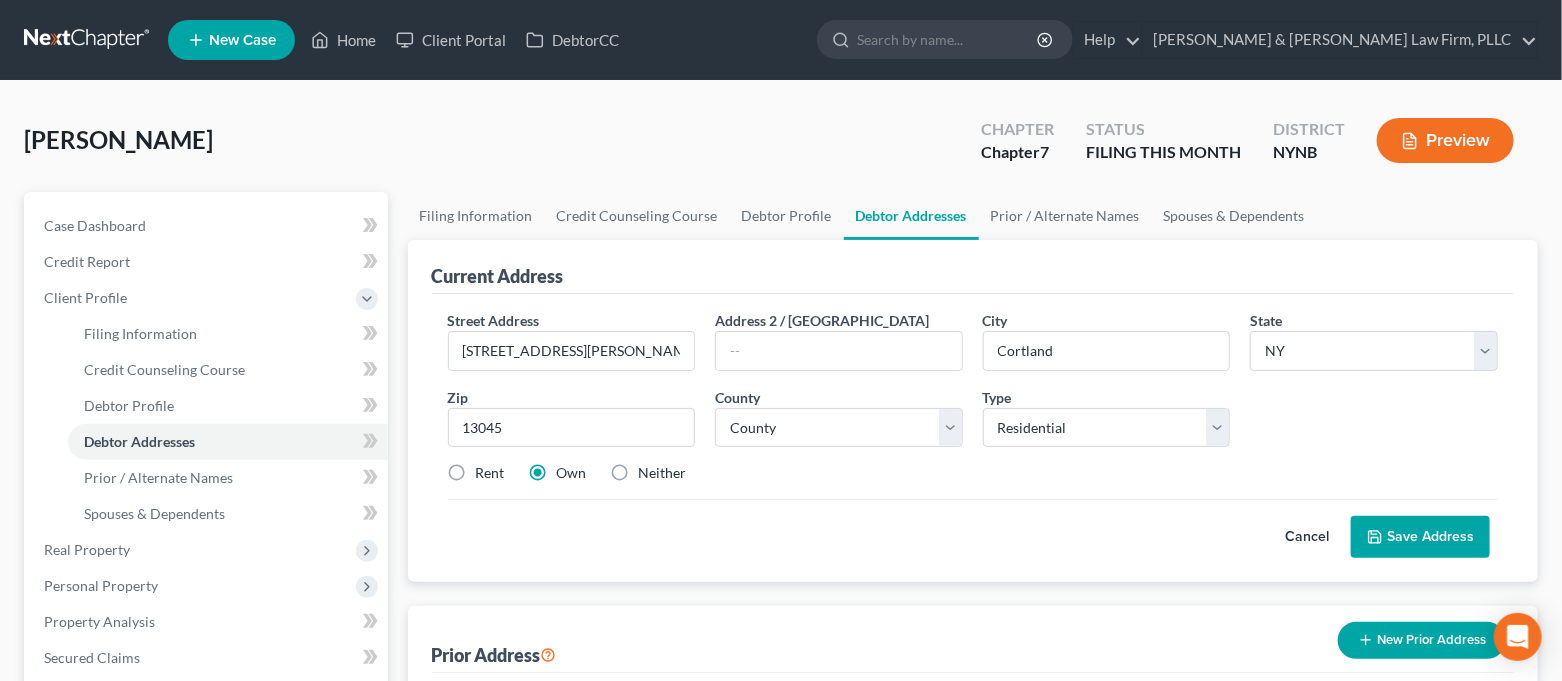 click on "Rent" at bounding box center (490, 473) 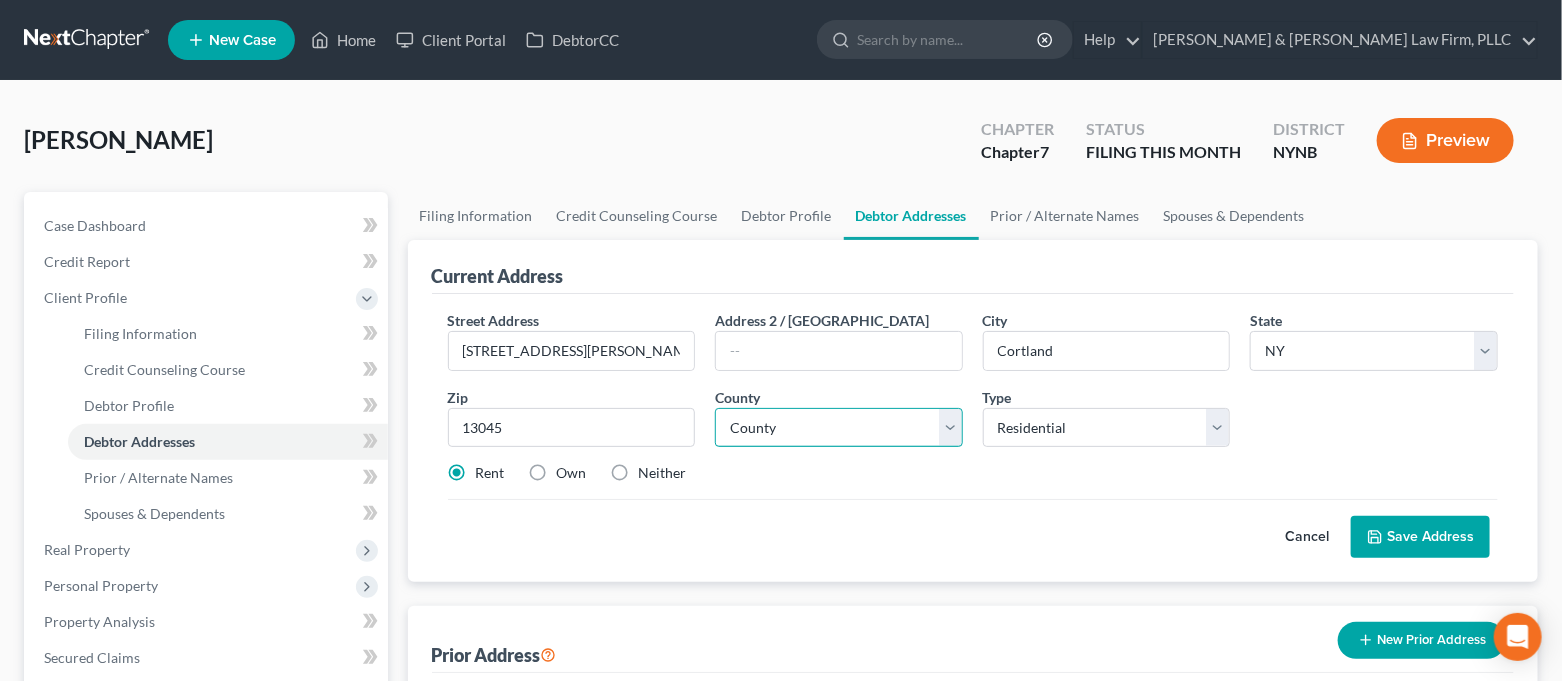 click on "County [GEOGRAPHIC_DATA] [GEOGRAPHIC_DATA] [GEOGRAPHIC_DATA] [GEOGRAPHIC_DATA] [GEOGRAPHIC_DATA] [GEOGRAPHIC_DATA] [GEOGRAPHIC_DATA] [GEOGRAPHIC_DATA] [GEOGRAPHIC_DATA] [GEOGRAPHIC_DATA] [GEOGRAPHIC_DATA] [GEOGRAPHIC_DATA] [US_STATE][GEOGRAPHIC_DATA] [GEOGRAPHIC_DATA] [GEOGRAPHIC_DATA] [GEOGRAPHIC_DATA] [GEOGRAPHIC_DATA] [GEOGRAPHIC_DATA] [GEOGRAPHIC_DATA] [GEOGRAPHIC_DATA] [GEOGRAPHIC_DATA] [GEOGRAPHIC_DATA] [GEOGRAPHIC_DATA] [GEOGRAPHIC_DATA] [GEOGRAPHIC_DATA] [GEOGRAPHIC_DATA] [GEOGRAPHIC_DATA] [GEOGRAPHIC_DATA] [GEOGRAPHIC_DATA] [GEOGRAPHIC_DATA] [US_STATE][GEOGRAPHIC_DATA] [GEOGRAPHIC_DATA] [GEOGRAPHIC_DATA] [GEOGRAPHIC_DATA] [GEOGRAPHIC_DATA] County [GEOGRAPHIC_DATA] [GEOGRAPHIC_DATA] [GEOGRAPHIC_DATA] [GEOGRAPHIC_DATA] [GEOGRAPHIC_DATA] [GEOGRAPHIC_DATA] [GEOGRAPHIC_DATA] [GEOGRAPHIC_DATA] [GEOGRAPHIC_DATA] [GEOGRAPHIC_DATA] [GEOGRAPHIC_DATA] [GEOGRAPHIC_DATA] [GEOGRAPHIC_DATA] [GEOGRAPHIC_DATA] [GEOGRAPHIC_DATA] [GEOGRAPHIC_DATA] [GEOGRAPHIC_DATA] [GEOGRAPHIC_DATA] [GEOGRAPHIC_DATA] [GEOGRAPHIC_DATA] [GEOGRAPHIC_DATA] [GEOGRAPHIC_DATA] [US_STATE][GEOGRAPHIC_DATA] [GEOGRAPHIC_DATA] [GEOGRAPHIC_DATA] [US_STATE] County [GEOGRAPHIC_DATA]" at bounding box center (839, 428) 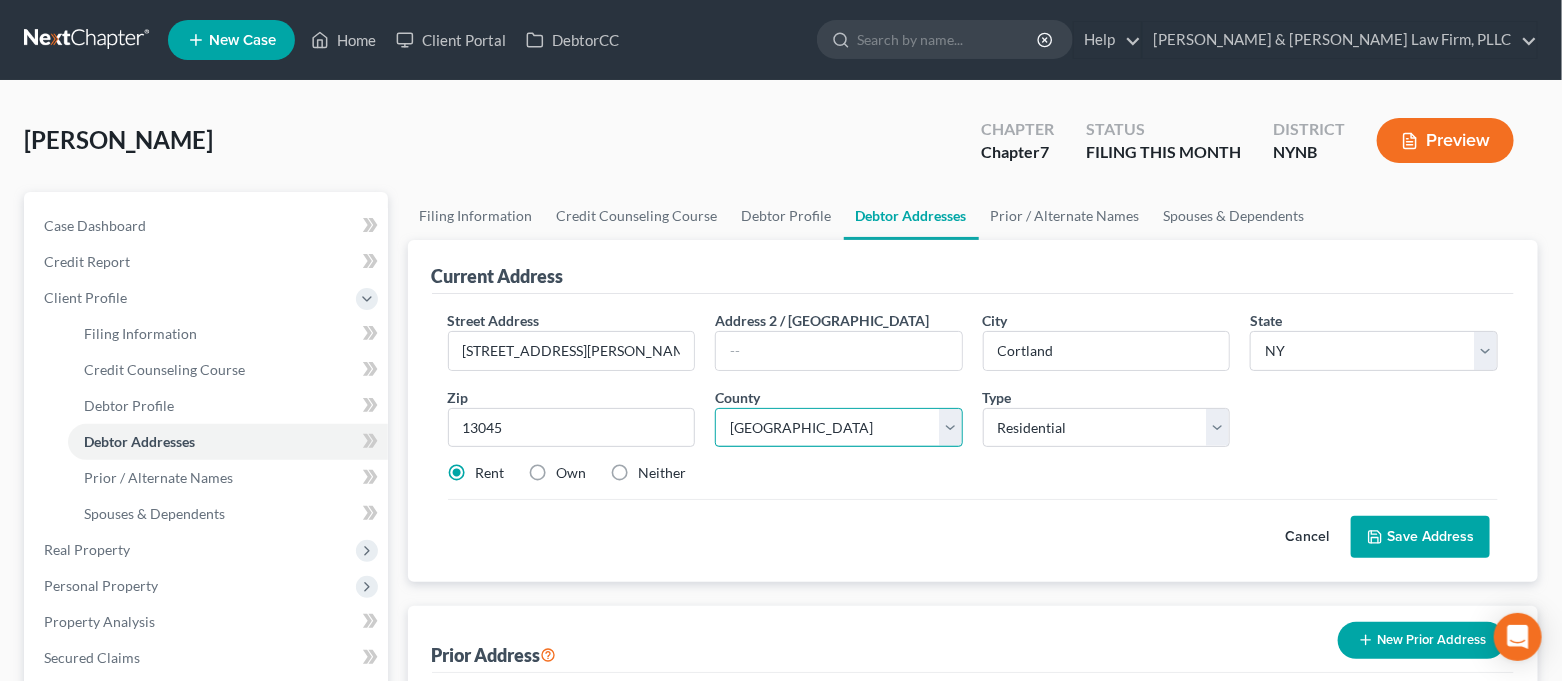 click on "County [GEOGRAPHIC_DATA] [GEOGRAPHIC_DATA] [GEOGRAPHIC_DATA] [GEOGRAPHIC_DATA] [GEOGRAPHIC_DATA] [GEOGRAPHIC_DATA] [GEOGRAPHIC_DATA] [GEOGRAPHIC_DATA] [GEOGRAPHIC_DATA] [GEOGRAPHIC_DATA] [GEOGRAPHIC_DATA] [GEOGRAPHIC_DATA] [US_STATE][GEOGRAPHIC_DATA] [GEOGRAPHIC_DATA] [GEOGRAPHIC_DATA] [GEOGRAPHIC_DATA] [GEOGRAPHIC_DATA] [GEOGRAPHIC_DATA] [GEOGRAPHIC_DATA] [GEOGRAPHIC_DATA] [GEOGRAPHIC_DATA] [GEOGRAPHIC_DATA] [GEOGRAPHIC_DATA] [GEOGRAPHIC_DATA] [GEOGRAPHIC_DATA] [GEOGRAPHIC_DATA] [GEOGRAPHIC_DATA] [GEOGRAPHIC_DATA] [GEOGRAPHIC_DATA] [GEOGRAPHIC_DATA] [US_STATE][GEOGRAPHIC_DATA] [GEOGRAPHIC_DATA] [GEOGRAPHIC_DATA] [GEOGRAPHIC_DATA] [GEOGRAPHIC_DATA] County [GEOGRAPHIC_DATA] [GEOGRAPHIC_DATA] [GEOGRAPHIC_DATA] [GEOGRAPHIC_DATA] [GEOGRAPHIC_DATA] [GEOGRAPHIC_DATA] [GEOGRAPHIC_DATA] [GEOGRAPHIC_DATA] [GEOGRAPHIC_DATA] [GEOGRAPHIC_DATA] [GEOGRAPHIC_DATA] [GEOGRAPHIC_DATA] [GEOGRAPHIC_DATA] [GEOGRAPHIC_DATA] [GEOGRAPHIC_DATA] [GEOGRAPHIC_DATA] [GEOGRAPHIC_DATA] [GEOGRAPHIC_DATA] [GEOGRAPHIC_DATA] [GEOGRAPHIC_DATA] [GEOGRAPHIC_DATA] [GEOGRAPHIC_DATA] [US_STATE][GEOGRAPHIC_DATA] [GEOGRAPHIC_DATA] [GEOGRAPHIC_DATA] [US_STATE] County [GEOGRAPHIC_DATA]" at bounding box center (839, 428) 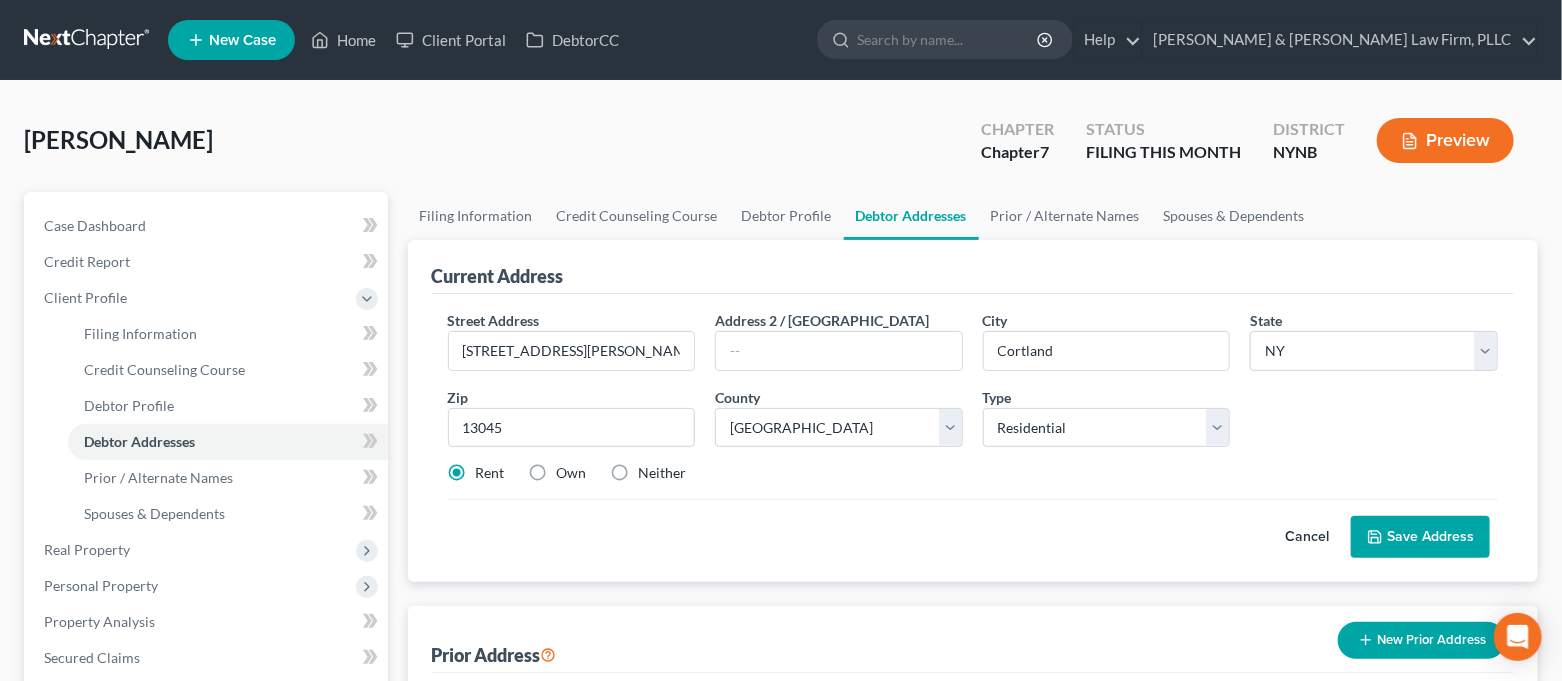 click on "Save Address" at bounding box center [1420, 537] 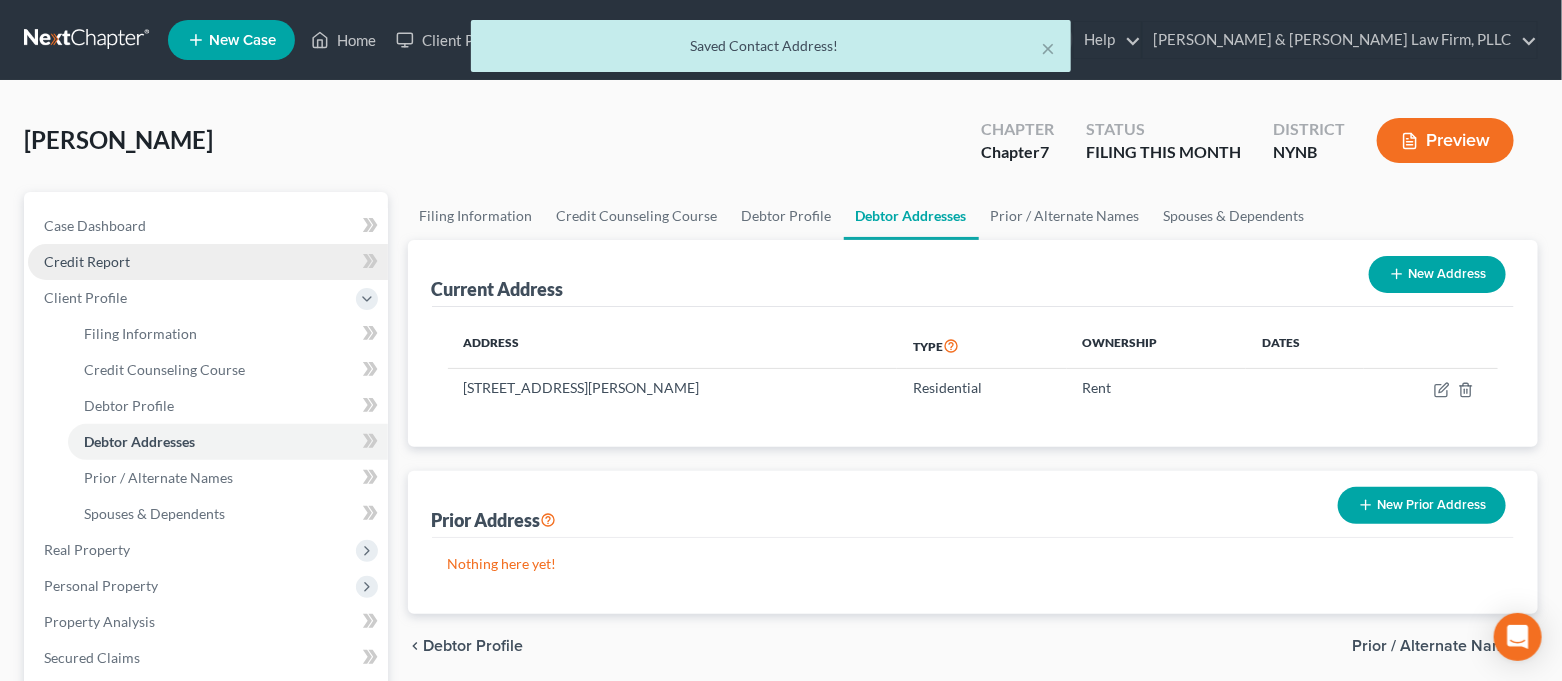 click on "Credit Report" at bounding box center (87, 261) 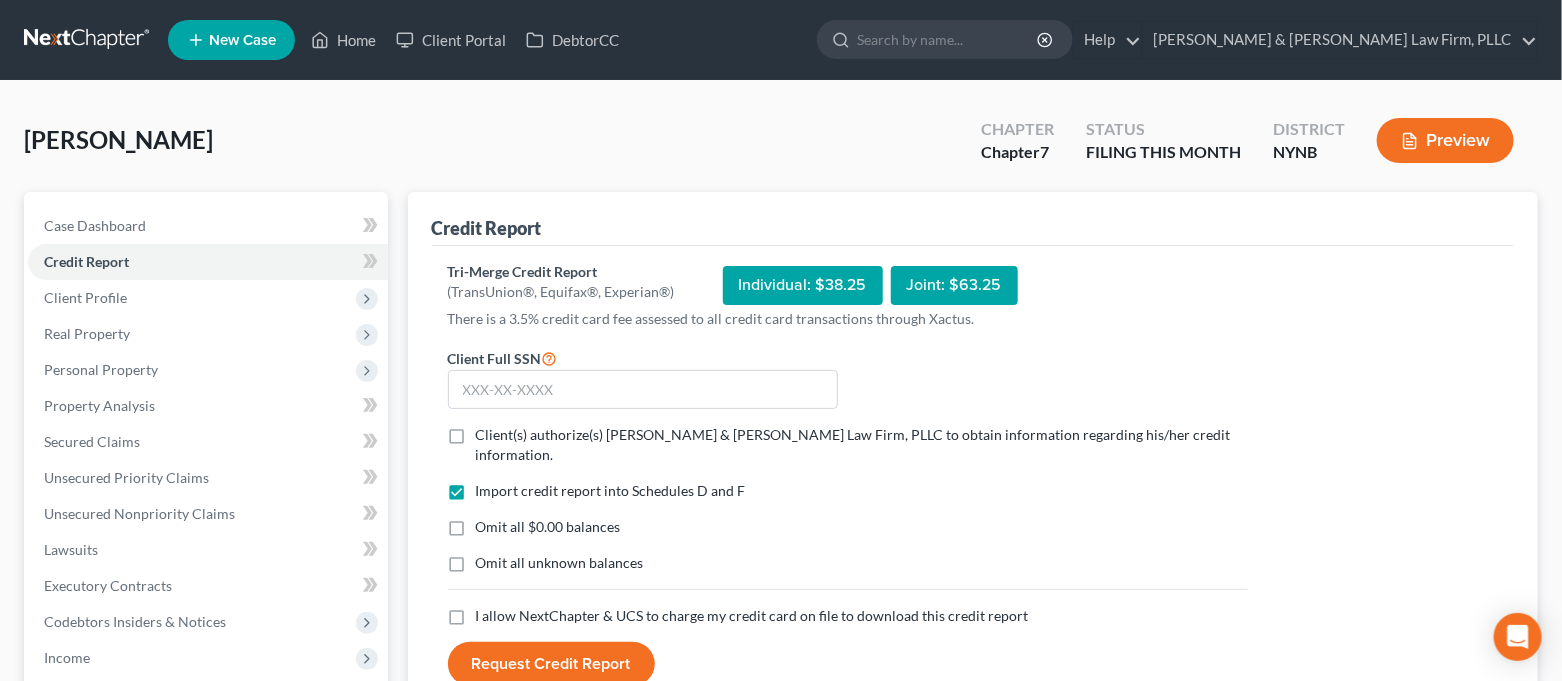 scroll, scrollTop: 133, scrollLeft: 0, axis: vertical 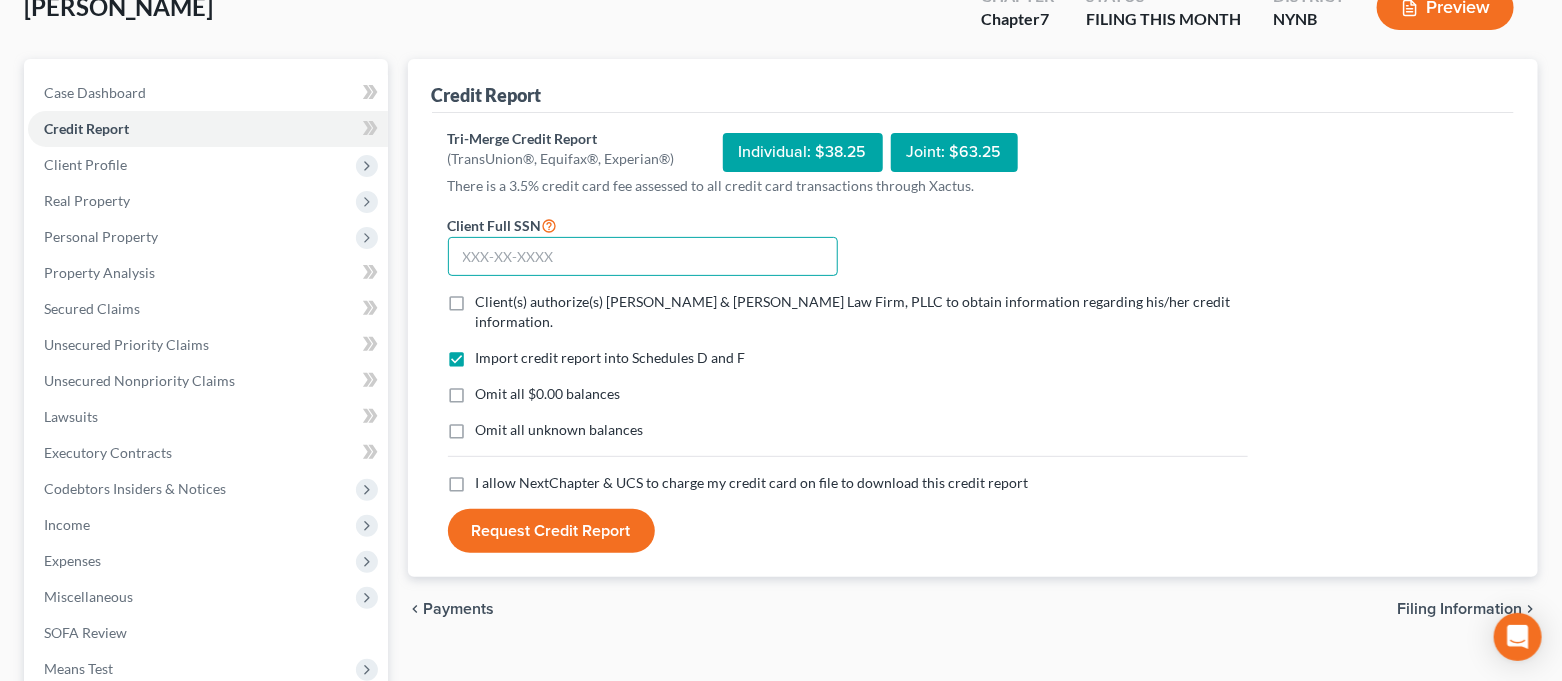 click at bounding box center [643, 257] 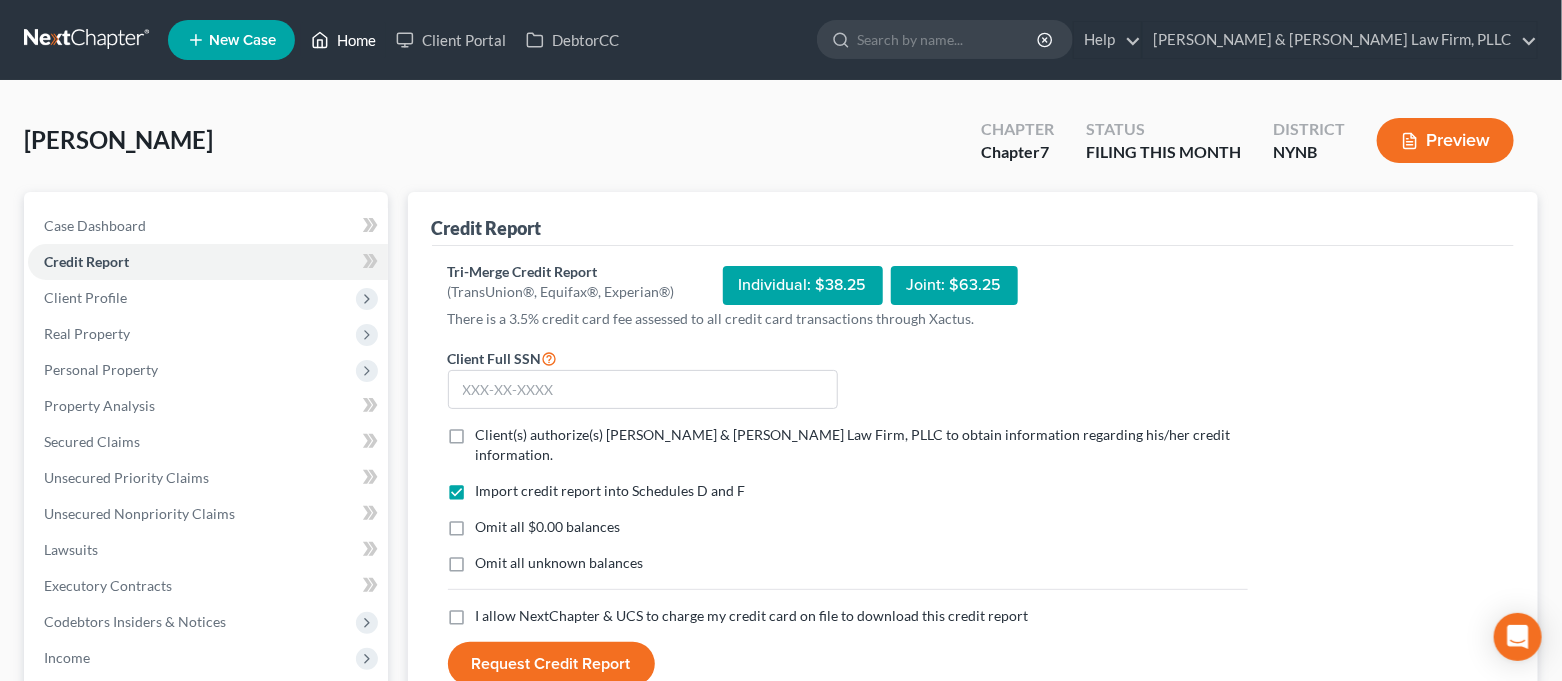 click on "Home" at bounding box center [343, 40] 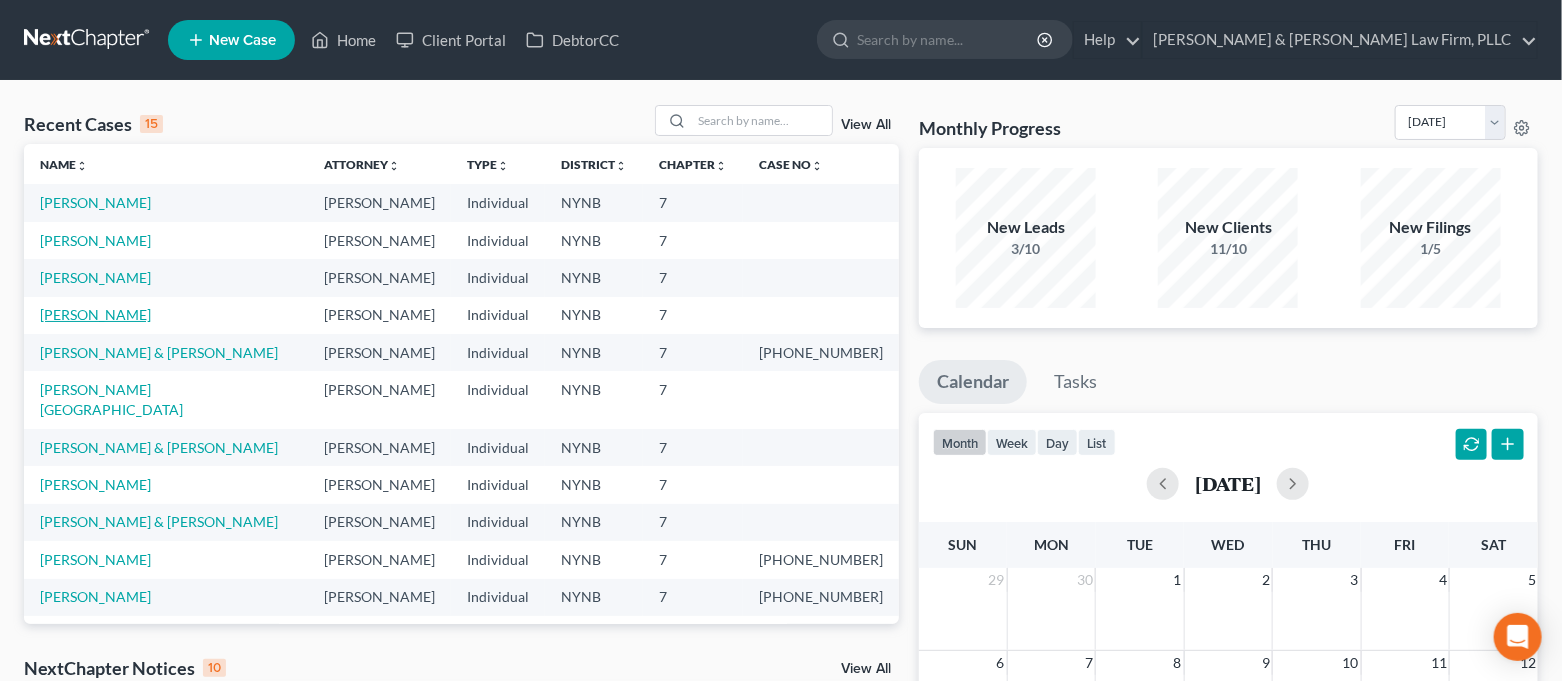 click on "[PERSON_NAME]" at bounding box center [95, 314] 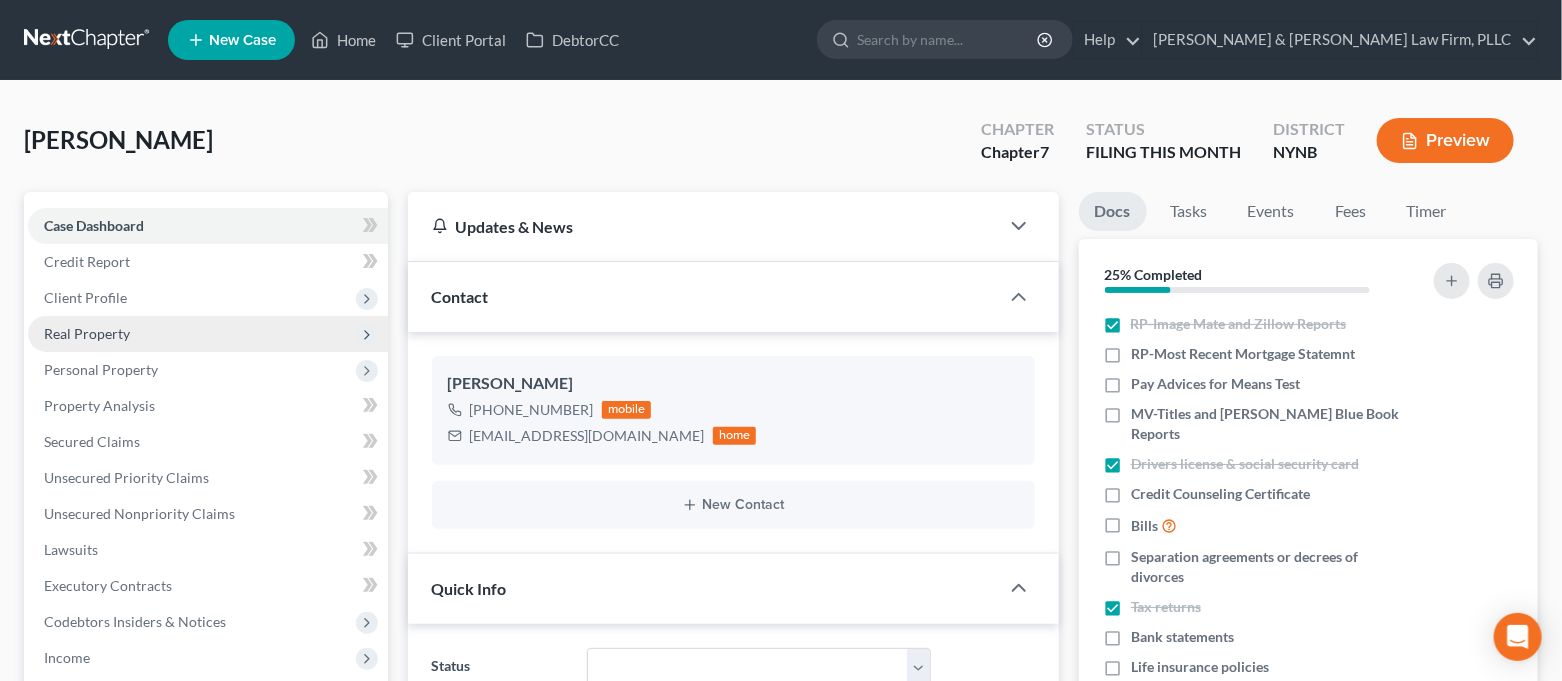 scroll, scrollTop: 2670, scrollLeft: 0, axis: vertical 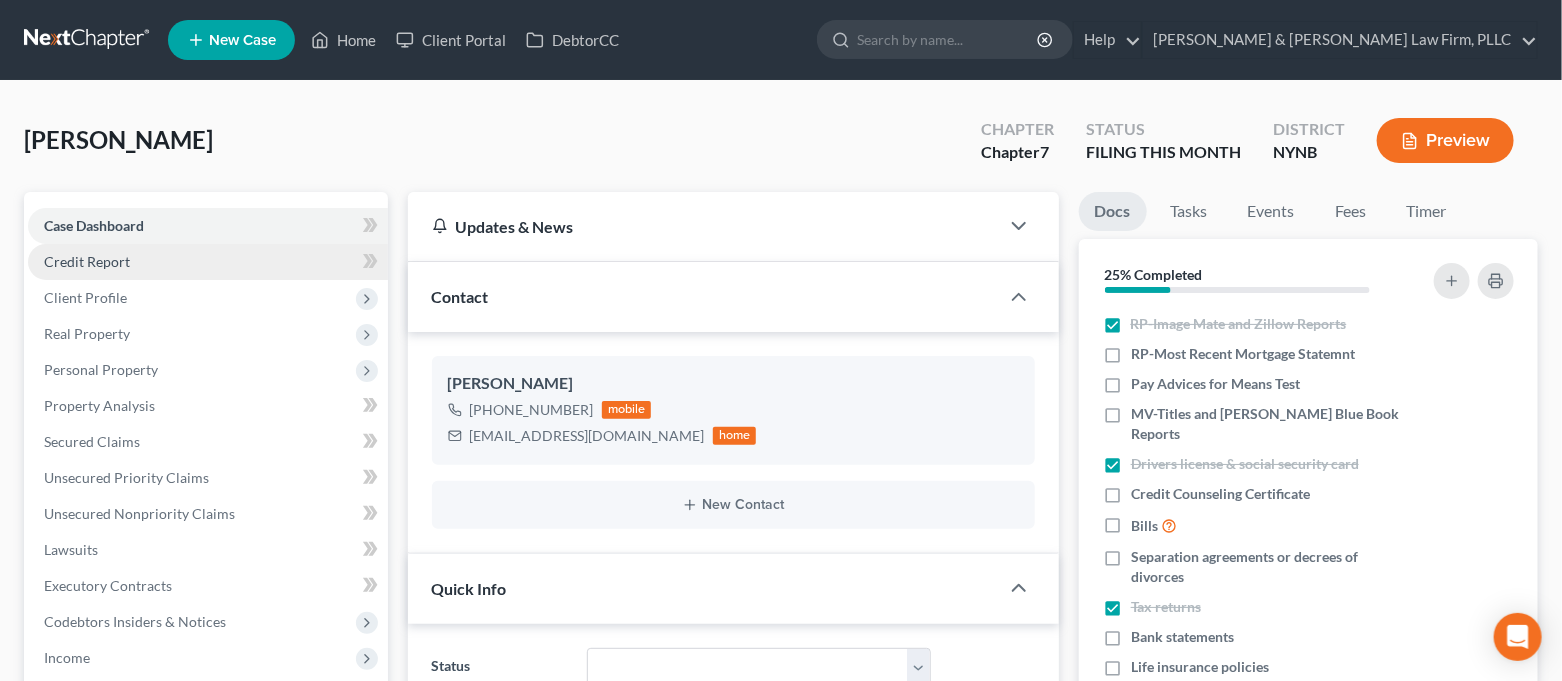 click on "Credit Report" at bounding box center (208, 262) 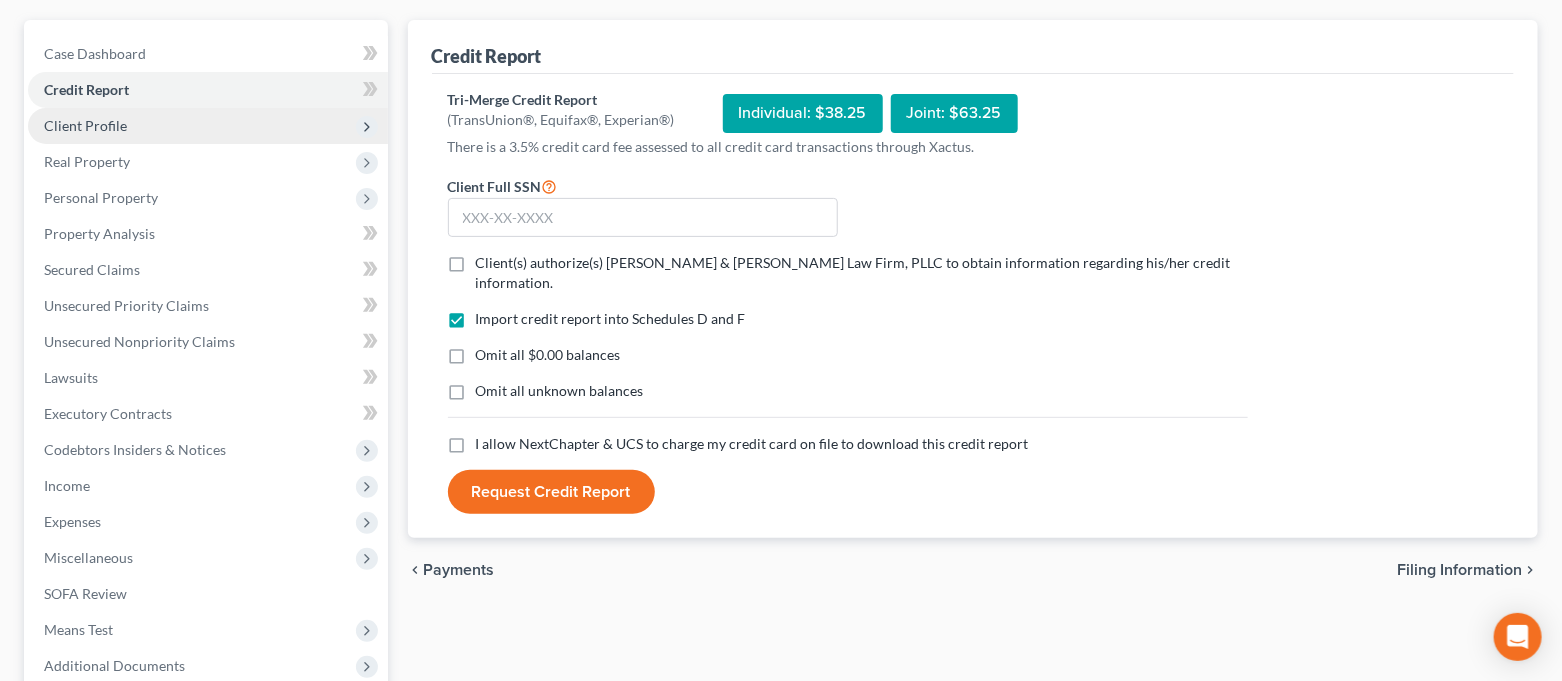 scroll, scrollTop: 364, scrollLeft: 0, axis: vertical 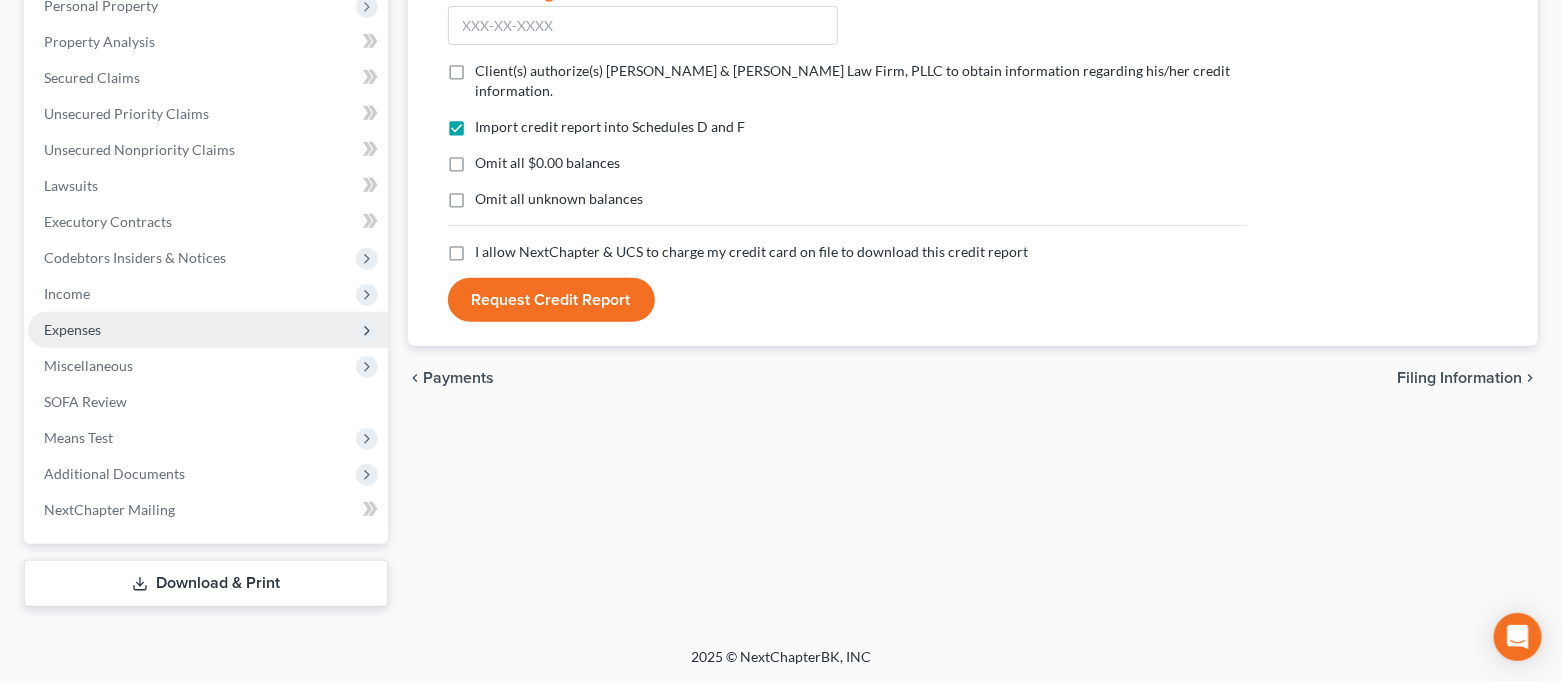 click on "Expenses" at bounding box center [208, 330] 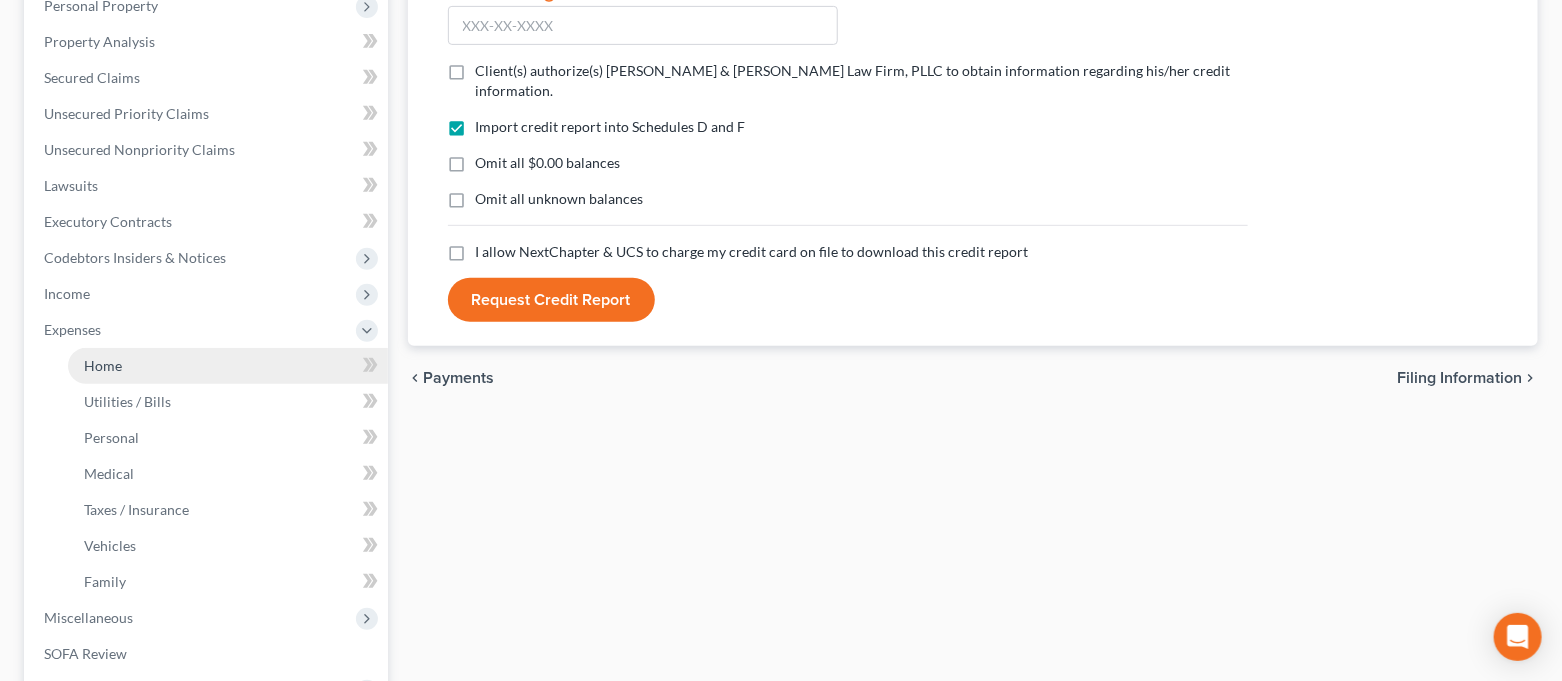 click on "Home" at bounding box center [228, 366] 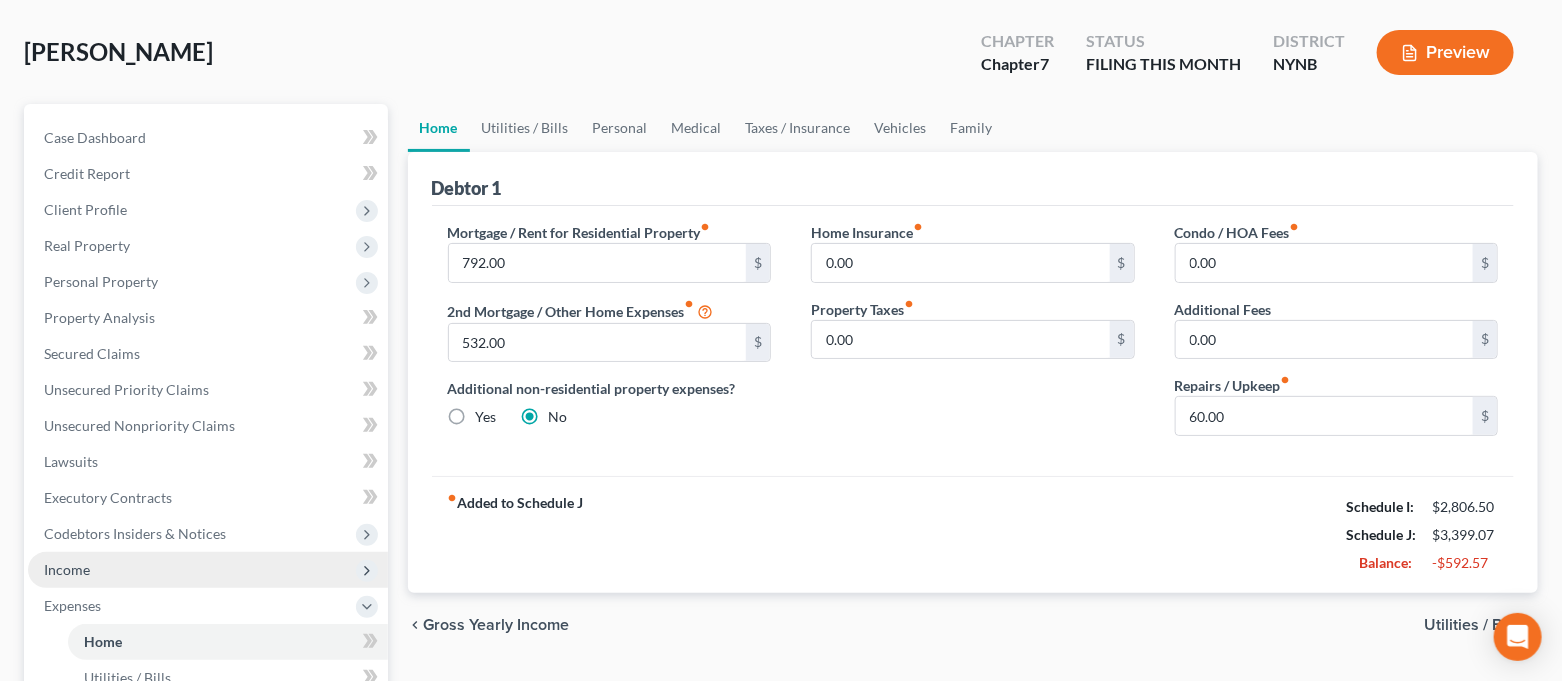 scroll, scrollTop: 133, scrollLeft: 0, axis: vertical 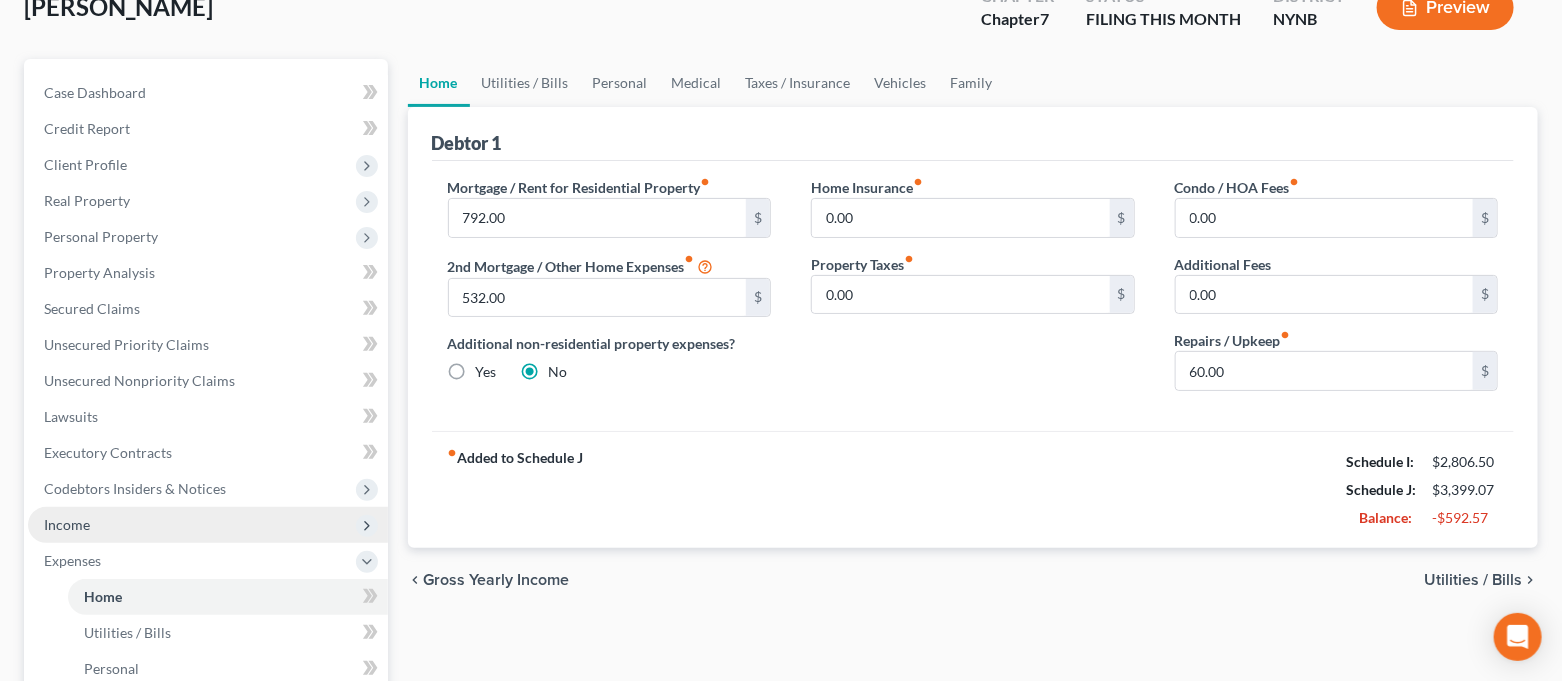 click on "Income" at bounding box center (208, 525) 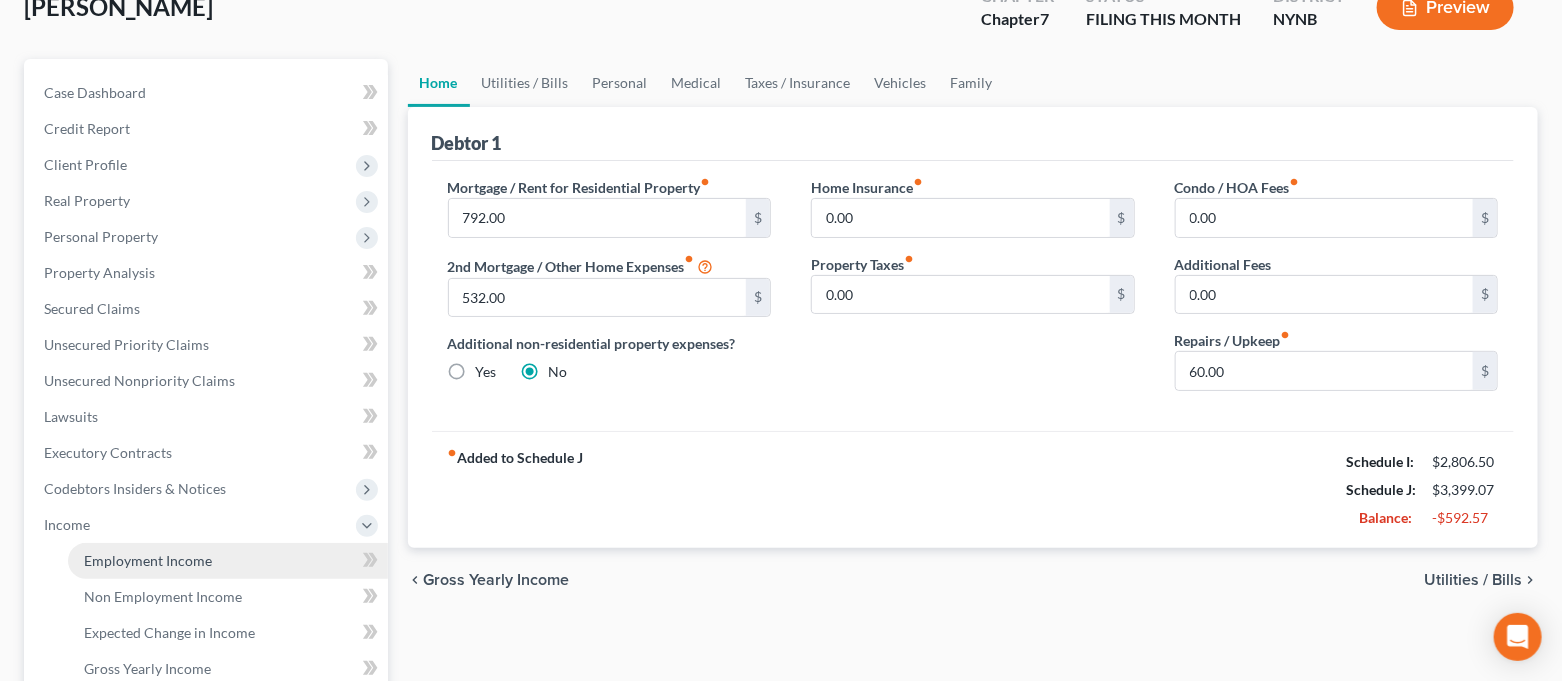 click on "Employment Income" at bounding box center (148, 560) 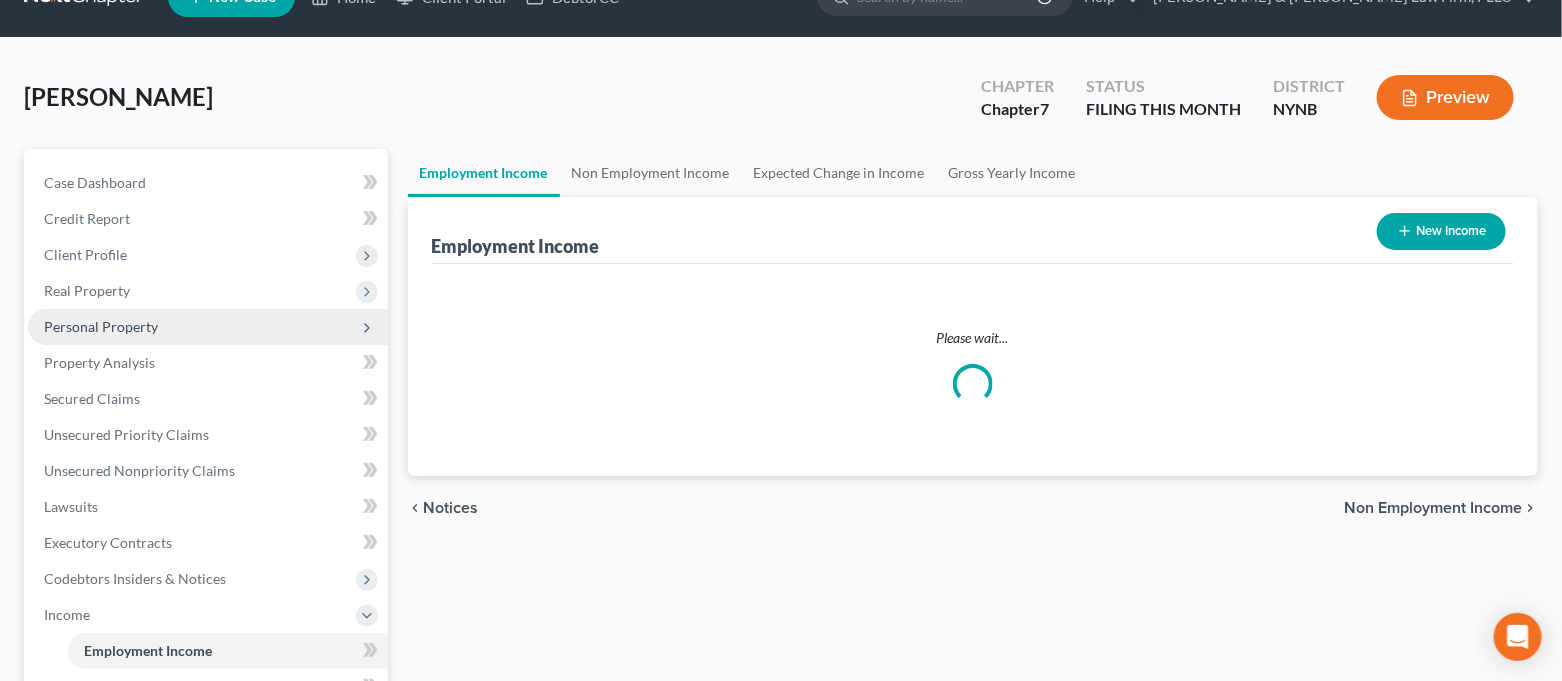 scroll, scrollTop: 0, scrollLeft: 0, axis: both 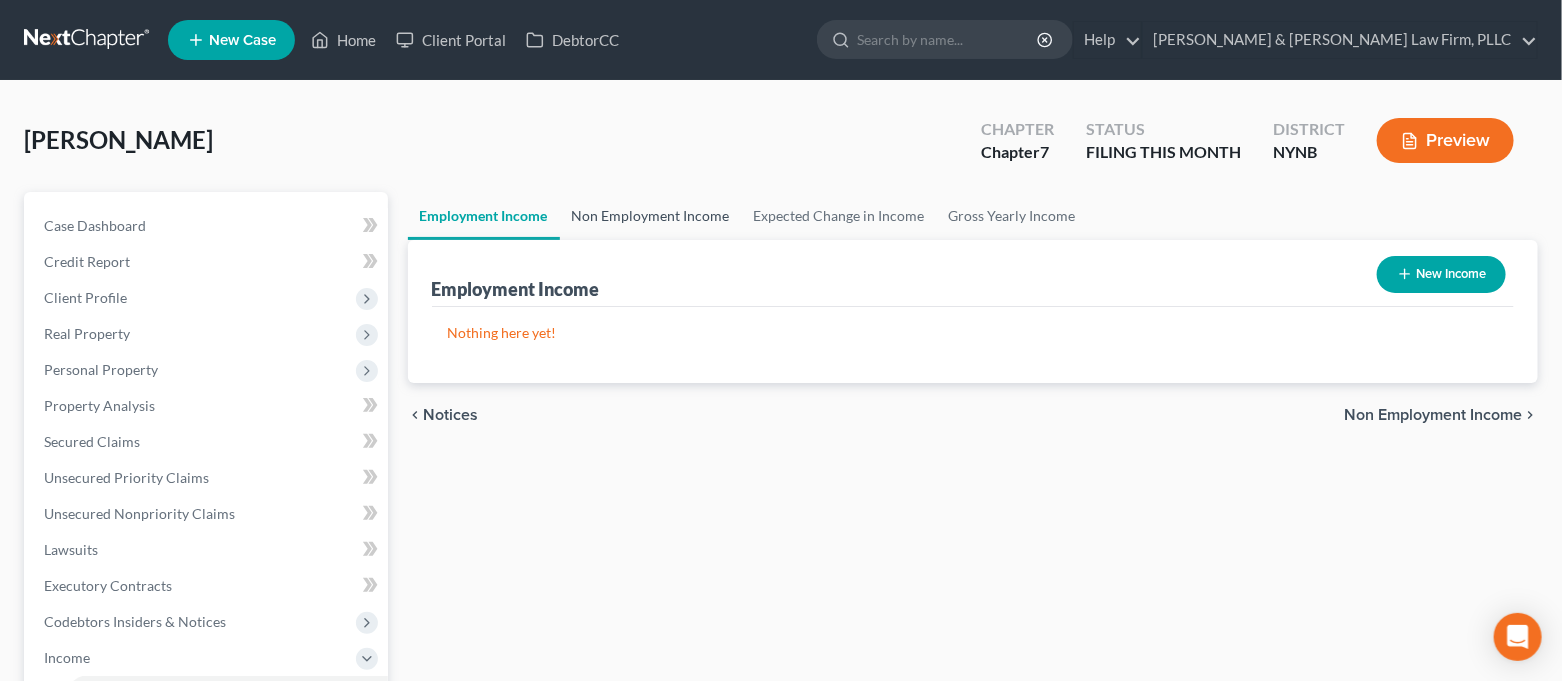 click on "Non Employment Income" at bounding box center [651, 216] 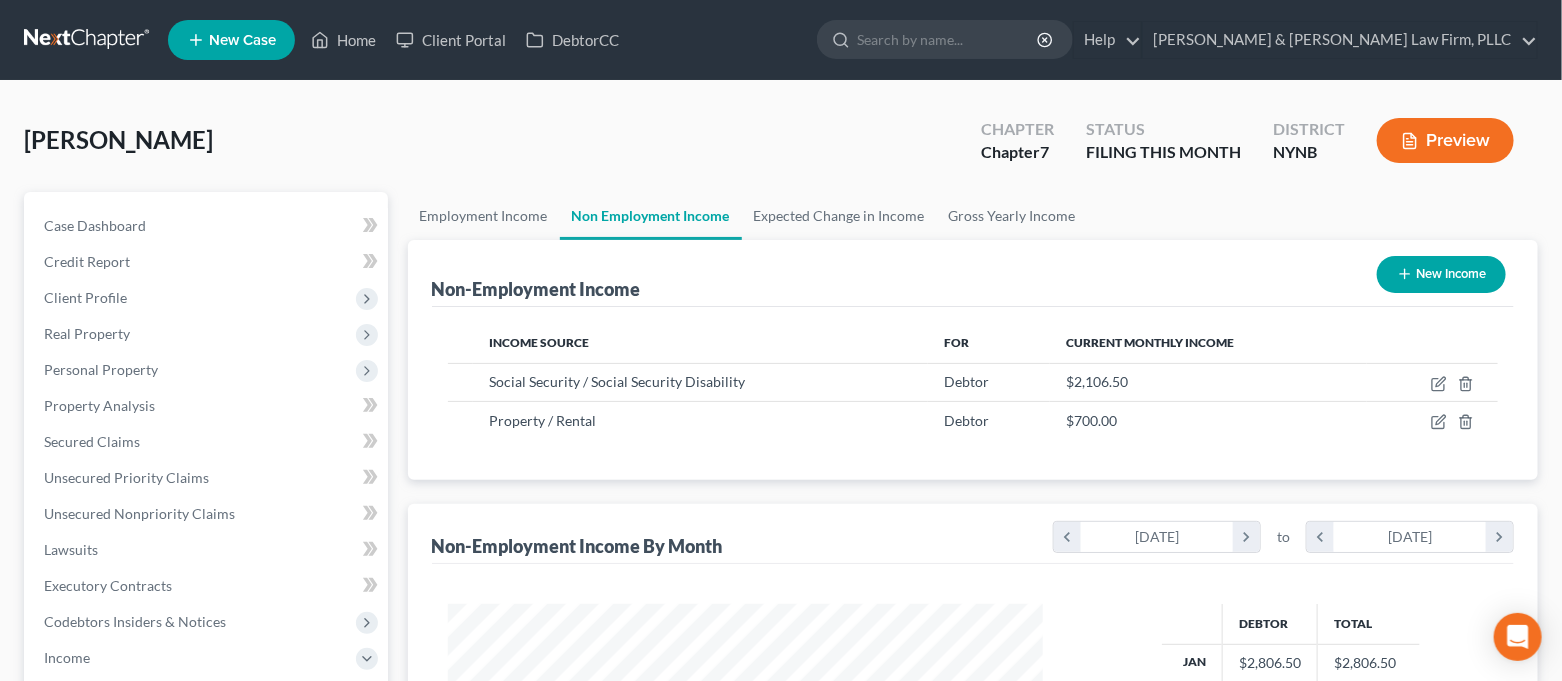 scroll, scrollTop: 999641, scrollLeft: 999363, axis: both 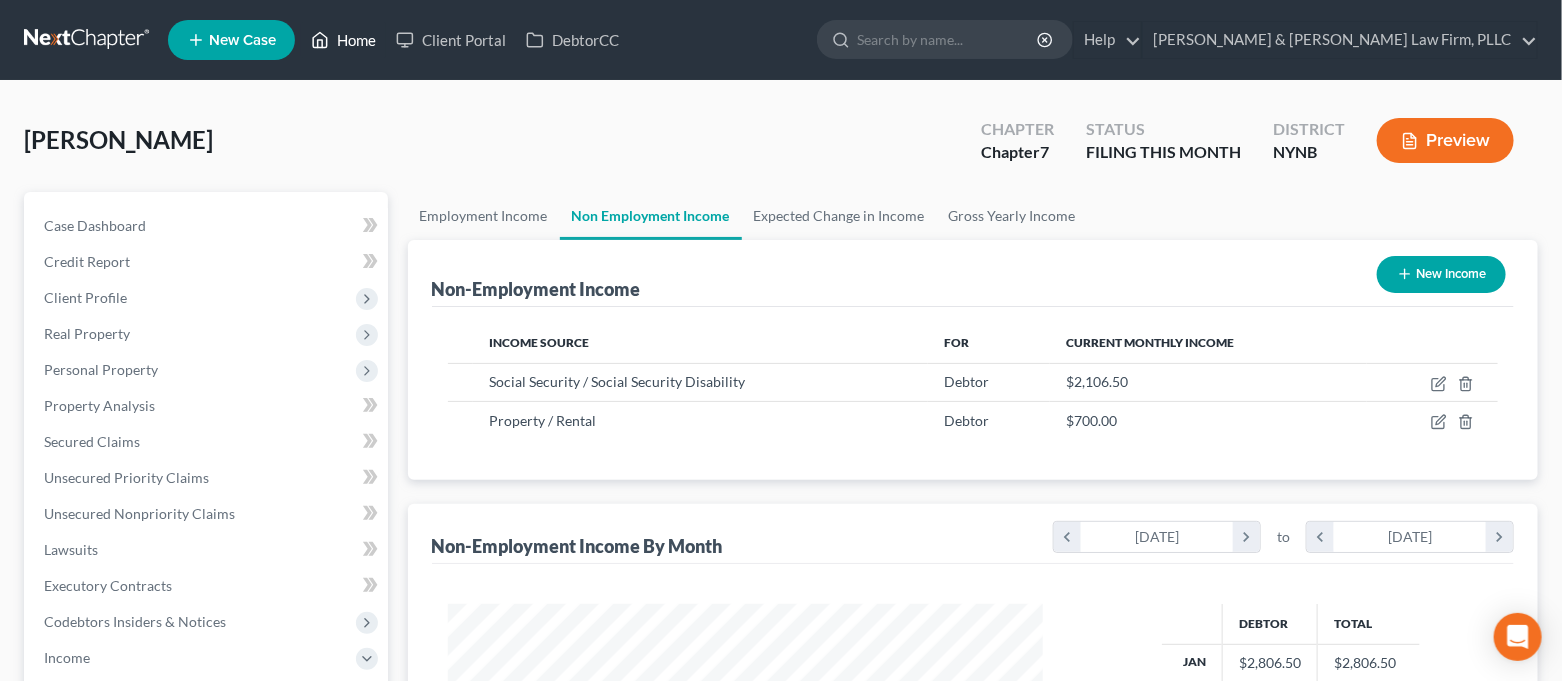 click on "Home" at bounding box center (343, 40) 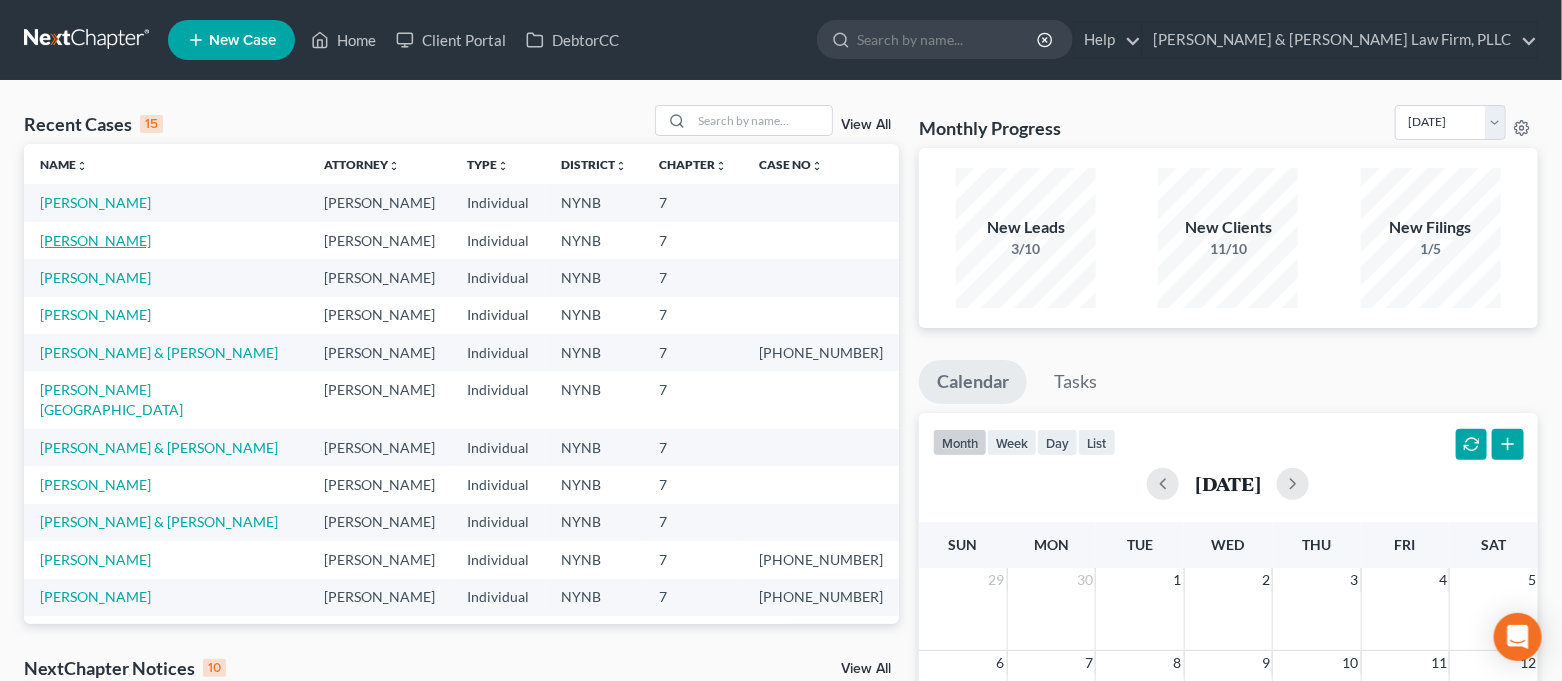 click on "[PERSON_NAME]" at bounding box center (95, 240) 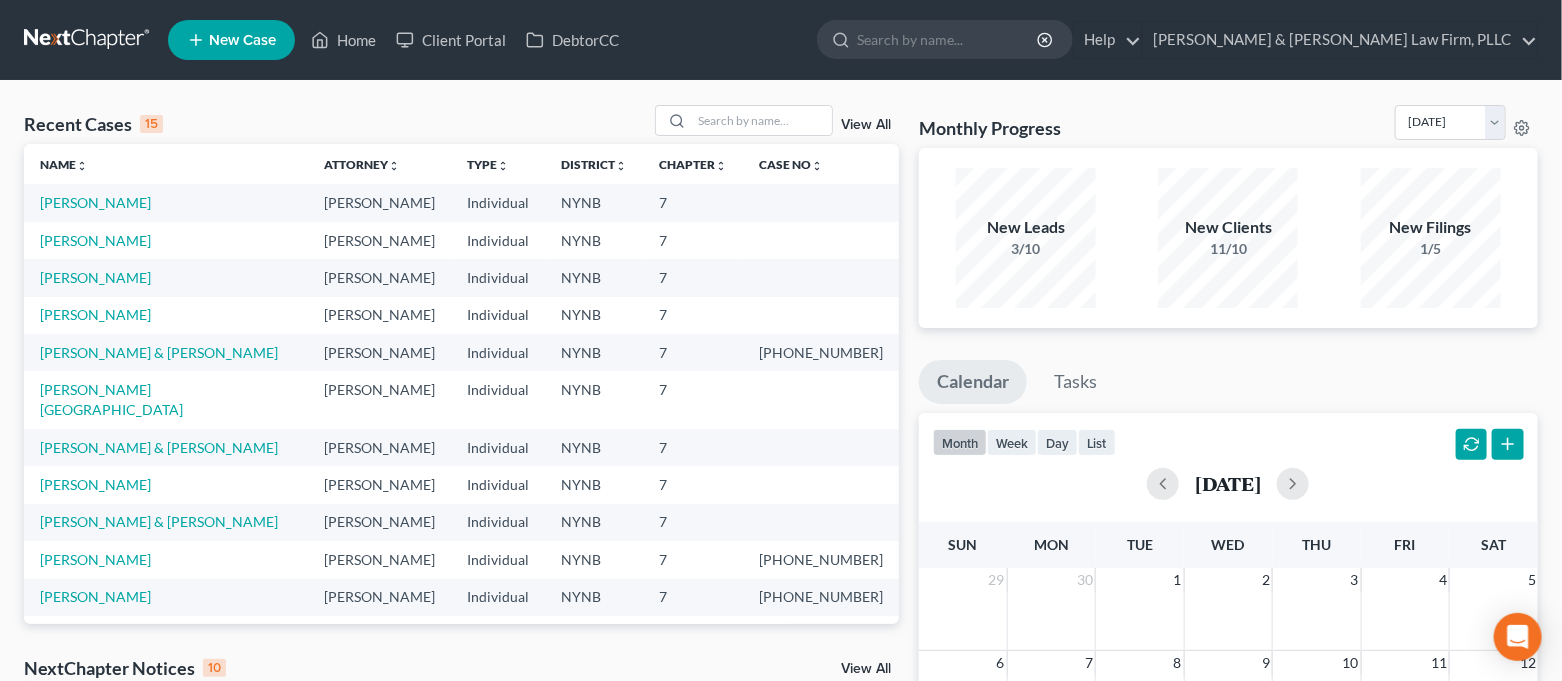 select on "4" 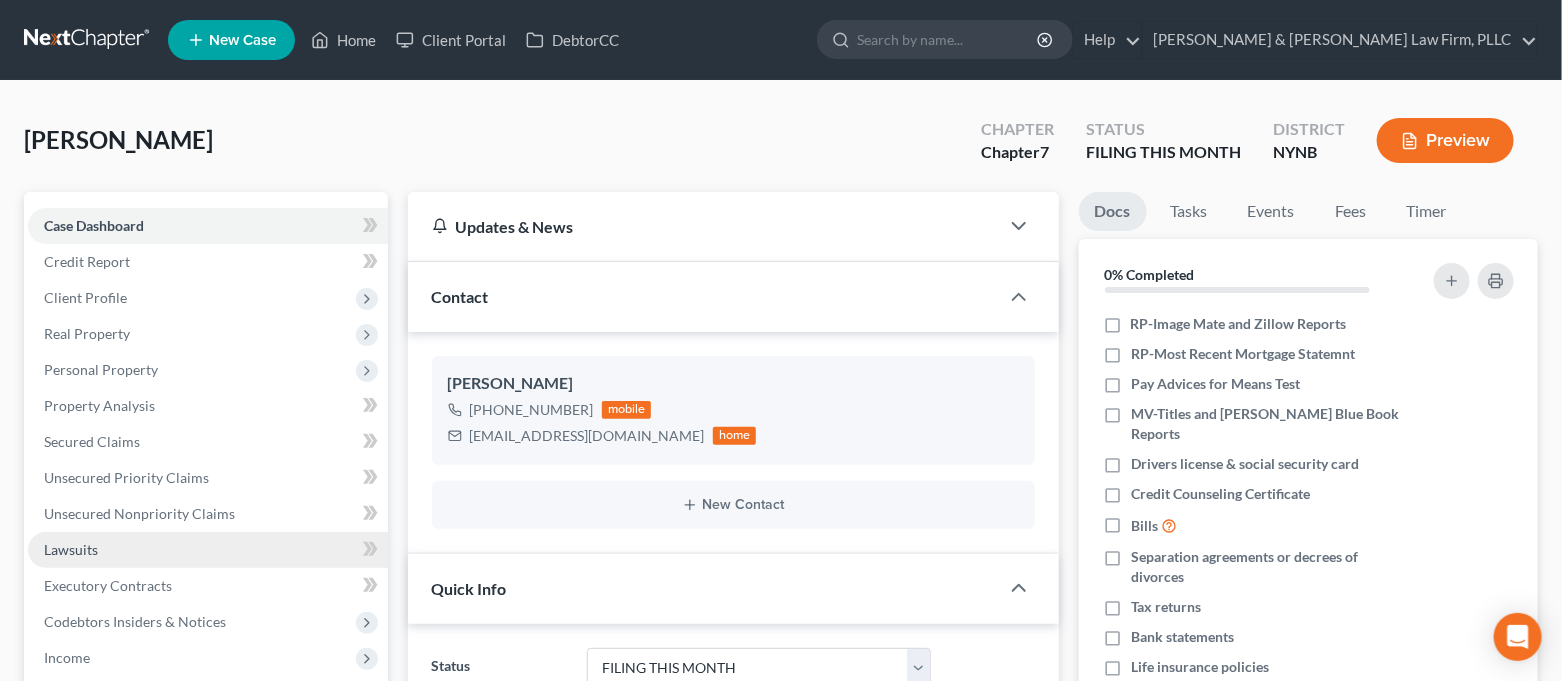 scroll, scrollTop: 14, scrollLeft: 0, axis: vertical 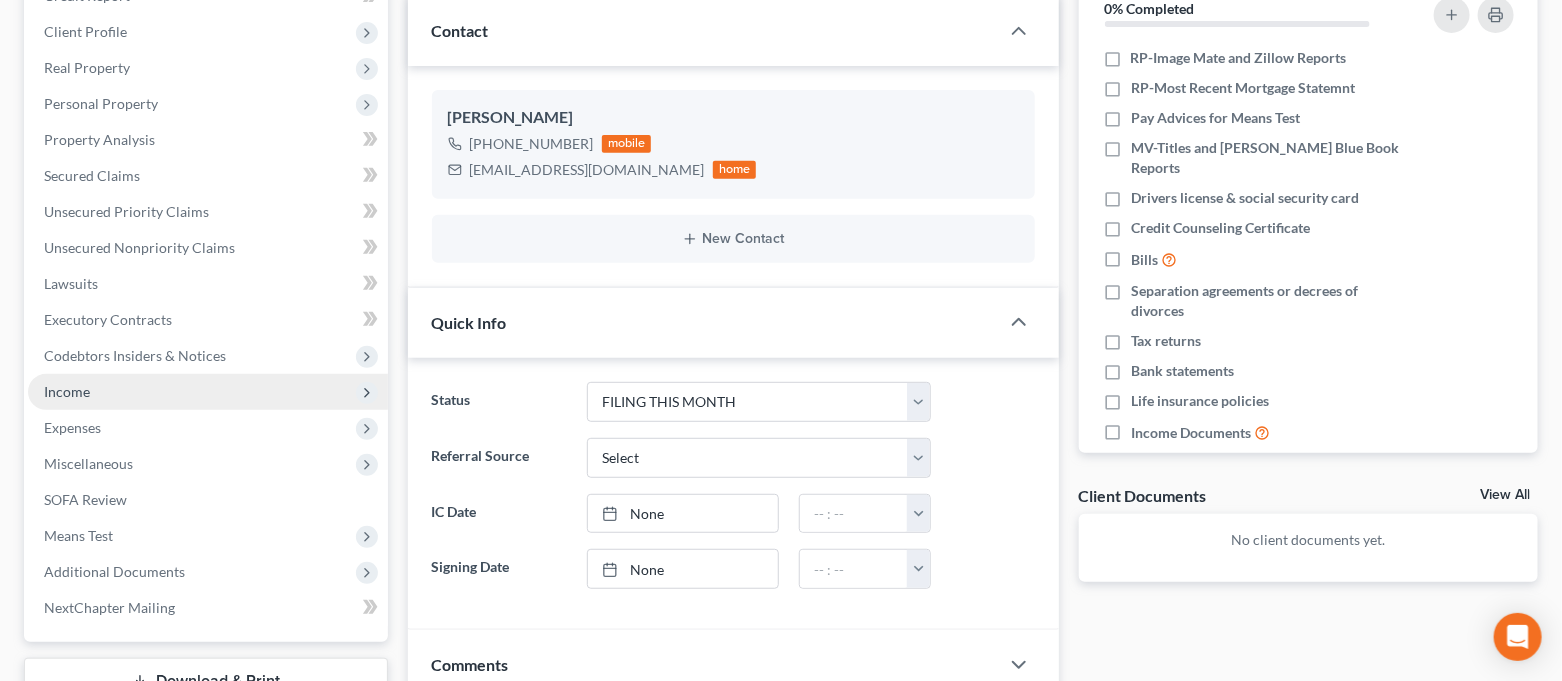 click on "Income" at bounding box center (208, 392) 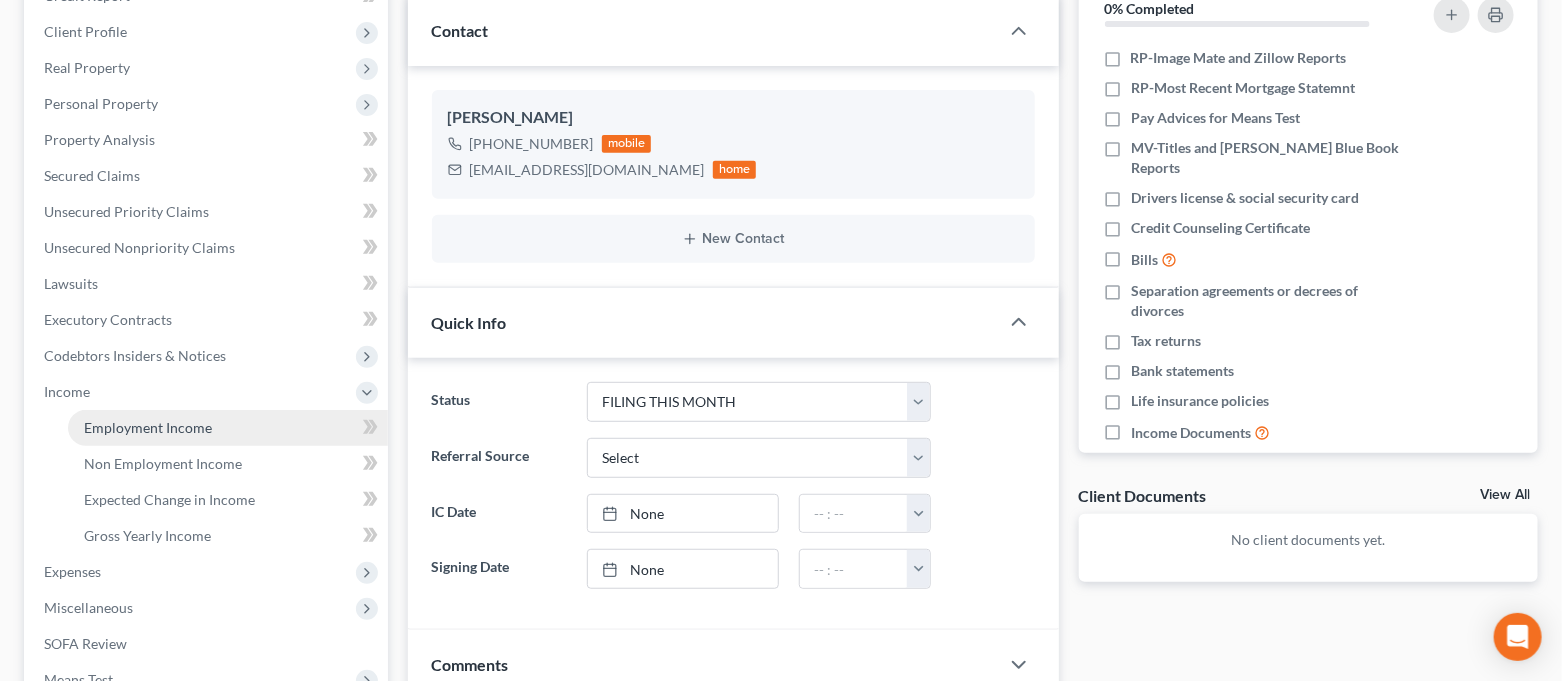 click on "Employment Income" at bounding box center [148, 427] 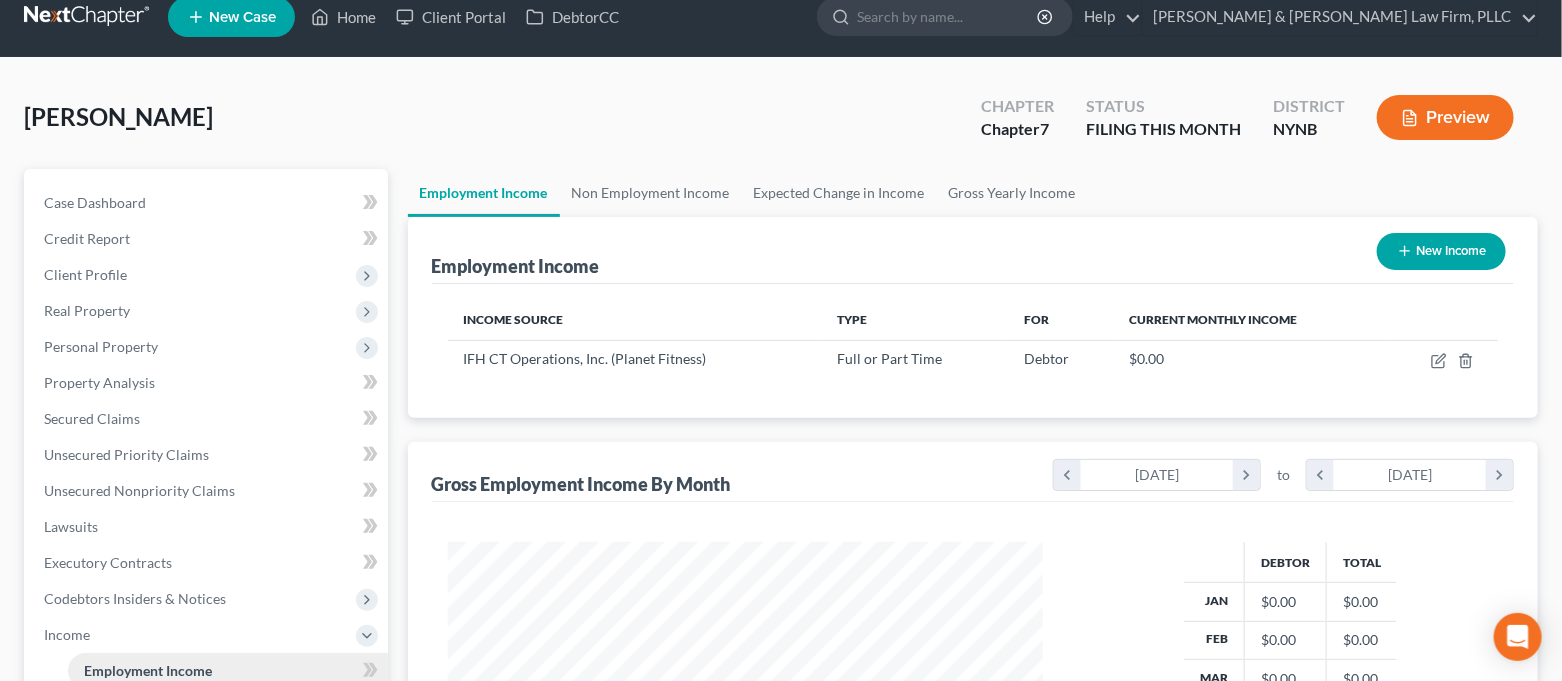 scroll, scrollTop: 0, scrollLeft: 0, axis: both 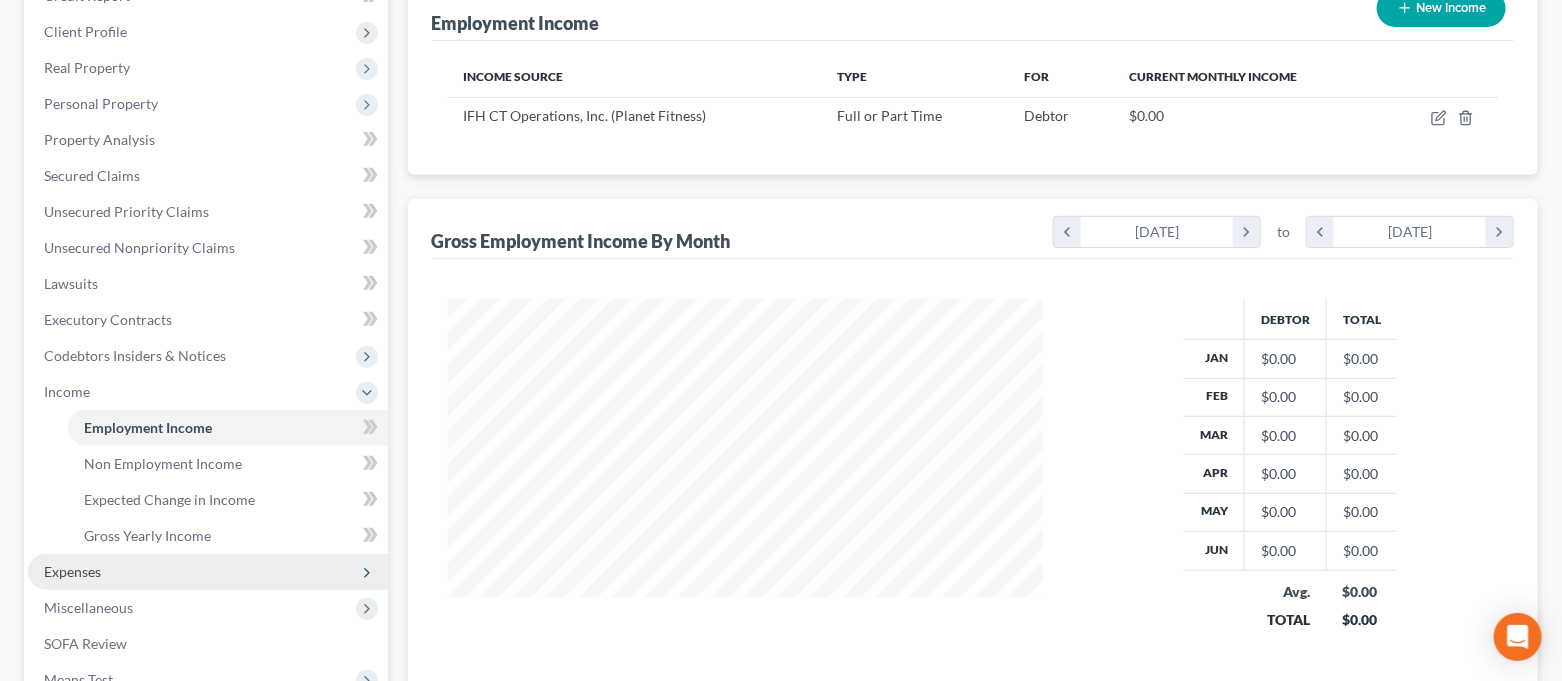 click on "Expenses" at bounding box center [72, 571] 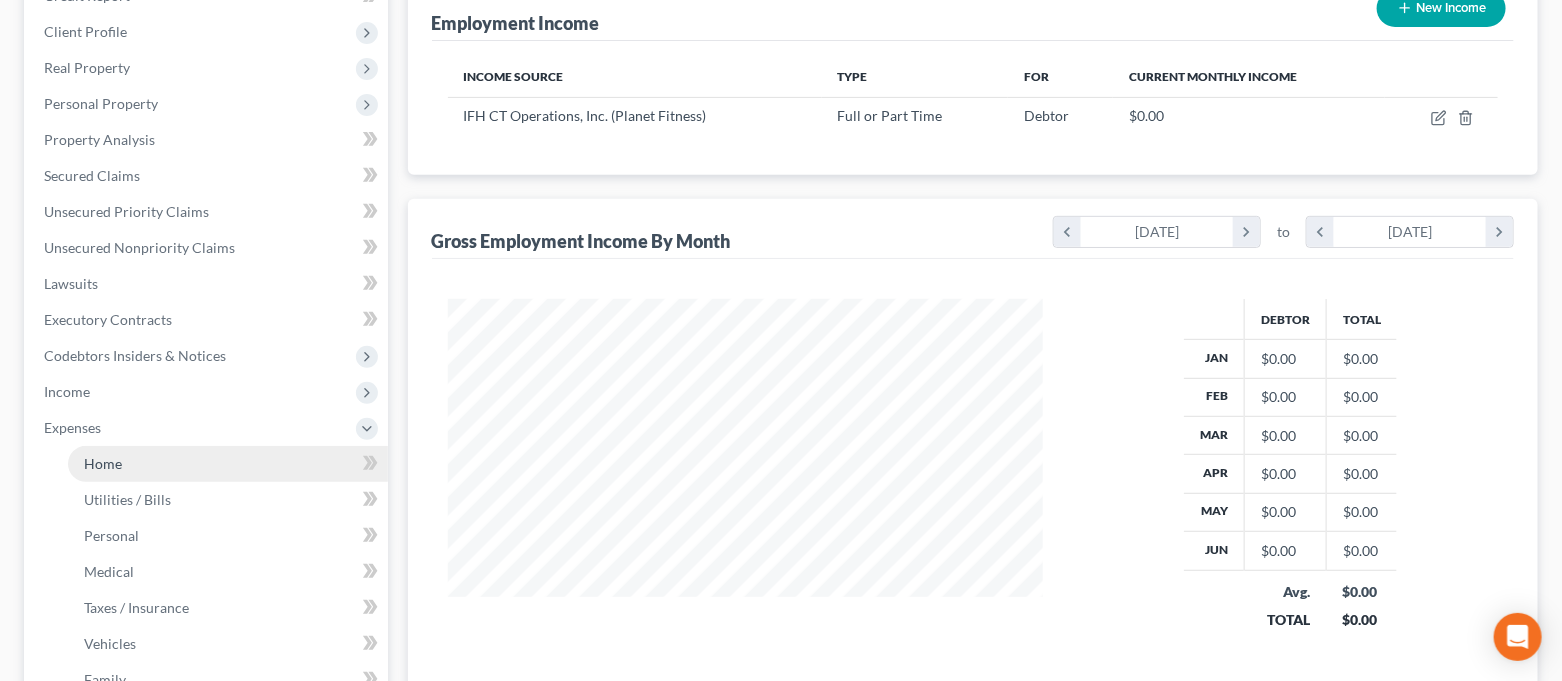 click on "Home" at bounding box center [228, 464] 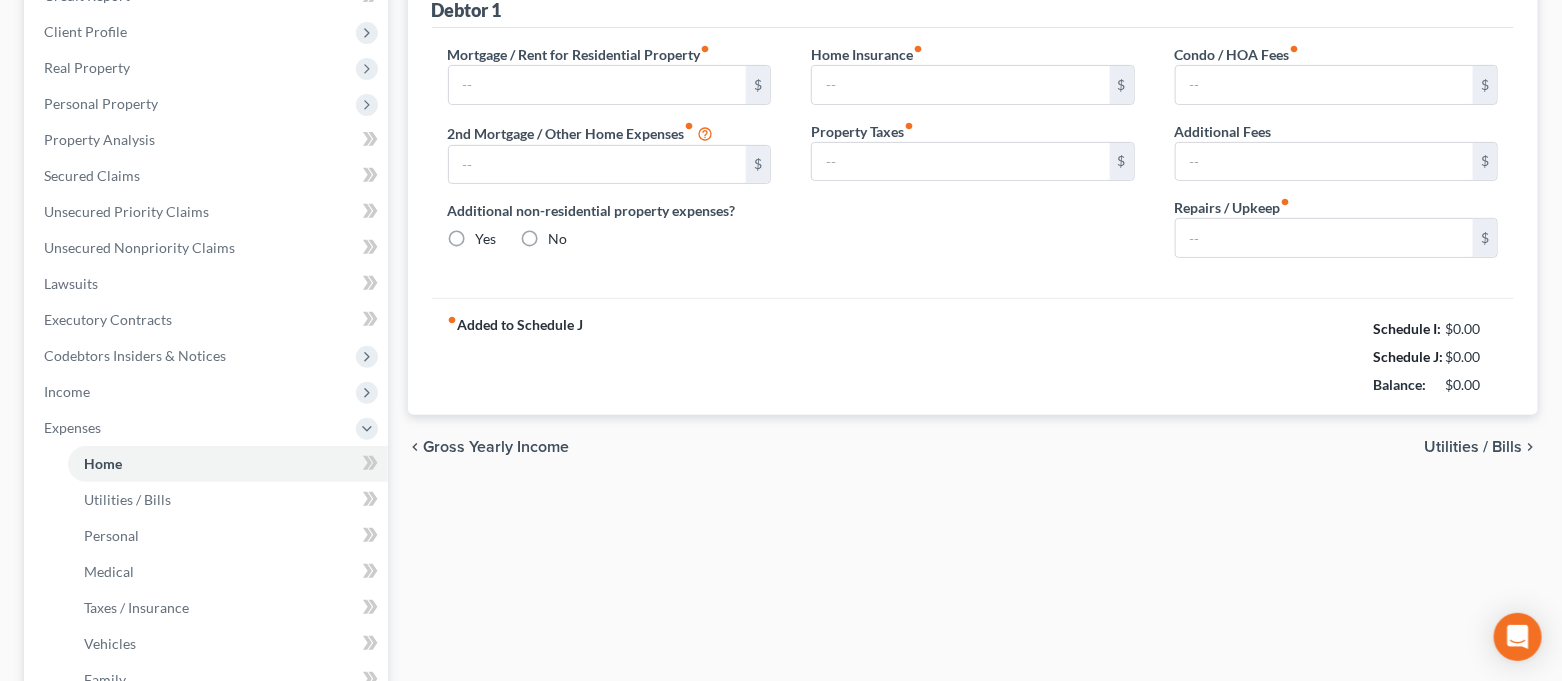type on "0.00" 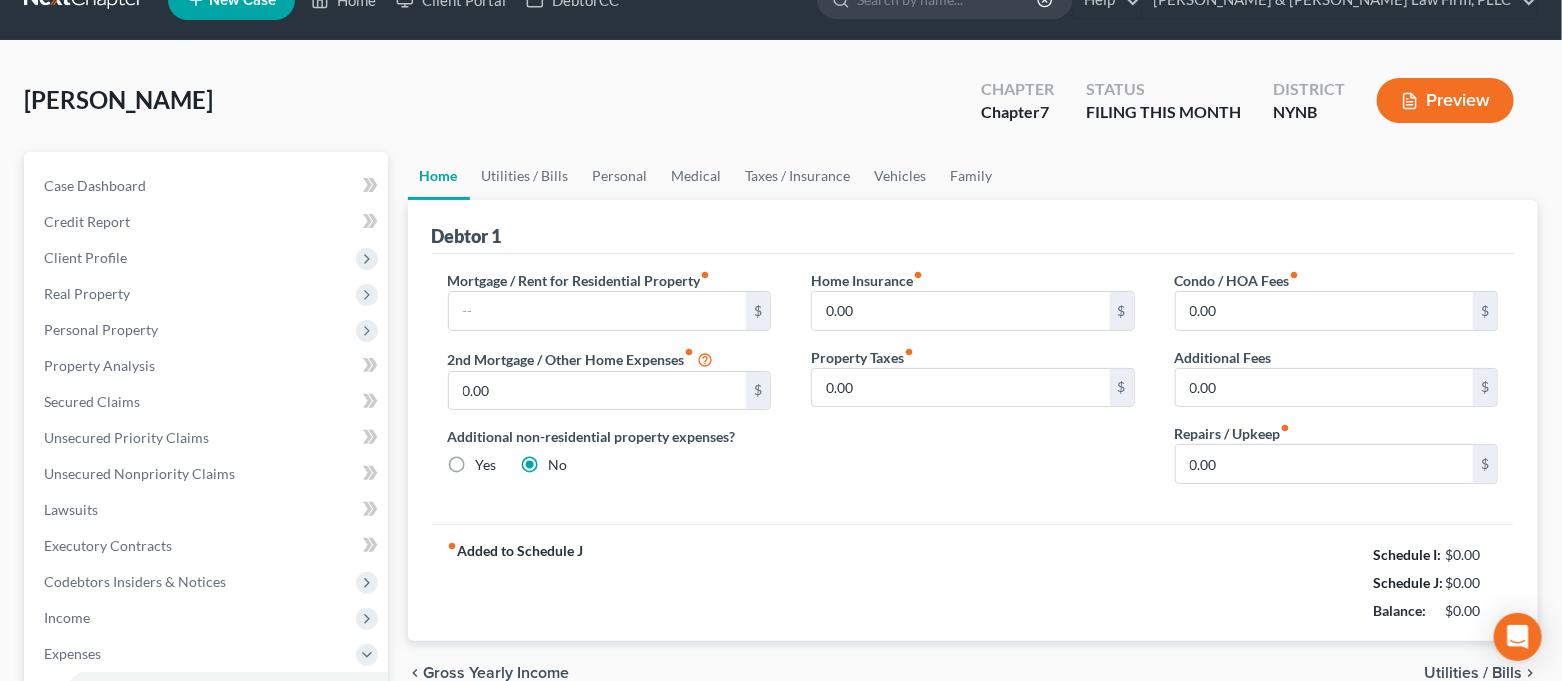 scroll, scrollTop: 0, scrollLeft: 0, axis: both 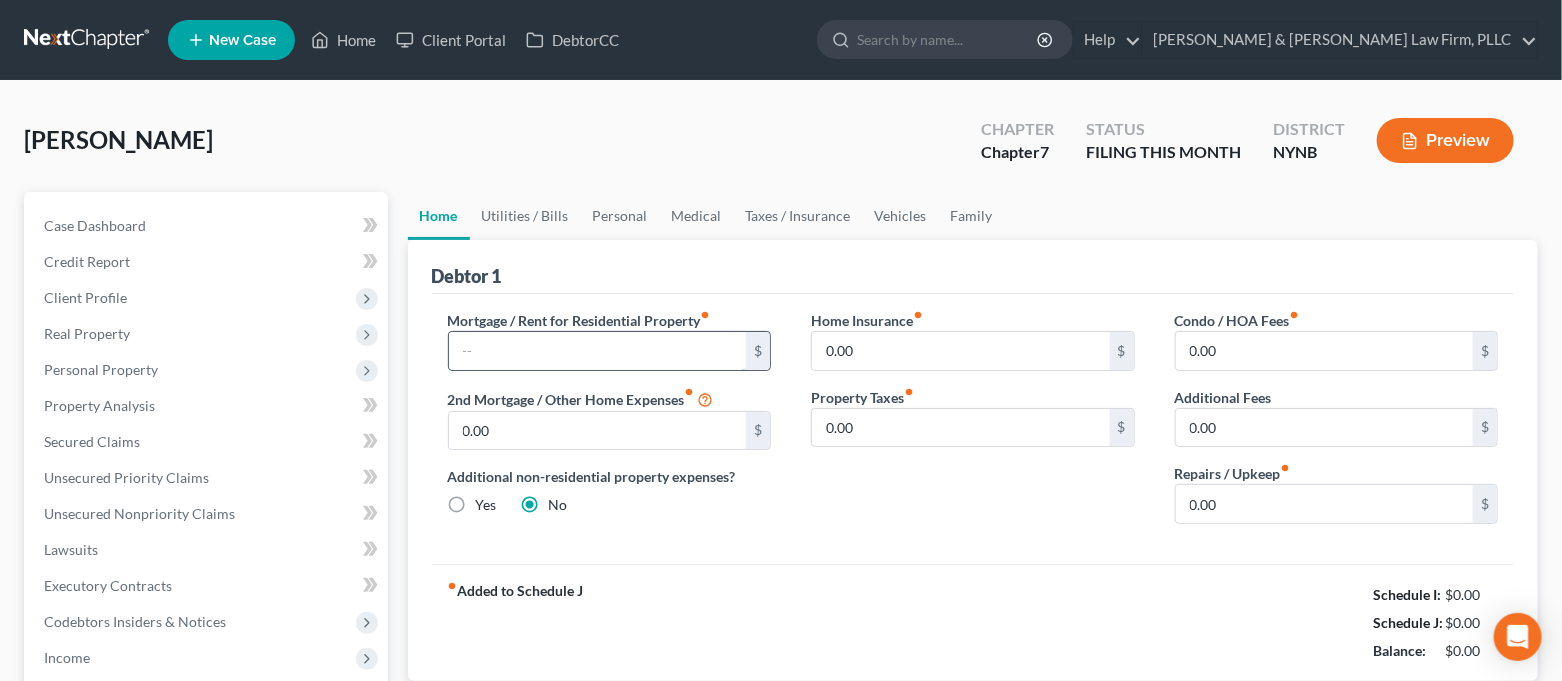 click at bounding box center [598, 351] 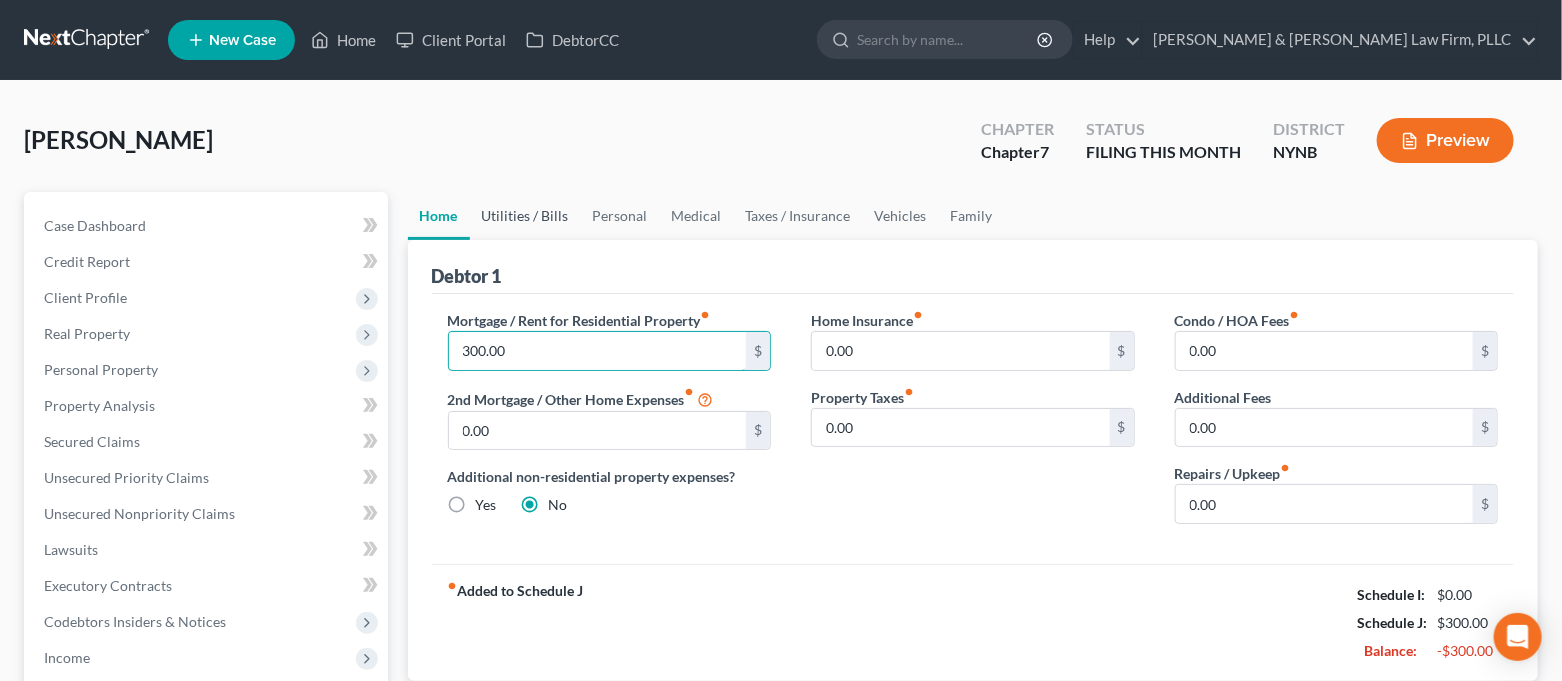 type on "300.00" 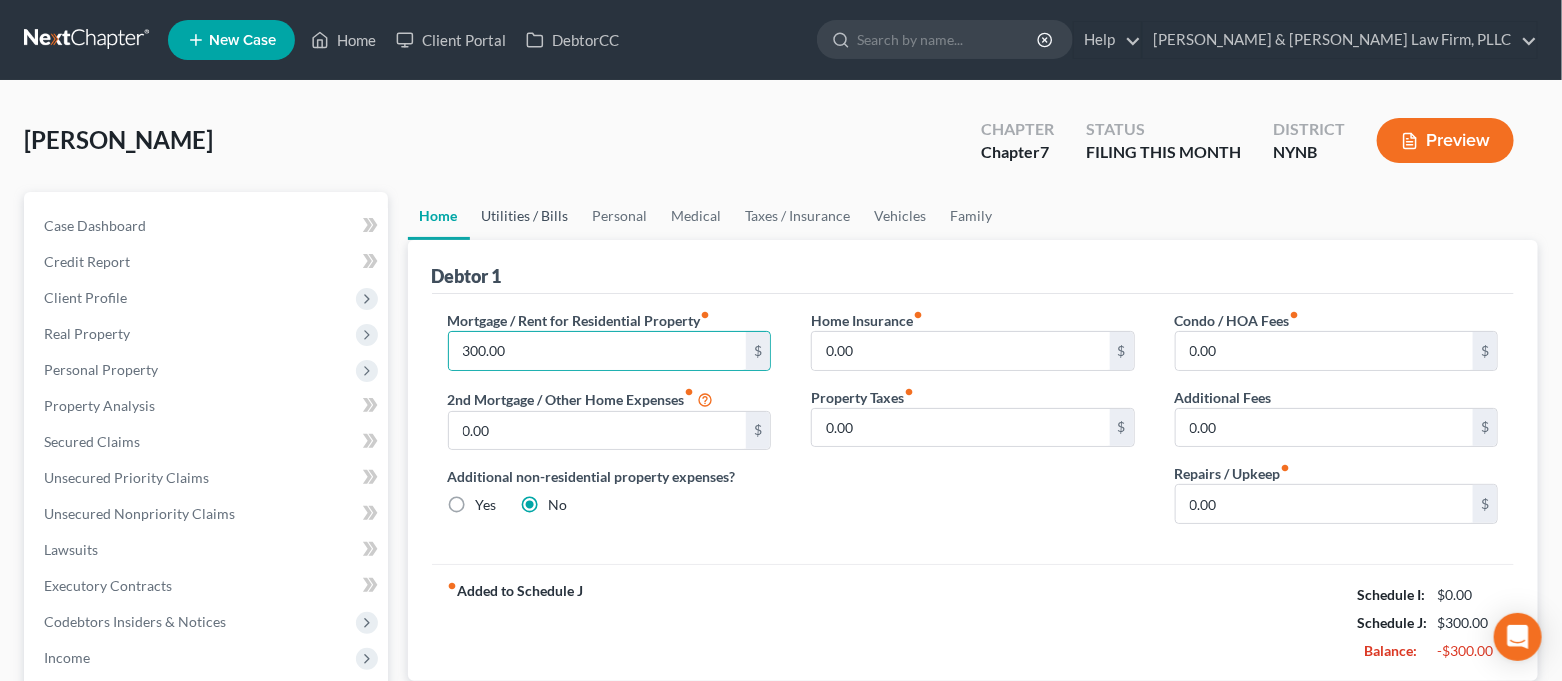click on "Utilities / Bills" at bounding box center [525, 216] 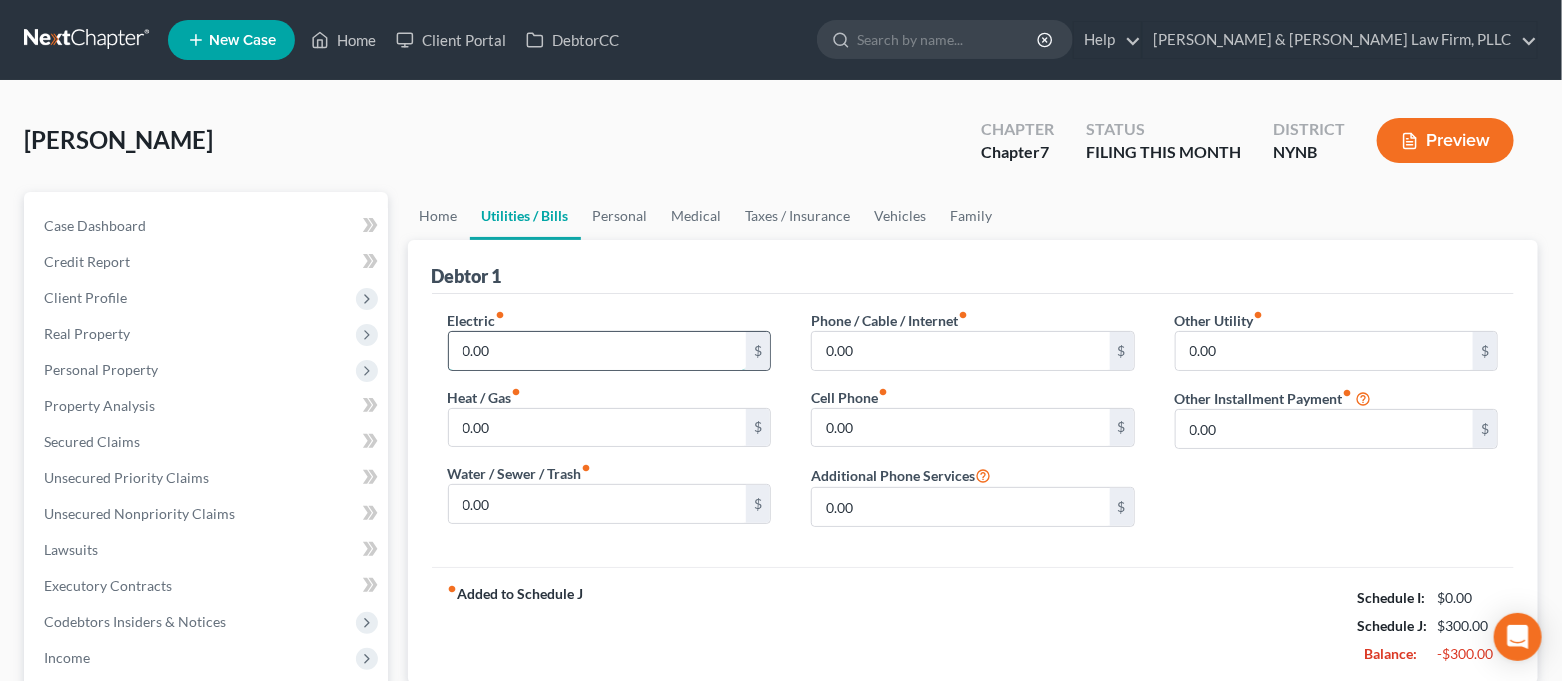 click on "0.00" at bounding box center [598, 351] 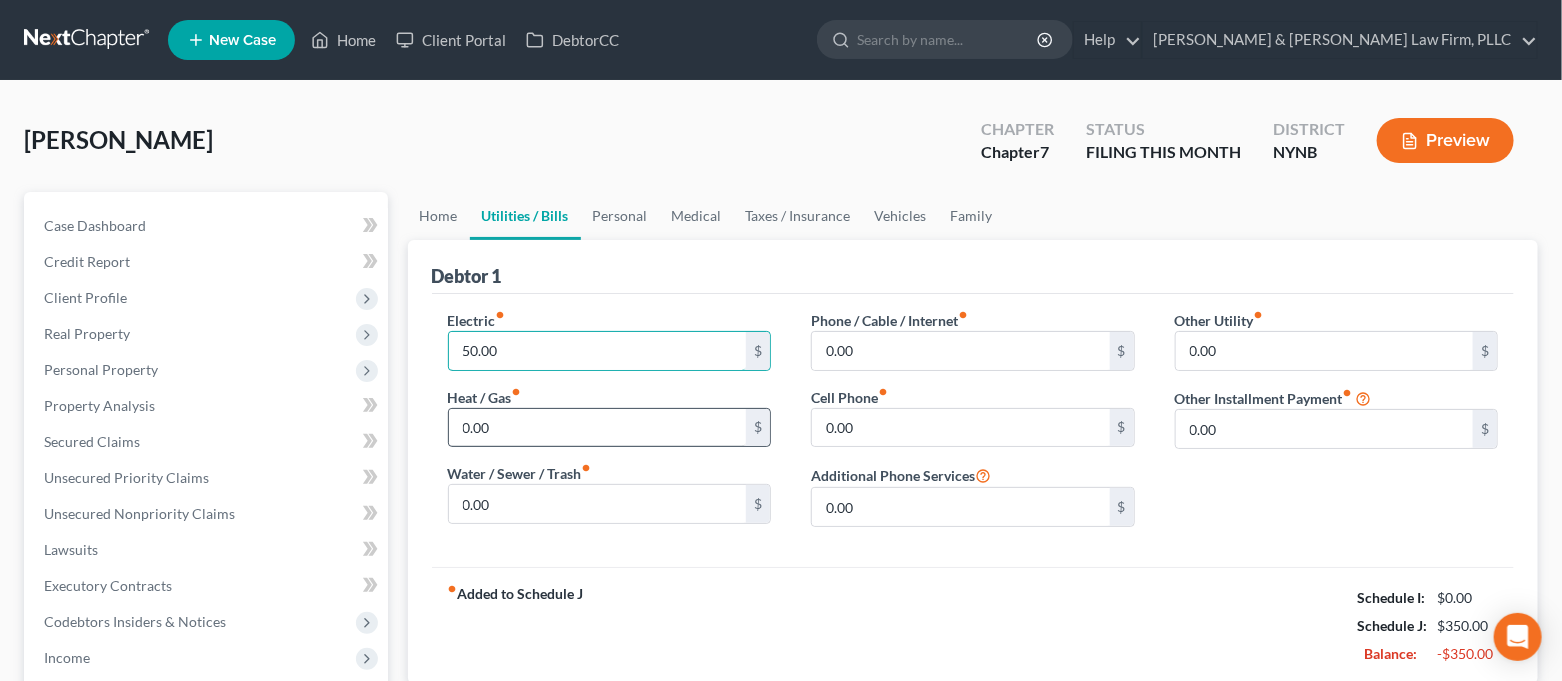 type on "50.00" 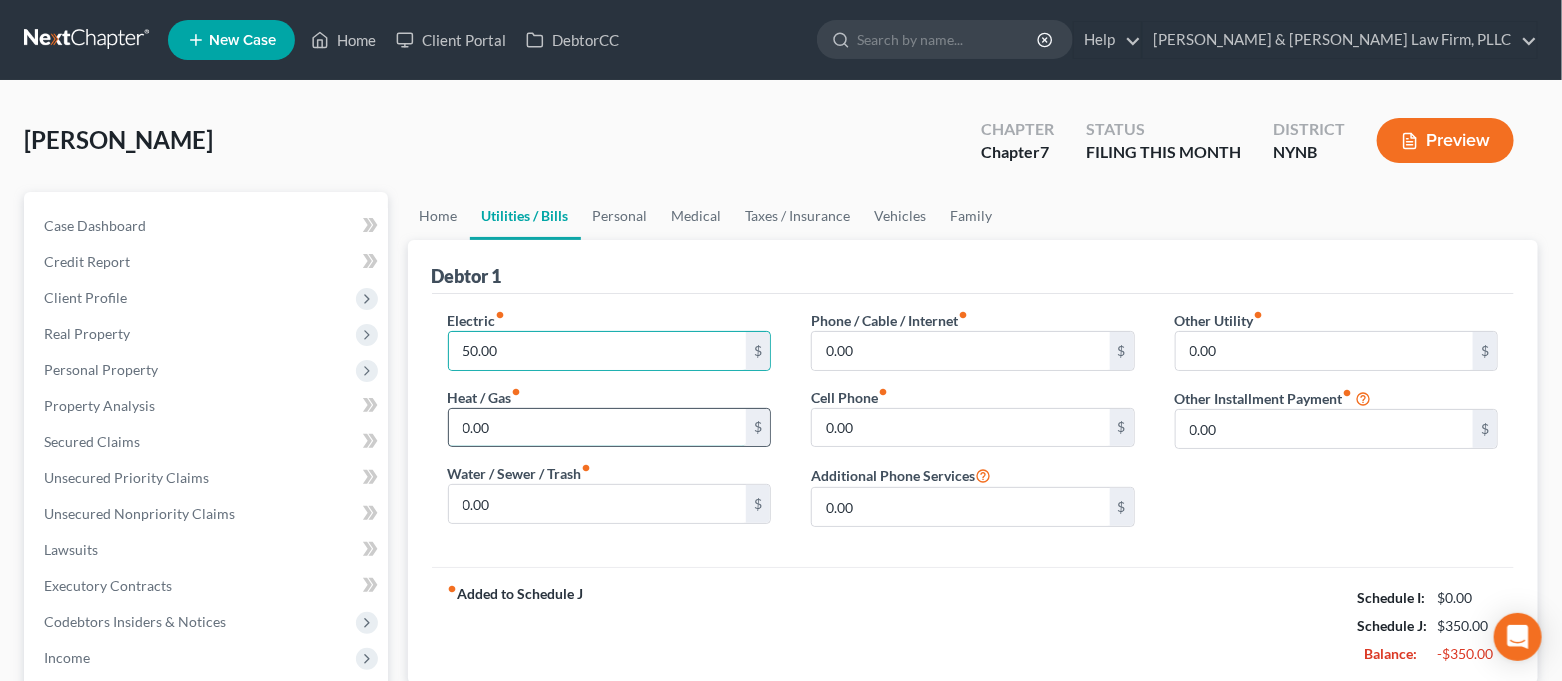 click on "0.00" at bounding box center (598, 428) 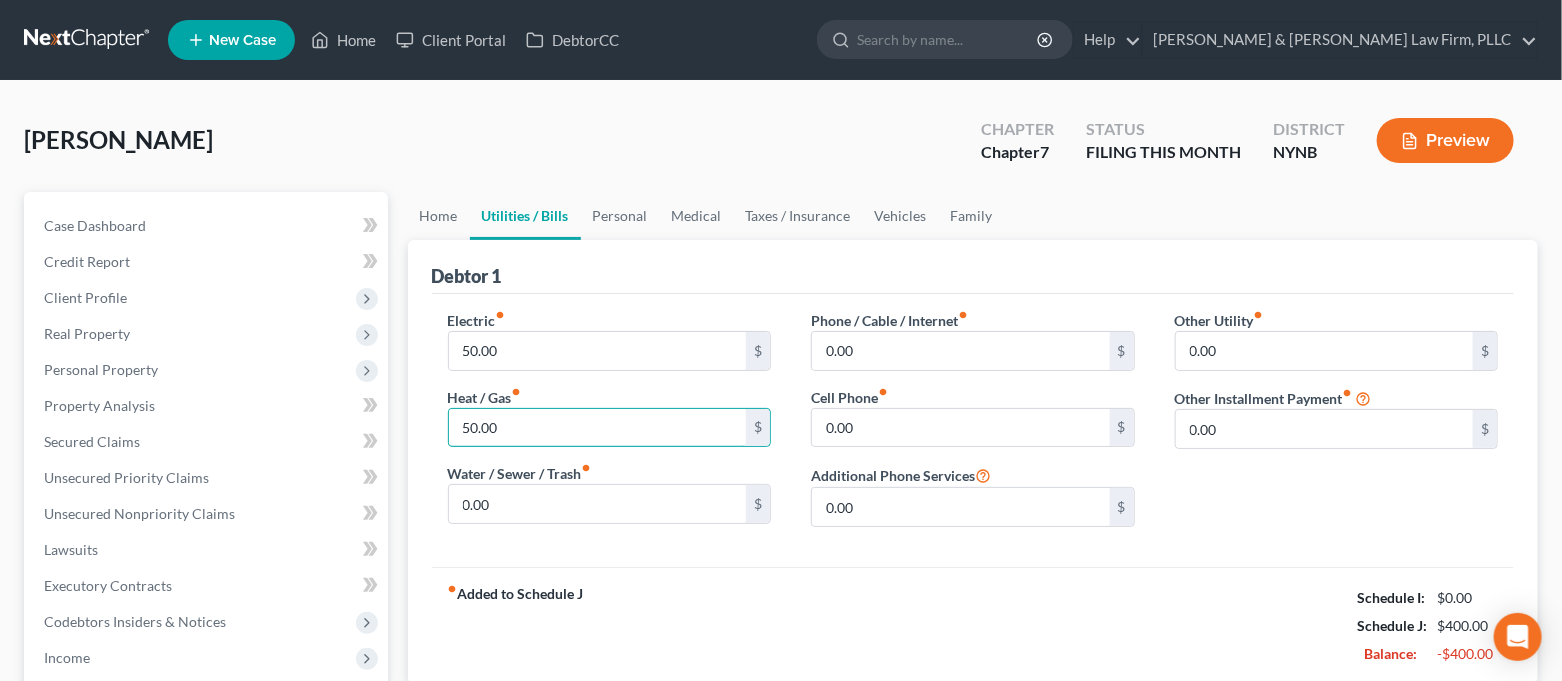 type on "50.00" 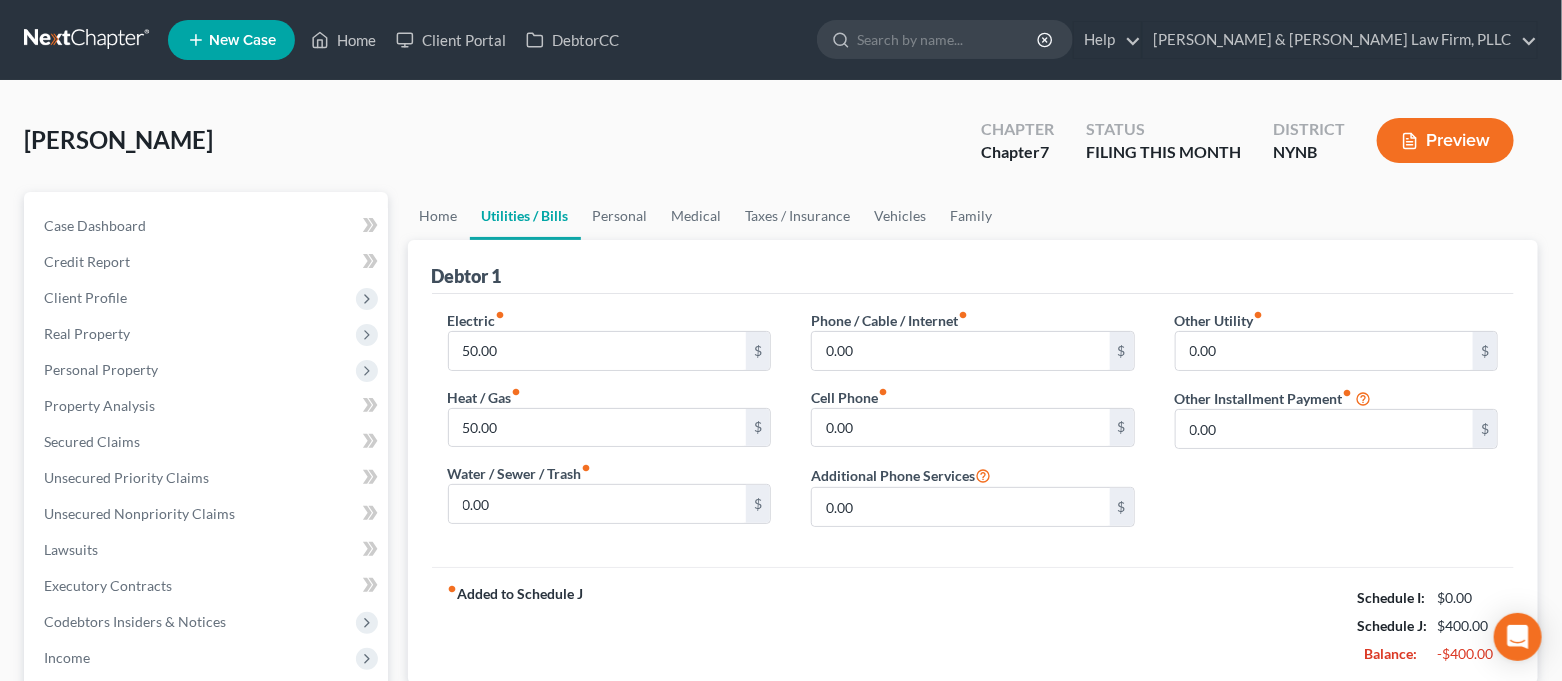 click on "fiber_manual_record  Added to Schedule J Schedule I: $0.00 Schedule J: $400.00 Balance: -$400.00" at bounding box center (973, 625) 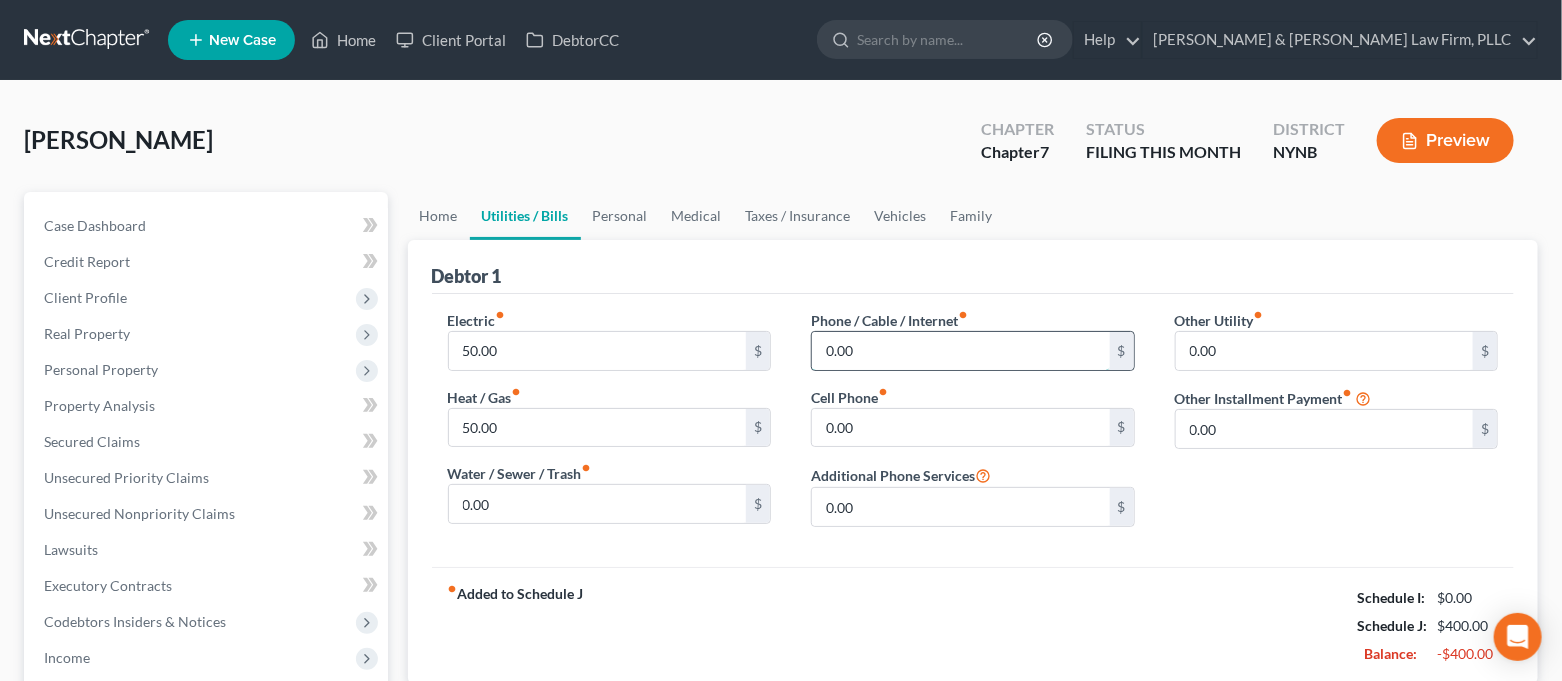 click on "0.00" at bounding box center [961, 351] 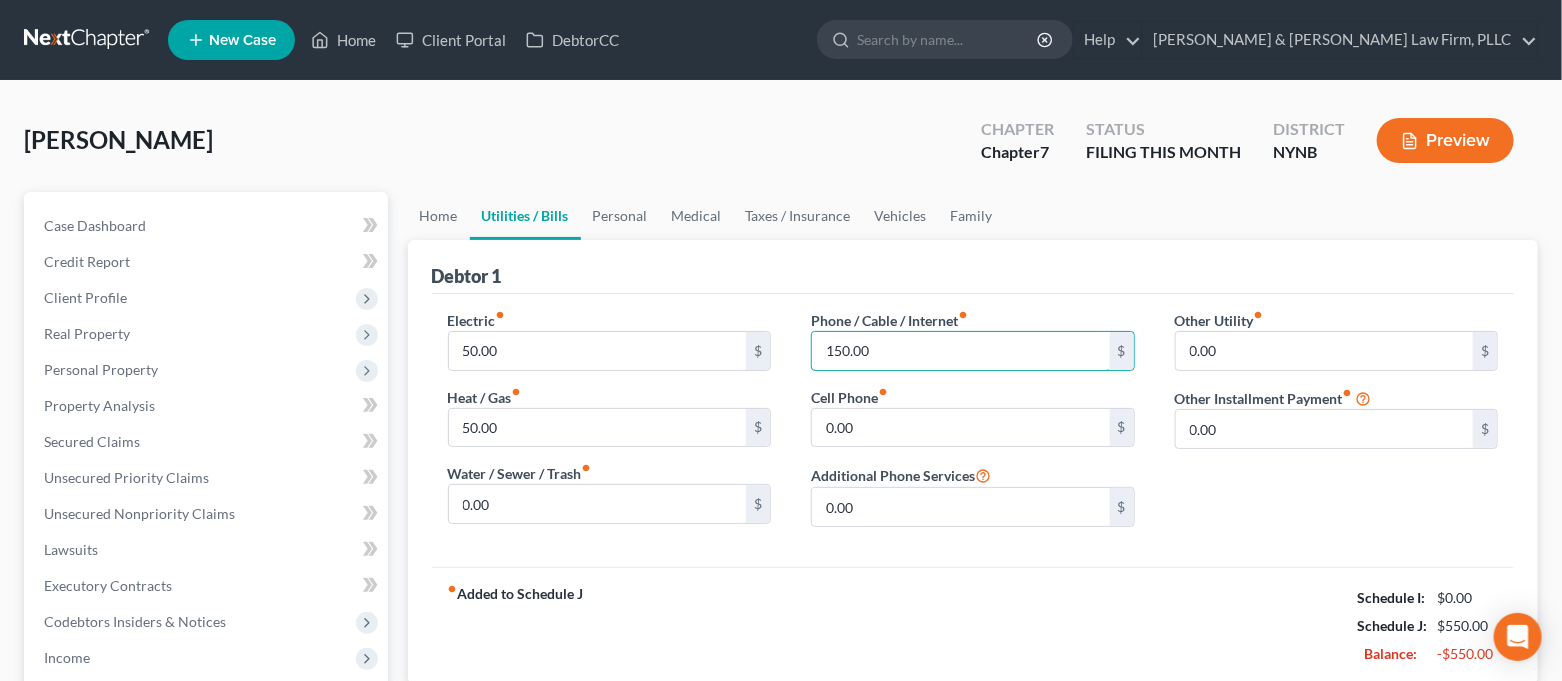 type on "150.00" 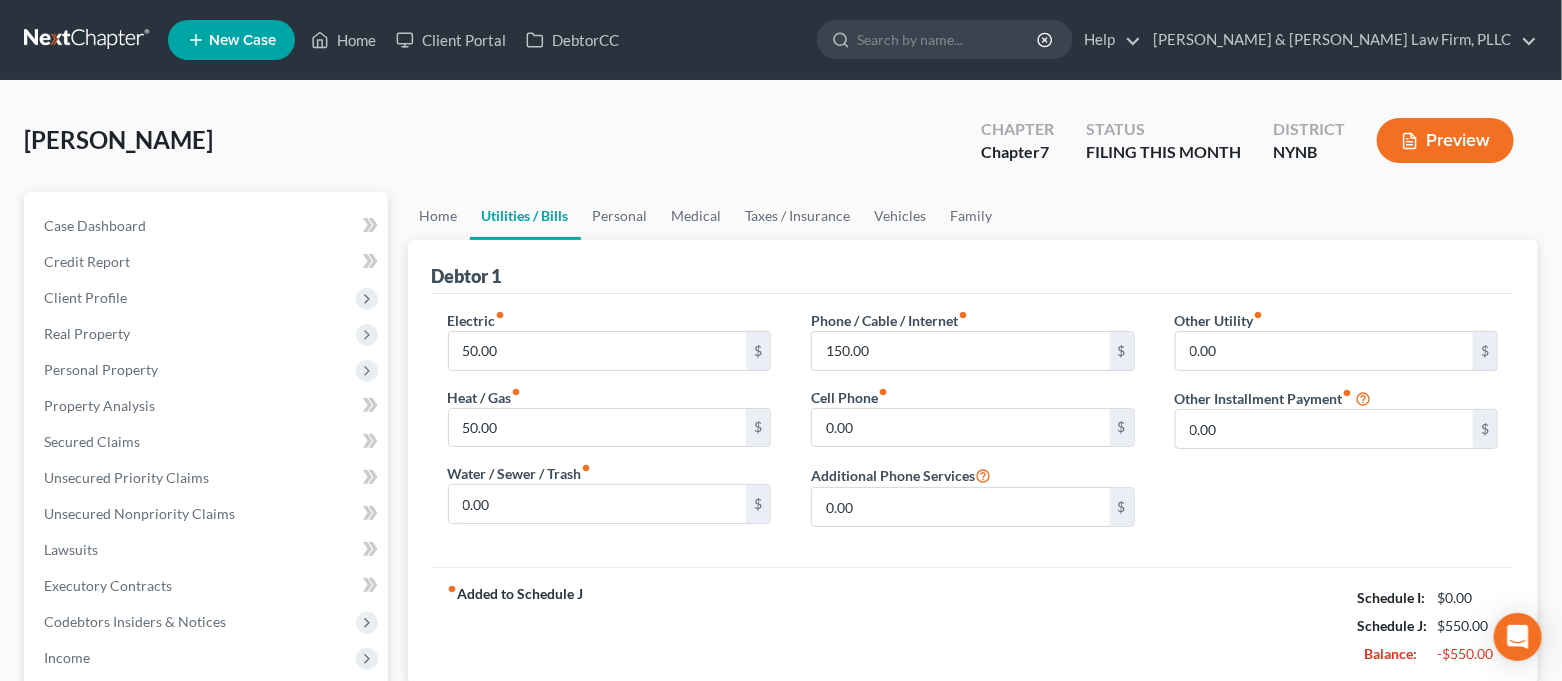 drag, startPoint x: 1018, startPoint y: 607, endPoint x: 975, endPoint y: 491, distance: 123.71338 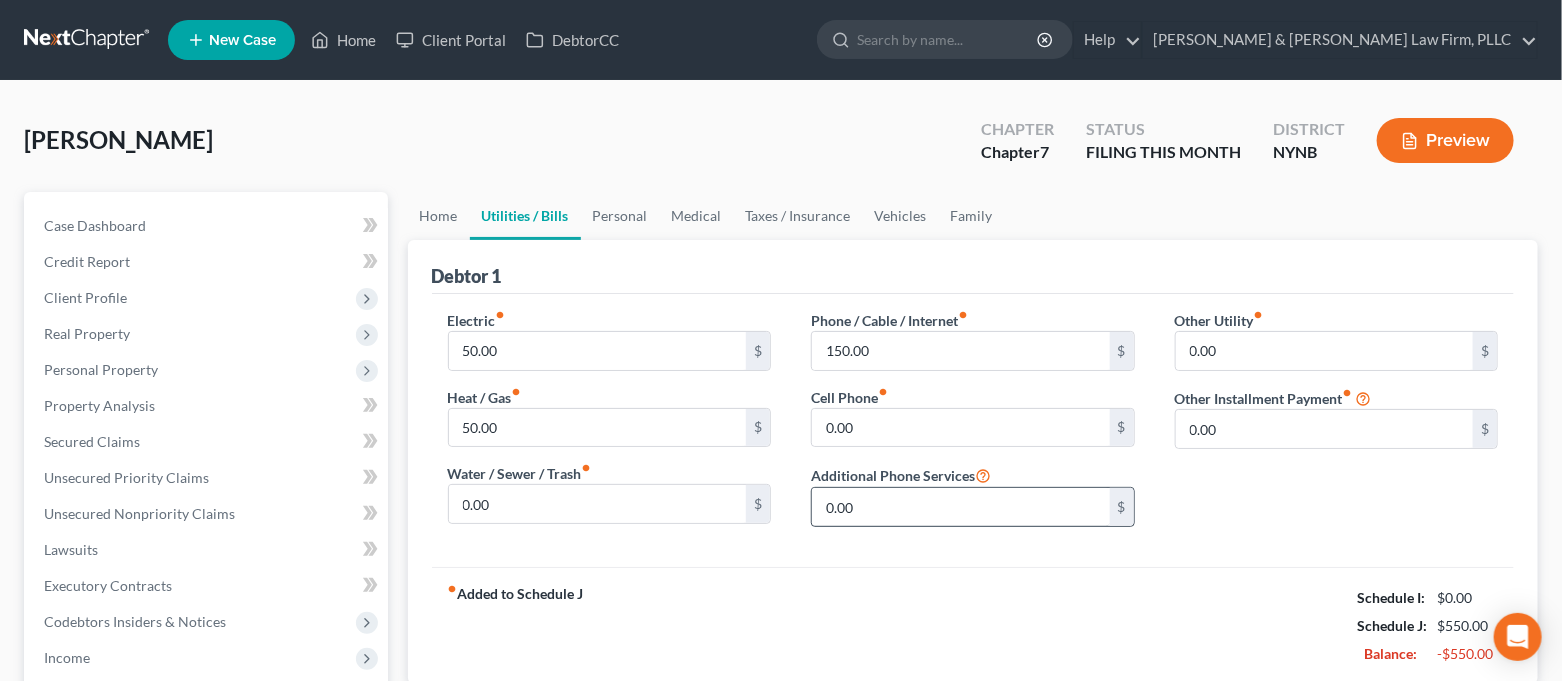 click on "fiber_manual_record  Added to Schedule J Schedule I: $0.00 Schedule J: $550.00 Balance: -$550.00" at bounding box center (973, 625) 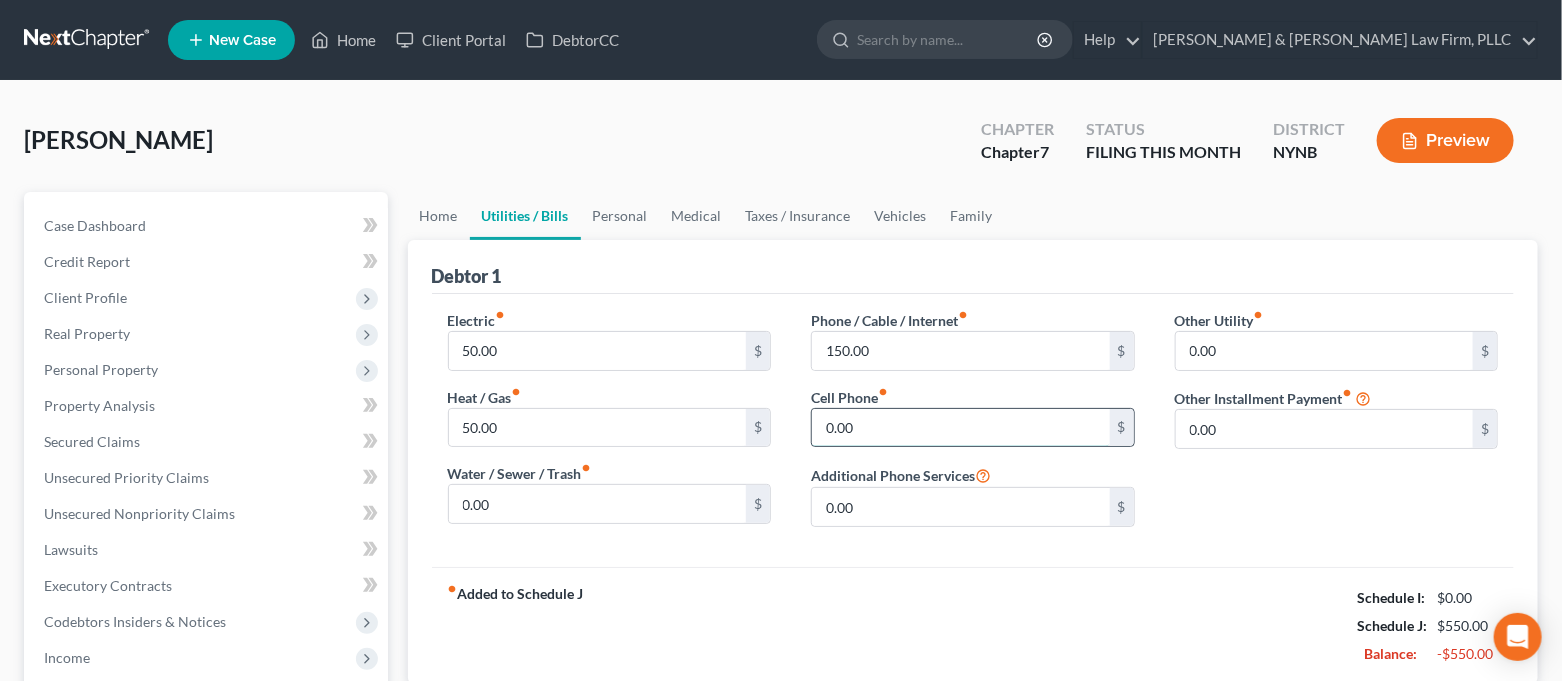 click on "0.00" at bounding box center (961, 428) 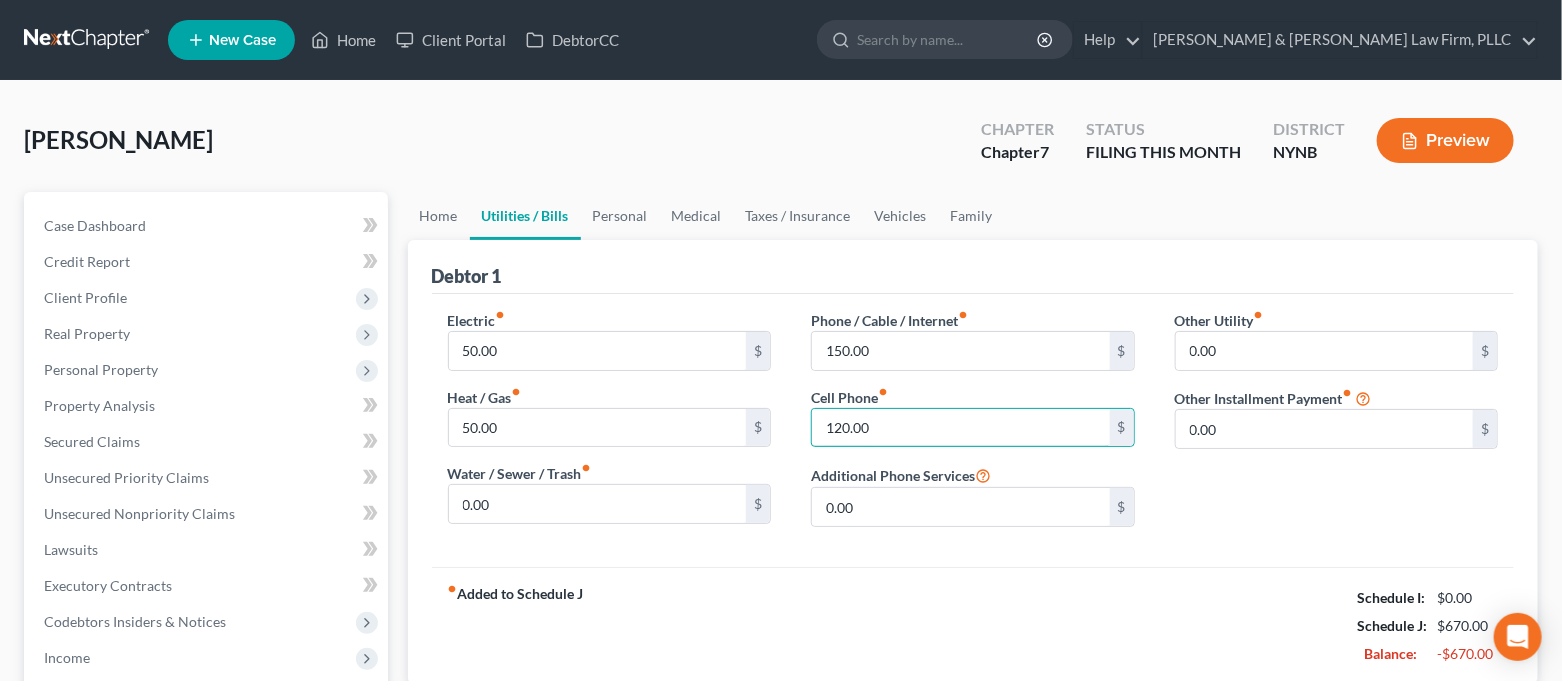 type on "120.00" 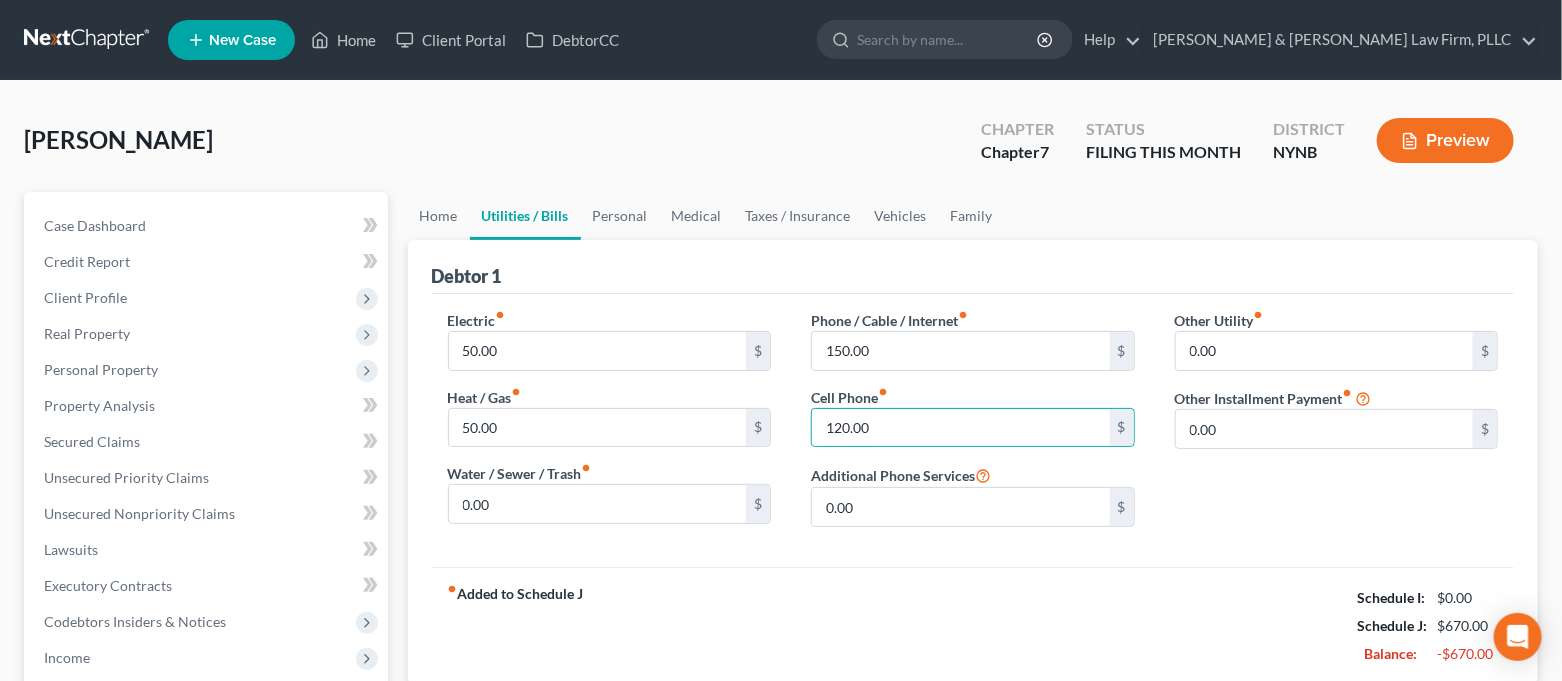 click on "fiber_manual_record  Added to Schedule J Schedule I: $0.00 Schedule J: $670.00 Balance: -$670.00" at bounding box center [973, 625] 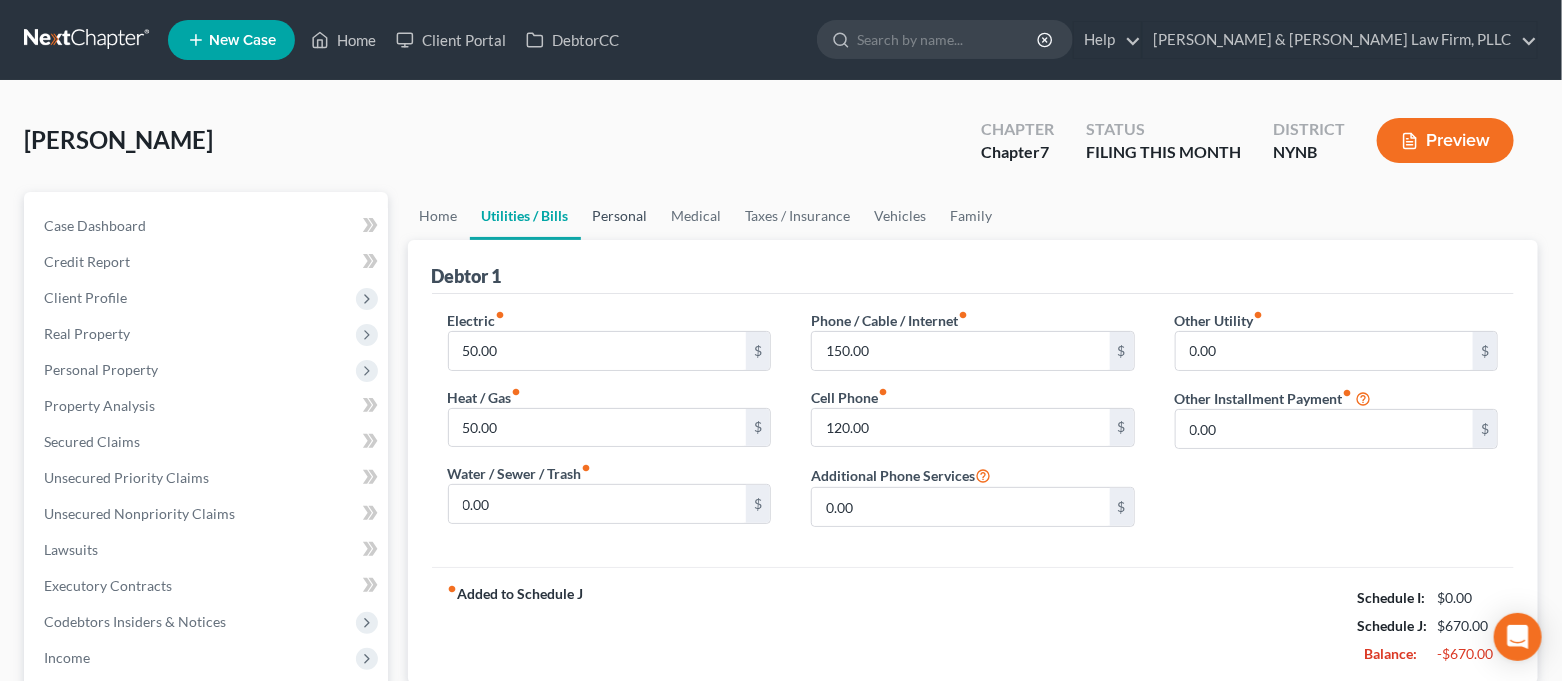 click on "Personal" at bounding box center (620, 216) 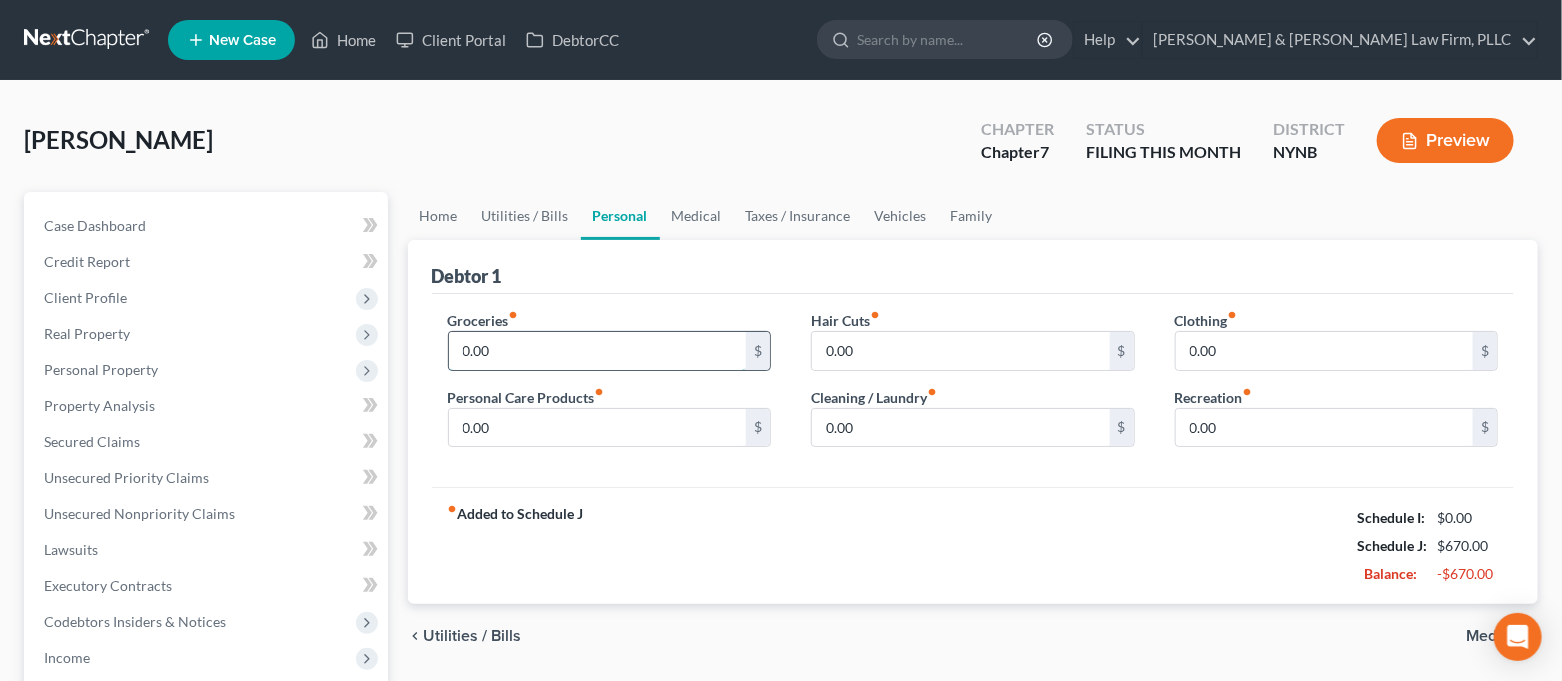 click on "0.00" at bounding box center (598, 351) 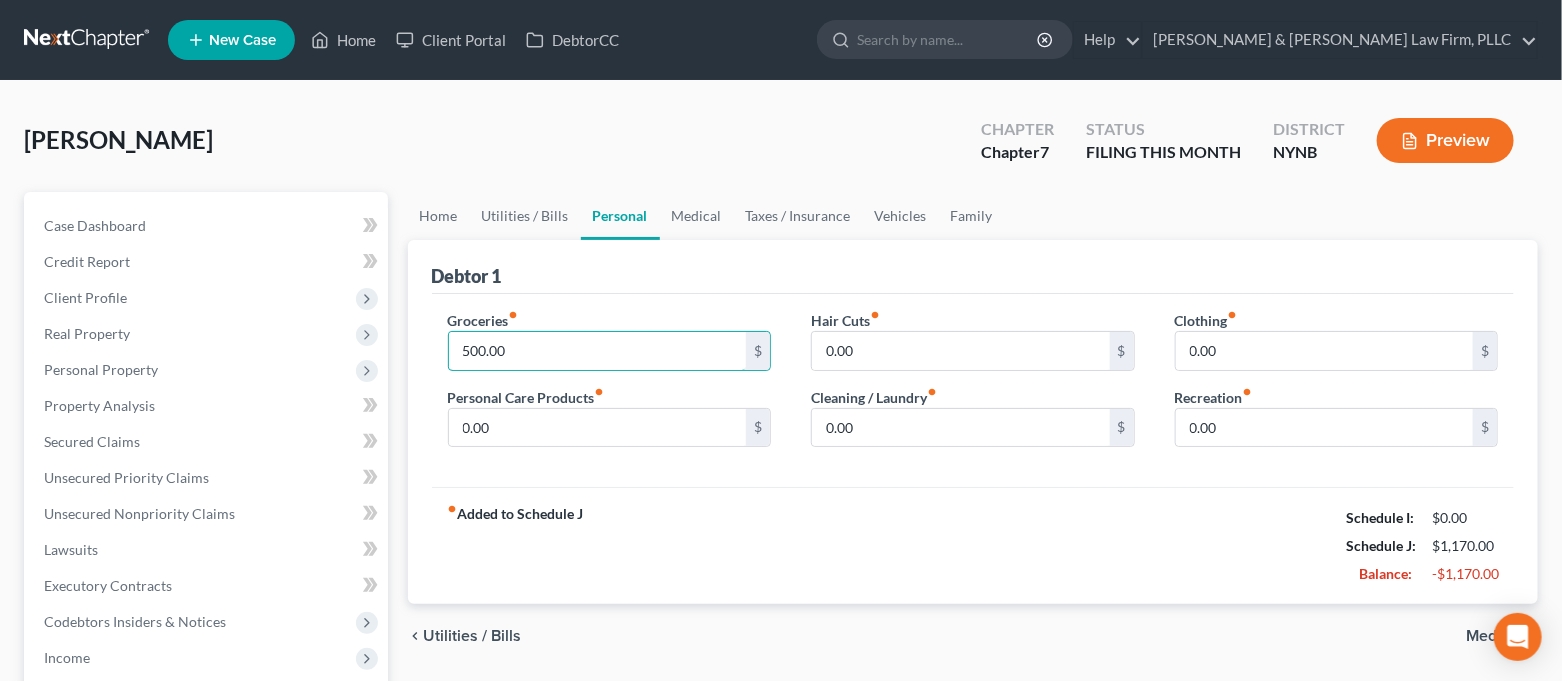 type on "500.00" 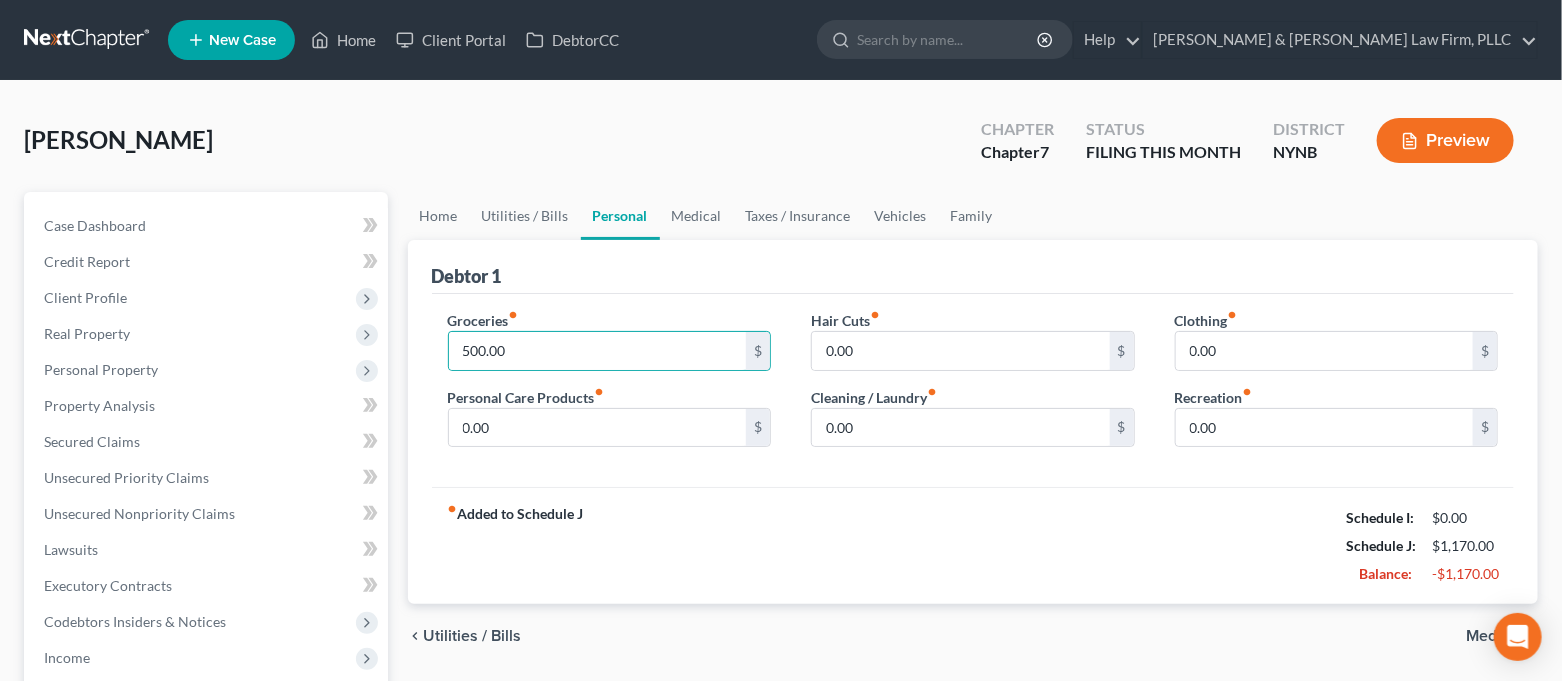 click on "fiber_manual_record  Added to Schedule J Schedule I: $0.00 Schedule J: $1,170.00 Balance: -$1,170.00" at bounding box center (973, 545) 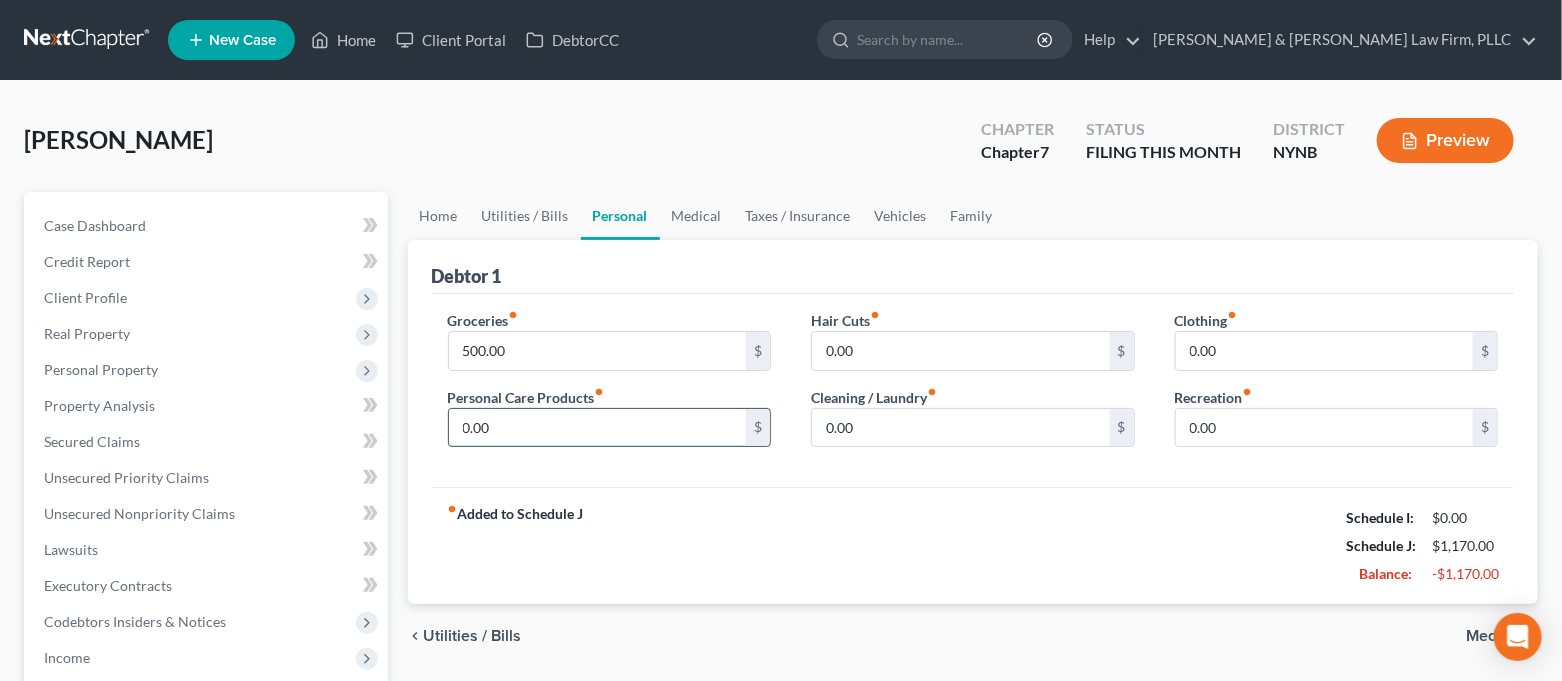 click on "0.00" at bounding box center [598, 428] 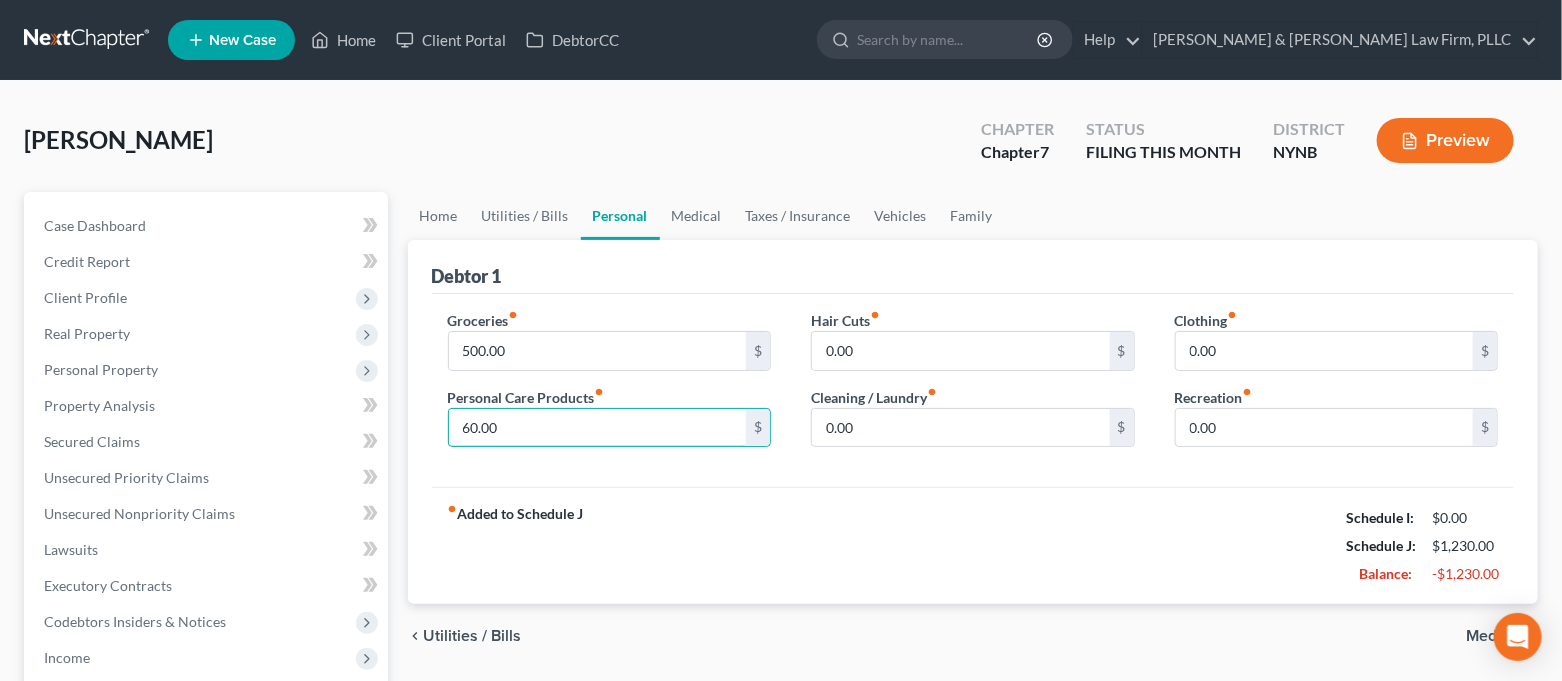 type on "60.00" 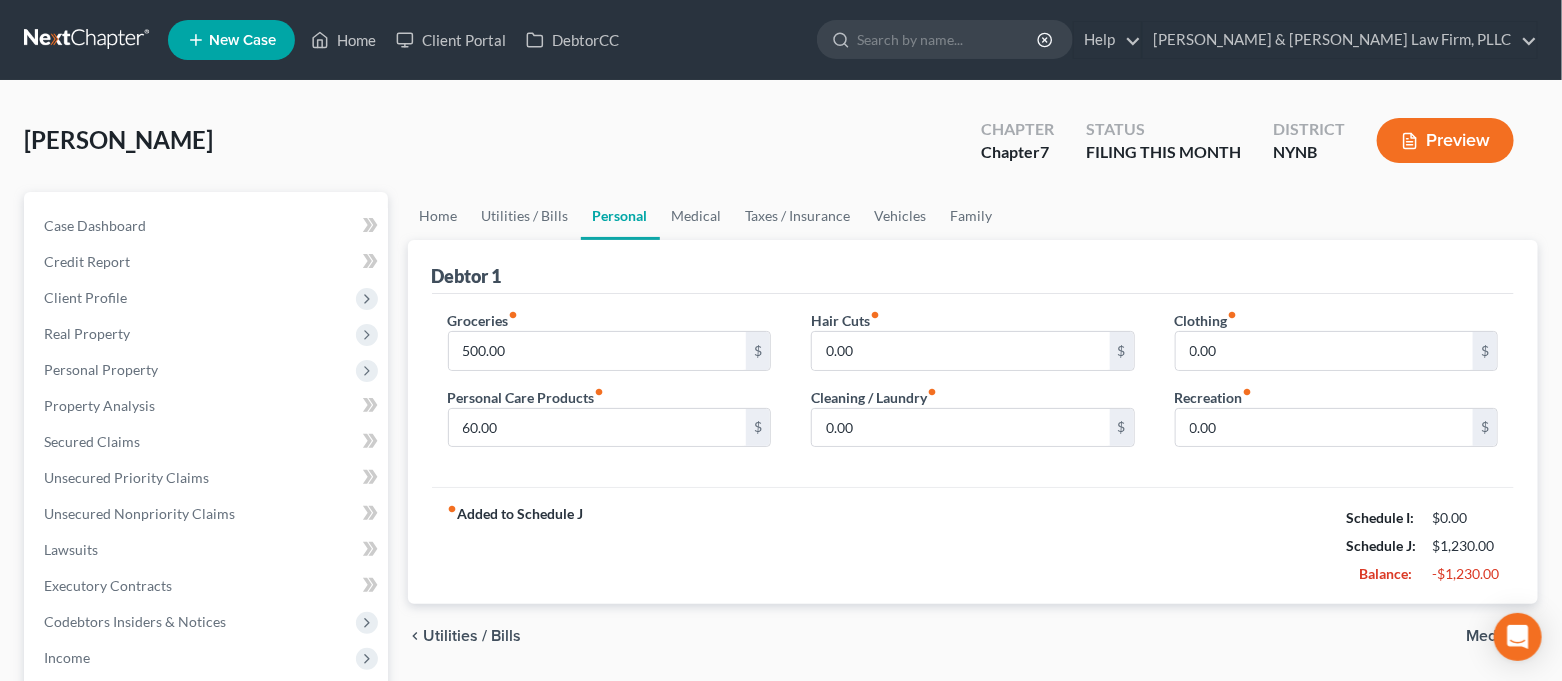 click on "fiber_manual_record  Added to Schedule J Schedule I: $0.00 Schedule J: $1,230.00 Balance: -$1,230.00" at bounding box center [973, 545] 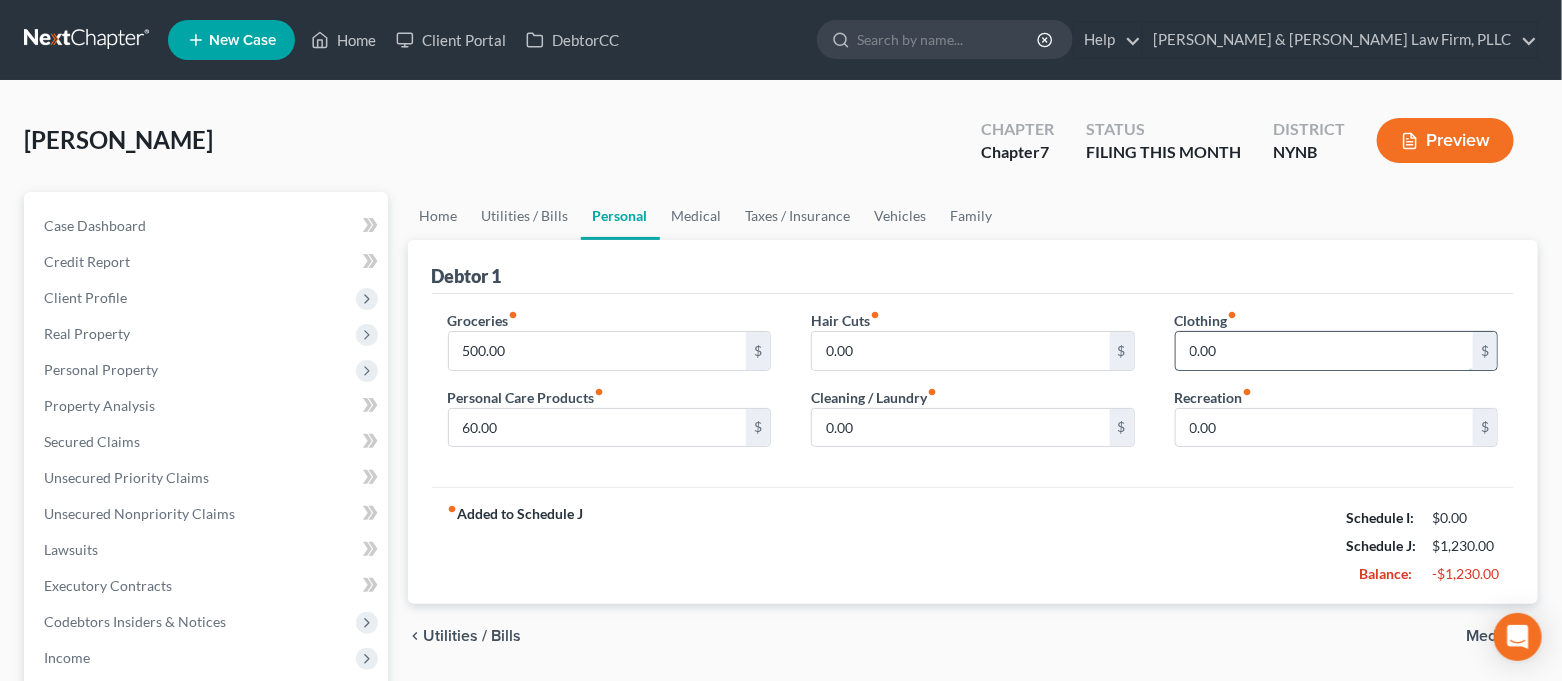click on "0.00" at bounding box center (1325, 351) 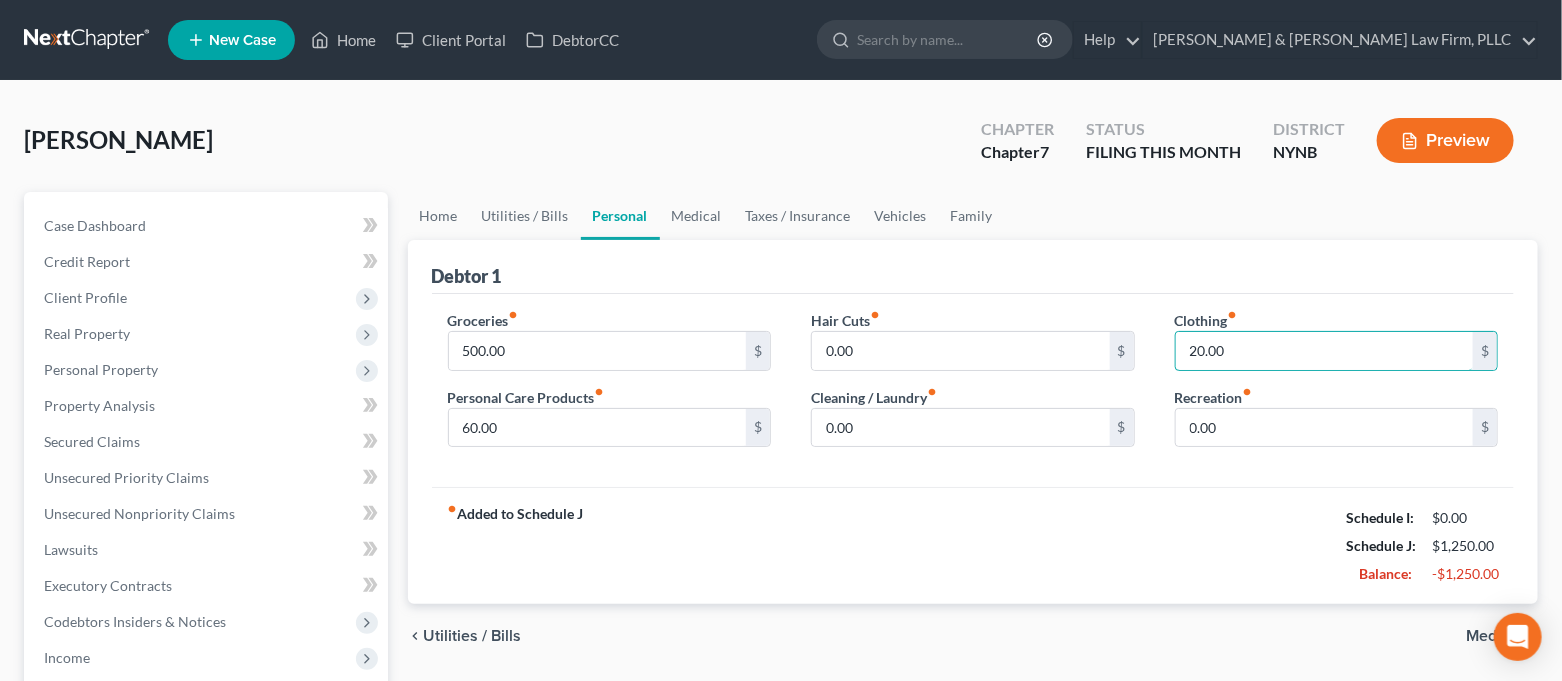 type on "20.00" 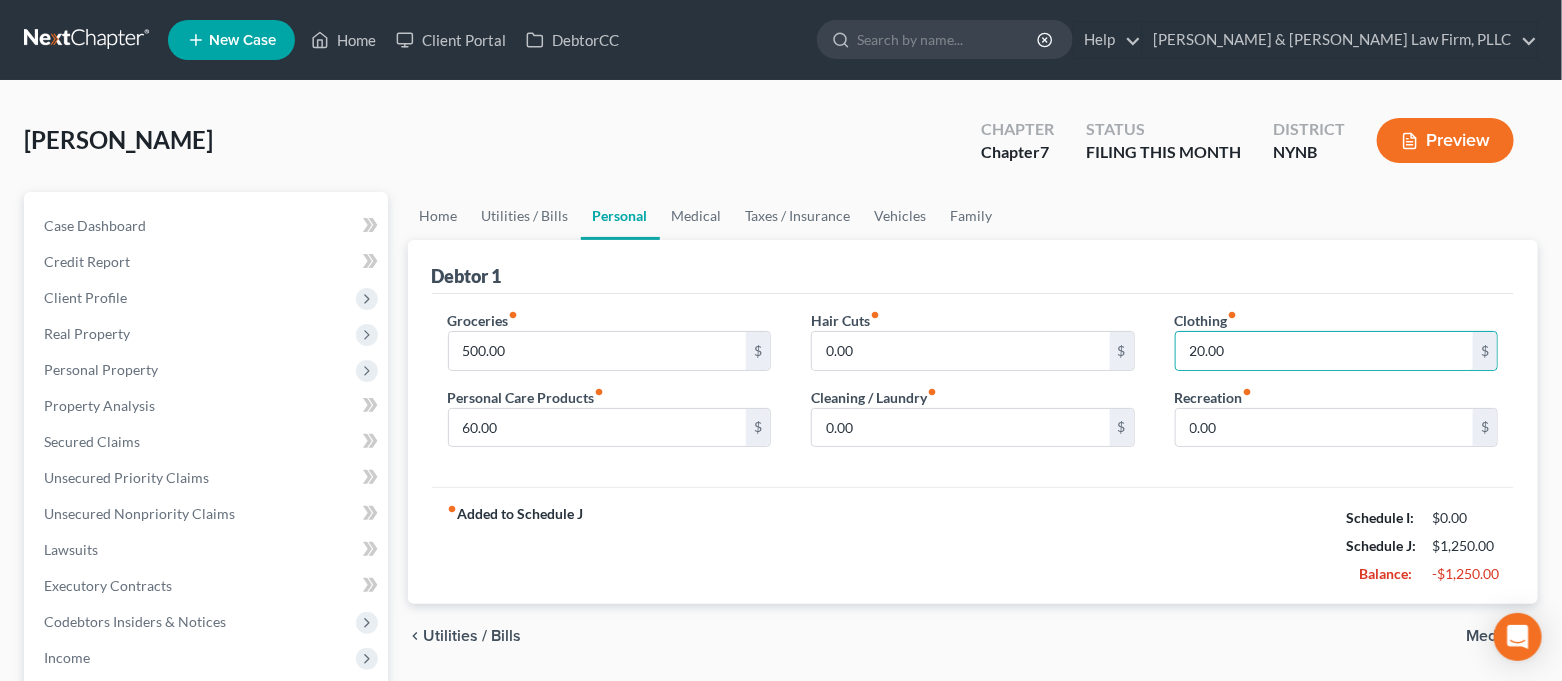 click on "fiber_manual_record  Added to Schedule J Schedule I: $0.00 Schedule J: $1,250.00 Balance: -$1,250.00" at bounding box center [973, 545] 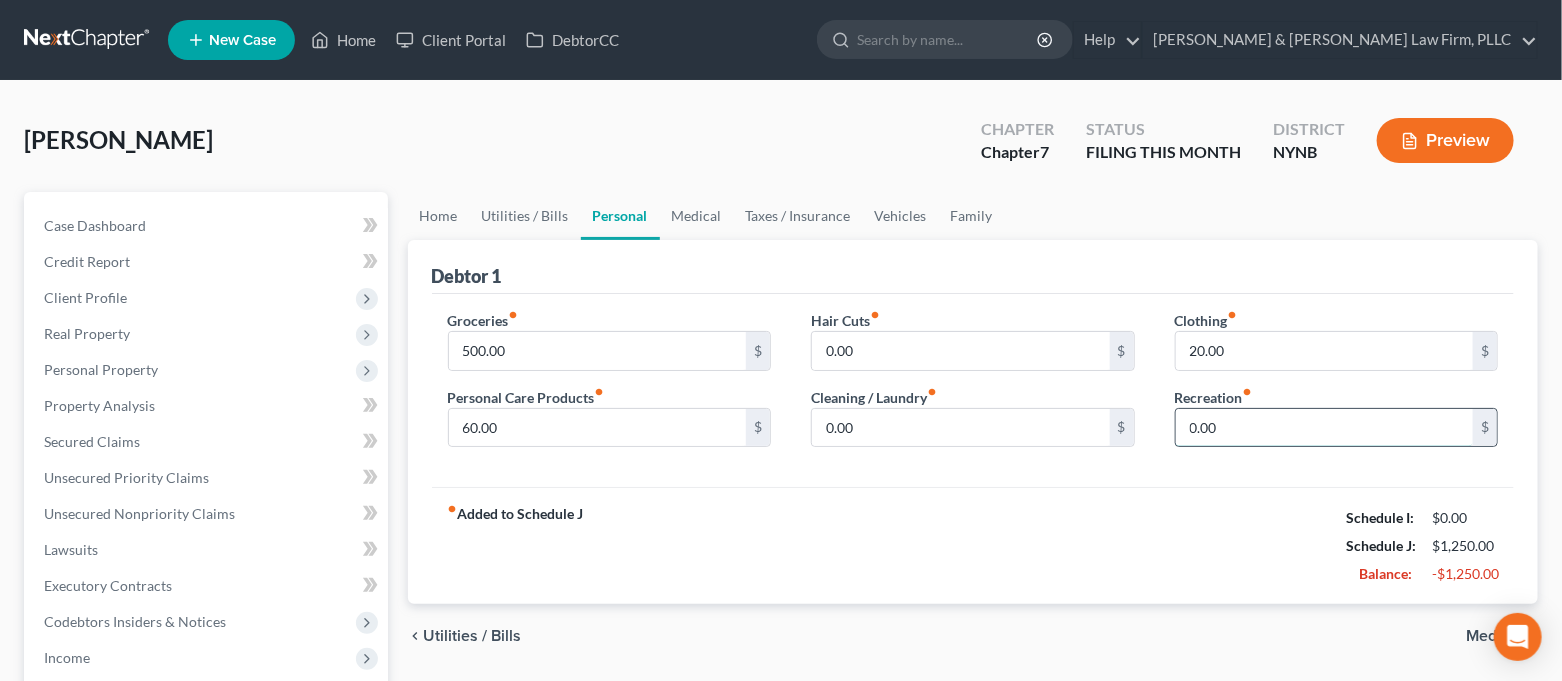 click on "0.00" at bounding box center [1325, 428] 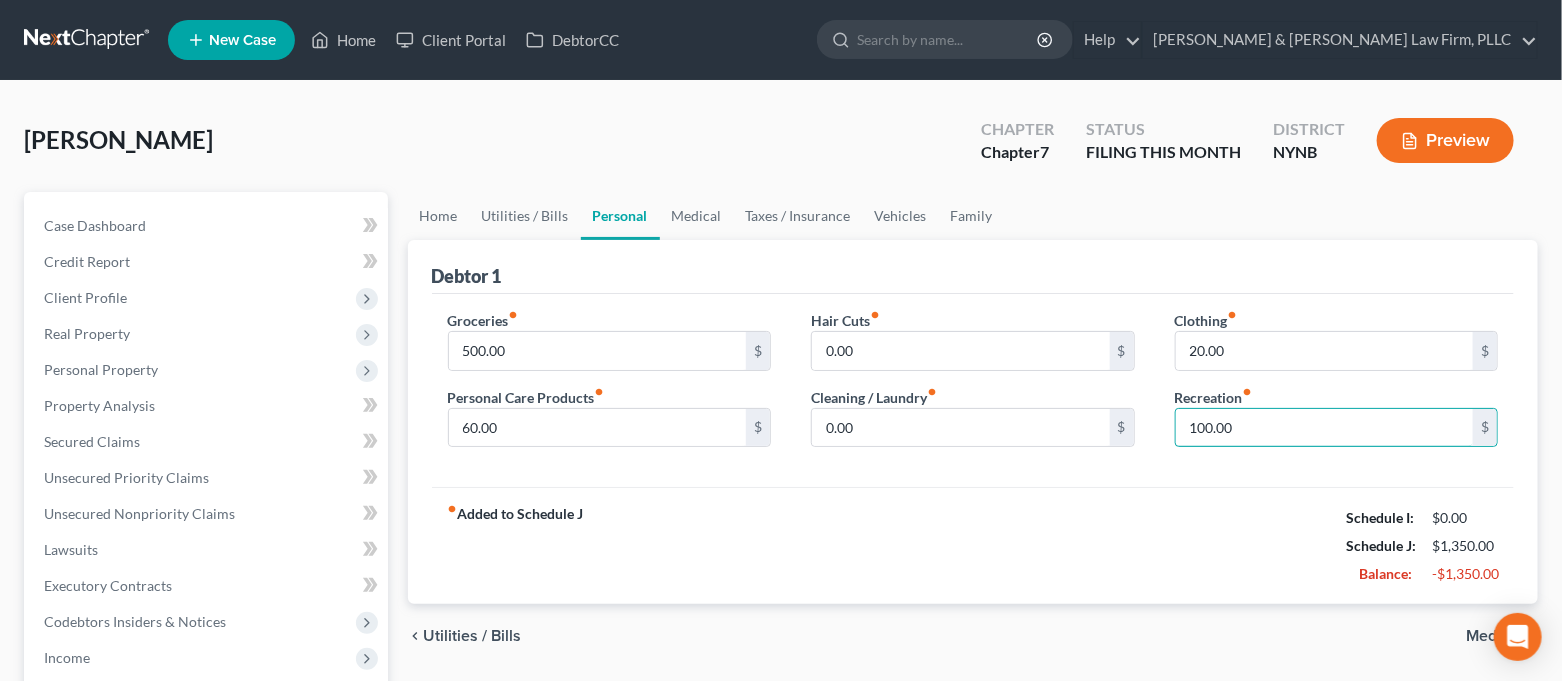 type on "100.00" 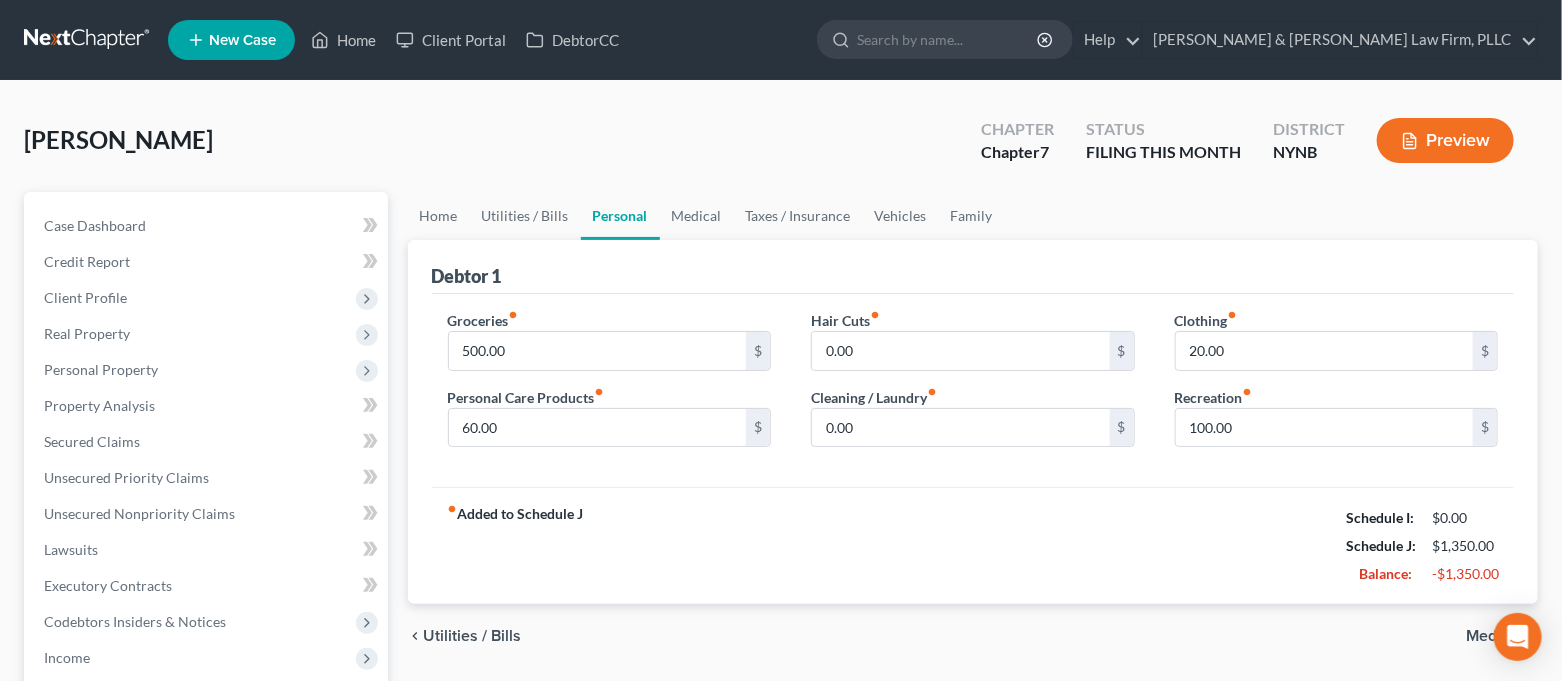 click on "fiber_manual_record  Added to Schedule J Schedule I: $0.00 Schedule J: $1,350.00 Balance: -$1,350.00" at bounding box center (973, 545) 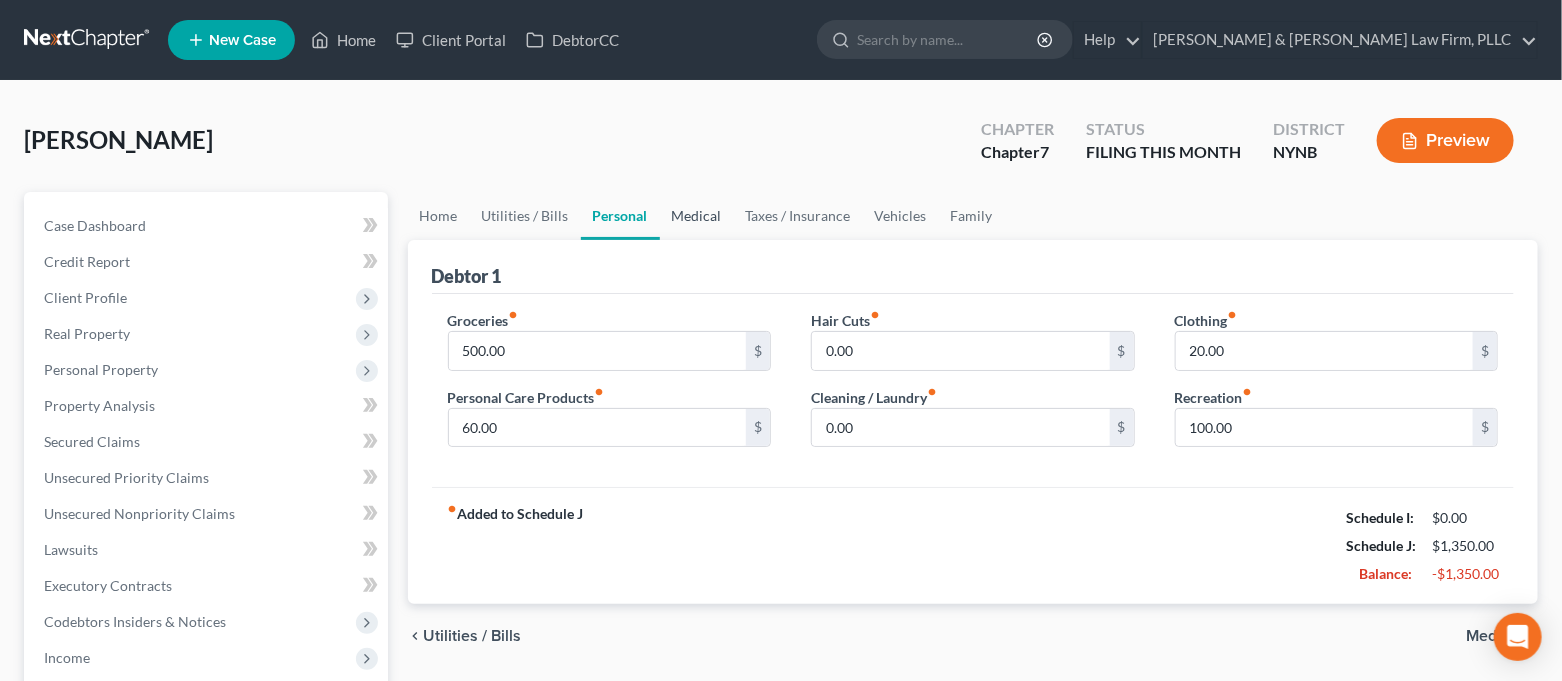 click on "Medical" at bounding box center (697, 216) 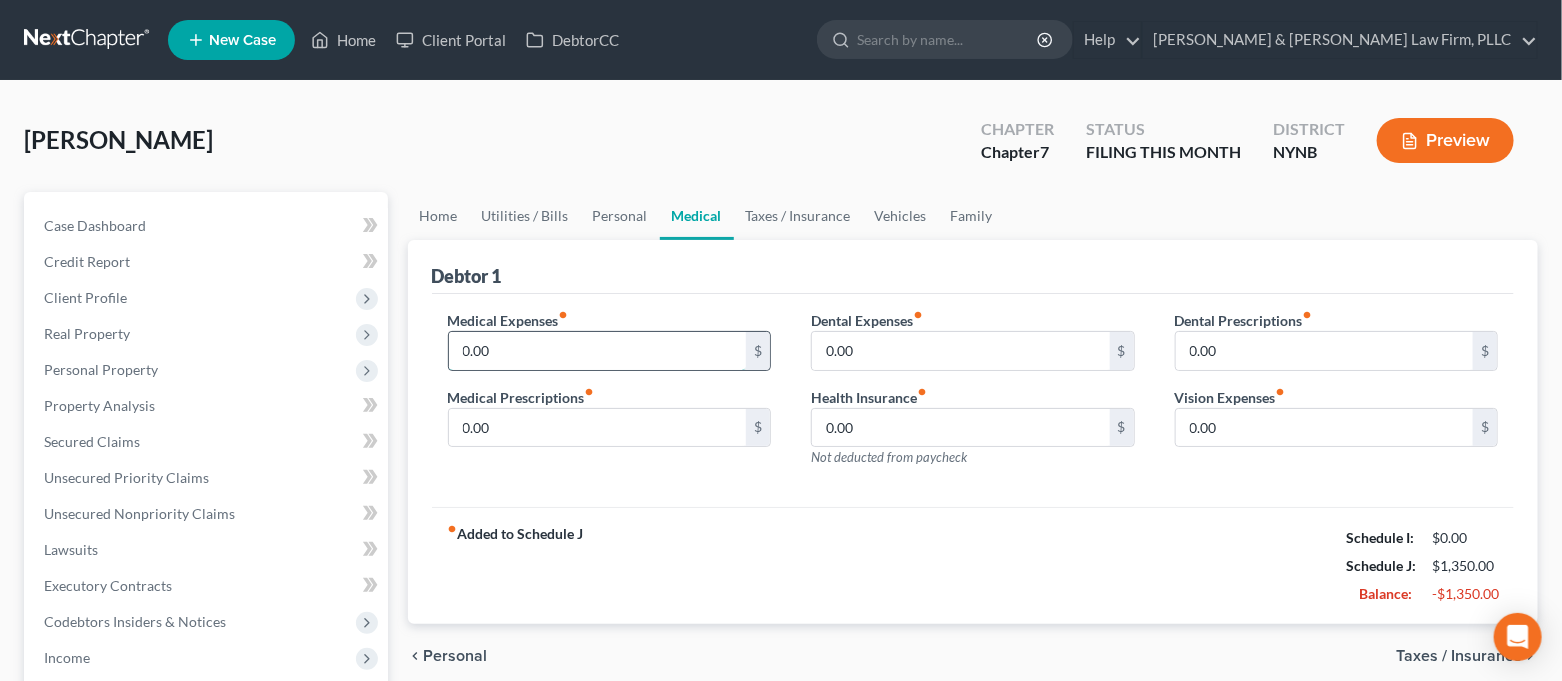 click on "0.00" at bounding box center [598, 351] 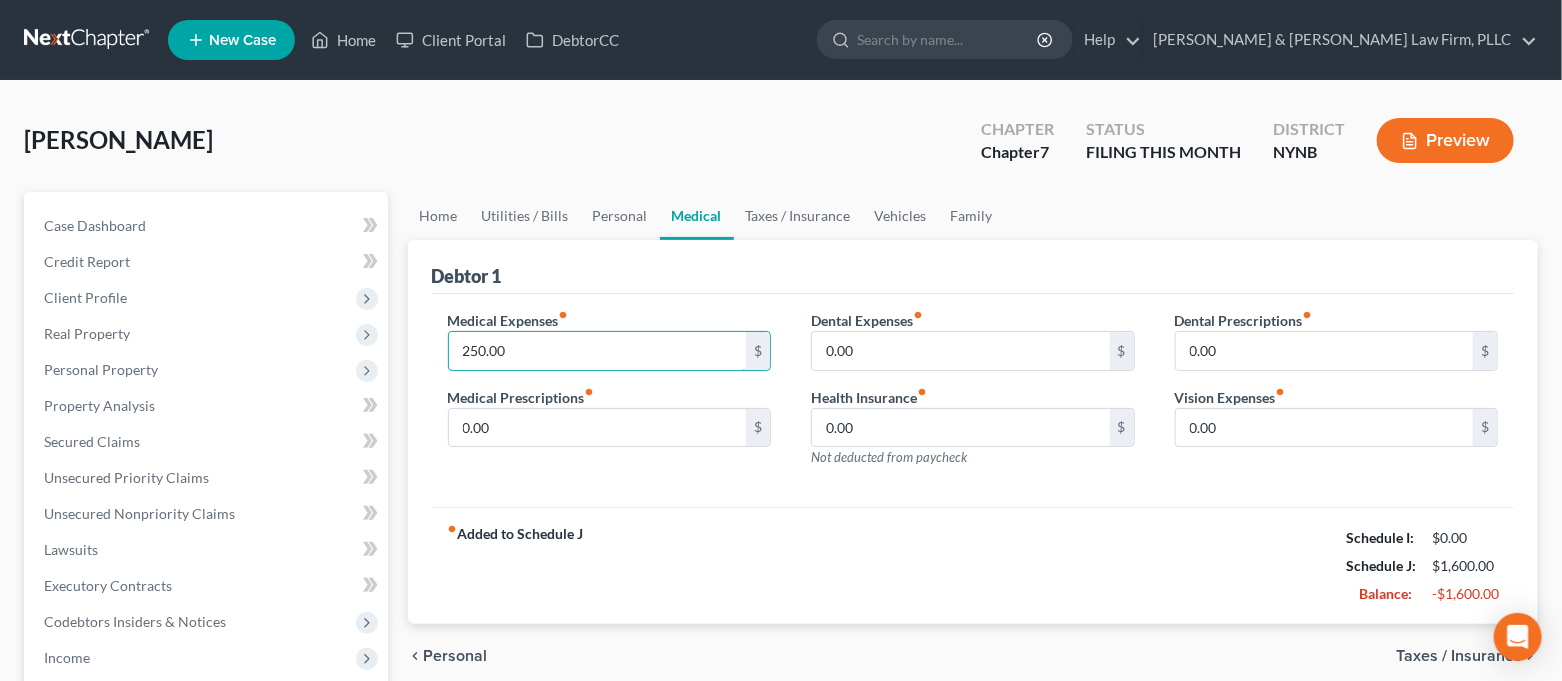 type on "250.00" 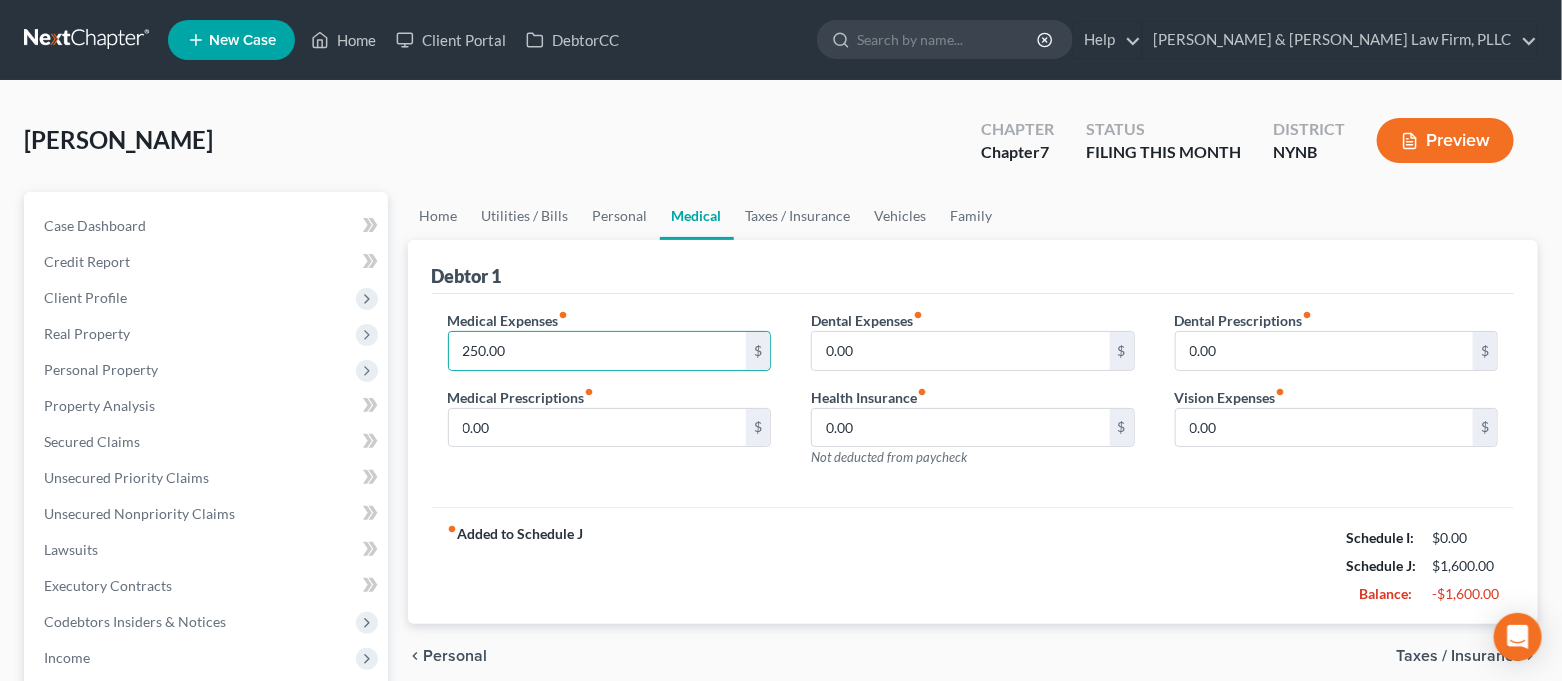click on "fiber_manual_record  Added to Schedule J Schedule I: $0.00 Schedule J: $1,600.00 Balance: -$1,600.00" at bounding box center [973, 565] 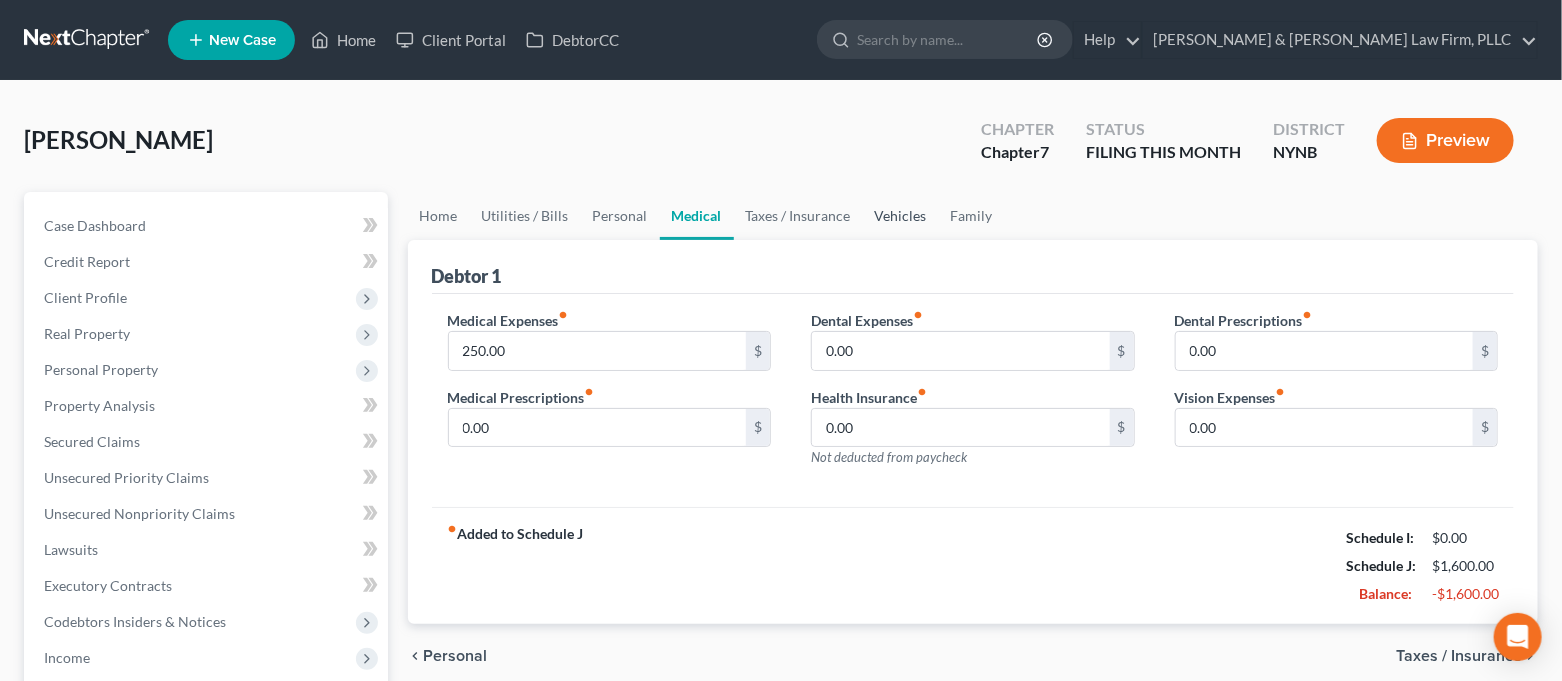 click on "Vehicles" at bounding box center (901, 216) 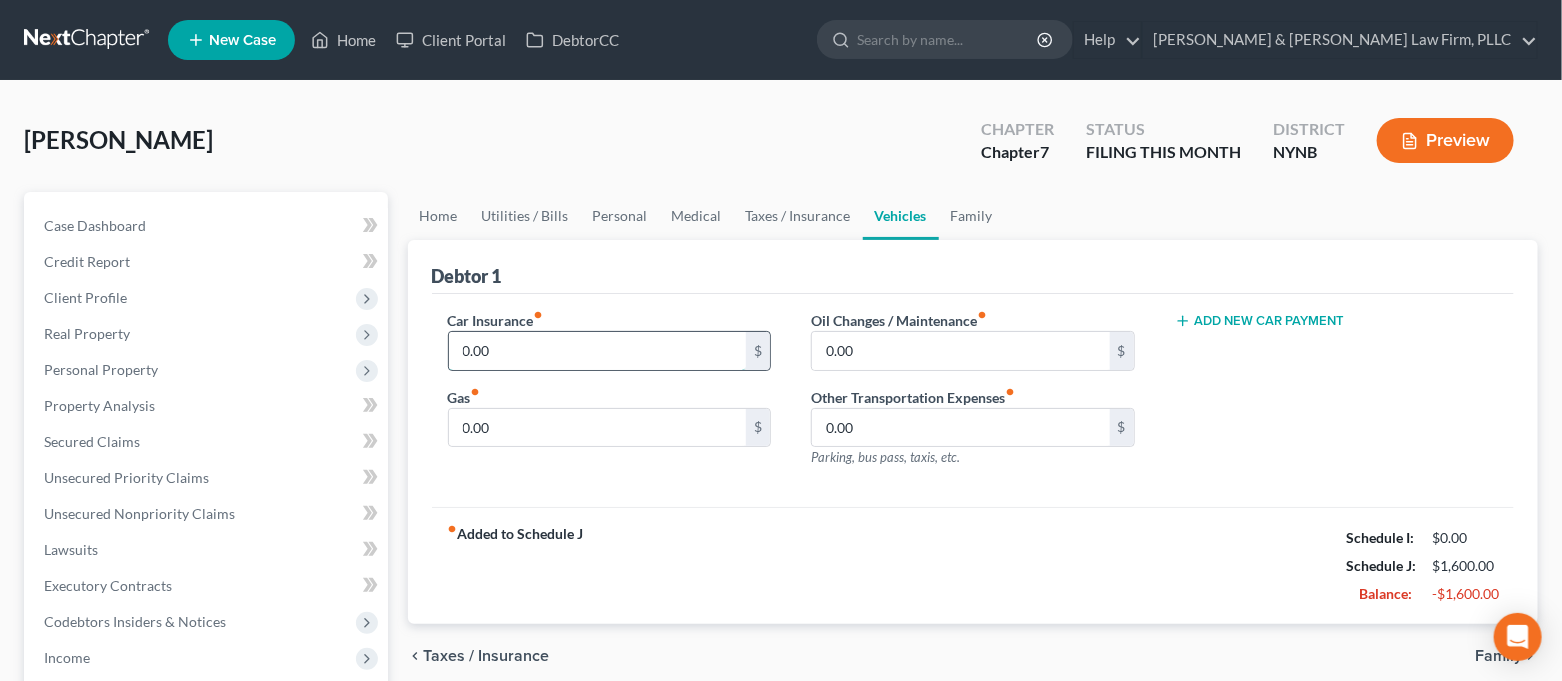 click on "0.00" at bounding box center [598, 351] 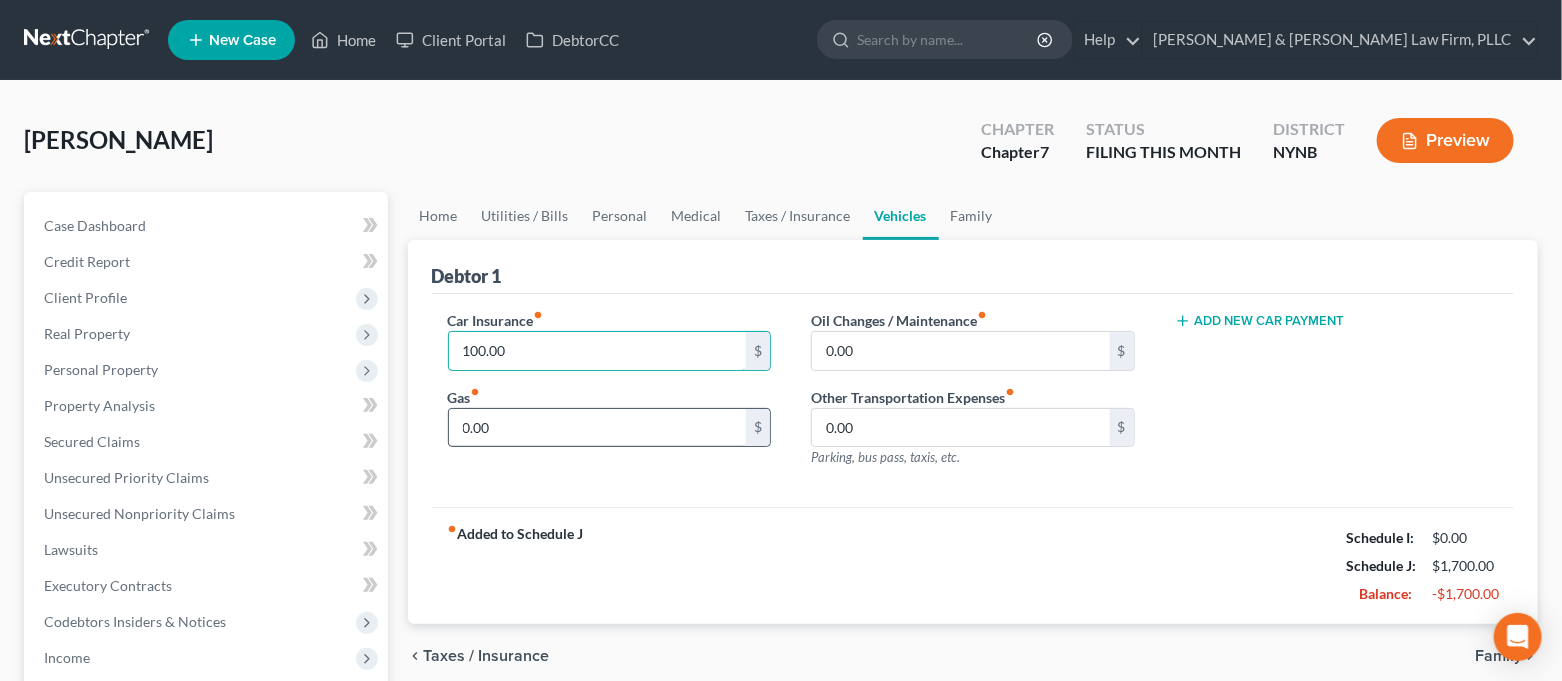 type on "100.00" 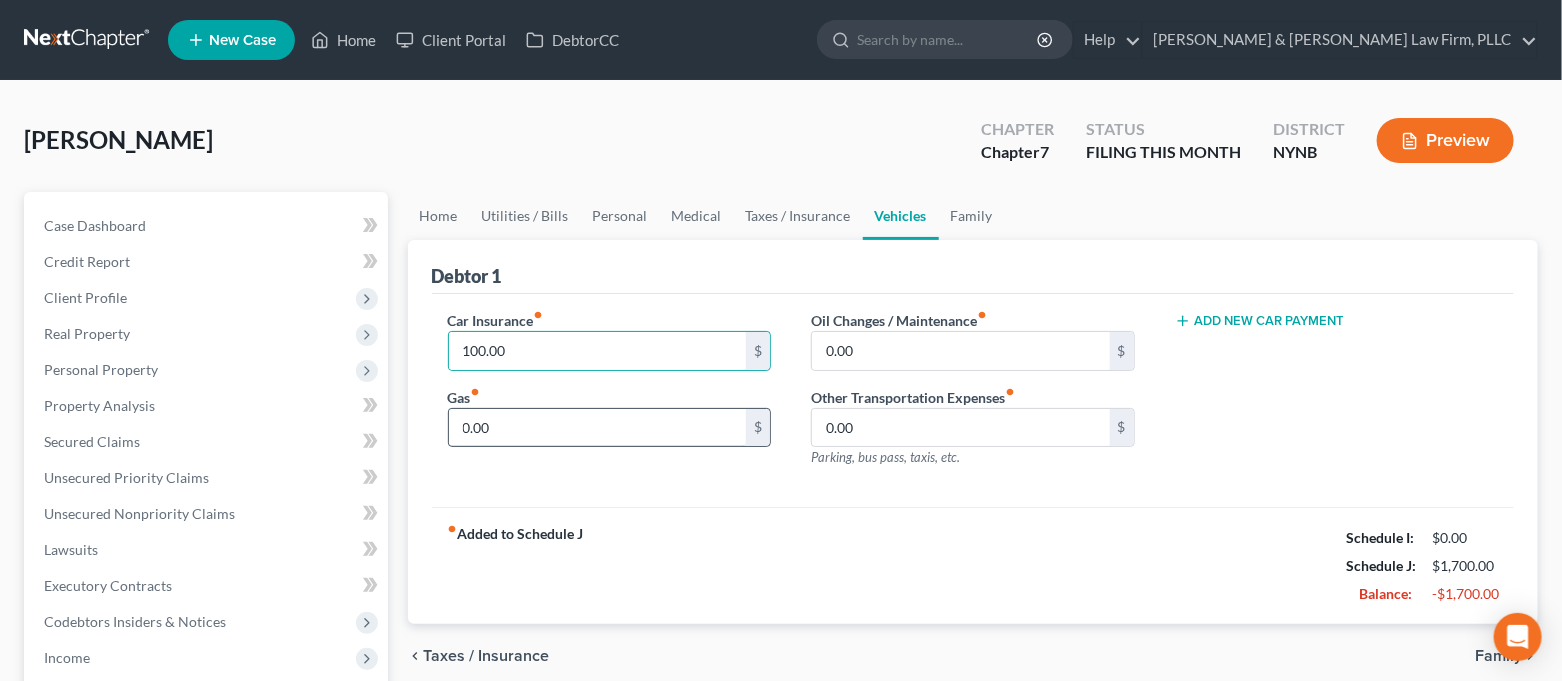 click on "0.00" at bounding box center [598, 428] 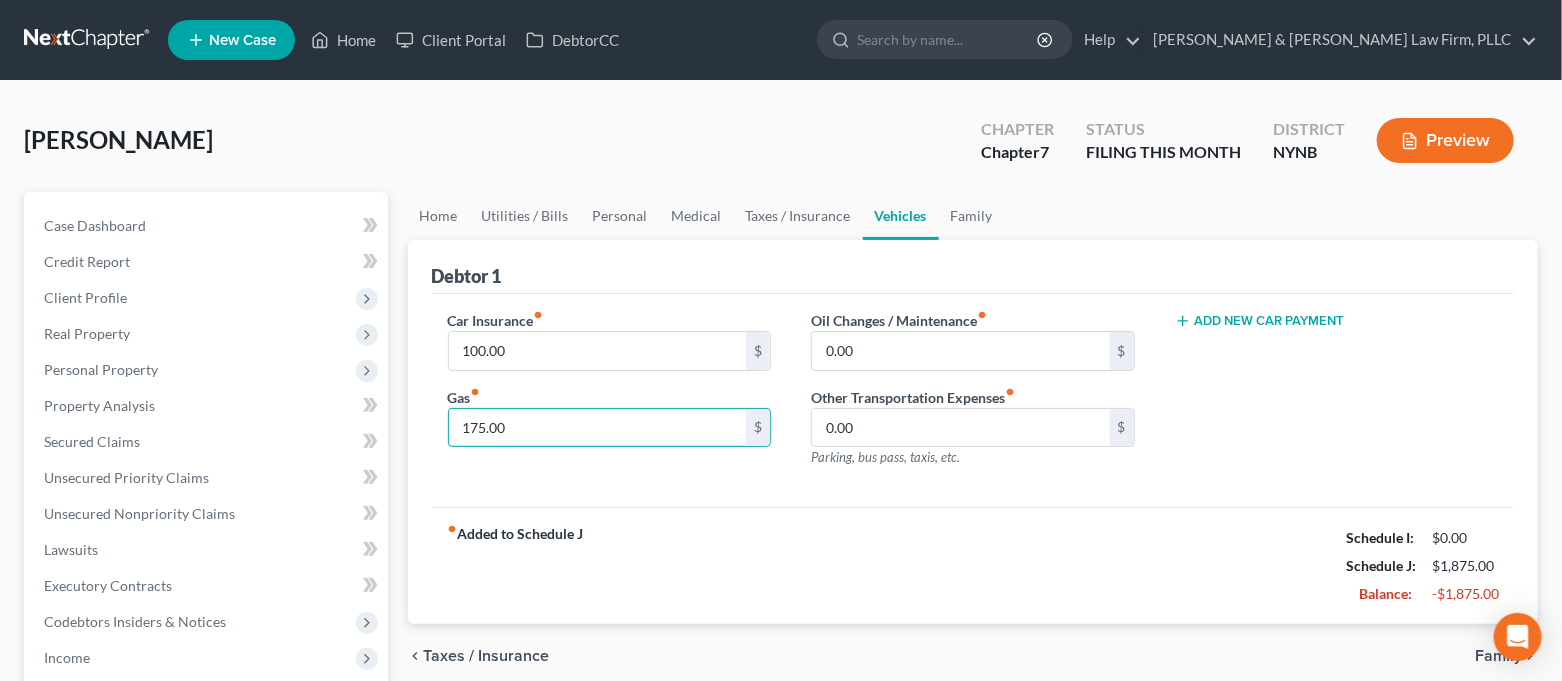 type on "175.00" 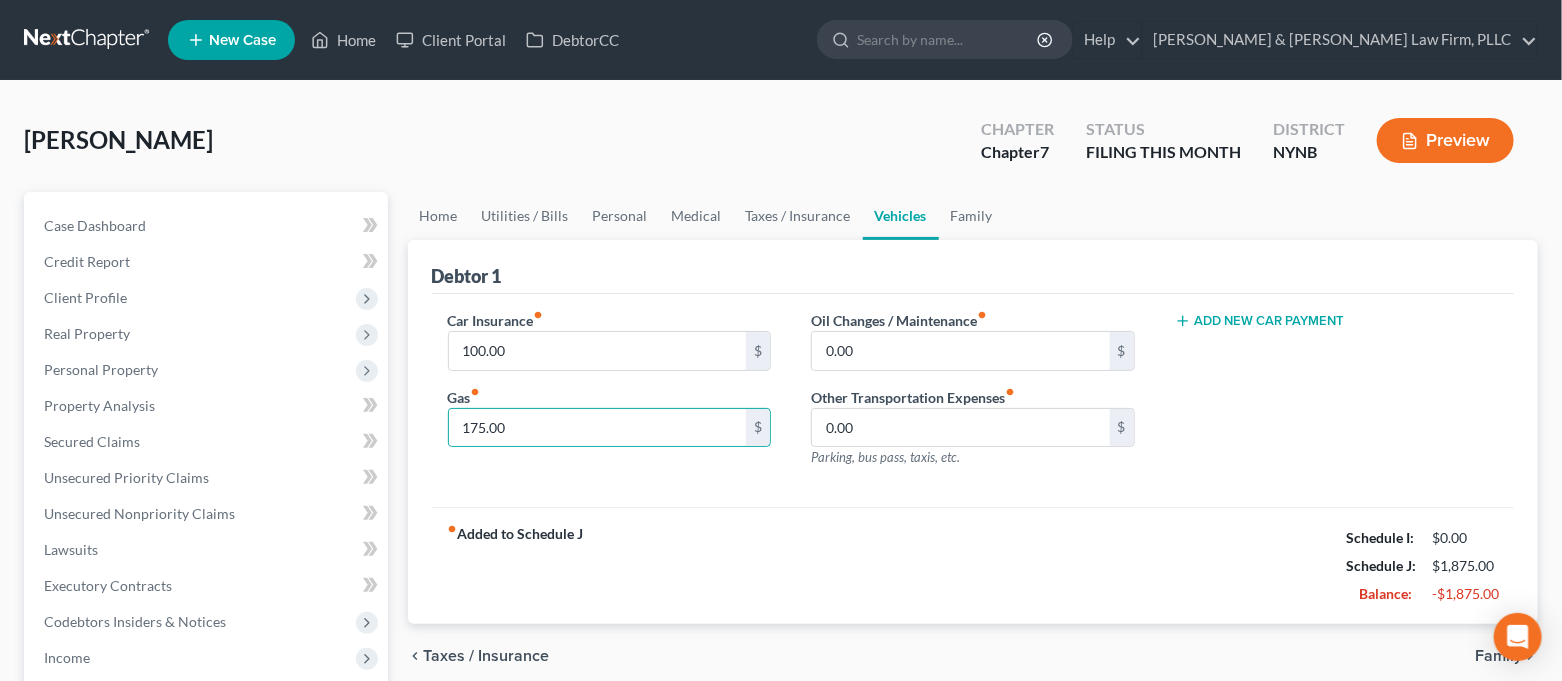 click on "fiber_manual_record  Added to Schedule J Schedule I: $0.00 Schedule J: $1,875.00 Balance: -$1,875.00" at bounding box center (973, 565) 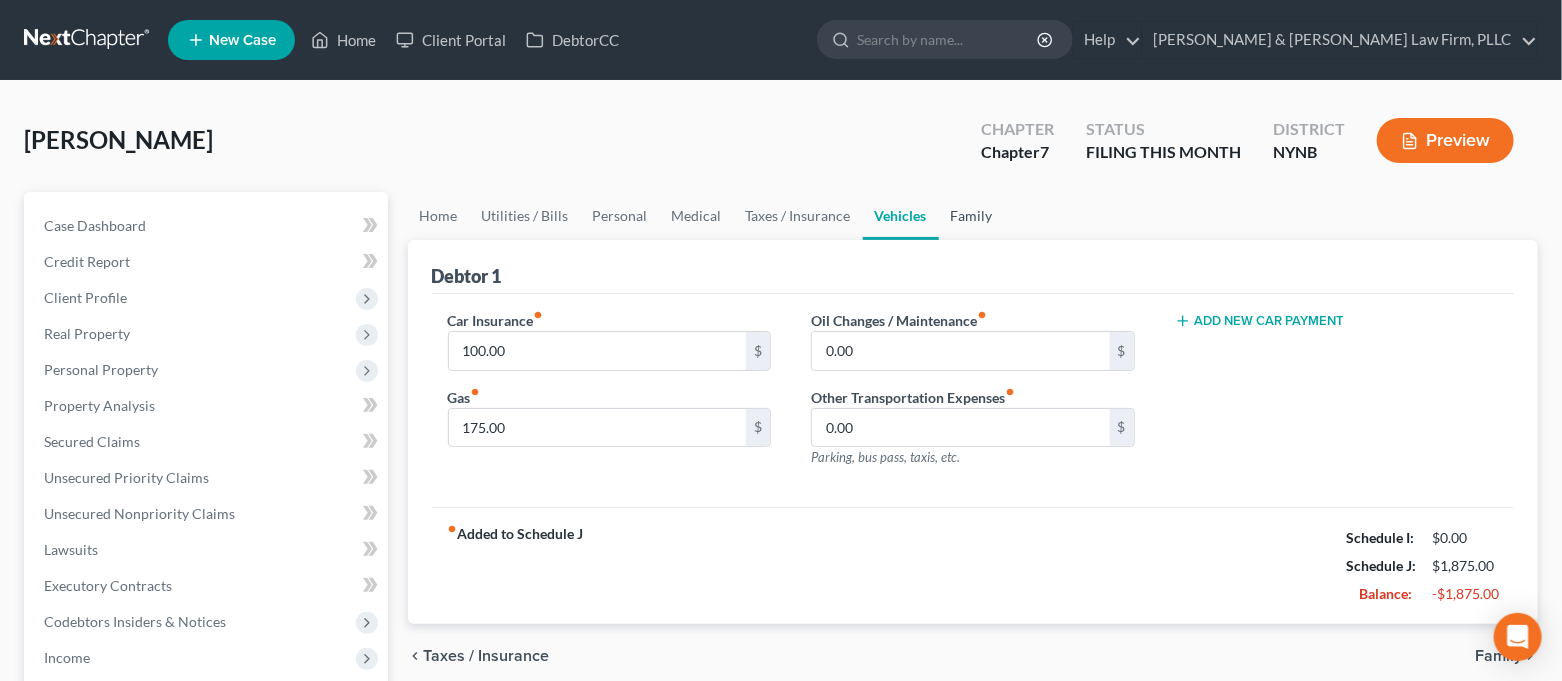 click on "Family" at bounding box center (972, 216) 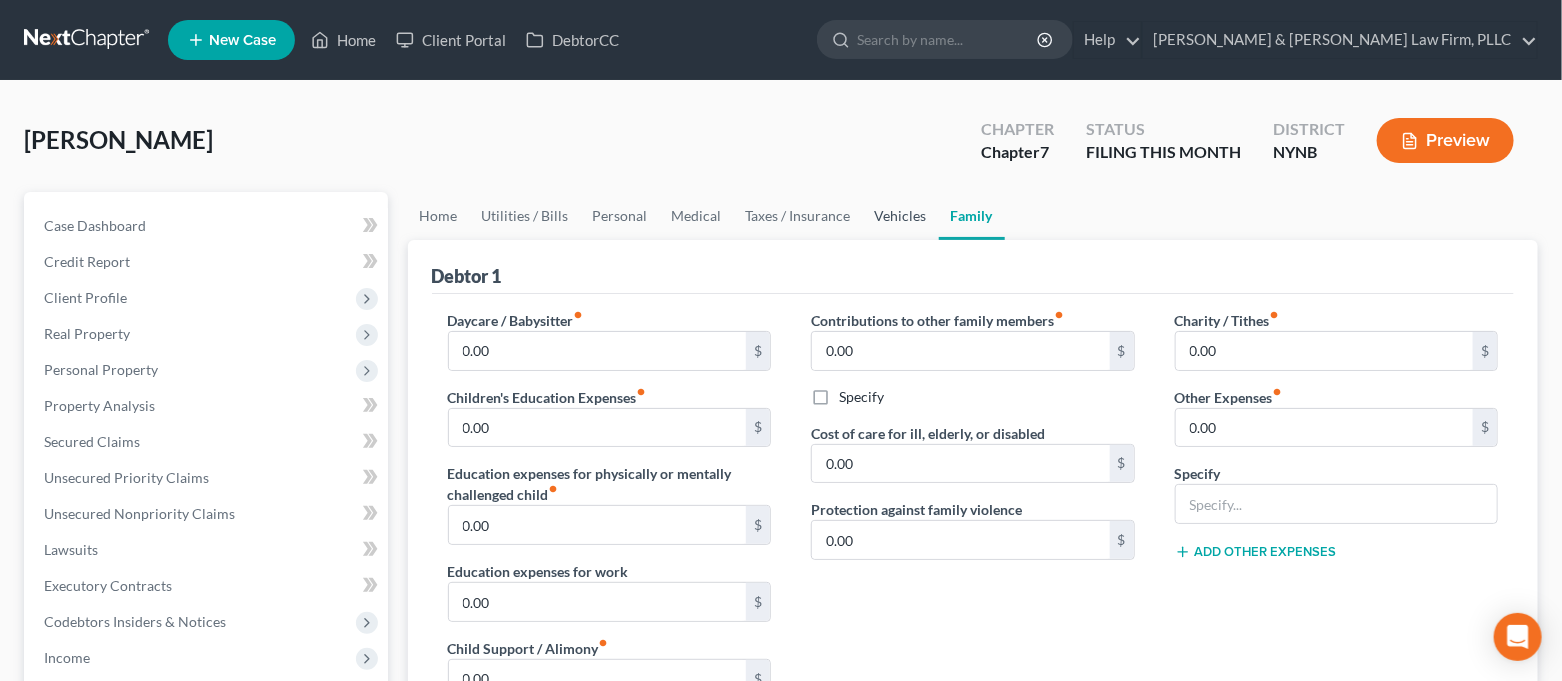 click on "Vehicles" at bounding box center (901, 216) 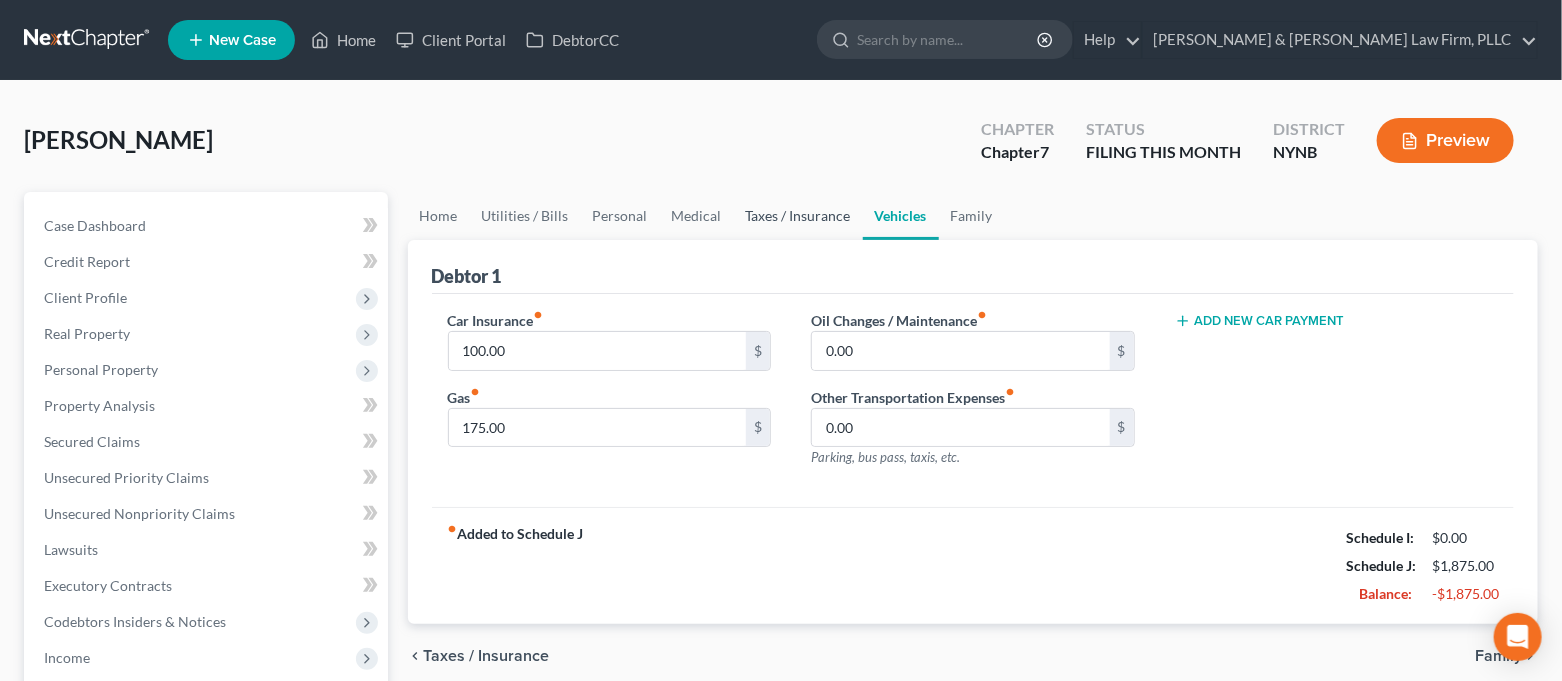 click on "Taxes / Insurance" at bounding box center [798, 216] 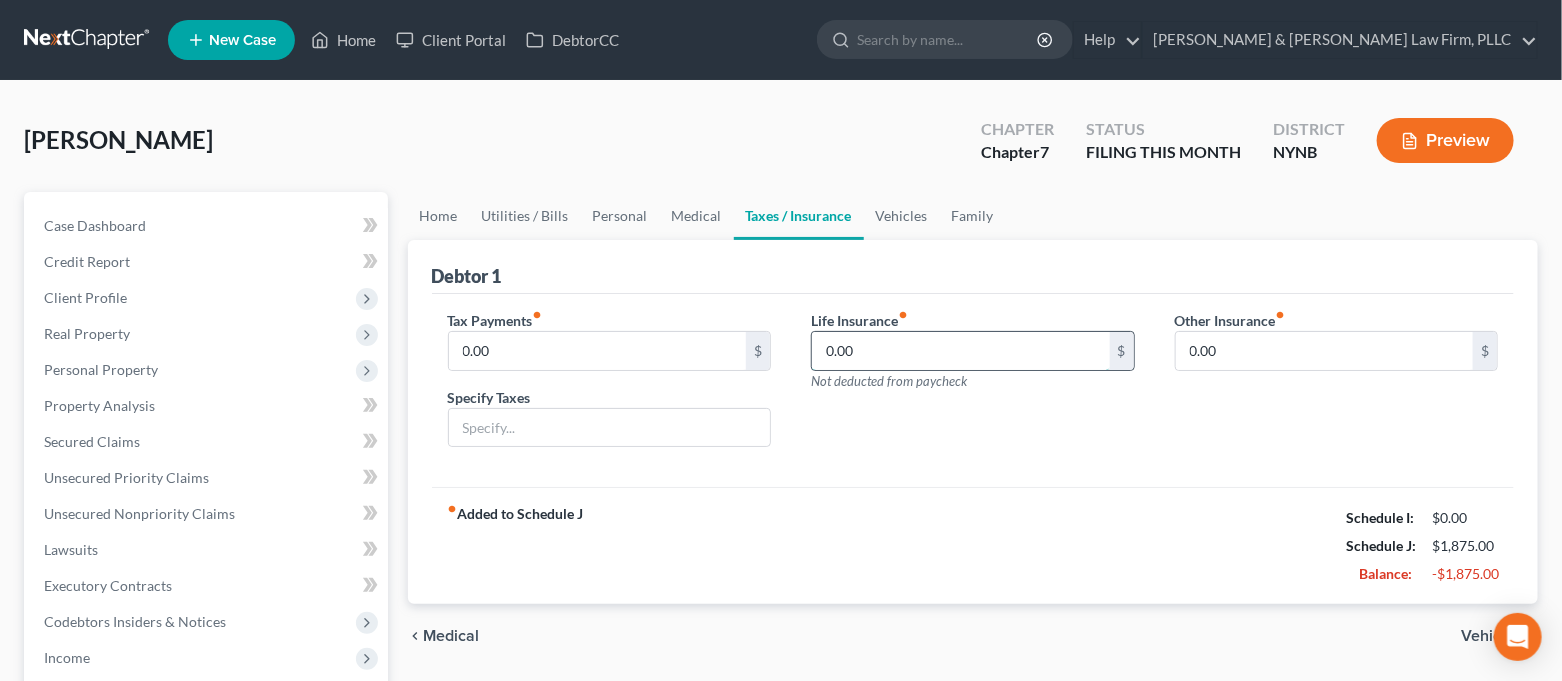 click on "0.00" at bounding box center (961, 351) 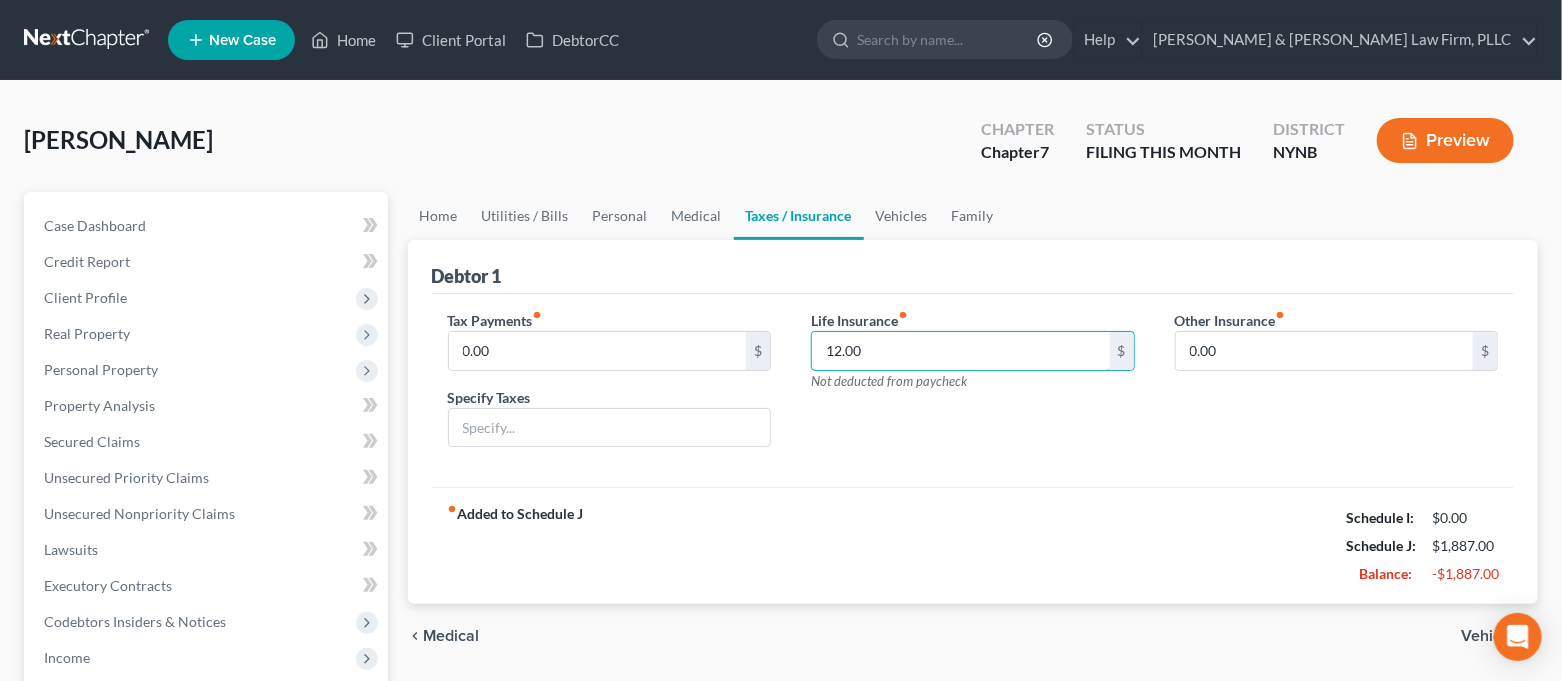 type on "12.00" 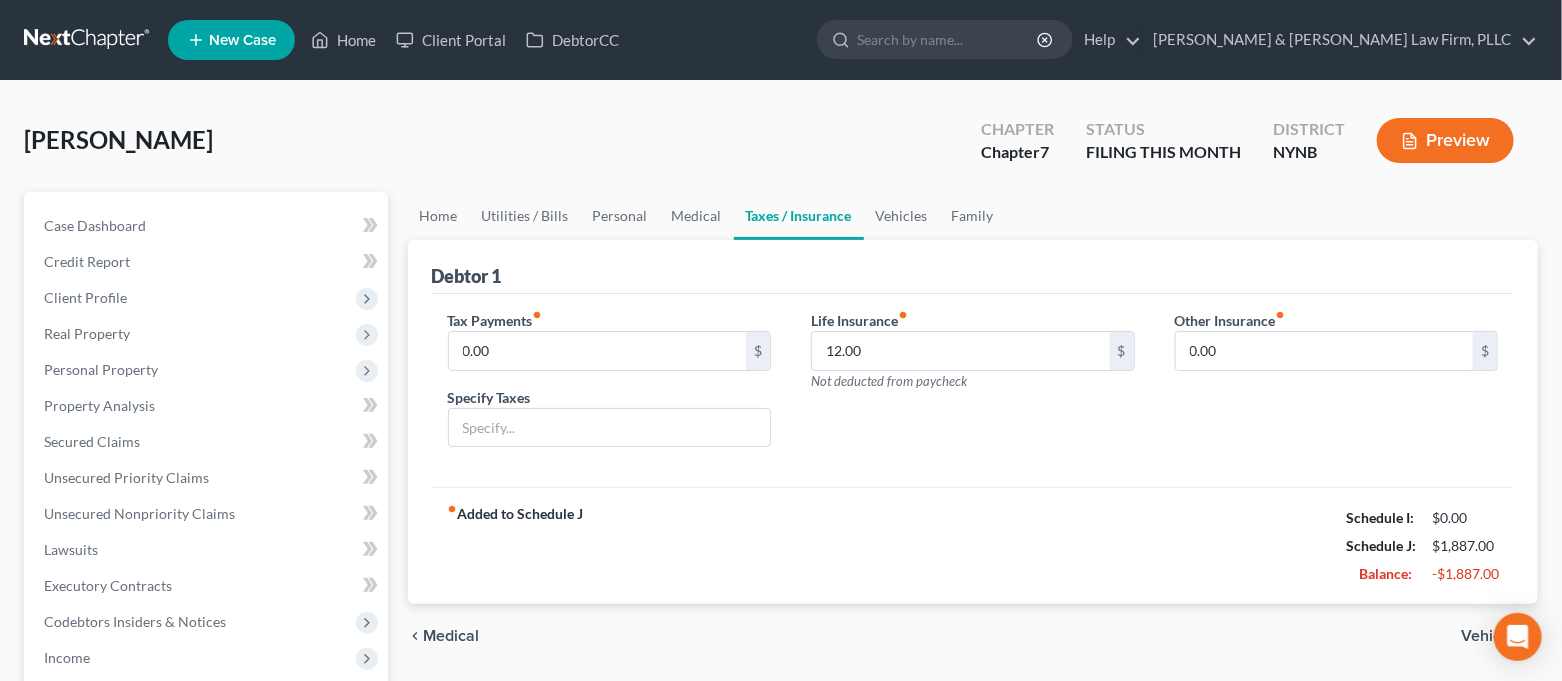 click on "Life Insurance  fiber_manual_record 12.00 $ Not deducted from paycheck" at bounding box center (973, 387) 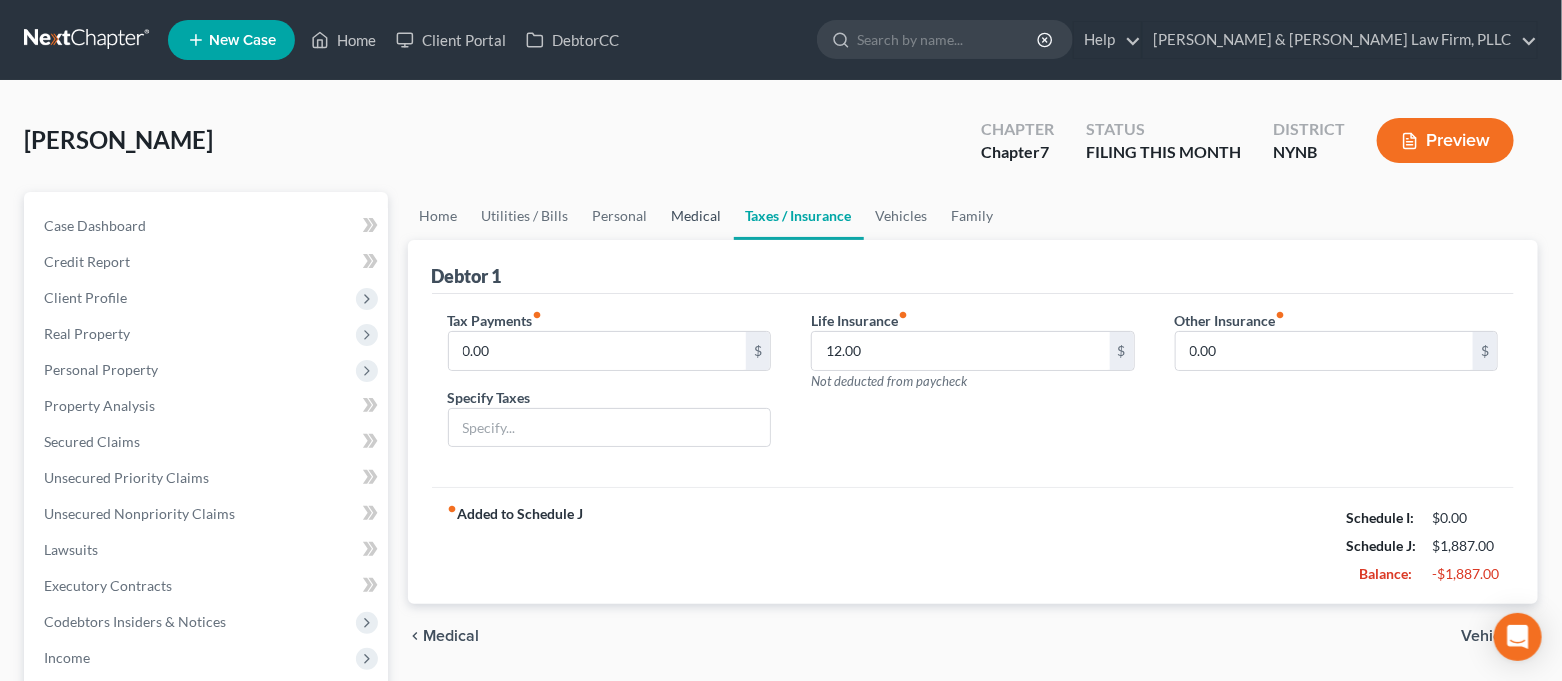 click on "Medical" at bounding box center [697, 216] 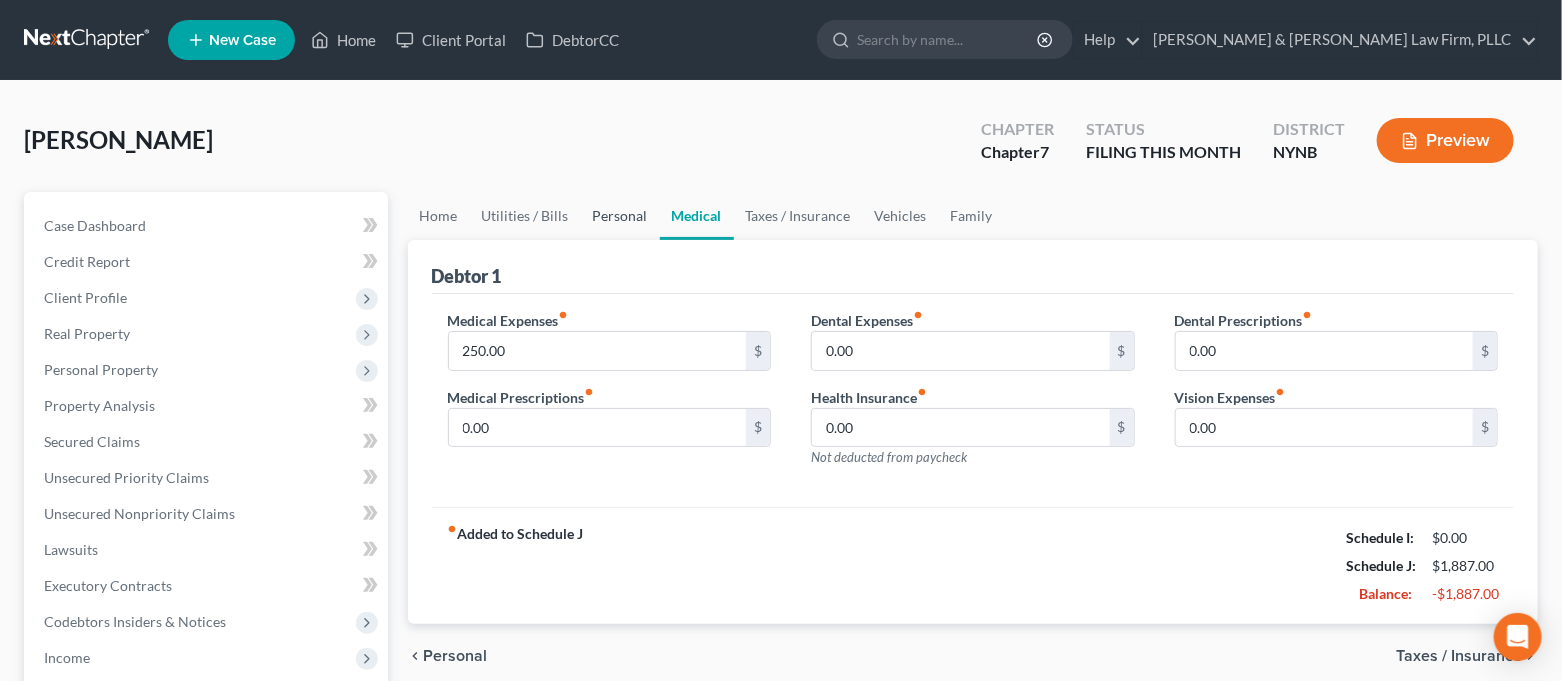 click on "Personal" at bounding box center [620, 216] 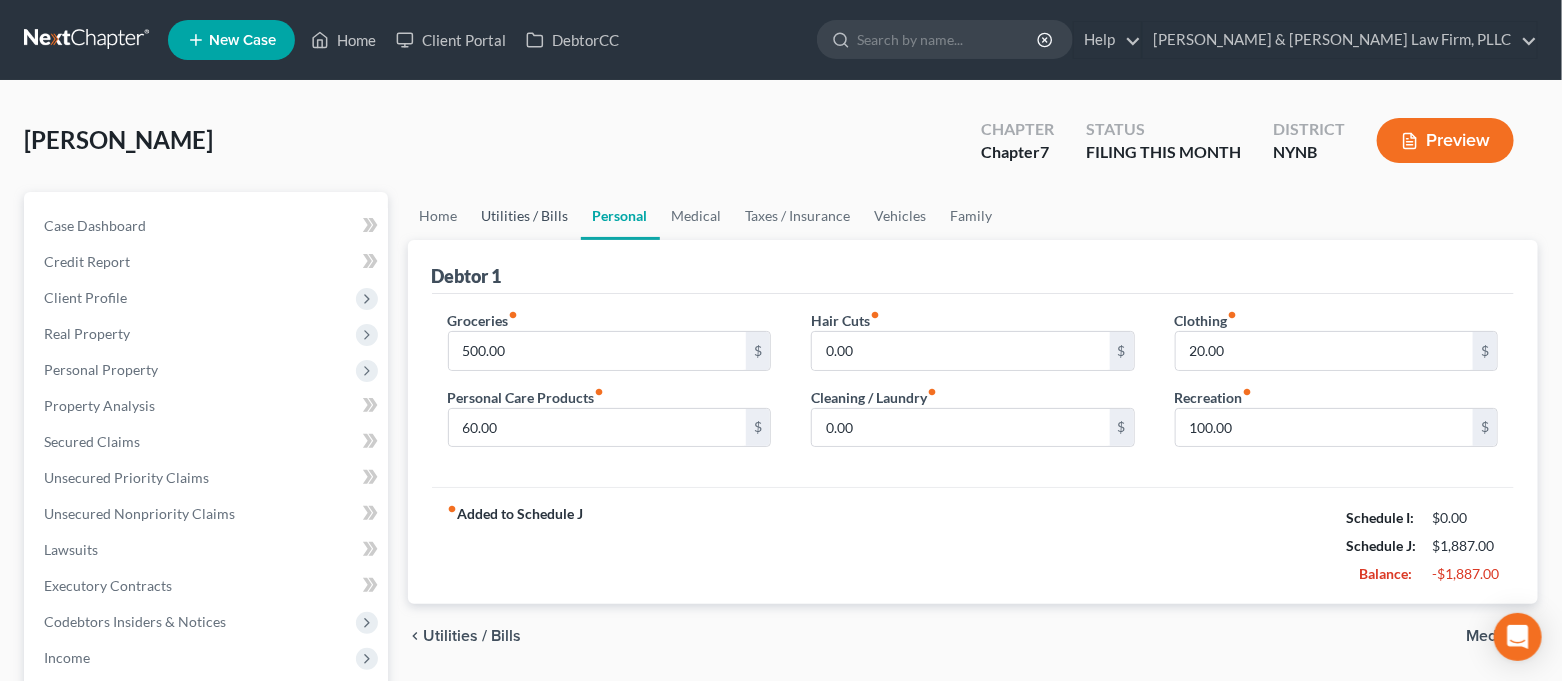 click on "Utilities / Bills" at bounding box center (525, 216) 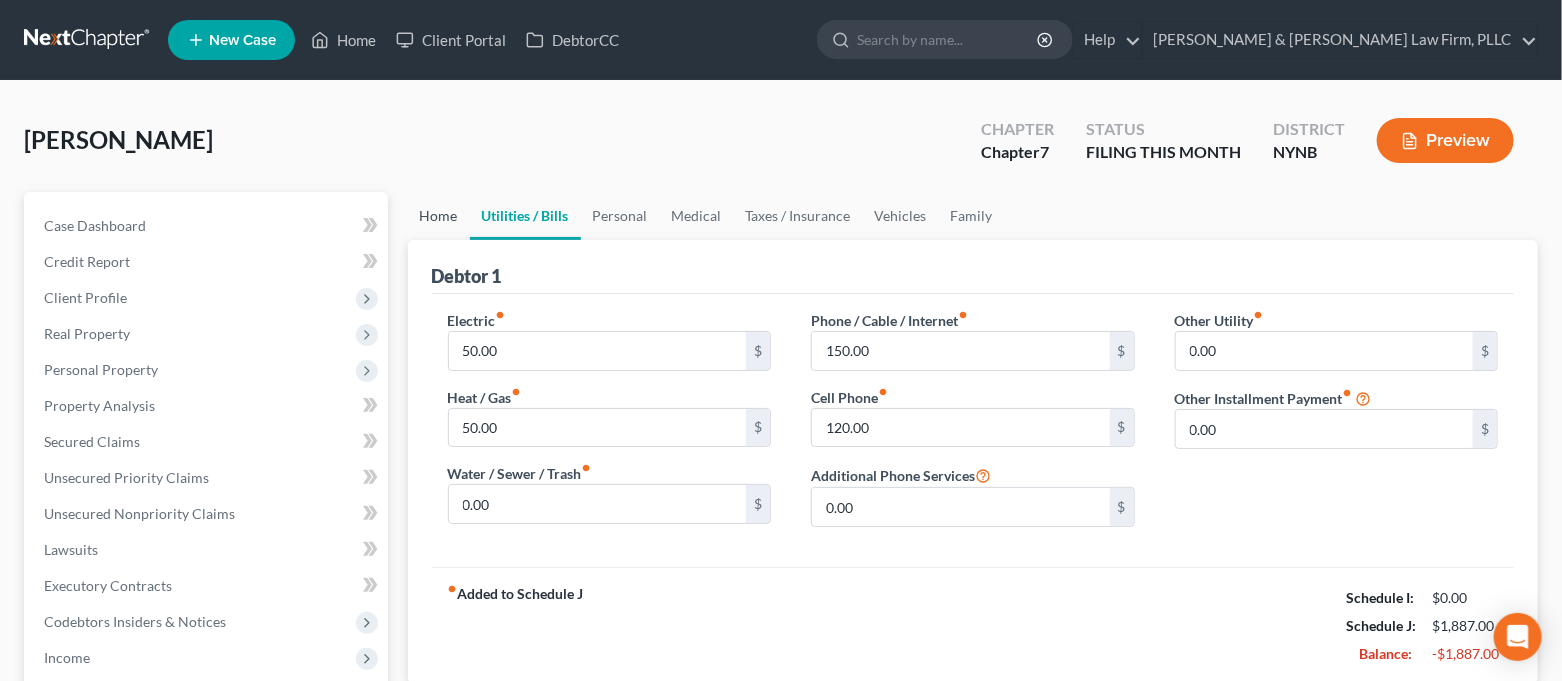click on "Home" at bounding box center (439, 216) 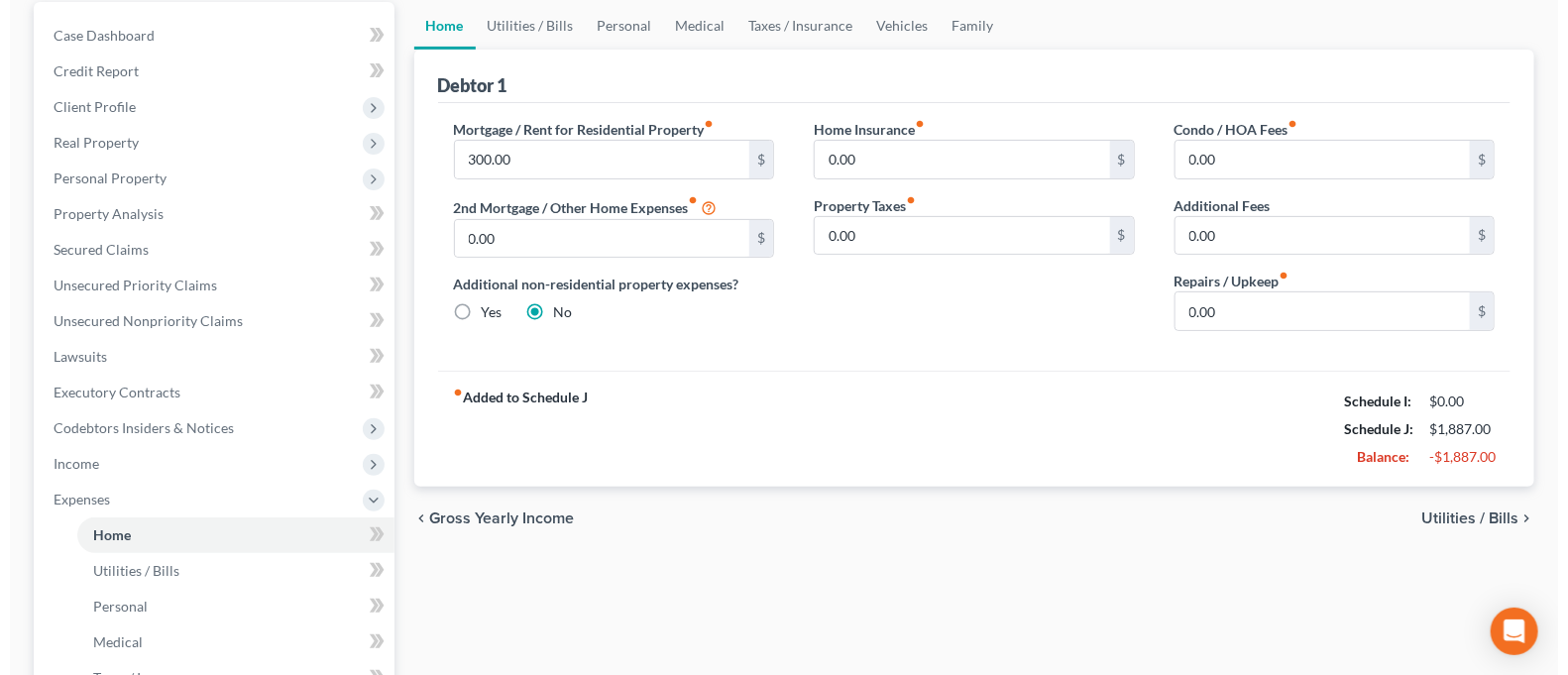 scroll, scrollTop: 395, scrollLeft: 0, axis: vertical 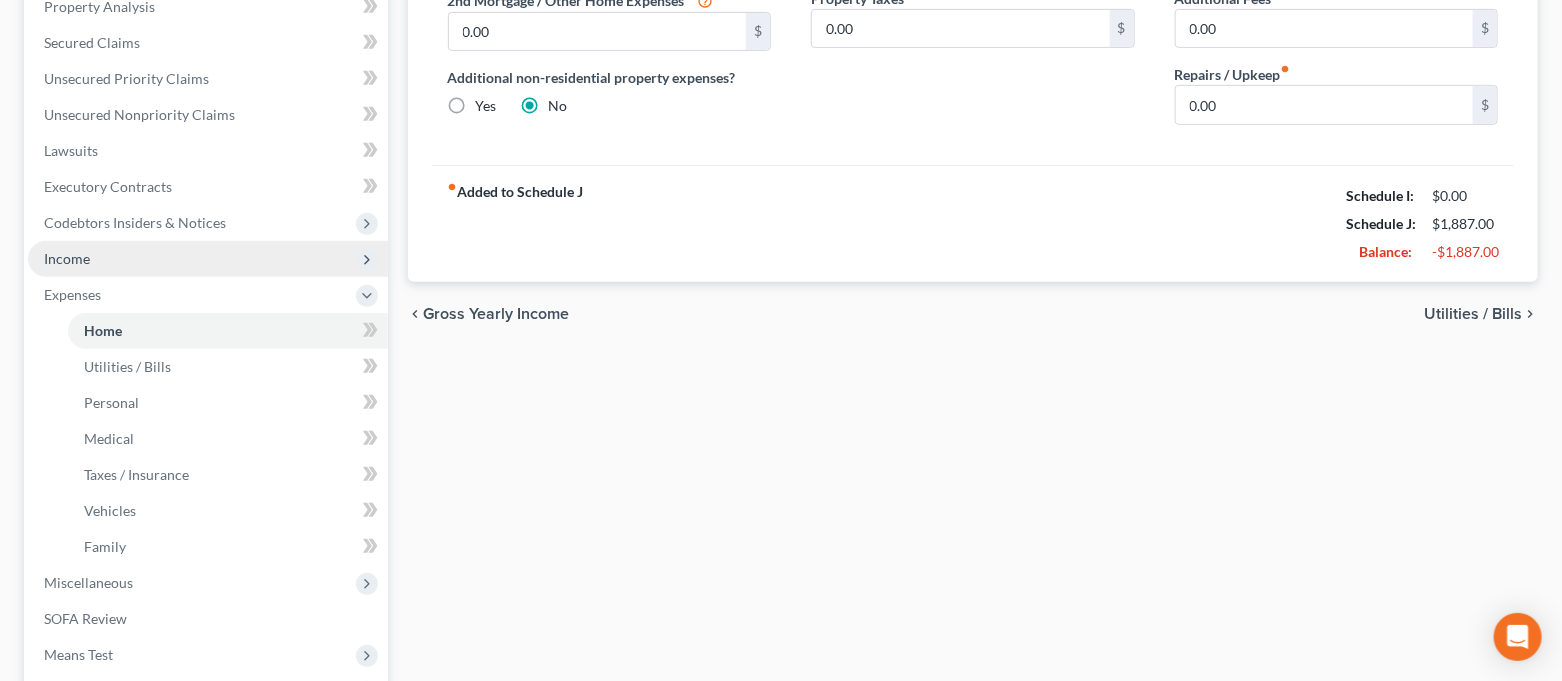 click on "Income" at bounding box center (208, 259) 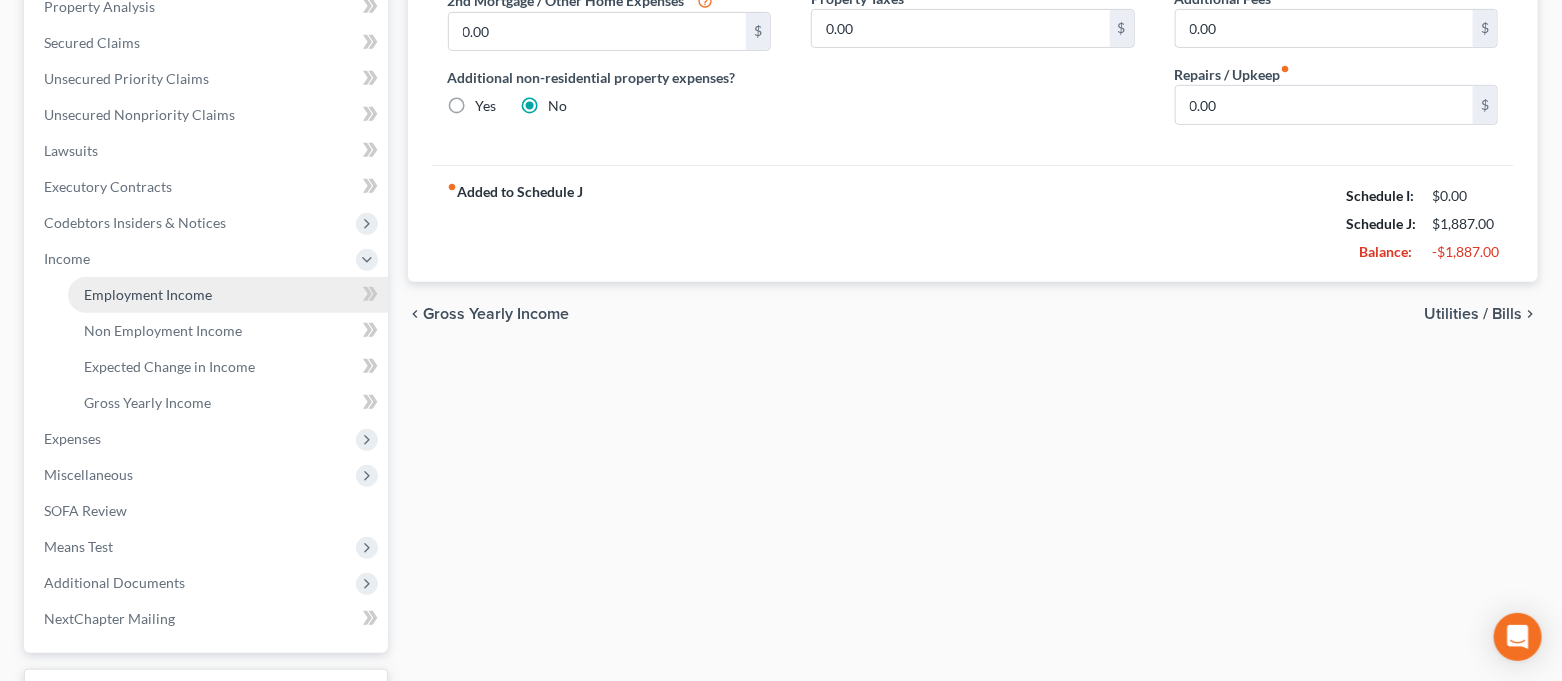 click on "Employment Income" at bounding box center (148, 294) 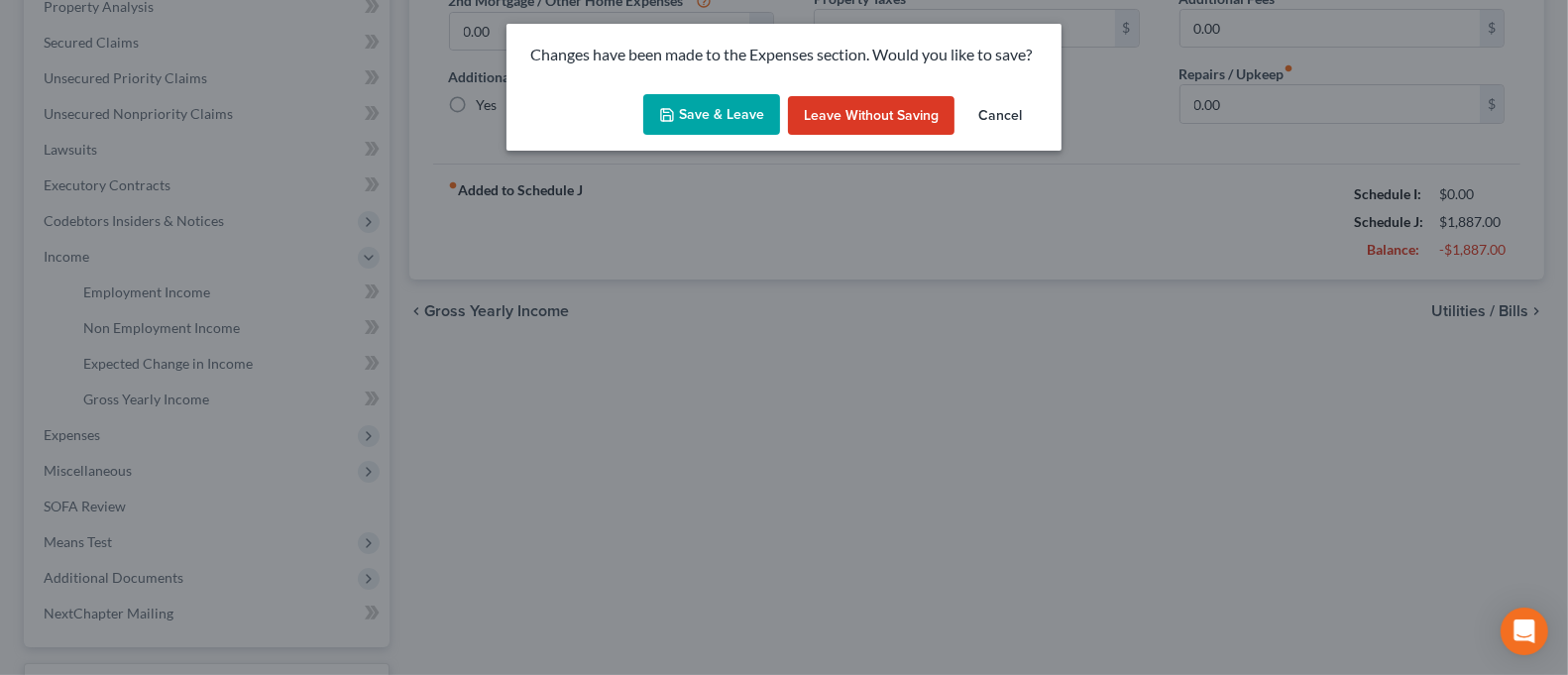 click on "Save & Leave" at bounding box center (712, 115) 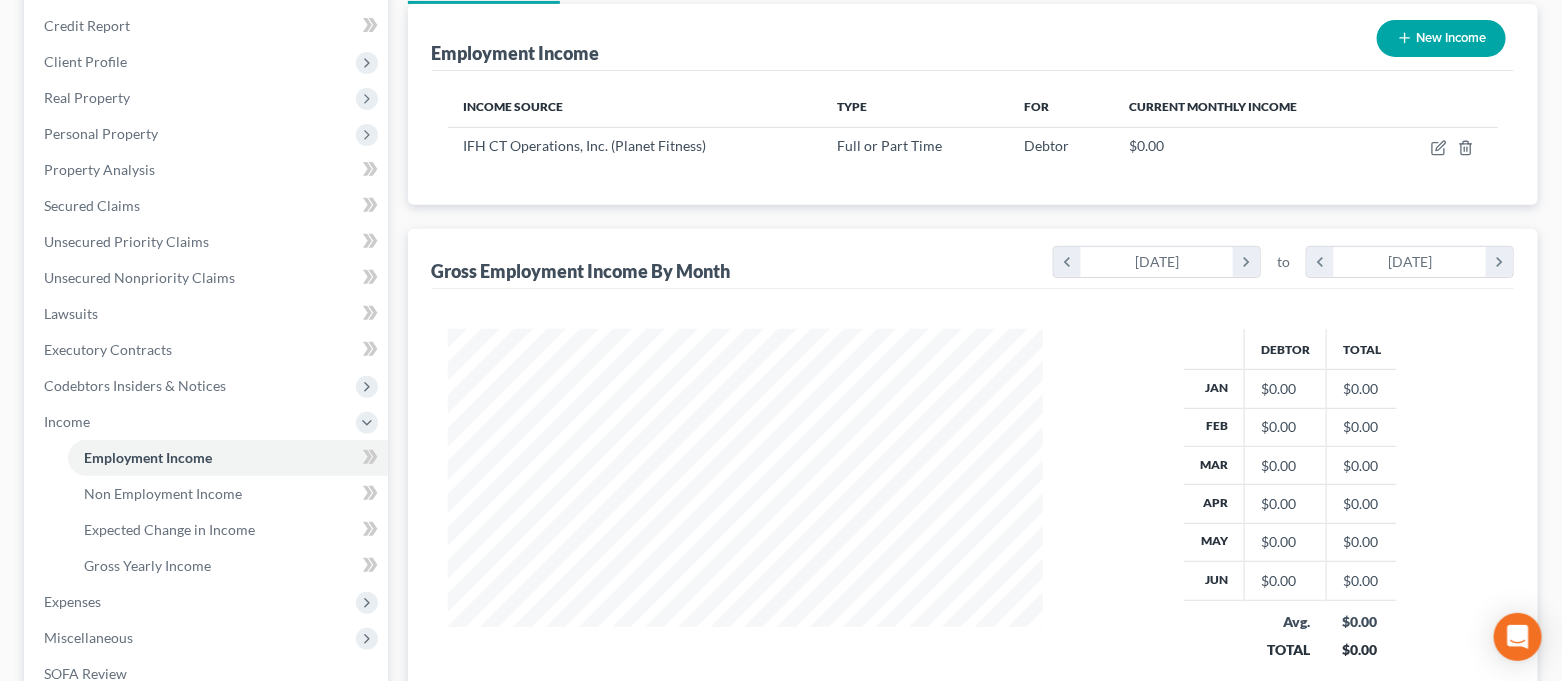 scroll, scrollTop: 0, scrollLeft: 0, axis: both 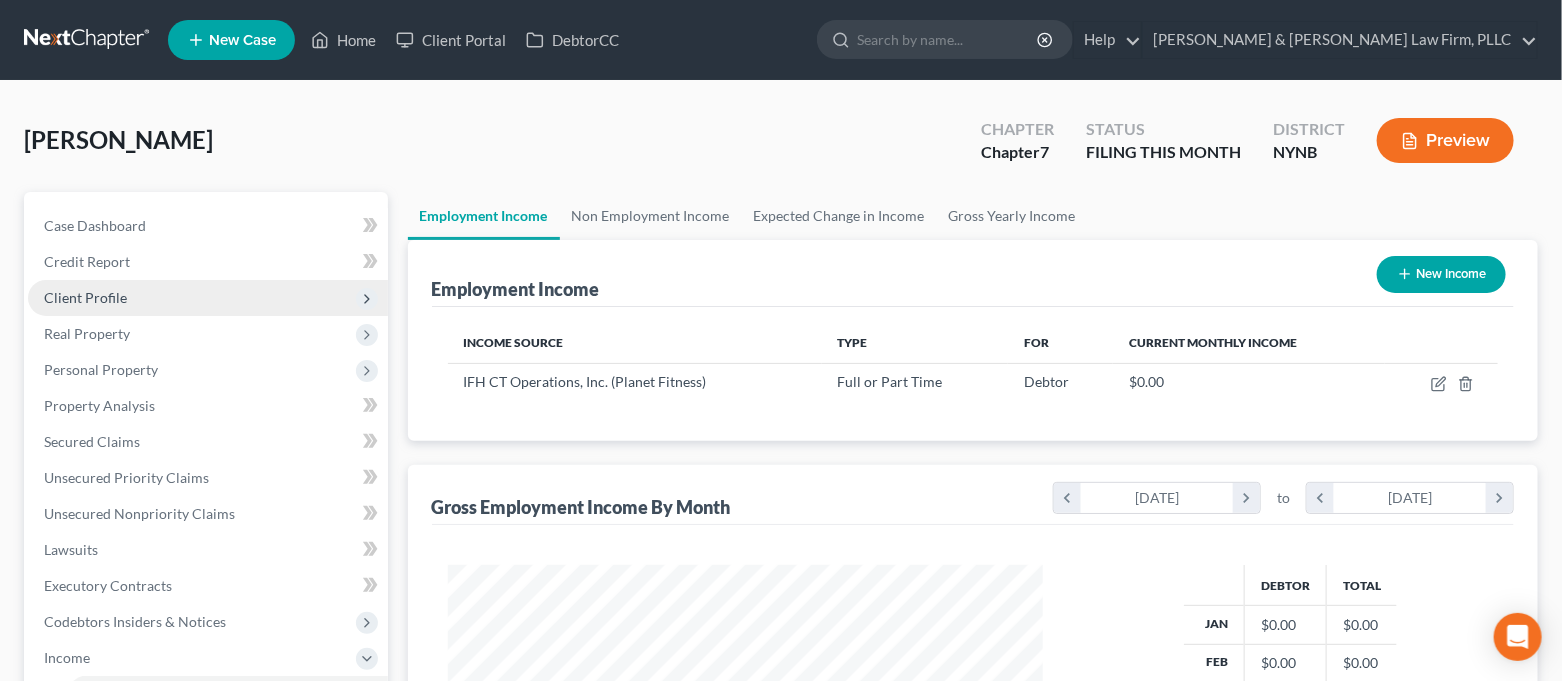 click on "Client Profile" at bounding box center [208, 298] 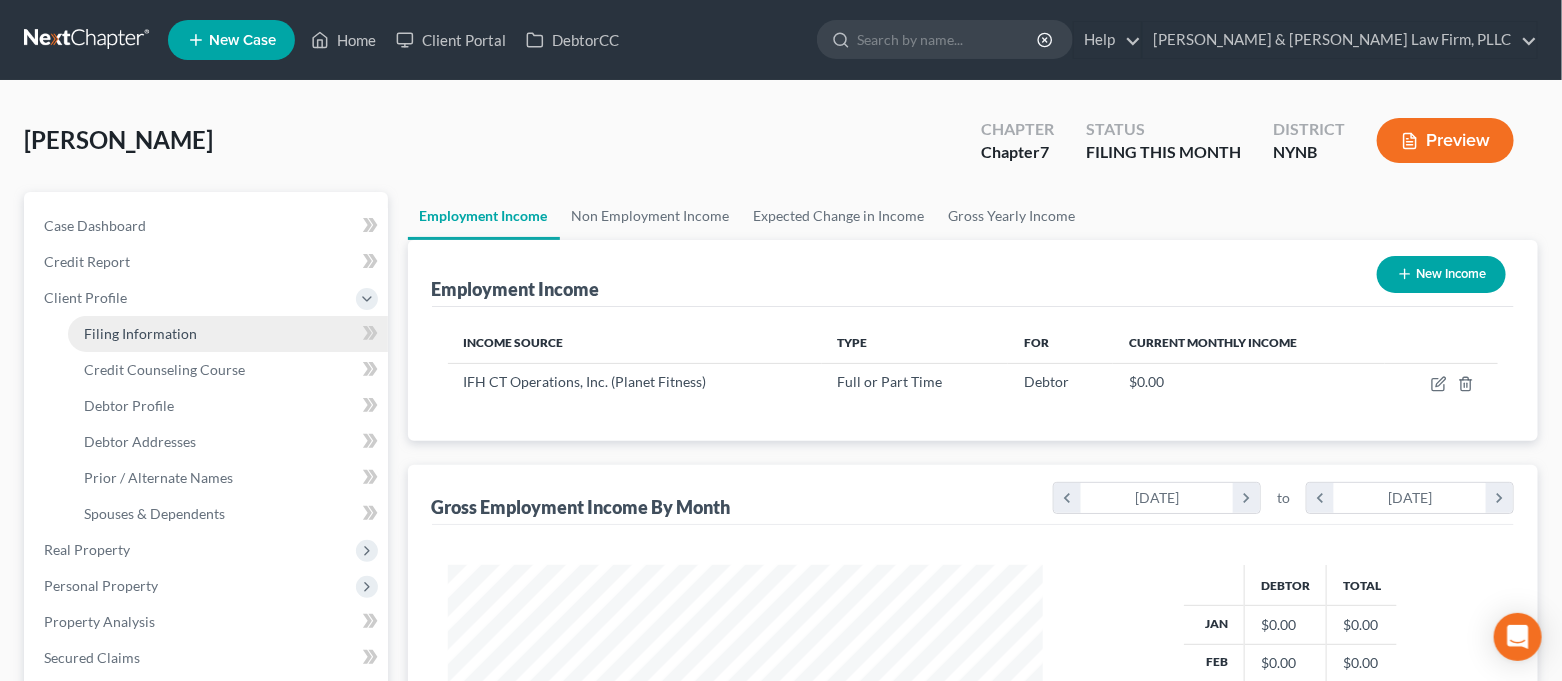 click on "Filing Information" at bounding box center (140, 333) 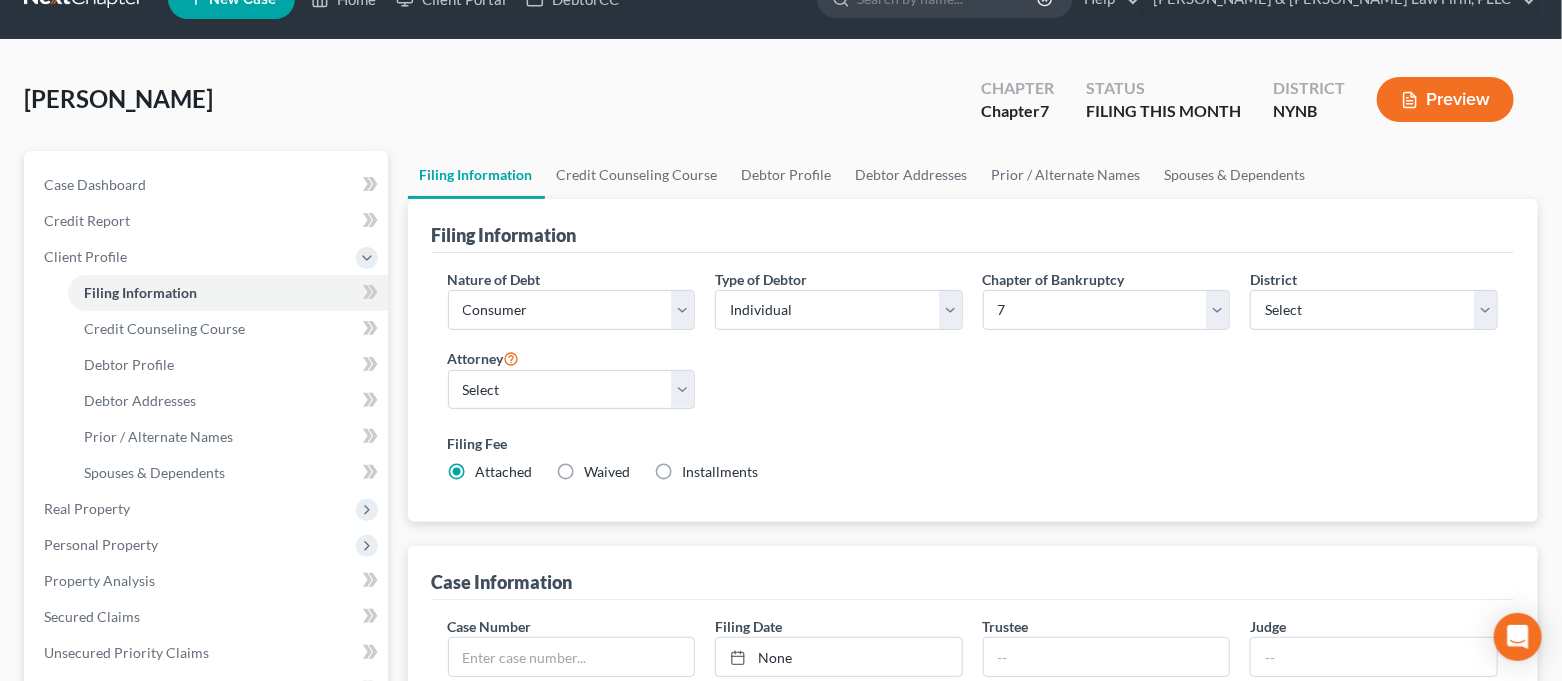 scroll, scrollTop: 0, scrollLeft: 0, axis: both 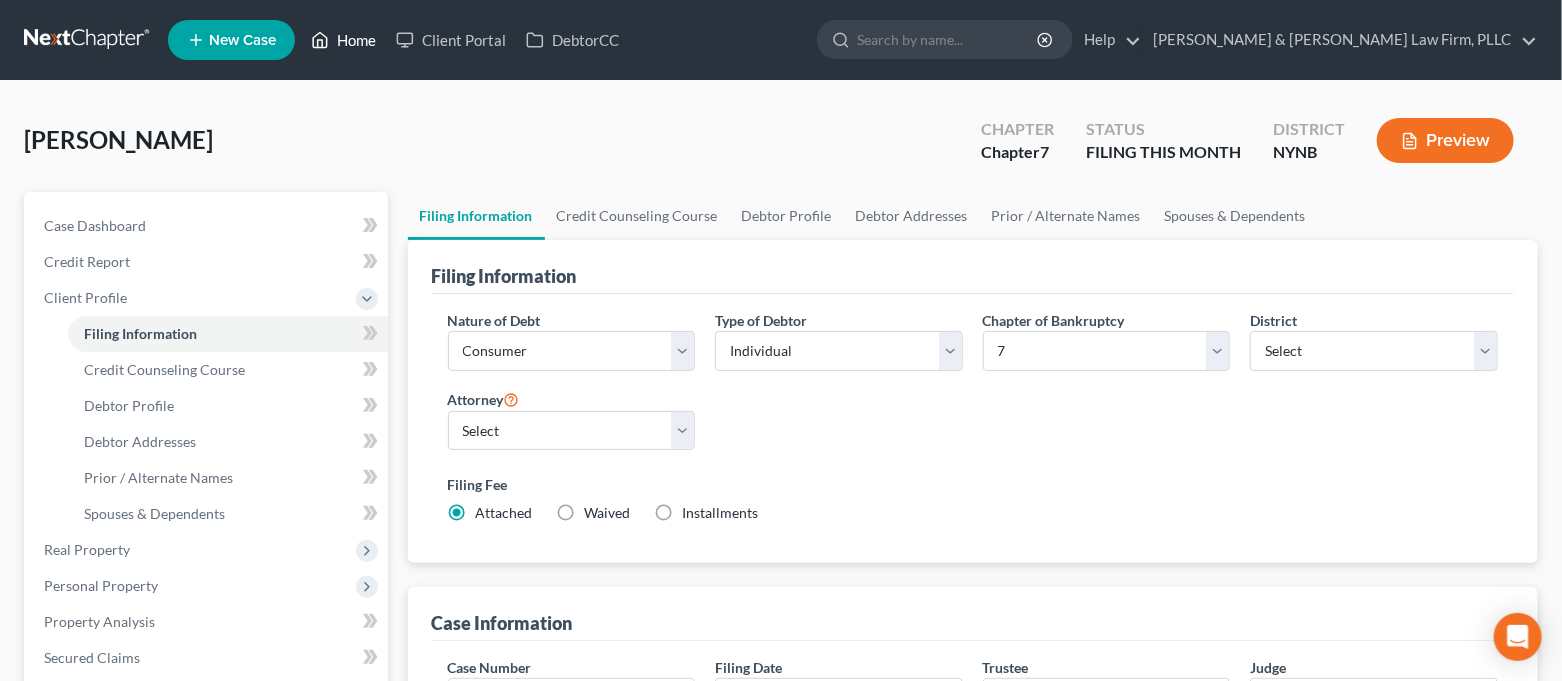click 